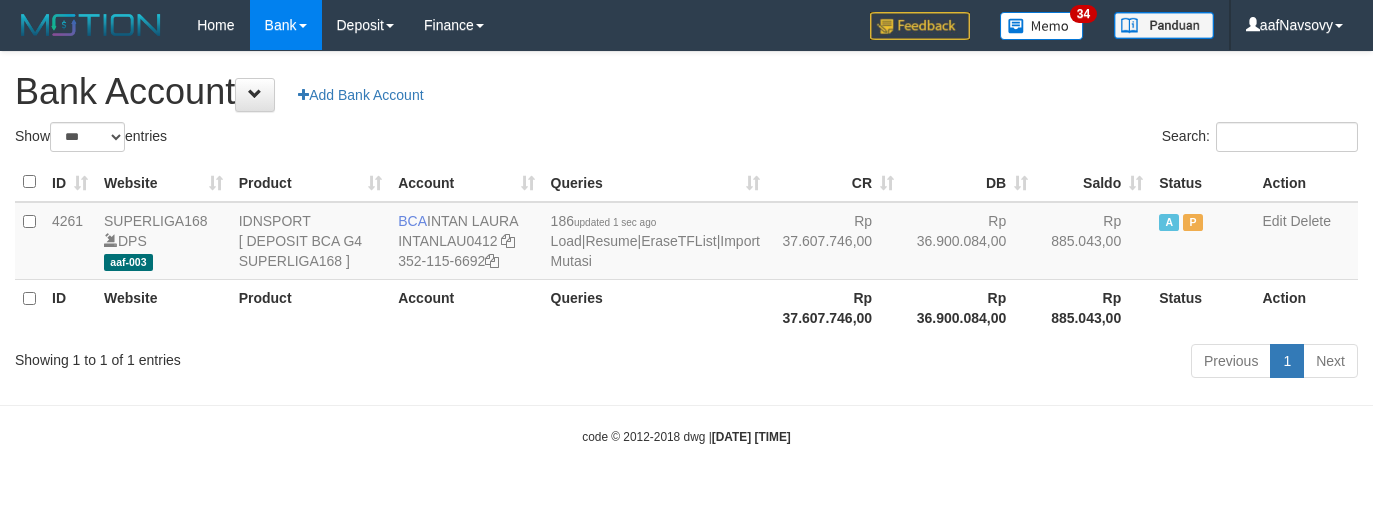 select on "***" 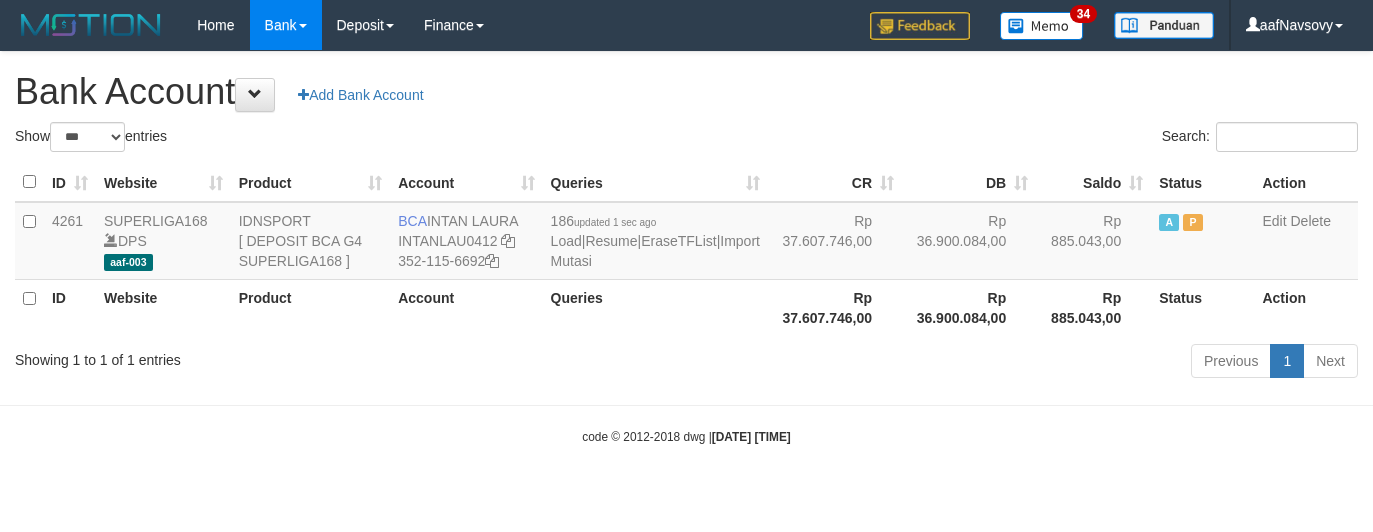 scroll, scrollTop: 0, scrollLeft: 0, axis: both 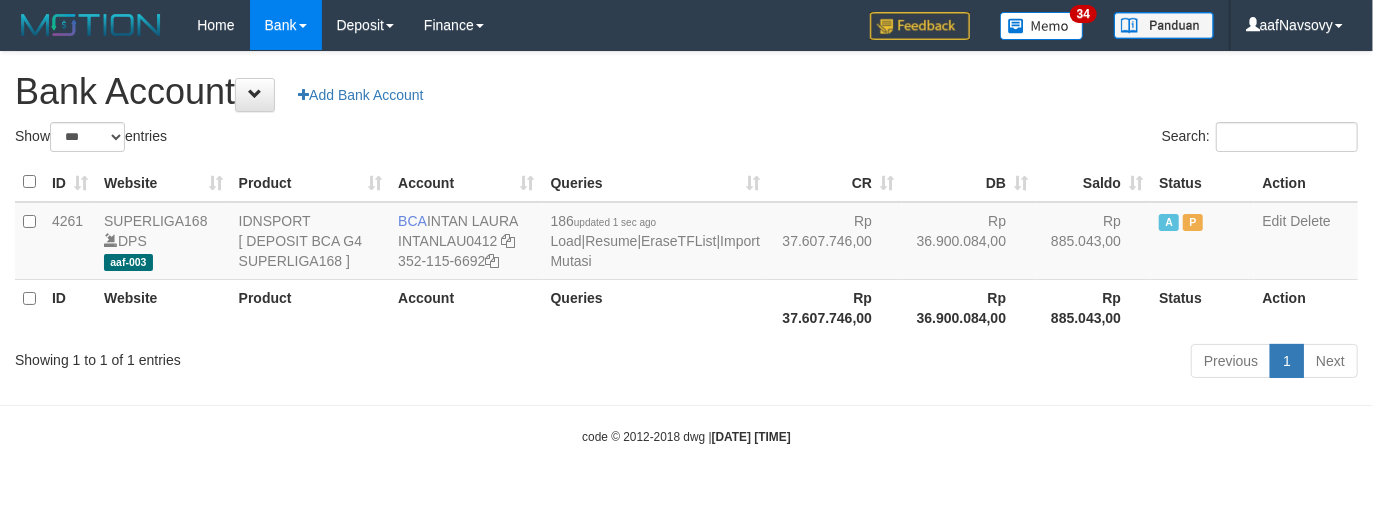 click on "Toggle navigation
Home
Bank
Account List
Load
By Website
Group
[ISPORT]													SUPERLIGA168
By Load Group (DPS)
34" at bounding box center (686, 248) 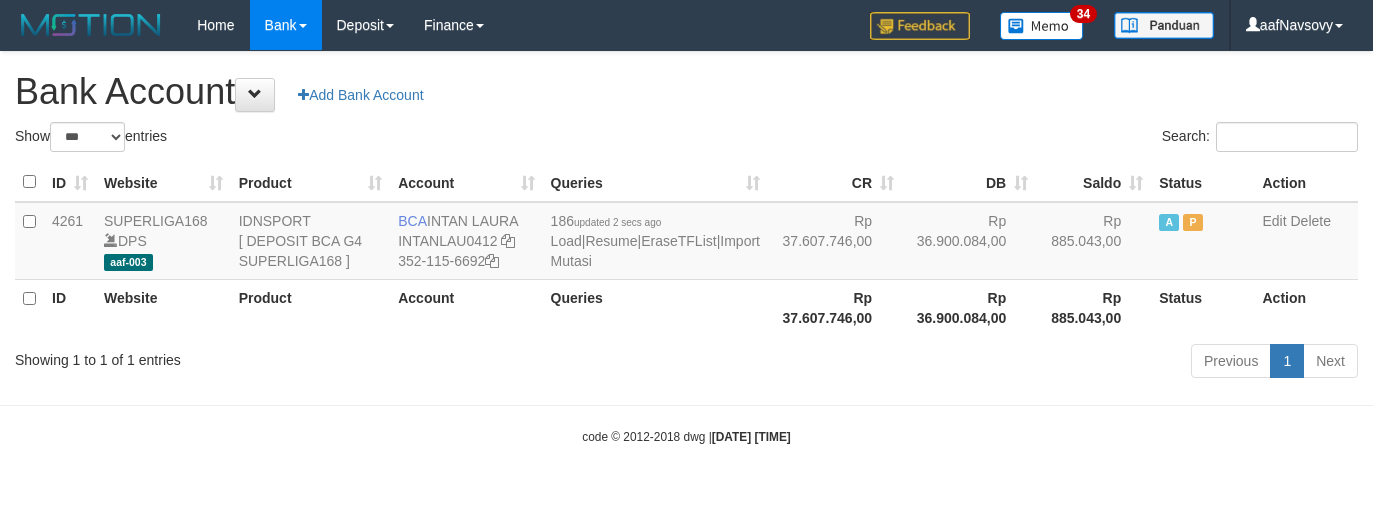 select on "***" 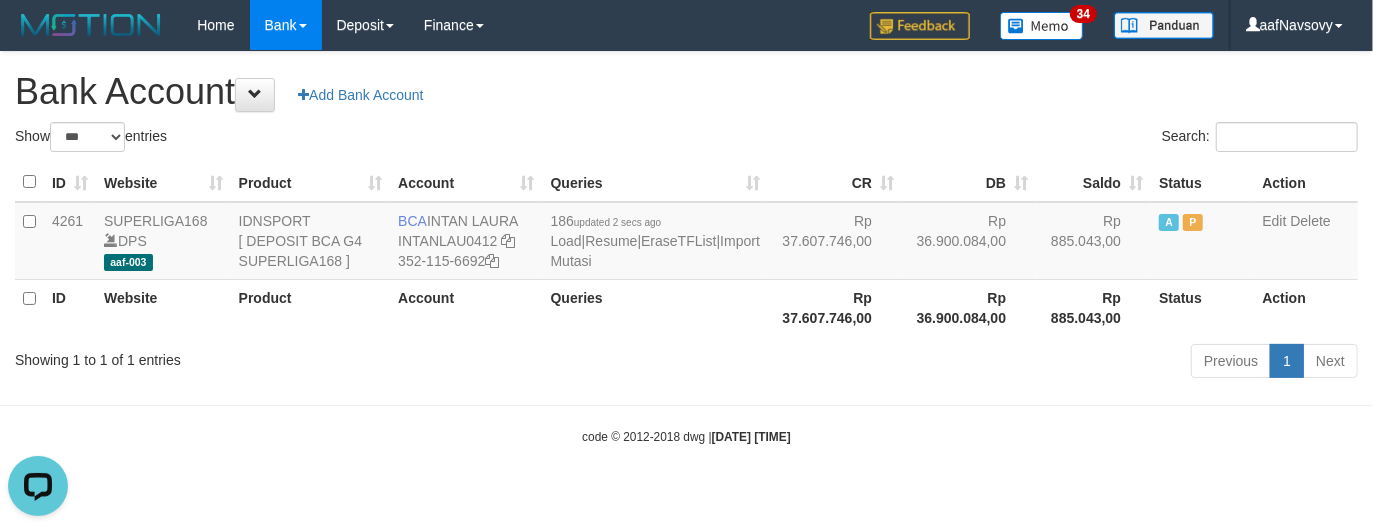 scroll, scrollTop: 0, scrollLeft: 0, axis: both 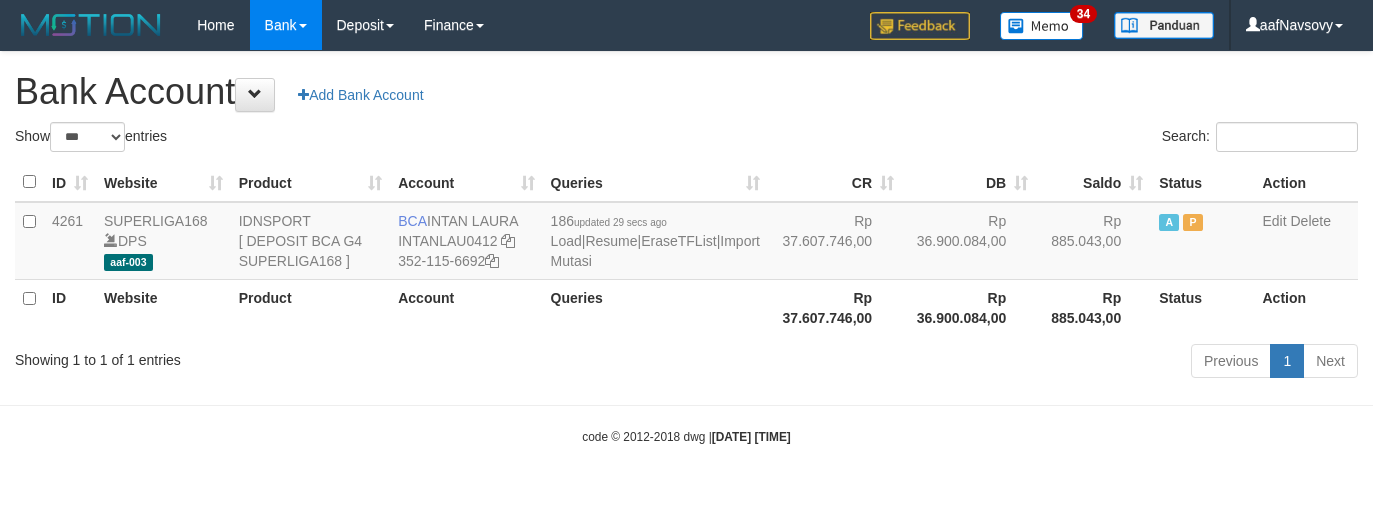 select on "***" 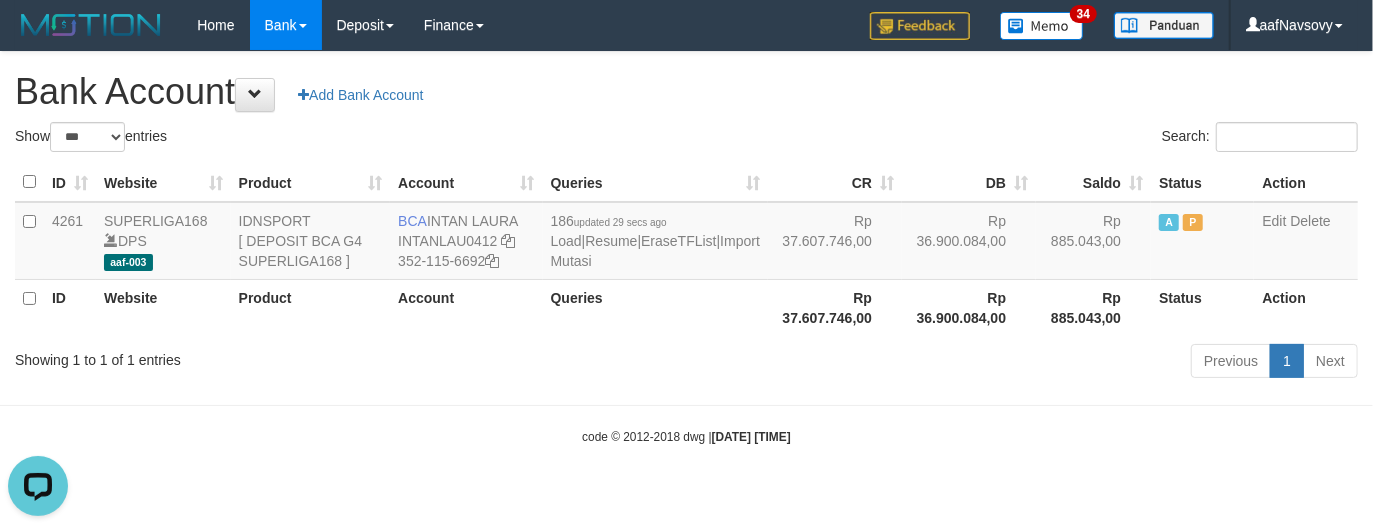 scroll, scrollTop: 0, scrollLeft: 0, axis: both 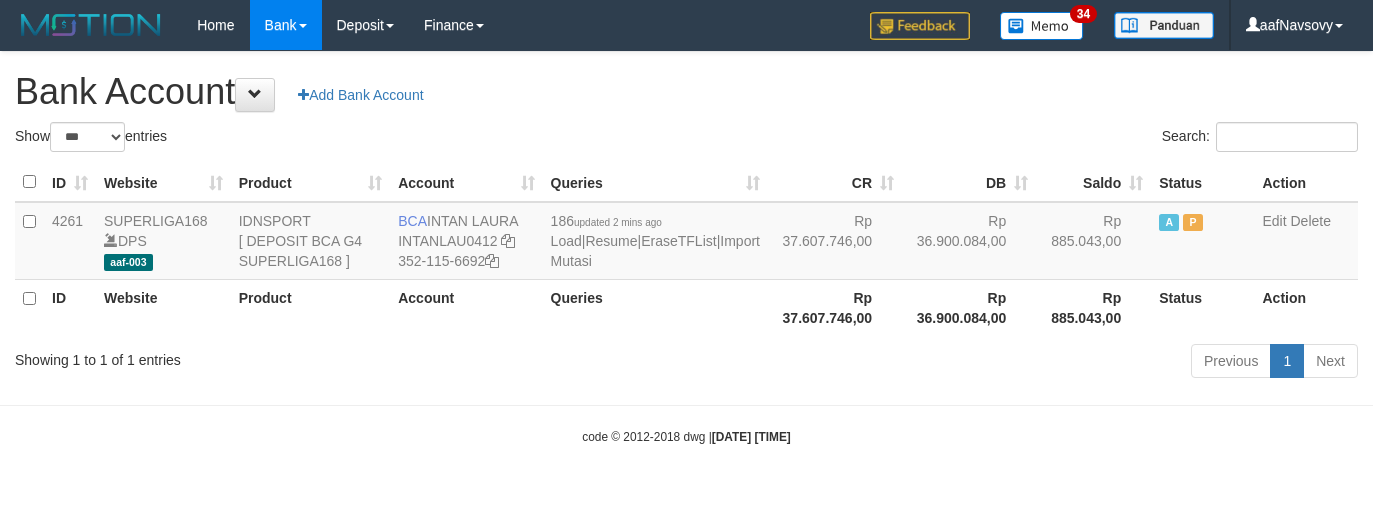 select on "***" 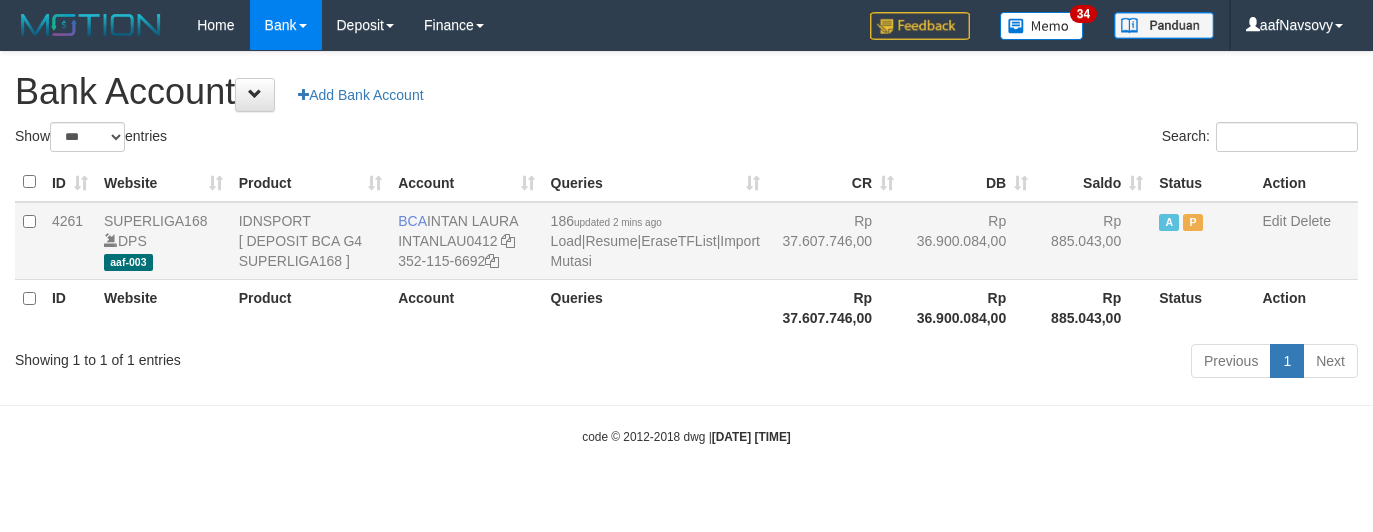 scroll, scrollTop: 0, scrollLeft: 0, axis: both 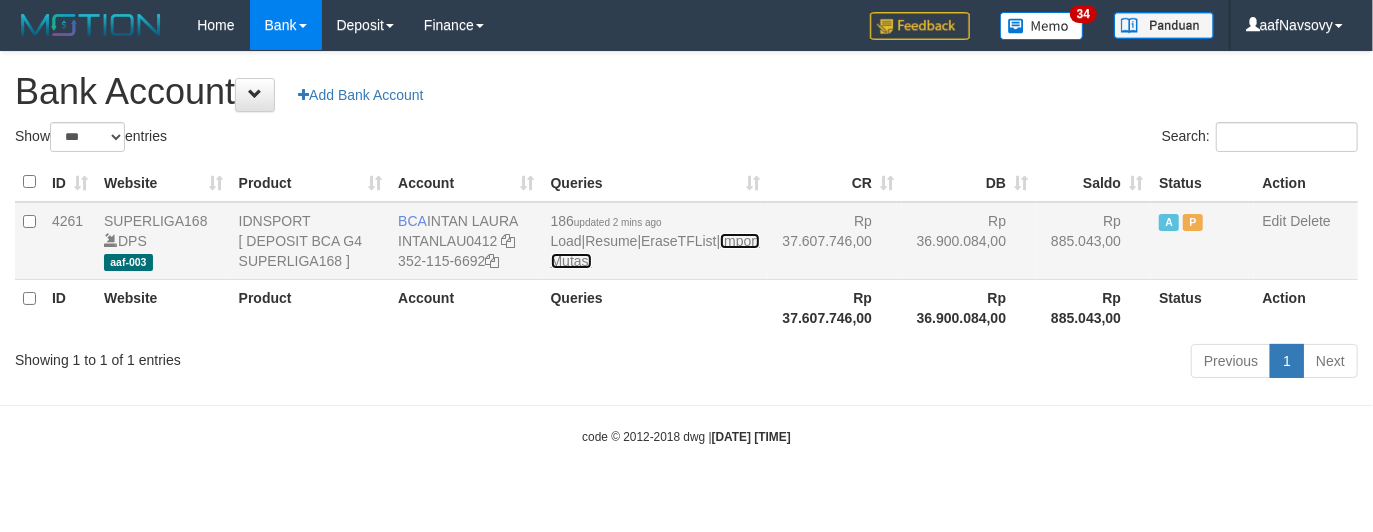 click on "Import Mutasi" at bounding box center (655, 251) 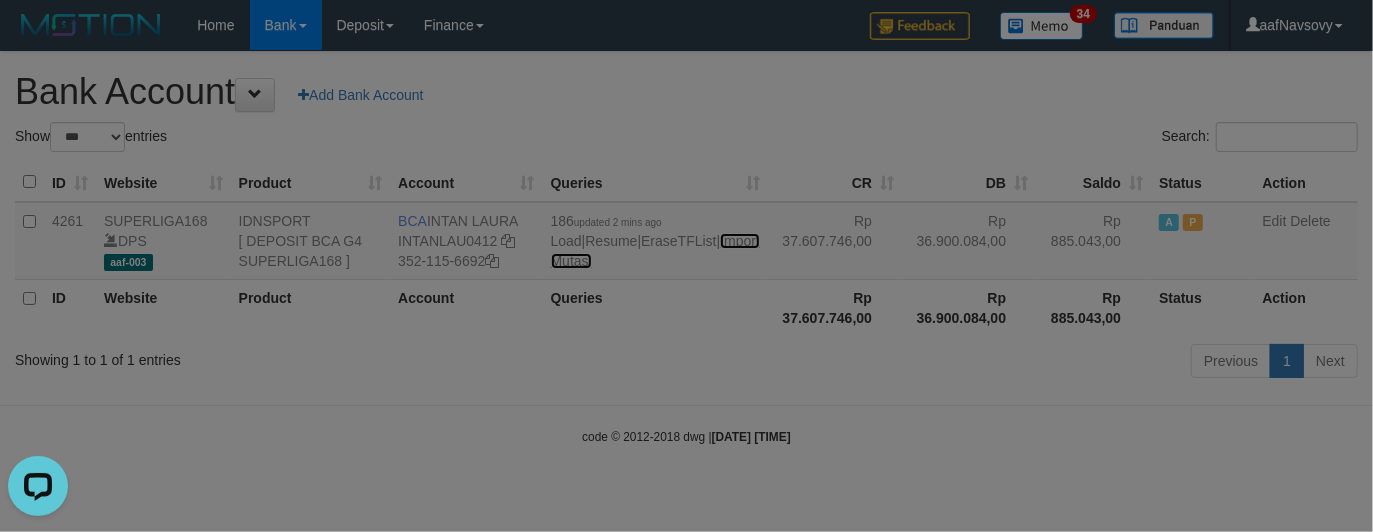 scroll, scrollTop: 0, scrollLeft: 0, axis: both 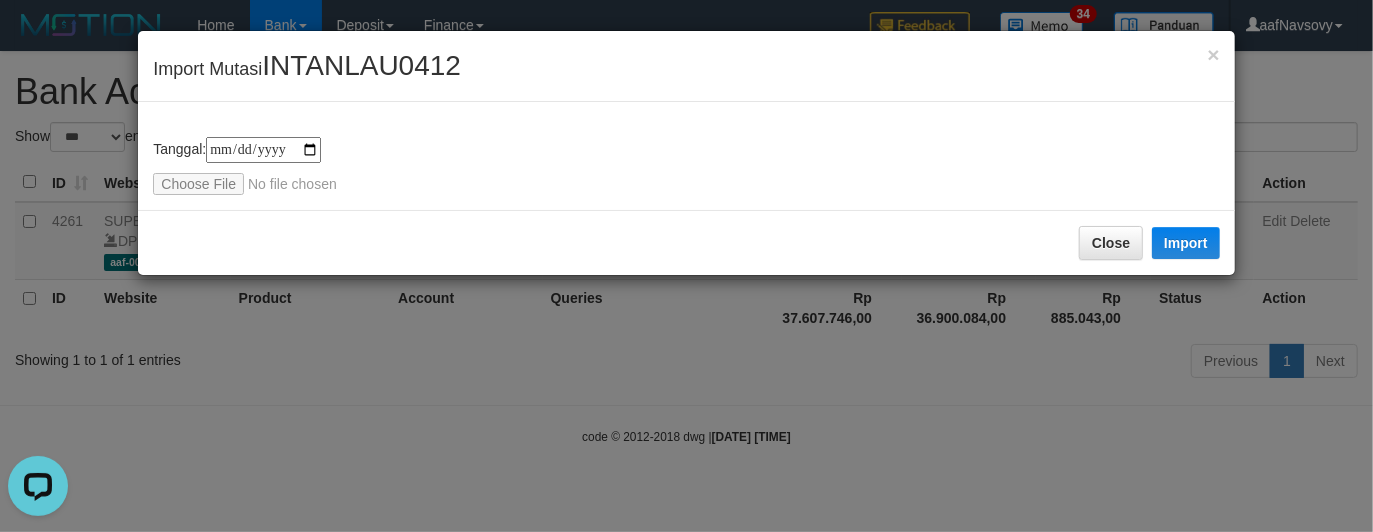 type on "**********" 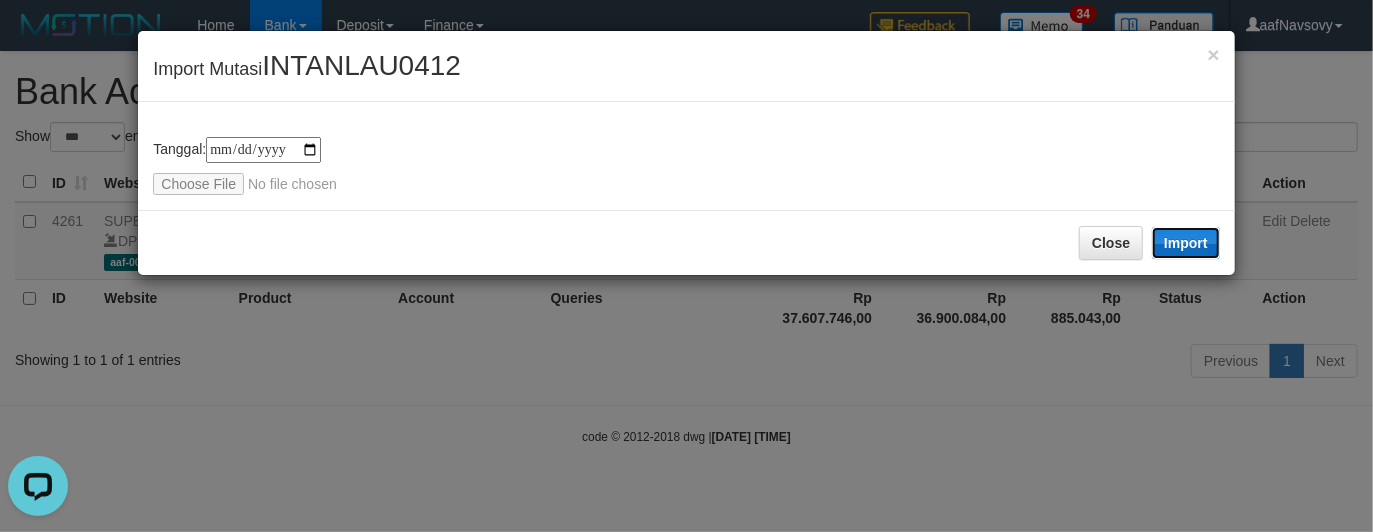 click on "Import" at bounding box center [1186, 243] 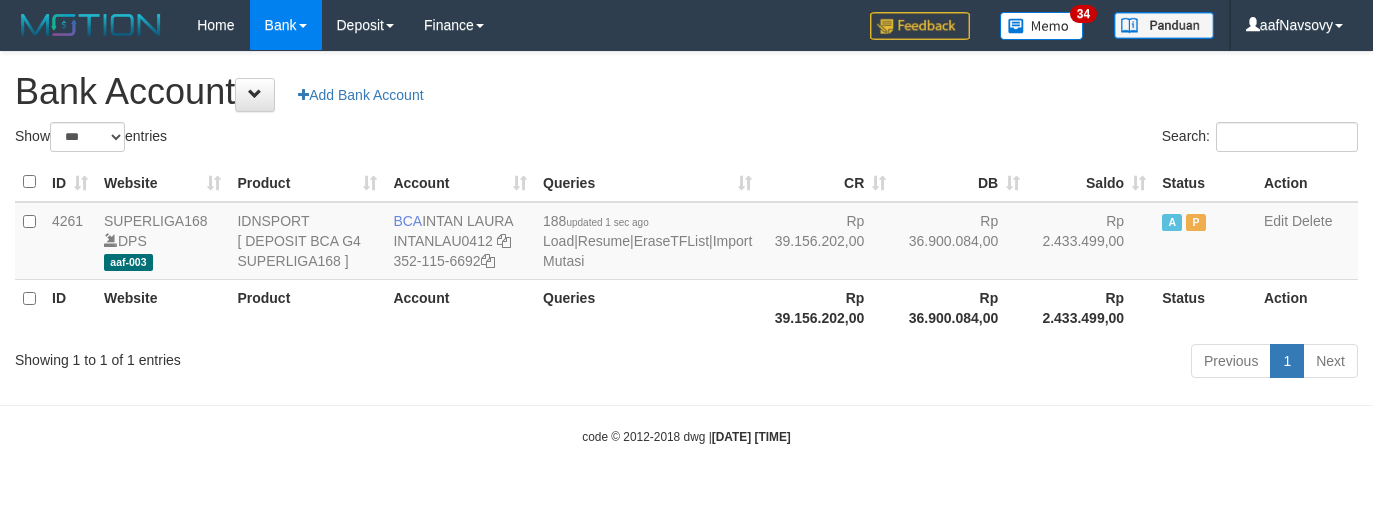 select on "***" 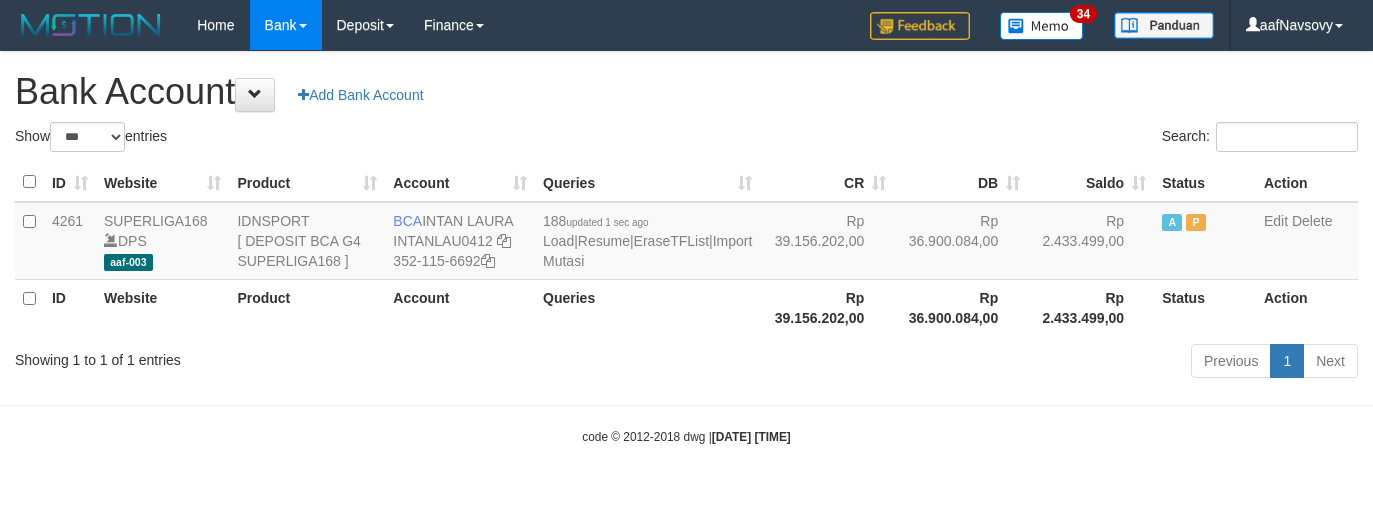 scroll, scrollTop: 0, scrollLeft: 0, axis: both 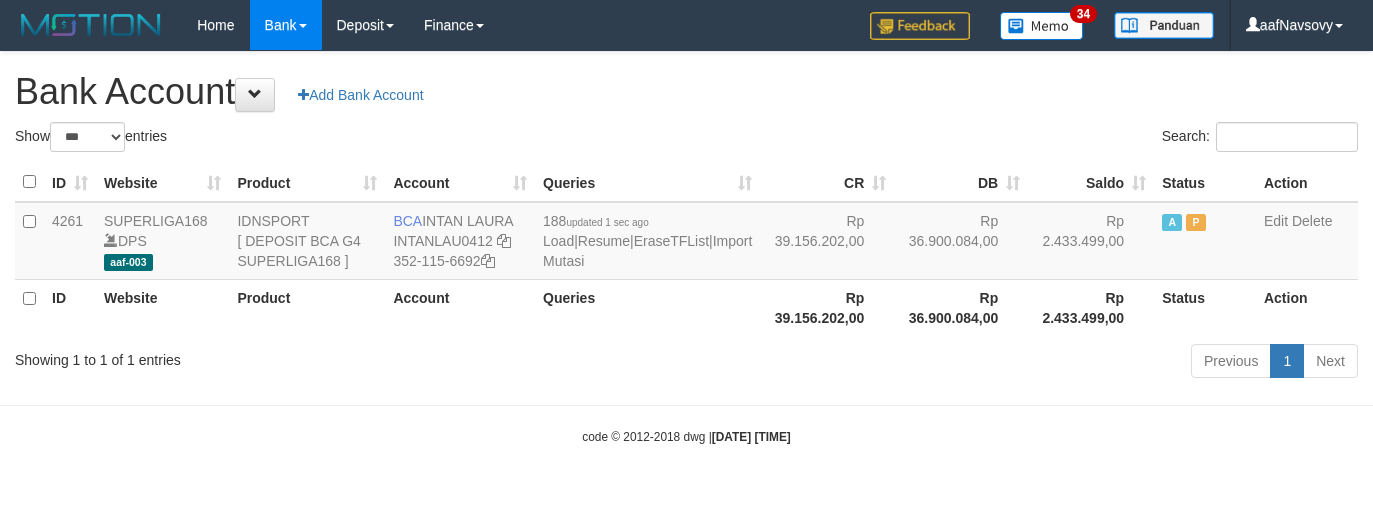 select on "***" 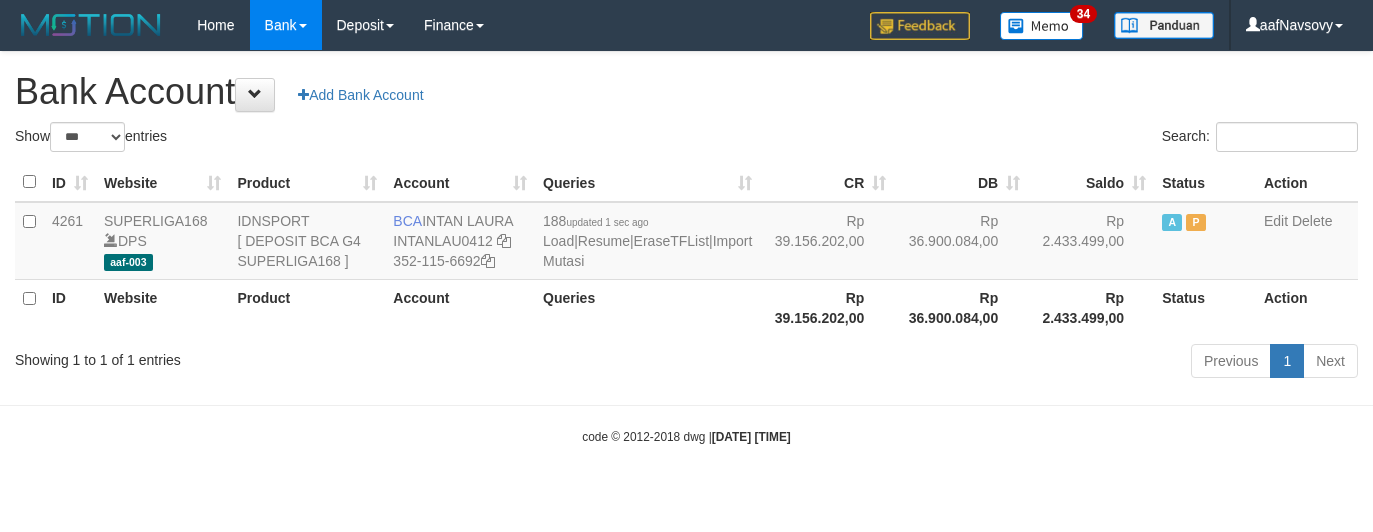 scroll, scrollTop: 0, scrollLeft: 0, axis: both 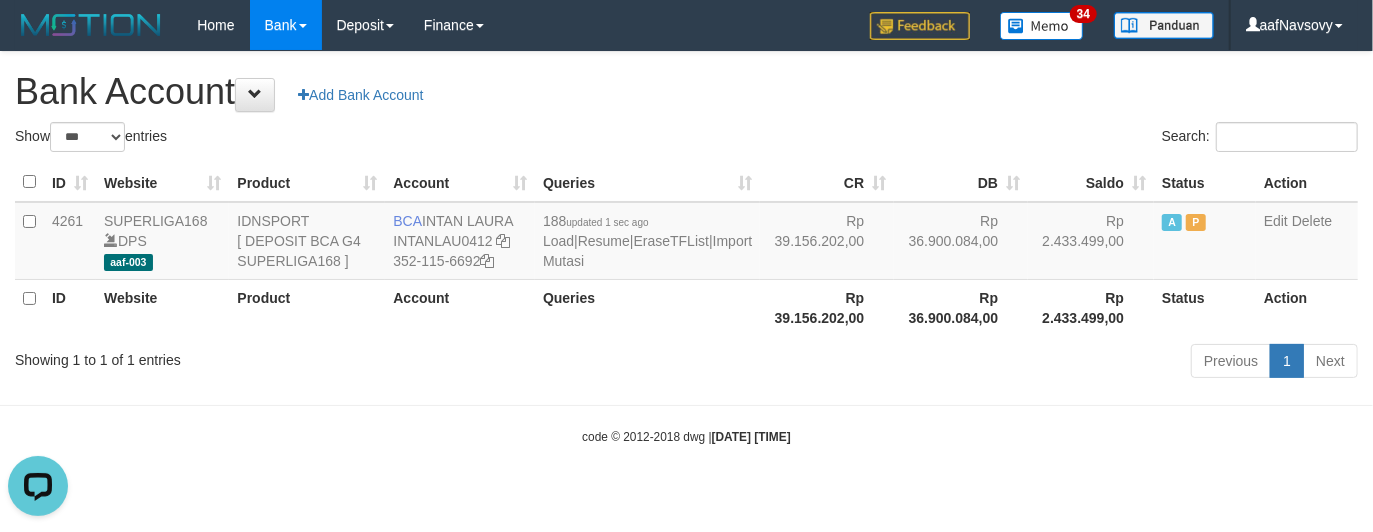 drag, startPoint x: 734, startPoint y: 382, endPoint x: 728, endPoint y: 372, distance: 11.661903 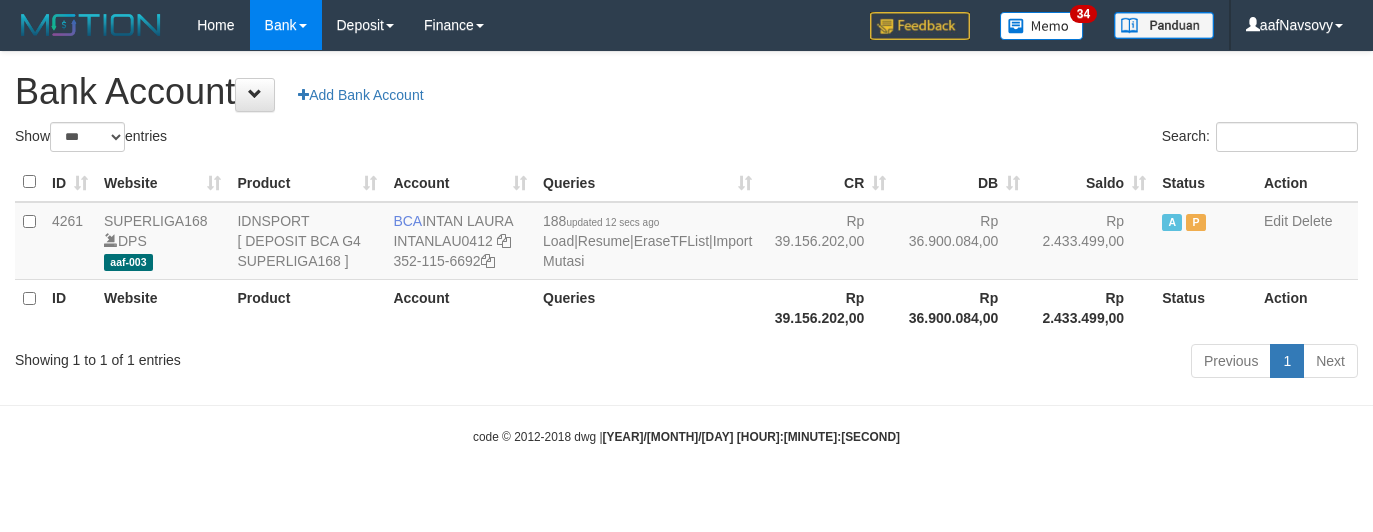 select on "***" 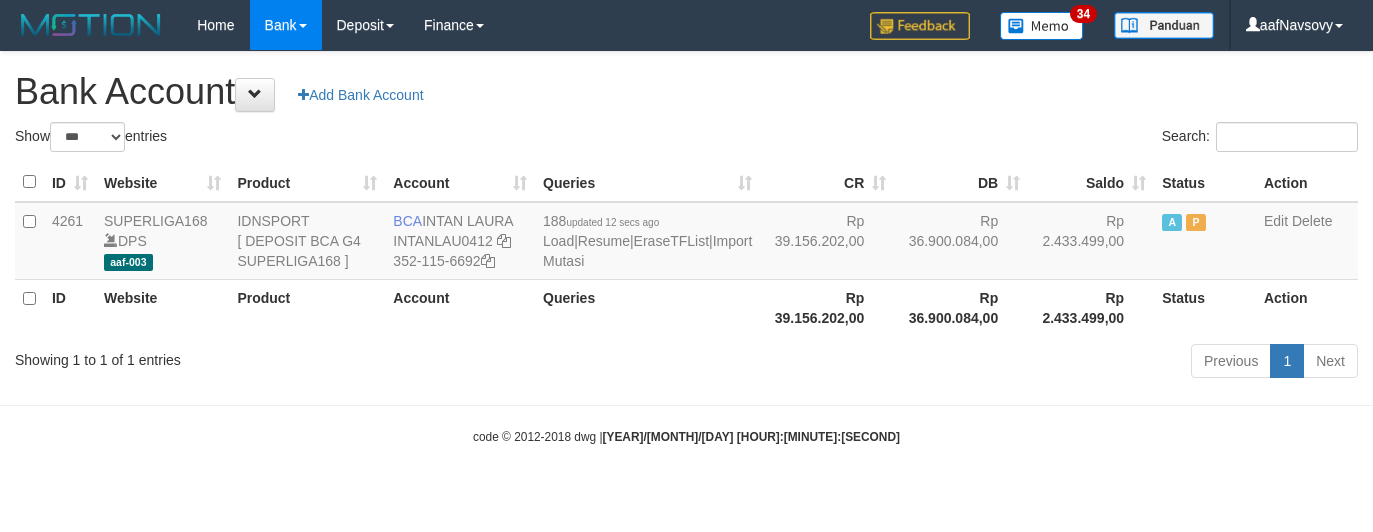 scroll, scrollTop: 0, scrollLeft: 0, axis: both 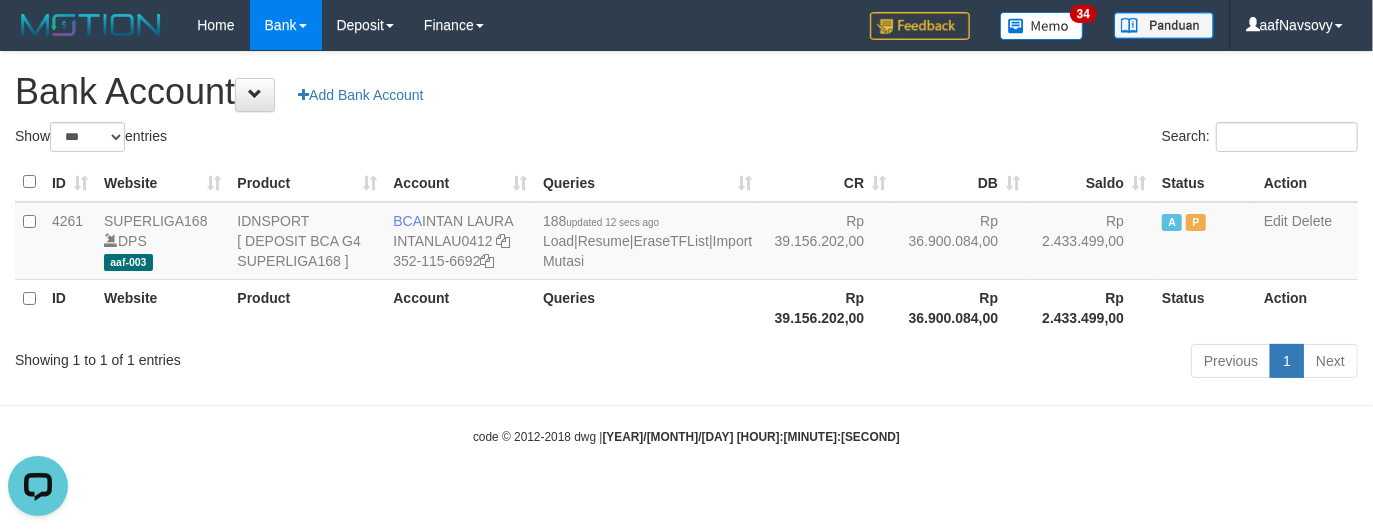 click on "Previous 1 Next" at bounding box center [972, 363] 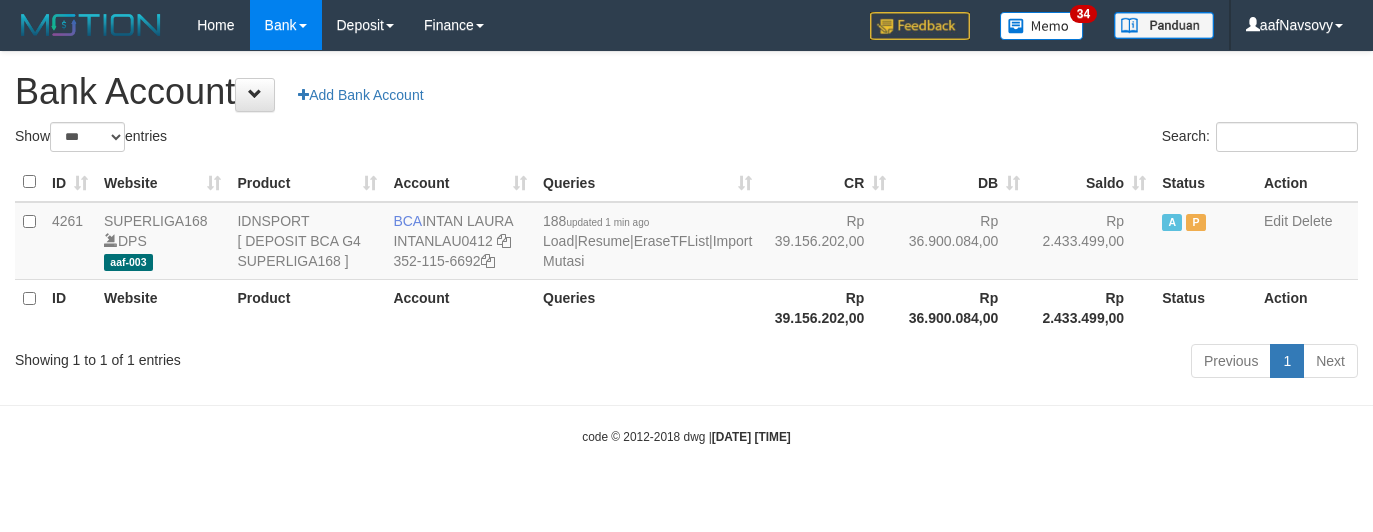 select on "***" 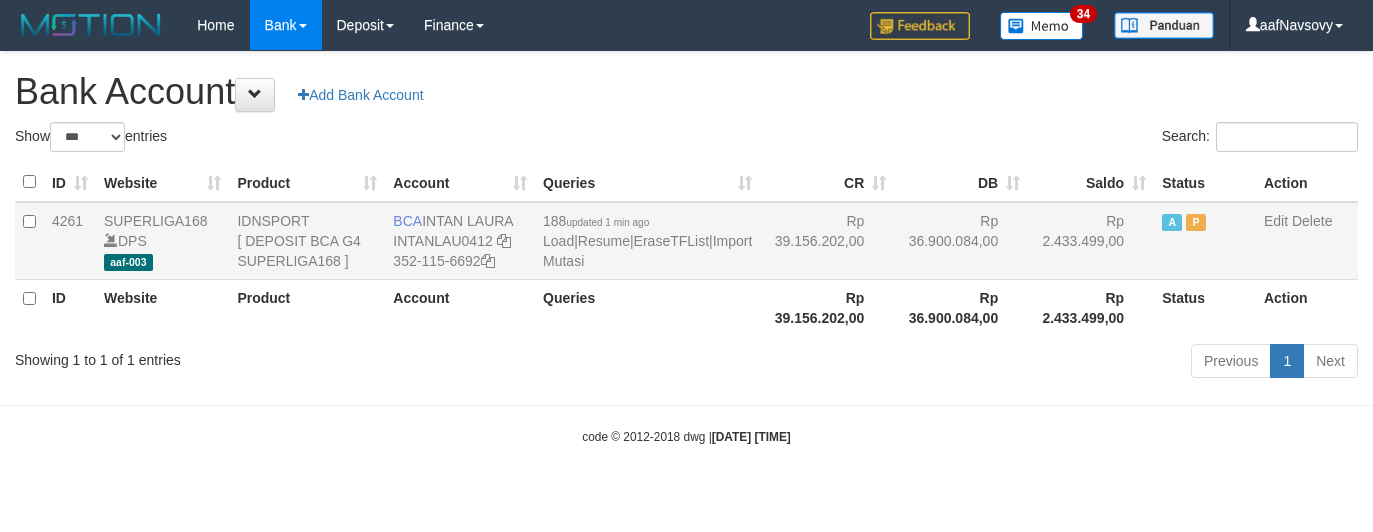 scroll, scrollTop: 0, scrollLeft: 0, axis: both 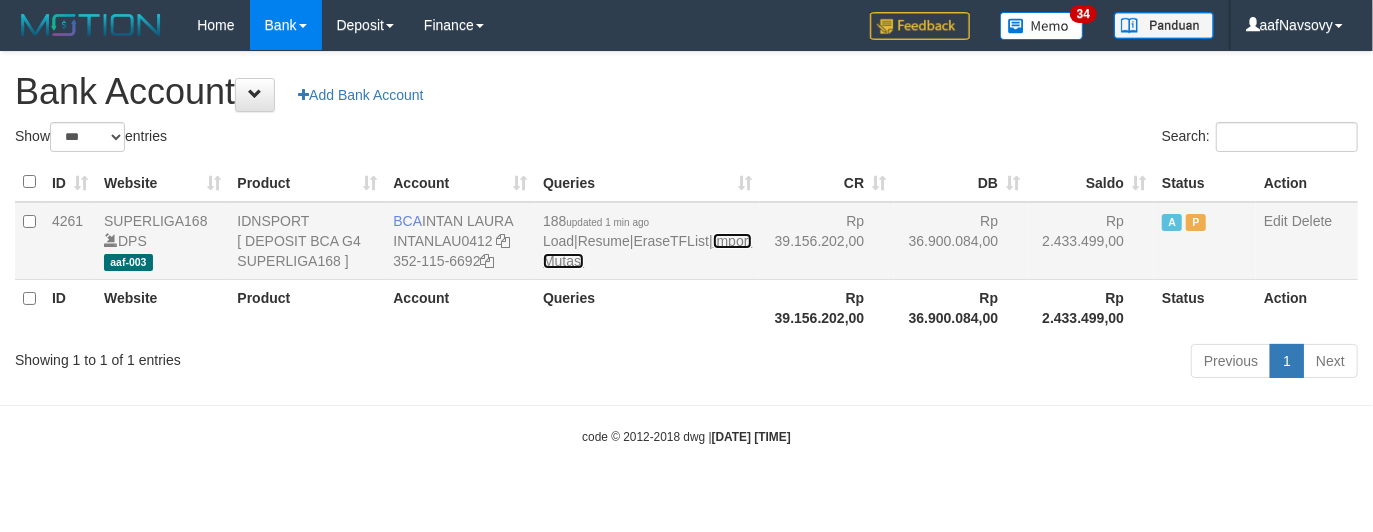 click on "Import Mutasi" at bounding box center (647, 251) 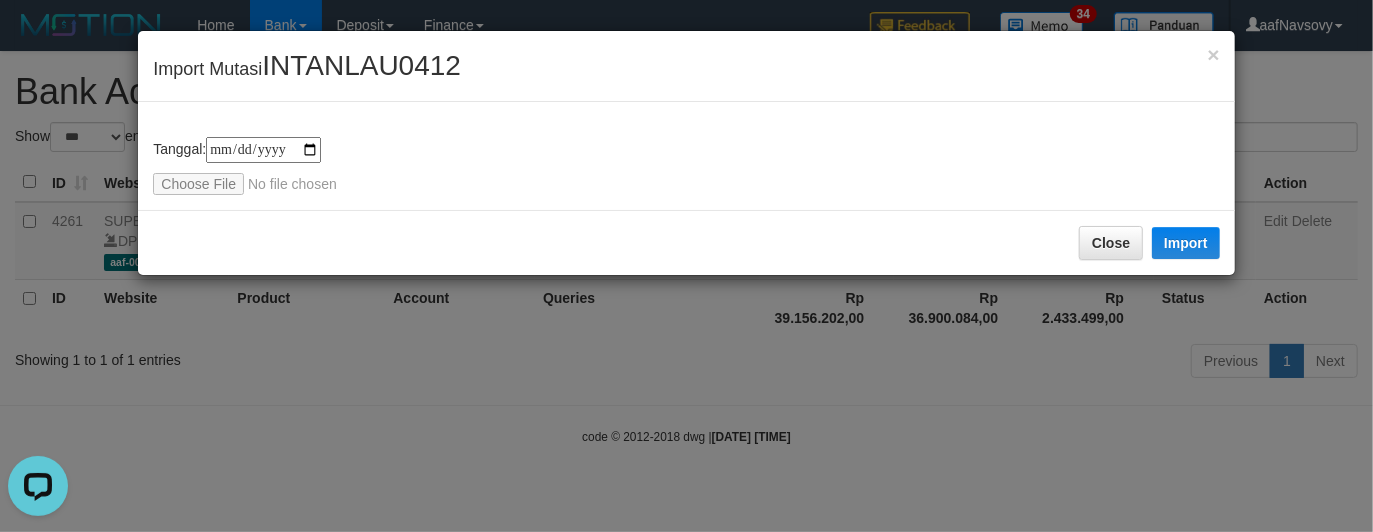 scroll, scrollTop: 0, scrollLeft: 0, axis: both 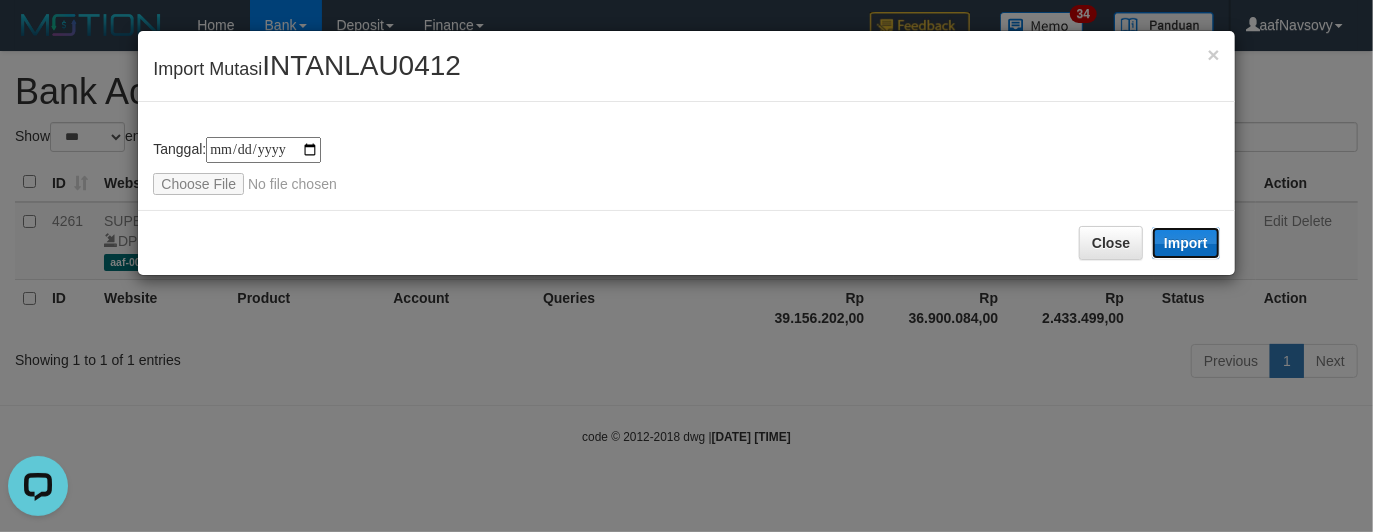 click on "Import" at bounding box center [1186, 243] 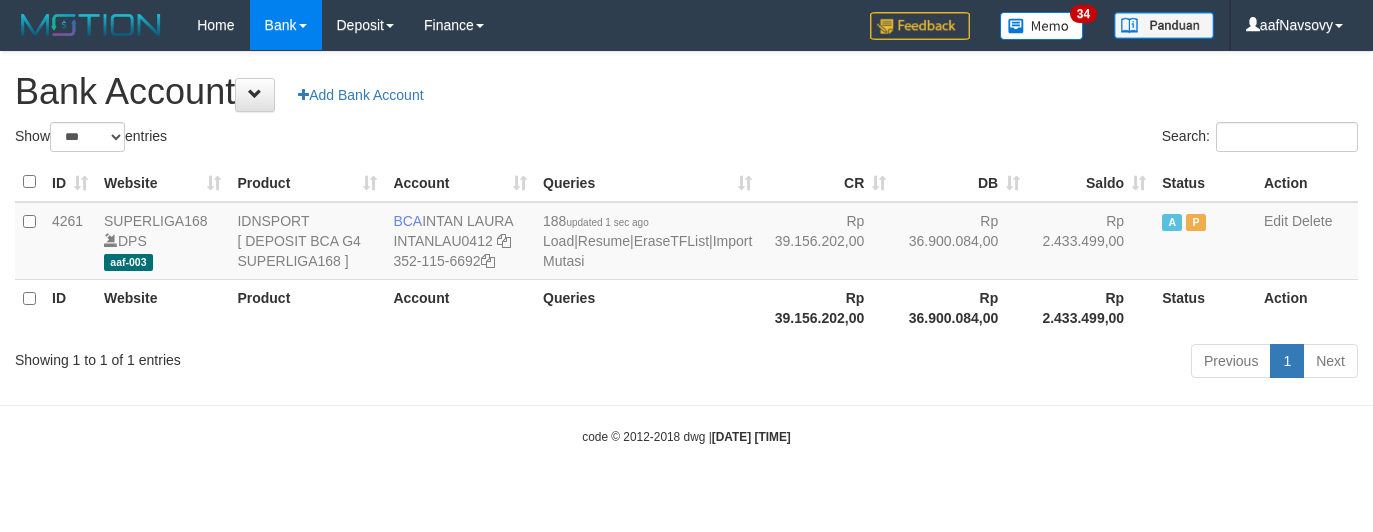 select on "***" 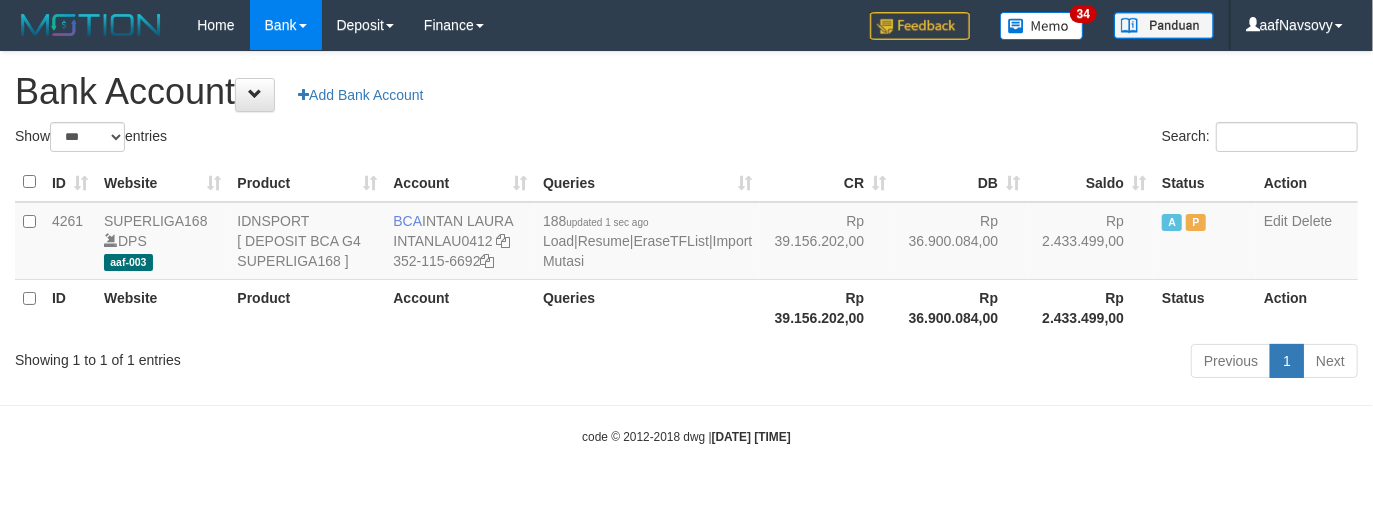 click on "Showing 1 to 1 of 1 entries" at bounding box center (286, 356) 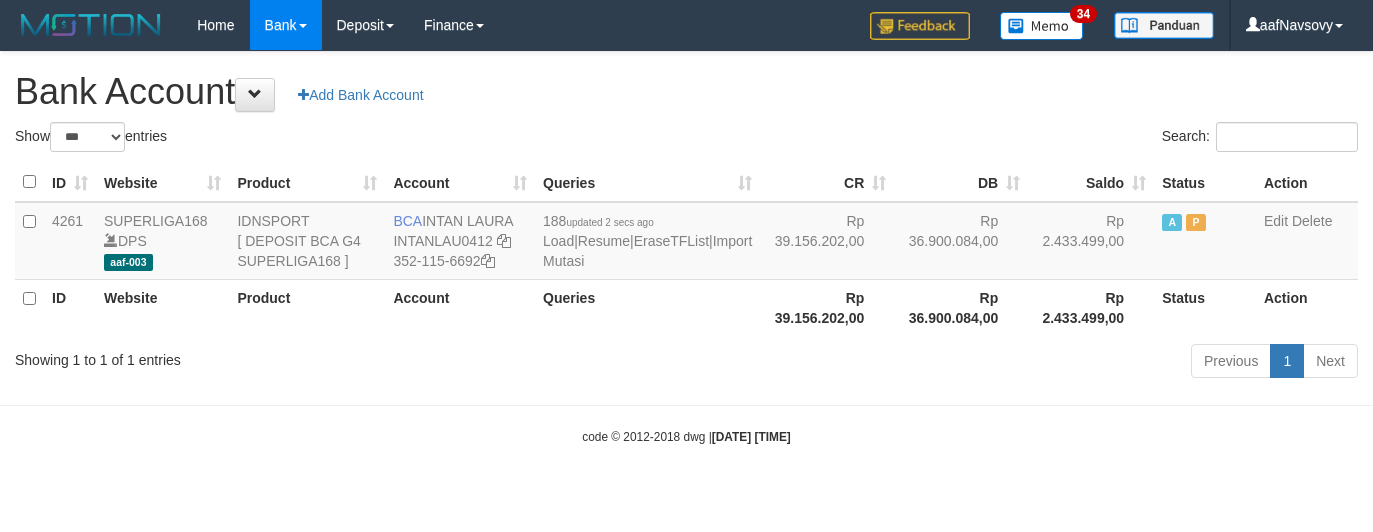 select on "***" 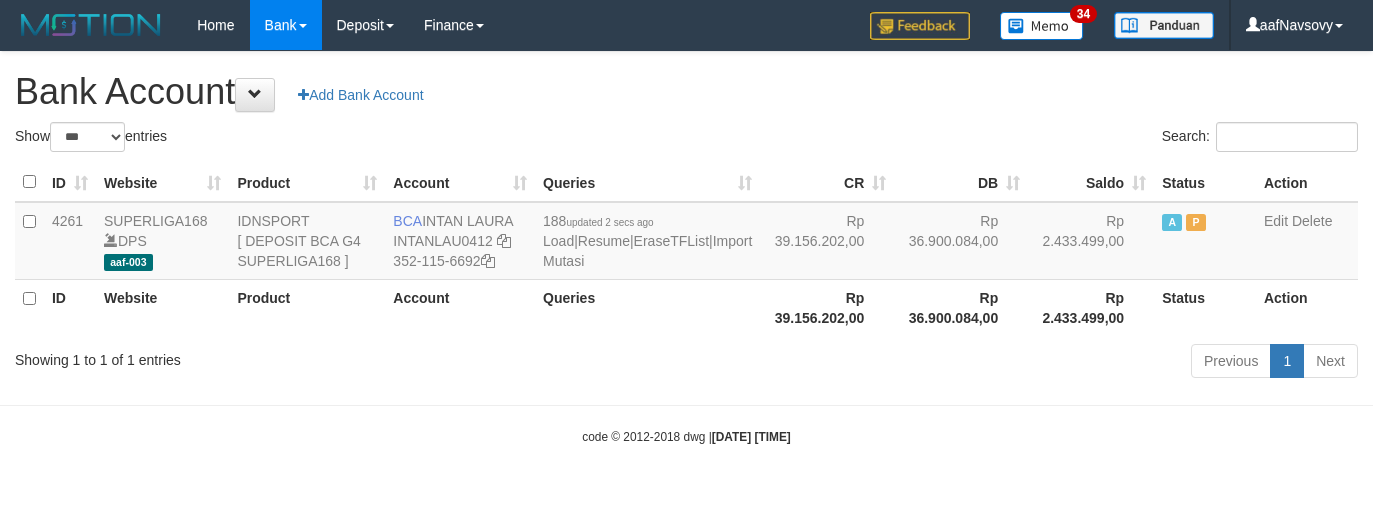 scroll, scrollTop: 0, scrollLeft: 0, axis: both 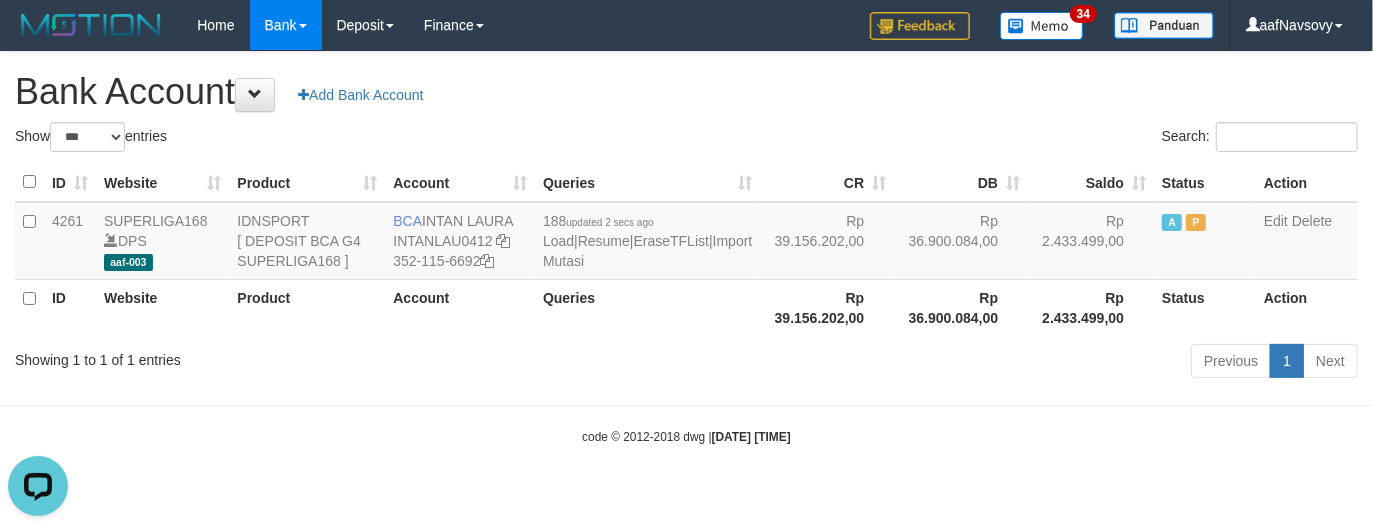 click on "Showing 1 to 1 of 1 entries" at bounding box center [286, 356] 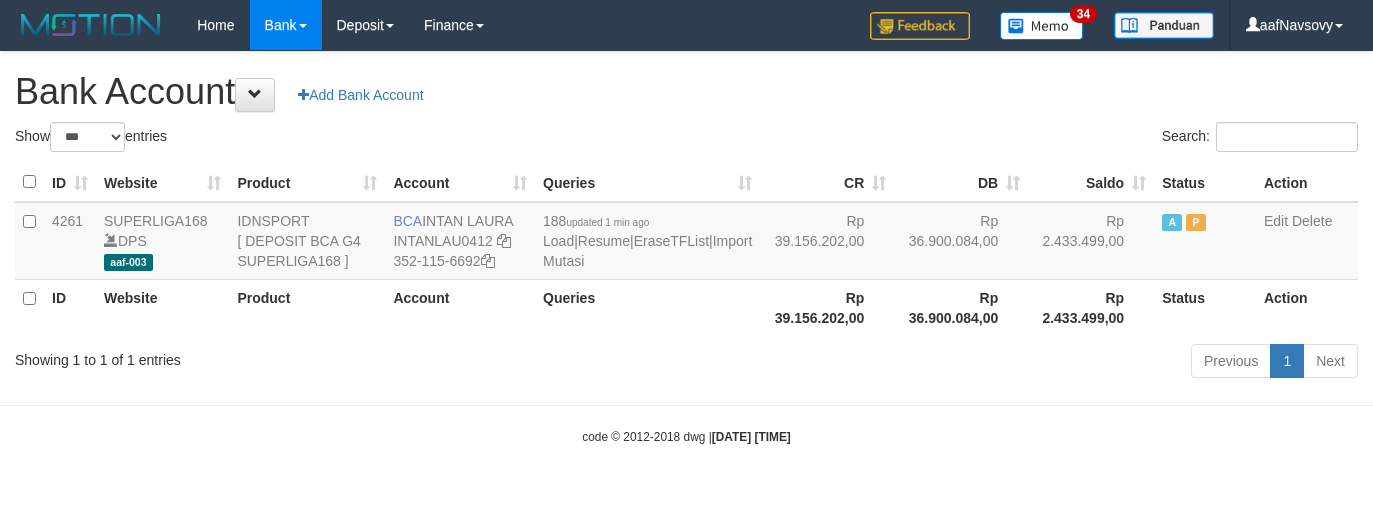 select on "***" 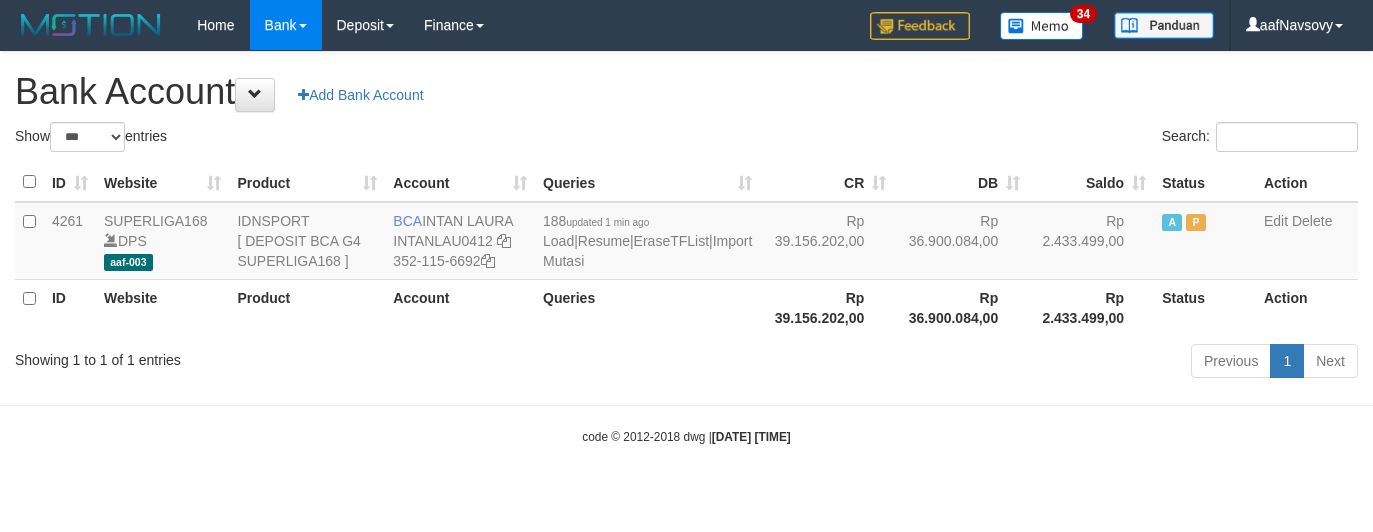 scroll, scrollTop: 0, scrollLeft: 0, axis: both 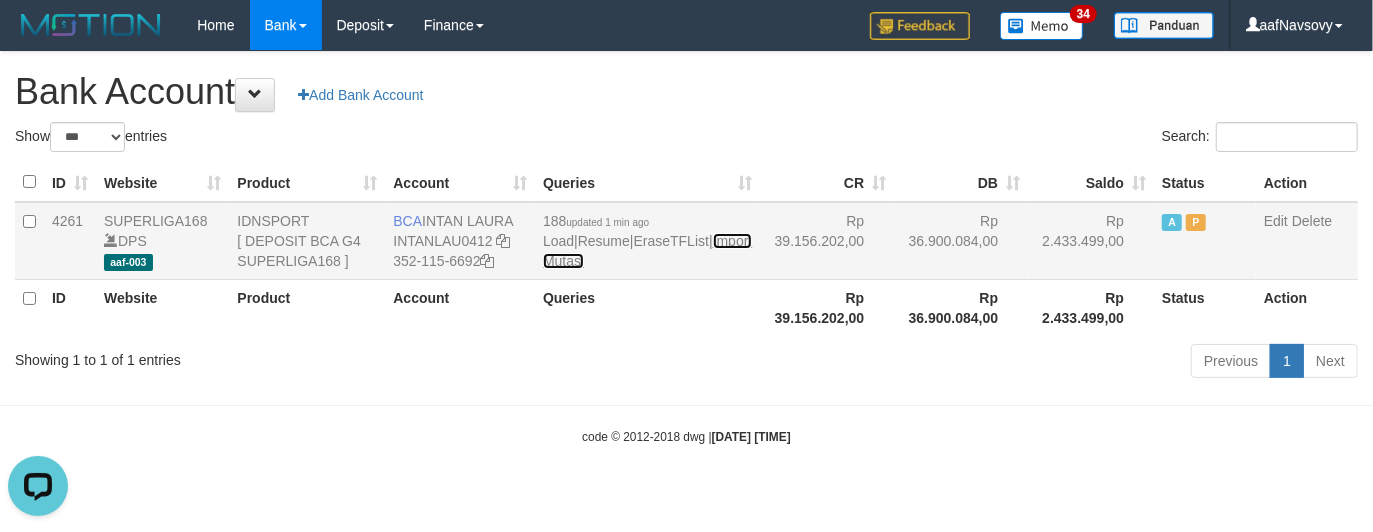 click on "Import Mutasi" at bounding box center (647, 251) 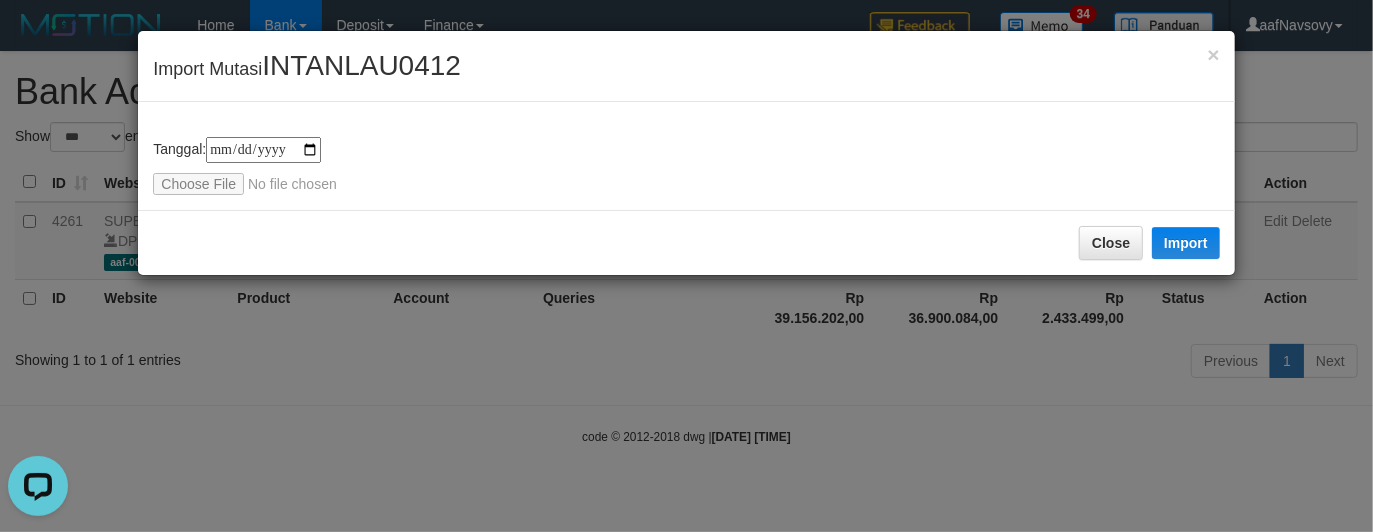 type on "**********" 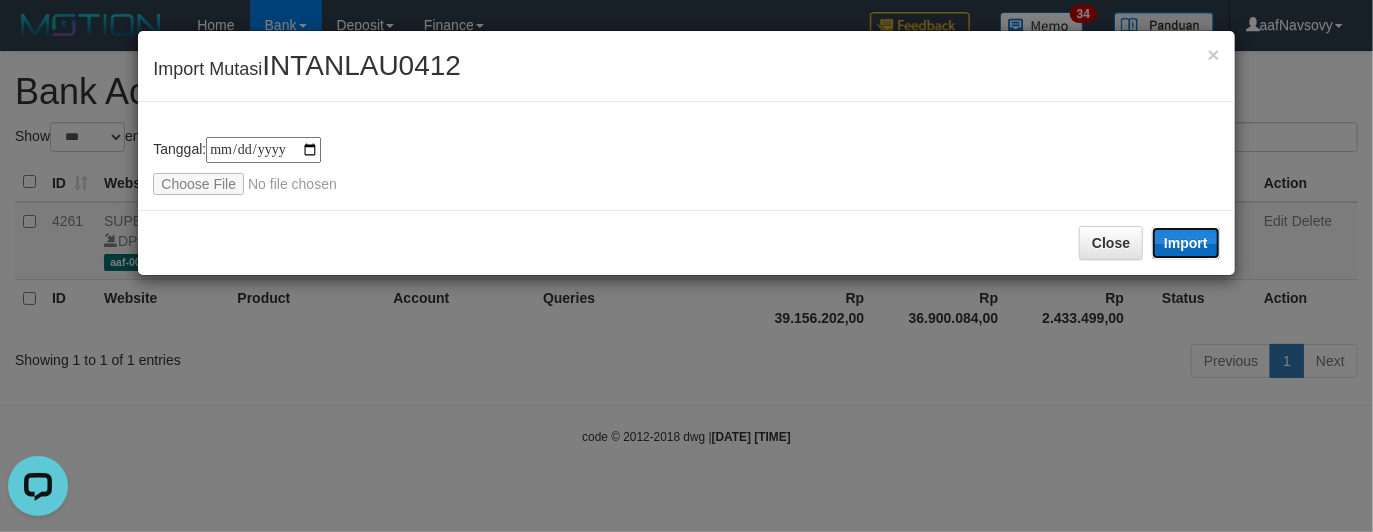click on "Import" at bounding box center [1186, 243] 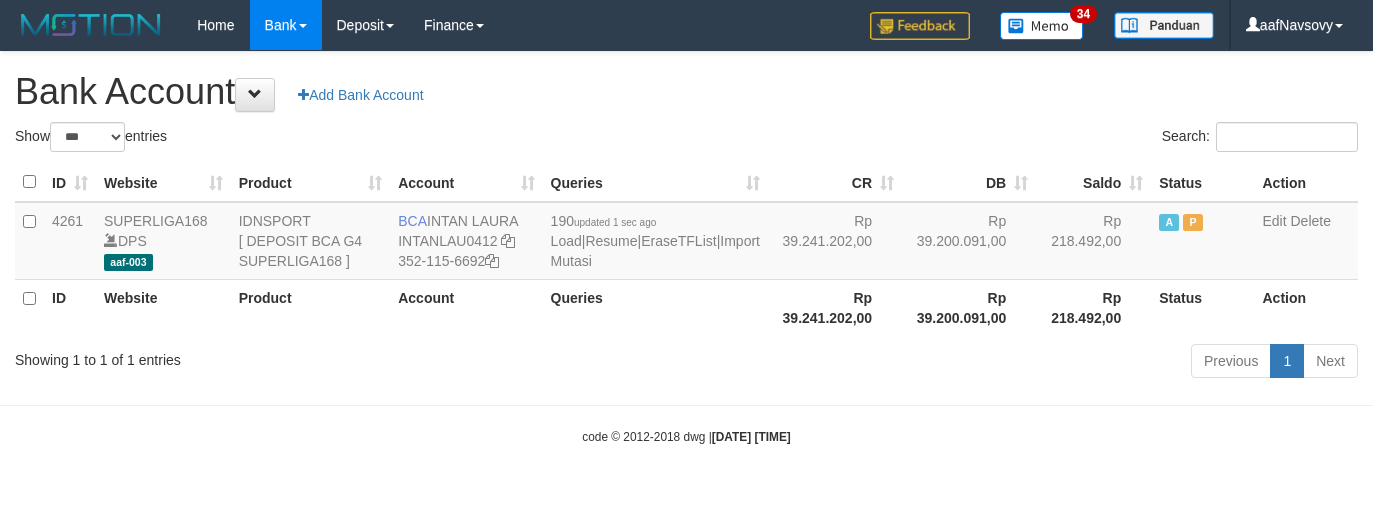 select on "***" 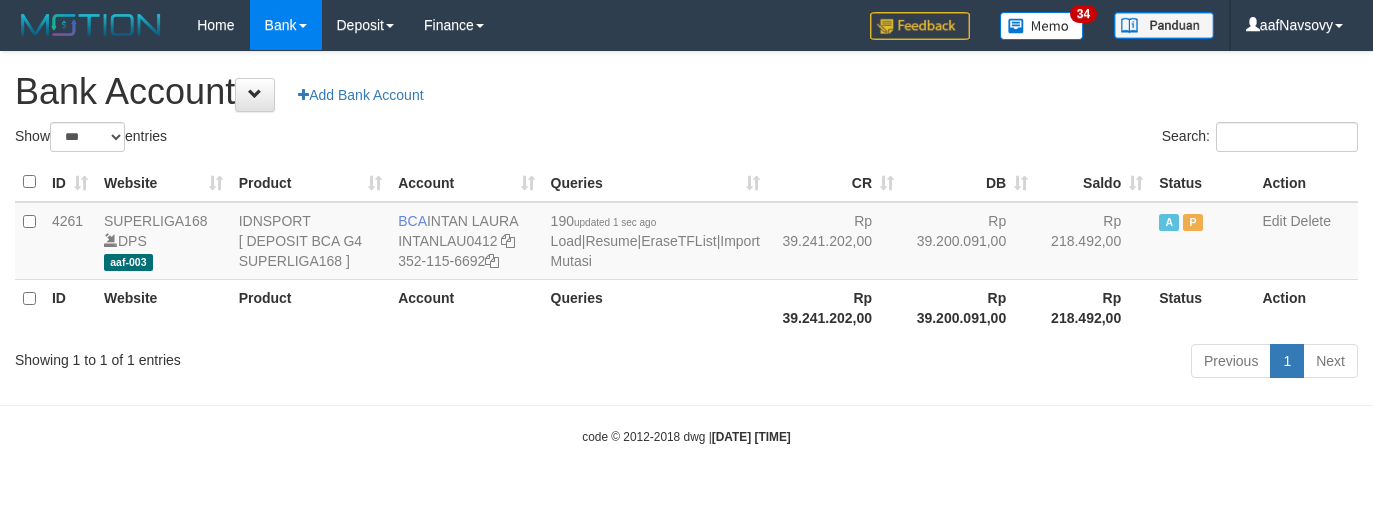 scroll, scrollTop: 0, scrollLeft: 0, axis: both 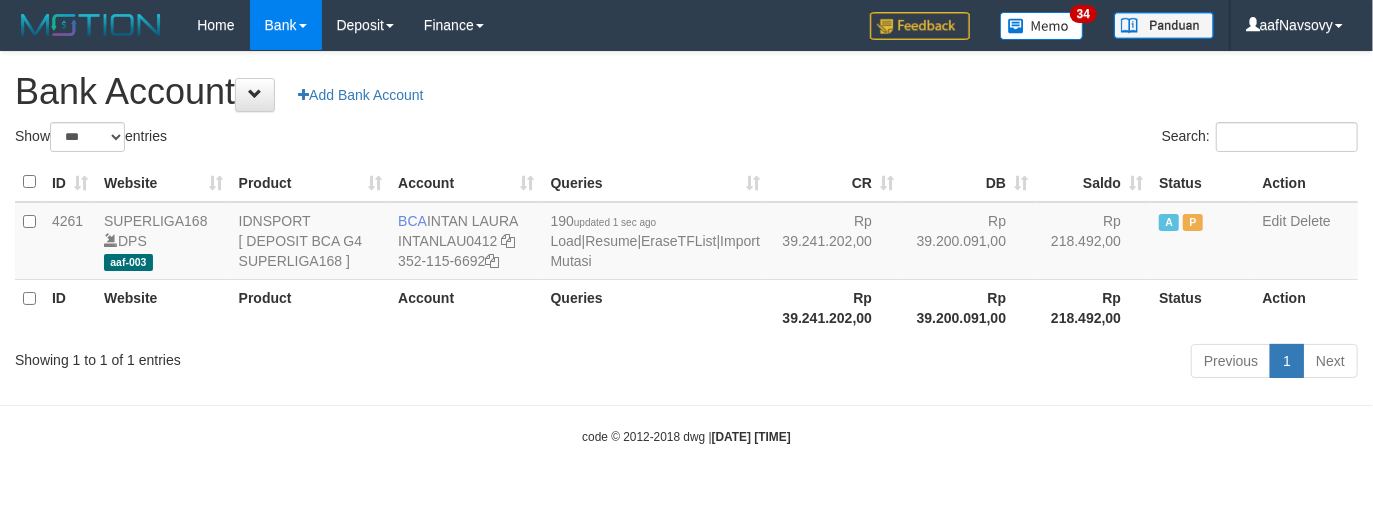 click on "Showing 1 to 1 of 1 entries" at bounding box center [286, 356] 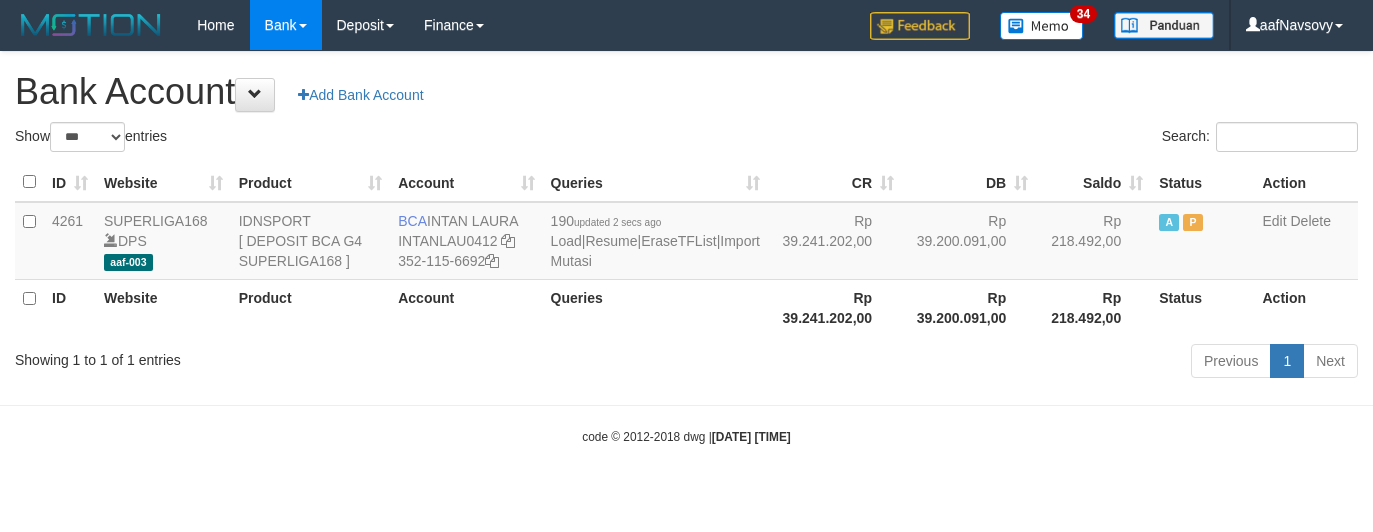 select on "***" 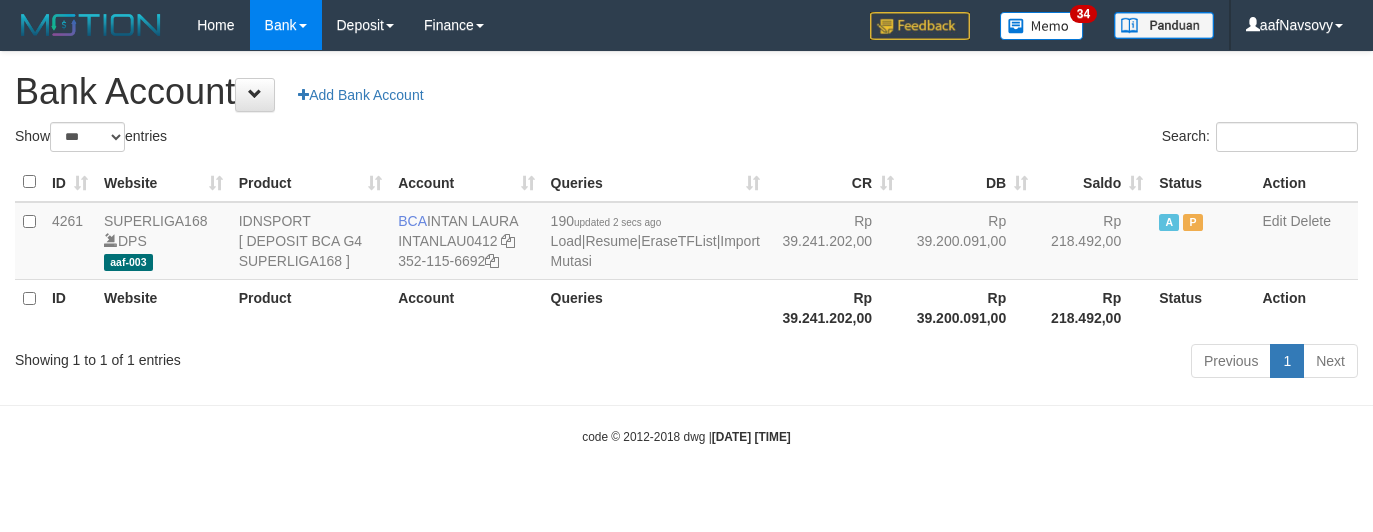 scroll, scrollTop: 0, scrollLeft: 0, axis: both 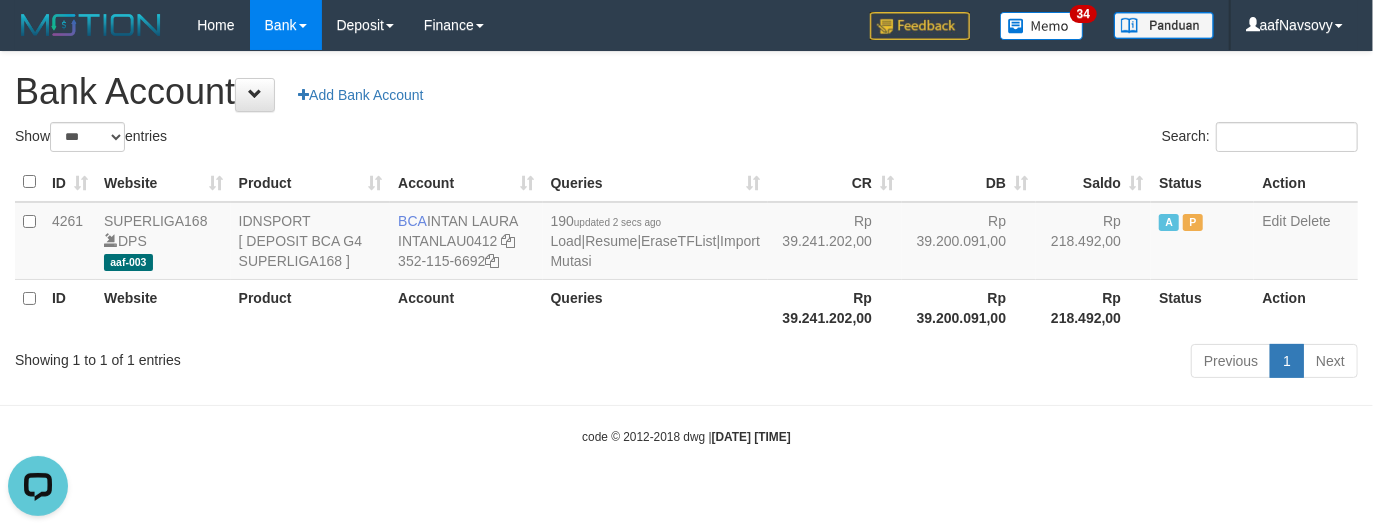 click on "Previous 1 Next" at bounding box center [972, 363] 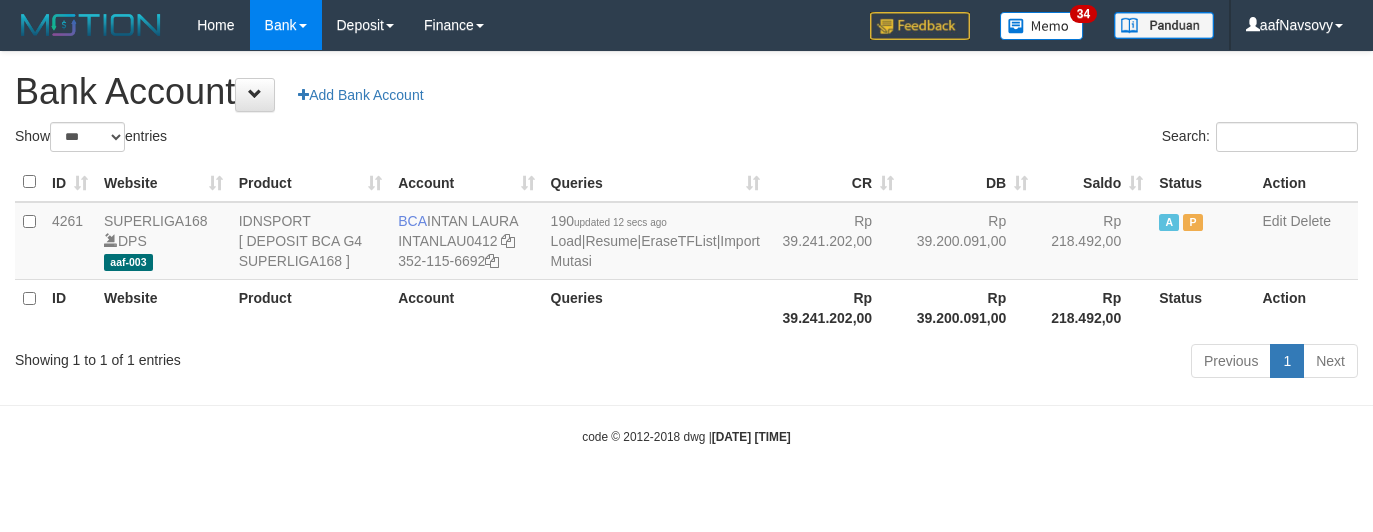 select on "***" 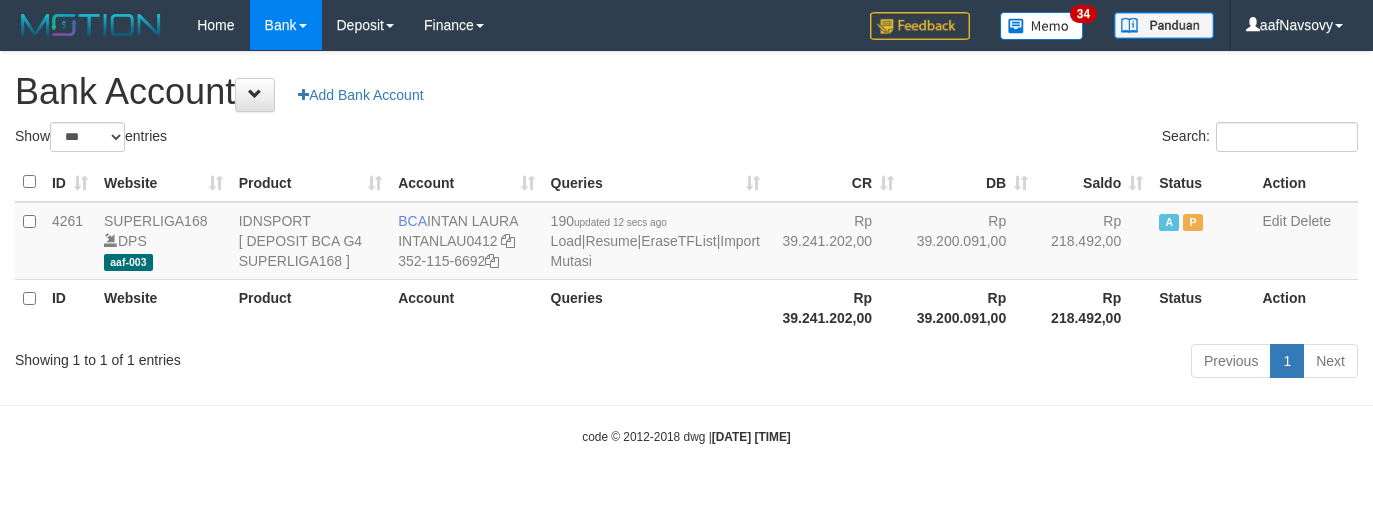 scroll, scrollTop: 0, scrollLeft: 0, axis: both 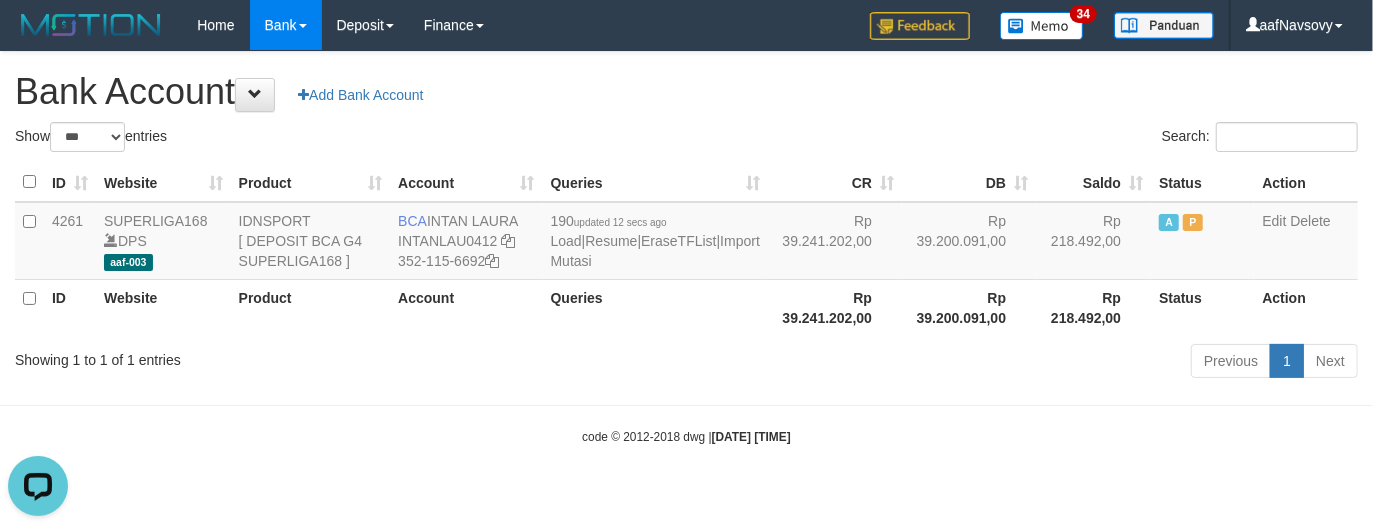 click on "ID Website Product Account Queries CR DB Saldo Status Action
4261
SUPERLIGA168
DPS
aaf-003
IDNSPORT
[ DEPOSIT BCA G4 SUPERLIGA168 ]
BCA
[FIRST] [LAST]
INTANLAU0412
352-115-6692
Load
|
Resume
|
EraseTFList
|
Import Mutasi
Rp 39.241.202,00
Rp 39.200.091,00
Rp 218.492,00
A
P
Edit
Delete
ID Website Product Account Queries Rp 39.241.202,00 Rp 39.200.091,00 Rp 218.492,00 Status" at bounding box center [686, 249] 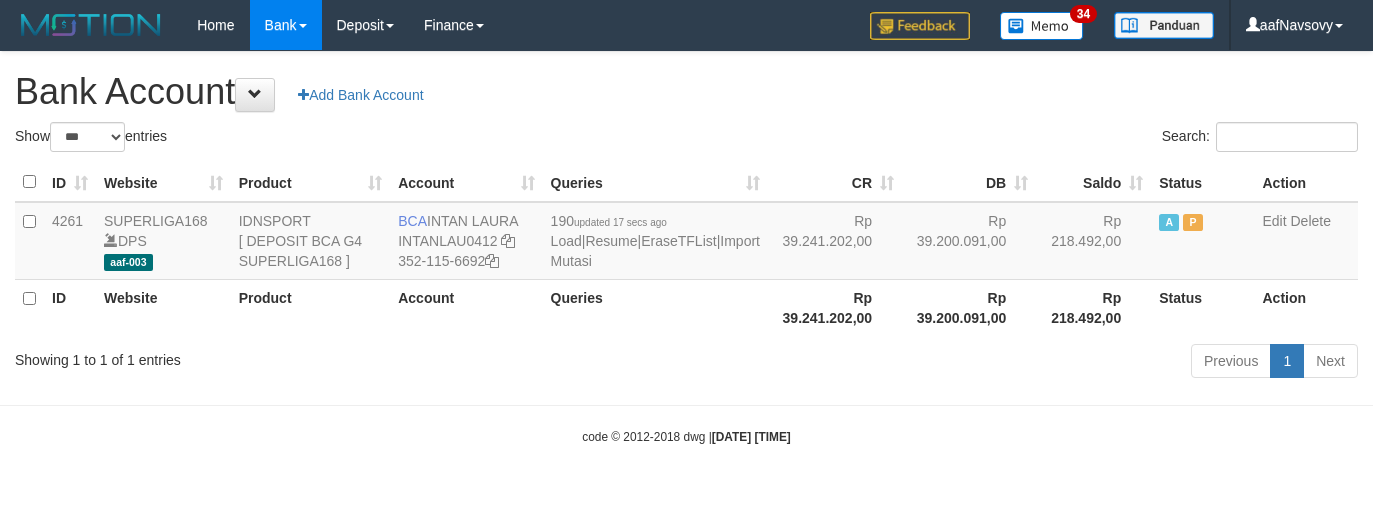 select on "***" 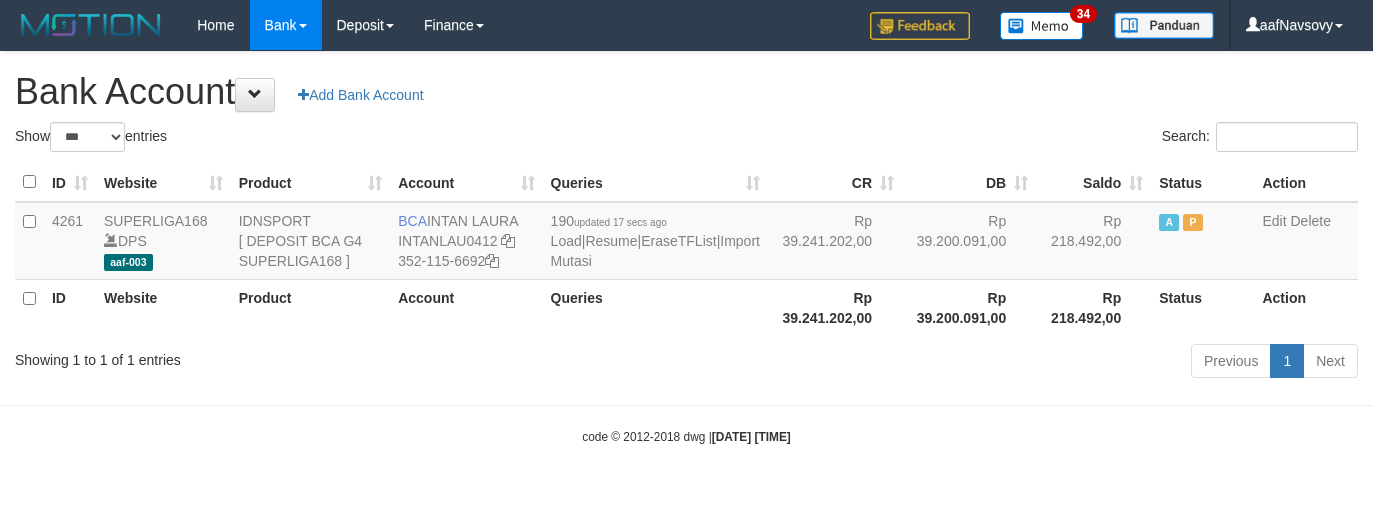 scroll, scrollTop: 0, scrollLeft: 0, axis: both 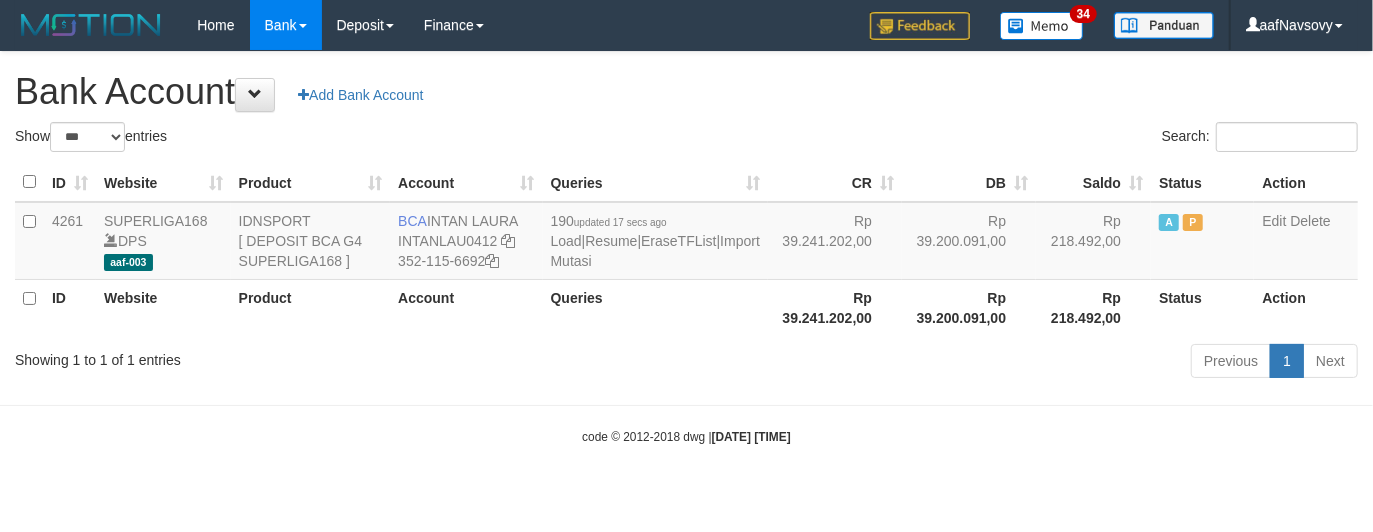 click on "Previous 1 Next" at bounding box center (972, 363) 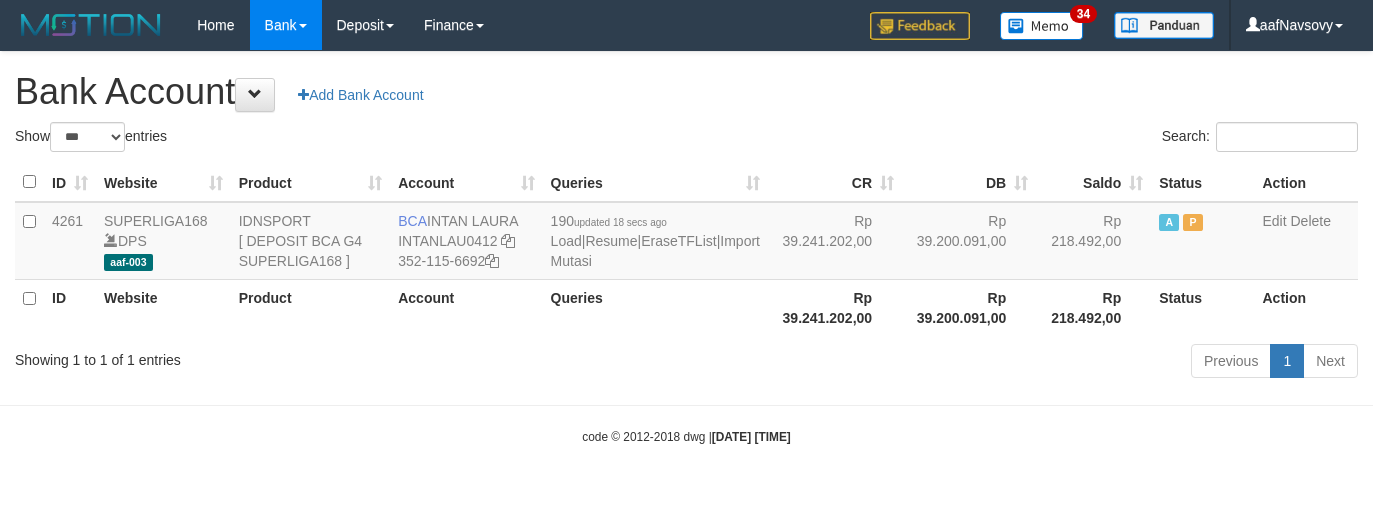 select on "***" 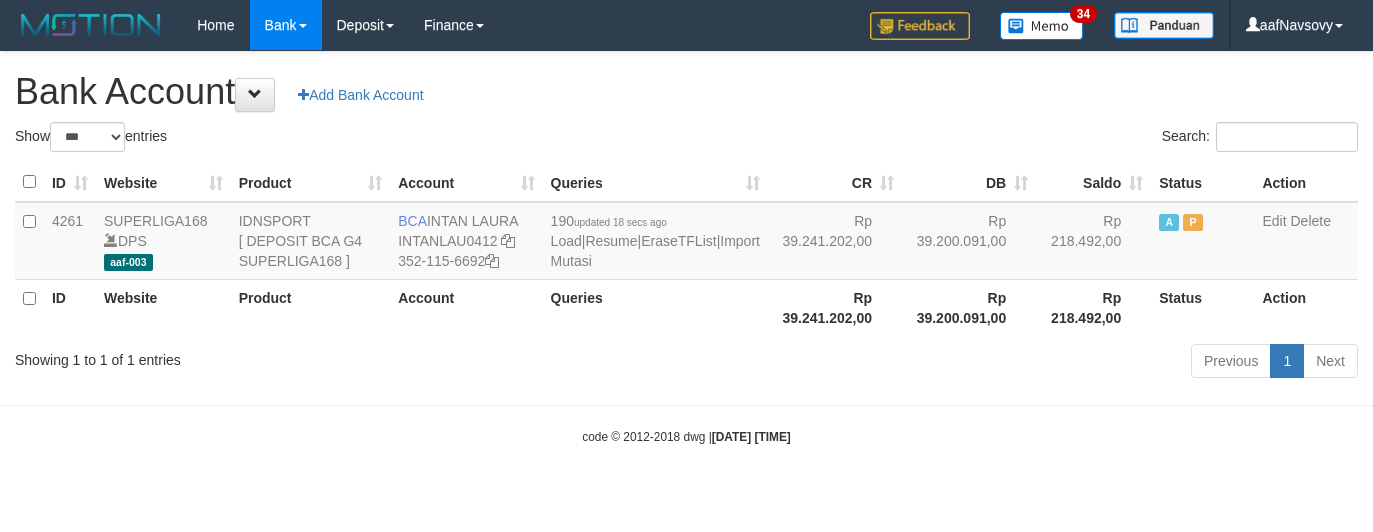 scroll, scrollTop: 0, scrollLeft: 0, axis: both 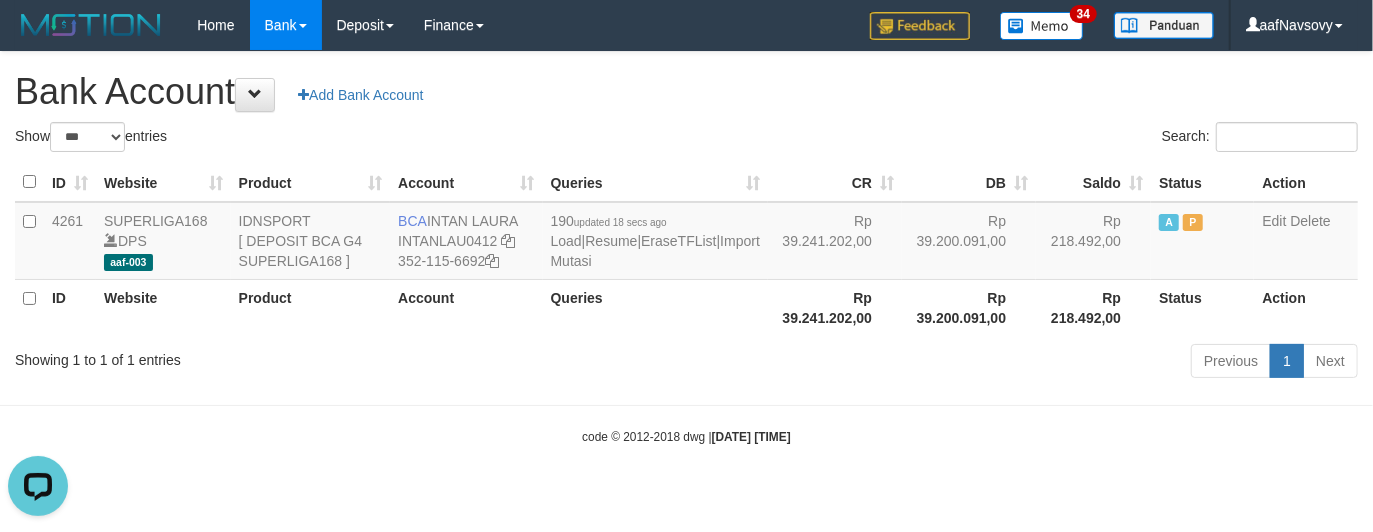 click on "Previous 1 Next" at bounding box center [972, 363] 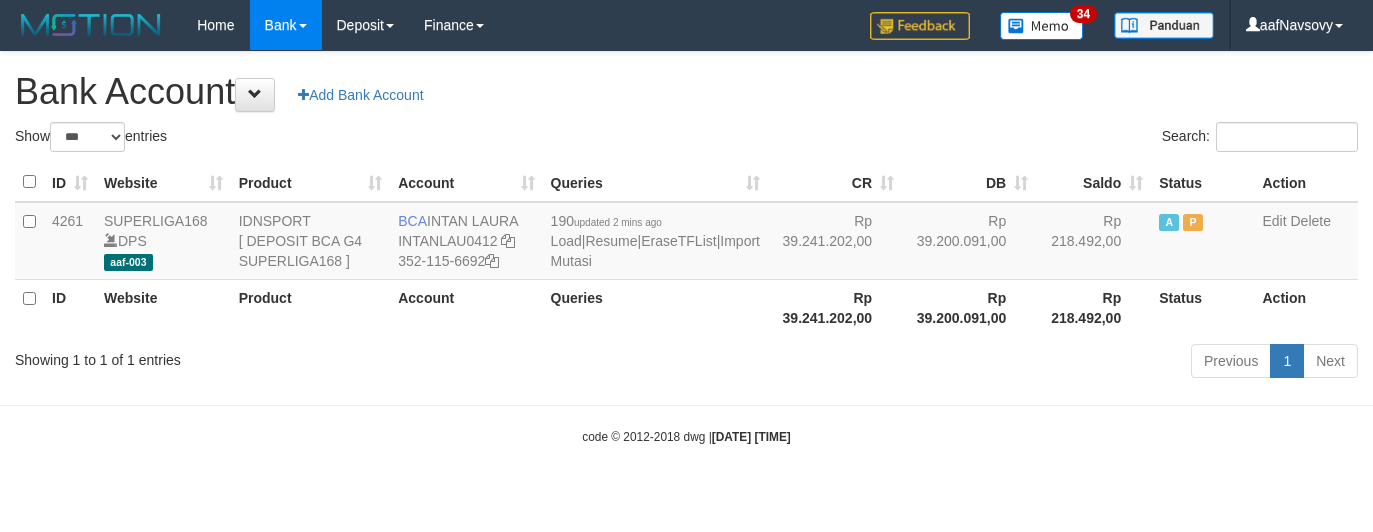 select on "***" 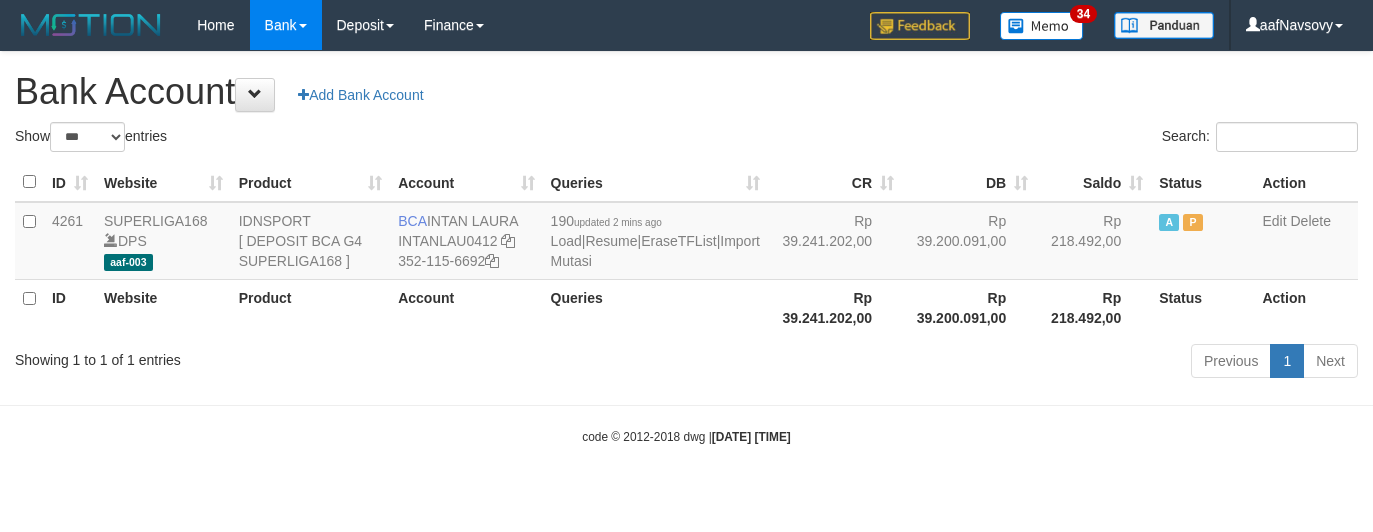 scroll, scrollTop: 0, scrollLeft: 0, axis: both 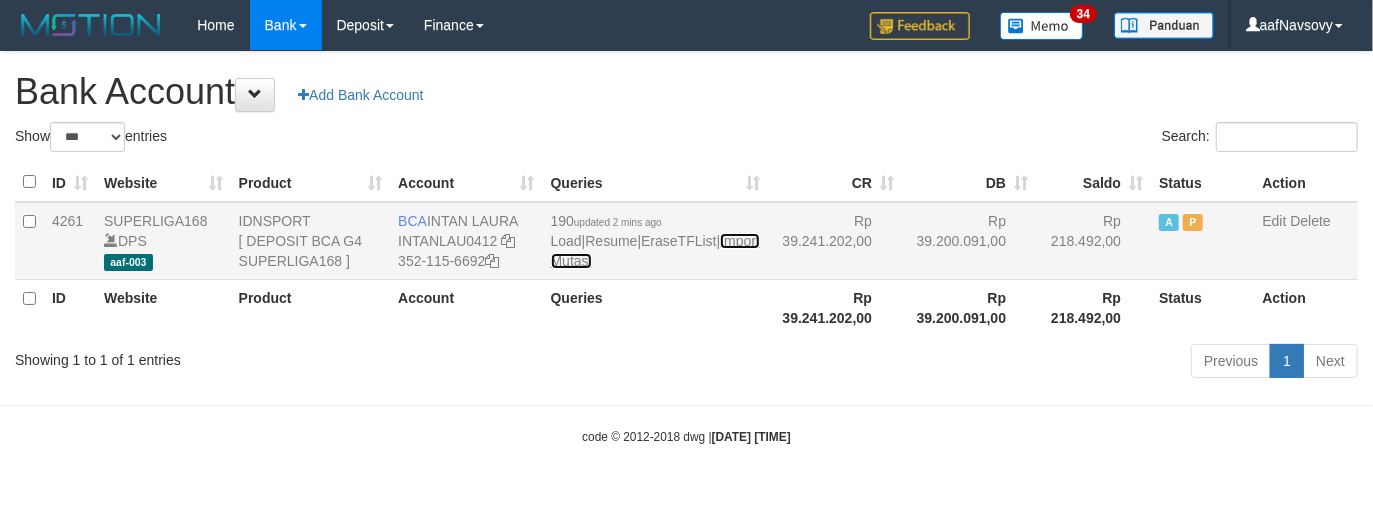 click on "Import Mutasi" at bounding box center [655, 251] 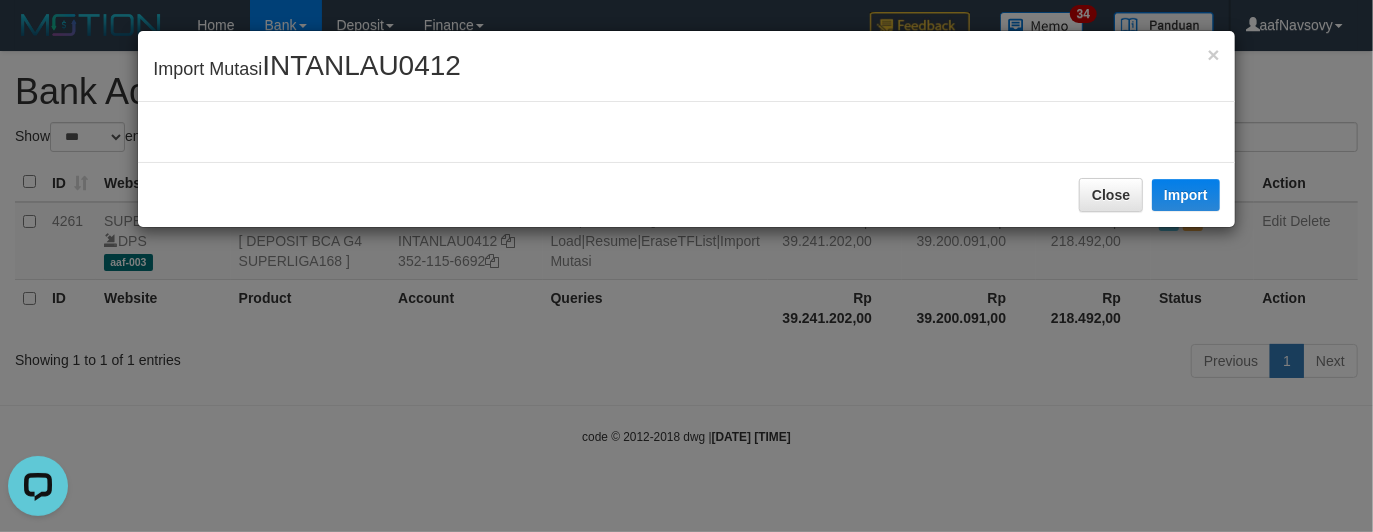 scroll, scrollTop: 0, scrollLeft: 0, axis: both 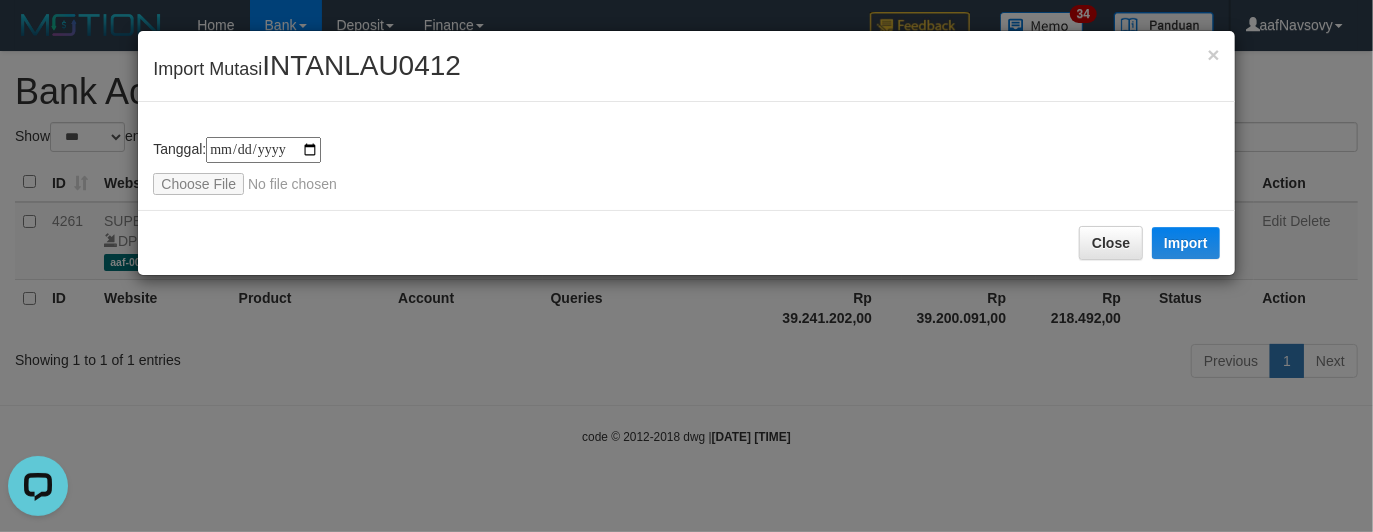 type on "**********" 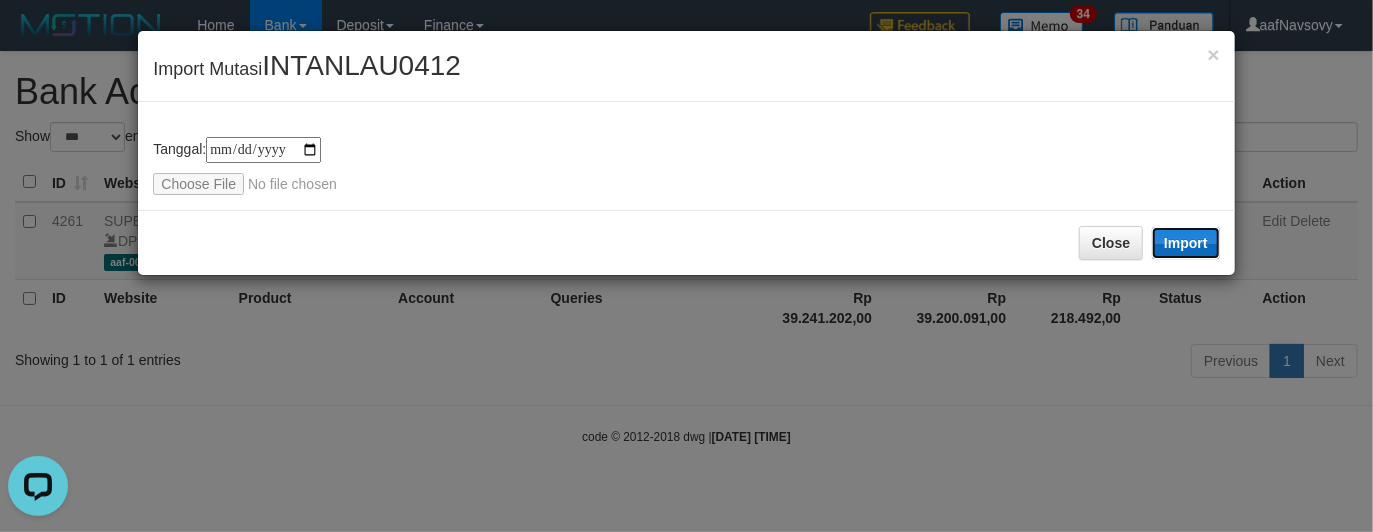 click on "Import" at bounding box center (1186, 243) 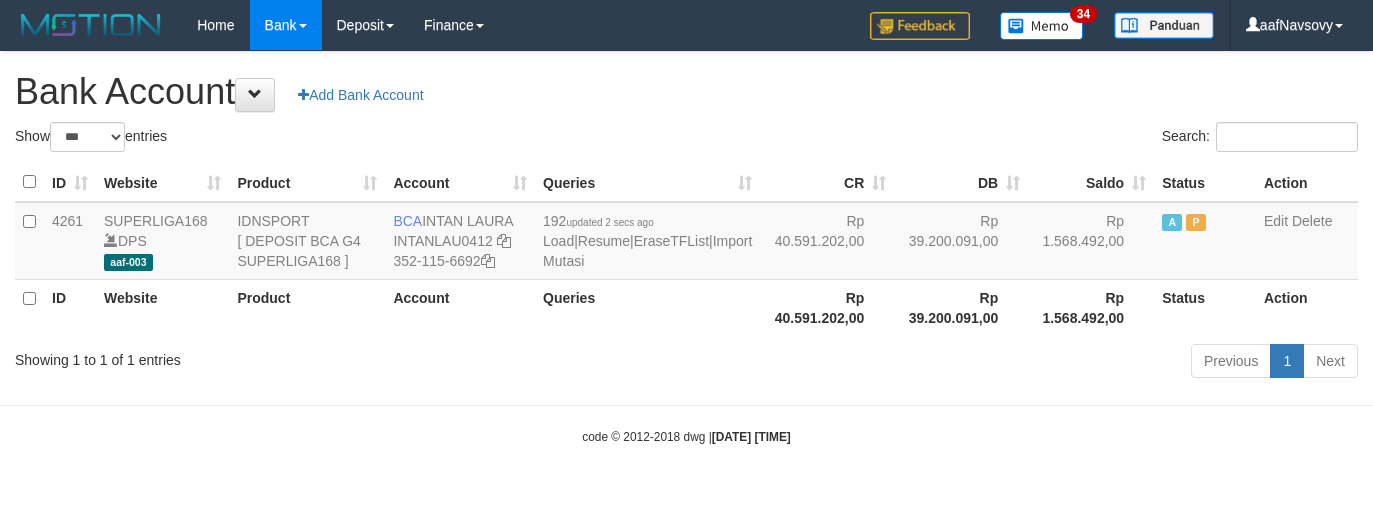 select on "***" 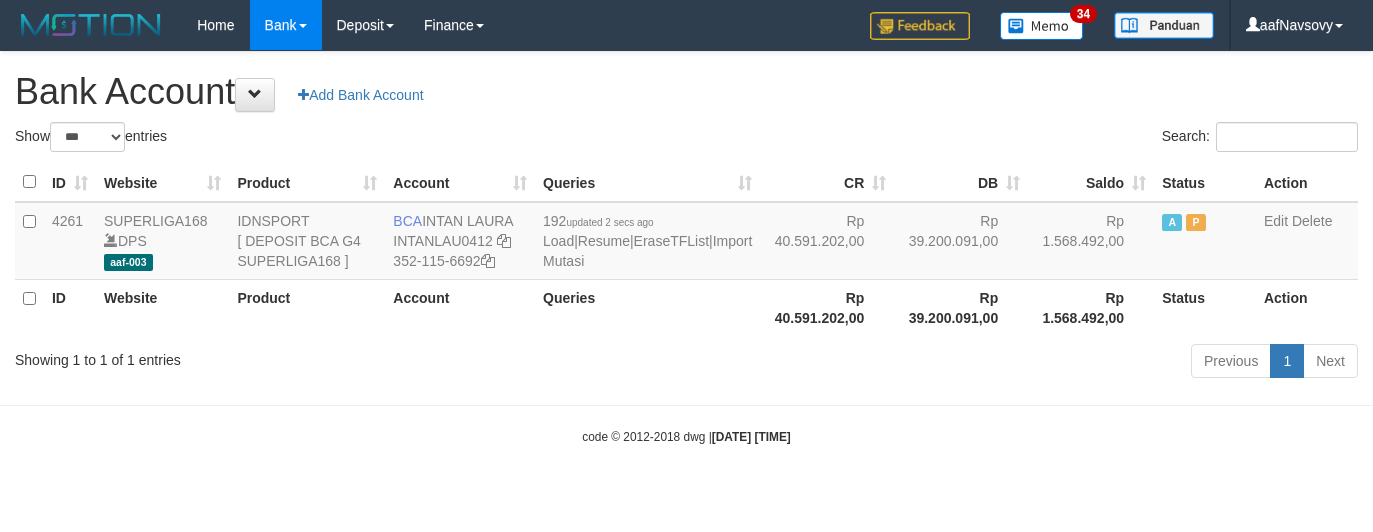 scroll, scrollTop: 0, scrollLeft: 0, axis: both 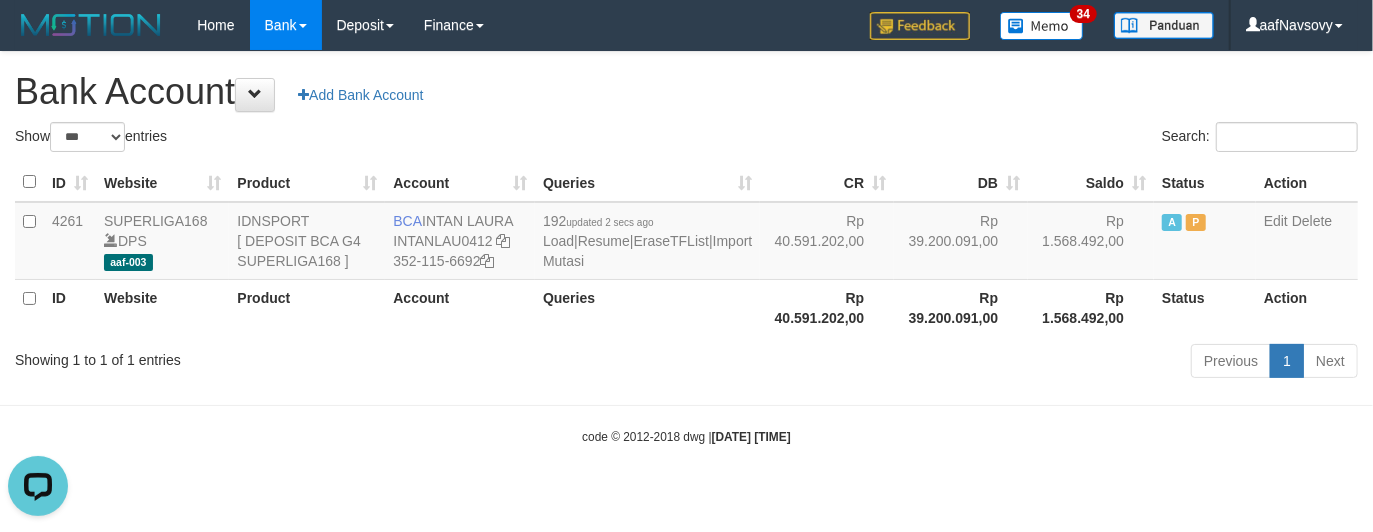 click on "Previous 1 Next" at bounding box center [972, 363] 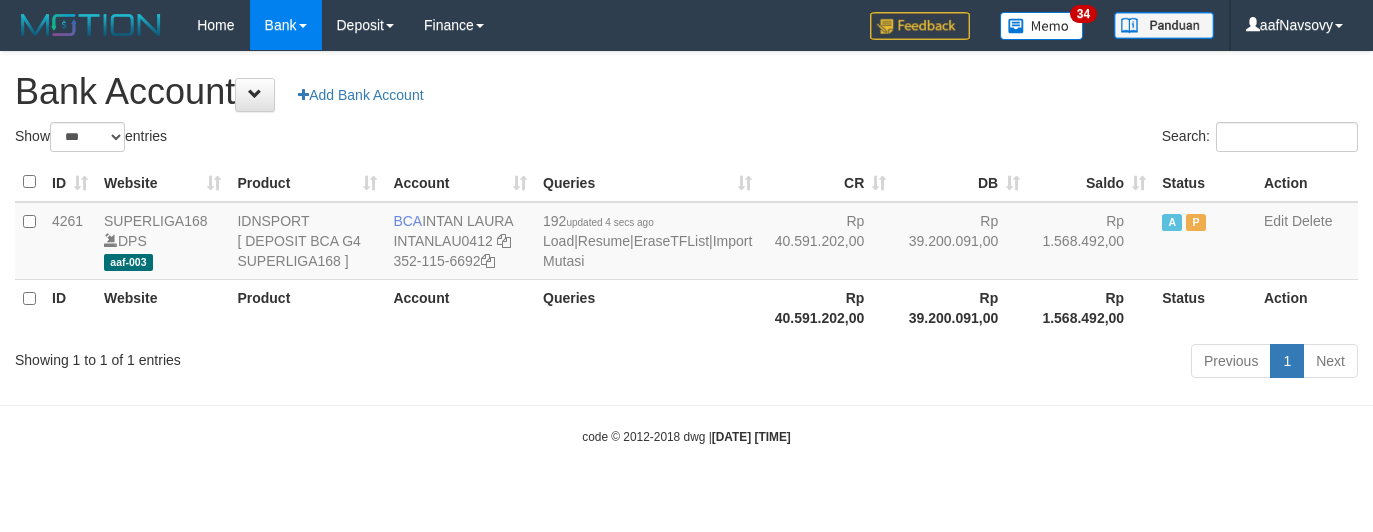 select on "***" 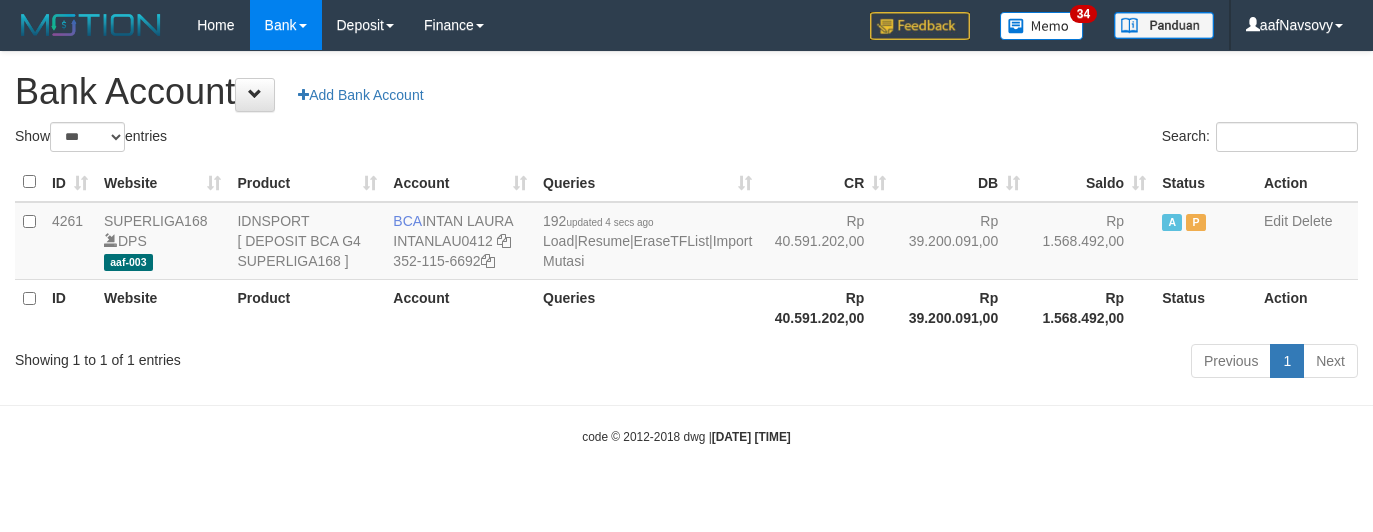 scroll, scrollTop: 0, scrollLeft: 0, axis: both 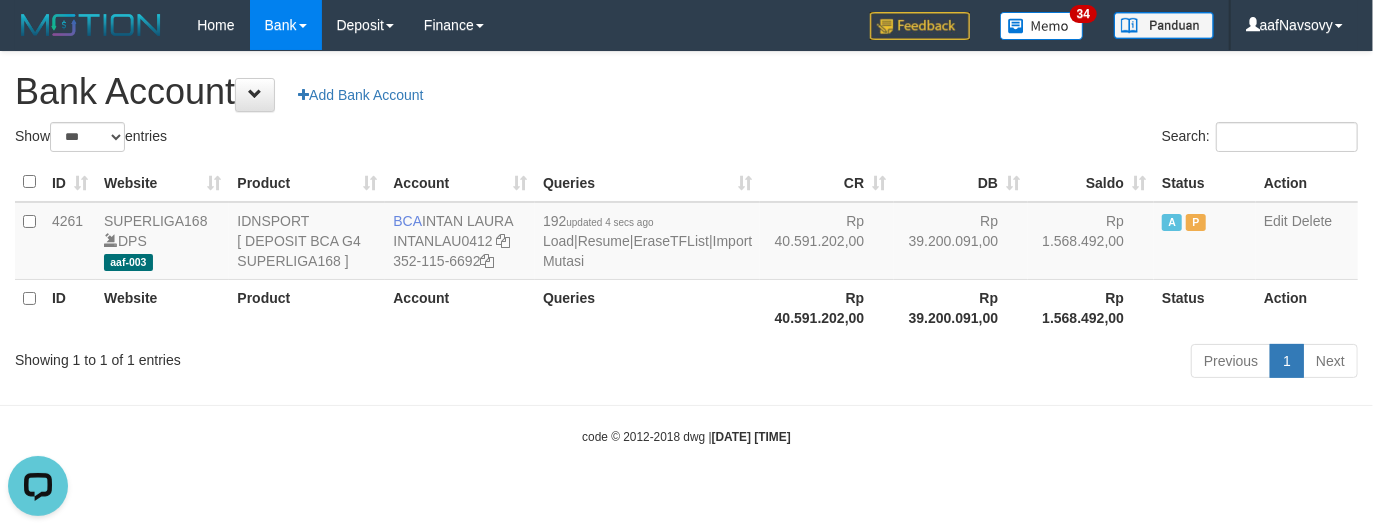 click on "ID Website Product Account Queries CR DB Saldo Status Action
4261
SUPERLIGA168
DPS
aaf-003
IDNSPORT
[ DEPOSIT BCA G4 SUPERLIGA168 ]
BCA
INTAN LAURA
INTANLAU0412
352-115-6692
192  updated 4 secs ago
Load
|
Resume
|
EraseTFList
|
Import Mutasi
Rp 40.591.202,00
Rp 39.200.091,00
Rp 1.568.492,00
A
P
Edit
Delete
ID Website Product Account Queries Rp 40.591.202,00 Rp 39.200.091,00 Rp 1.568.492,00" at bounding box center (686, 249) 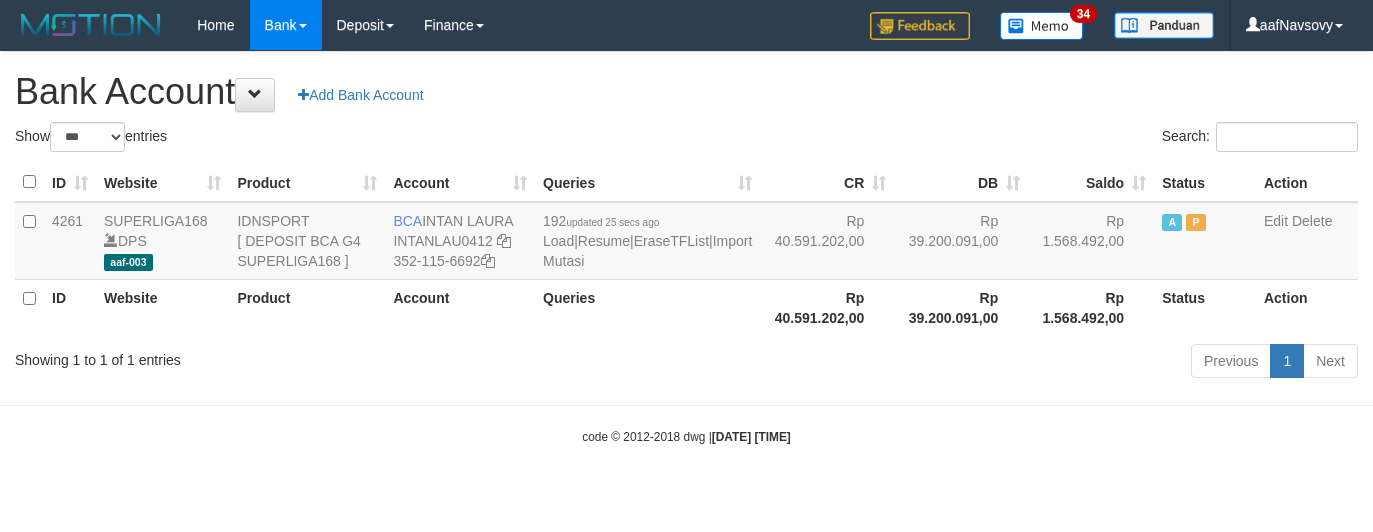 select on "***" 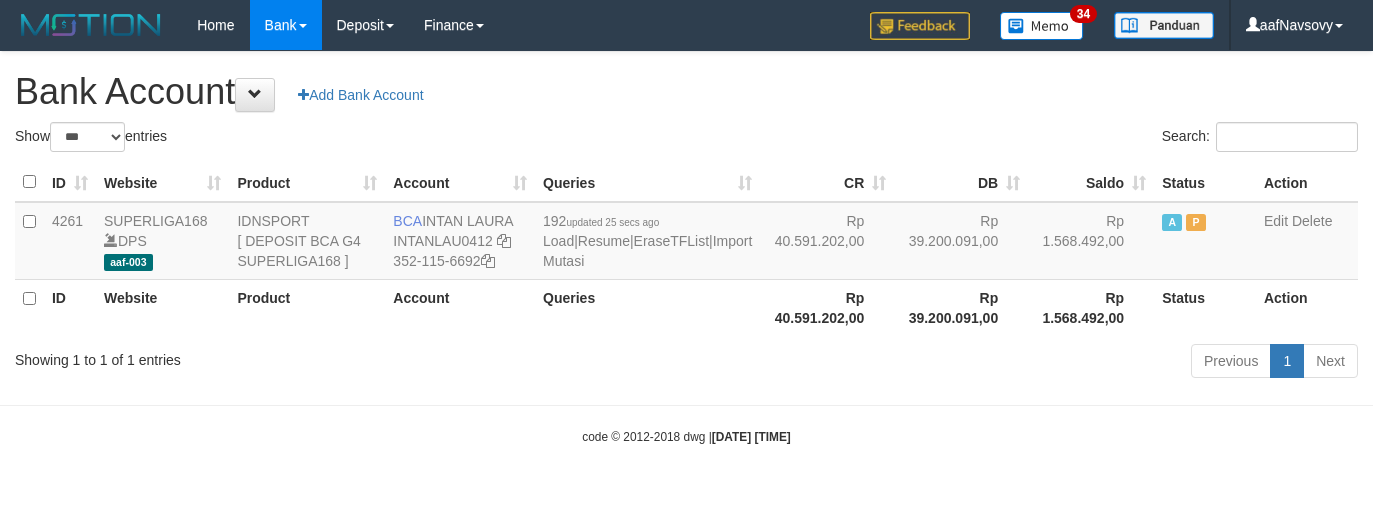 scroll, scrollTop: 0, scrollLeft: 0, axis: both 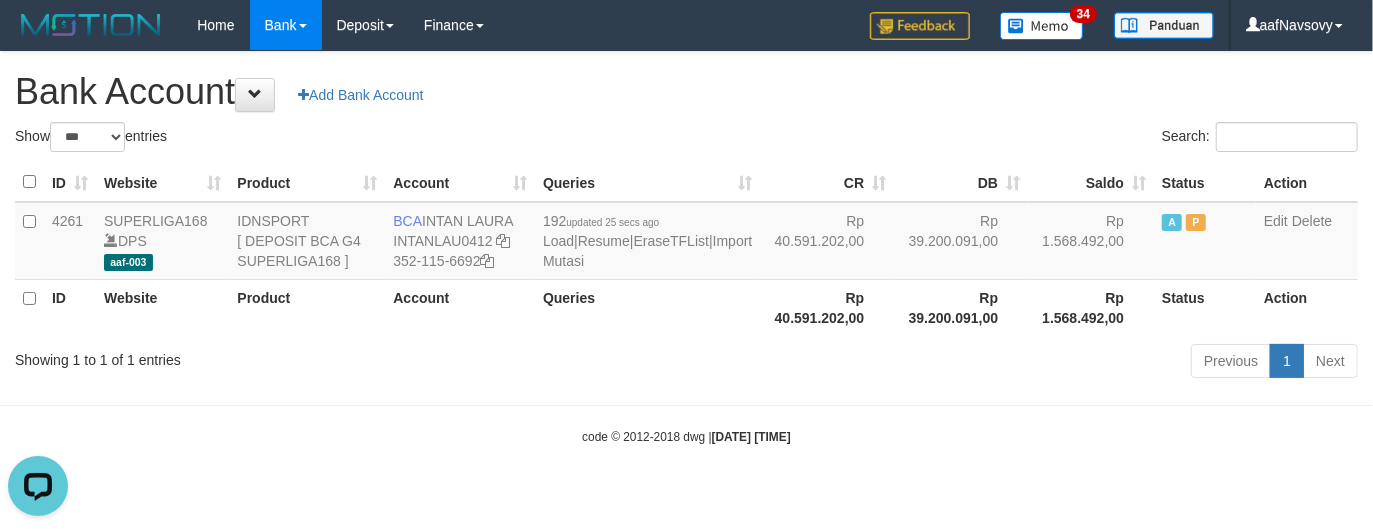 click on "Previous 1 Next" at bounding box center (972, 363) 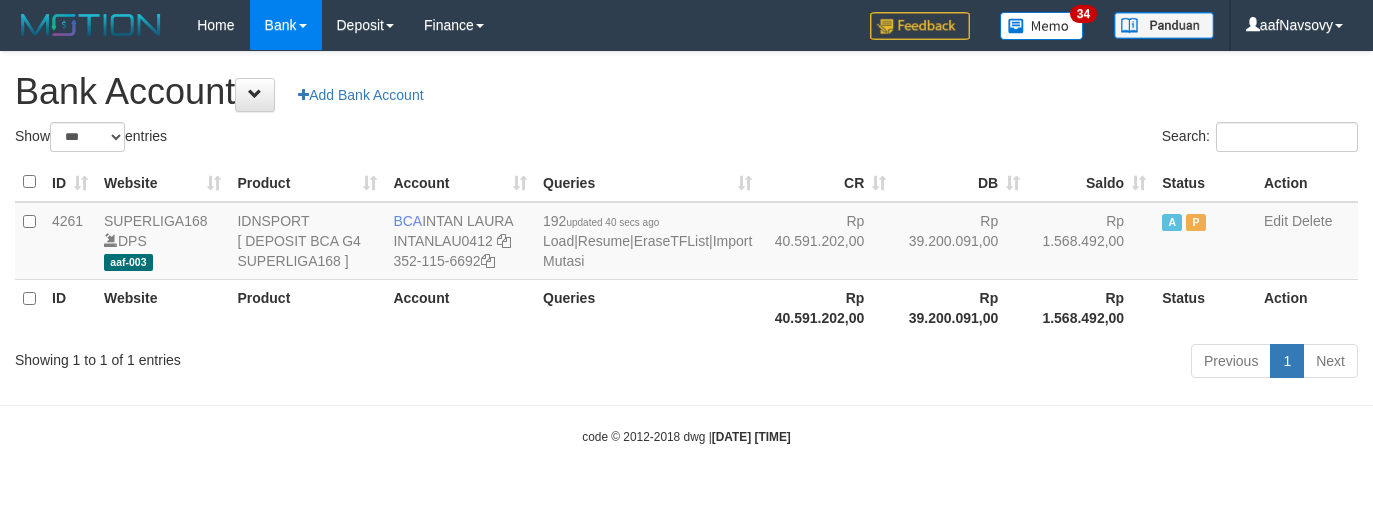 select on "***" 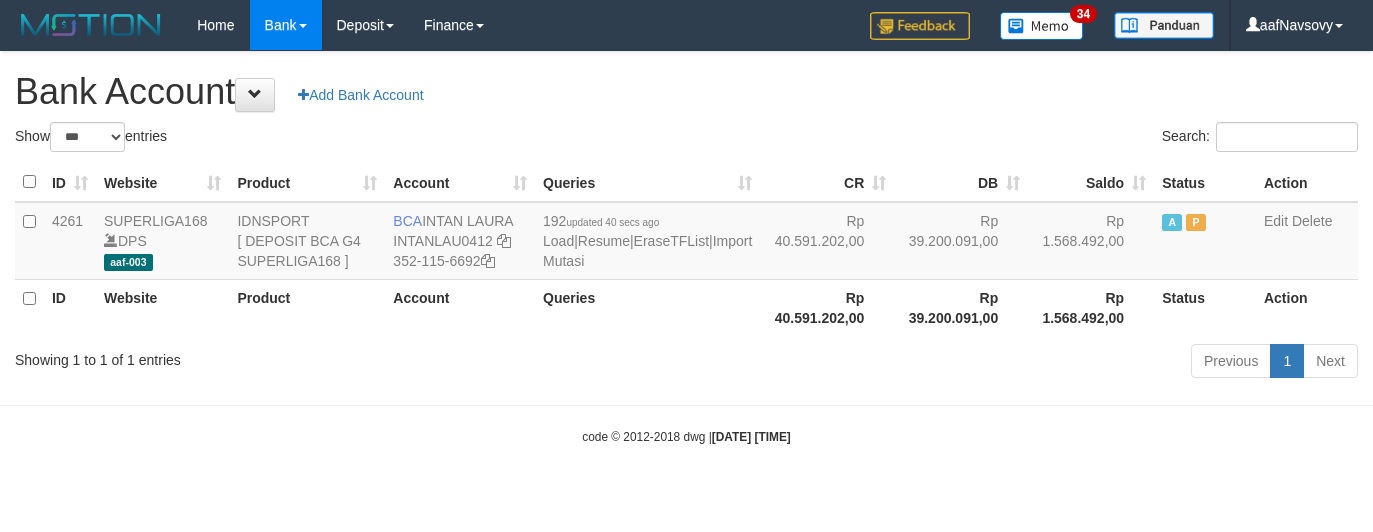 scroll, scrollTop: 0, scrollLeft: 0, axis: both 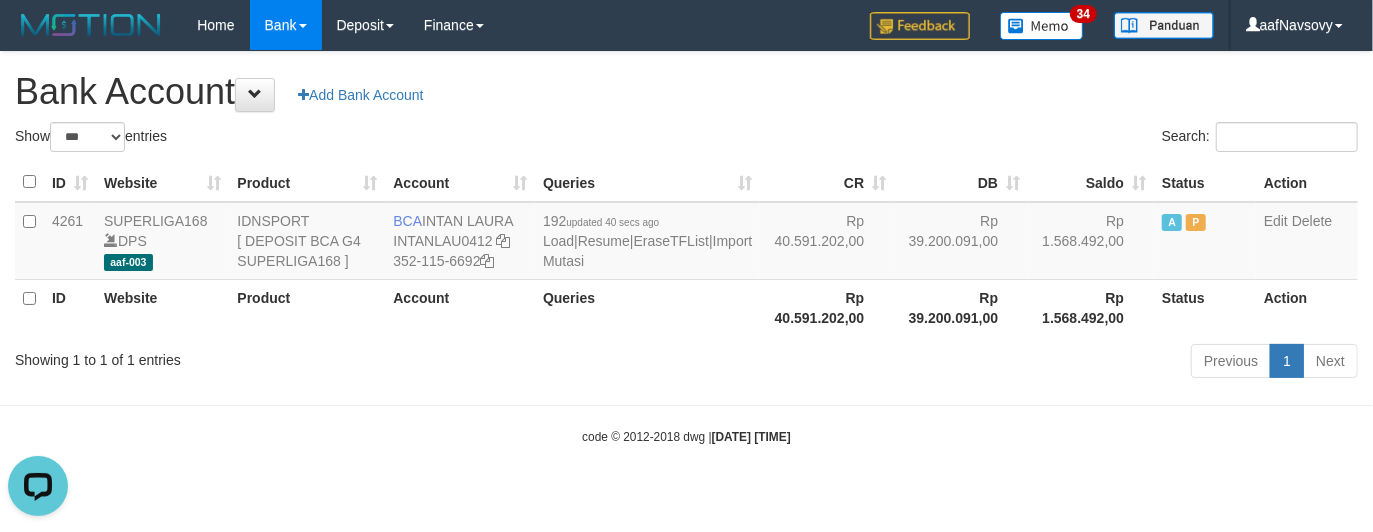click on "Queries" at bounding box center [647, 307] 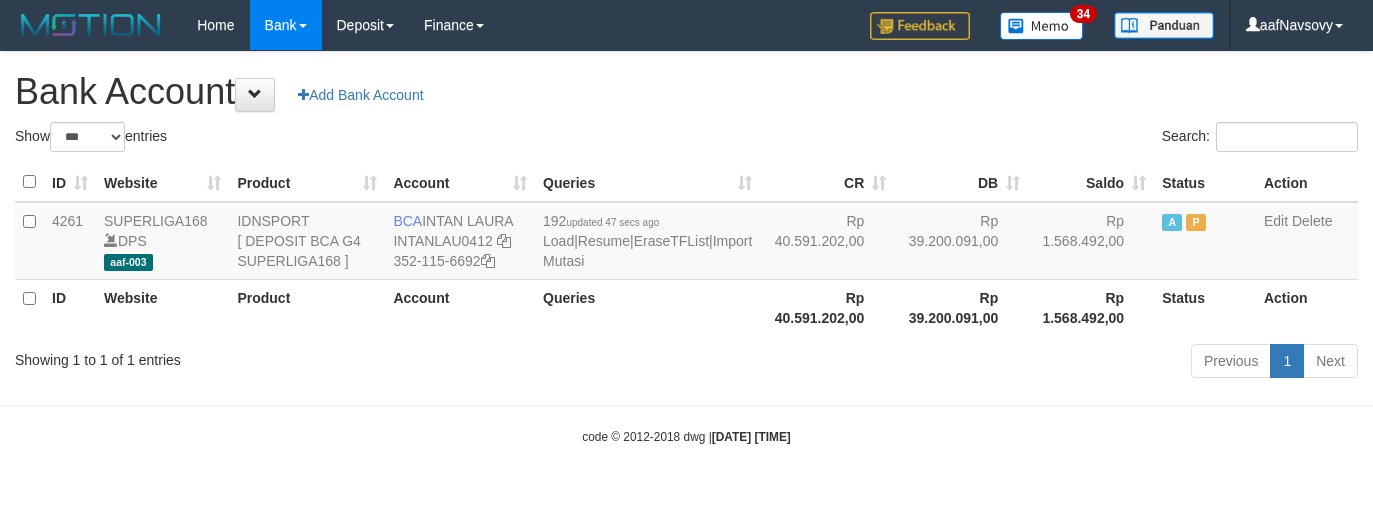 select on "***" 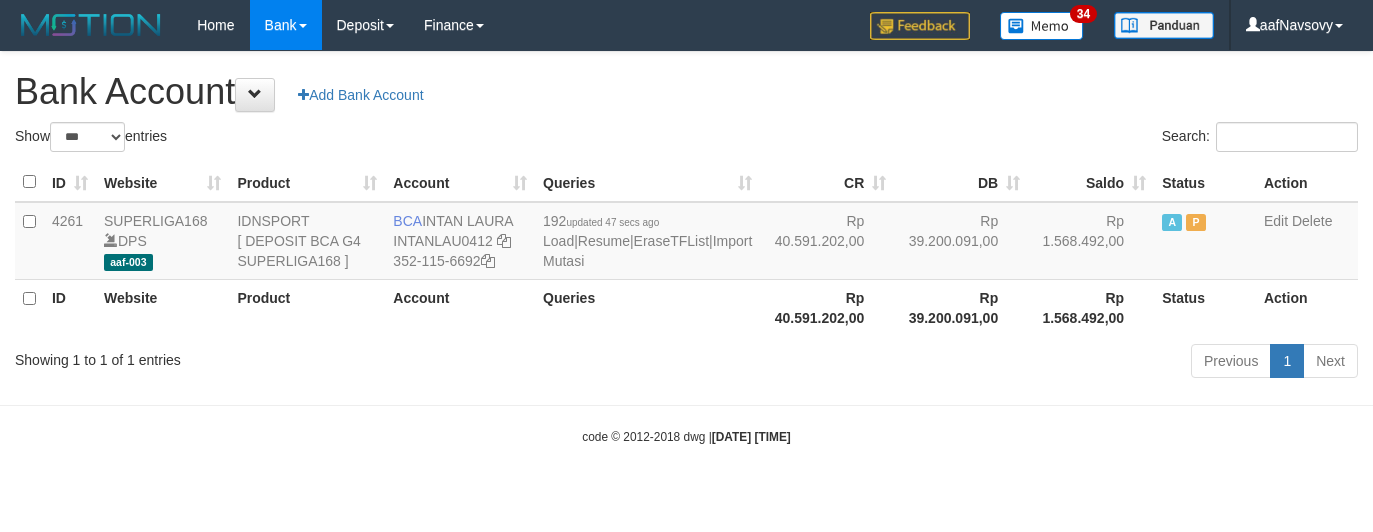 scroll, scrollTop: 0, scrollLeft: 0, axis: both 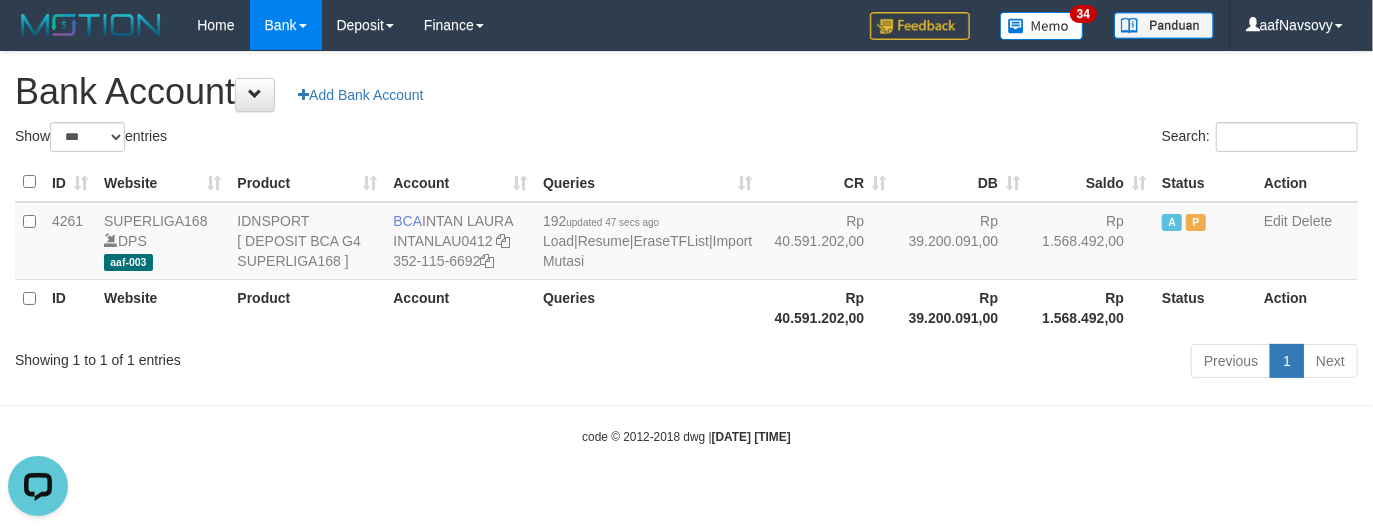 click on "Queries" at bounding box center (647, 307) 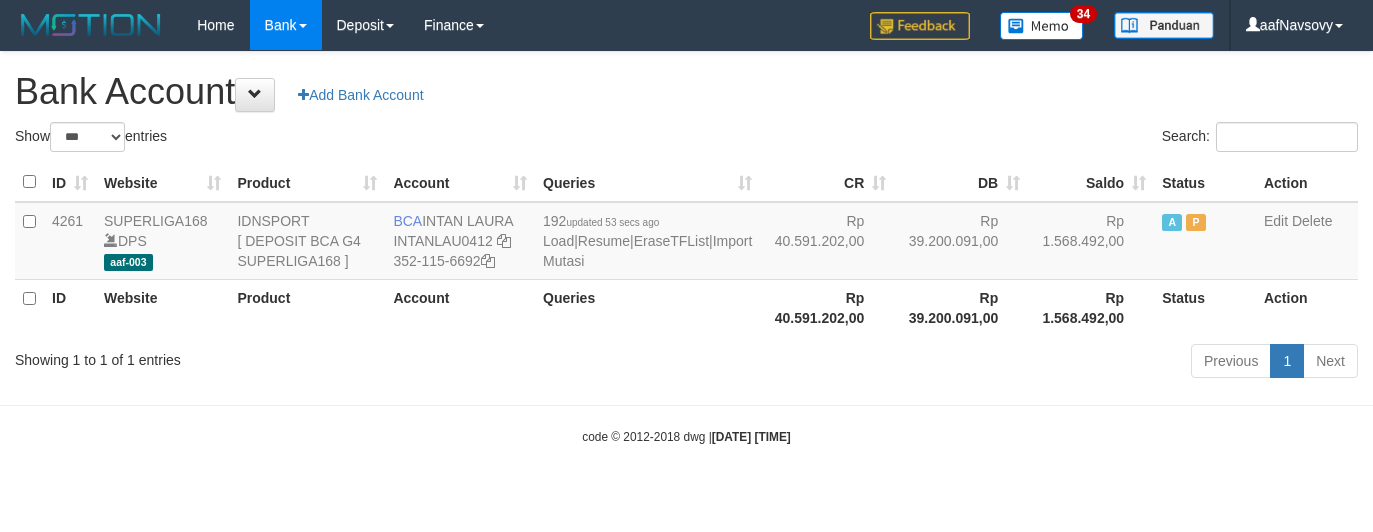 select on "***" 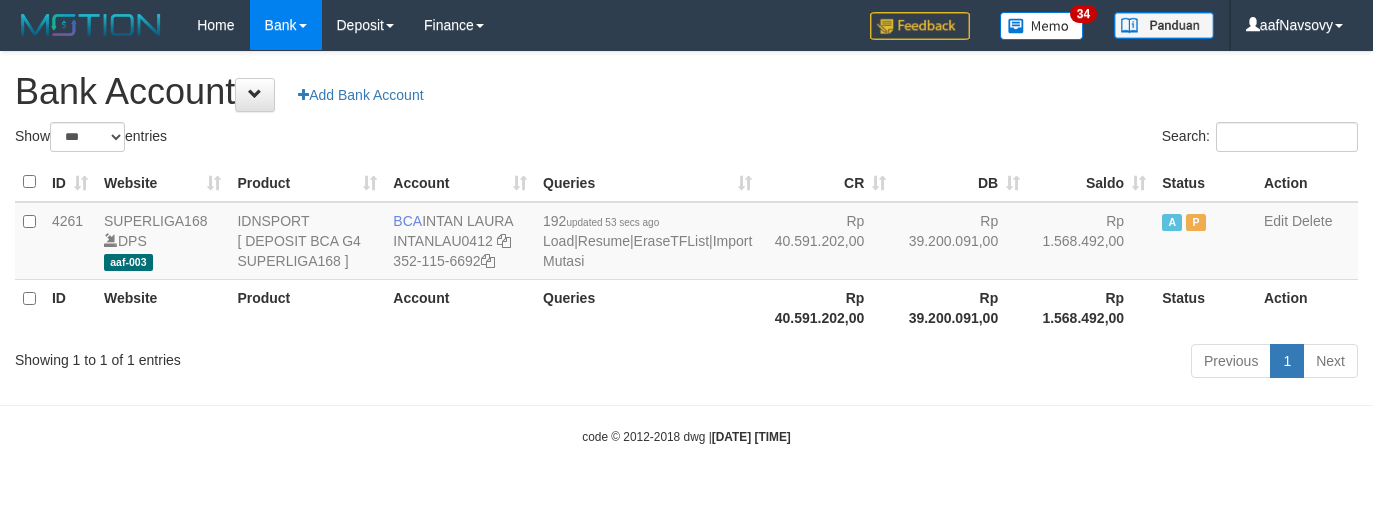 scroll, scrollTop: 0, scrollLeft: 0, axis: both 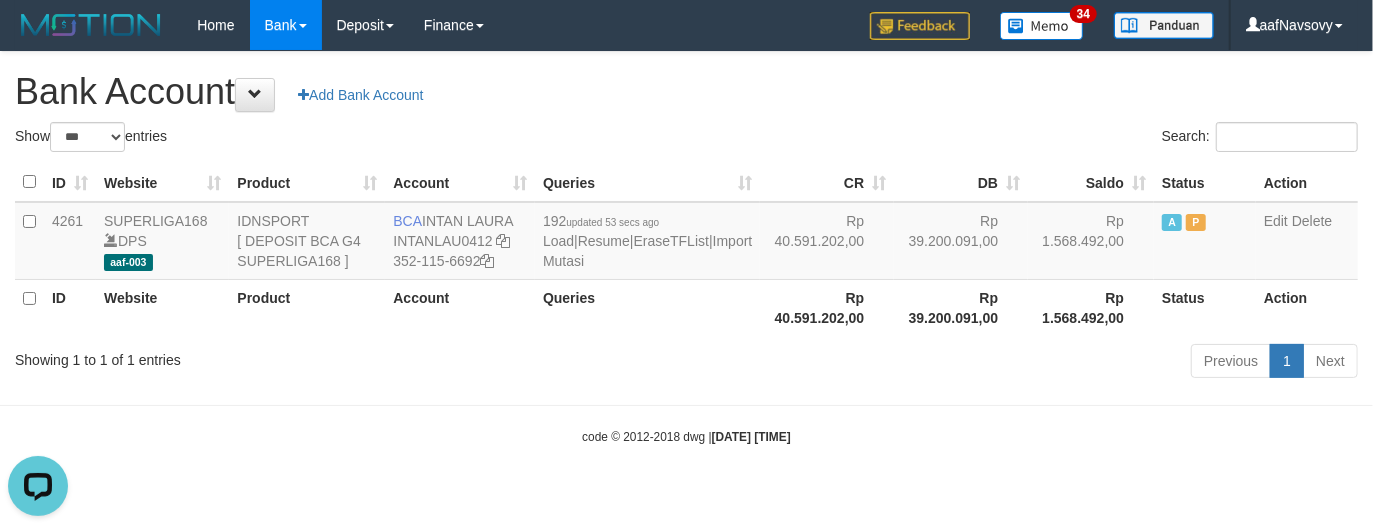 click on "code © 2012-2018 dwg |  [DATE] [TIME]" at bounding box center [686, 436] 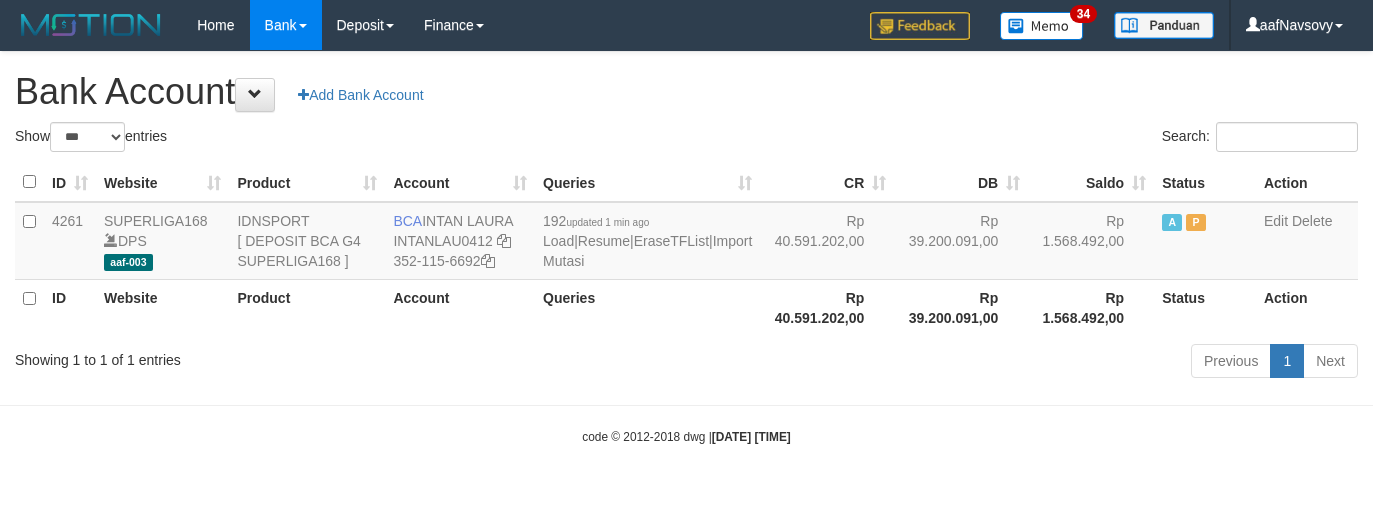 select on "***" 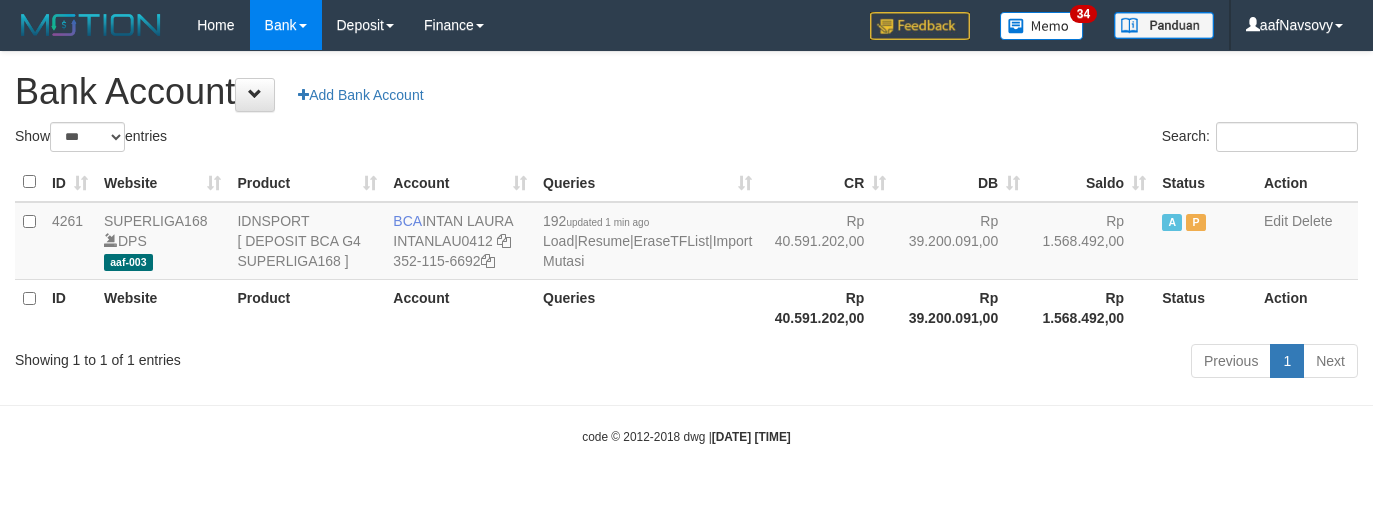 scroll, scrollTop: 0, scrollLeft: 0, axis: both 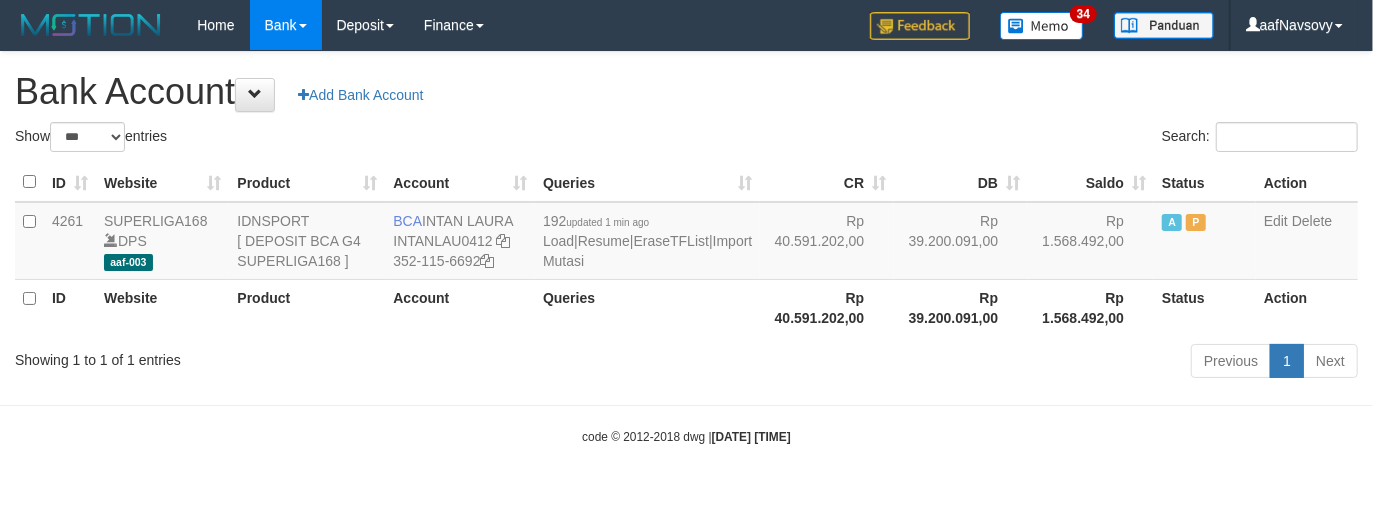 click on "Toggle navigation
Home
Bank
Account List
Load
By Website
Group
[ISPORT]													SUPERLIGA168
By Load Group (DPS)
34" at bounding box center (686, 248) 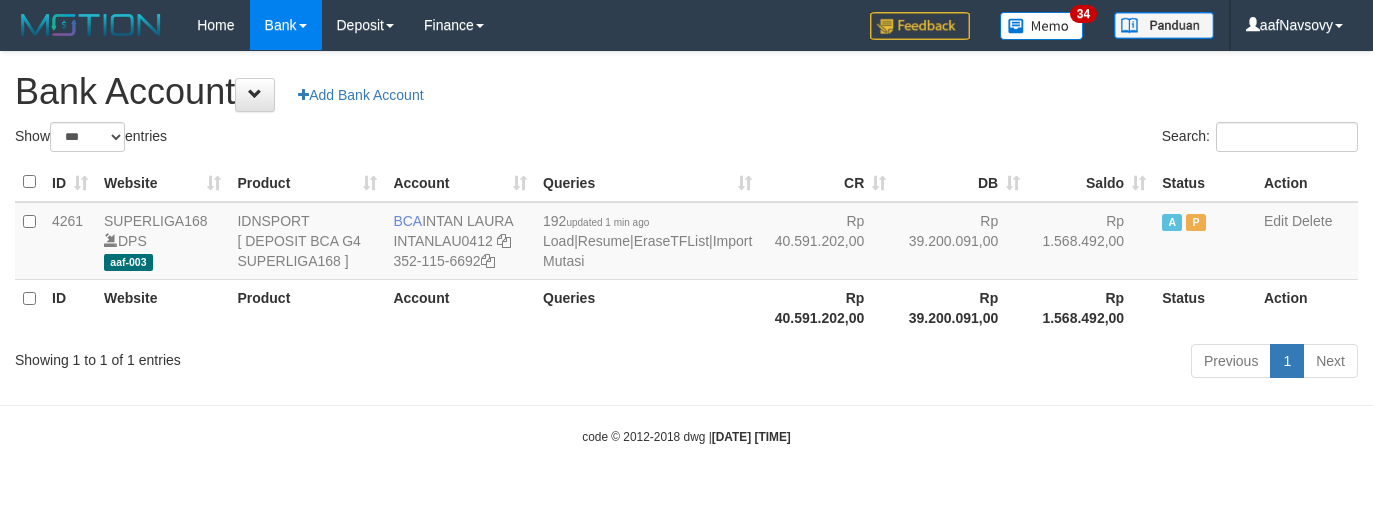 select on "***" 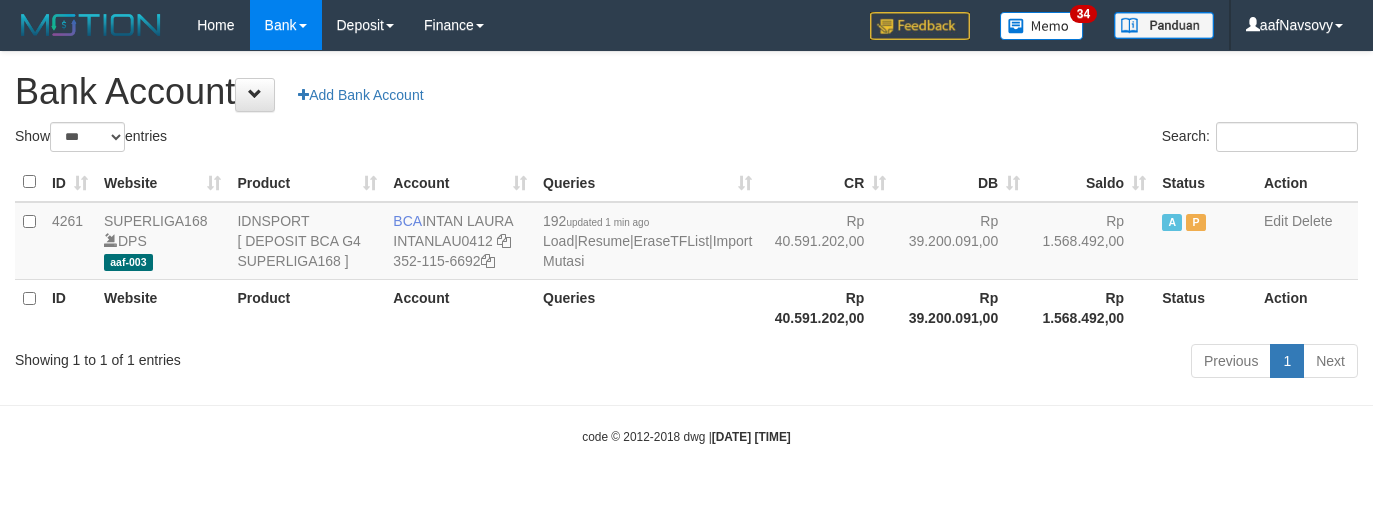 scroll, scrollTop: 0, scrollLeft: 0, axis: both 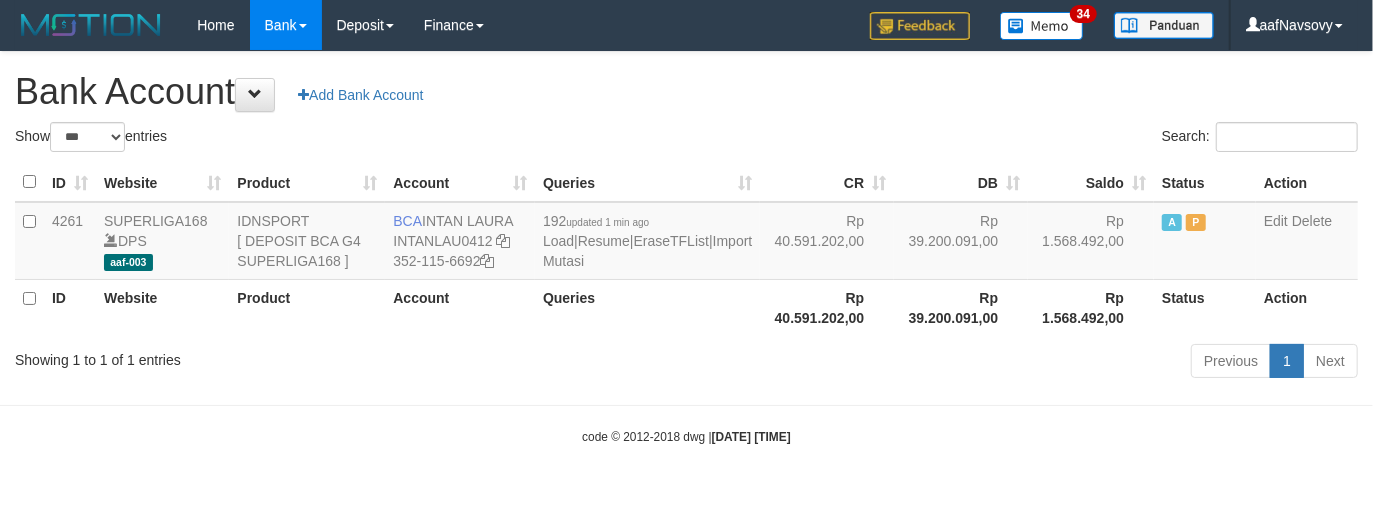 click on "Toggle navigation
Home
Bank
Account List
Load
By Website
Group
[ISPORT]													SUPERLIGA168
By Load Group (DPS)
34" at bounding box center (686, 248) 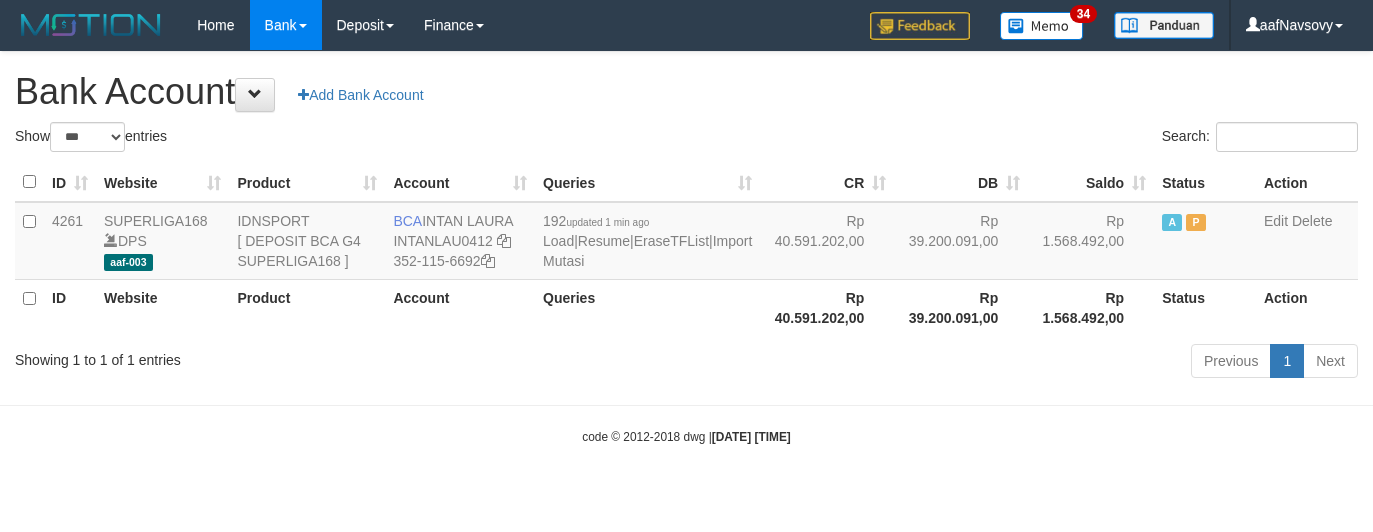 select on "***" 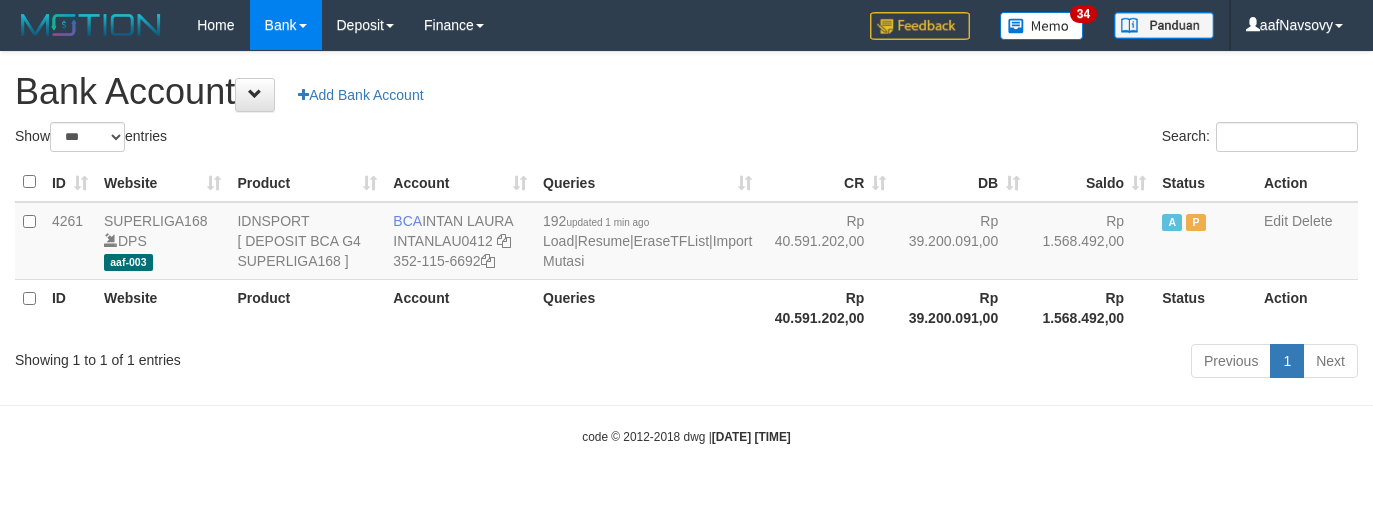 scroll, scrollTop: 0, scrollLeft: 0, axis: both 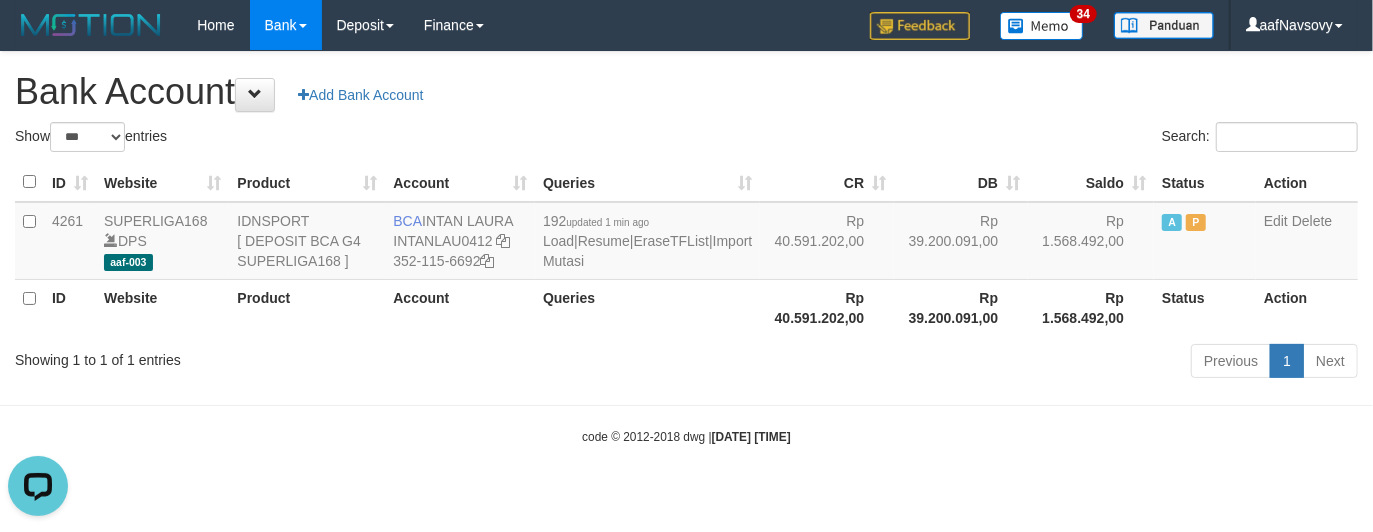 click on "Toggle navigation
Home
Bank
Account List
Load
By Website
Group
[ISPORT]													SUPERLIGA168
By Load Group (DPS)
34" at bounding box center [686, 248] 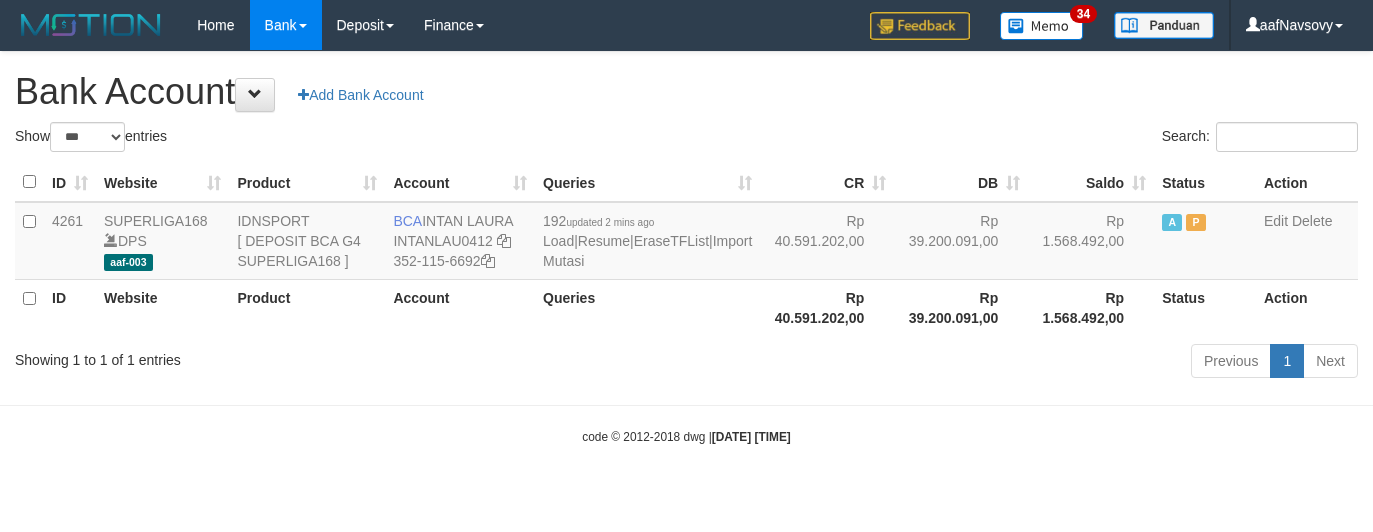 select on "***" 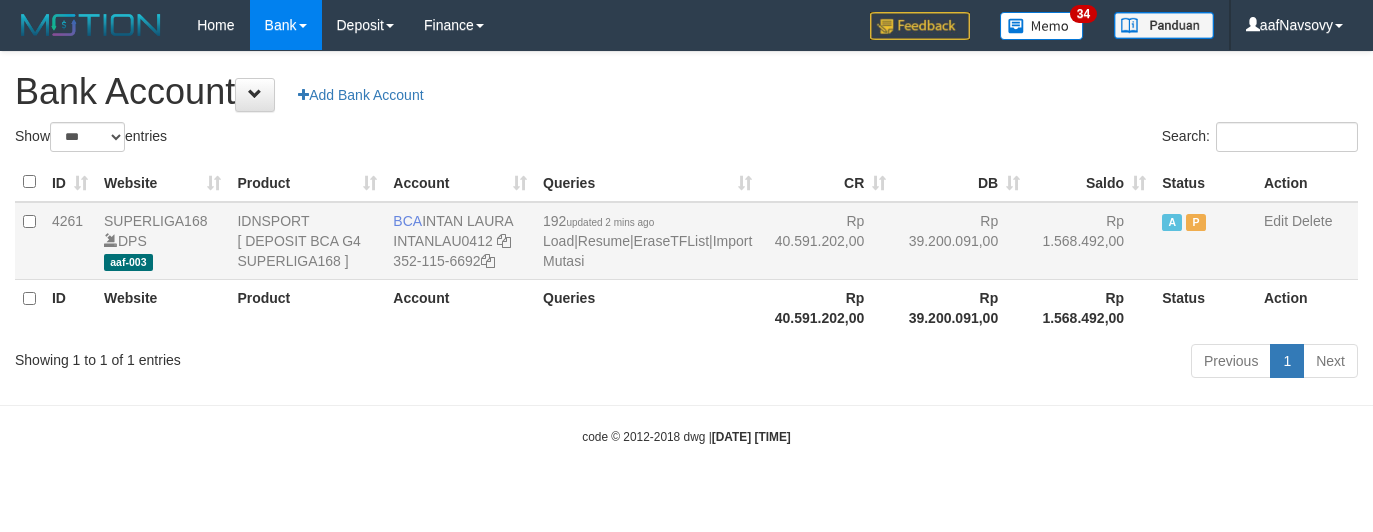 scroll, scrollTop: 0, scrollLeft: 0, axis: both 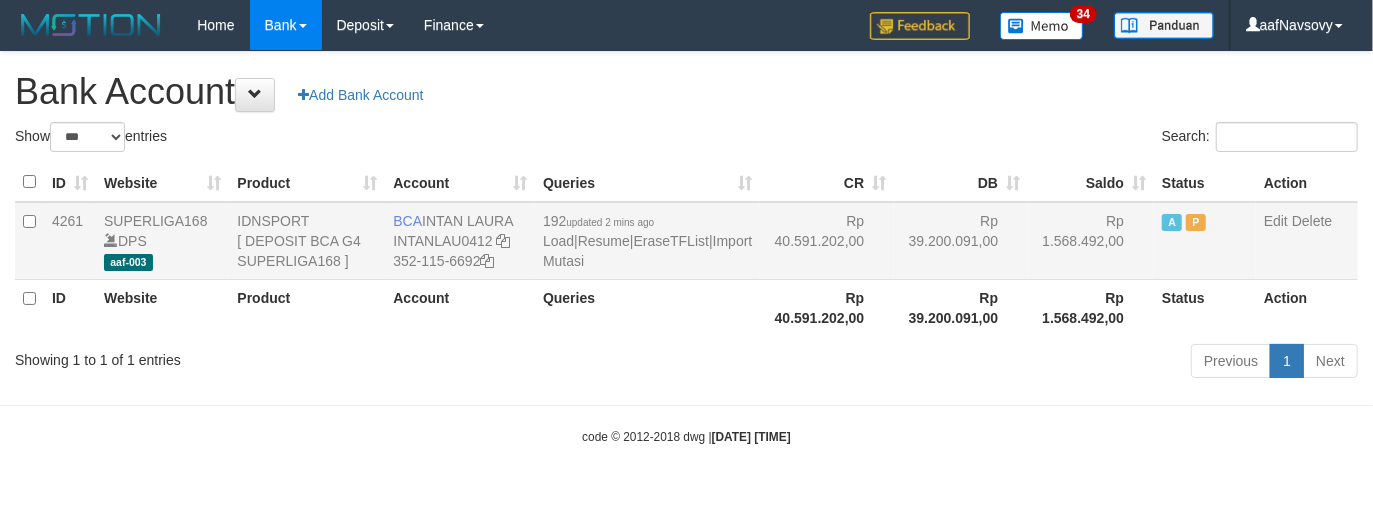 click on "192  updated 2 mins ago
Load
|
Resume
|
EraseTFList
|
Import Mutasi" at bounding box center [647, 241] 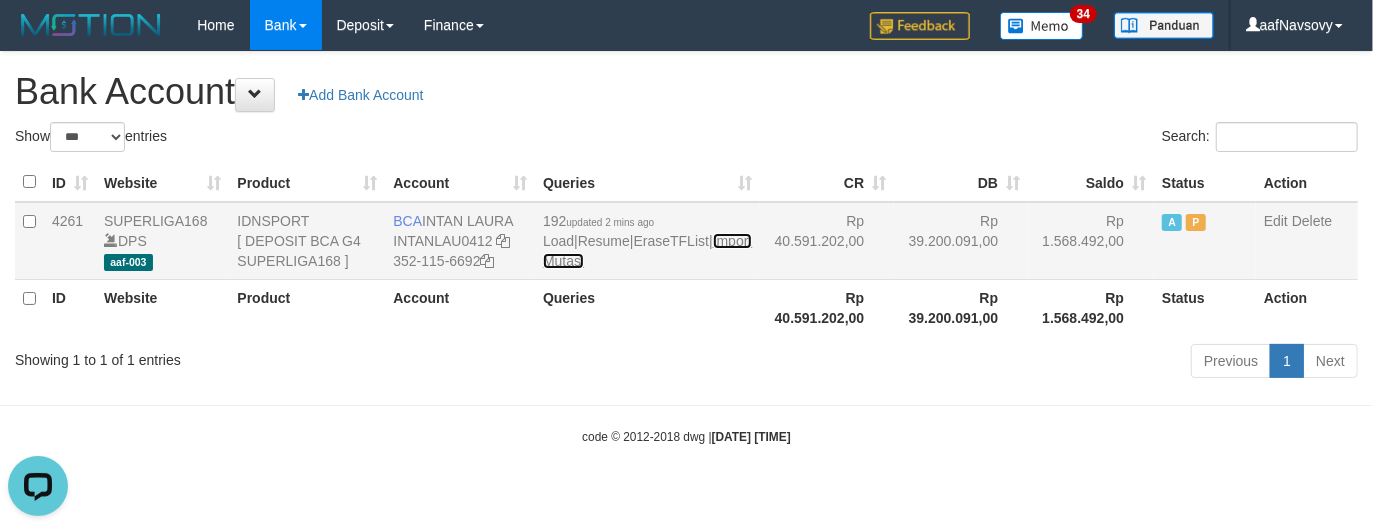 scroll, scrollTop: 0, scrollLeft: 0, axis: both 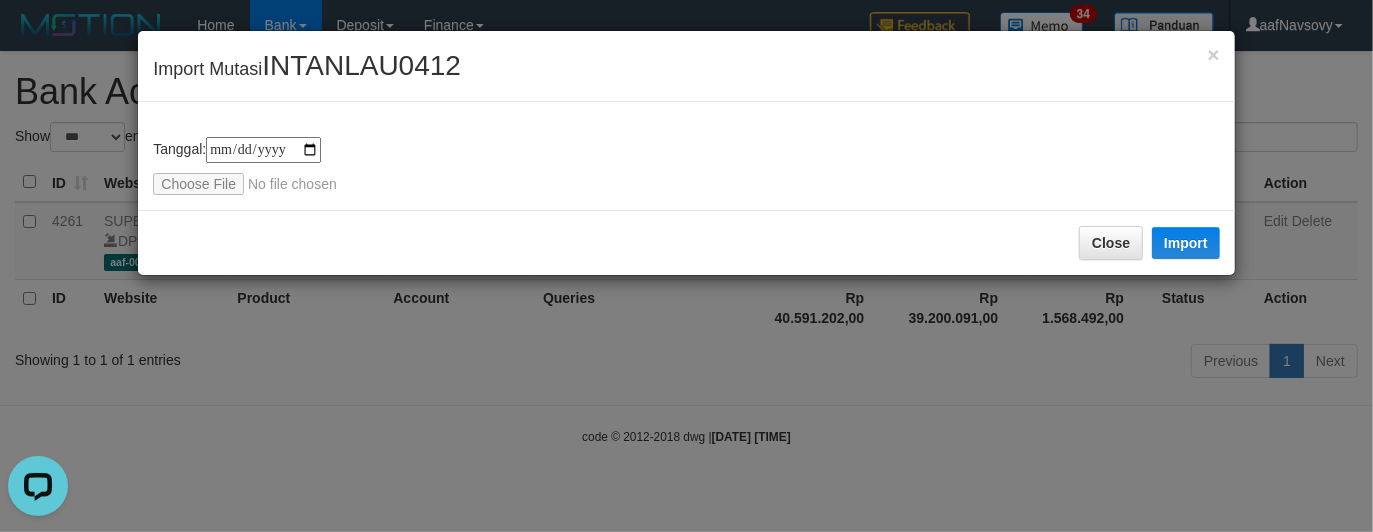 type on "**********" 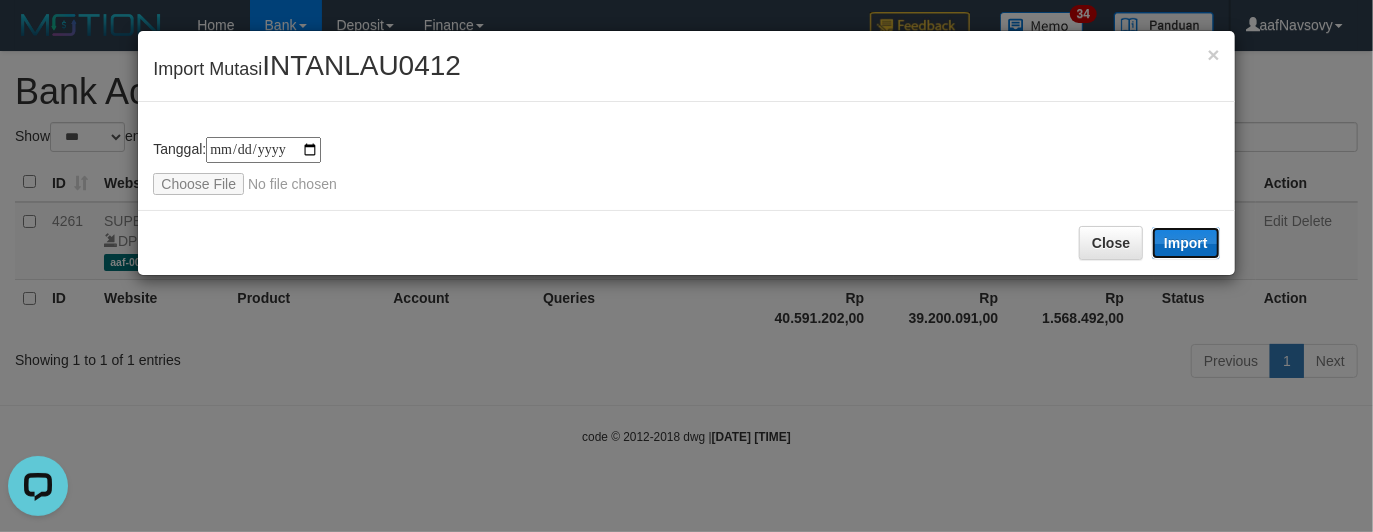 click on "Import" at bounding box center (1186, 243) 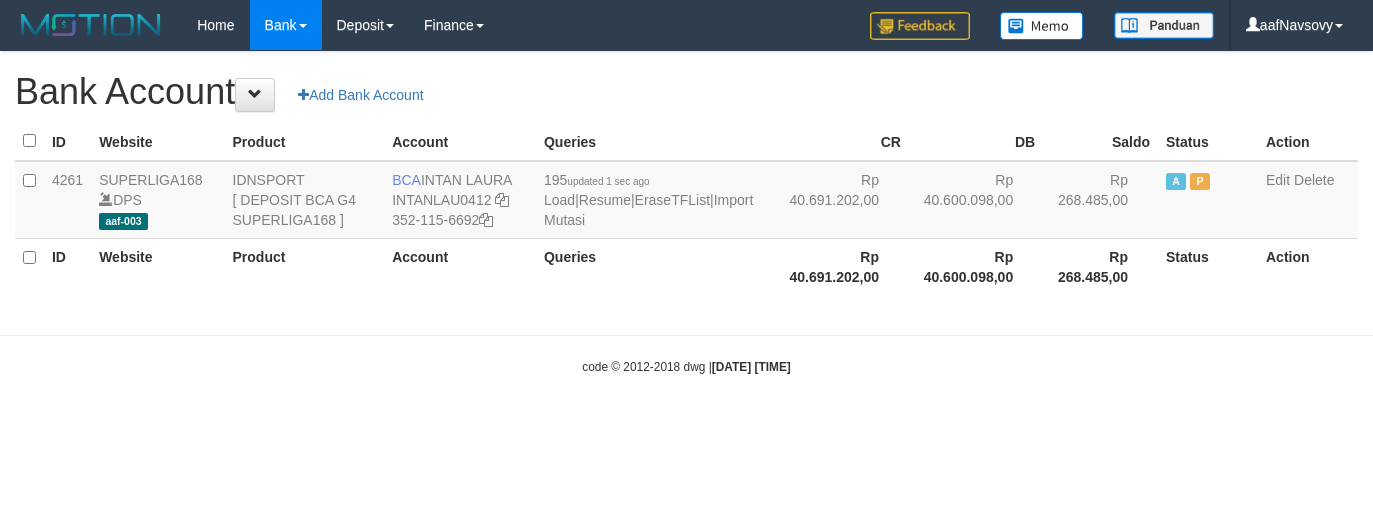 scroll, scrollTop: 0, scrollLeft: 0, axis: both 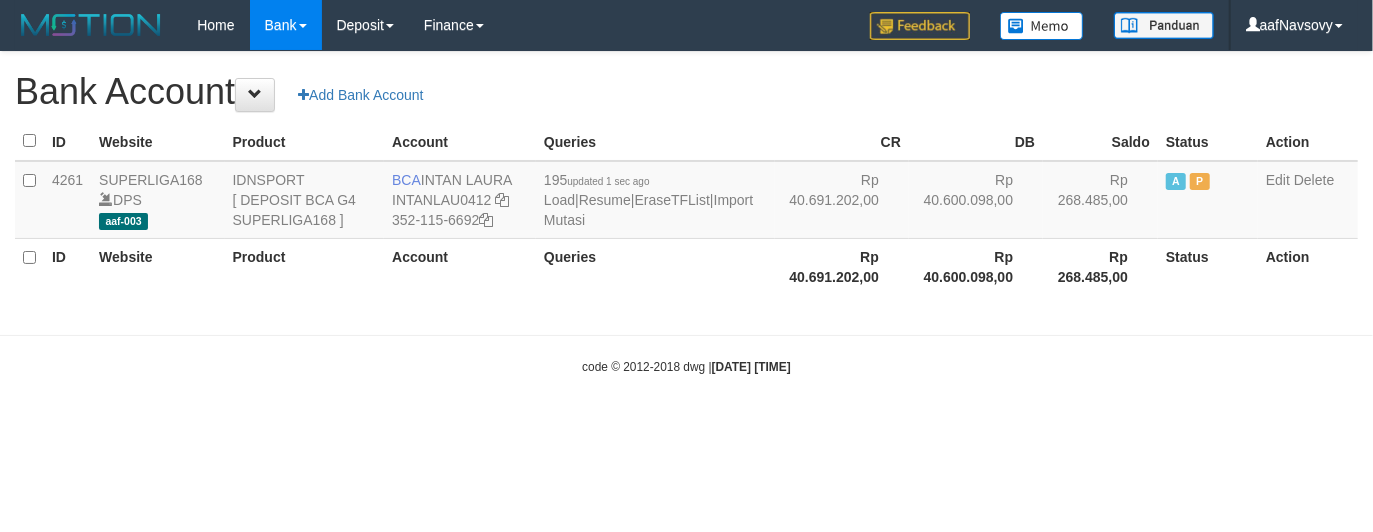 select on "***" 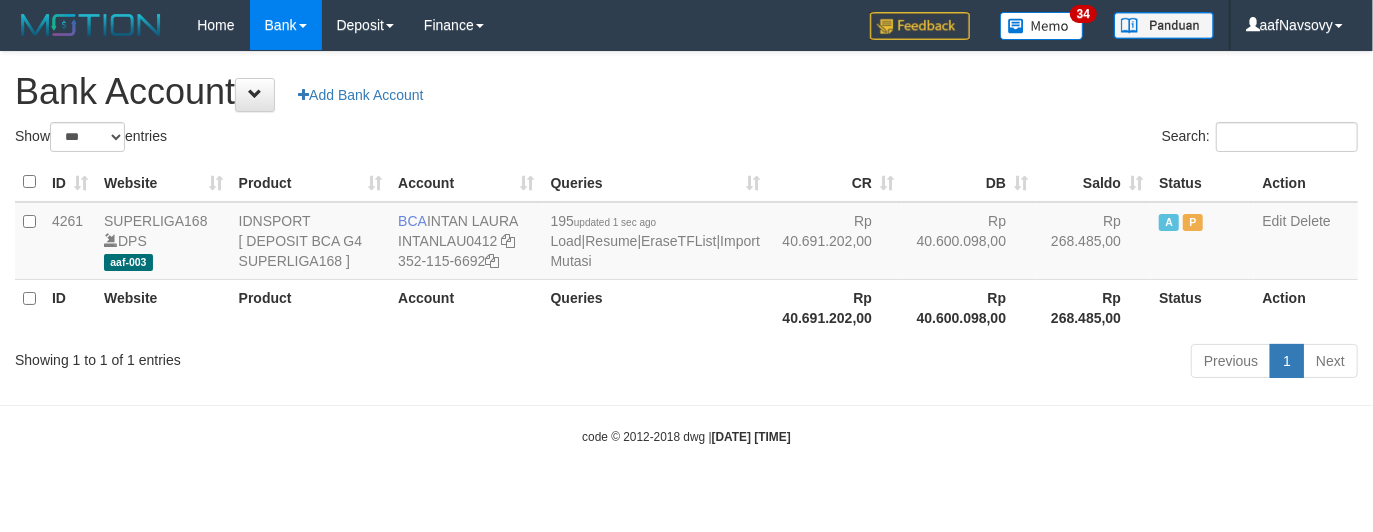 click on "Queries" at bounding box center [655, 307] 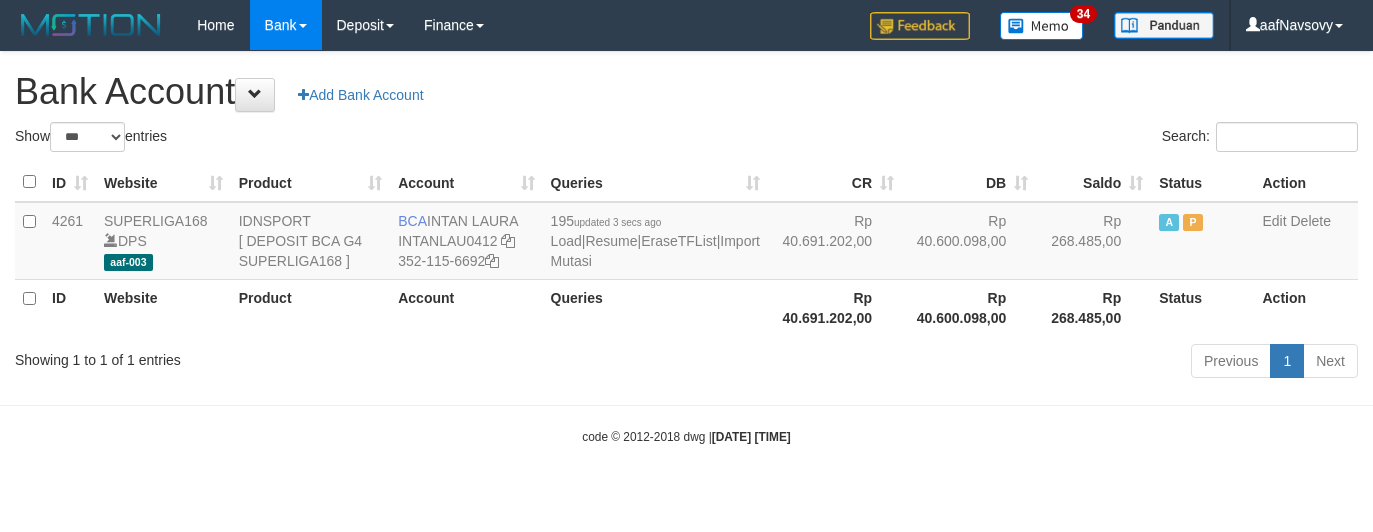 select on "***" 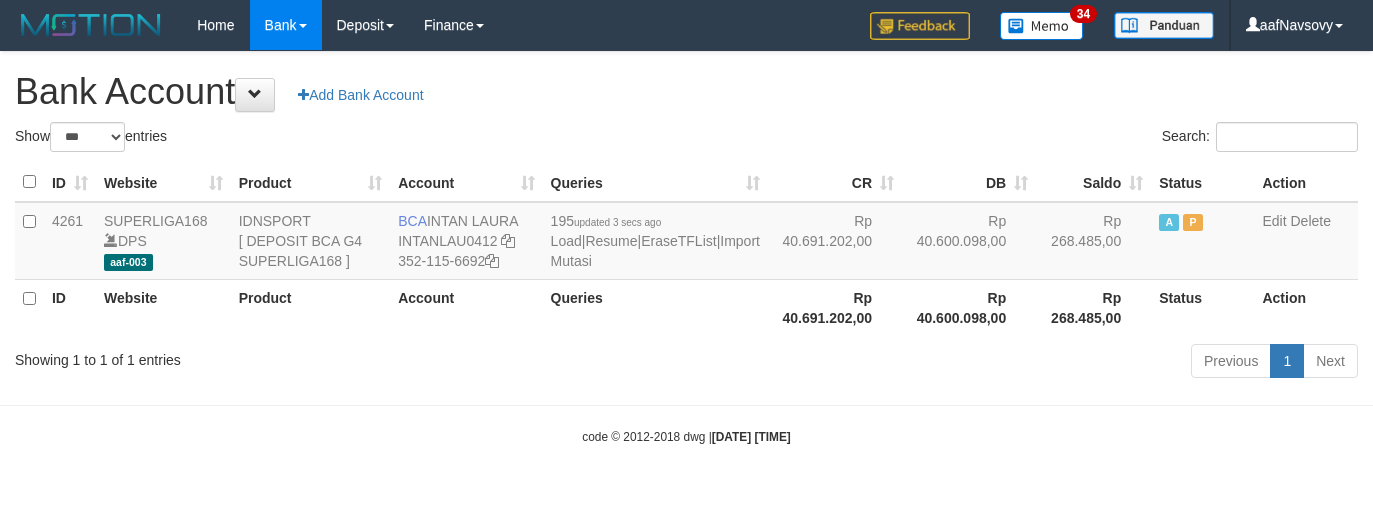 scroll, scrollTop: 0, scrollLeft: 0, axis: both 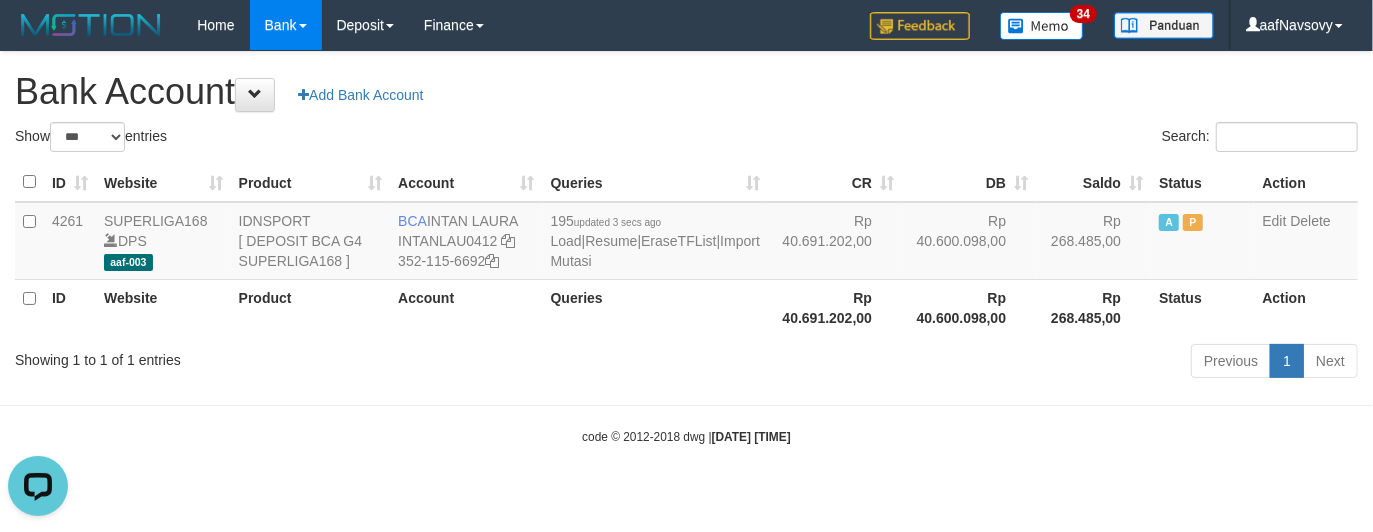 click on "Previous 1 Next" at bounding box center (972, 363) 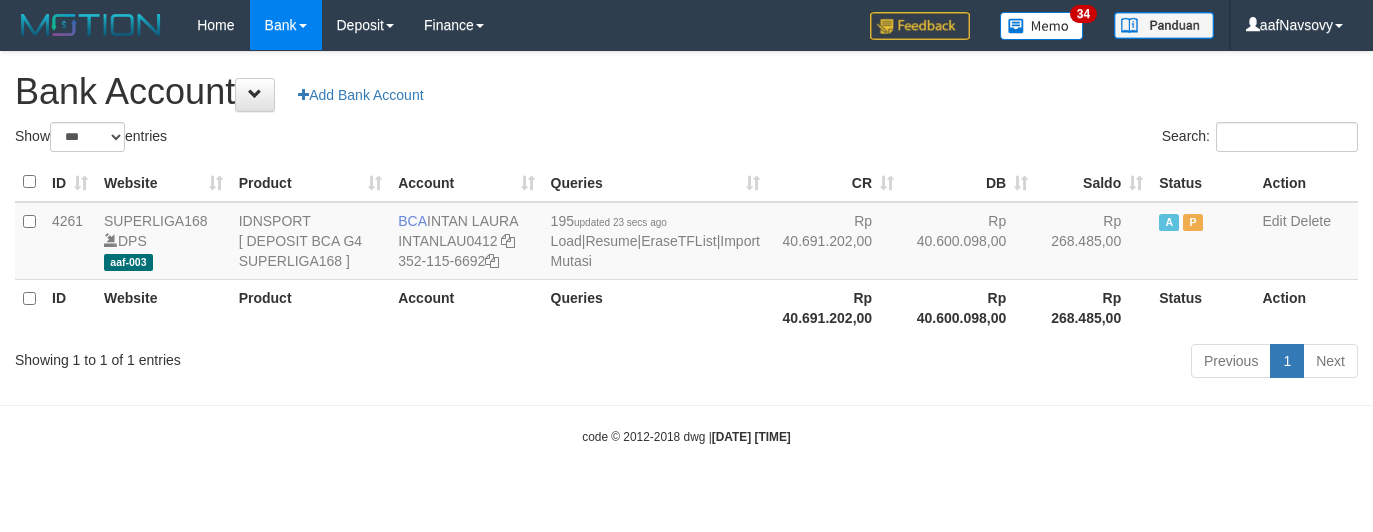 select on "***" 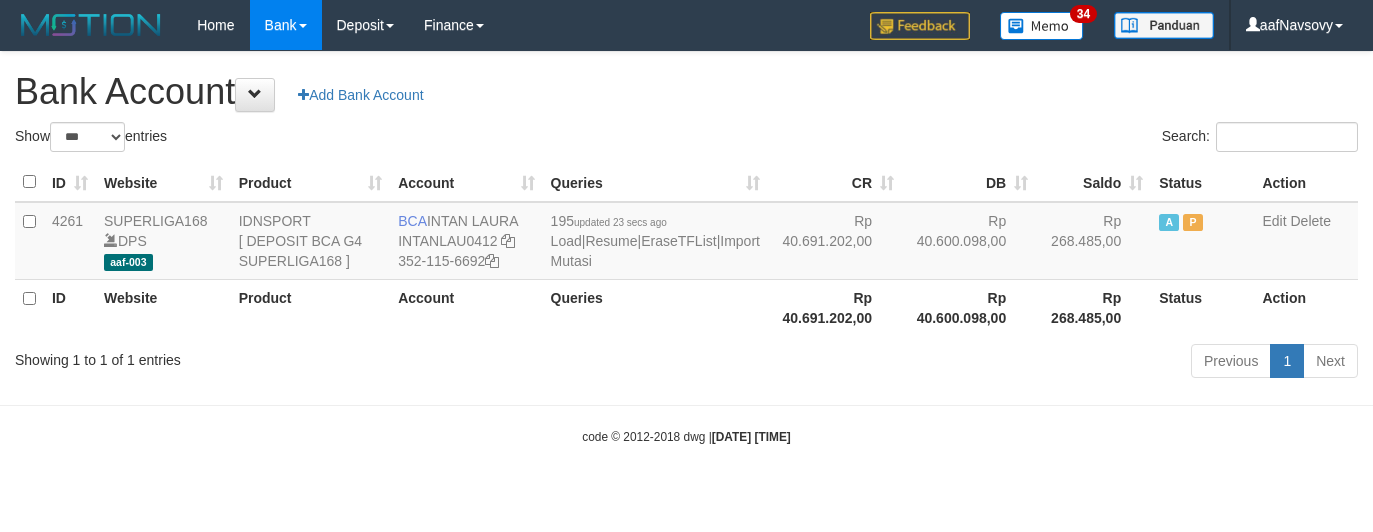 scroll, scrollTop: 0, scrollLeft: 0, axis: both 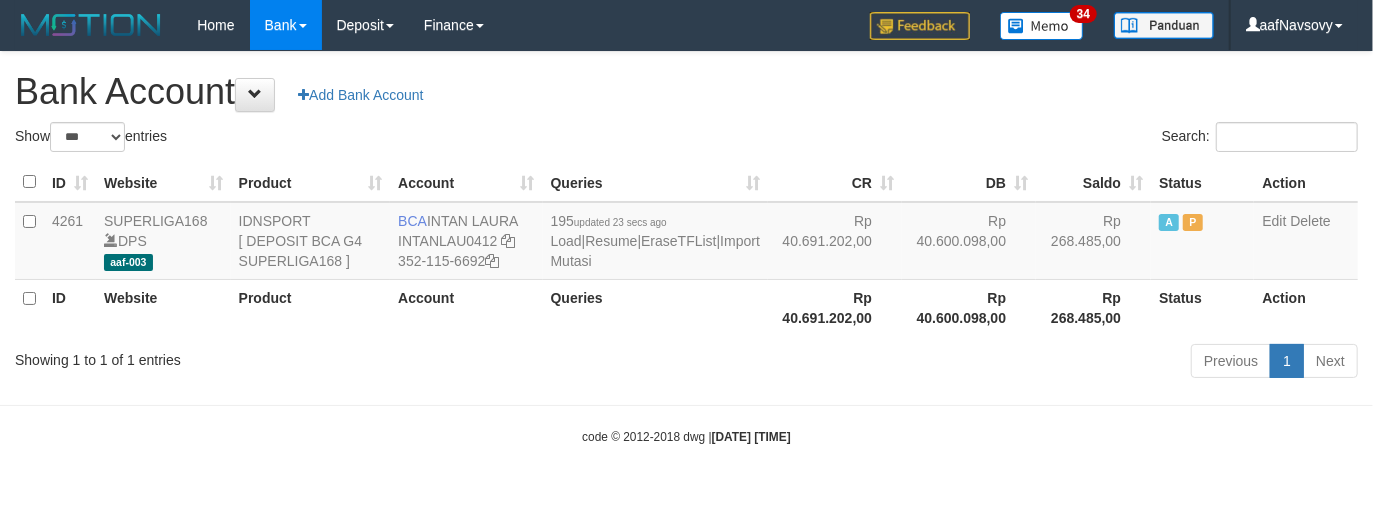 drag, startPoint x: 0, startPoint y: 0, endPoint x: 613, endPoint y: 386, distance: 724.4067 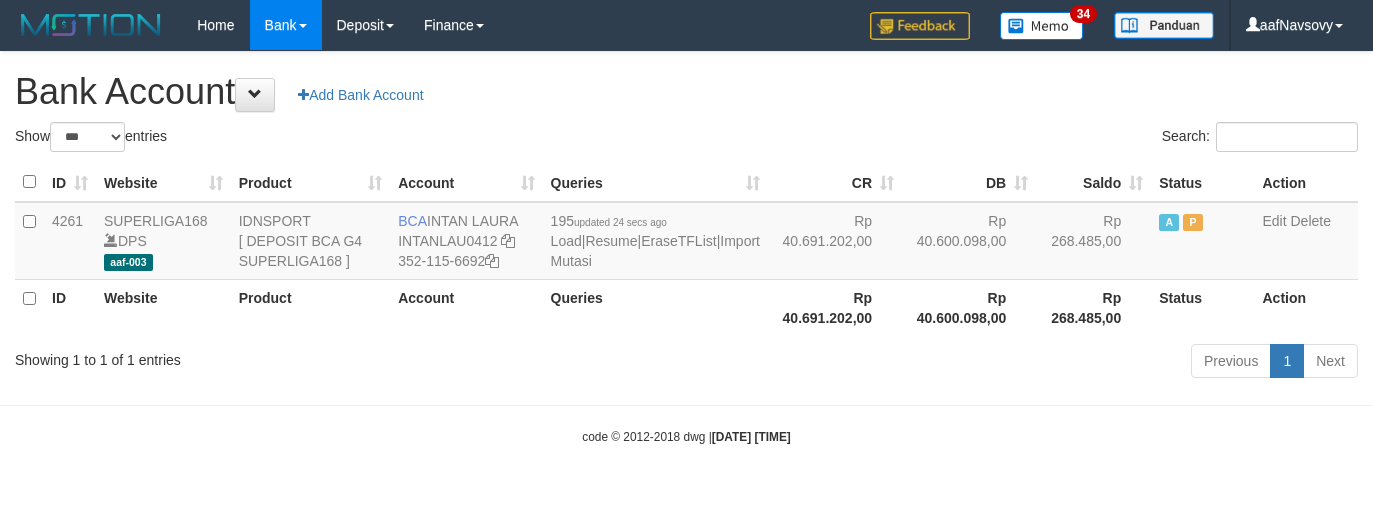 select on "***" 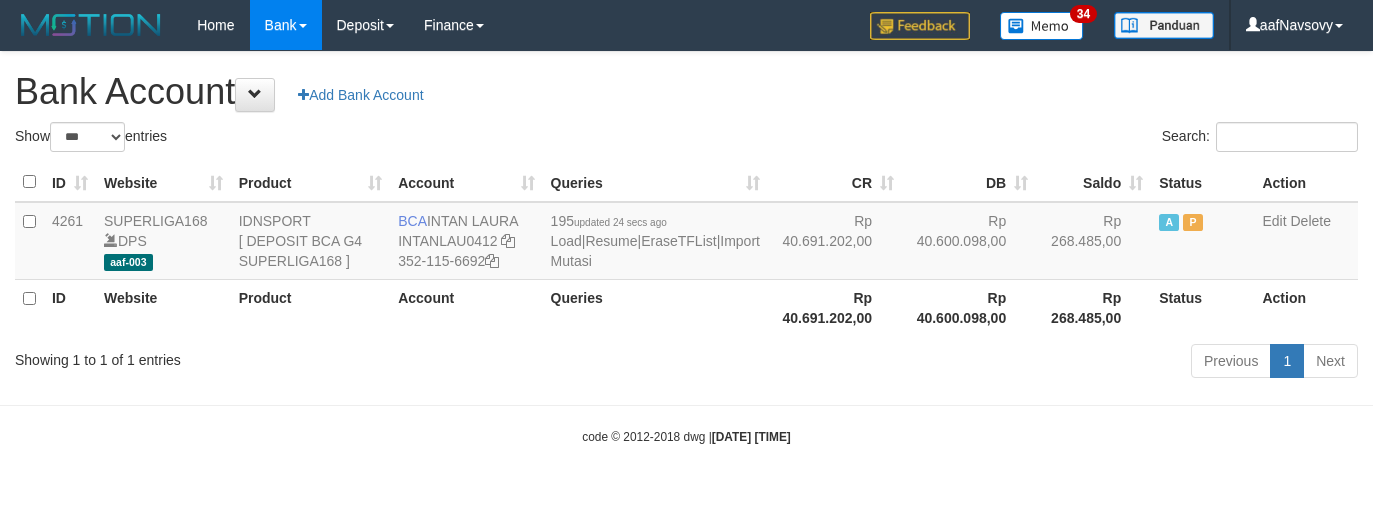 scroll, scrollTop: 0, scrollLeft: 0, axis: both 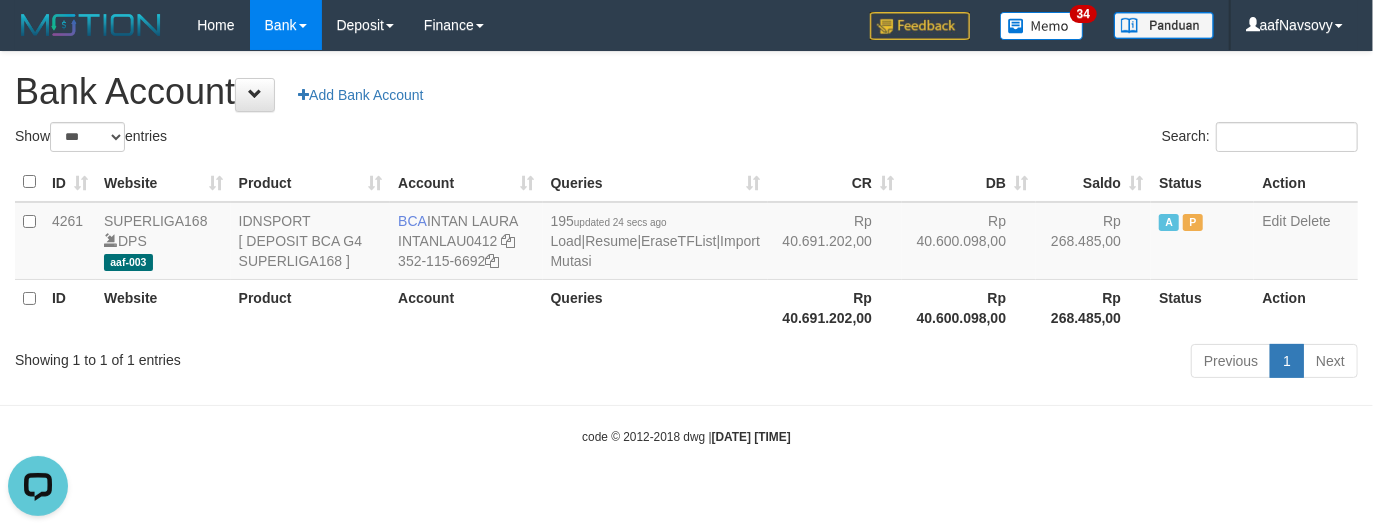 click on "Toggle navigation
Home
Bank
Account List
Load
By Website
Group
[ISPORT]													SUPERLIGA168
By Load Group (DPS)
34" at bounding box center (686, 248) 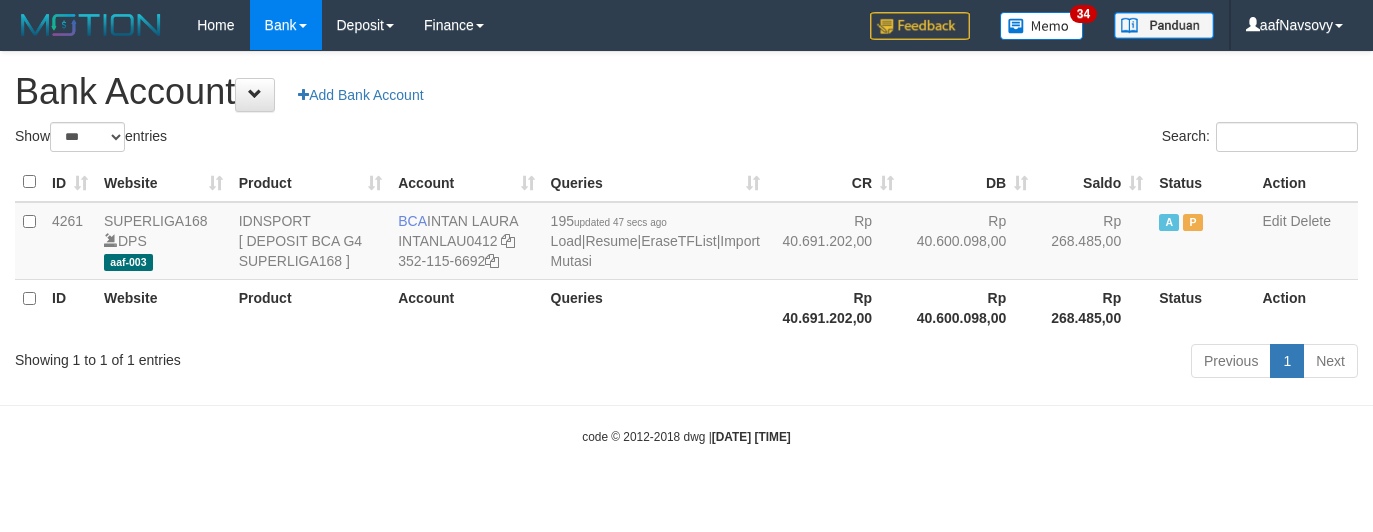 select on "***" 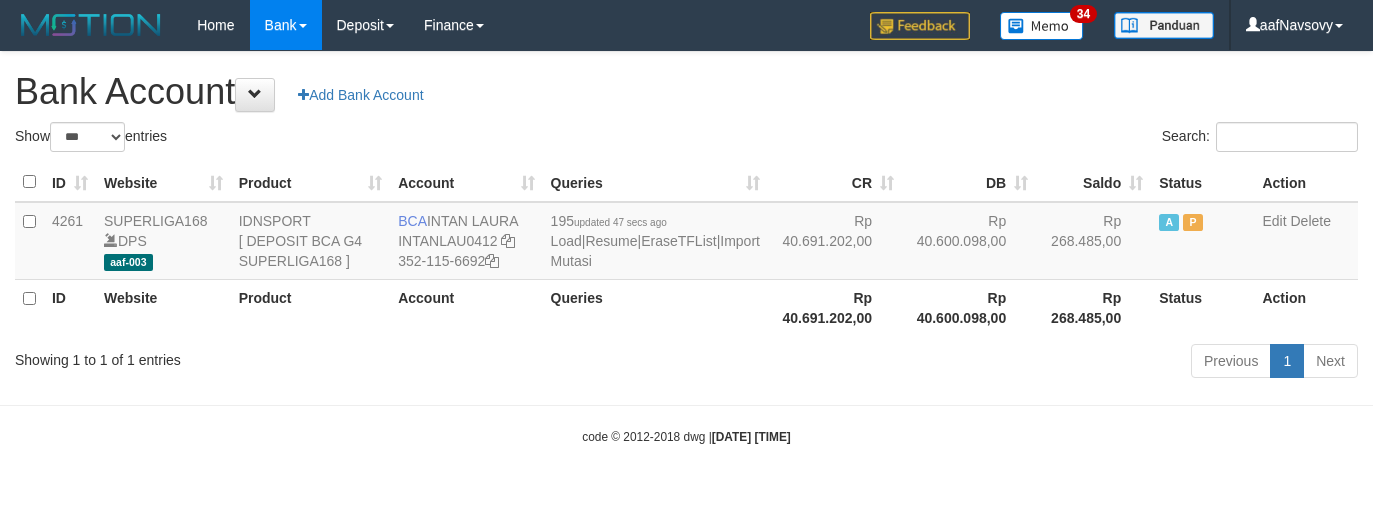 scroll, scrollTop: 0, scrollLeft: 0, axis: both 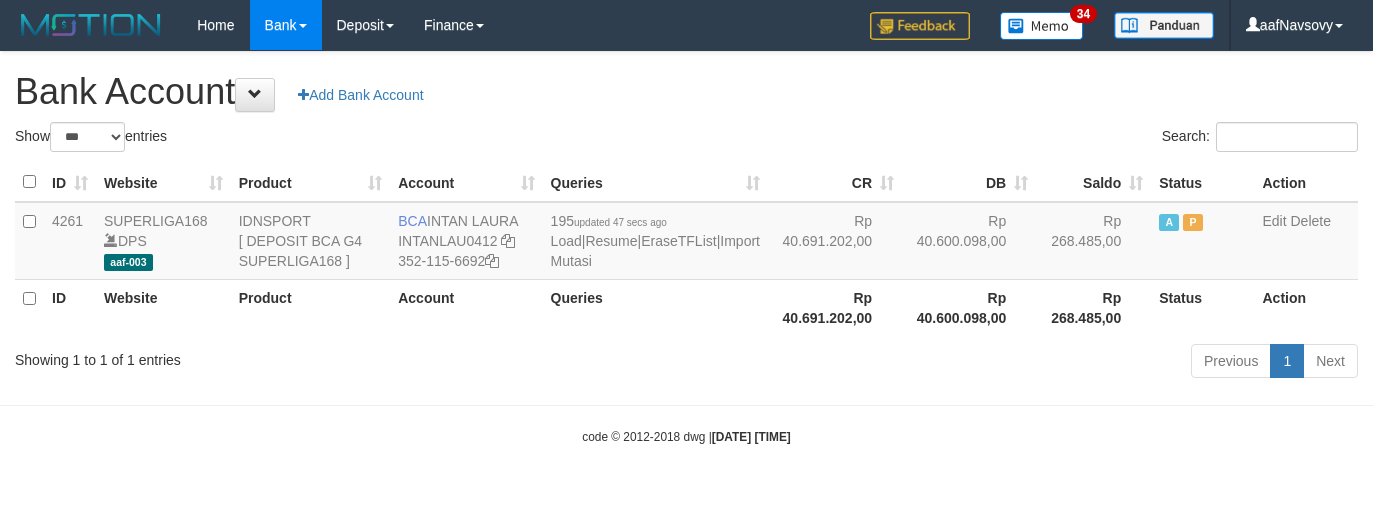 select on "***" 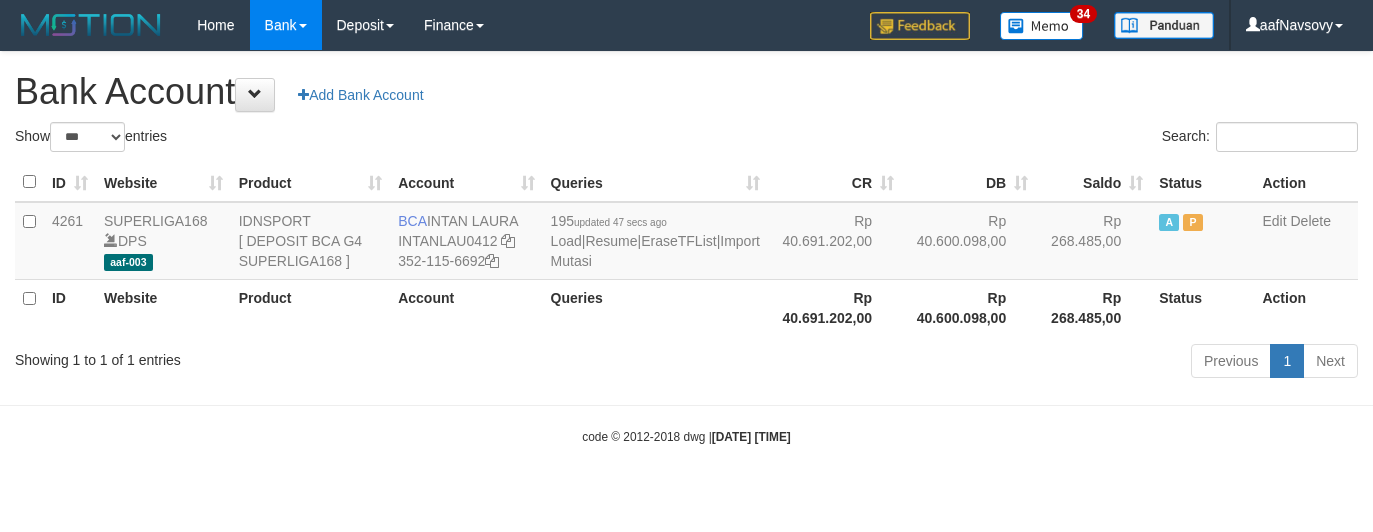 scroll, scrollTop: 0, scrollLeft: 0, axis: both 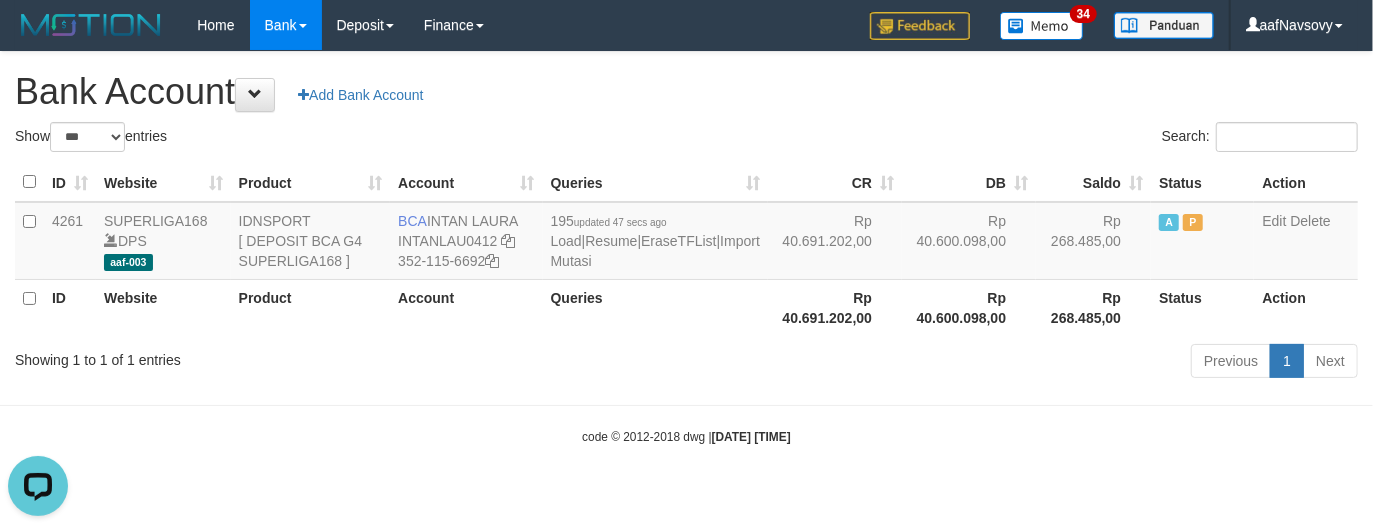 click on "ID Website Product Account Queries CR DB Saldo Status Action
4261
SUPERLIGA168
DPS
aaf-003
IDNSPORT
[ DEPOSIT BCA G4 SUPERLIGA168 ]
BCA
INTAN LAURA
INTANLAU0412
352-115-6692
195  updated 47 secs ago
Load
|
Resume
|
EraseTFList
|
Import Mutasi
Rp 40.691.202,00
Rp 40.600.098,00
Rp 268.485,00
A
P
Edit
Delete
ID Website Product Account Queries Rp 40.691.202,00 Rp 40.600.098,00 Rp 268.485,00 Status" at bounding box center (686, 249) 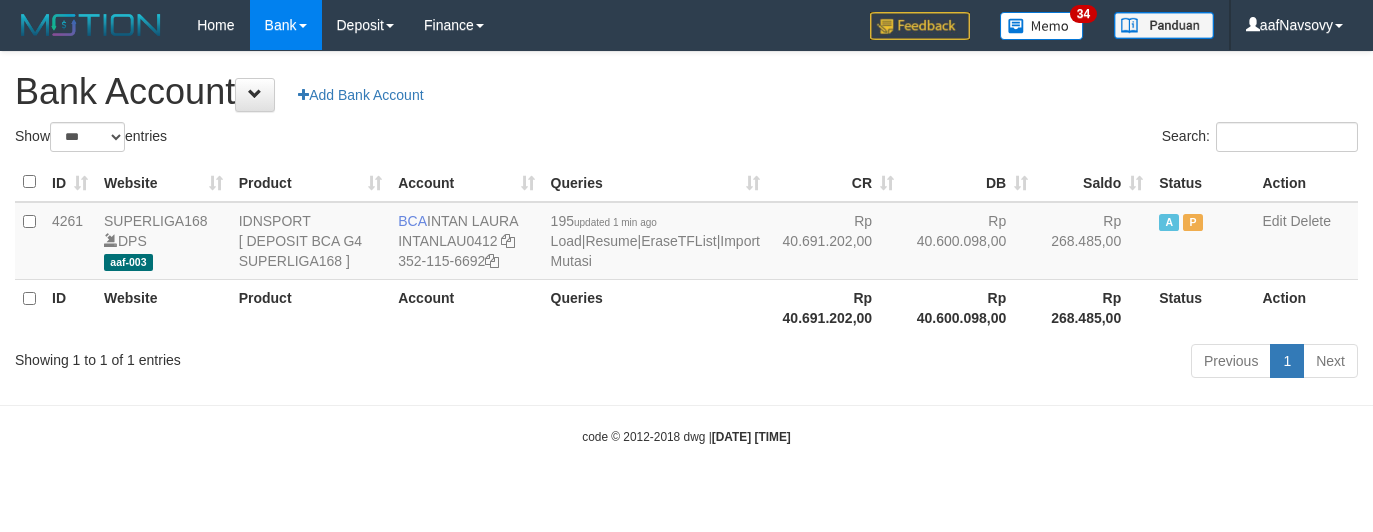 select on "***" 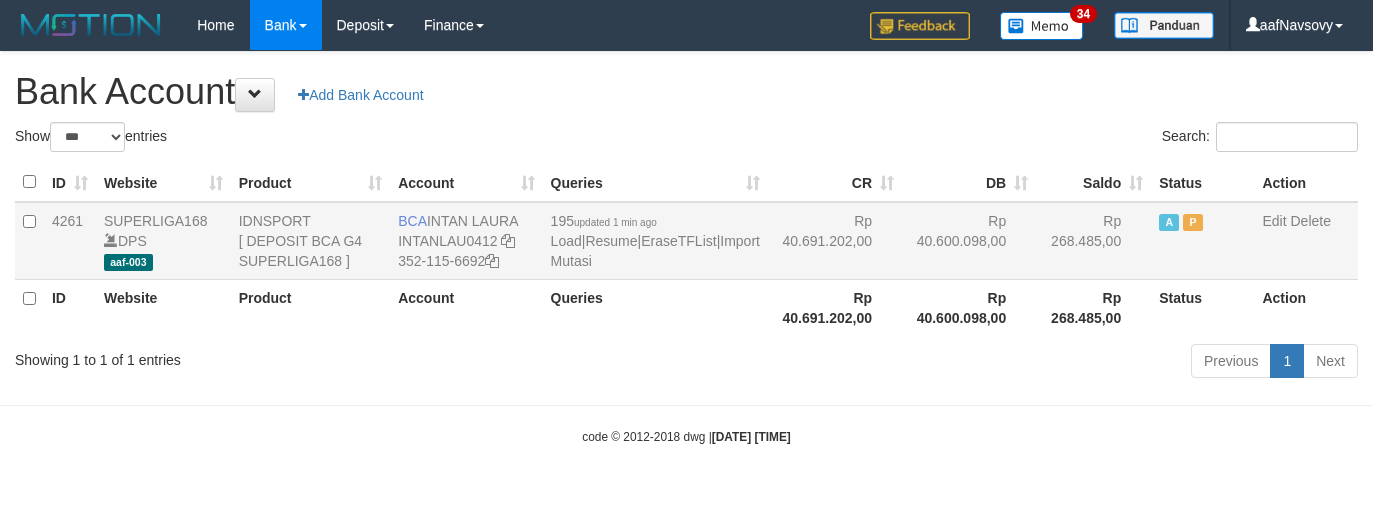 scroll, scrollTop: 0, scrollLeft: 0, axis: both 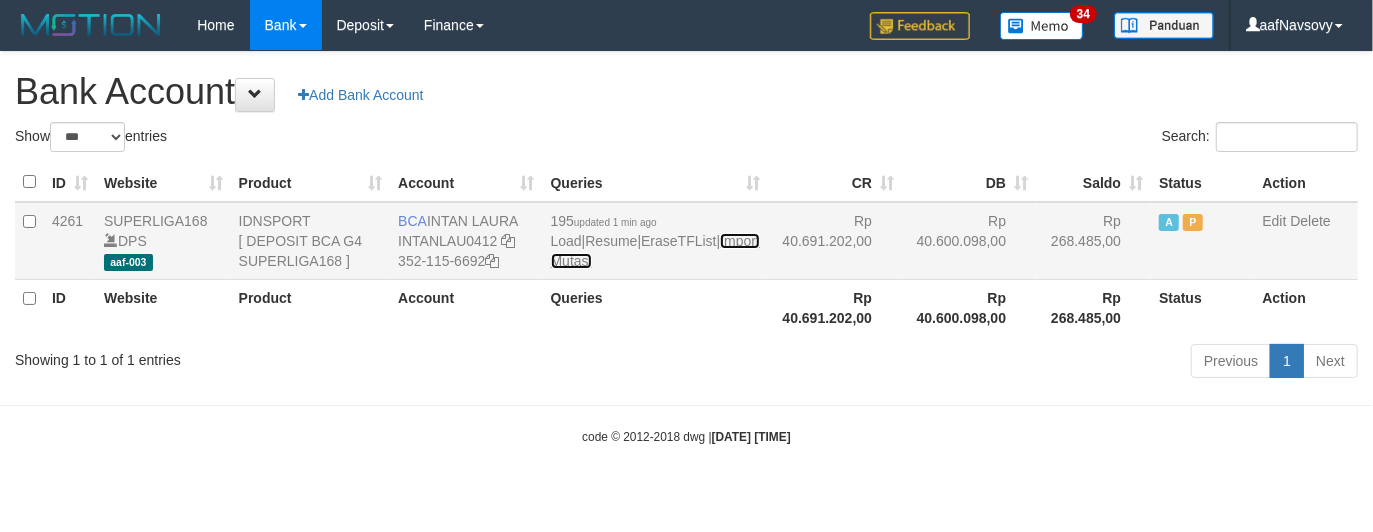 click on "Import Mutasi" at bounding box center (655, 251) 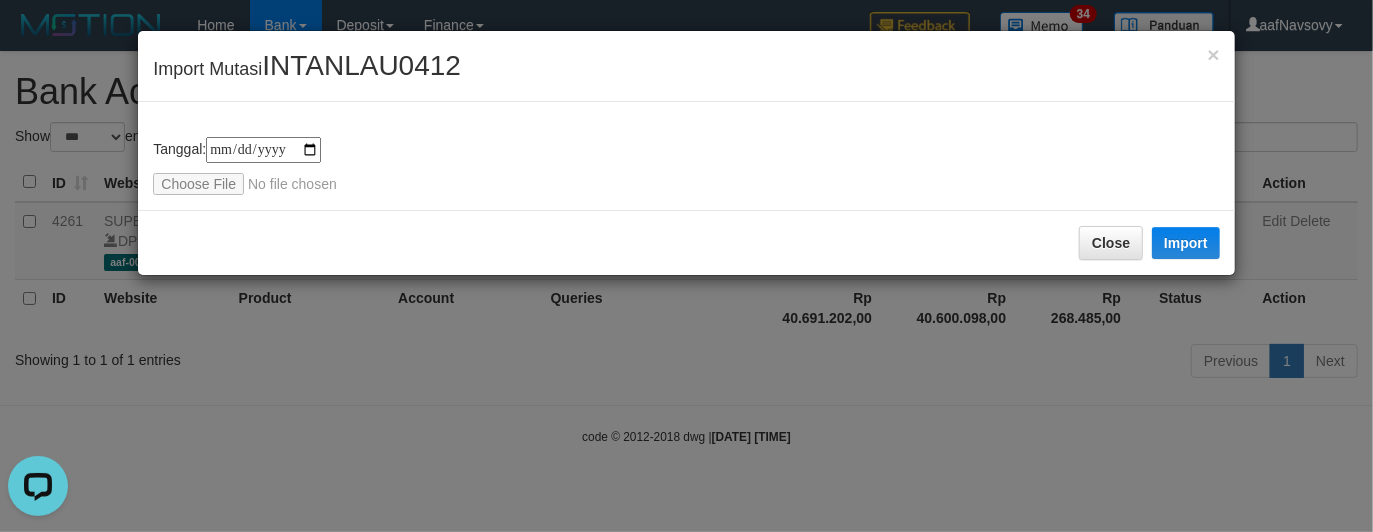 scroll, scrollTop: 0, scrollLeft: 0, axis: both 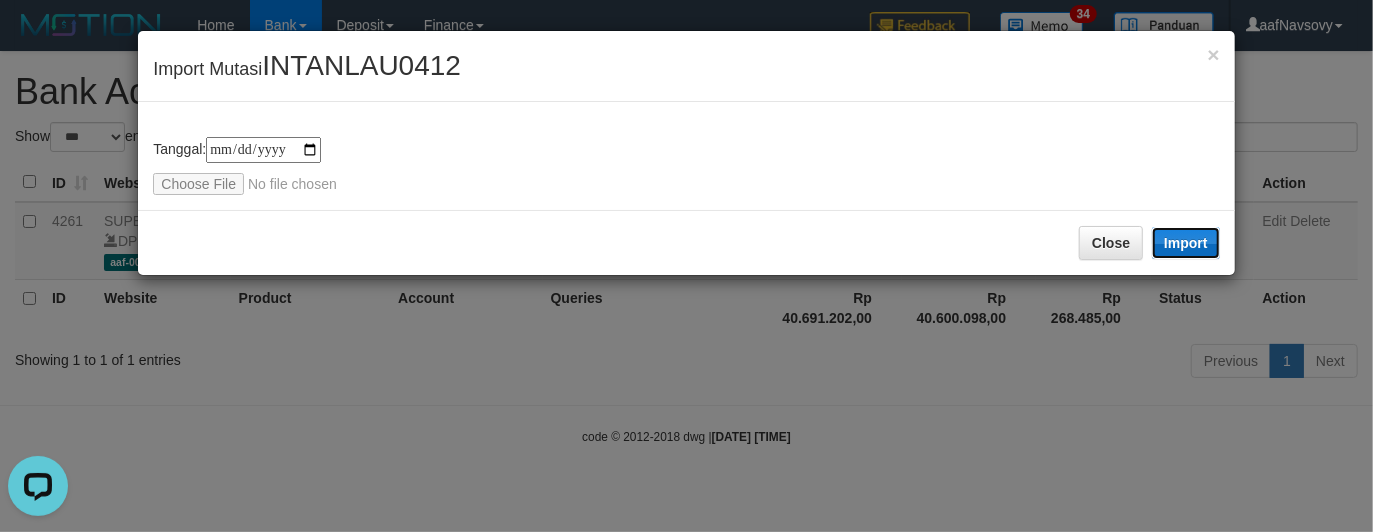click on "Import" at bounding box center (1186, 243) 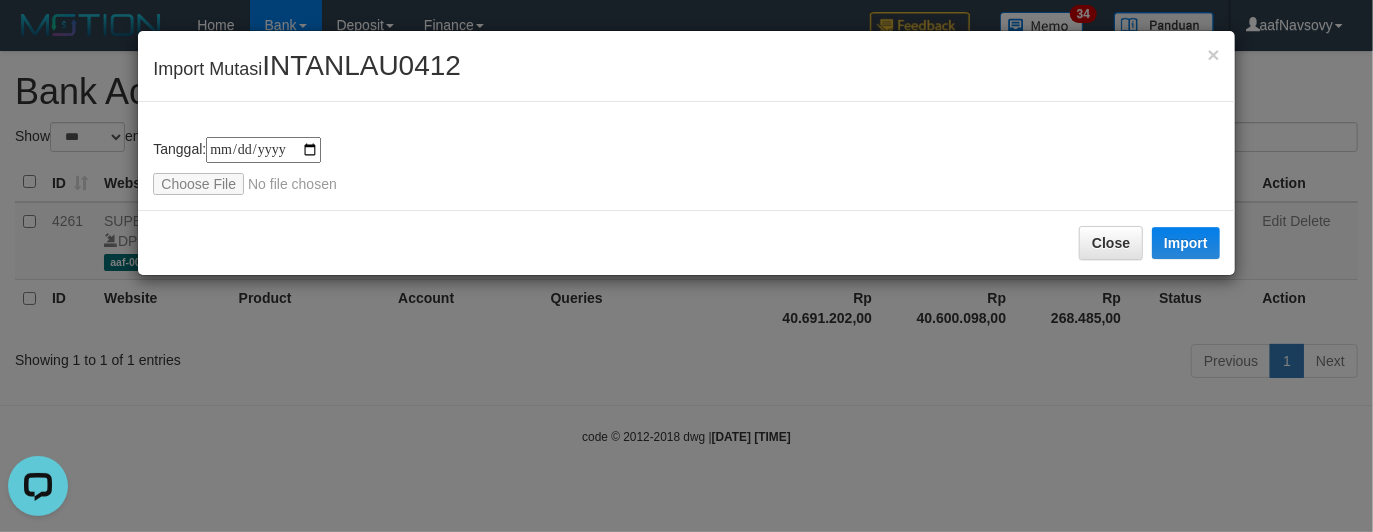 click on "**********" at bounding box center (686, 266) 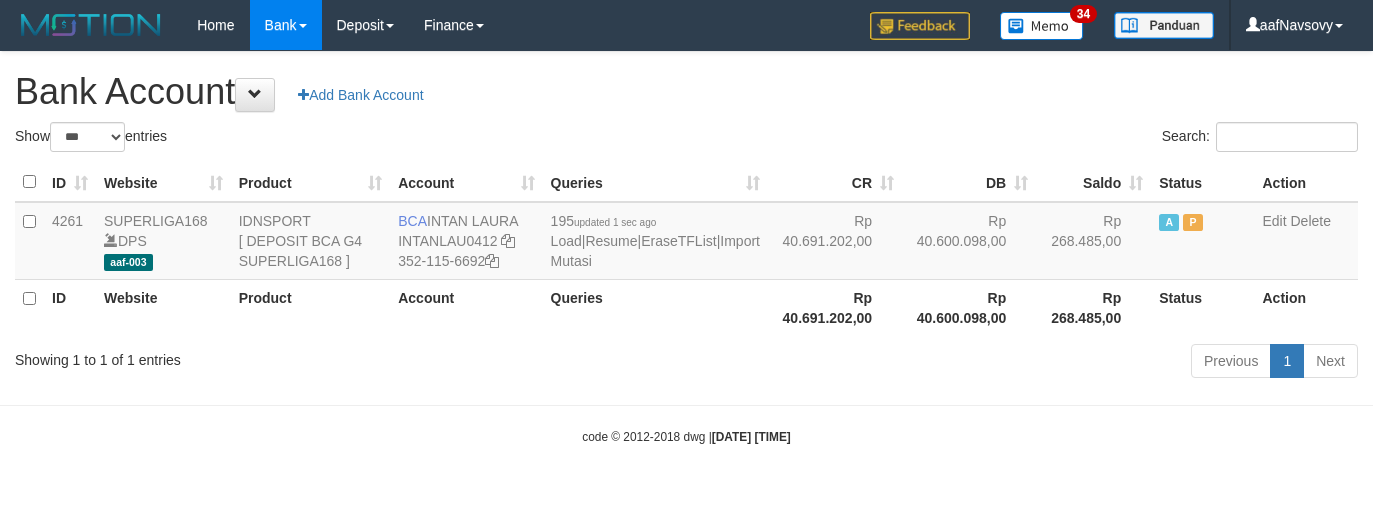 select on "***" 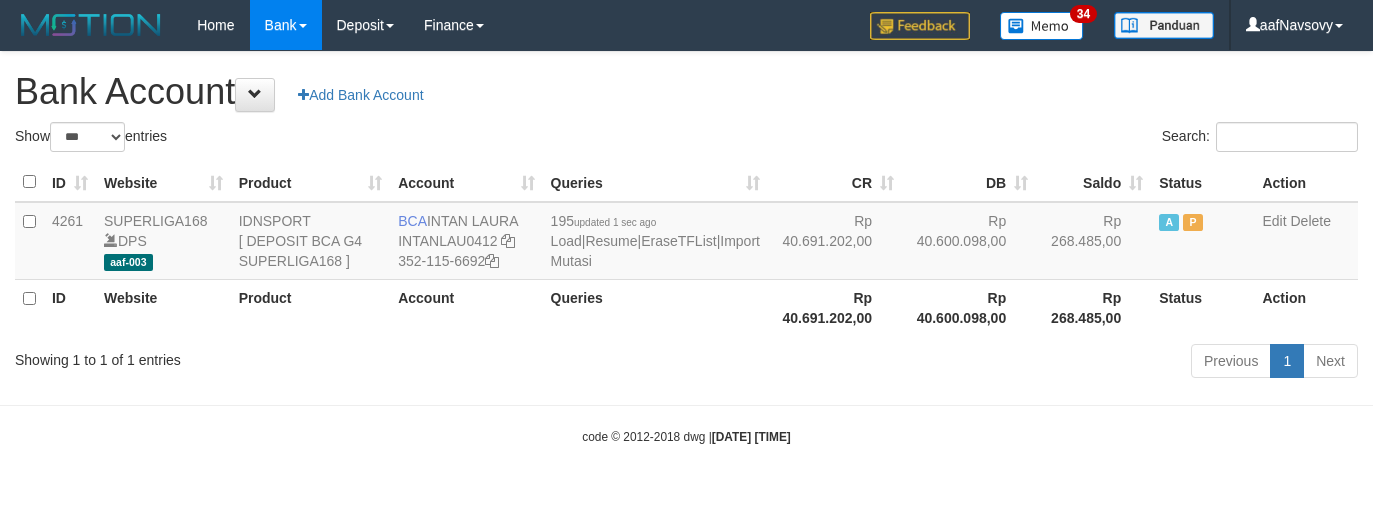 scroll, scrollTop: 0, scrollLeft: 0, axis: both 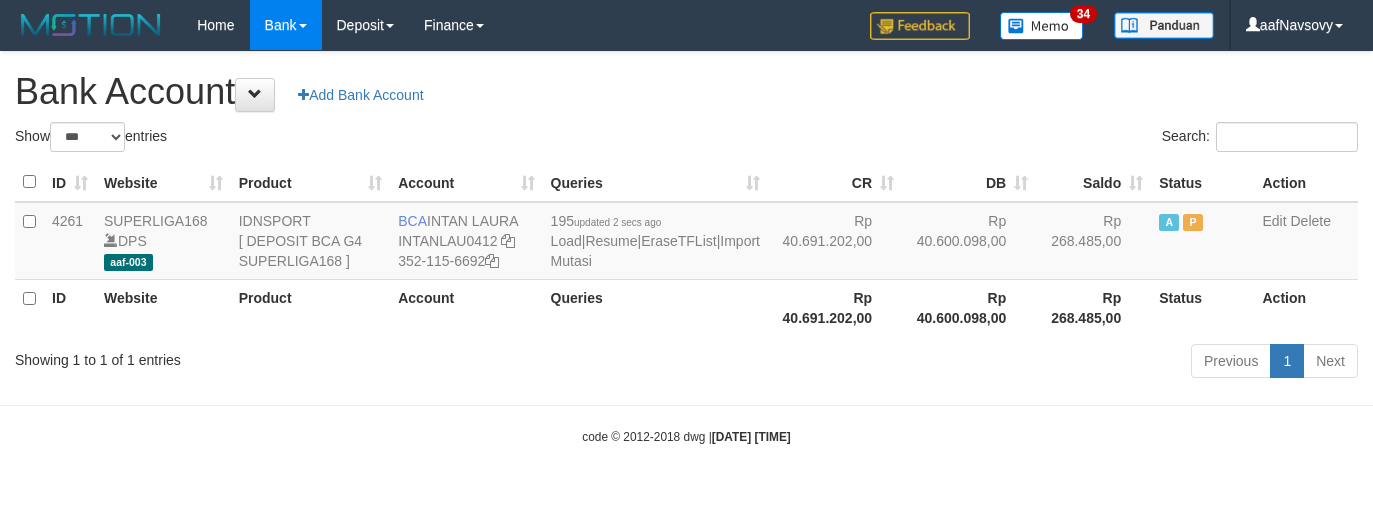 select on "***" 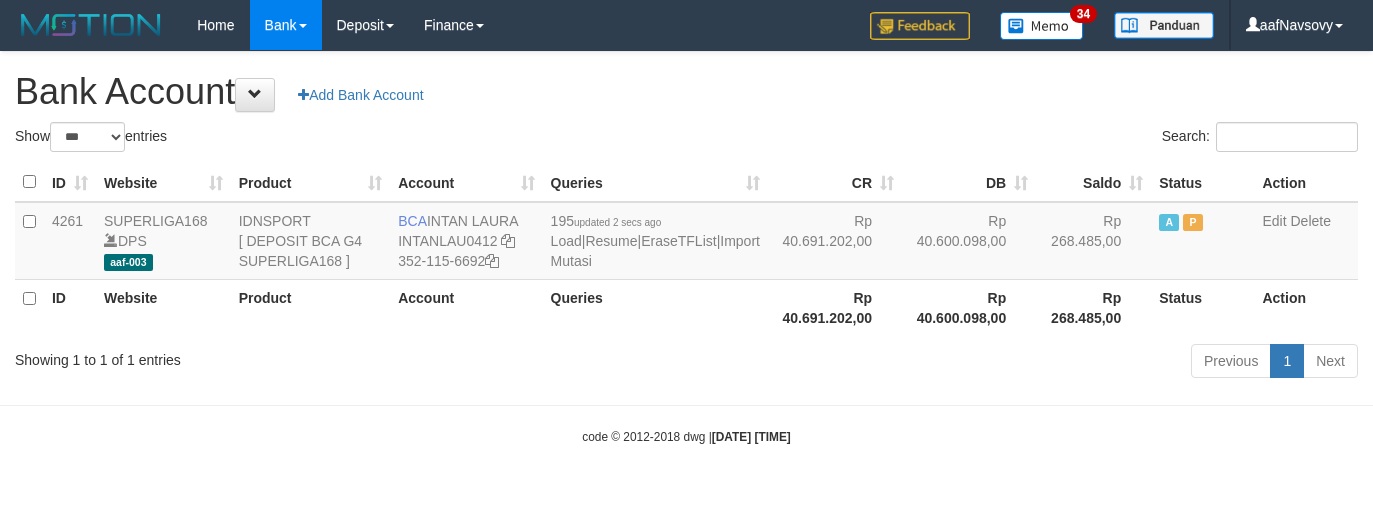 scroll, scrollTop: 0, scrollLeft: 0, axis: both 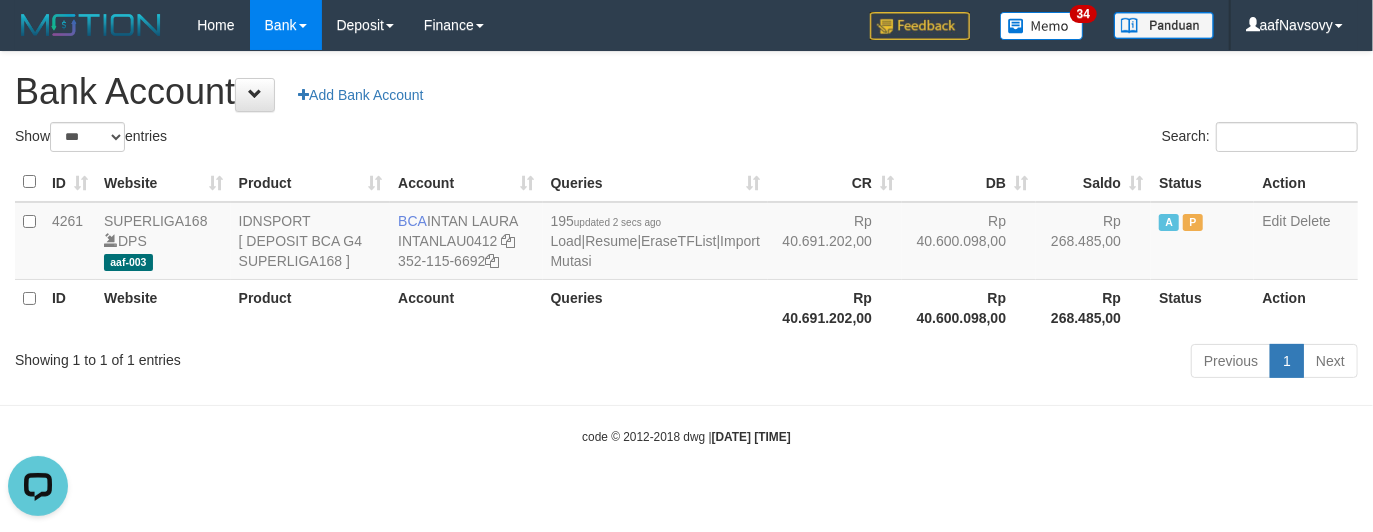 click on "Previous 1 Next" at bounding box center [972, 363] 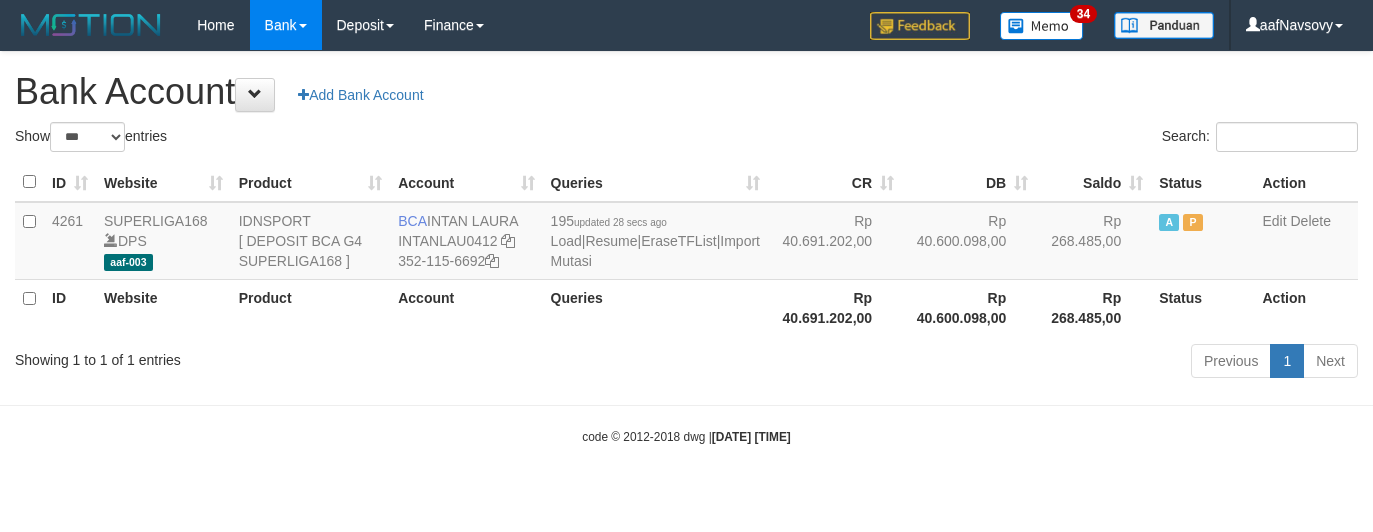 select on "***" 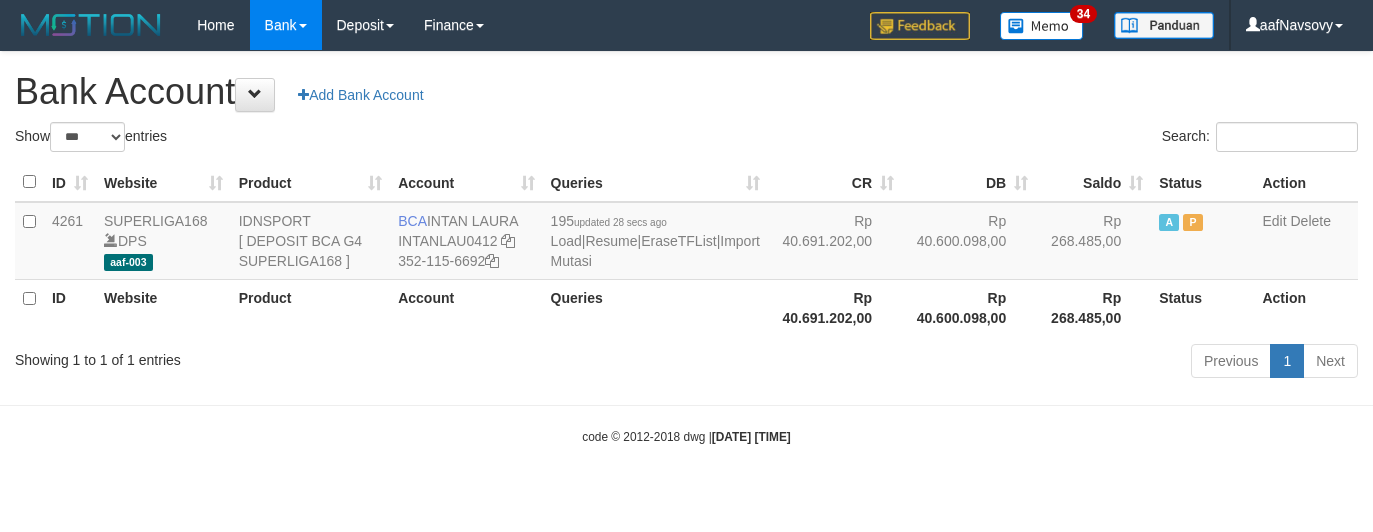 scroll, scrollTop: 0, scrollLeft: 0, axis: both 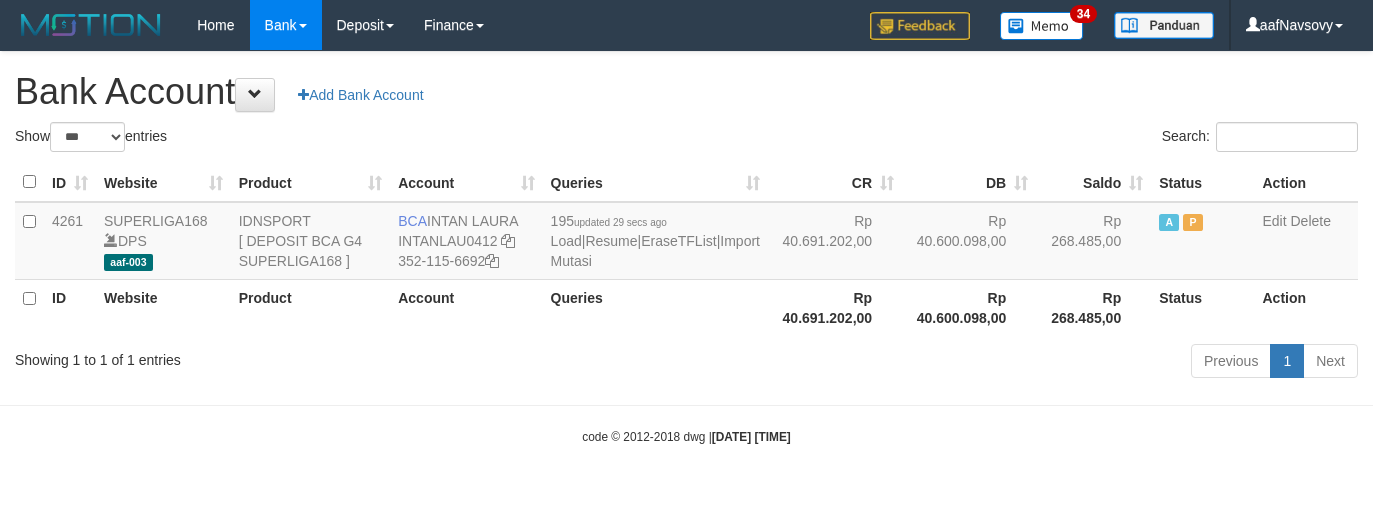 select on "***" 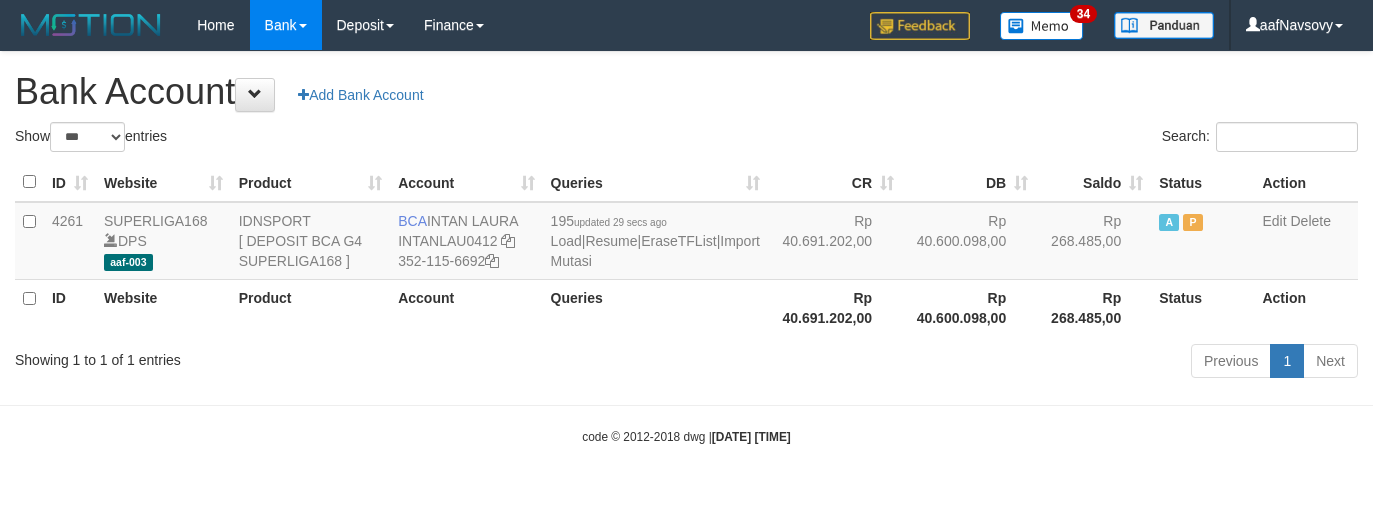 scroll, scrollTop: 0, scrollLeft: 0, axis: both 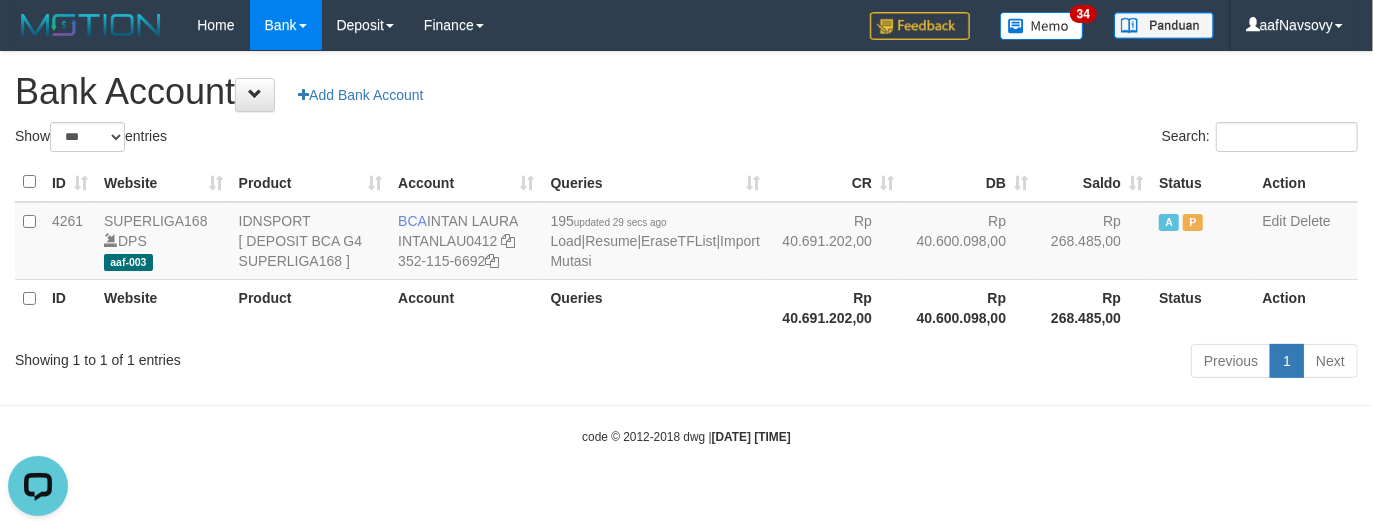 click on "Showing 1 to 1 of 1 entries" at bounding box center (286, 356) 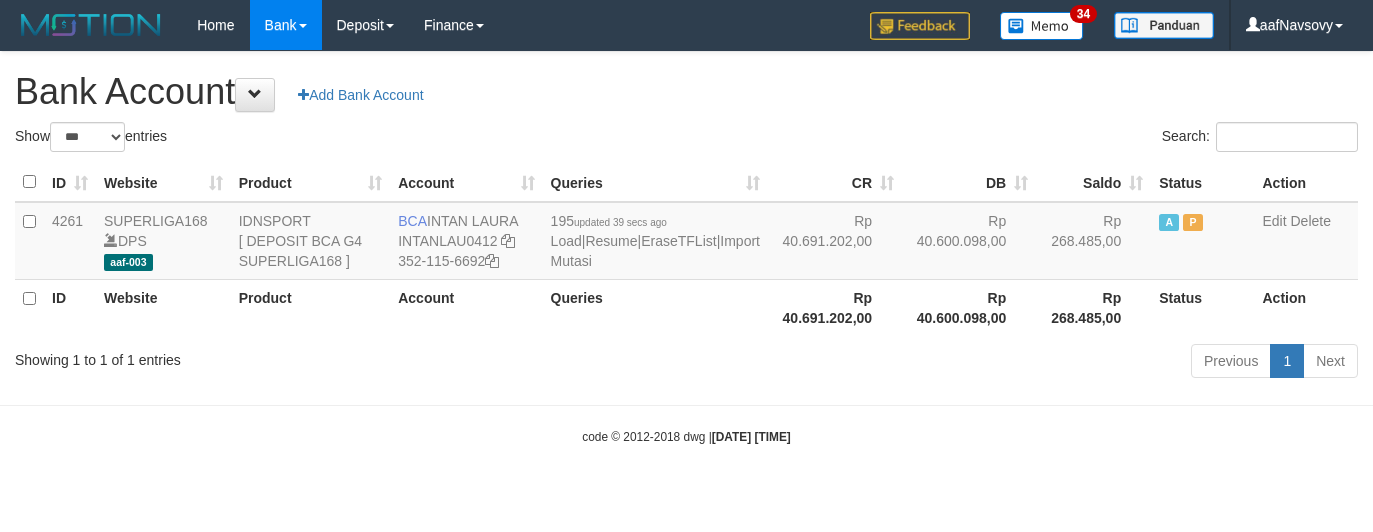 select on "***" 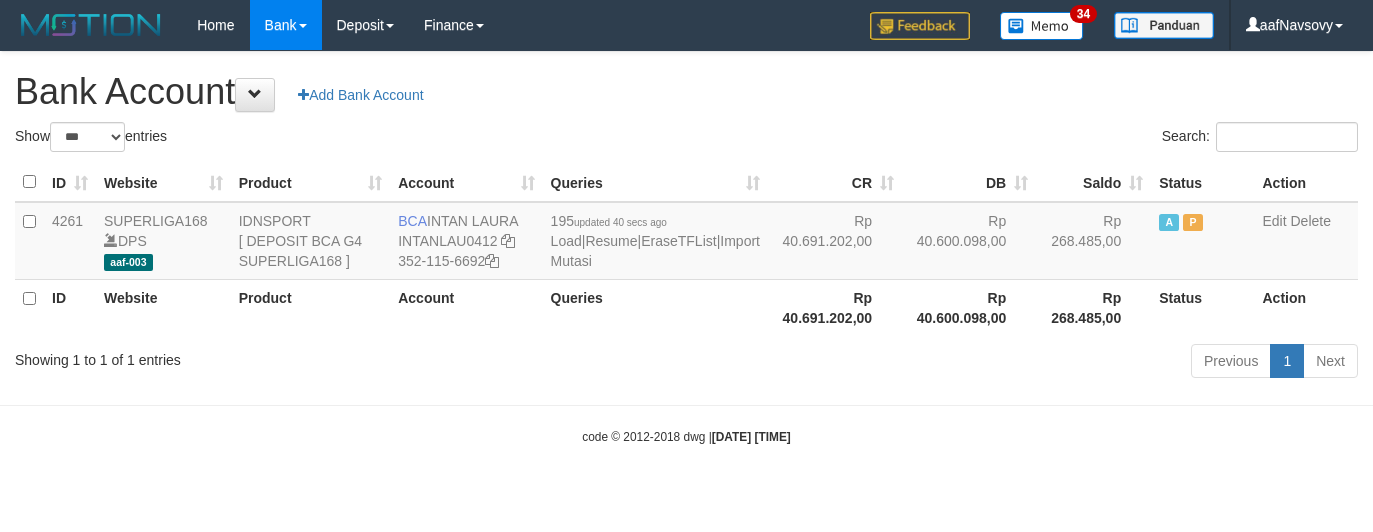 select on "***" 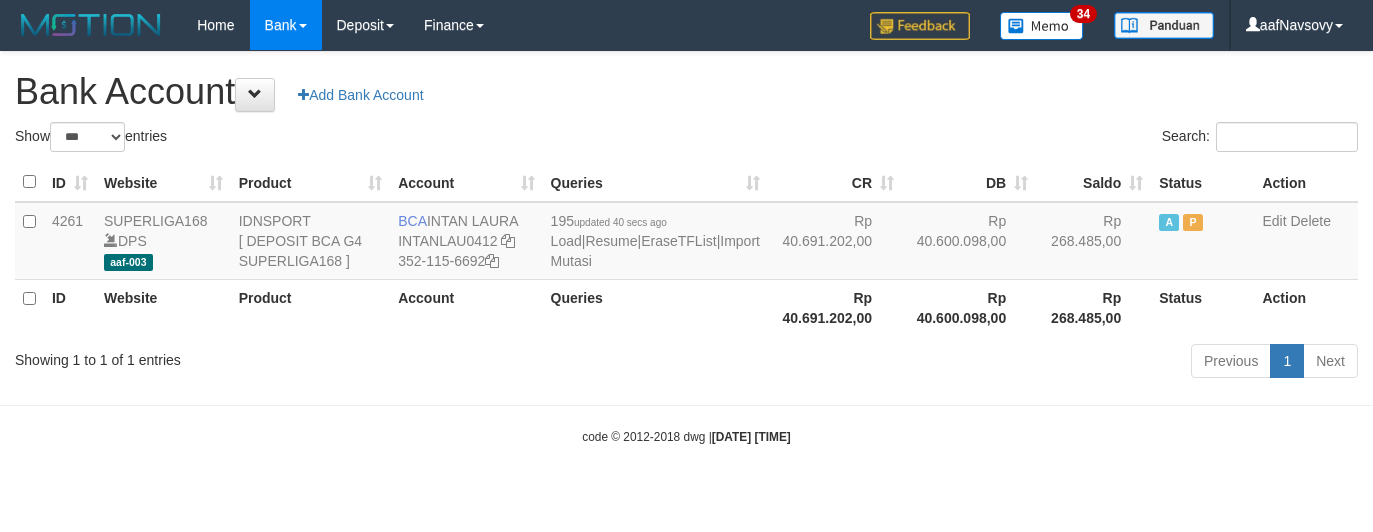 scroll, scrollTop: 0, scrollLeft: 0, axis: both 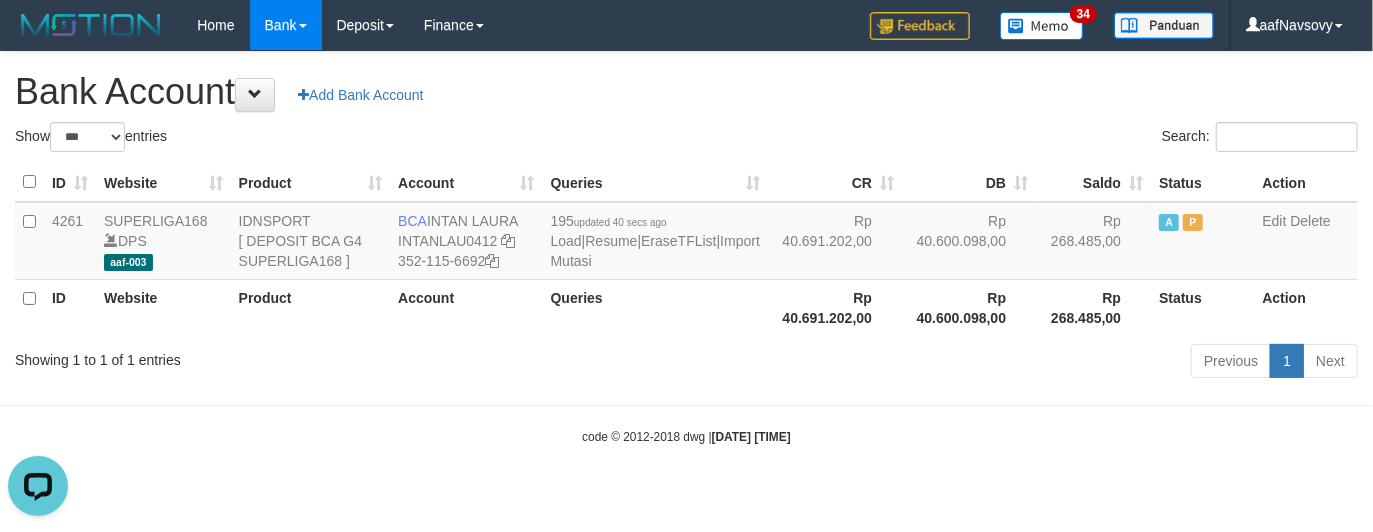 click on "Toggle navigation
Home
Bank
Account List
Load
By Website
Group
[ISPORT]													SUPERLIGA168
By Load Group (DPS)
34" at bounding box center (686, 248) 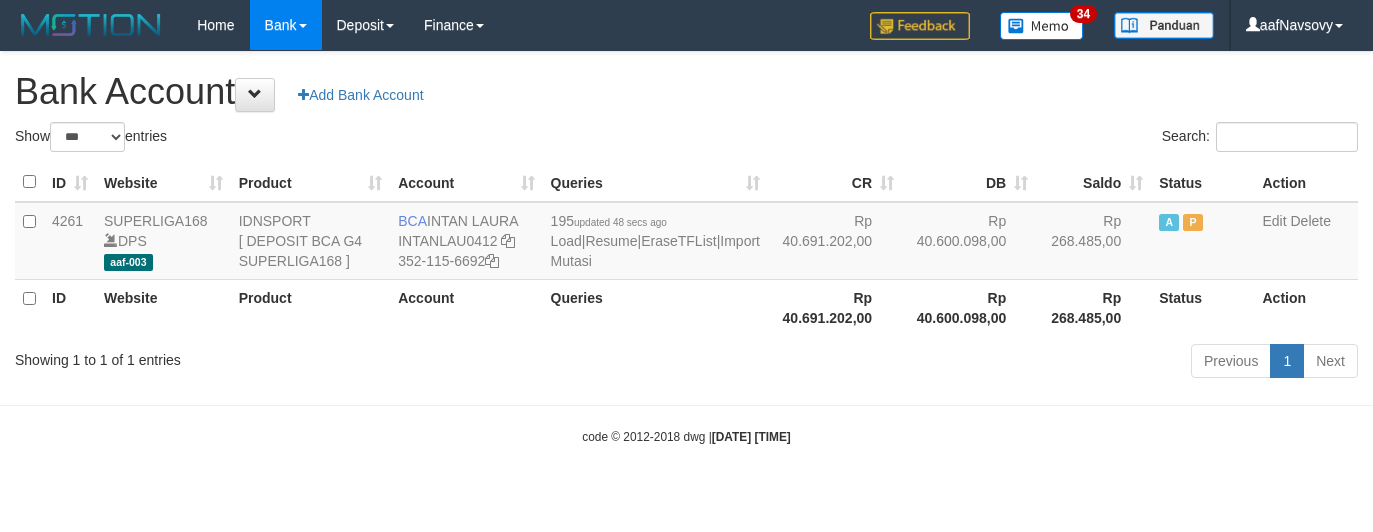 select on "***" 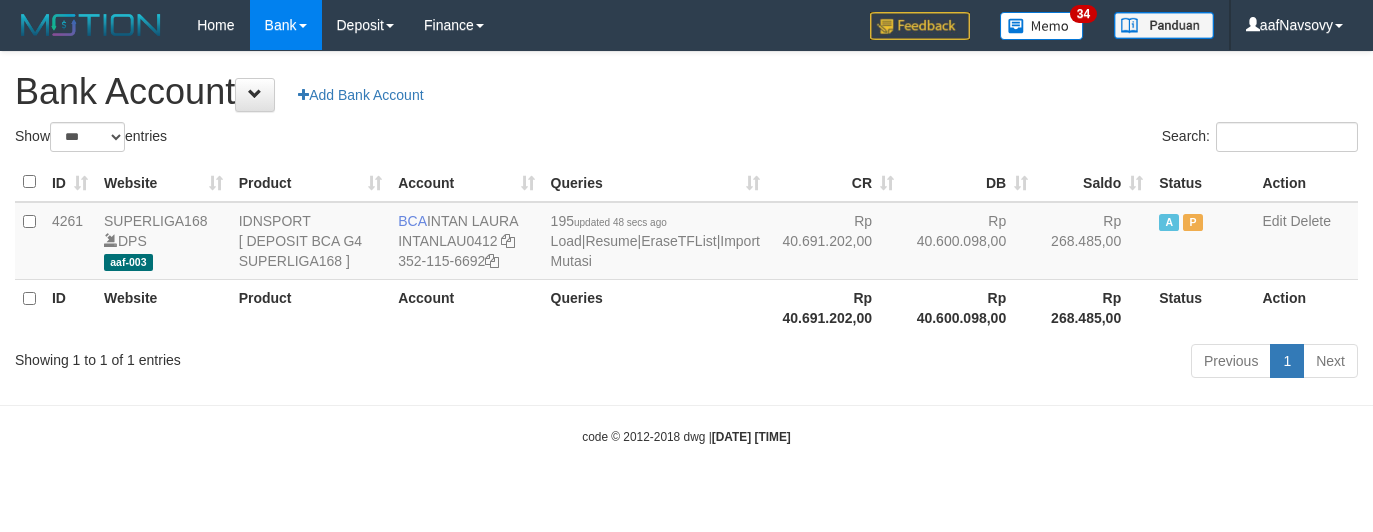scroll, scrollTop: 0, scrollLeft: 0, axis: both 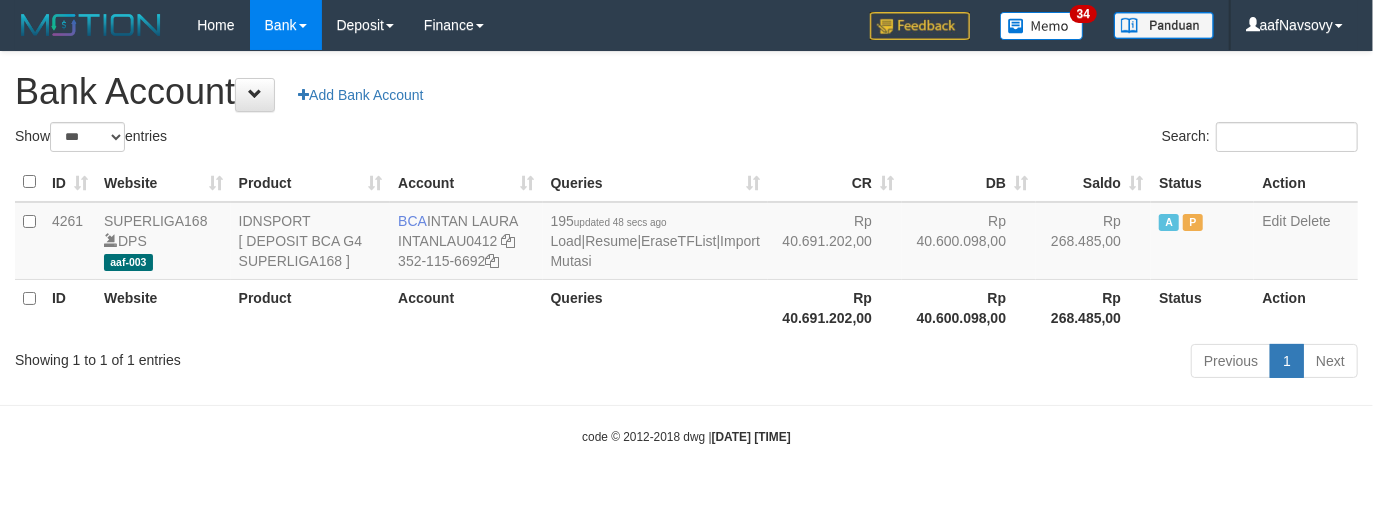 click on "Toggle navigation
Home
Bank
Account List
Load
By Website
Group
[ISPORT]													SUPERLIGA168
By Load Group (DPS)
34" at bounding box center [686, 248] 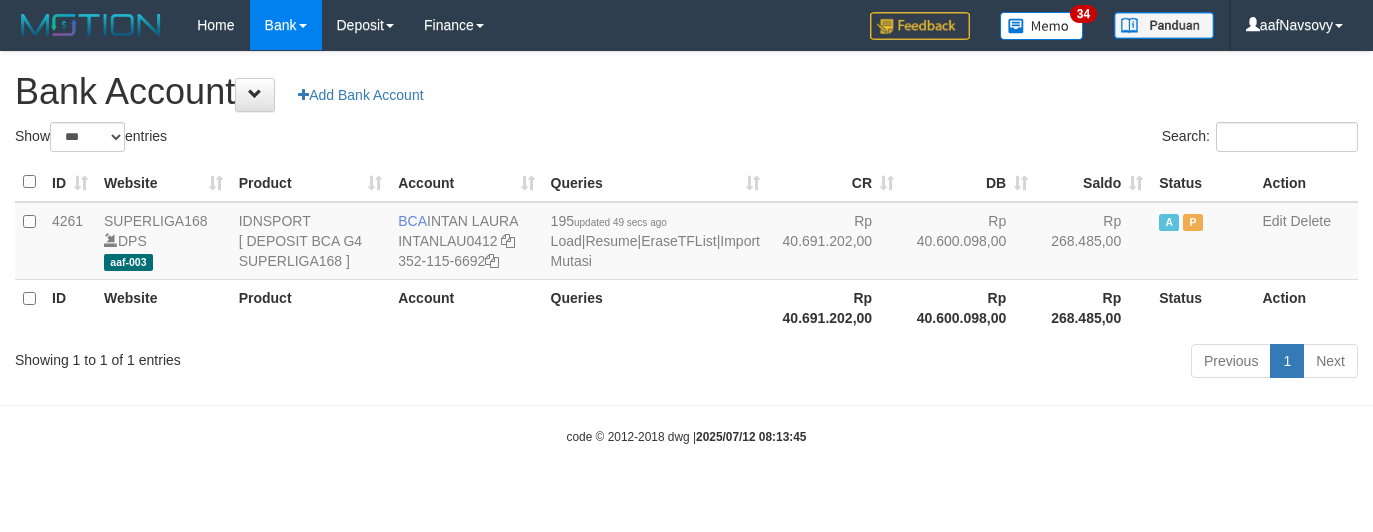 select on "***" 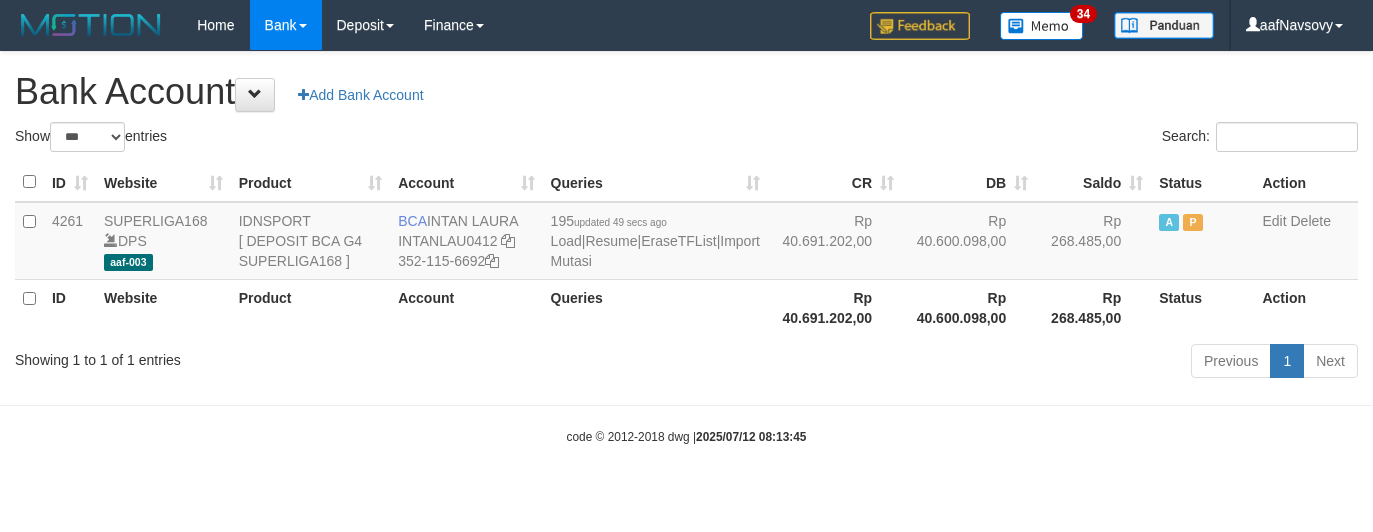 scroll, scrollTop: 0, scrollLeft: 0, axis: both 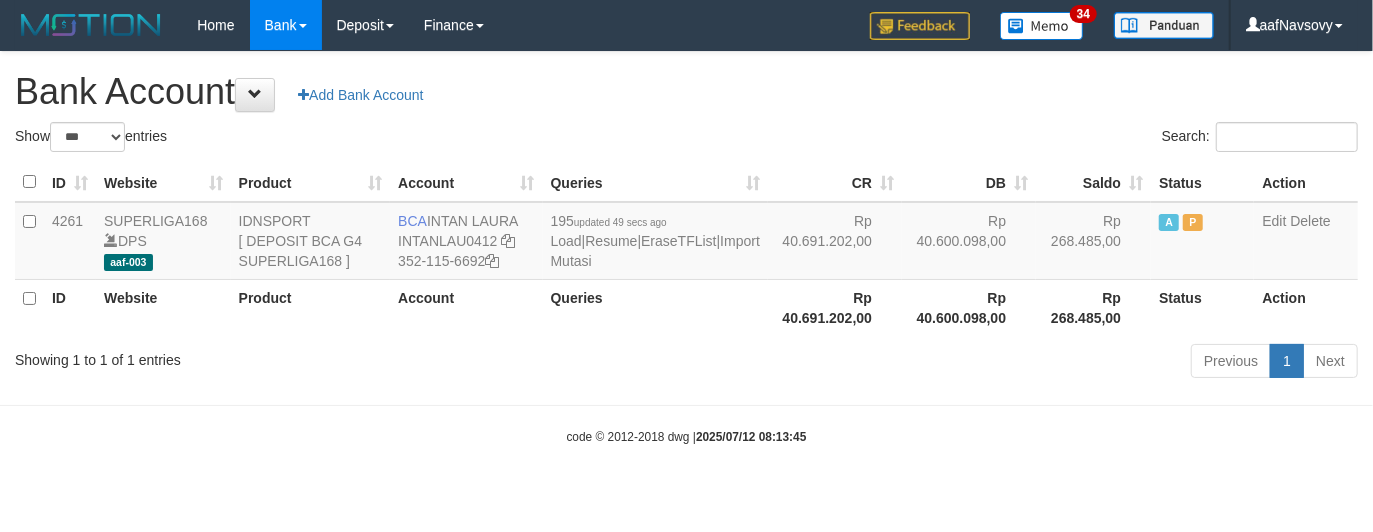 click on "Toggle navigation
Home
Bank
Account List
Load
By Website
Group
[ISPORT]													SUPERLIGA168
By Load Group (DPS)
34" at bounding box center [686, 248] 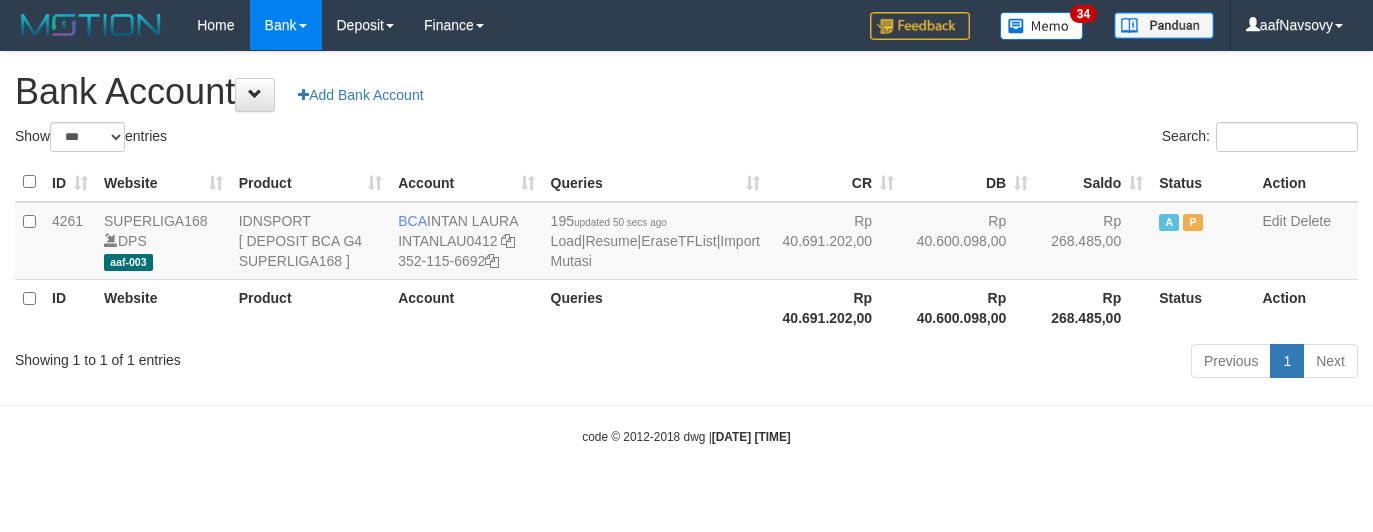 select on "***" 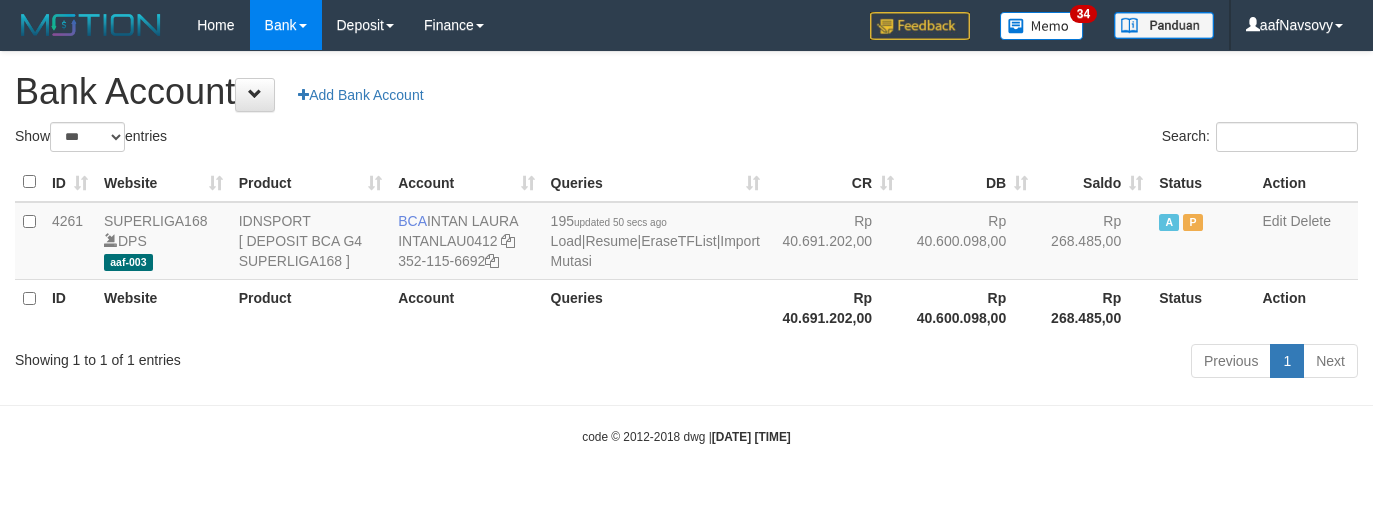 scroll, scrollTop: 0, scrollLeft: 0, axis: both 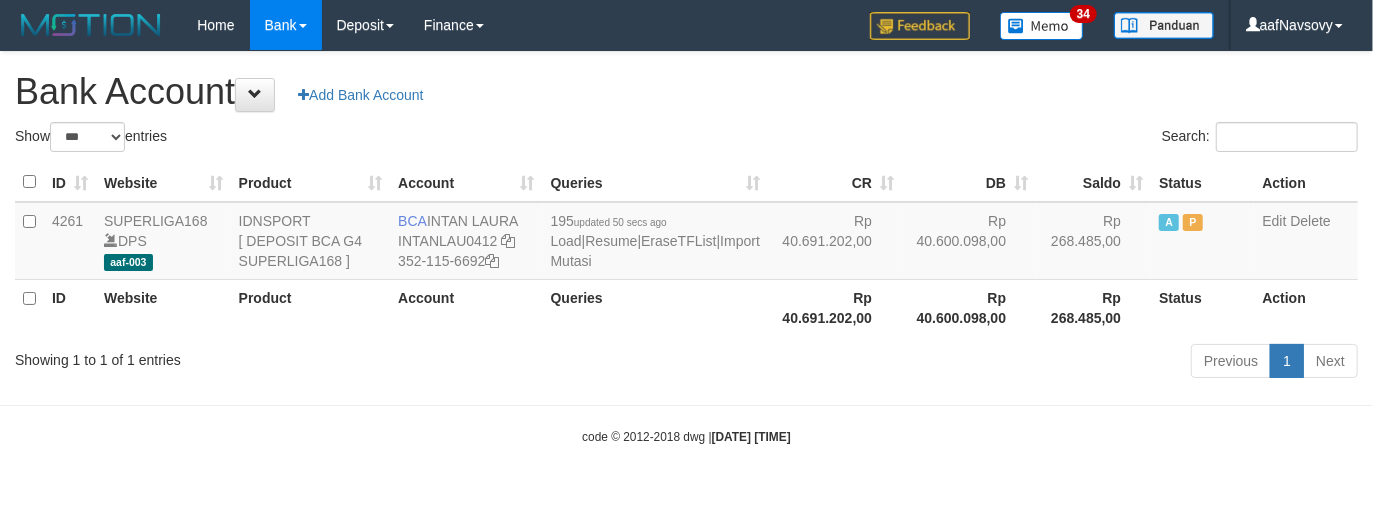 click on "Toggle navigation
Home
Bank
Account List
Load
By Website
Group
[ISPORT]													SUPERLIGA168
By Load Group (DPS)
34" at bounding box center [686, 248] 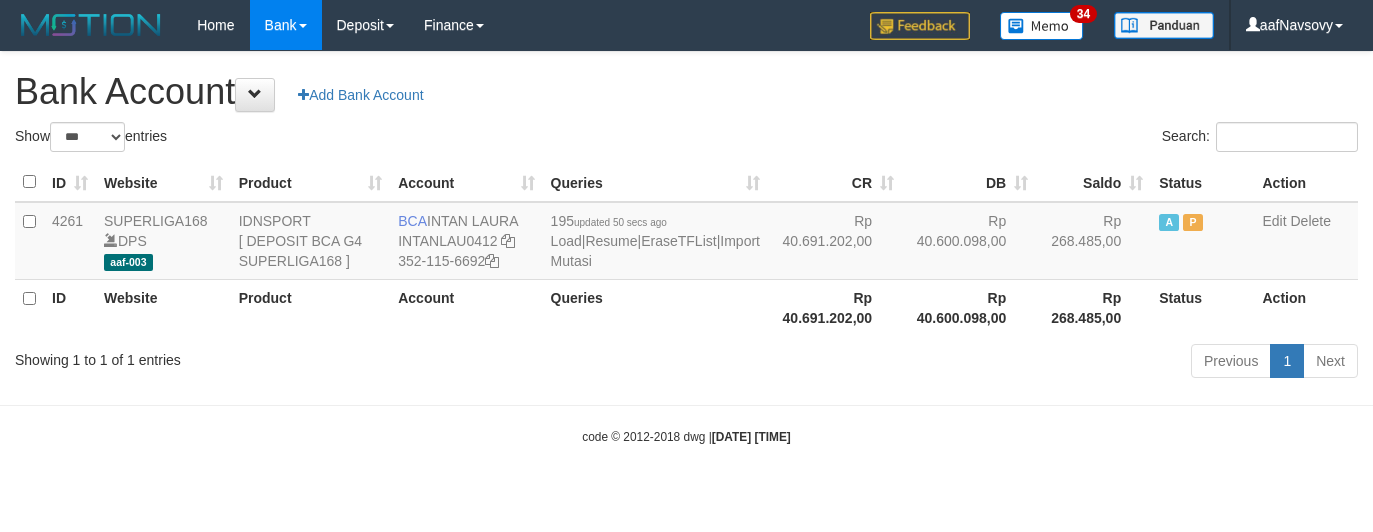 select on "***" 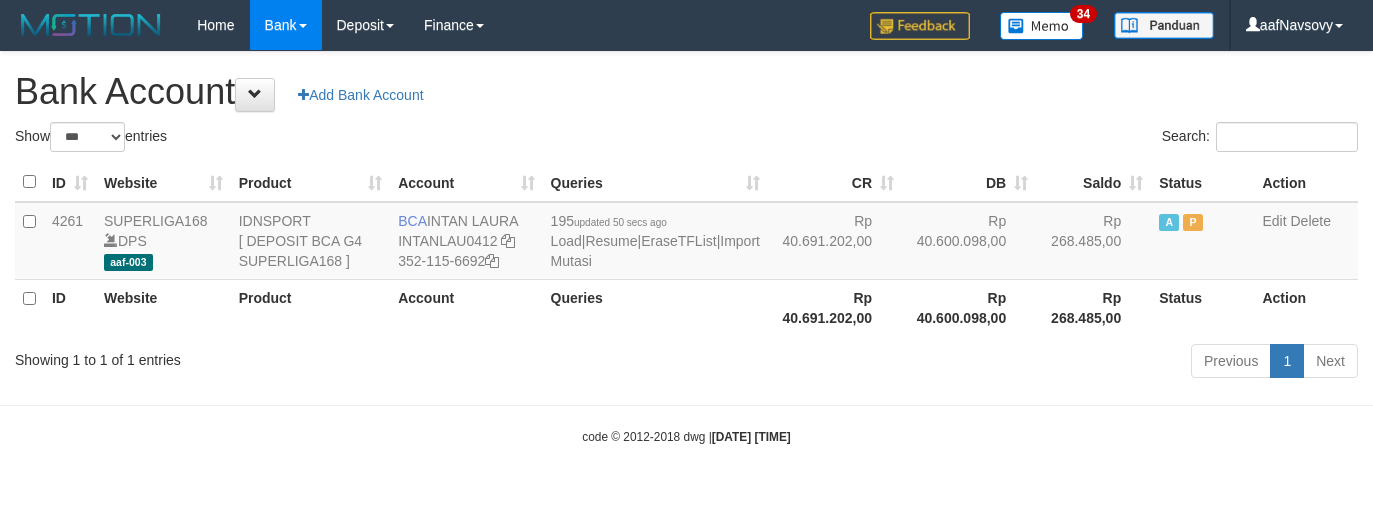 scroll, scrollTop: 0, scrollLeft: 0, axis: both 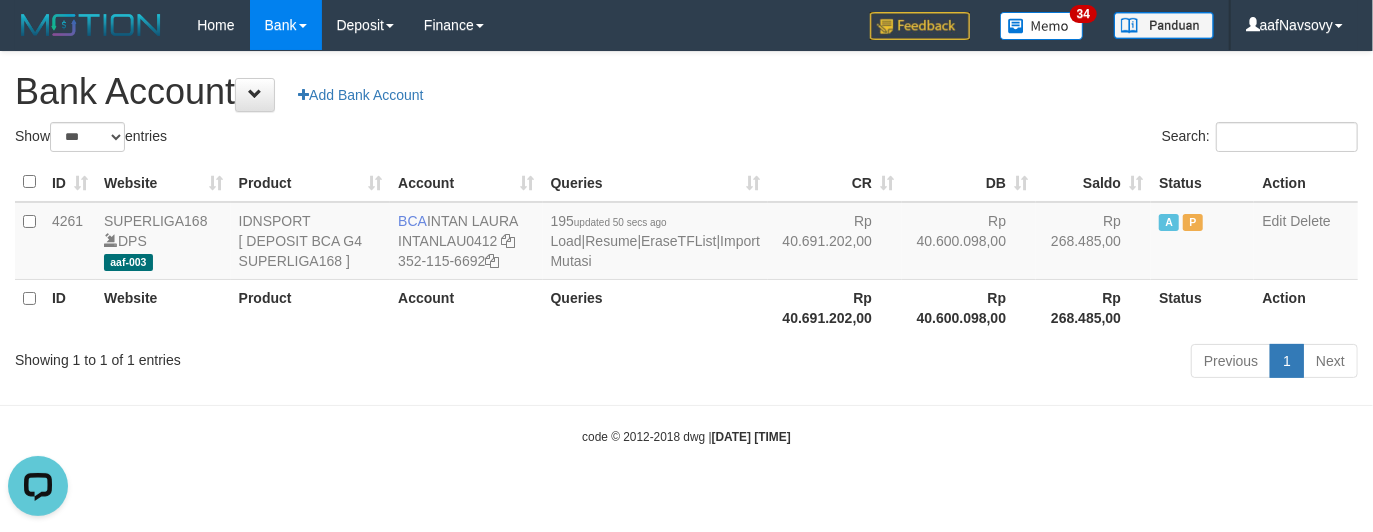 click on "Toggle navigation
Home
Bank
Account List
Load
By Website
Group
[ISPORT]													SUPERLIGA168
By Load Group (DPS)
34" at bounding box center [686, 248] 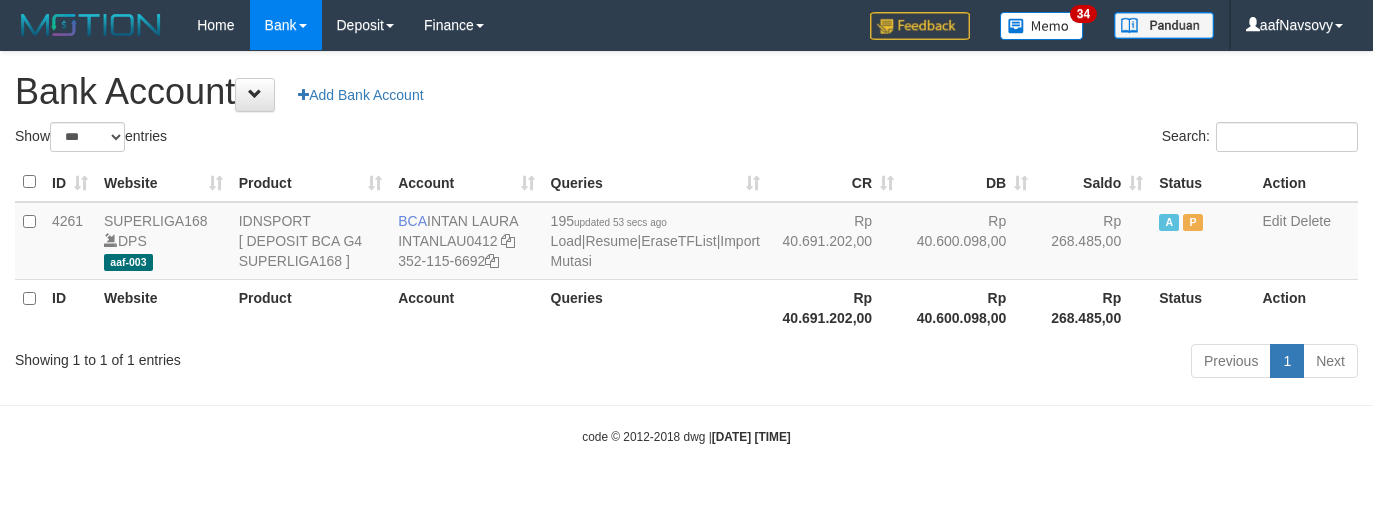 select on "***" 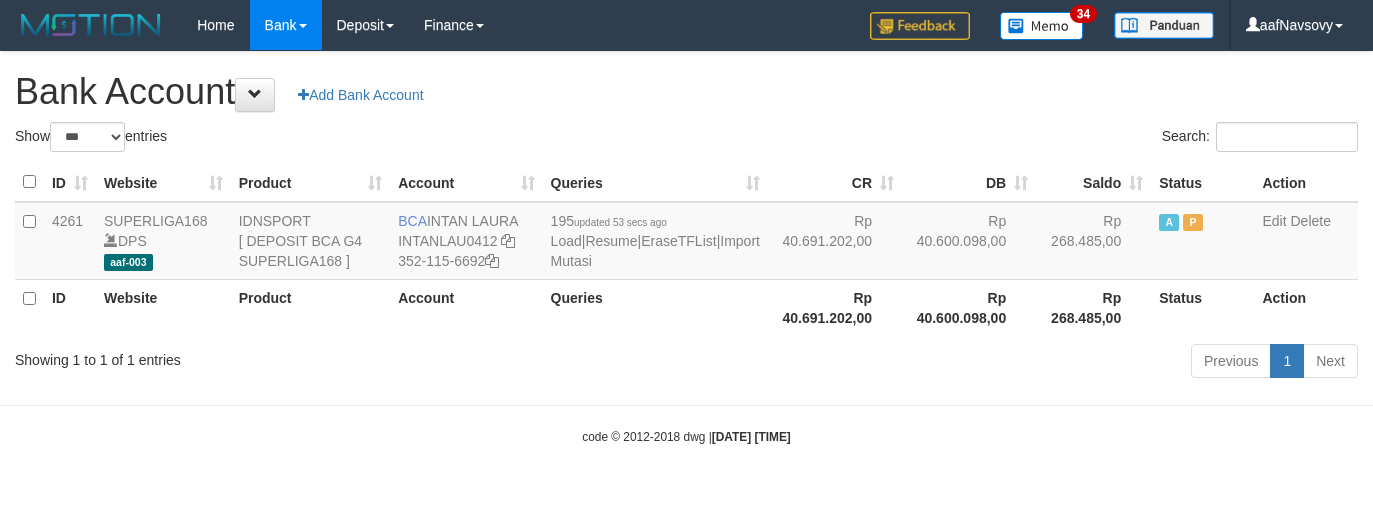 scroll, scrollTop: 0, scrollLeft: 0, axis: both 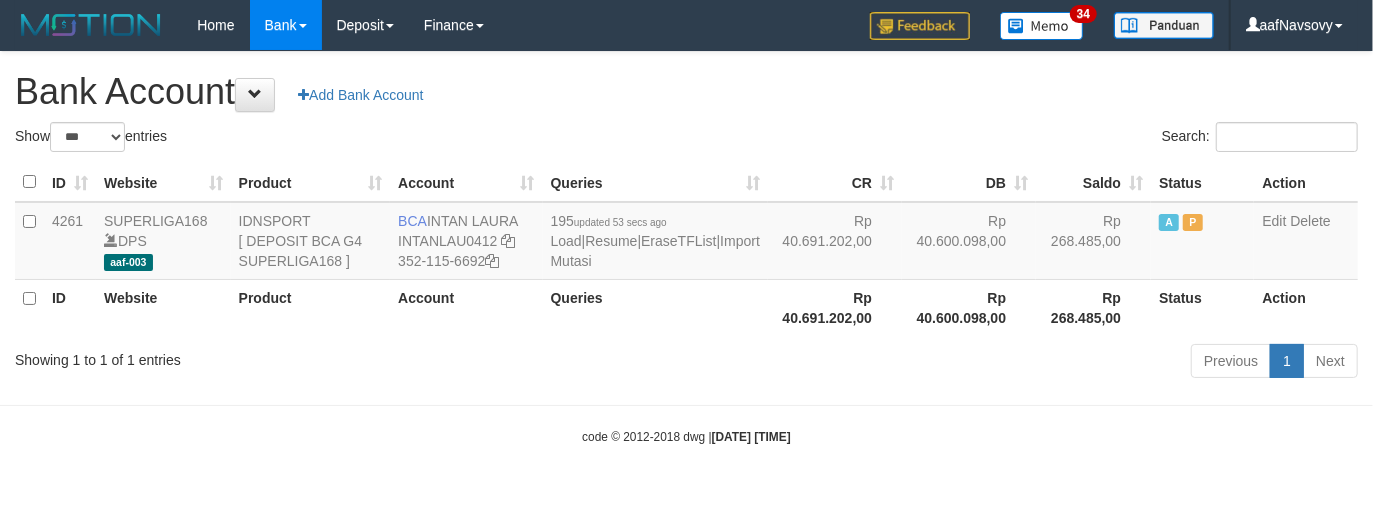 click at bounding box center [686, 405] 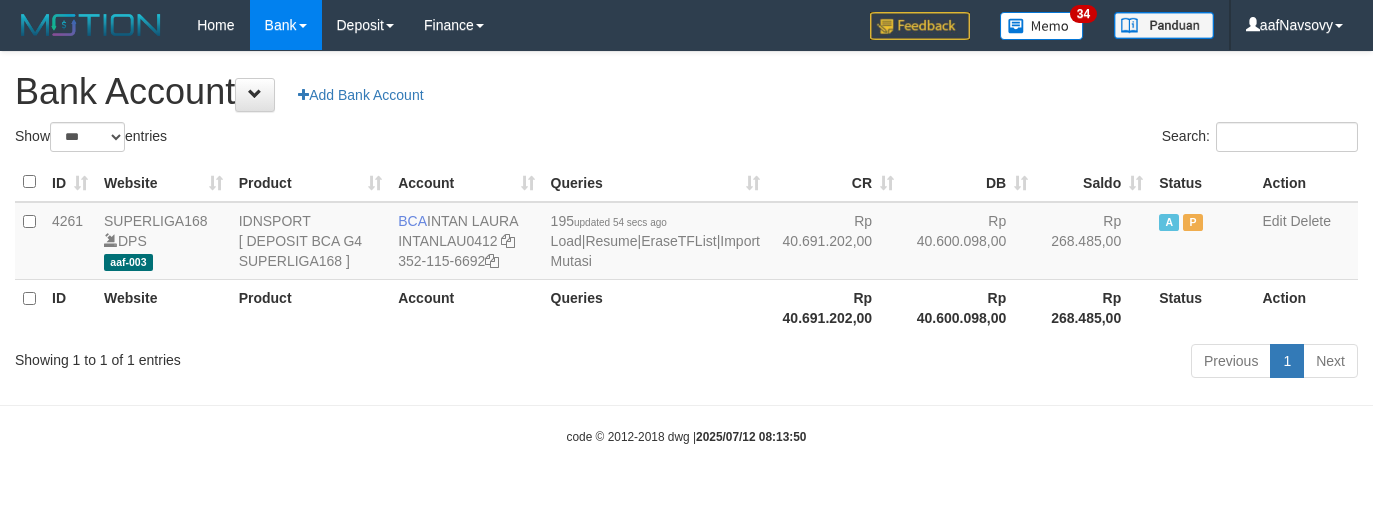 select on "***" 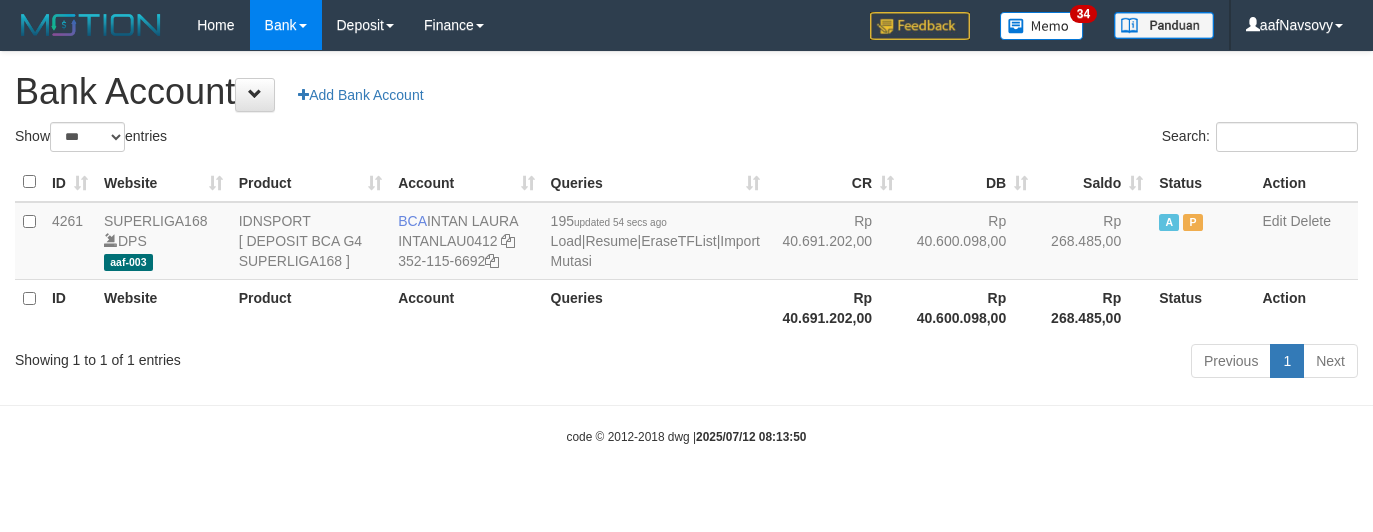 scroll, scrollTop: 0, scrollLeft: 0, axis: both 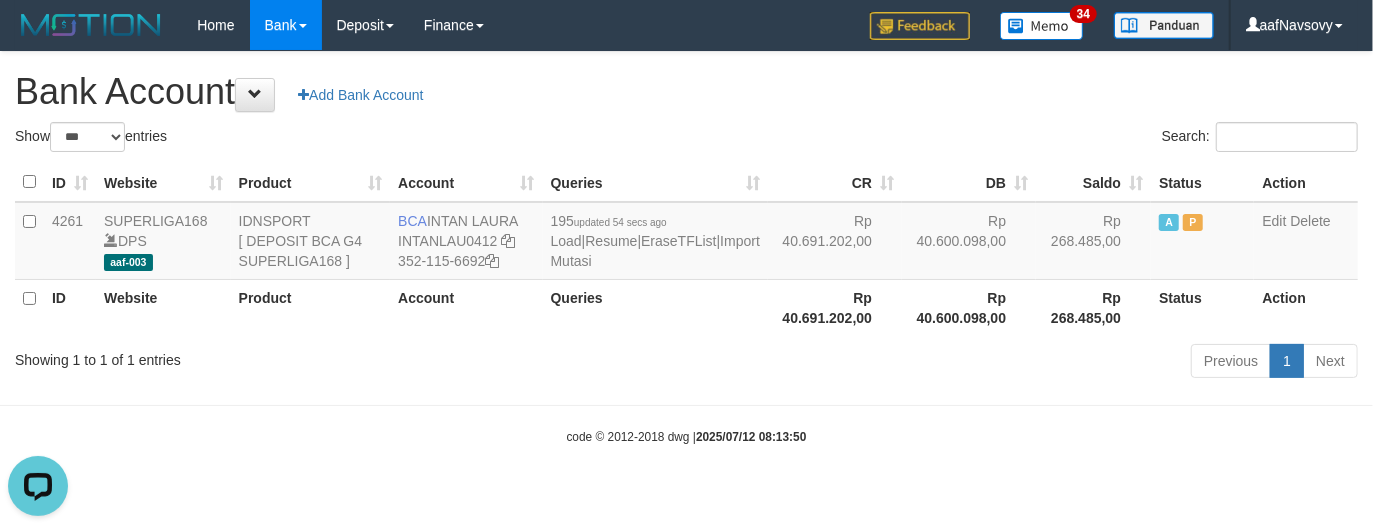 click on "Showing 1 to 1 of 1 entries Previous 1 Next" at bounding box center (686, 363) 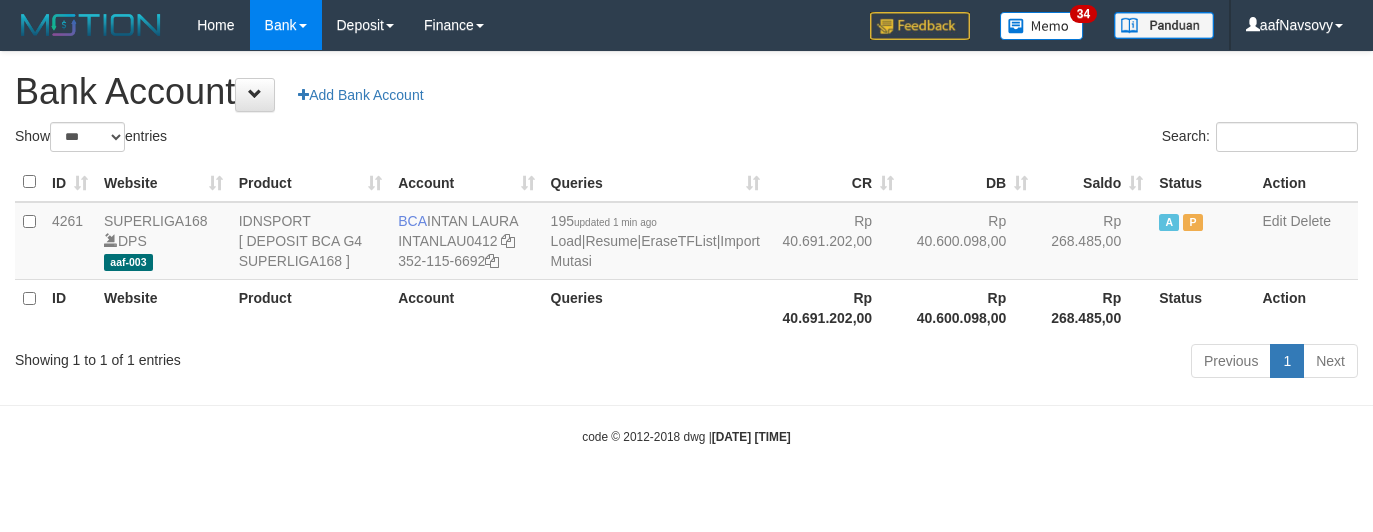 select on "***" 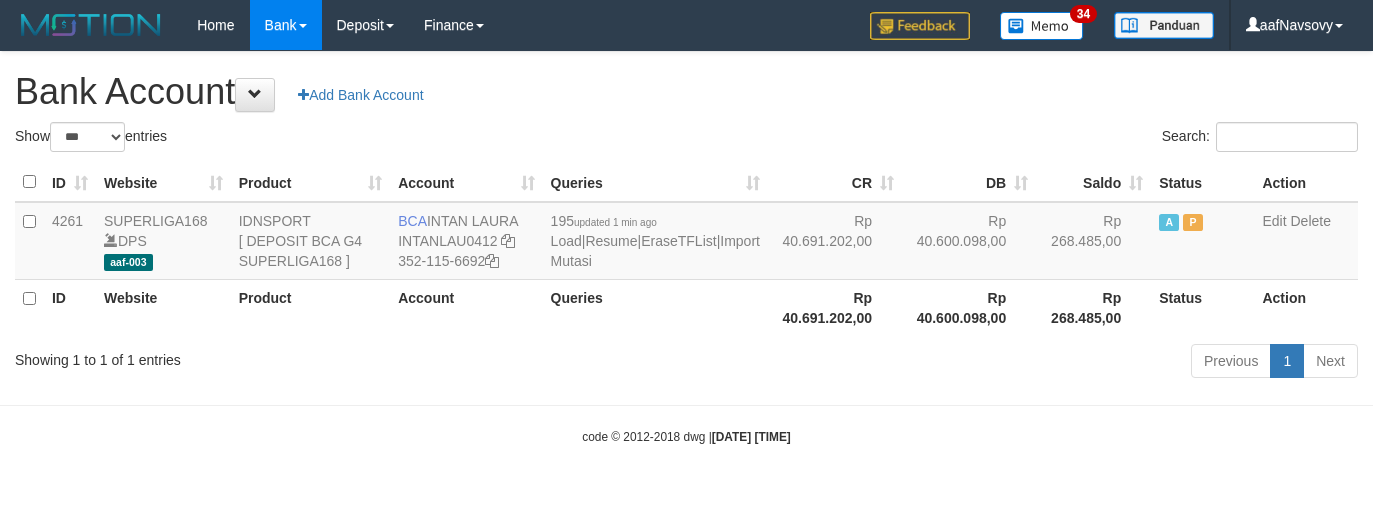 scroll, scrollTop: 0, scrollLeft: 0, axis: both 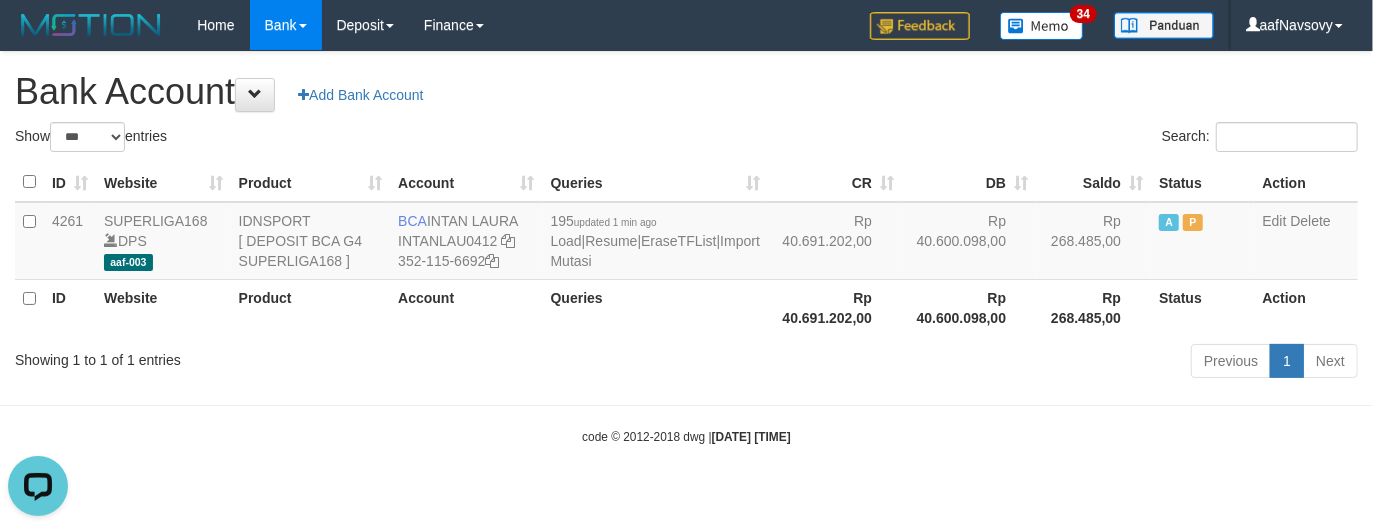 click on "Previous 1 Next" at bounding box center [972, 363] 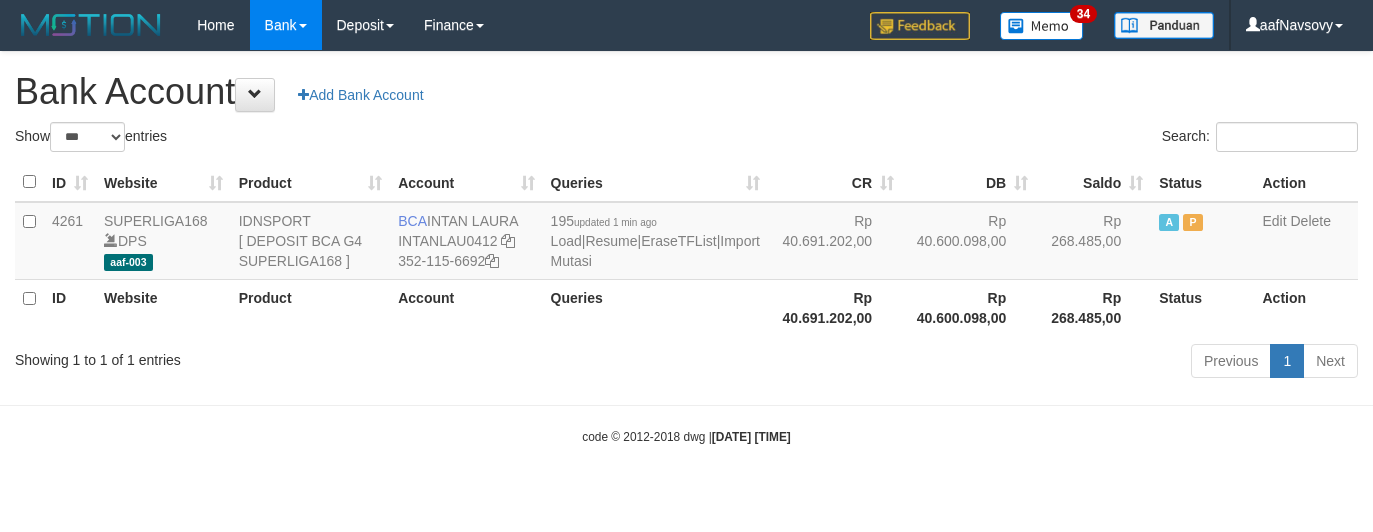 select on "***" 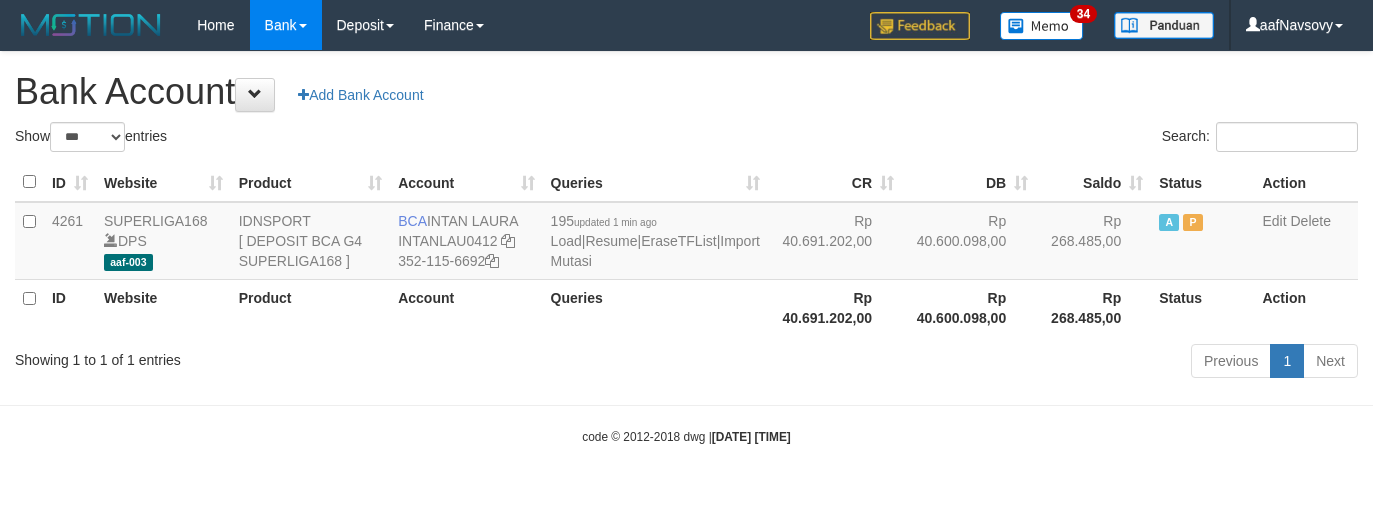scroll, scrollTop: 0, scrollLeft: 0, axis: both 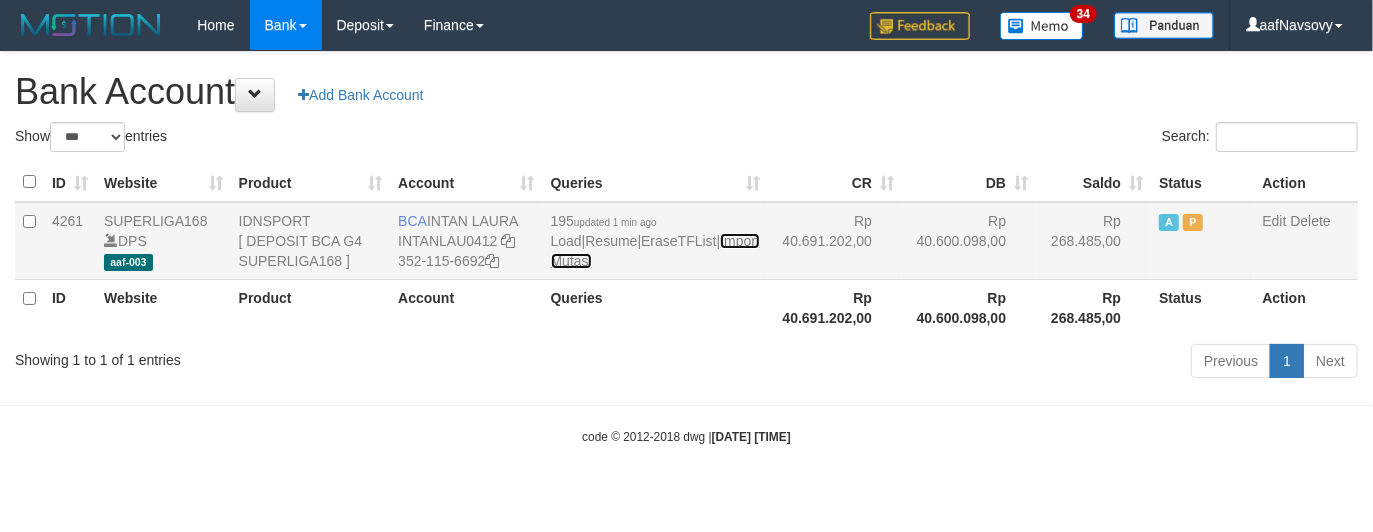 click on "Import Mutasi" at bounding box center (655, 251) 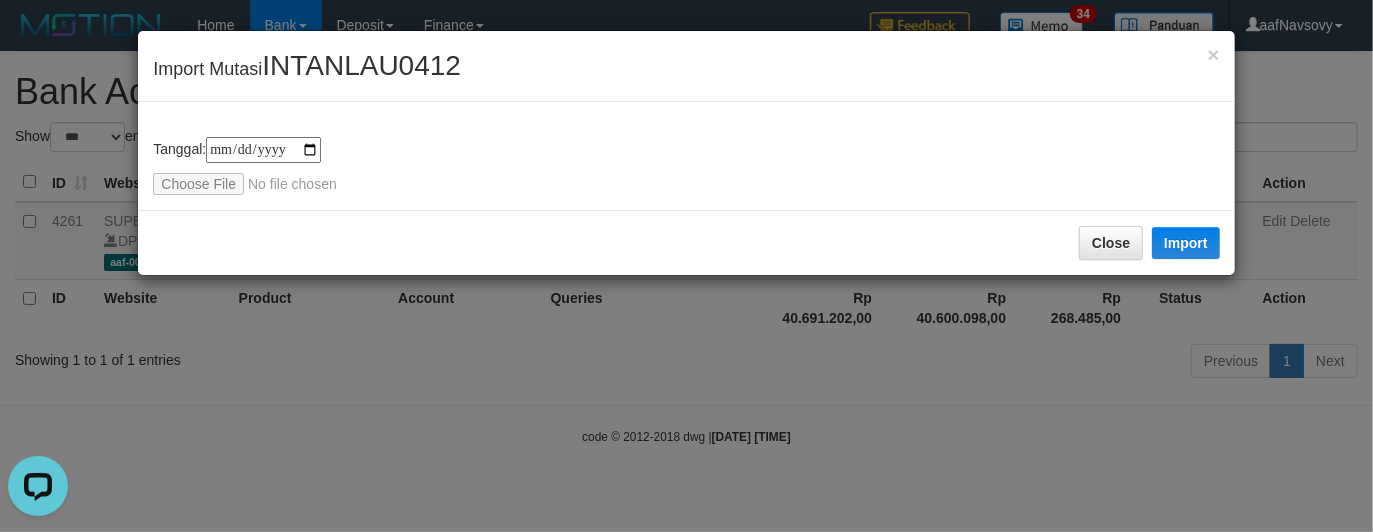 scroll, scrollTop: 0, scrollLeft: 0, axis: both 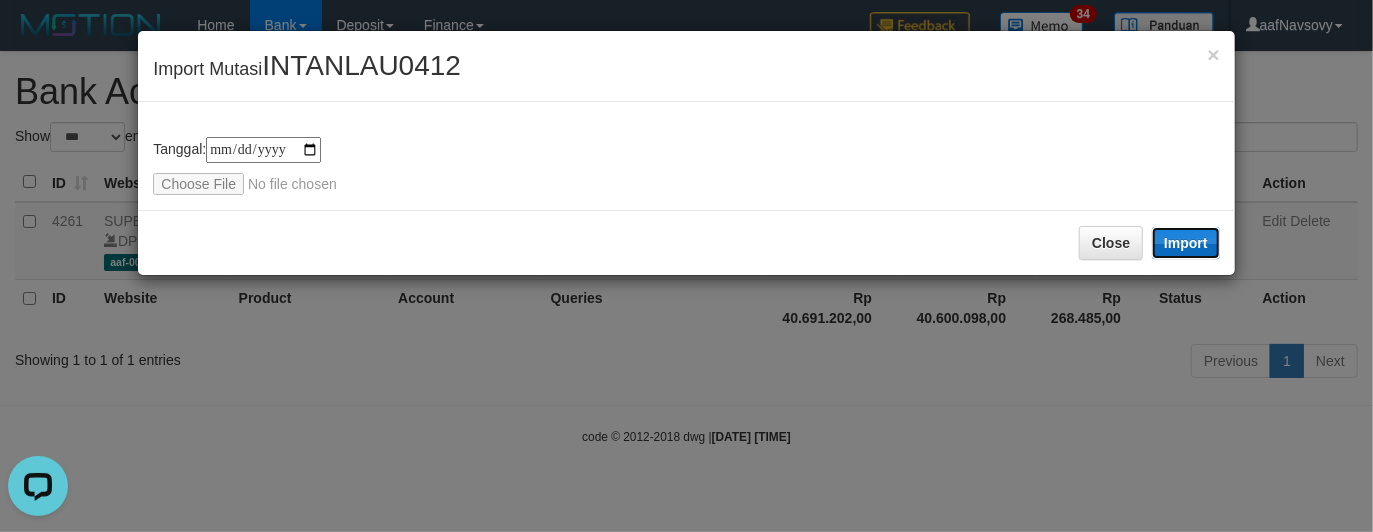 click on "Import" at bounding box center [1186, 243] 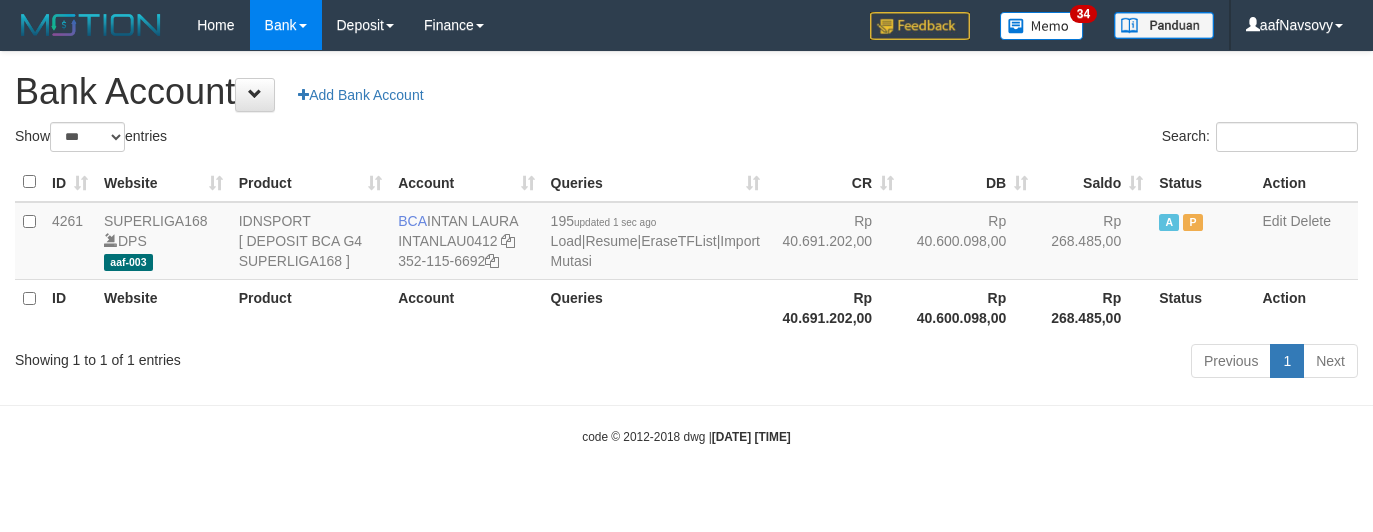 select on "***" 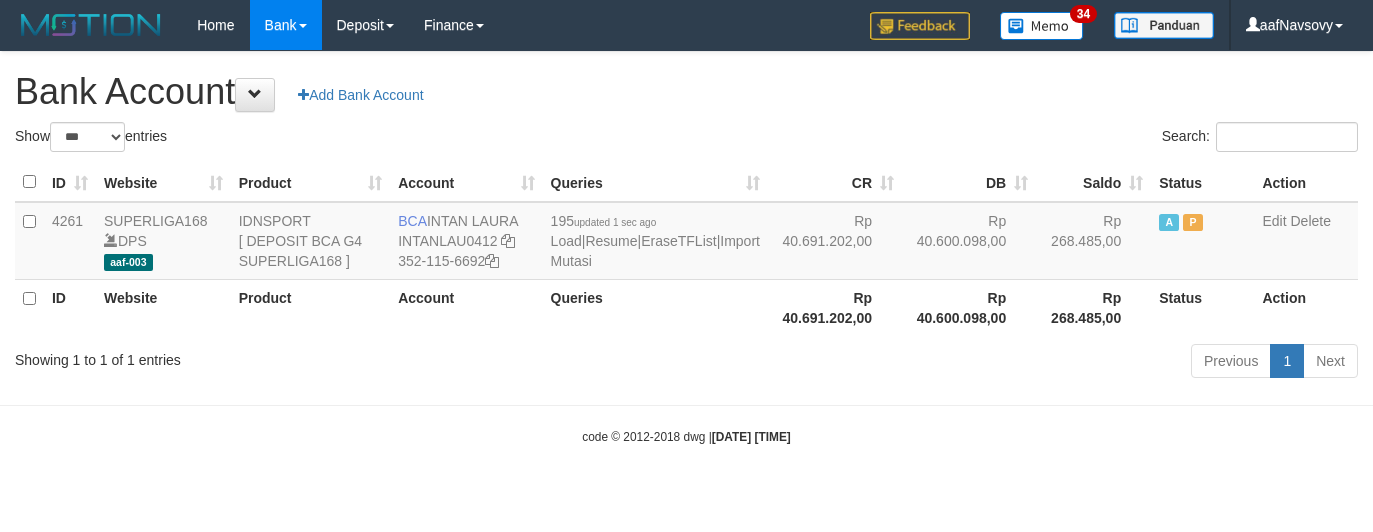 scroll, scrollTop: 0, scrollLeft: 0, axis: both 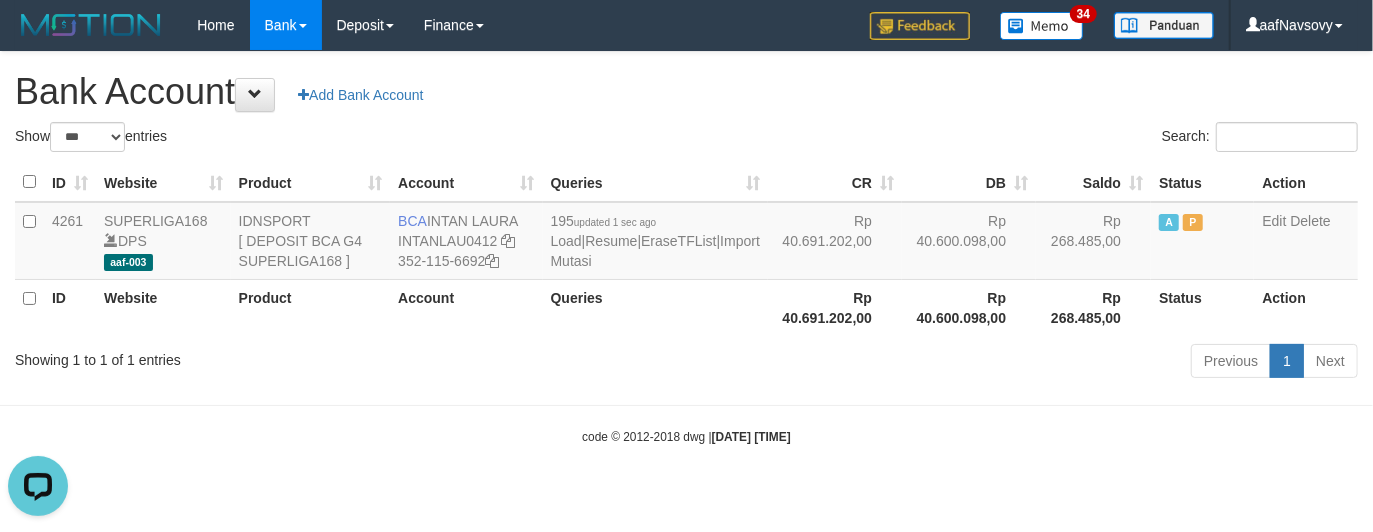 click on "code © 2012-2018 dwg |  2025/07/12 08:14:23" at bounding box center (686, 436) 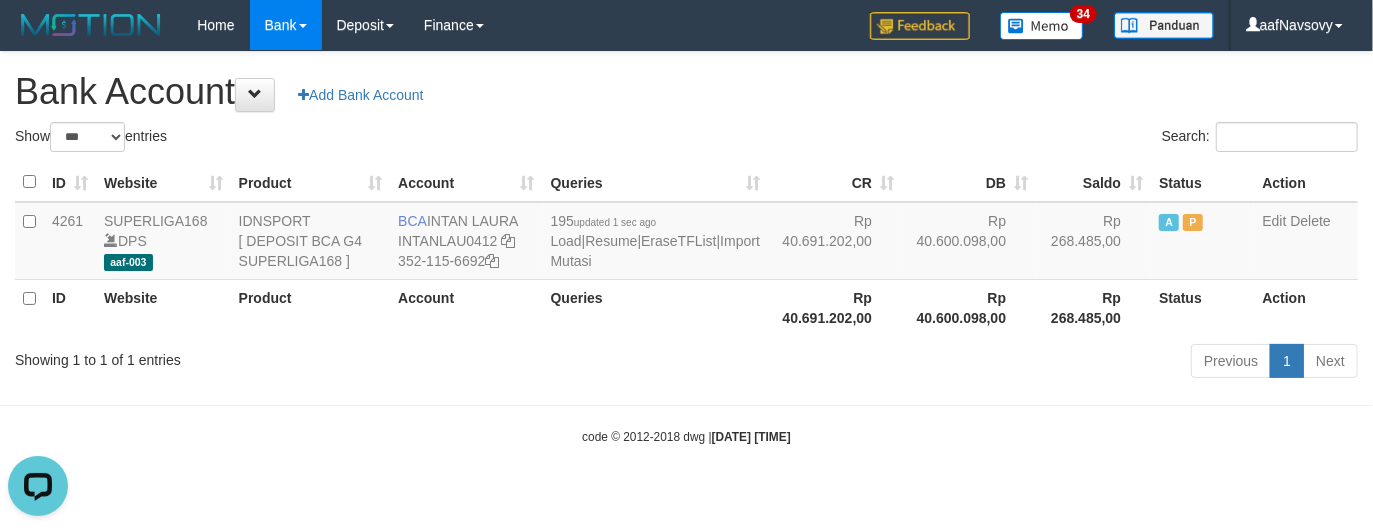 drag, startPoint x: 578, startPoint y: 474, endPoint x: 652, endPoint y: 465, distance: 74.54529 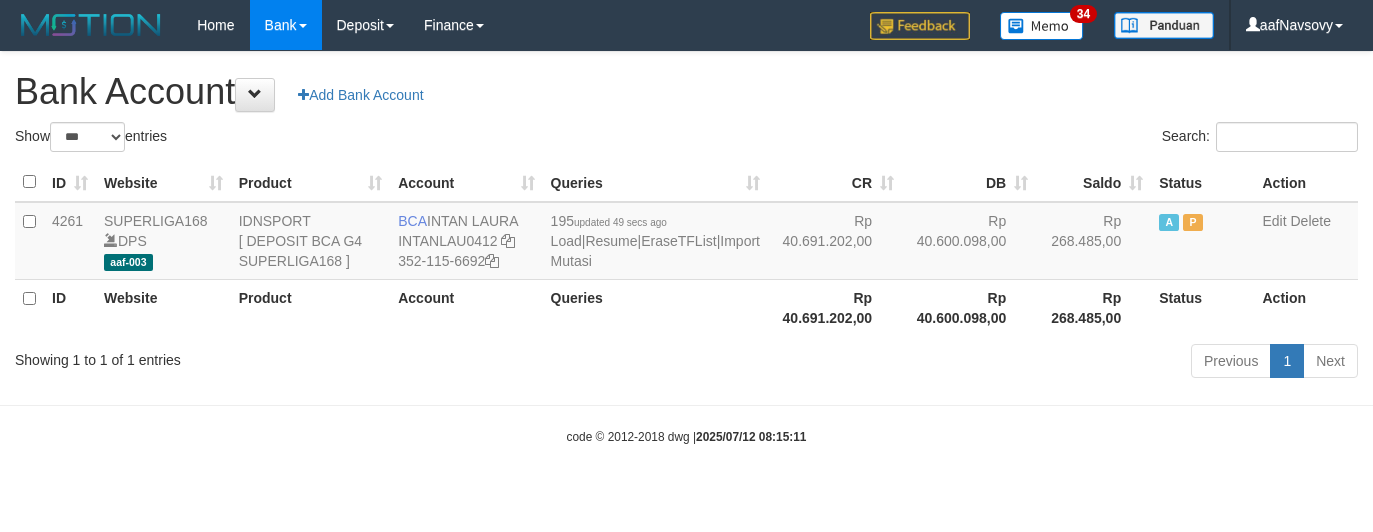 select on "***" 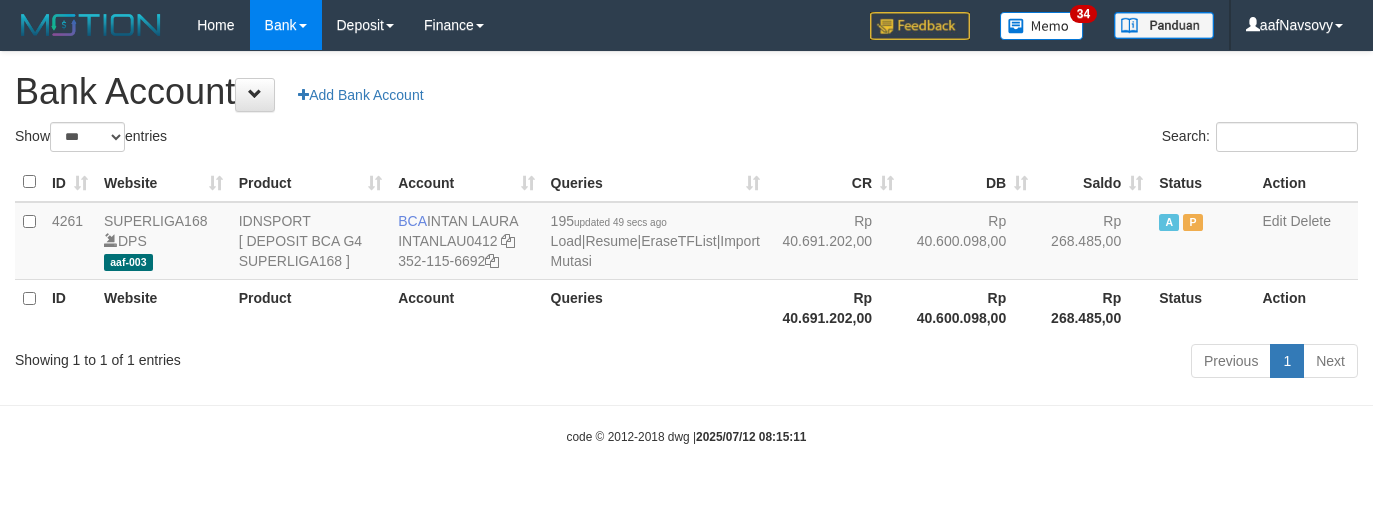 scroll, scrollTop: 0, scrollLeft: 0, axis: both 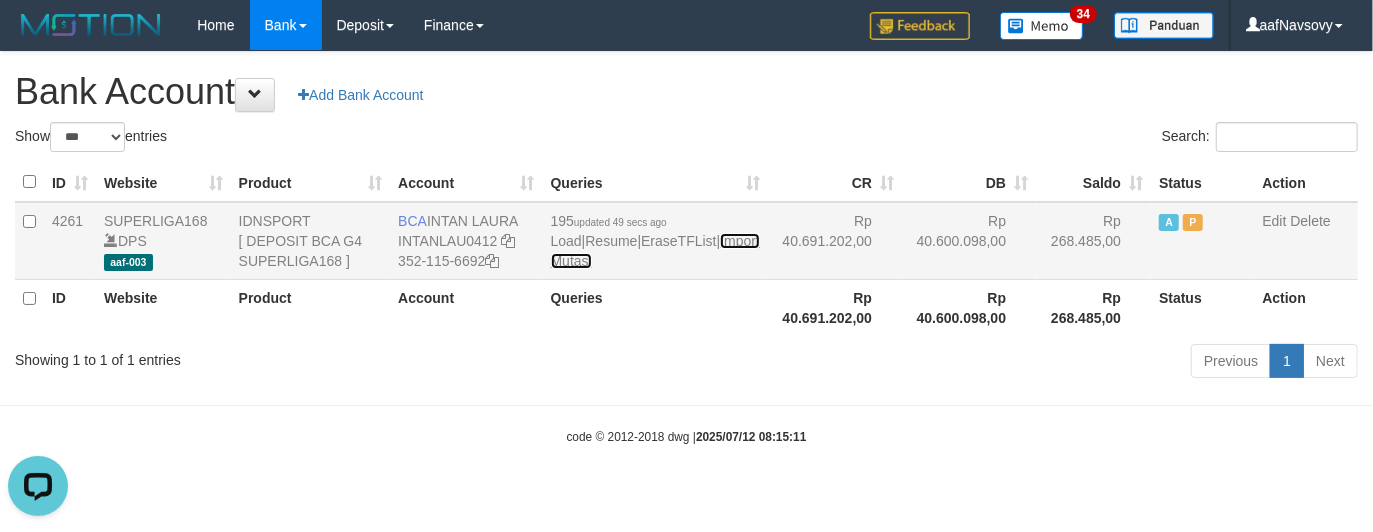 click on "Import Mutasi" at bounding box center [655, 251] 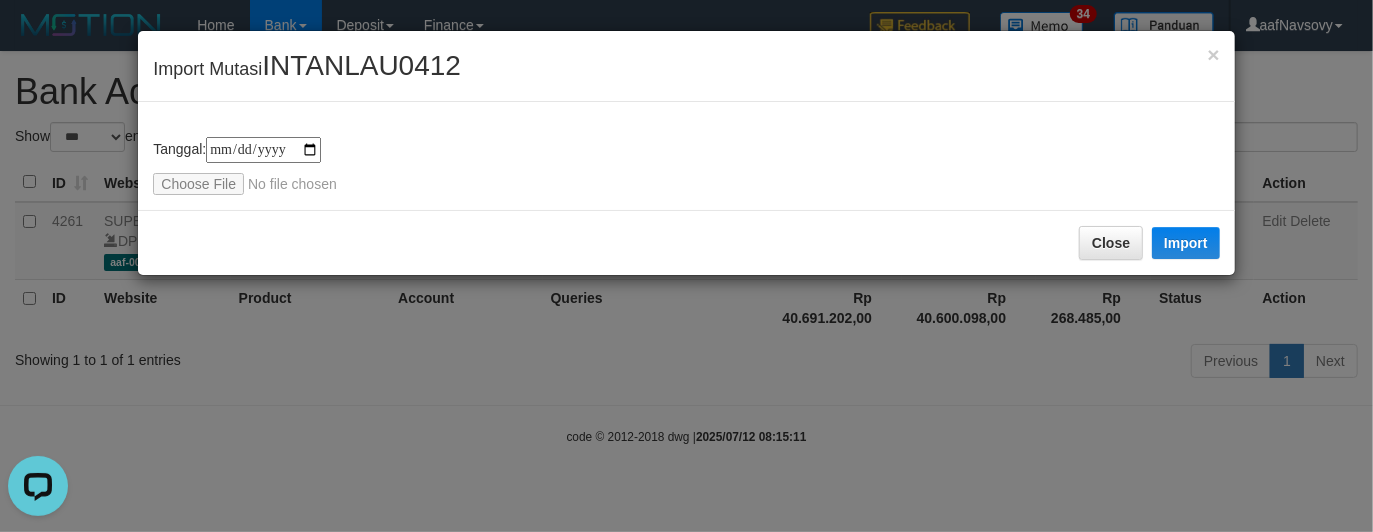 type on "**********" 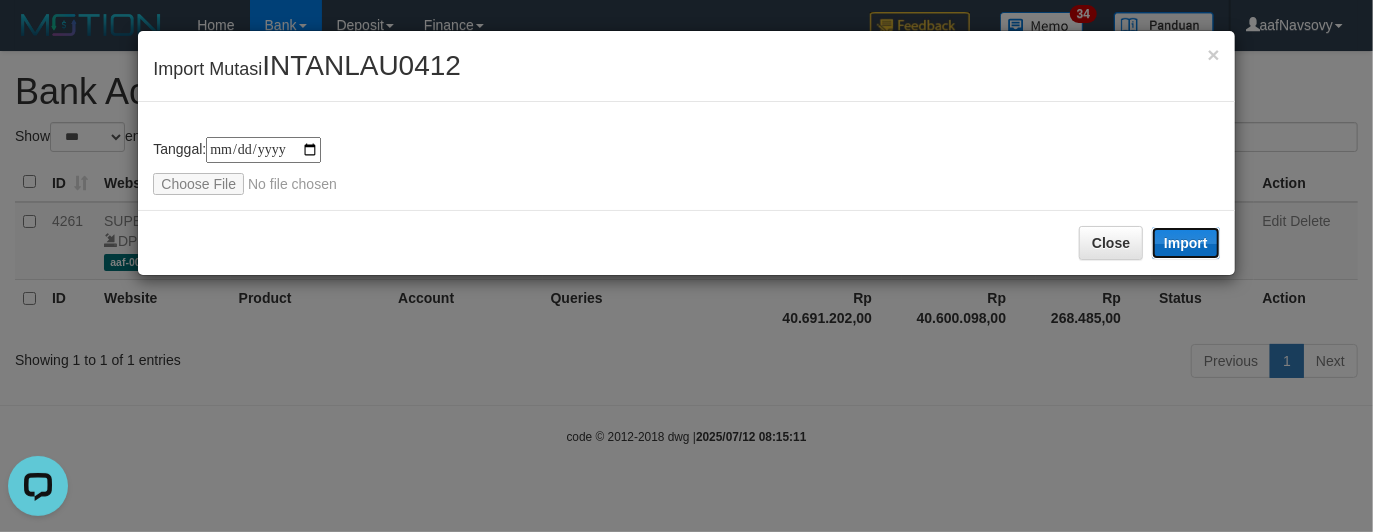click on "Import" at bounding box center [1186, 243] 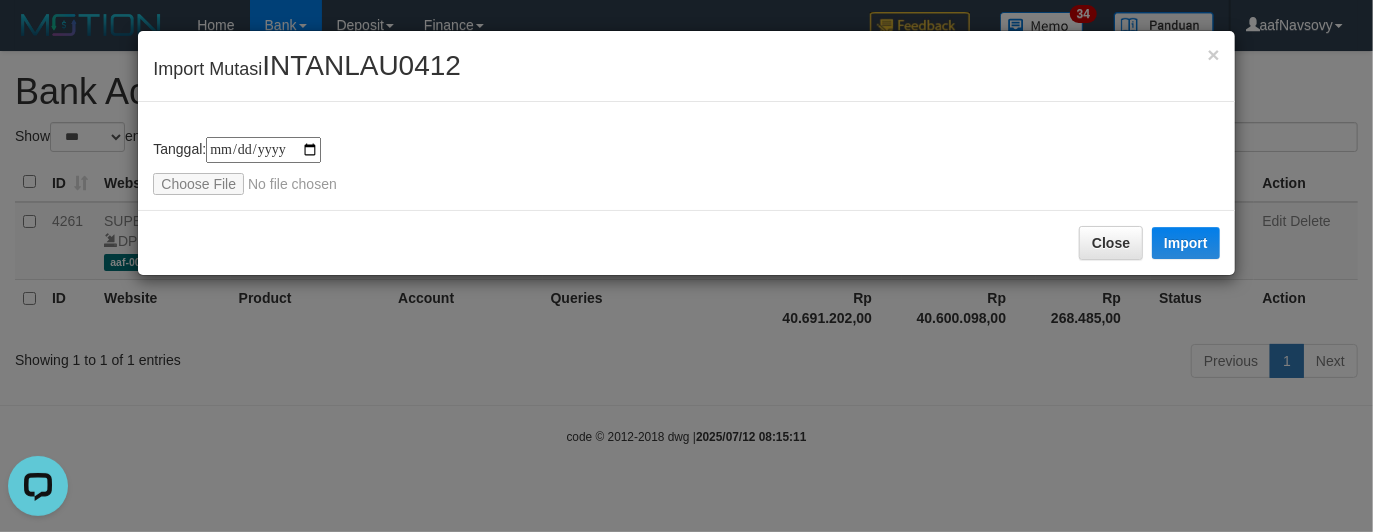 click on "**********" at bounding box center (686, 266) 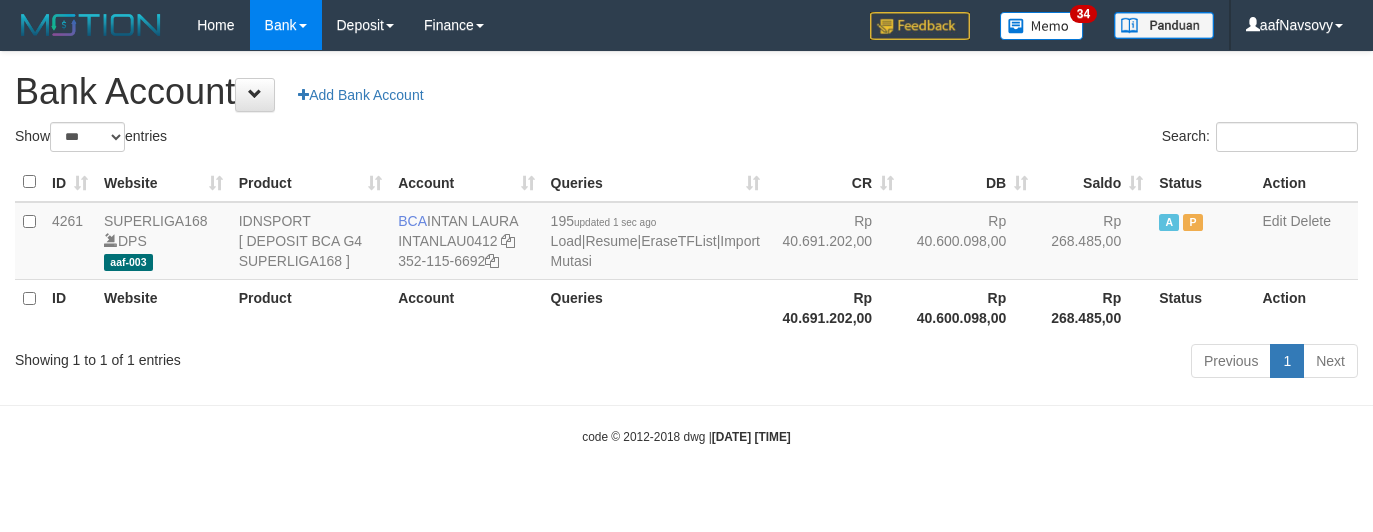 select on "***" 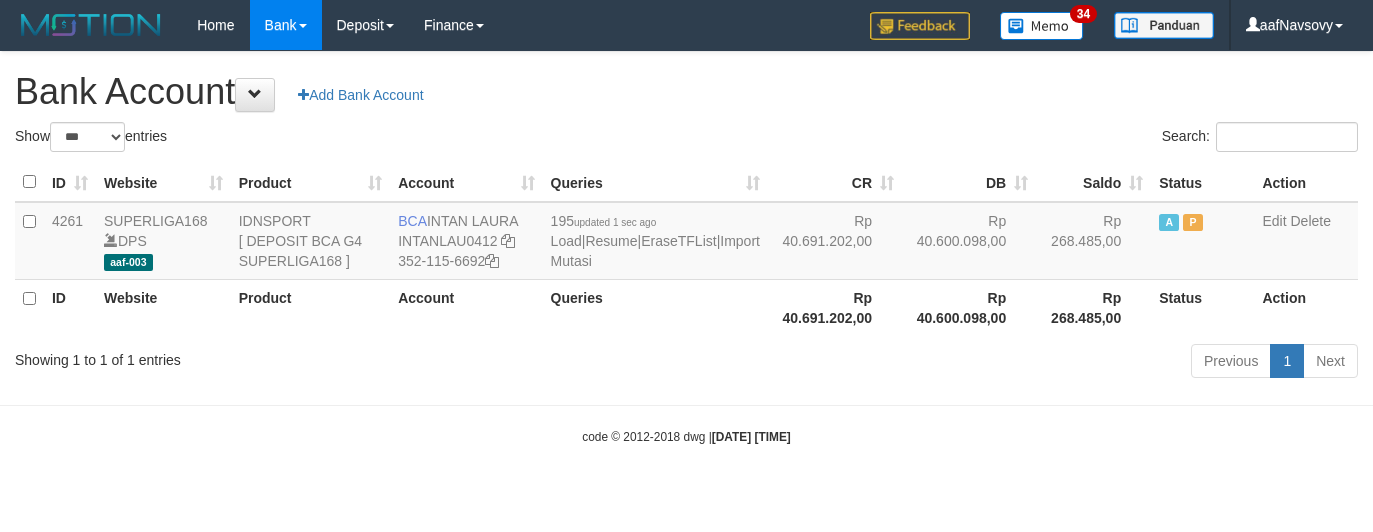 scroll, scrollTop: 0, scrollLeft: 0, axis: both 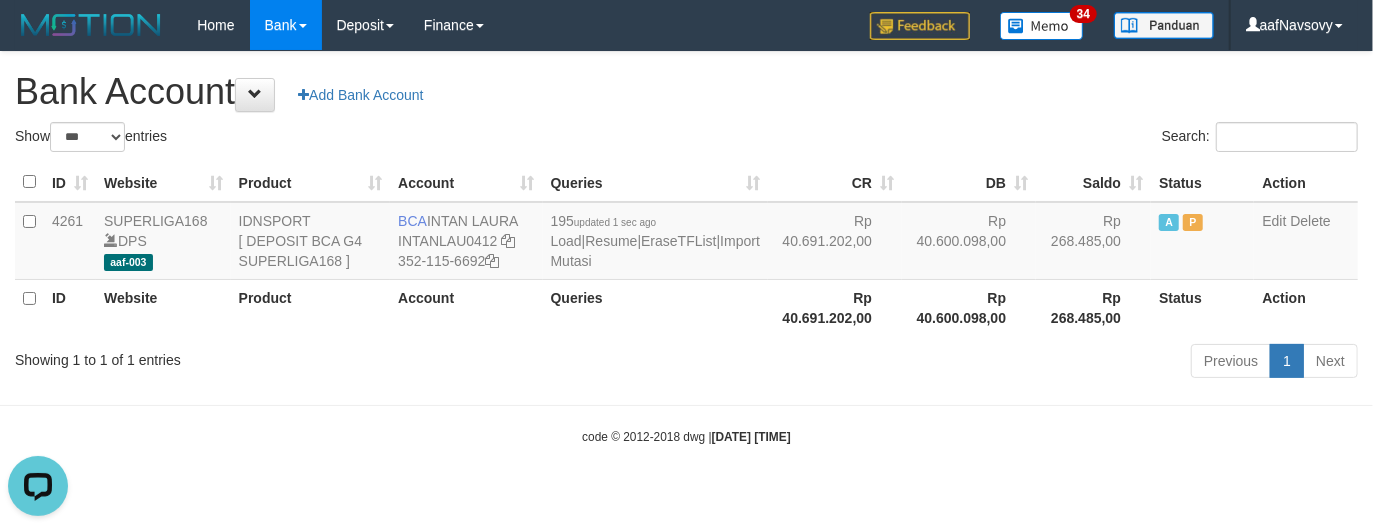 drag, startPoint x: 564, startPoint y: 337, endPoint x: 585, endPoint y: 337, distance: 21 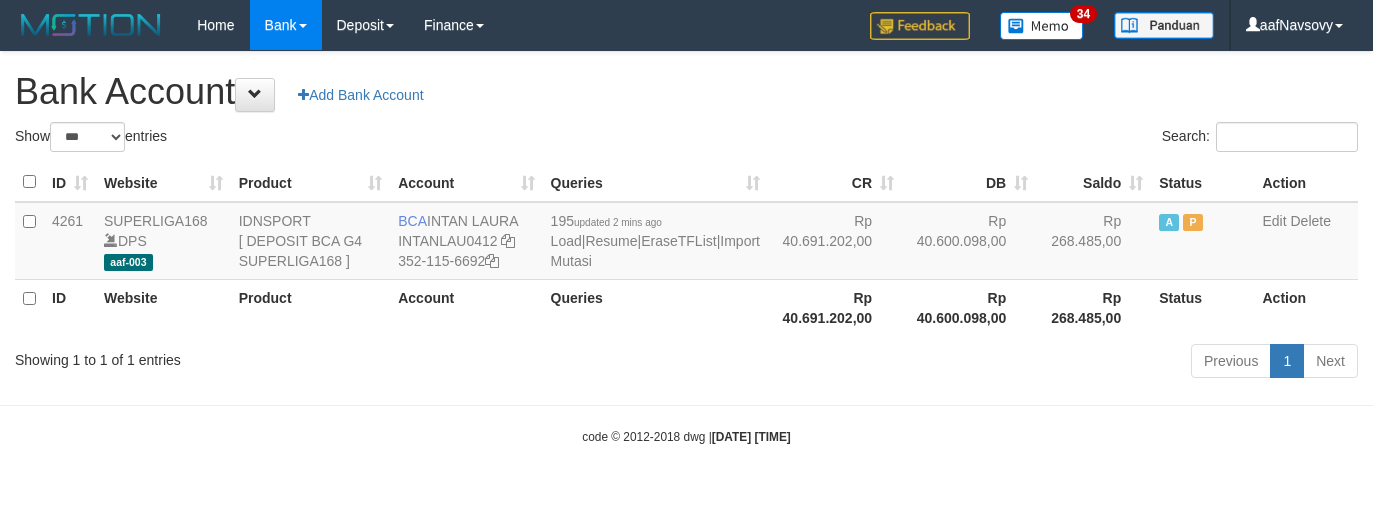 select on "***" 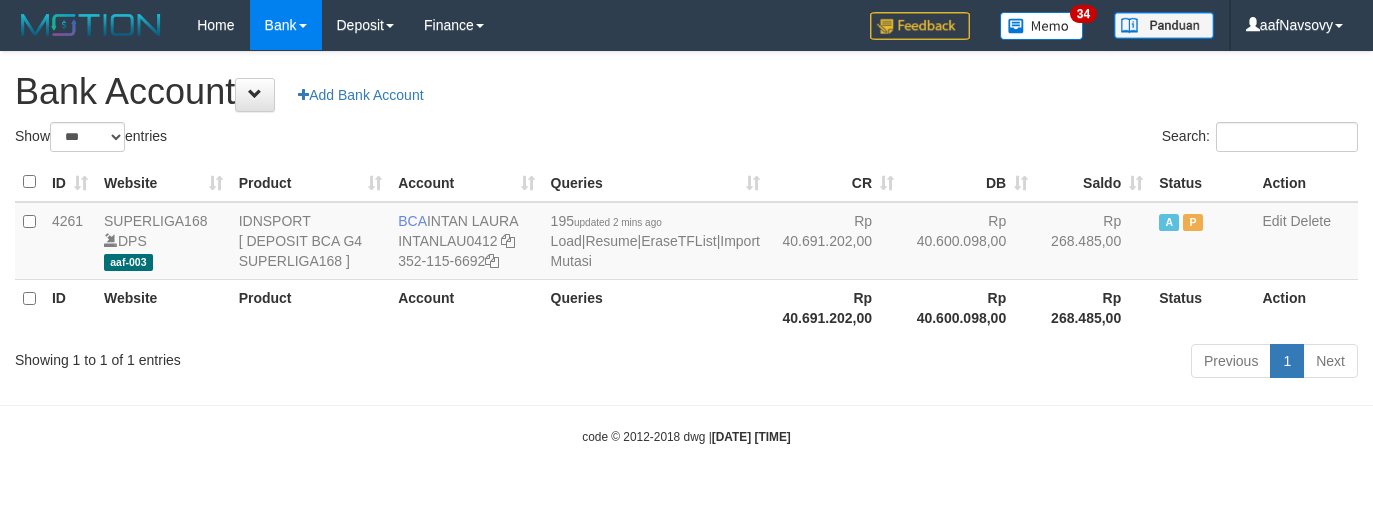 scroll, scrollTop: 0, scrollLeft: 0, axis: both 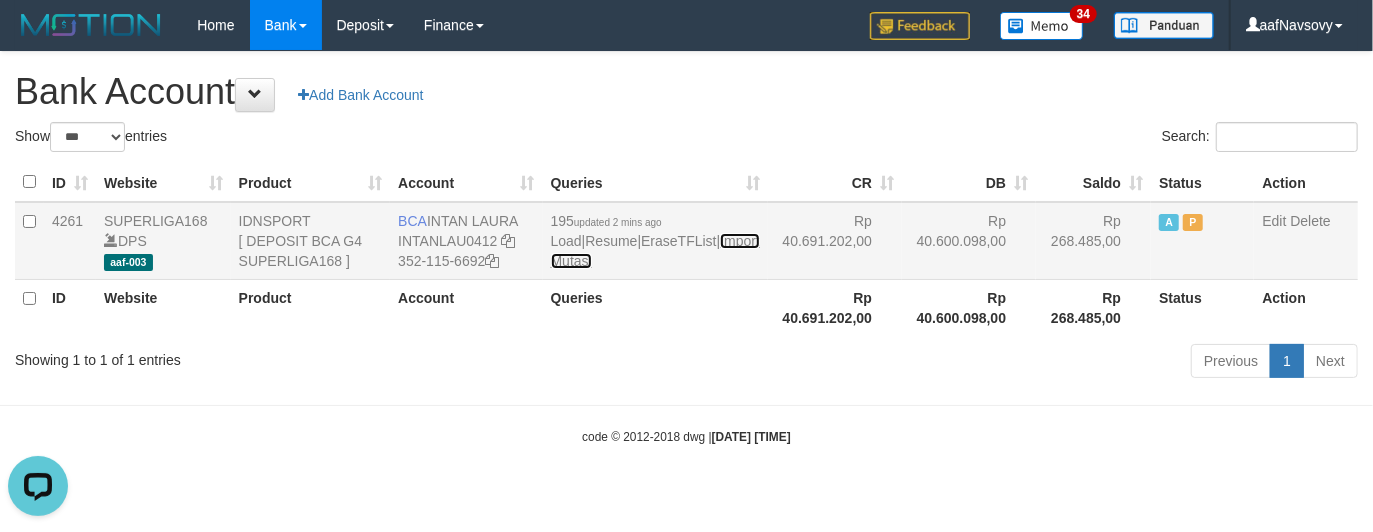 click on "Import Mutasi" at bounding box center (655, 251) 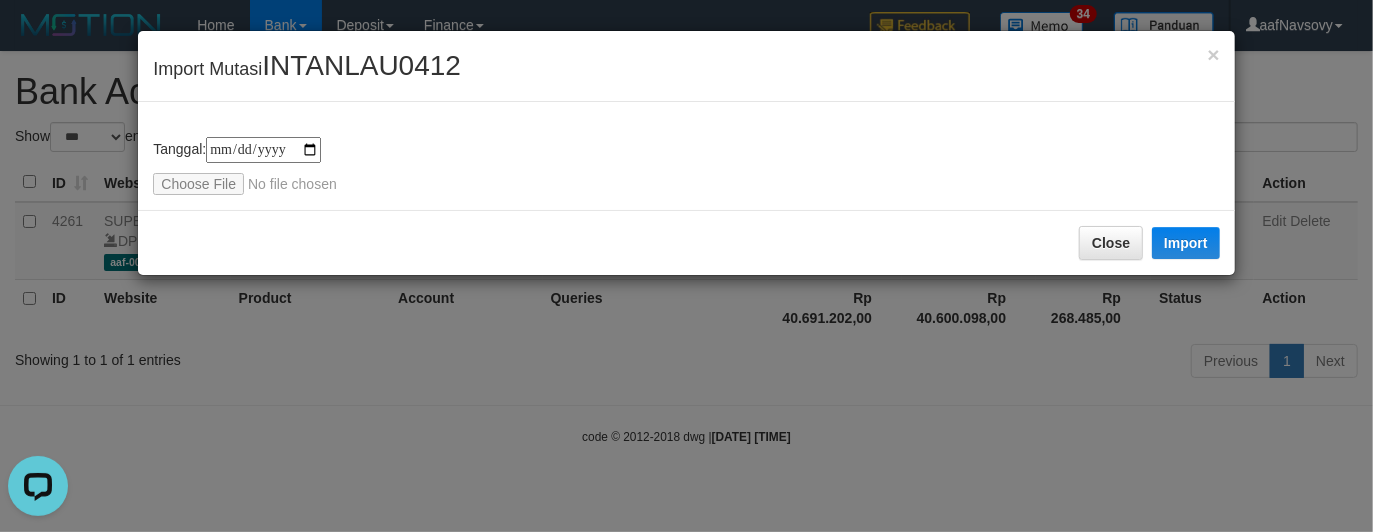 type on "**********" 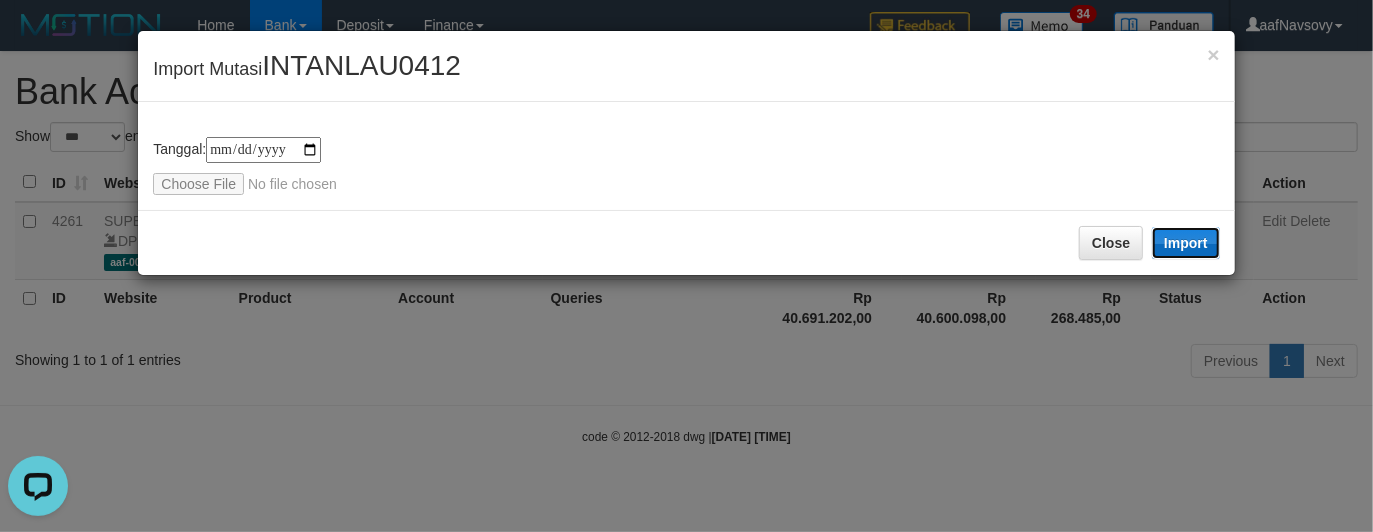 click on "Import" at bounding box center [1186, 243] 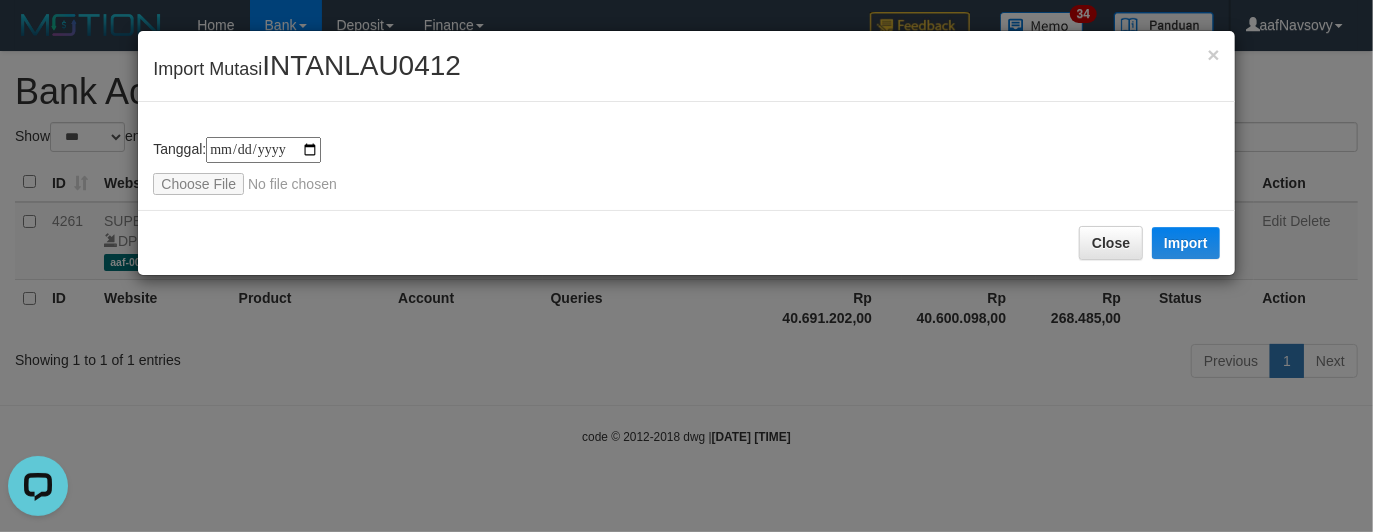 click on "**********" at bounding box center [686, 166] 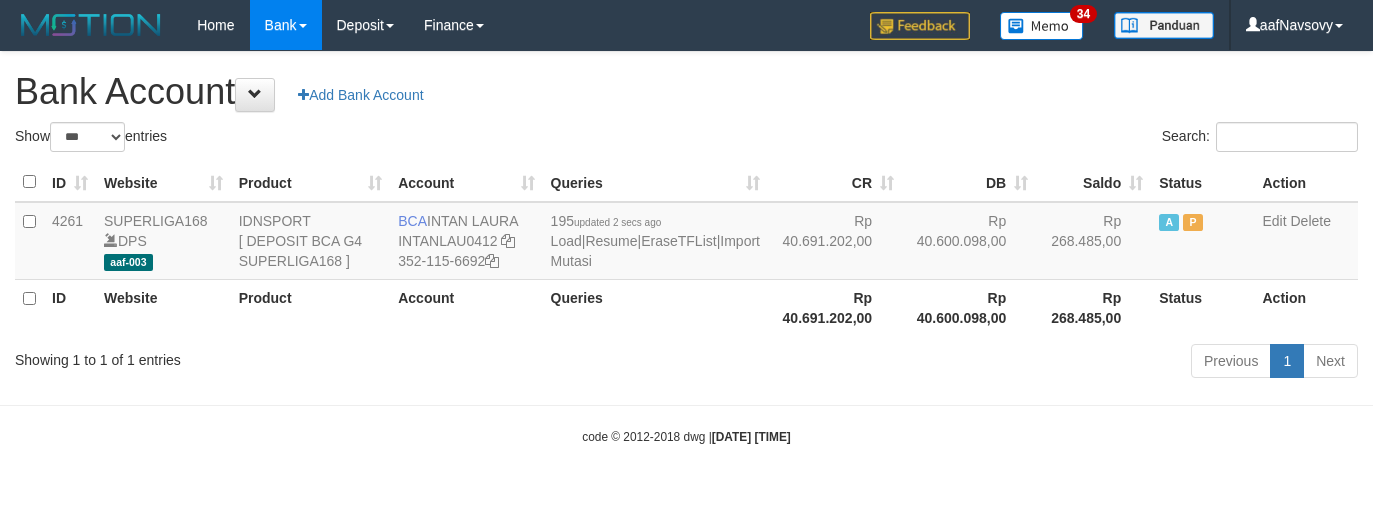 select on "***" 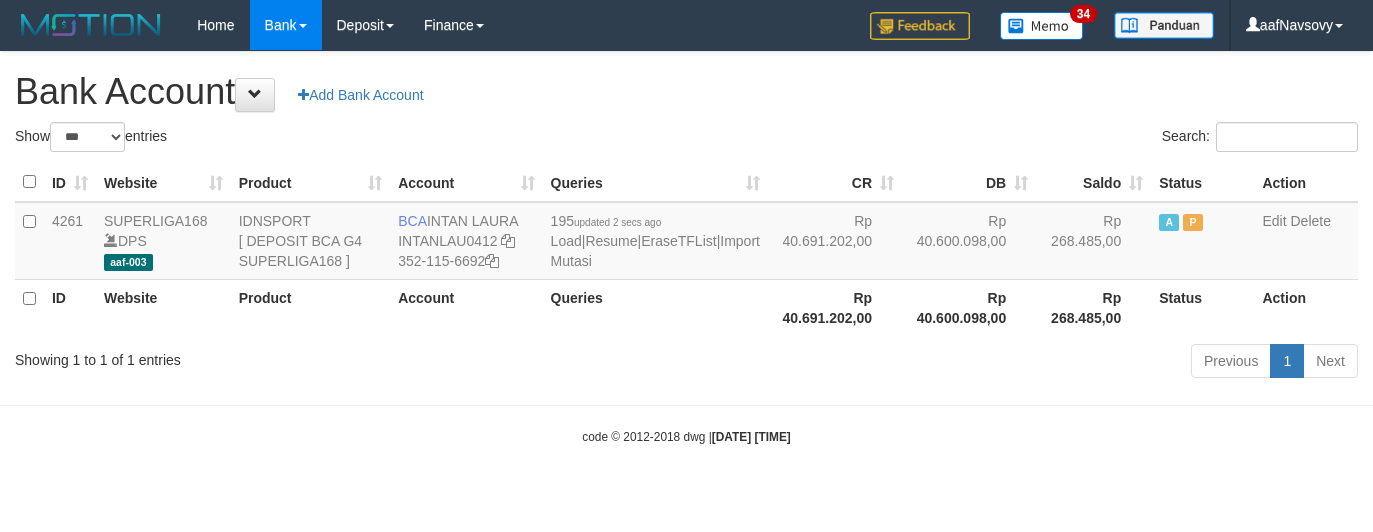 scroll, scrollTop: 0, scrollLeft: 0, axis: both 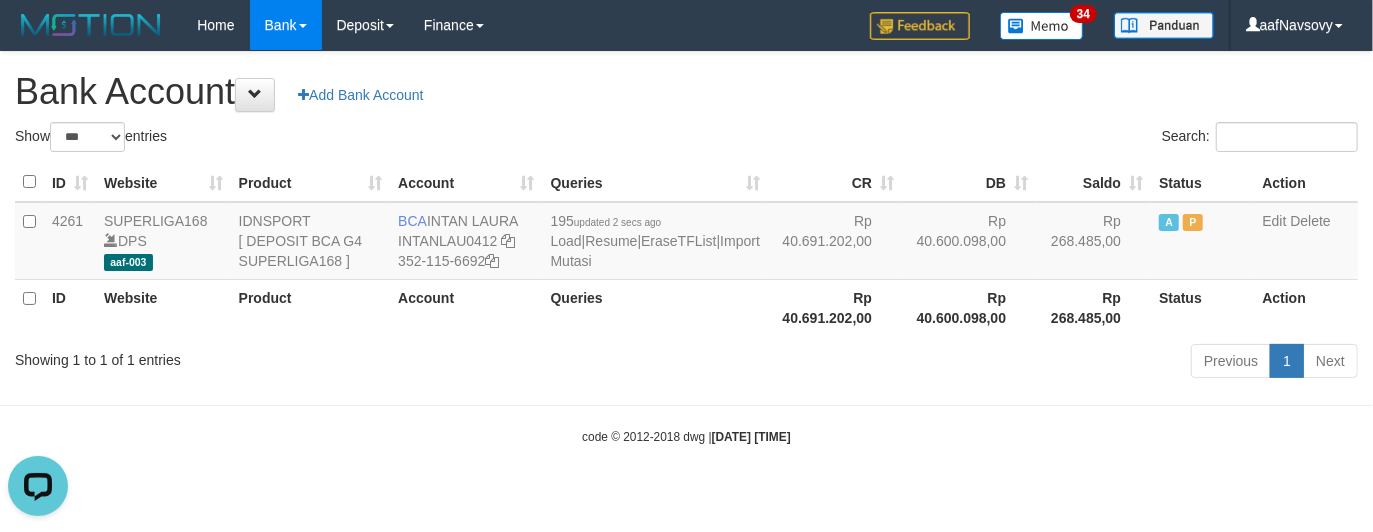 drag, startPoint x: 582, startPoint y: 358, endPoint x: 583, endPoint y: 347, distance: 11.045361 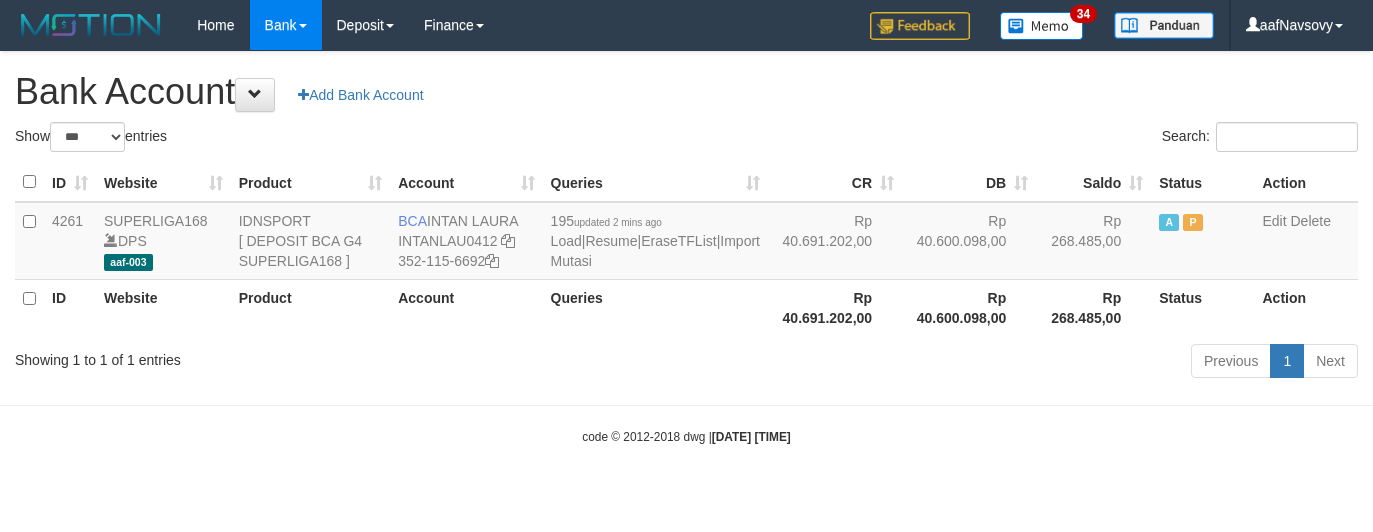 select on "***" 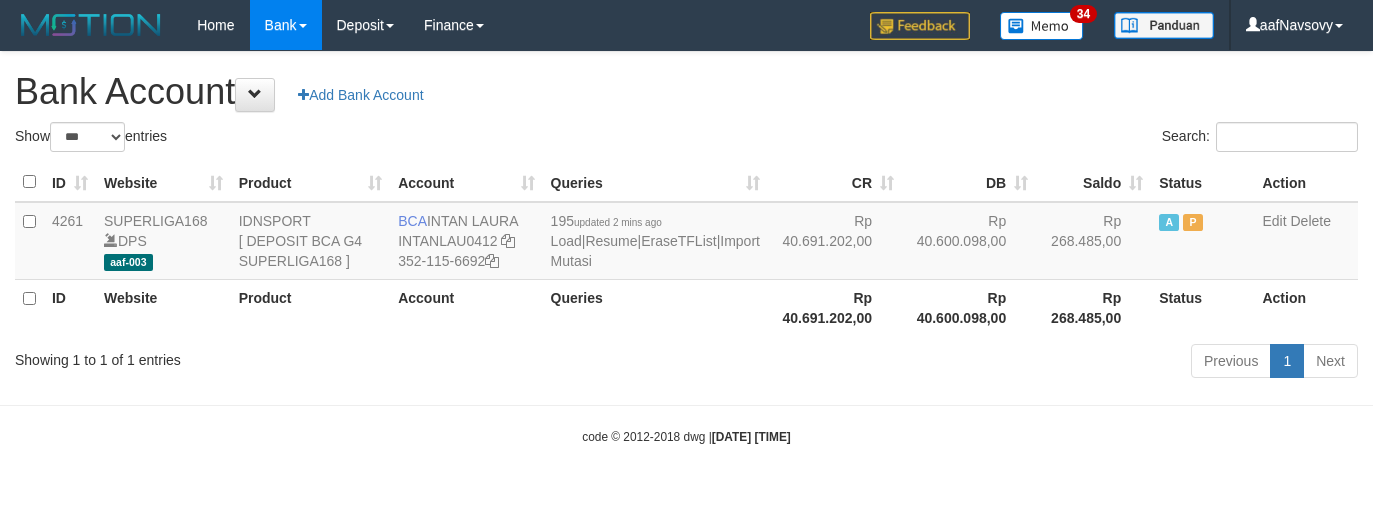 scroll, scrollTop: 0, scrollLeft: 0, axis: both 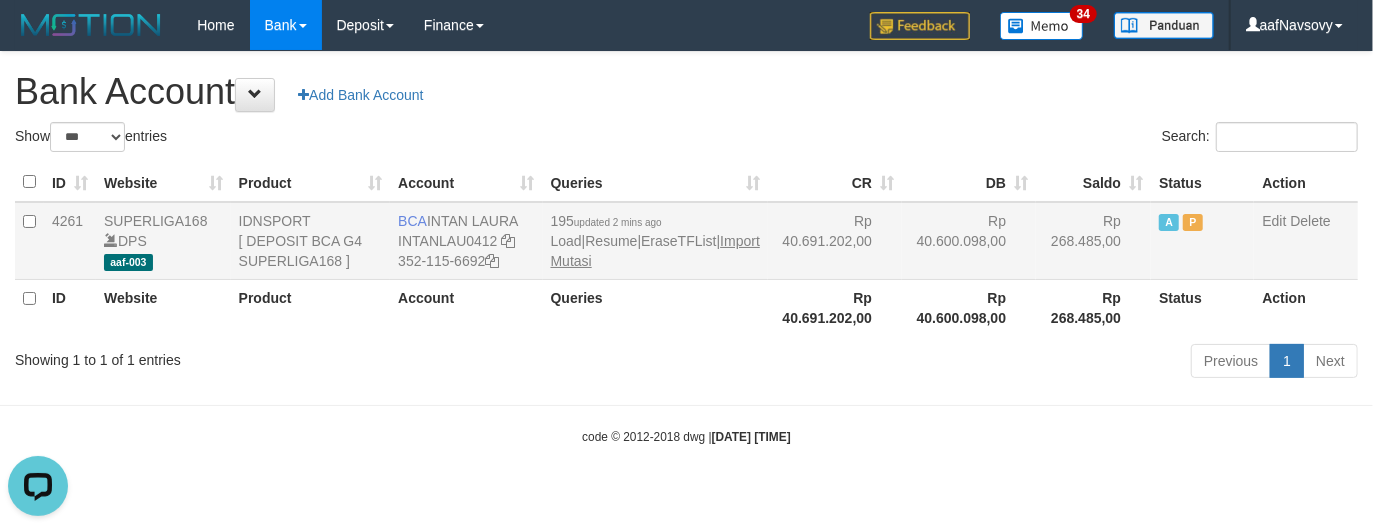 click on "195 updated 2 mins ago | Resume | EraseTFList | Import Mutasi" at bounding box center [655, 241] 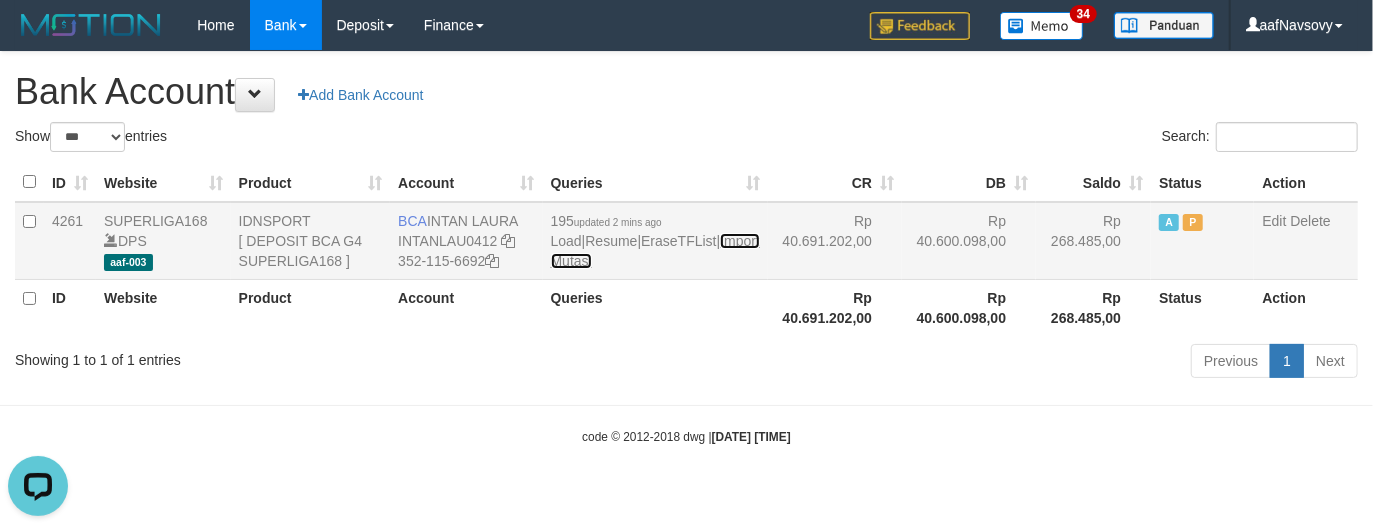 click on "Import Mutasi" at bounding box center (655, 251) 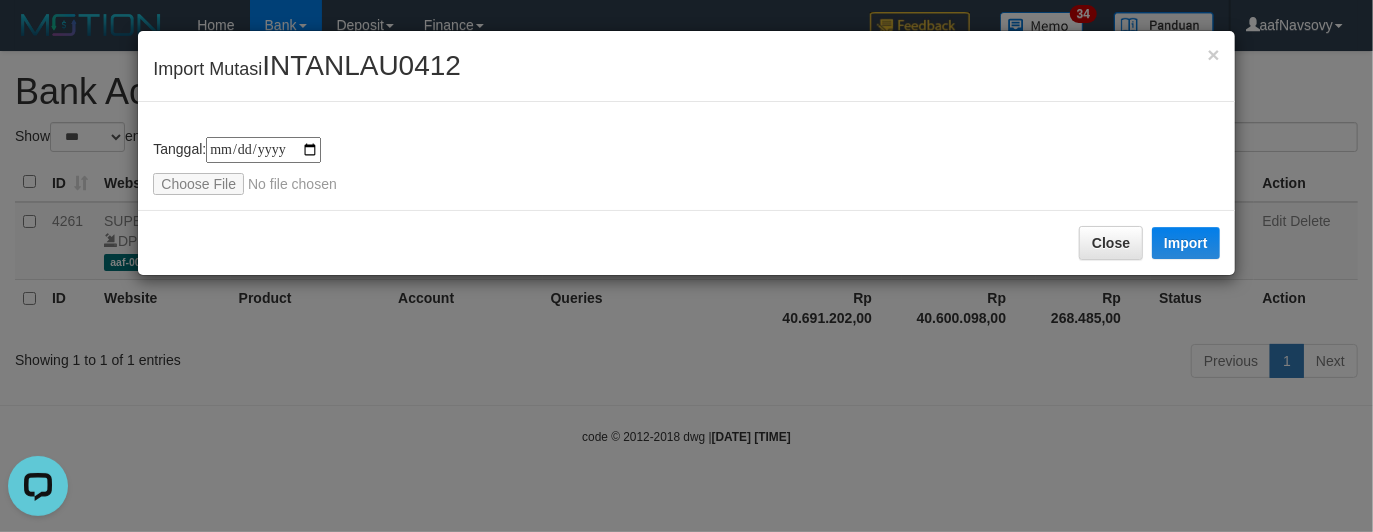 type on "**********" 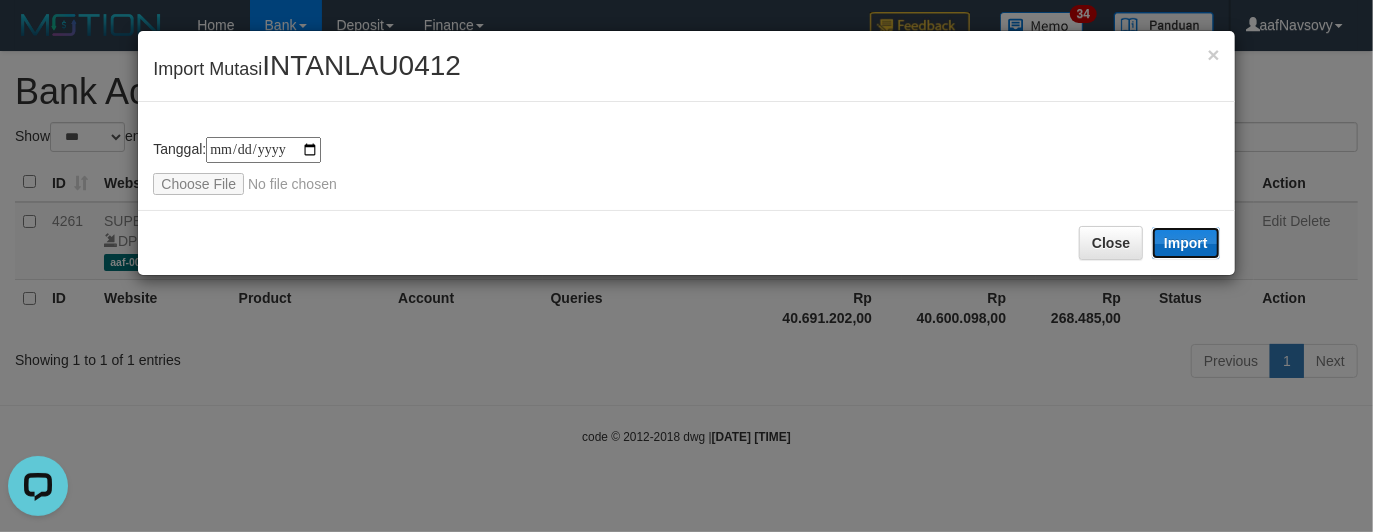 click on "Import" at bounding box center [1186, 243] 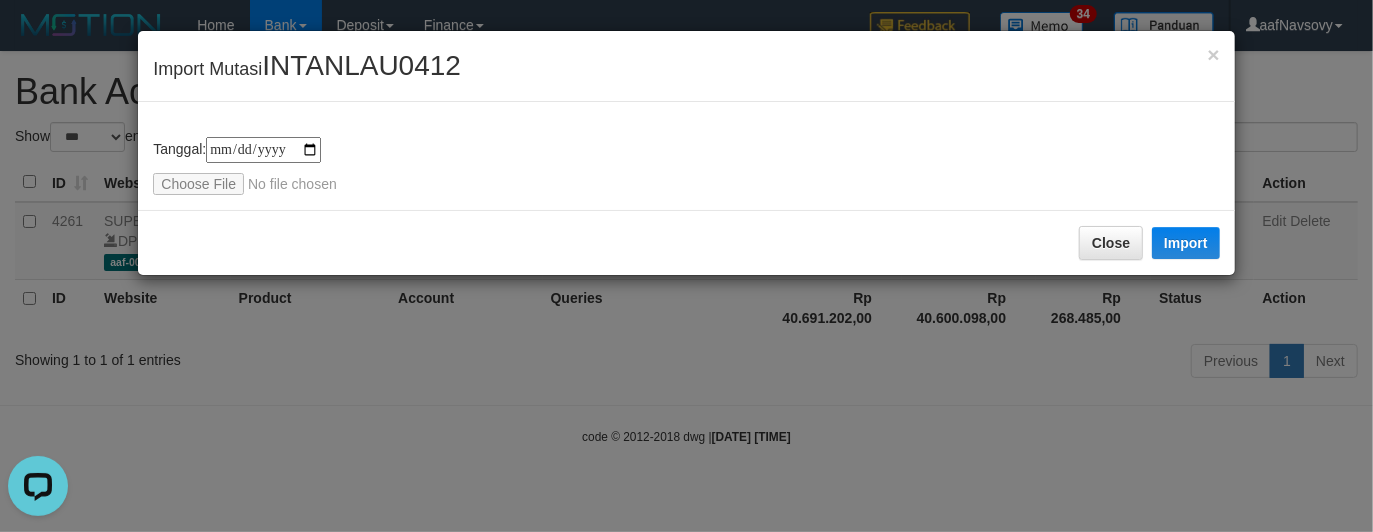 click on "Close
Import" at bounding box center [686, 242] 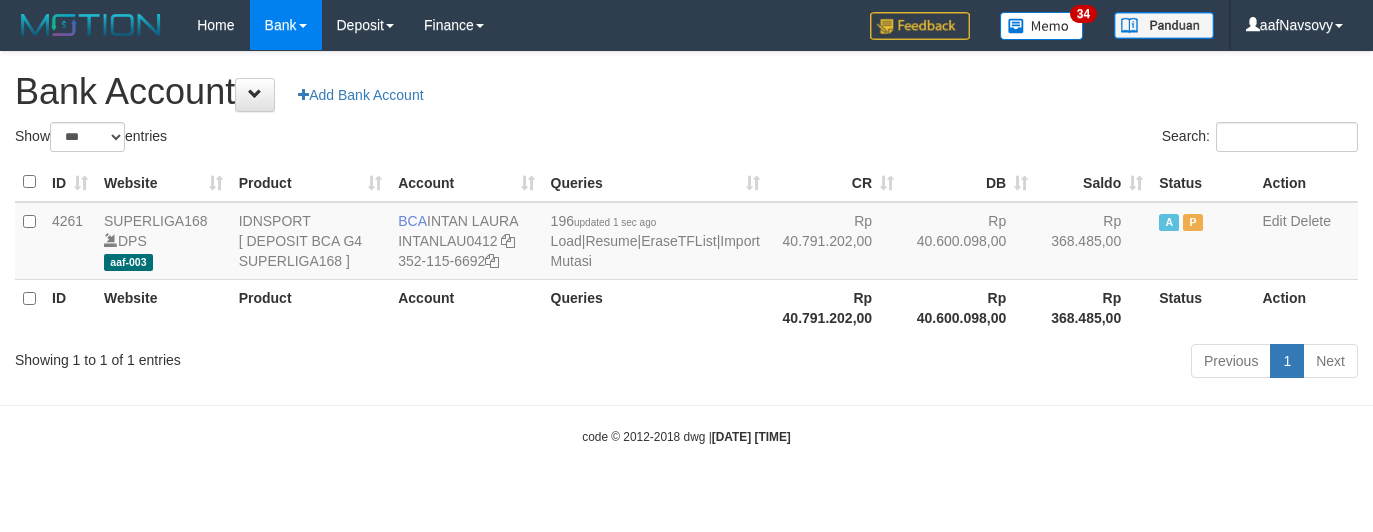 select on "***" 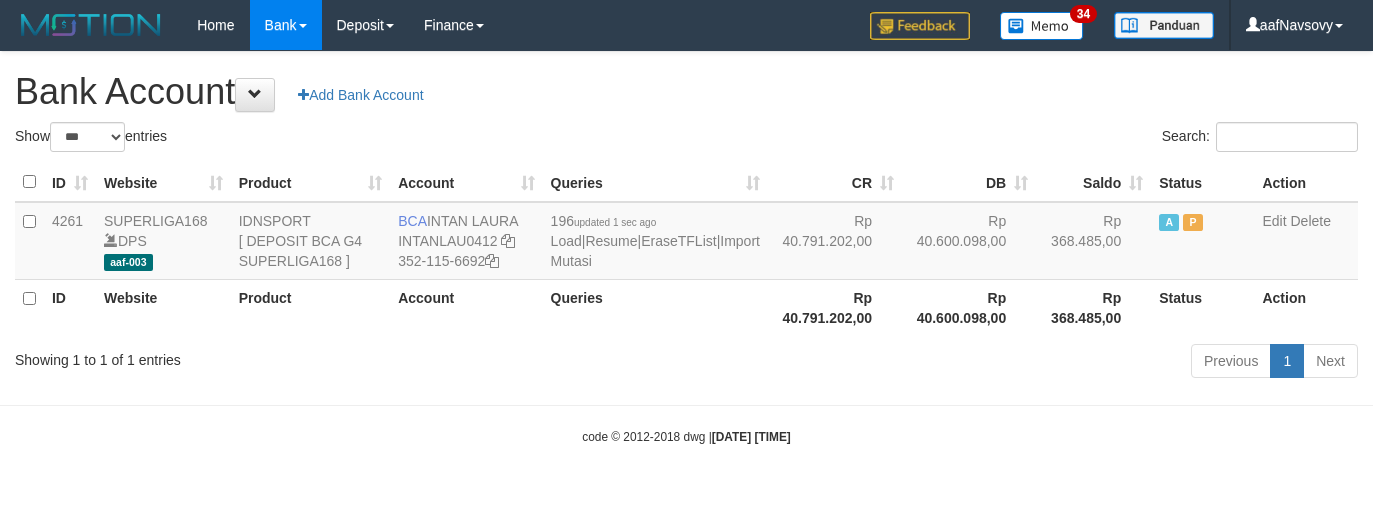 scroll, scrollTop: 0, scrollLeft: 0, axis: both 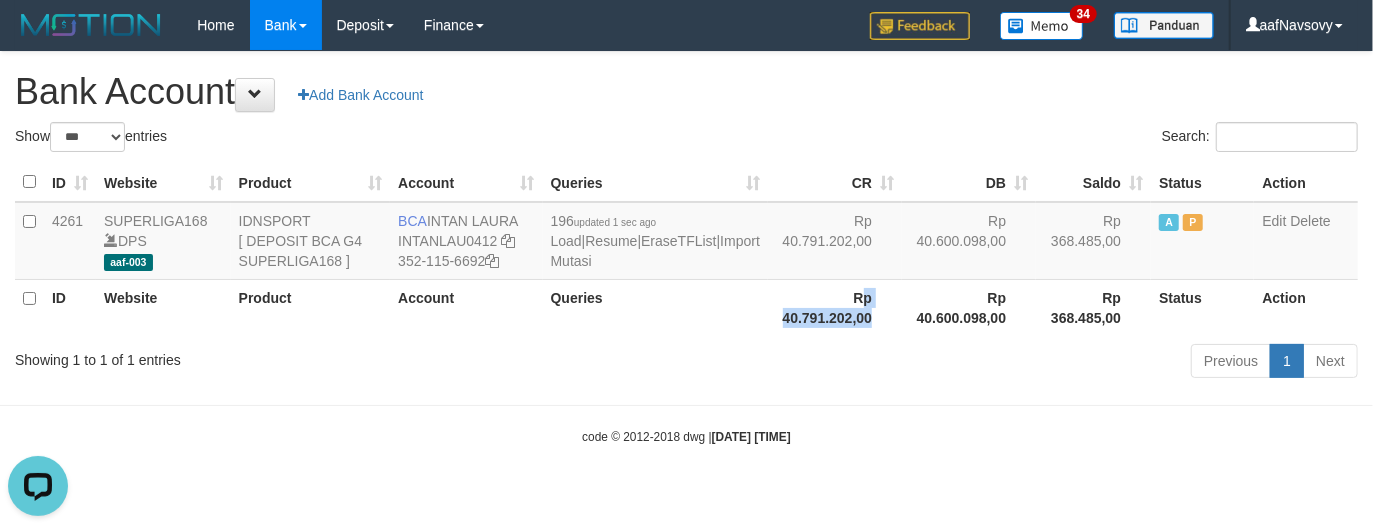 drag, startPoint x: 845, startPoint y: 344, endPoint x: 844, endPoint y: 305, distance: 39.012817 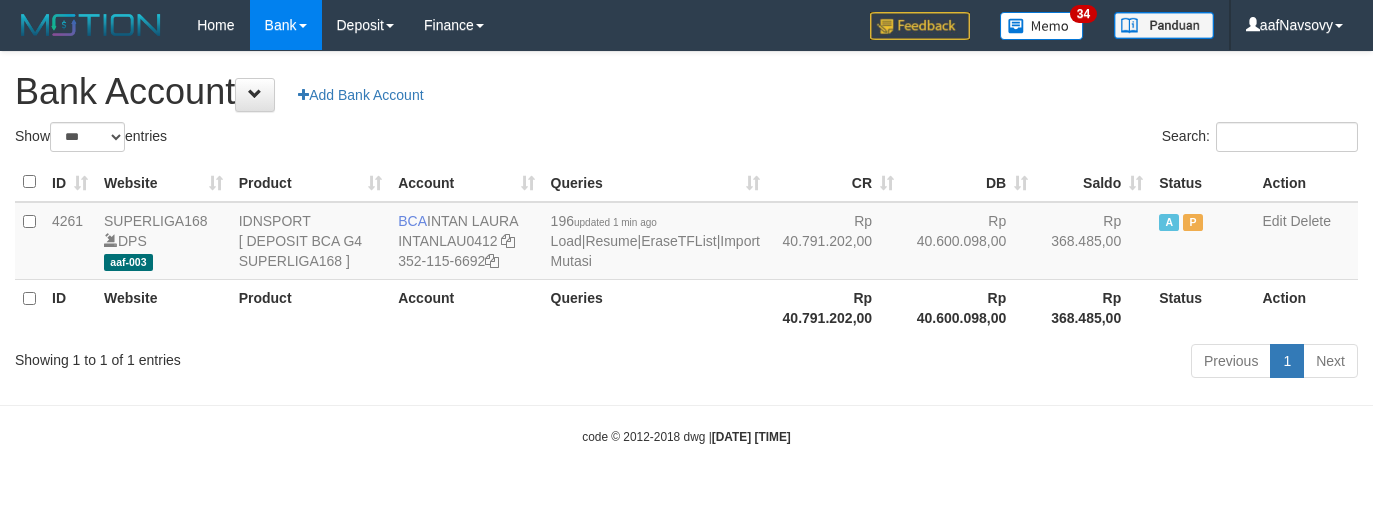 select on "***" 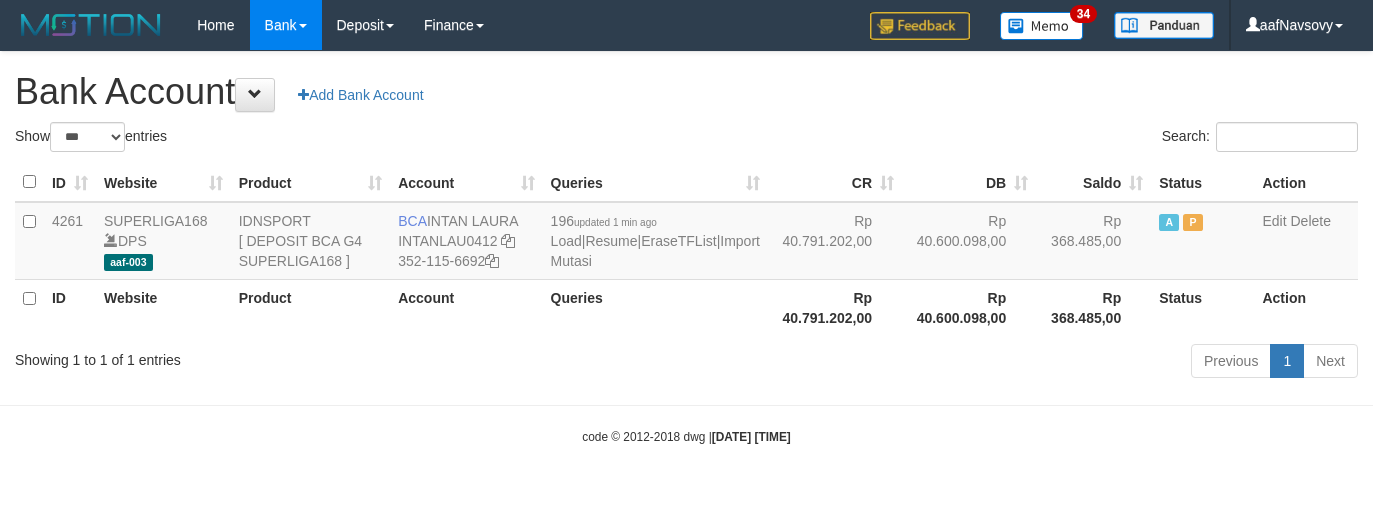 scroll, scrollTop: 0, scrollLeft: 0, axis: both 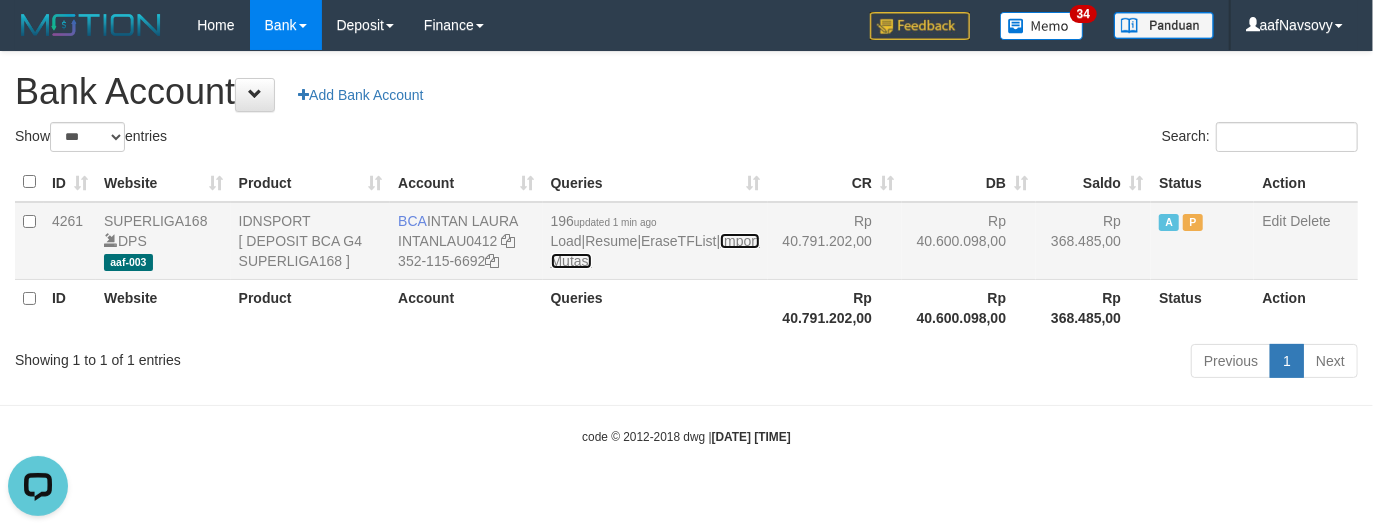 click on "Import Mutasi" at bounding box center [655, 251] 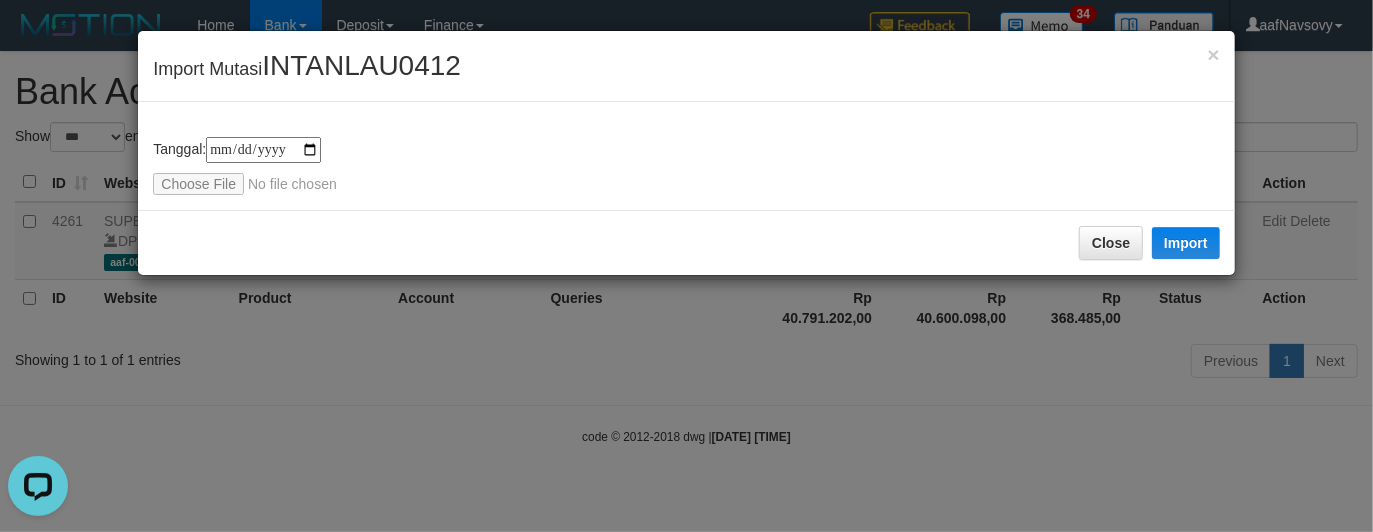 type on "**********" 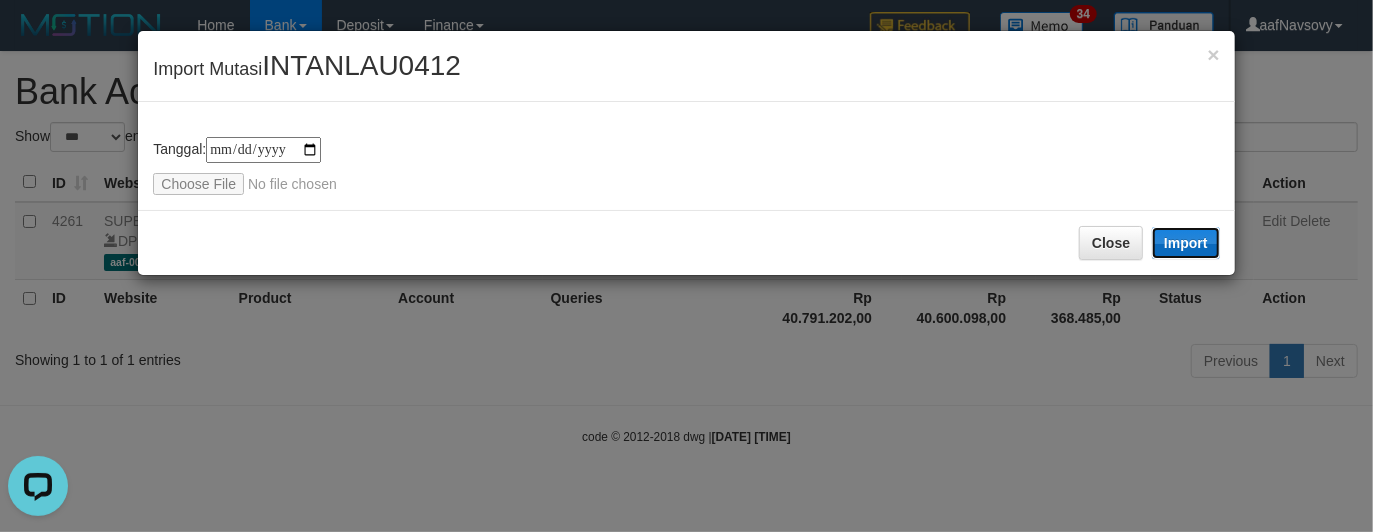 click on "Import" at bounding box center (1186, 243) 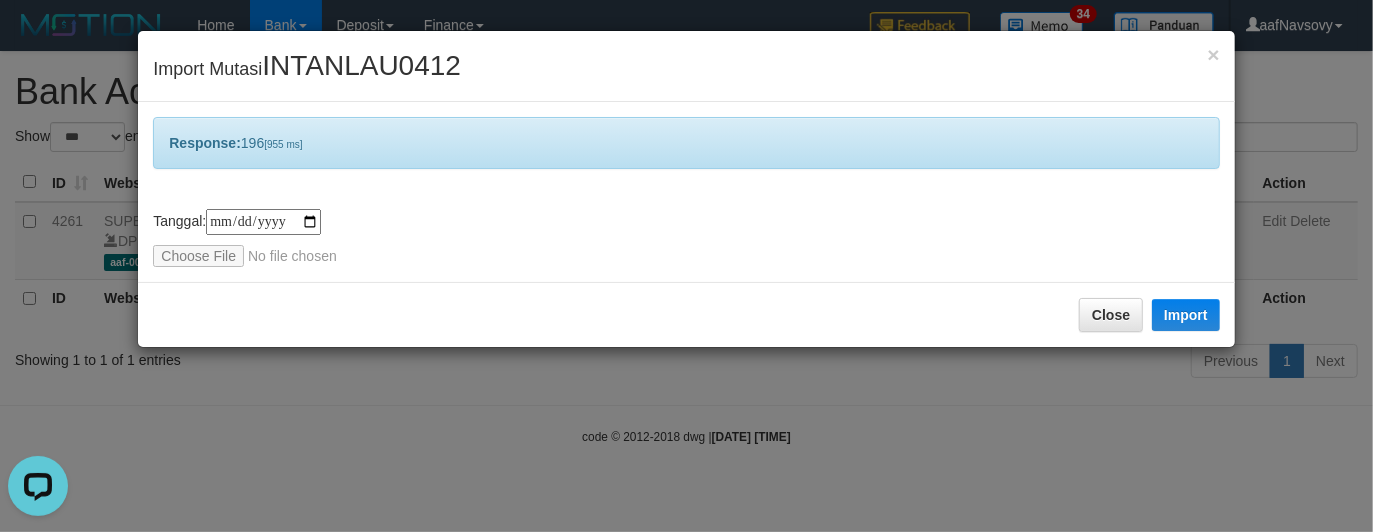 click on "Close
Import" at bounding box center (686, 314) 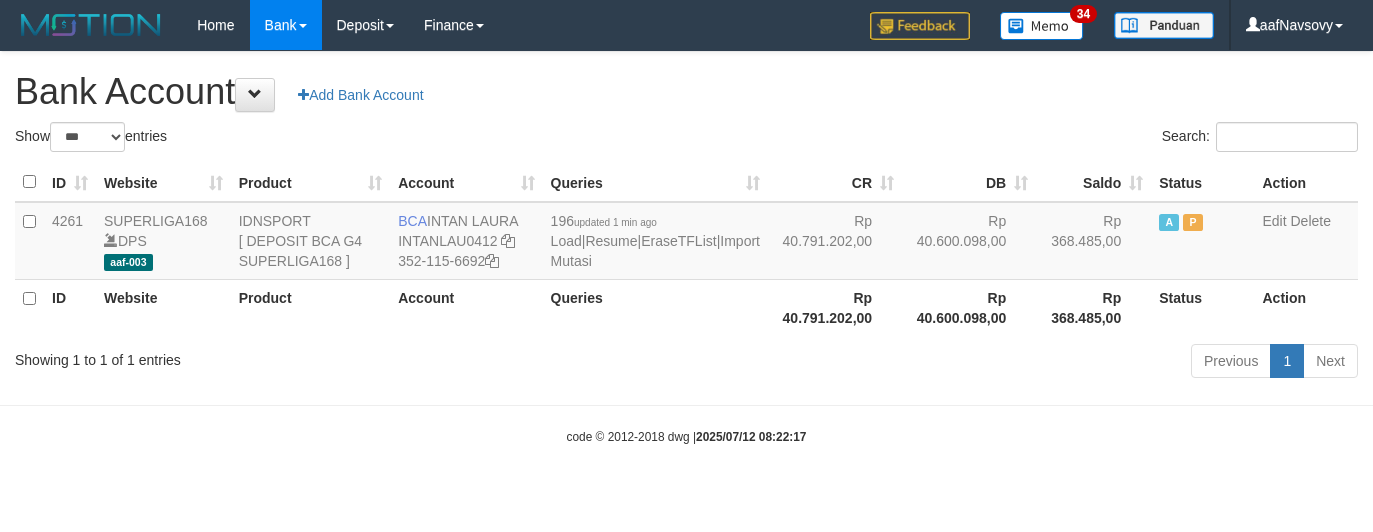 select on "***" 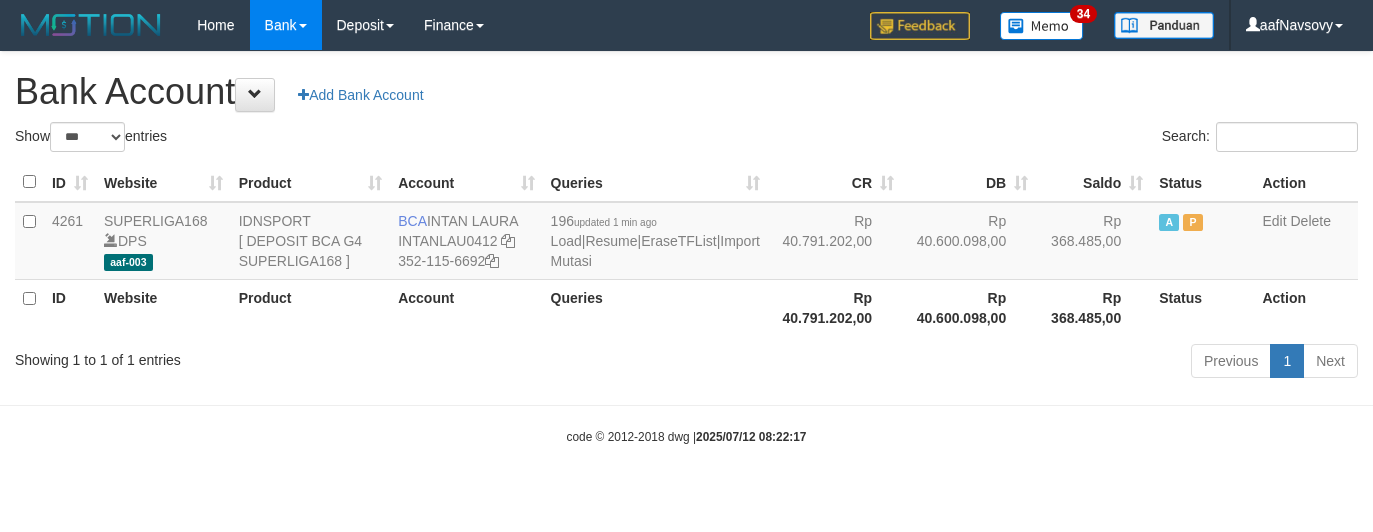 scroll, scrollTop: 0, scrollLeft: 0, axis: both 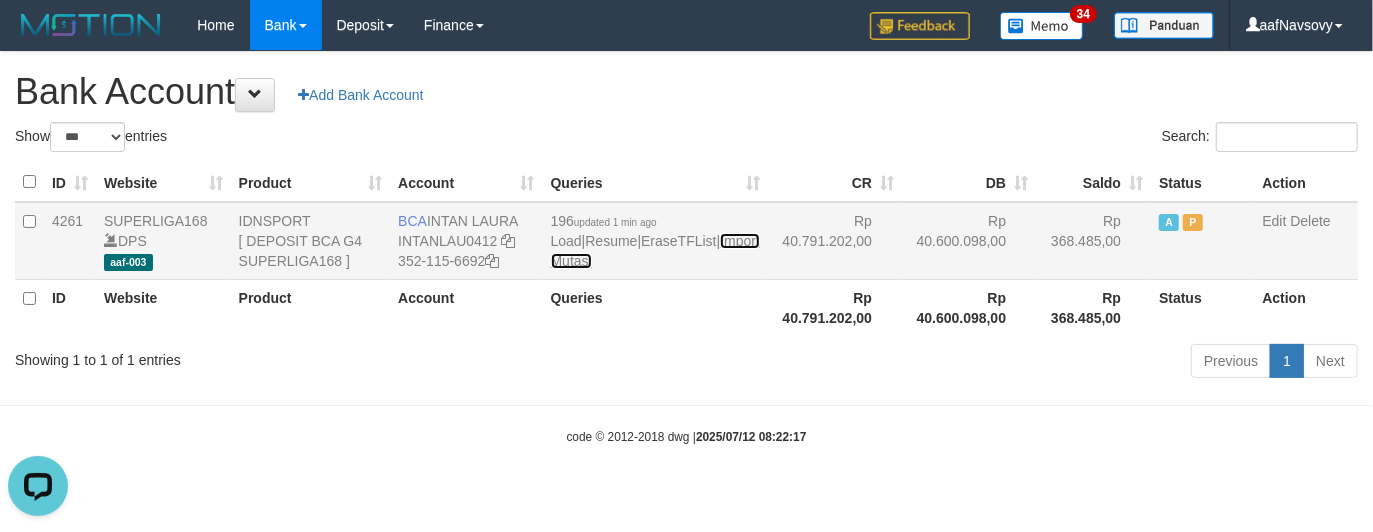 click on "Import Mutasi" at bounding box center (655, 251) 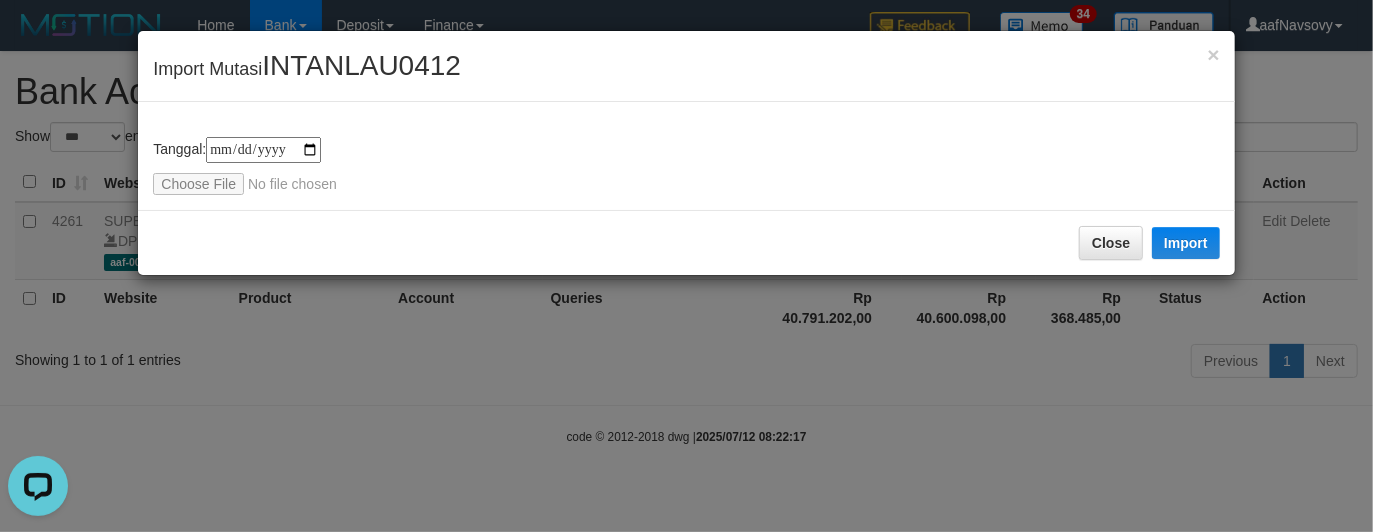 type on "**********" 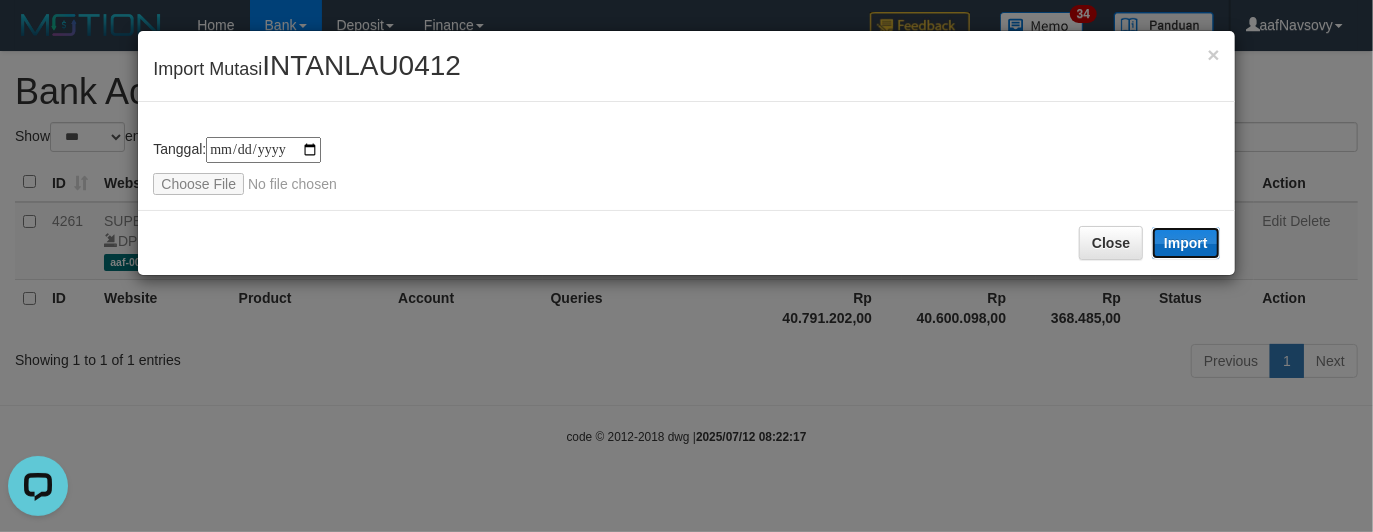click on "Import" at bounding box center (1186, 243) 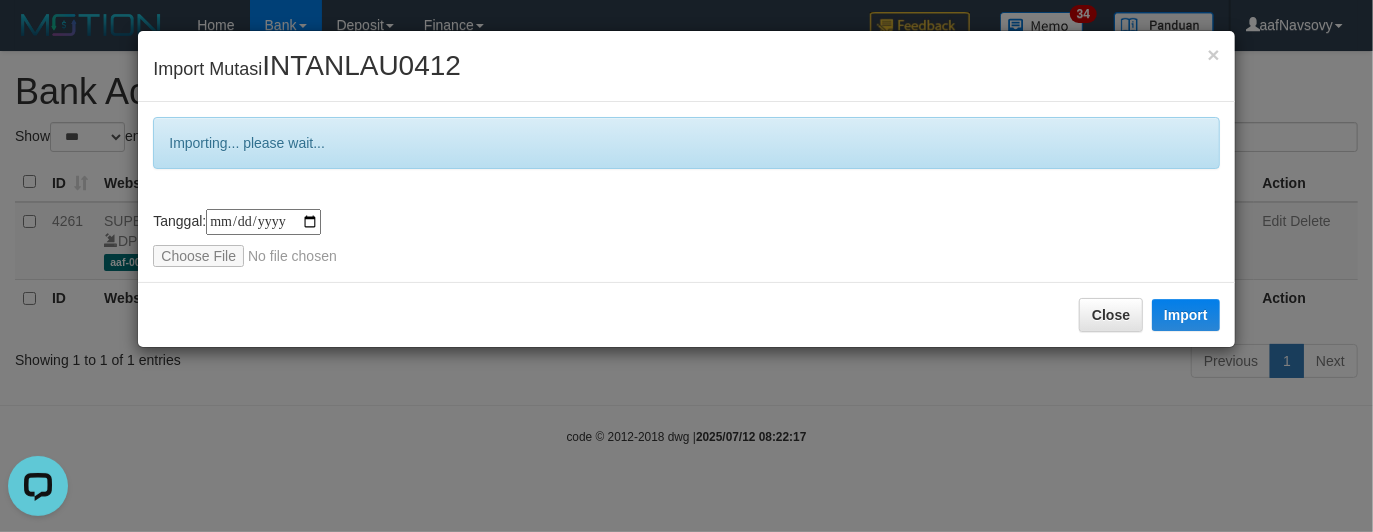 click on "Close
Import" at bounding box center (686, 314) 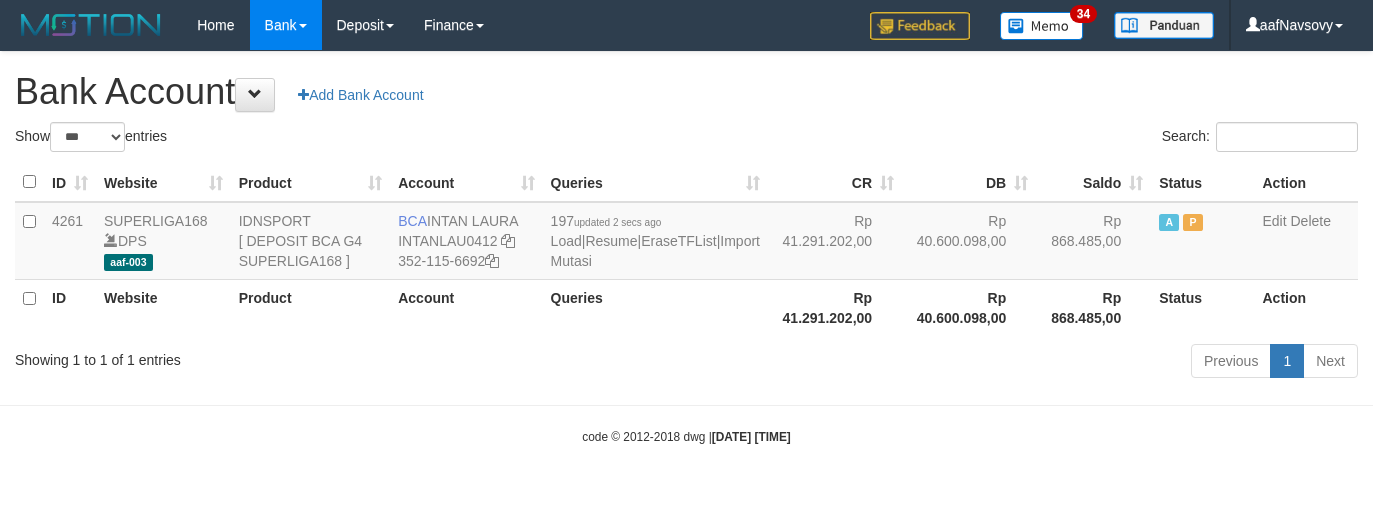 select on "***" 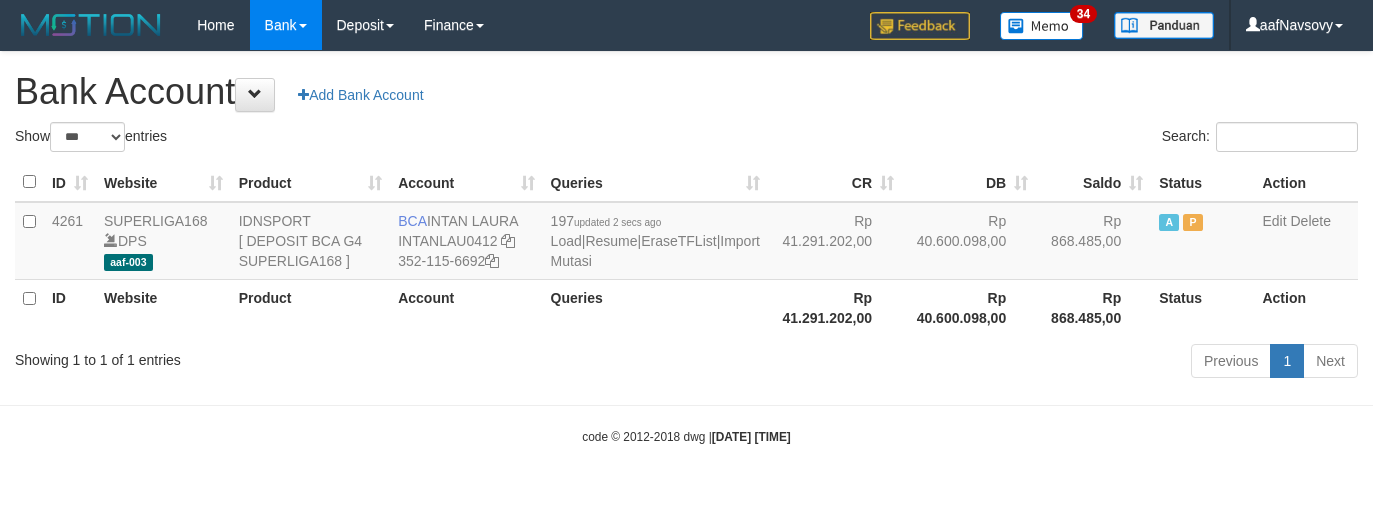 scroll, scrollTop: 0, scrollLeft: 0, axis: both 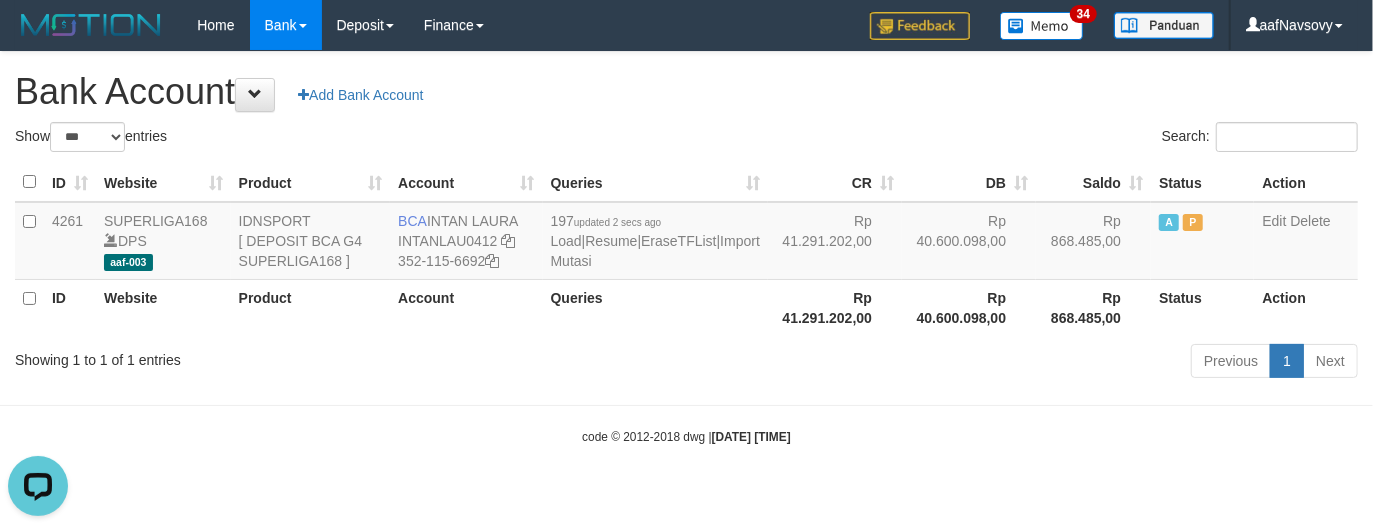 click on "Previous 1 Next" at bounding box center (972, 363) 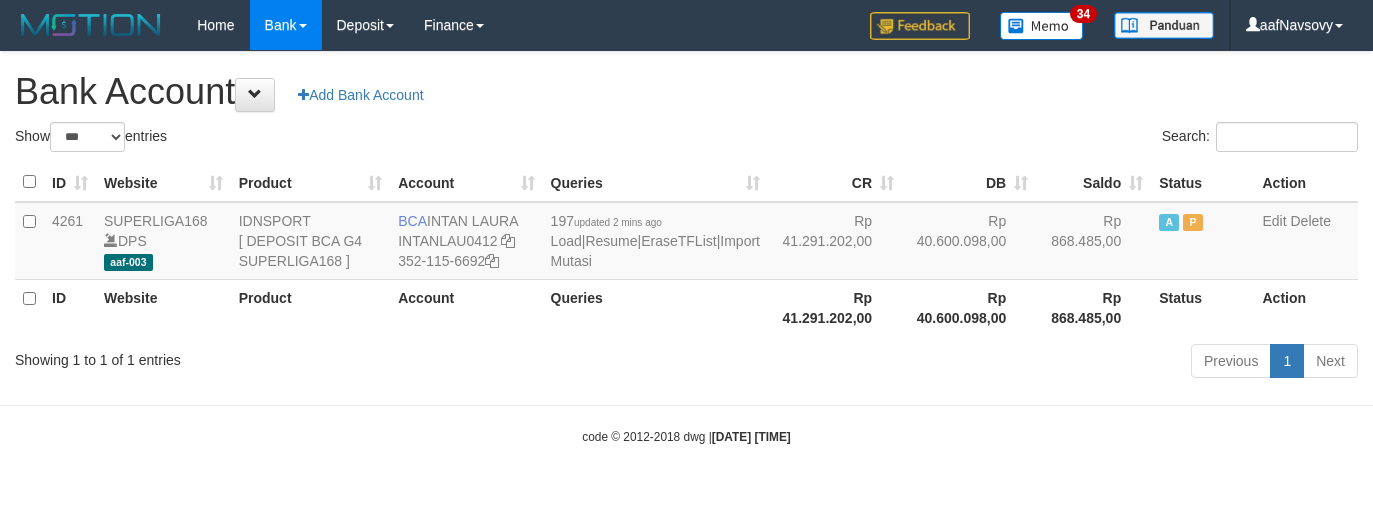 select on "***" 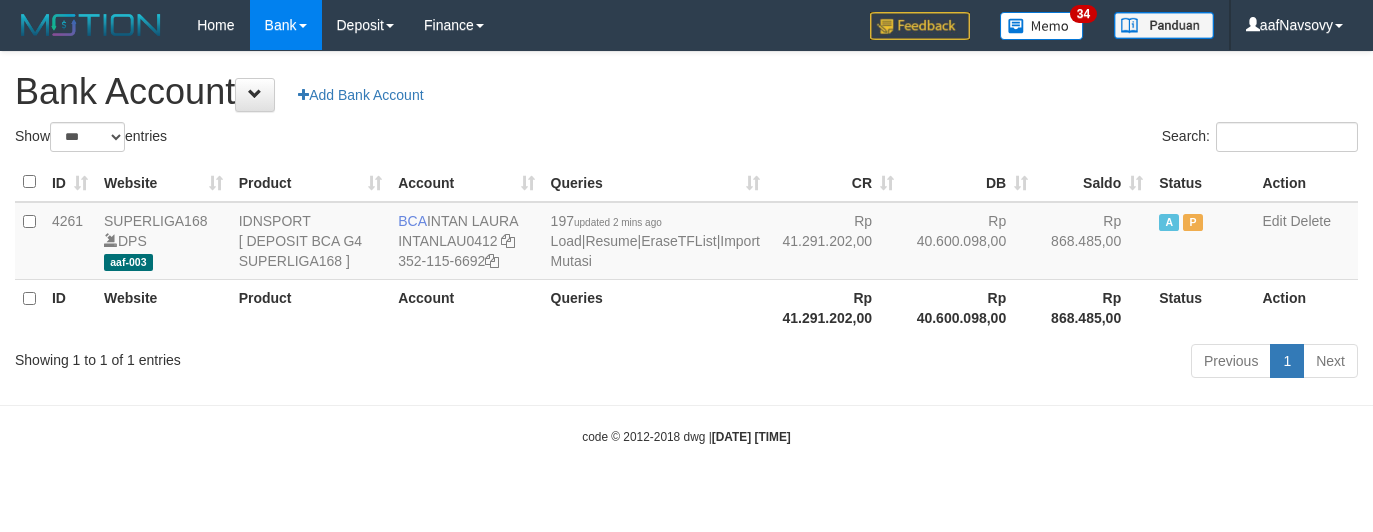 scroll, scrollTop: 0, scrollLeft: 0, axis: both 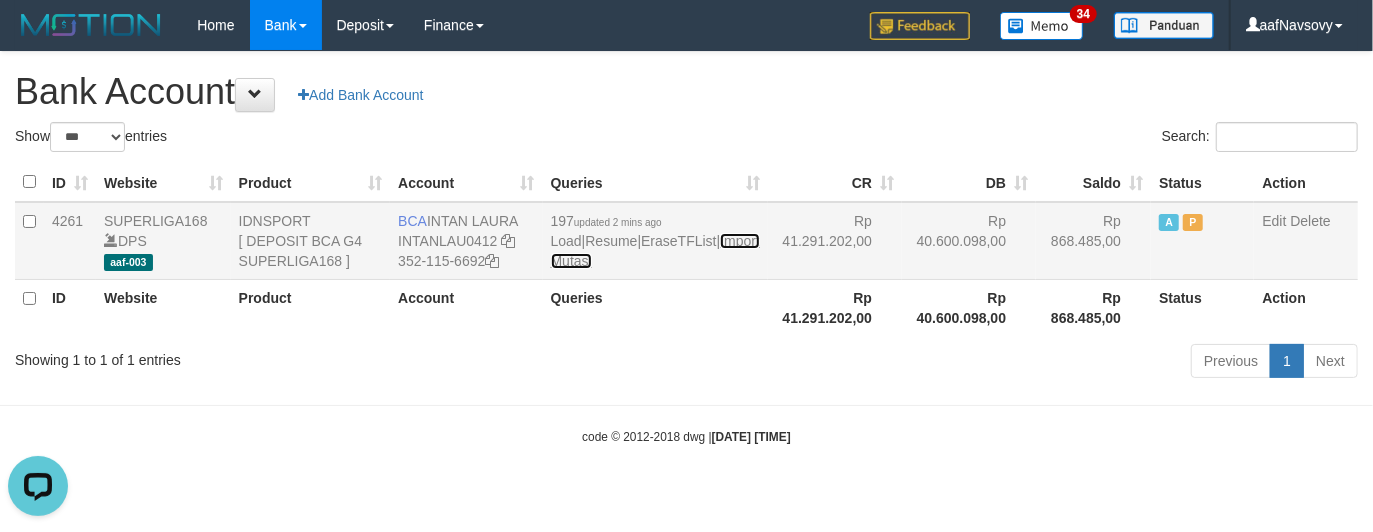 click on "Import Mutasi" at bounding box center (655, 251) 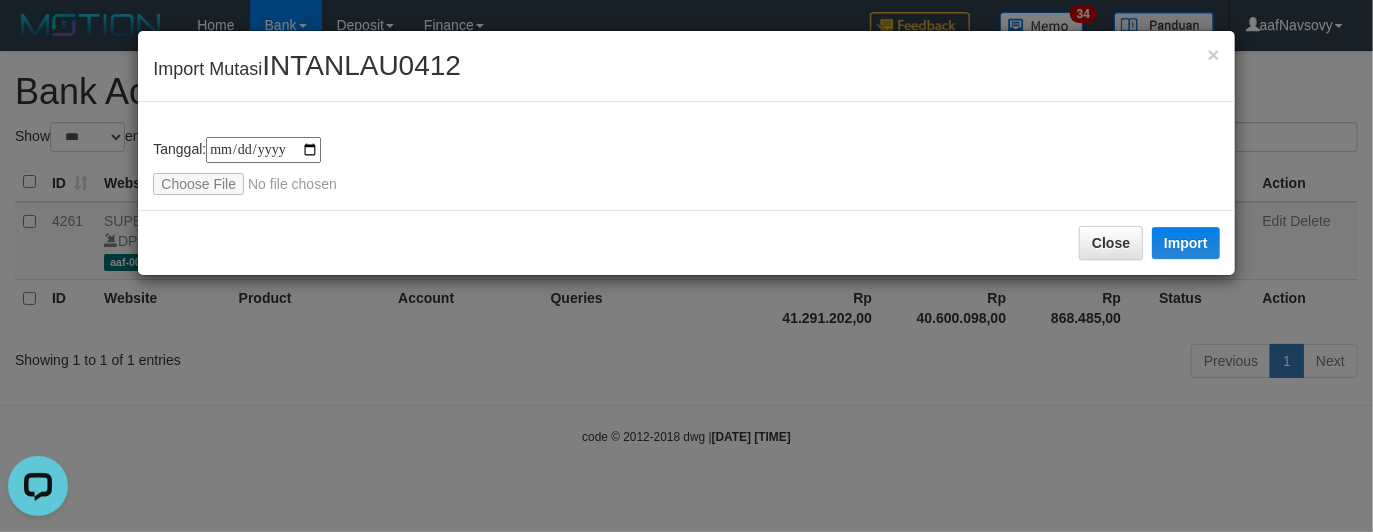 type on "**********" 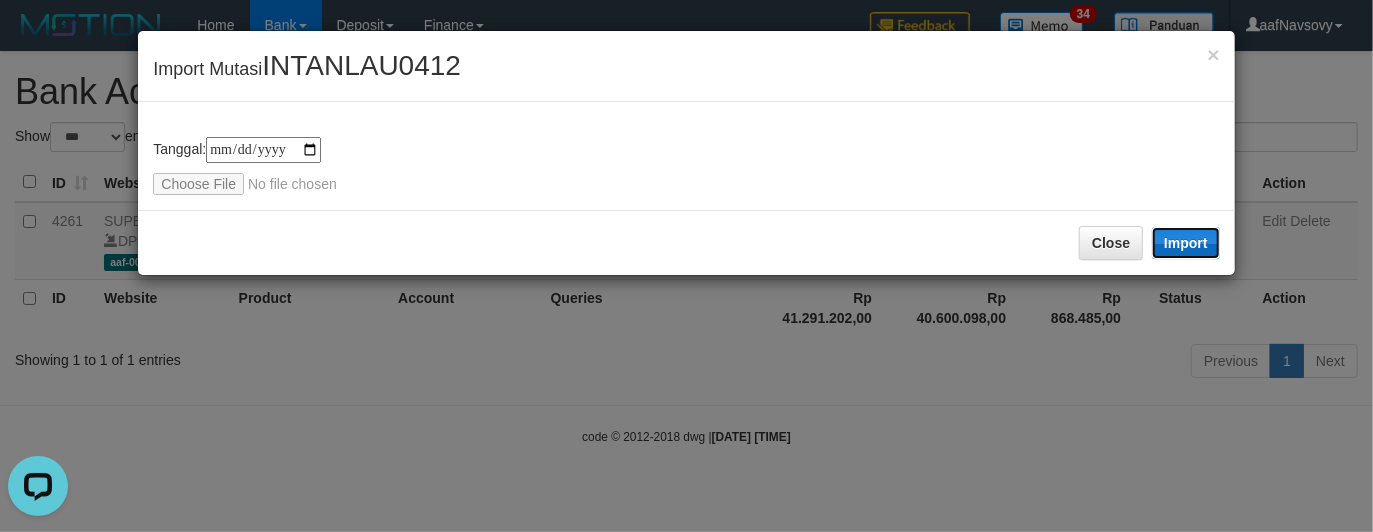 click on "Import" at bounding box center (1186, 243) 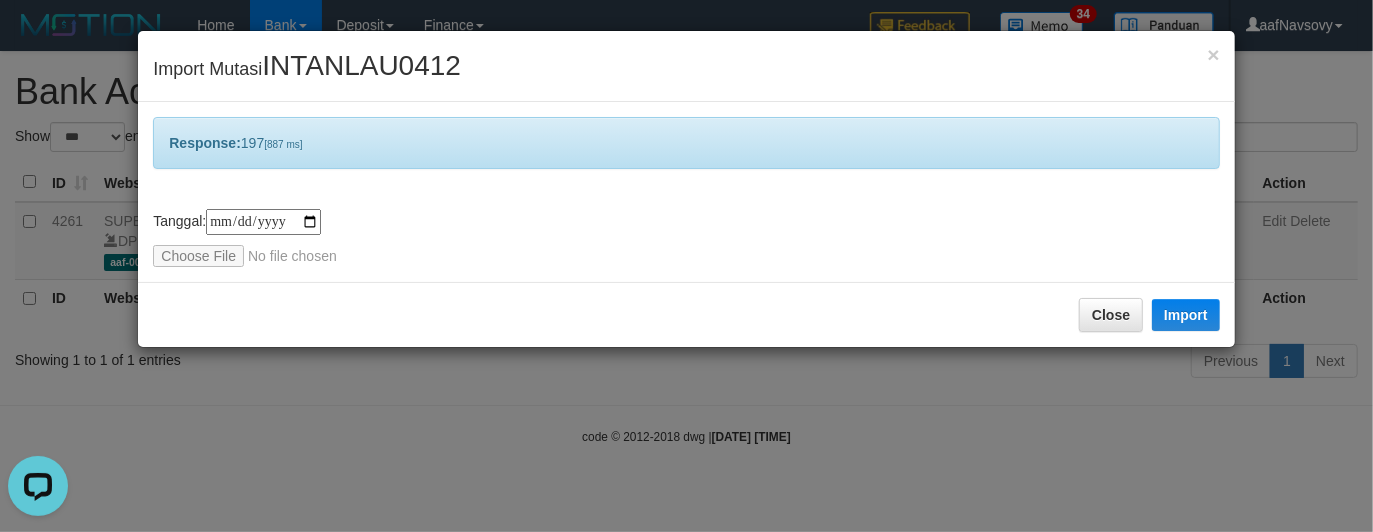 click on "Close
Import" at bounding box center [686, 314] 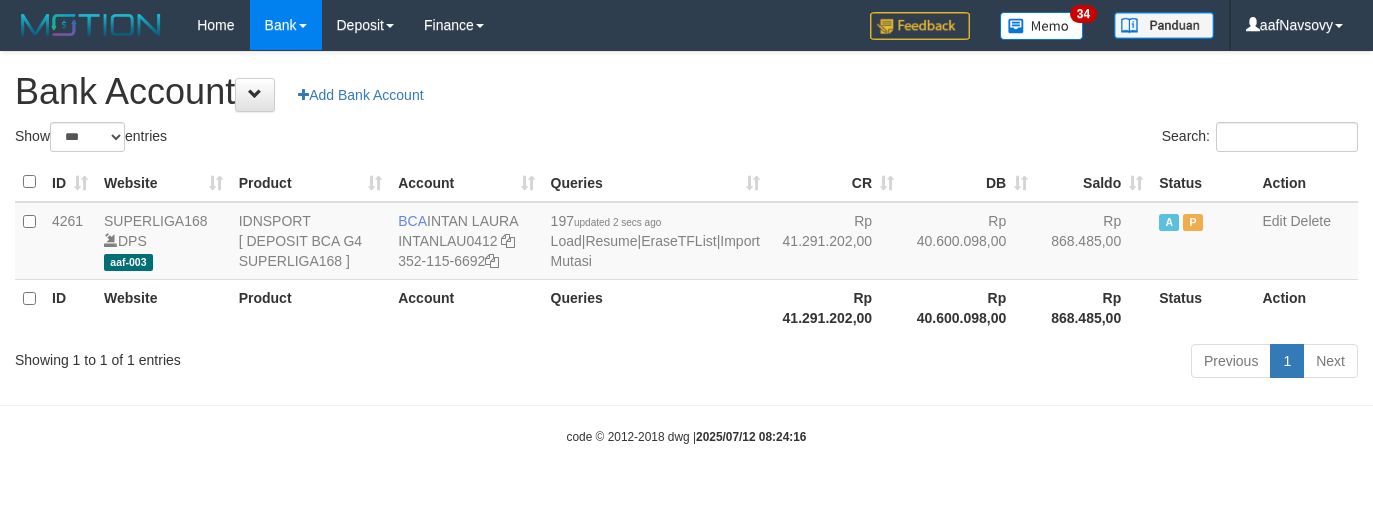 select on "***" 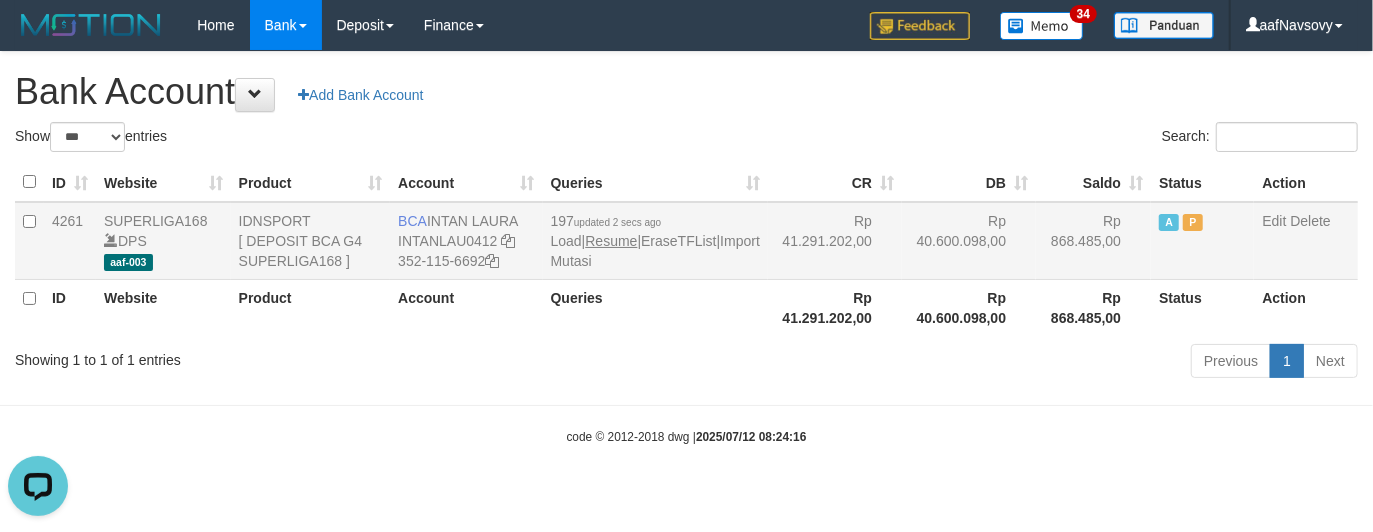 scroll, scrollTop: 0, scrollLeft: 0, axis: both 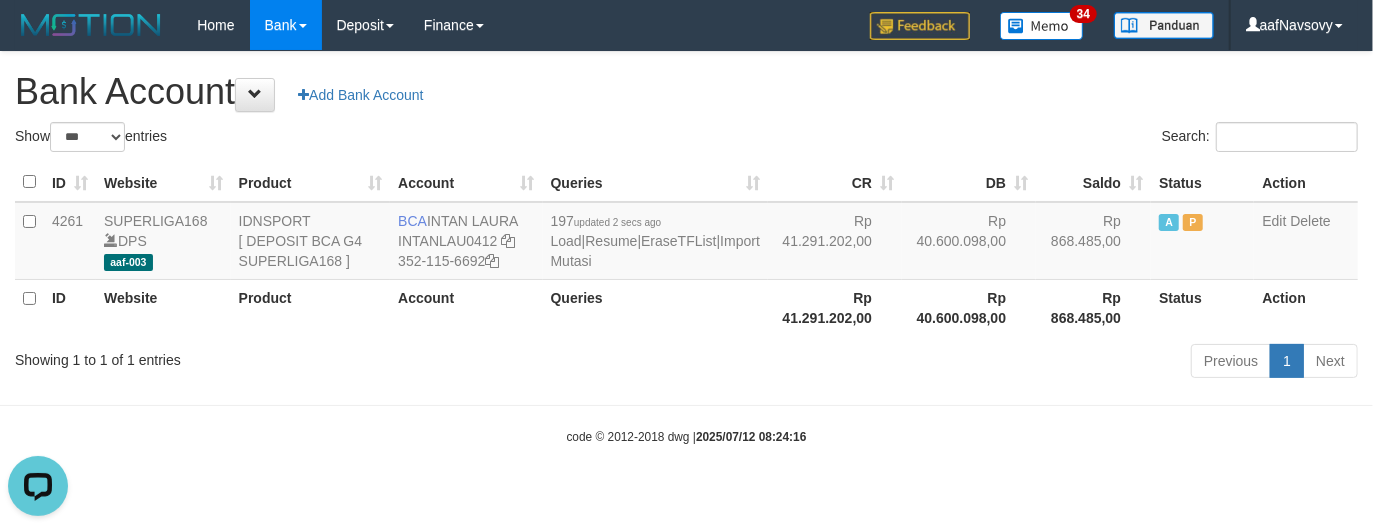 drag, startPoint x: 397, startPoint y: 377, endPoint x: 416, endPoint y: 372, distance: 19.646883 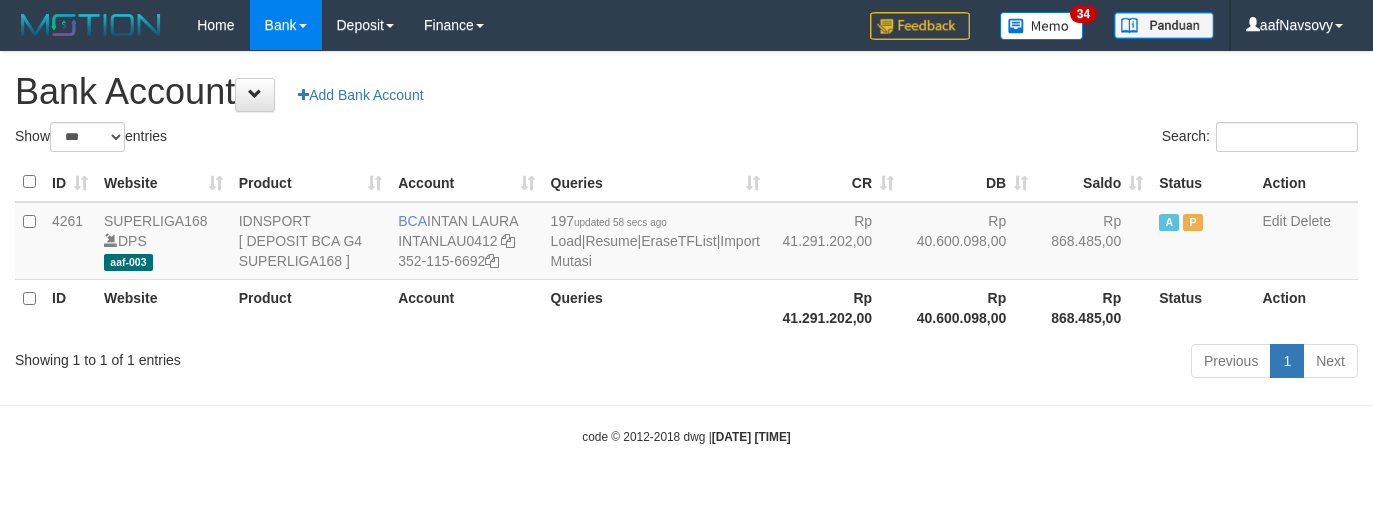 select on "***" 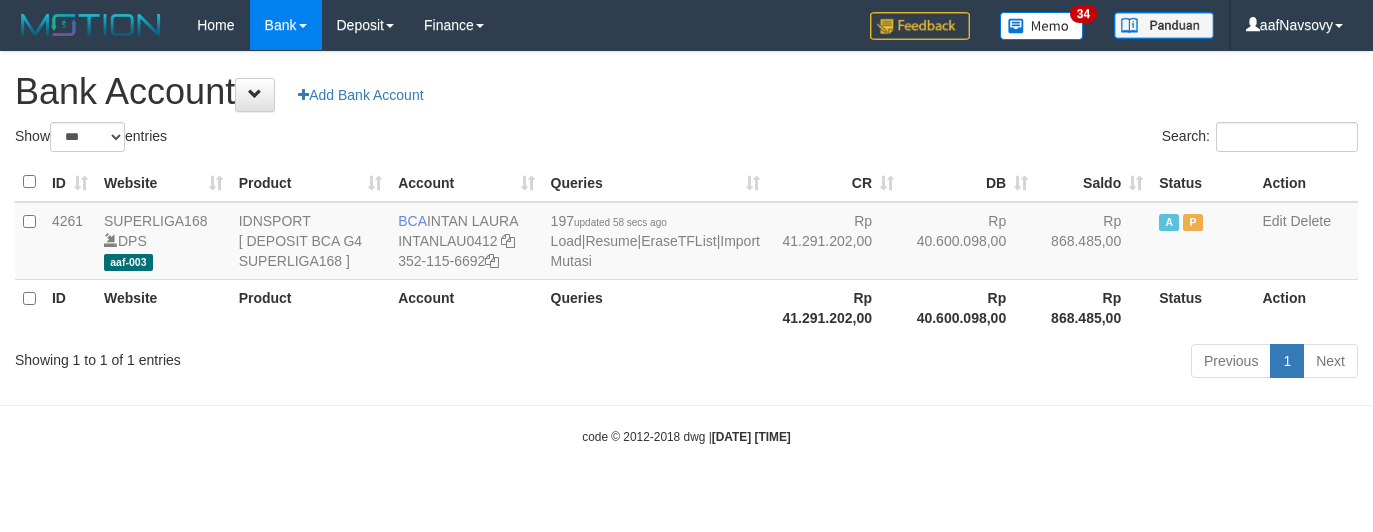 scroll, scrollTop: 0, scrollLeft: 0, axis: both 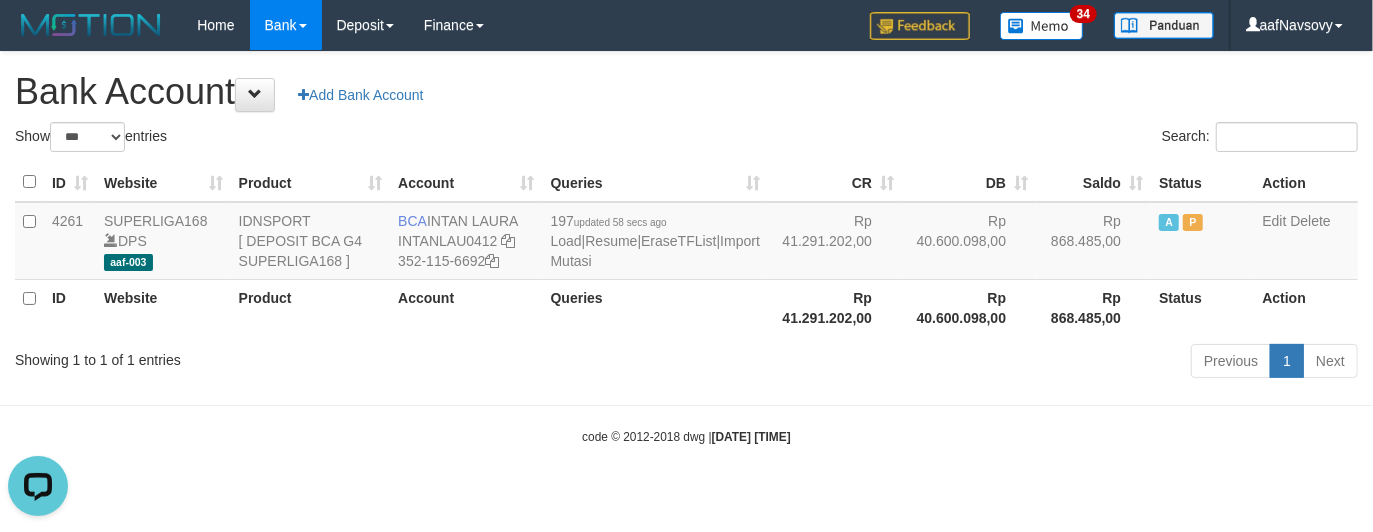 click on "Previous 1 Next" at bounding box center (972, 363) 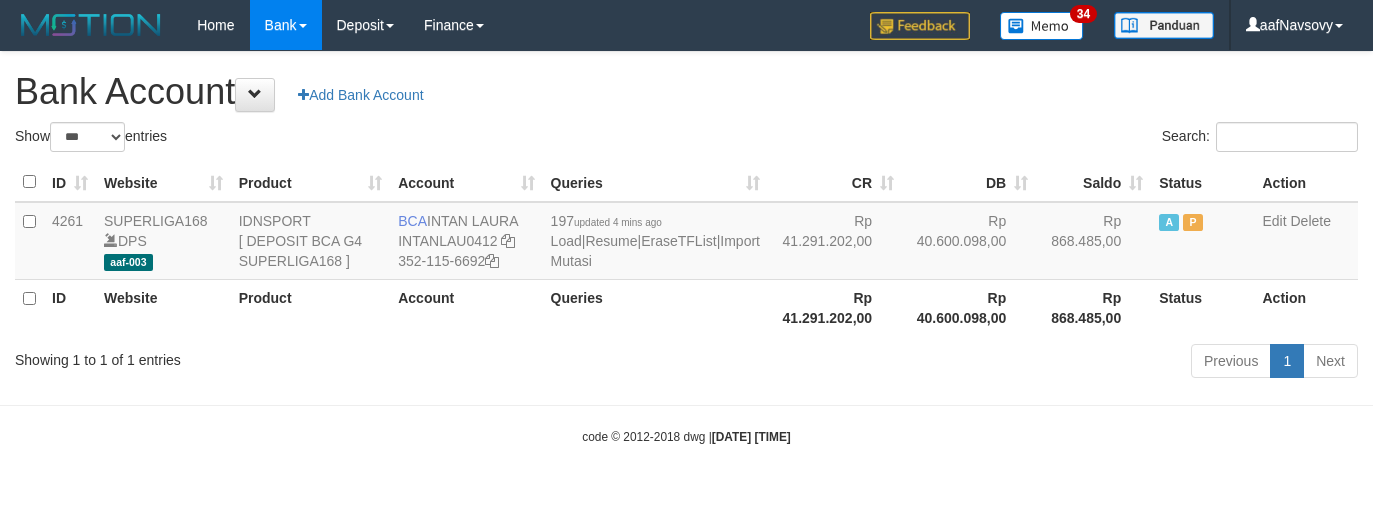 select on "***" 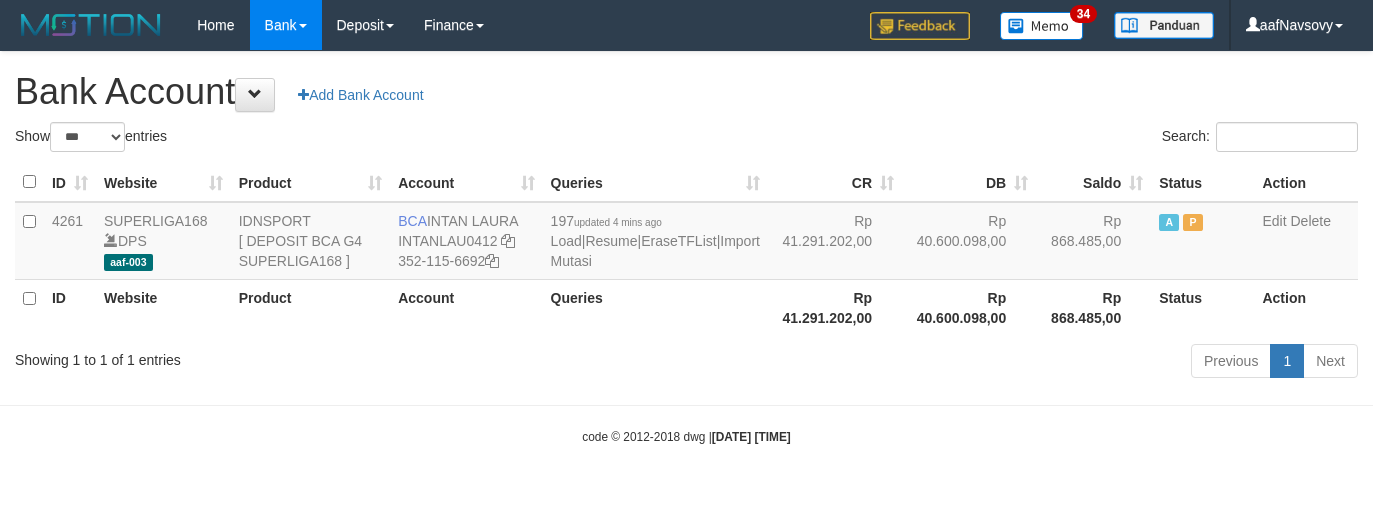 scroll, scrollTop: 0, scrollLeft: 0, axis: both 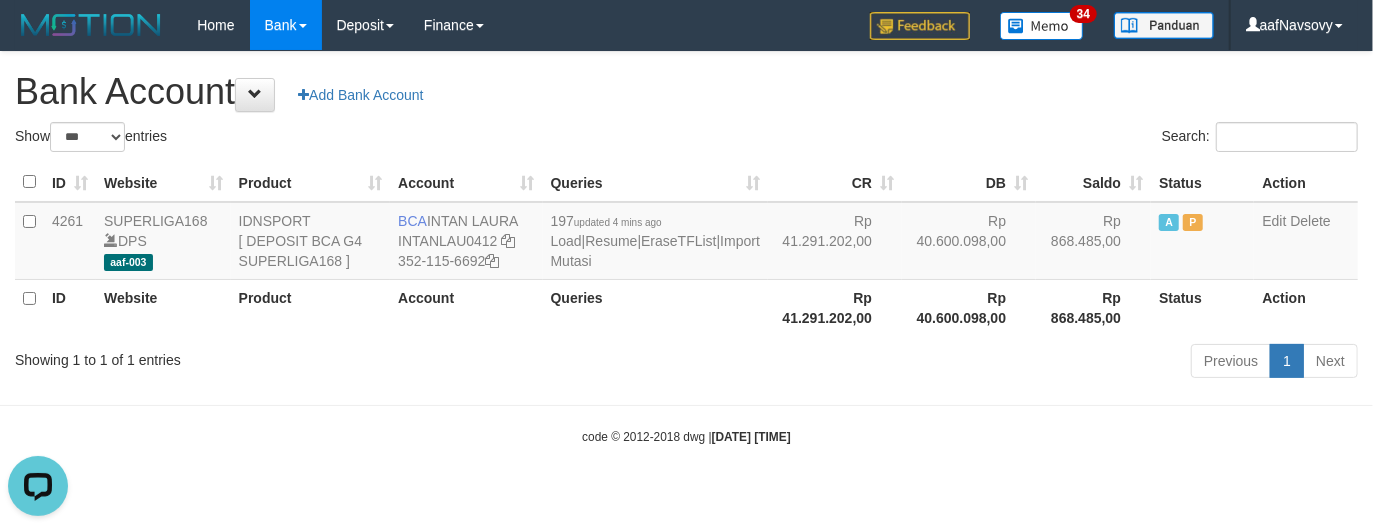 drag, startPoint x: 553, startPoint y: 405, endPoint x: 556, endPoint y: 426, distance: 21.213203 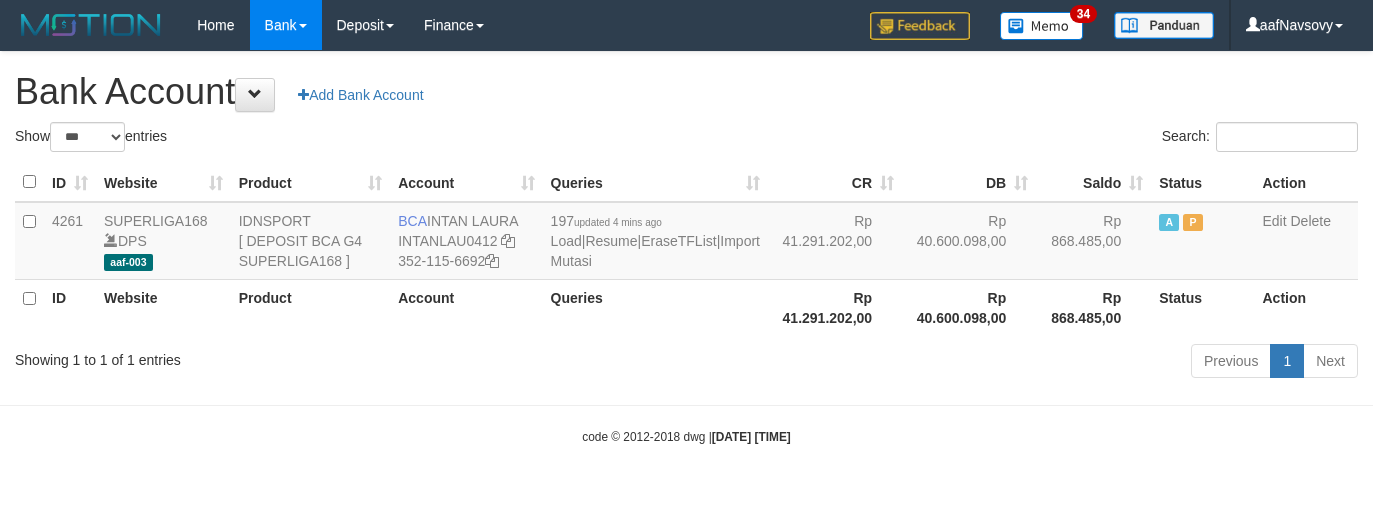select on "***" 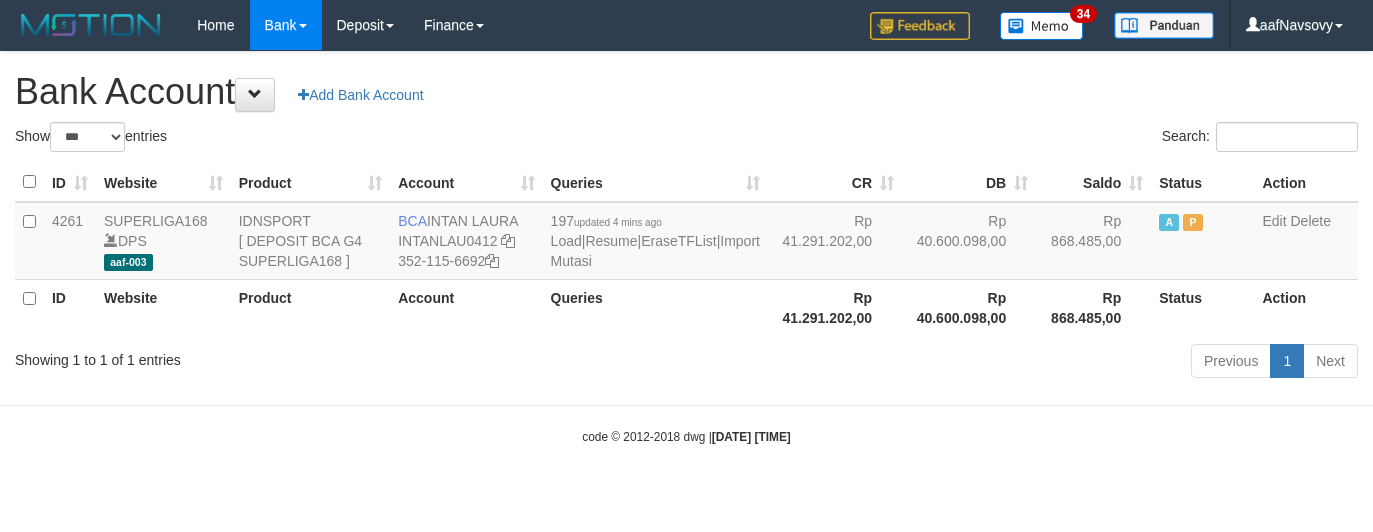 scroll, scrollTop: 0, scrollLeft: 0, axis: both 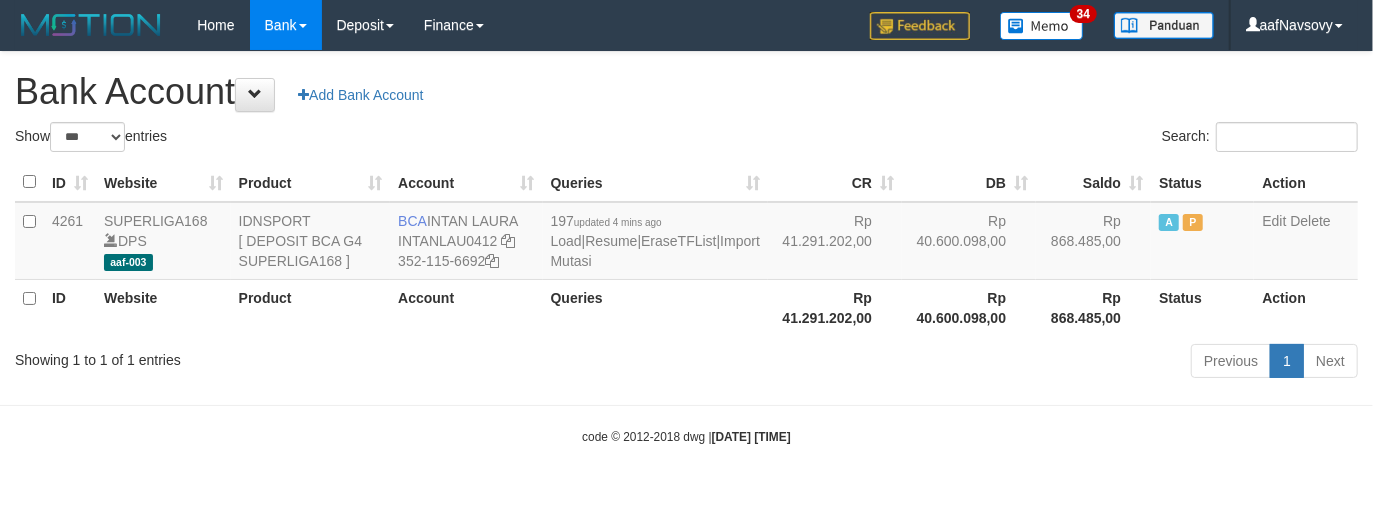 click on "code © 2012-2018 dwg |  [DATE] [TIME]" at bounding box center (686, 436) 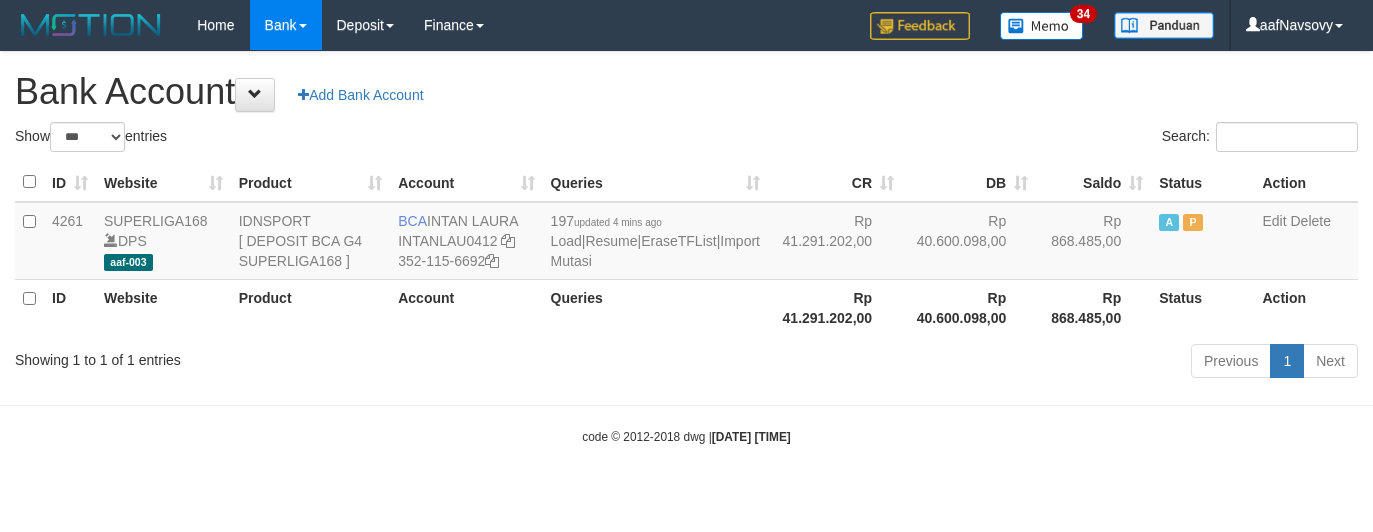 select on "***" 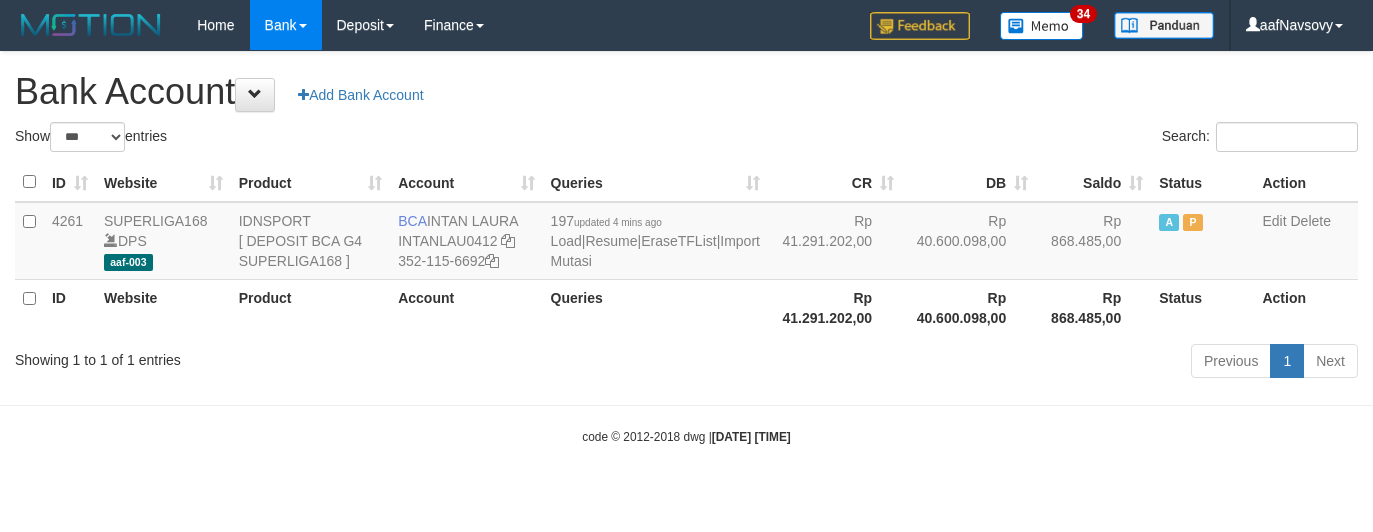 scroll, scrollTop: 0, scrollLeft: 0, axis: both 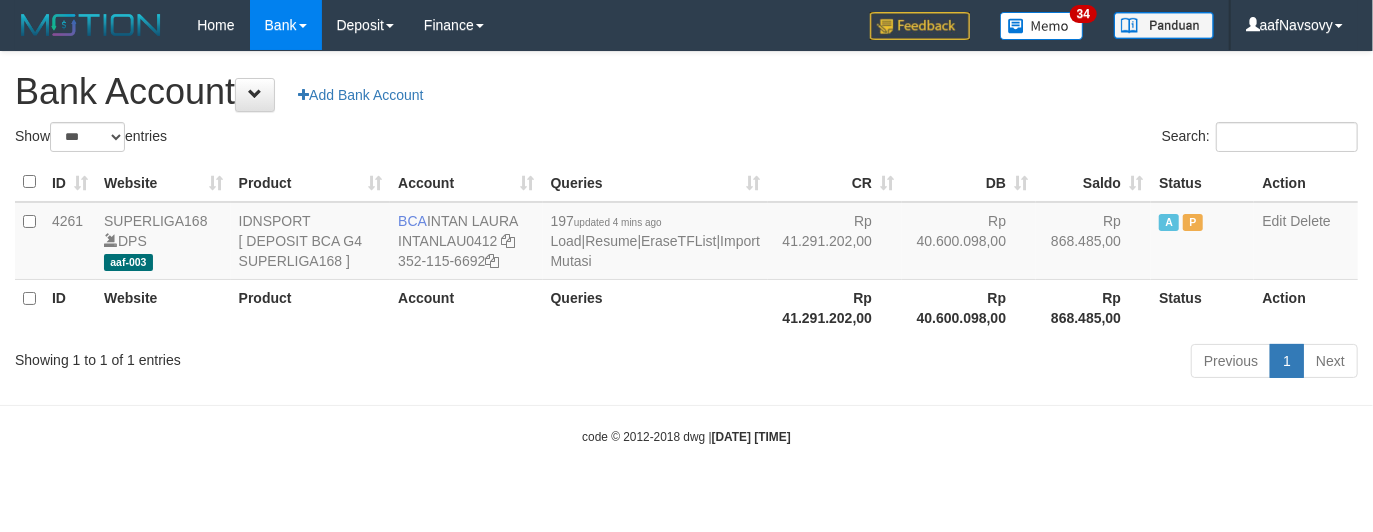 click on "Toggle navigation
Home
Bank
Account List
Load
By Website
Group
[ISPORT]													SUPERLIGA168
By Load Group (DPS)
34" at bounding box center [686, 248] 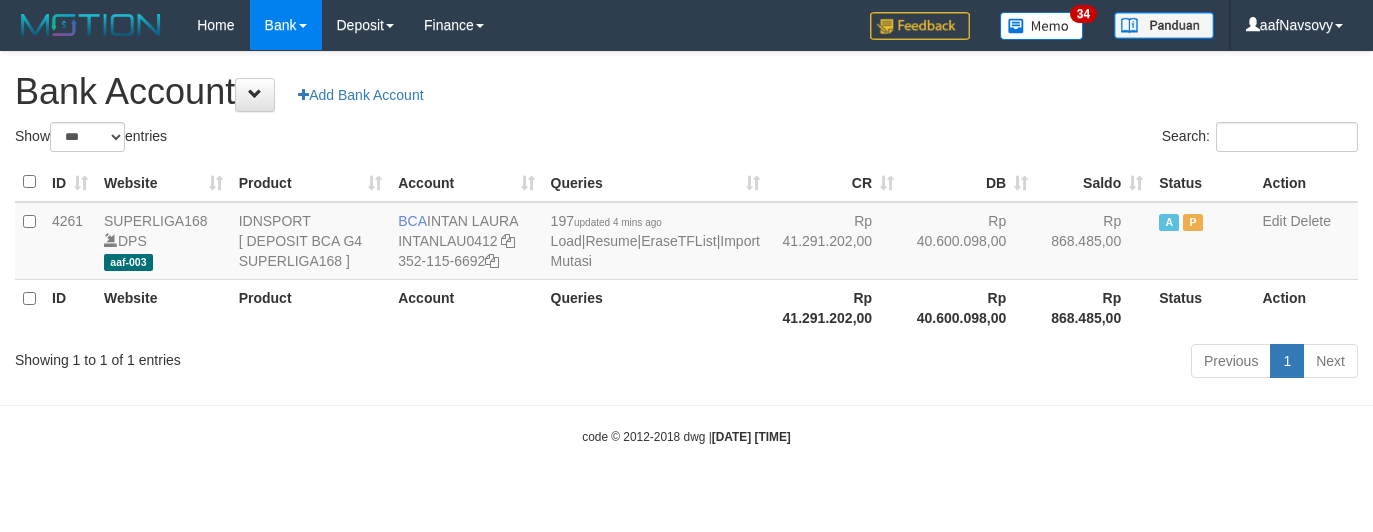 select on "***" 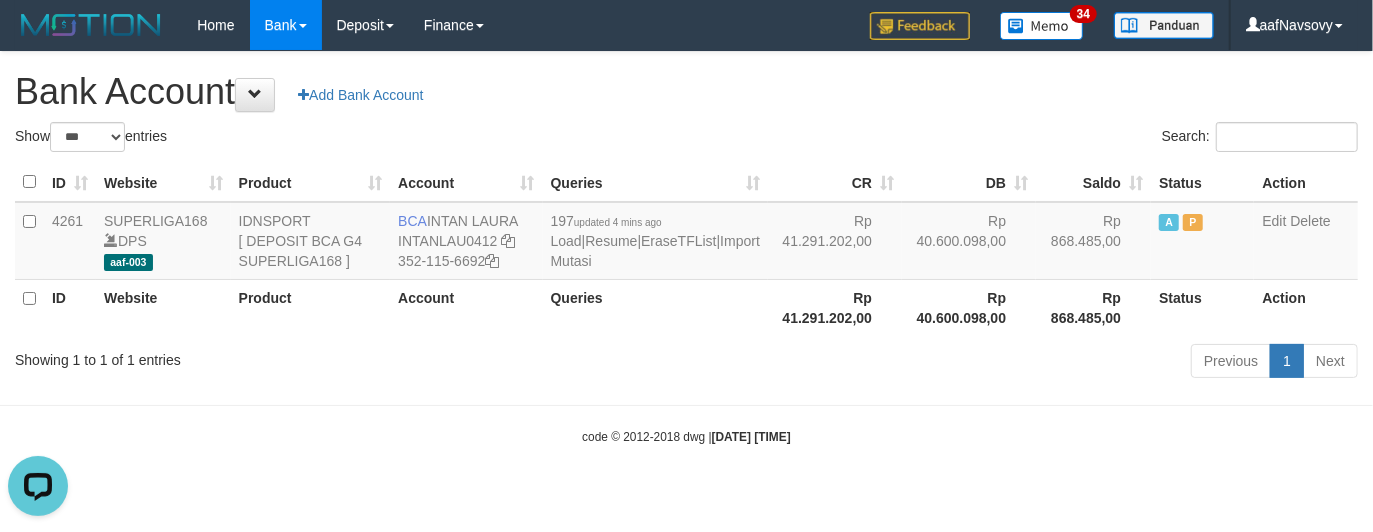 scroll, scrollTop: 0, scrollLeft: 0, axis: both 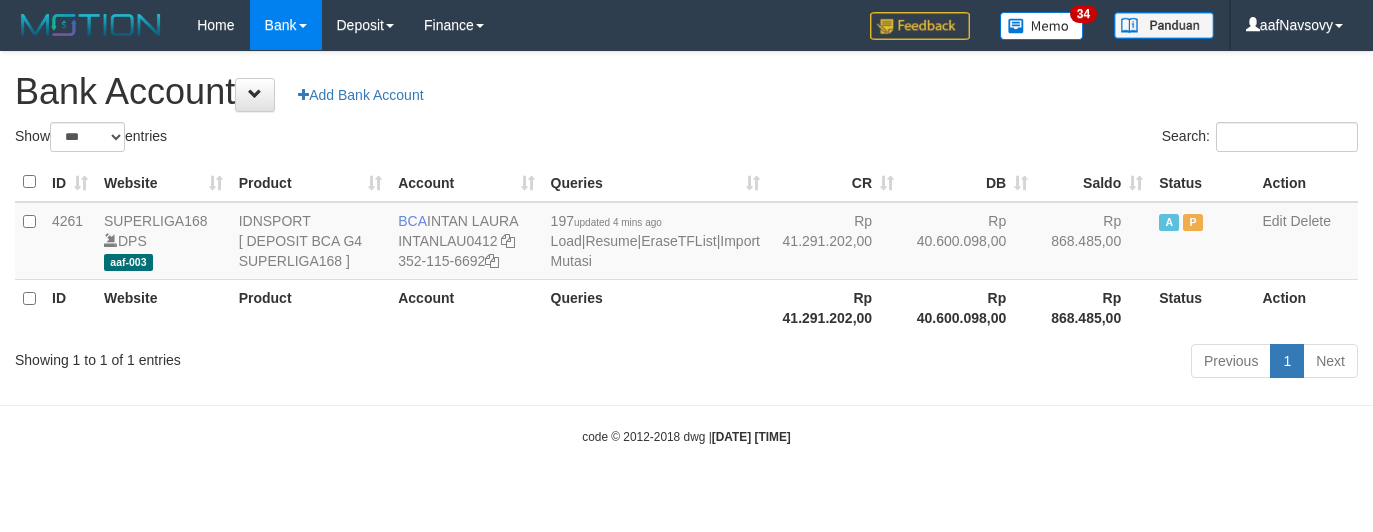 select on "***" 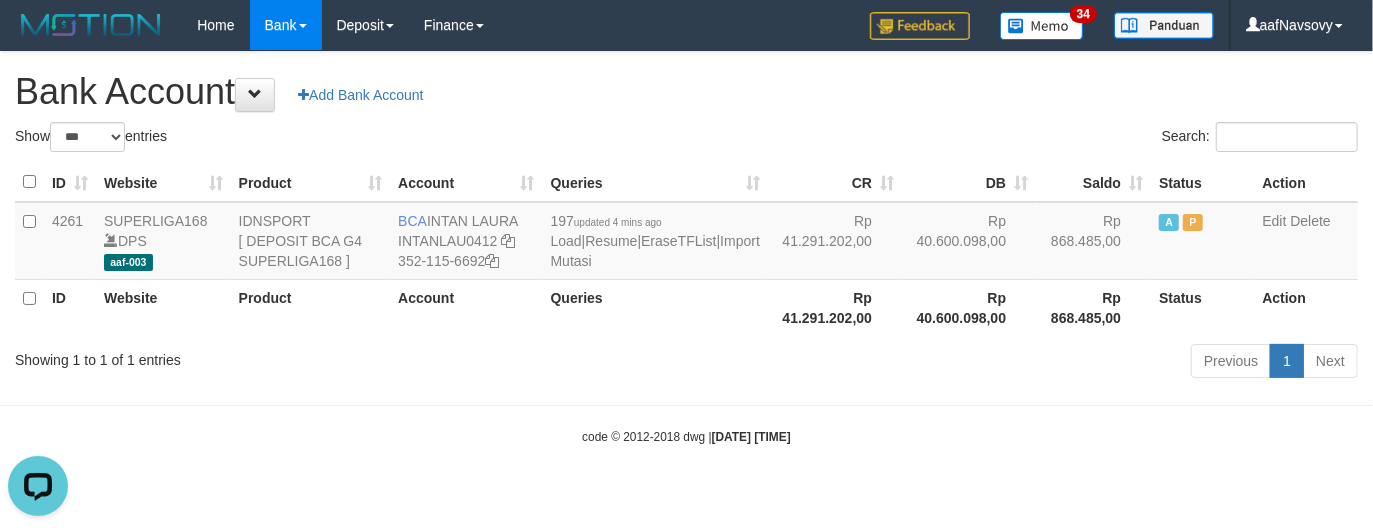 scroll, scrollTop: 0, scrollLeft: 0, axis: both 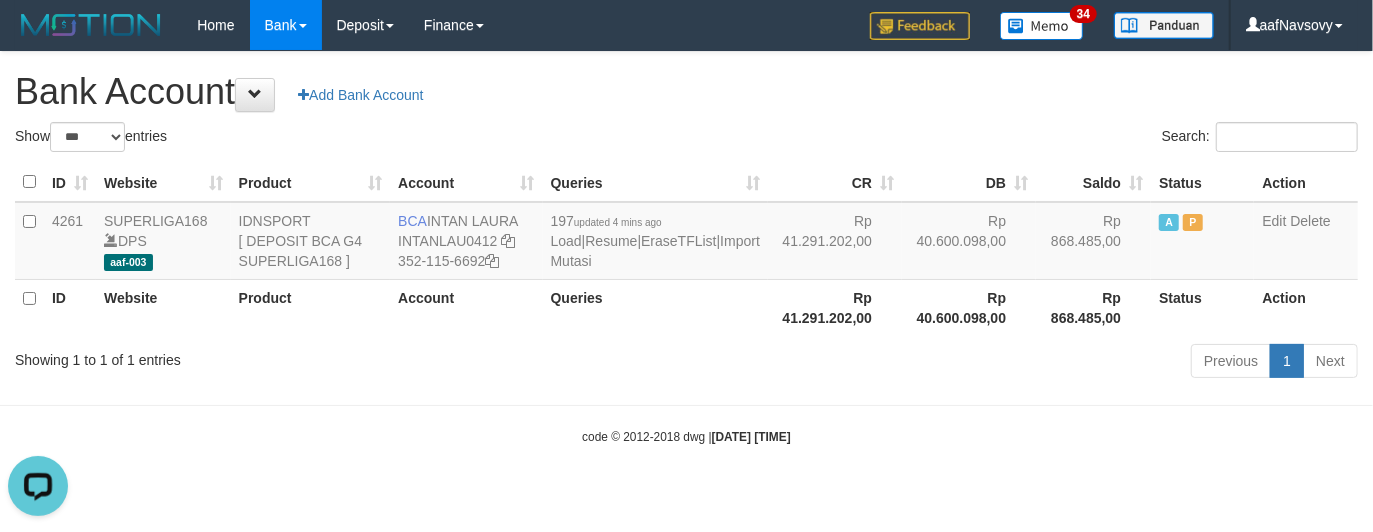 click on "Showing 1 to 1 of 1 entries" at bounding box center [286, 356] 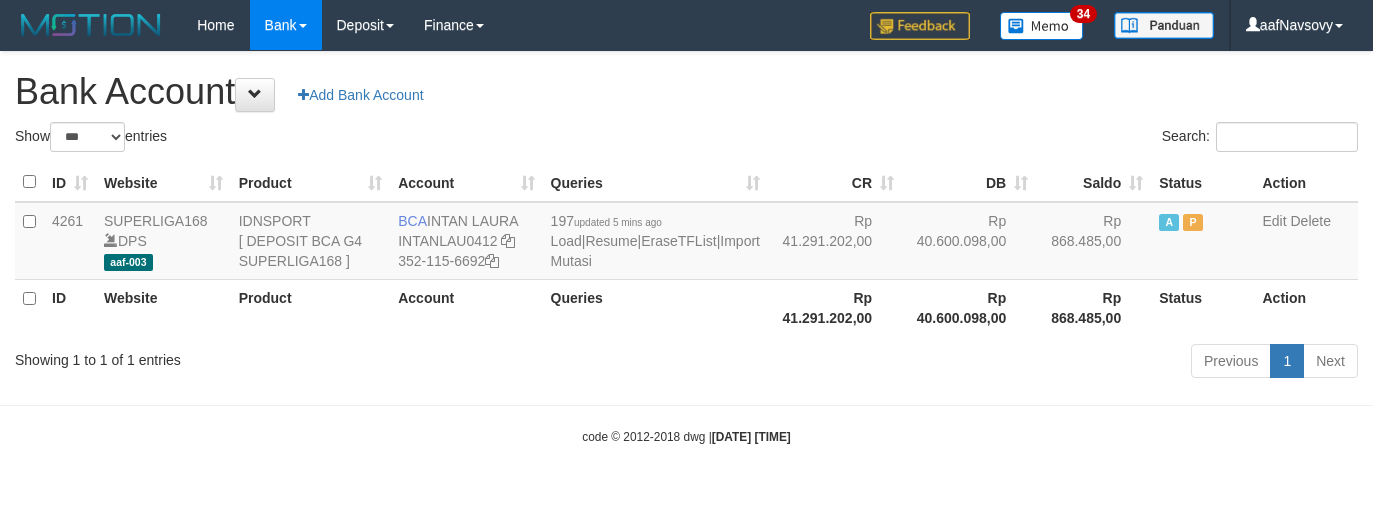 select on "***" 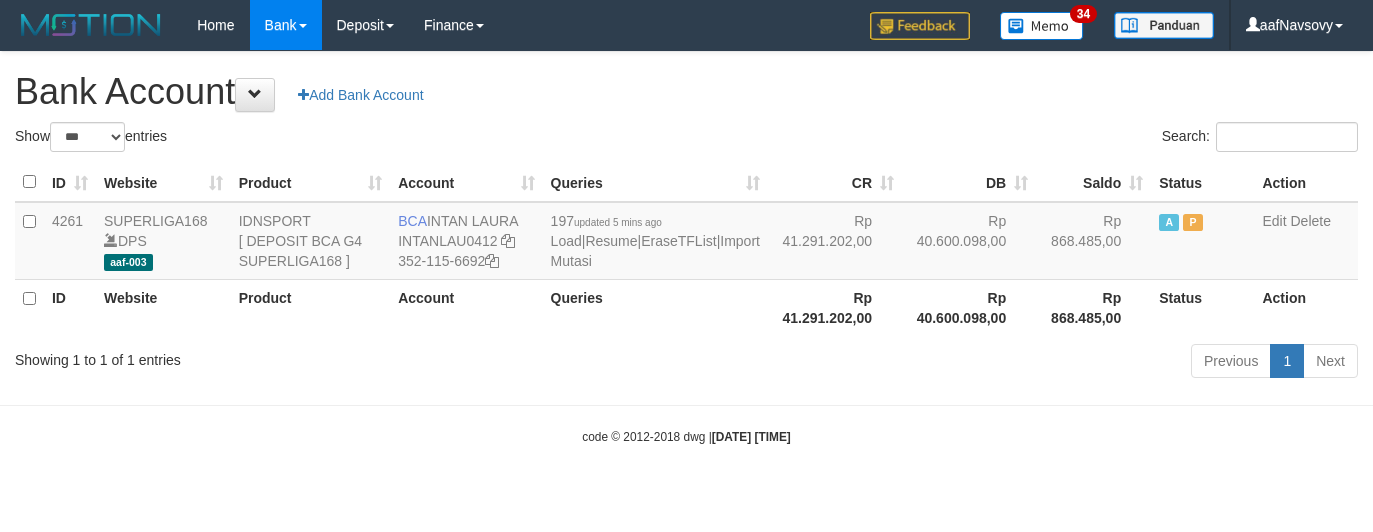 scroll, scrollTop: 0, scrollLeft: 0, axis: both 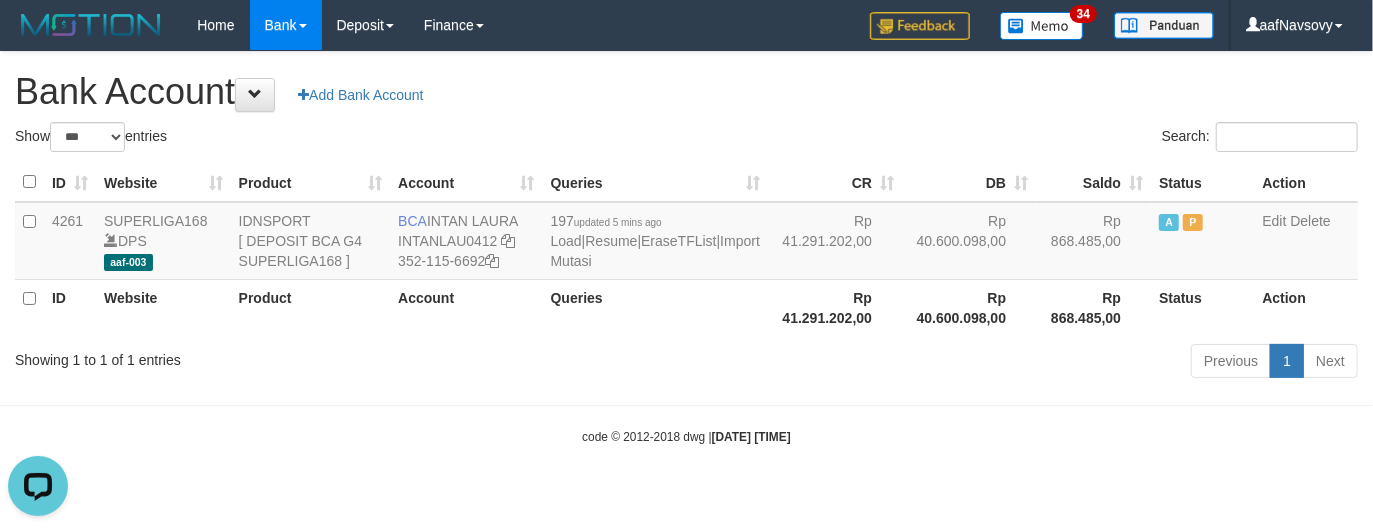 click on "Previous 1 Next" at bounding box center [972, 363] 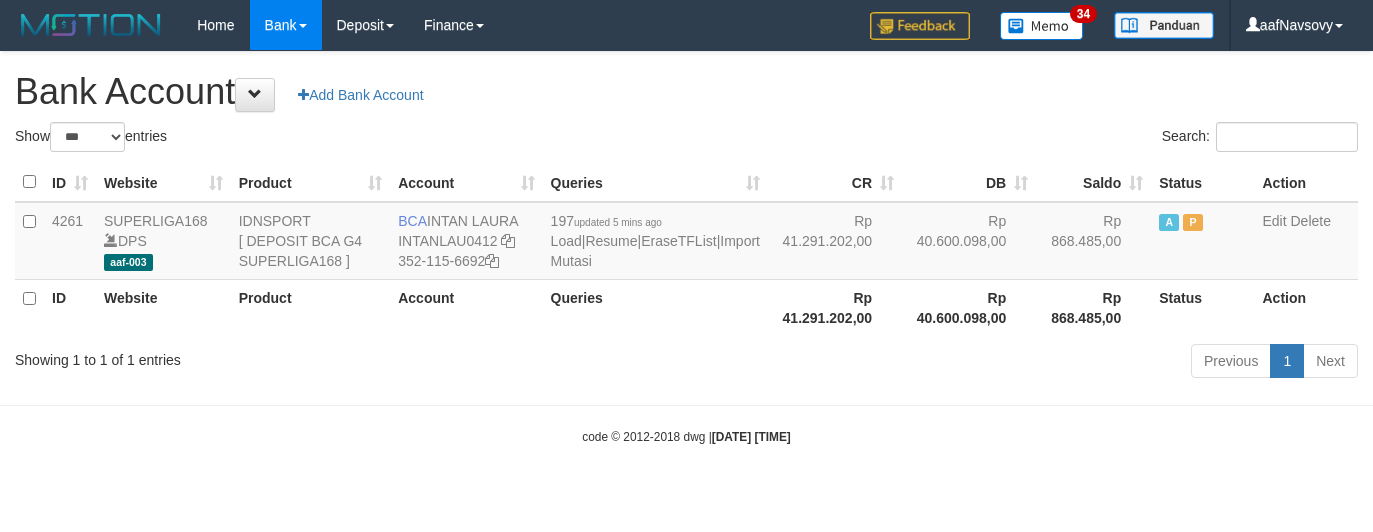 select on "***" 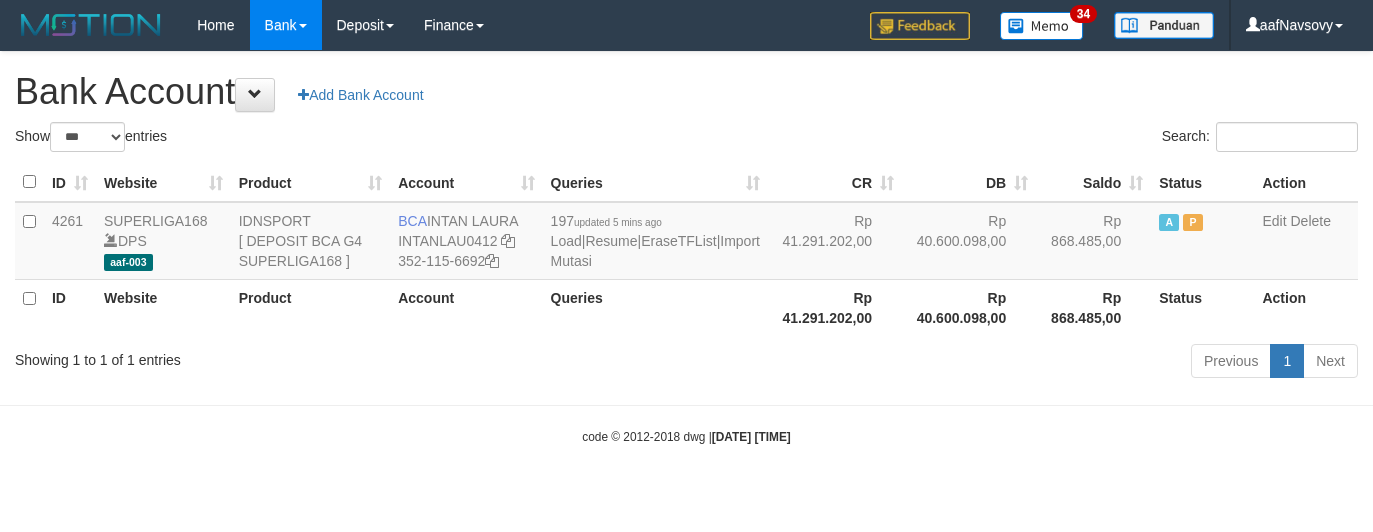 scroll, scrollTop: 0, scrollLeft: 0, axis: both 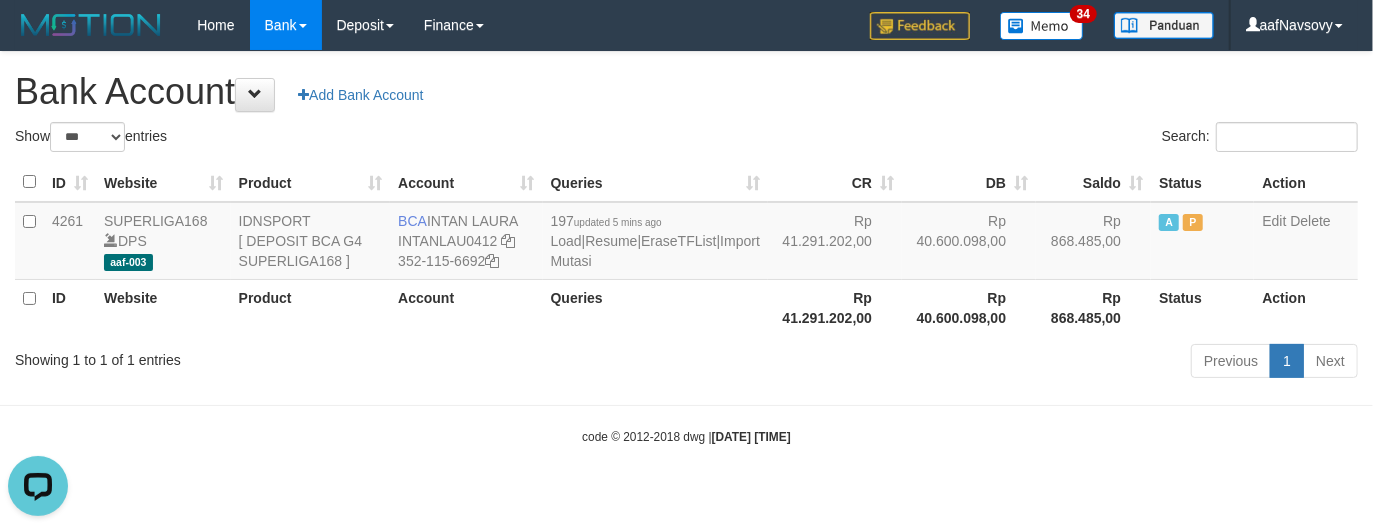 click on "Toggle navigation
Home
Bank
Account List
Load
By Website
Group
[ISPORT]													SUPERLIGA168
By Load Group (DPS)
34" at bounding box center [686, 248] 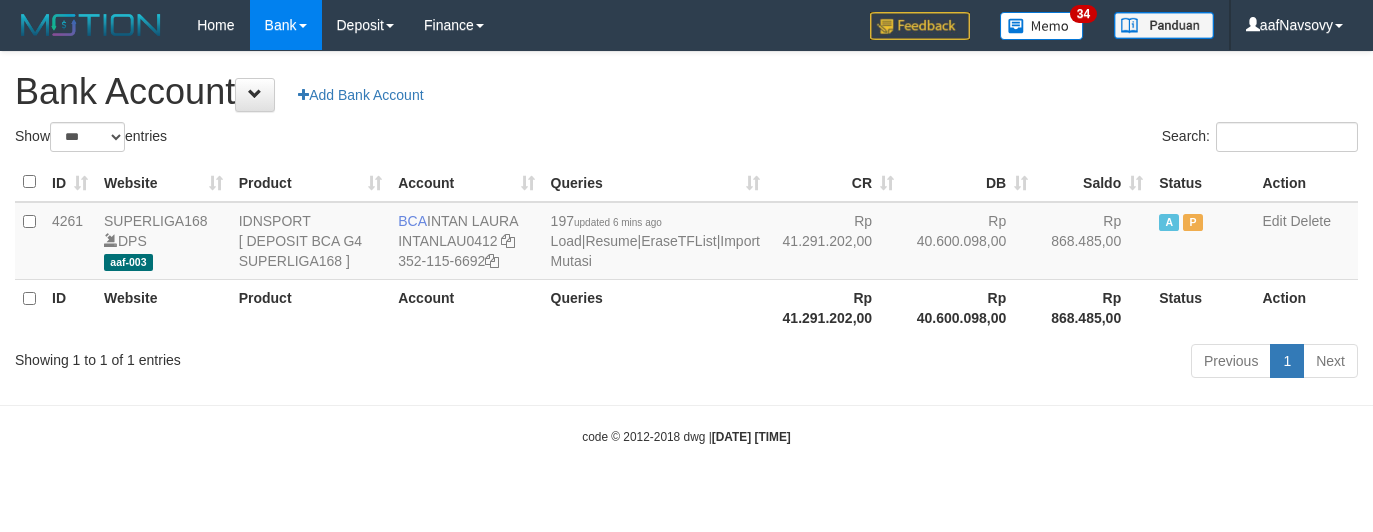 select on "***" 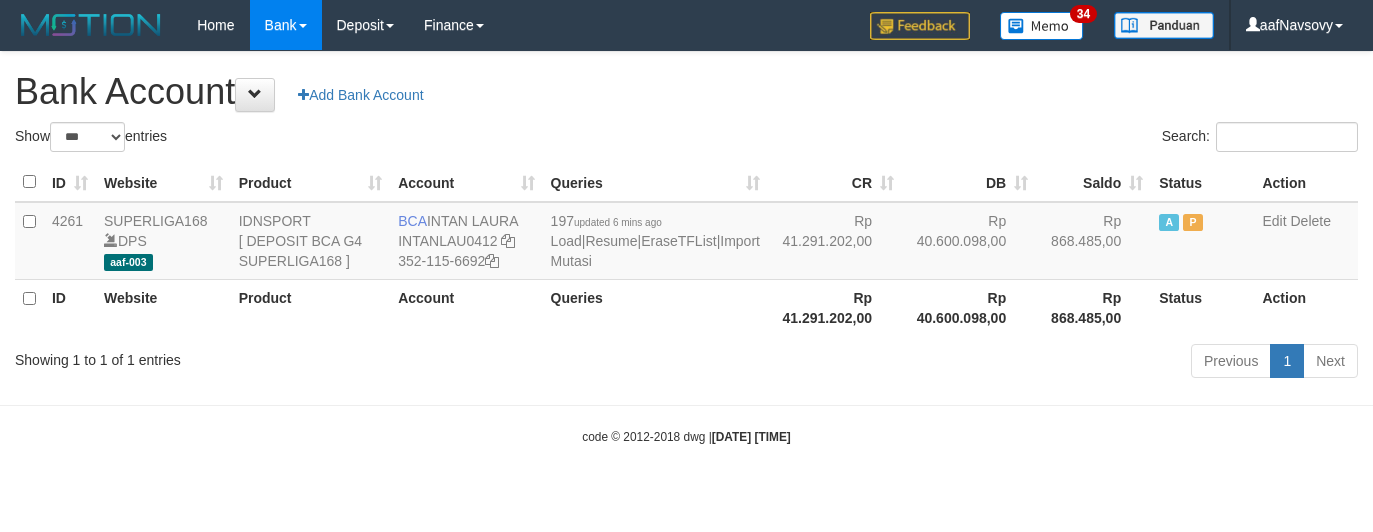 scroll, scrollTop: 0, scrollLeft: 0, axis: both 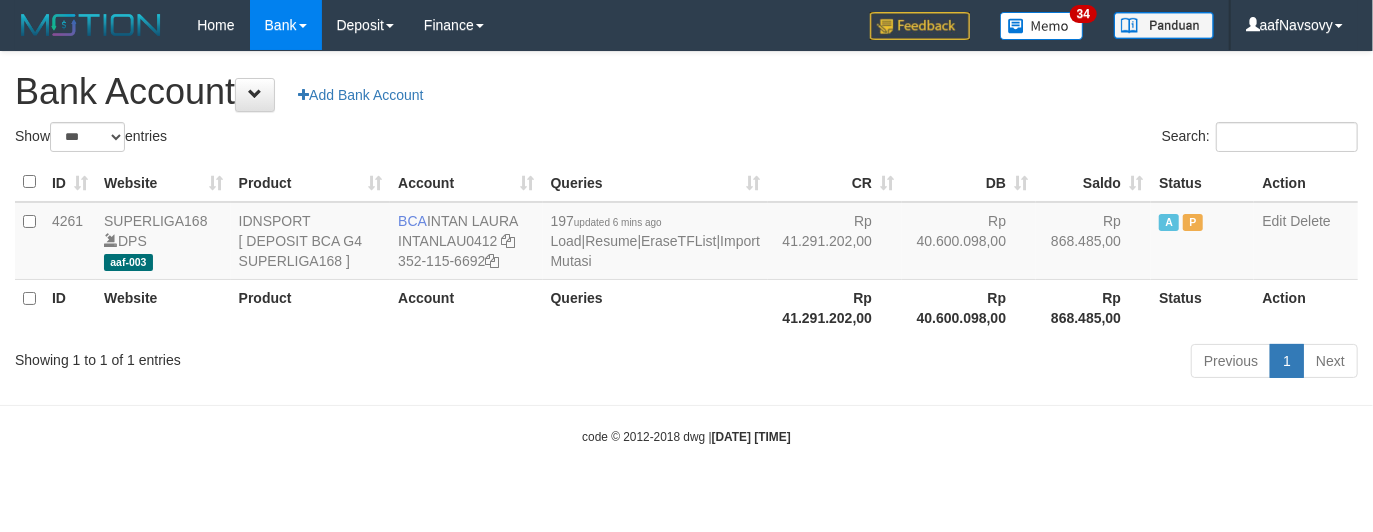 click on "Toggle navigation
Home
Bank
Account List
Load
By Website
Group
[ISPORT]													SUPERLIGA168
By Load Group (DPS)
34" at bounding box center (686, 248) 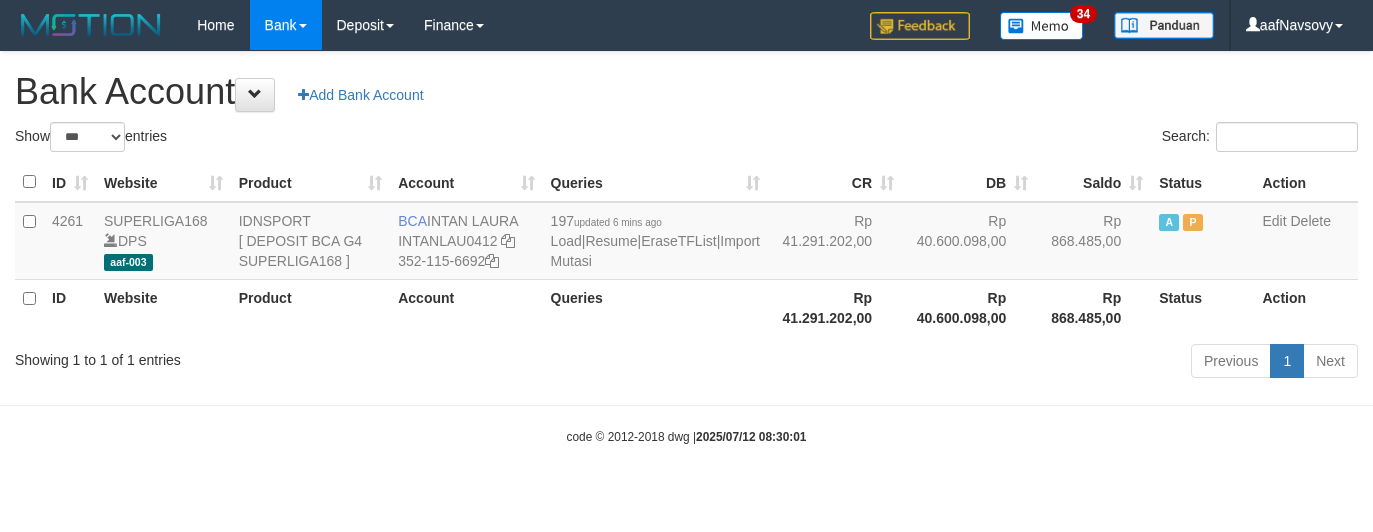 select on "***" 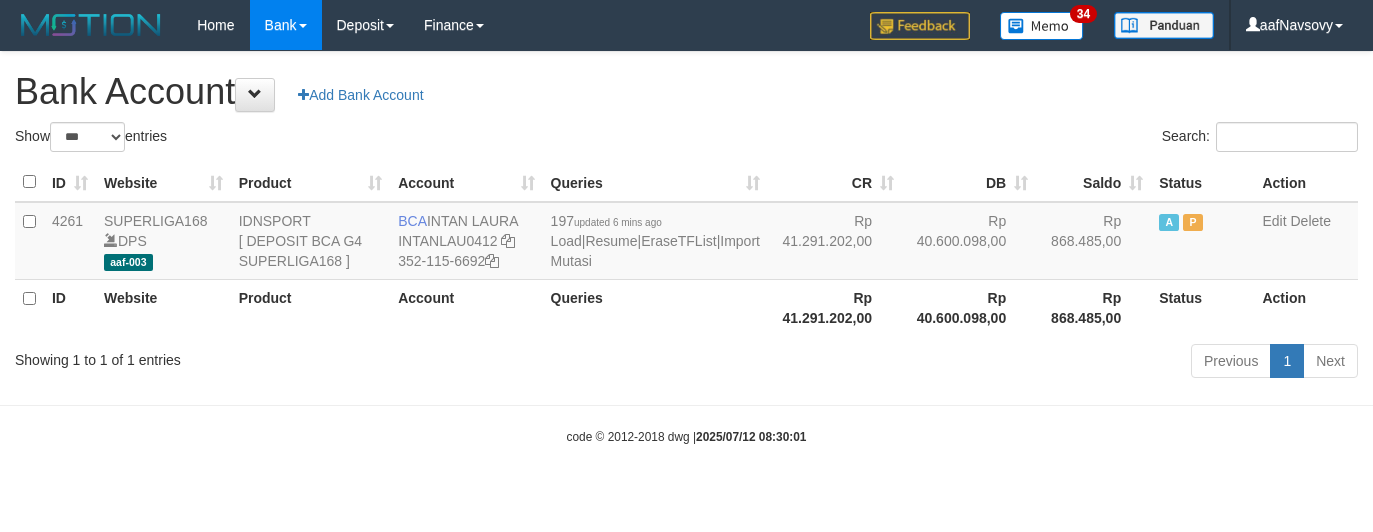 scroll, scrollTop: 0, scrollLeft: 0, axis: both 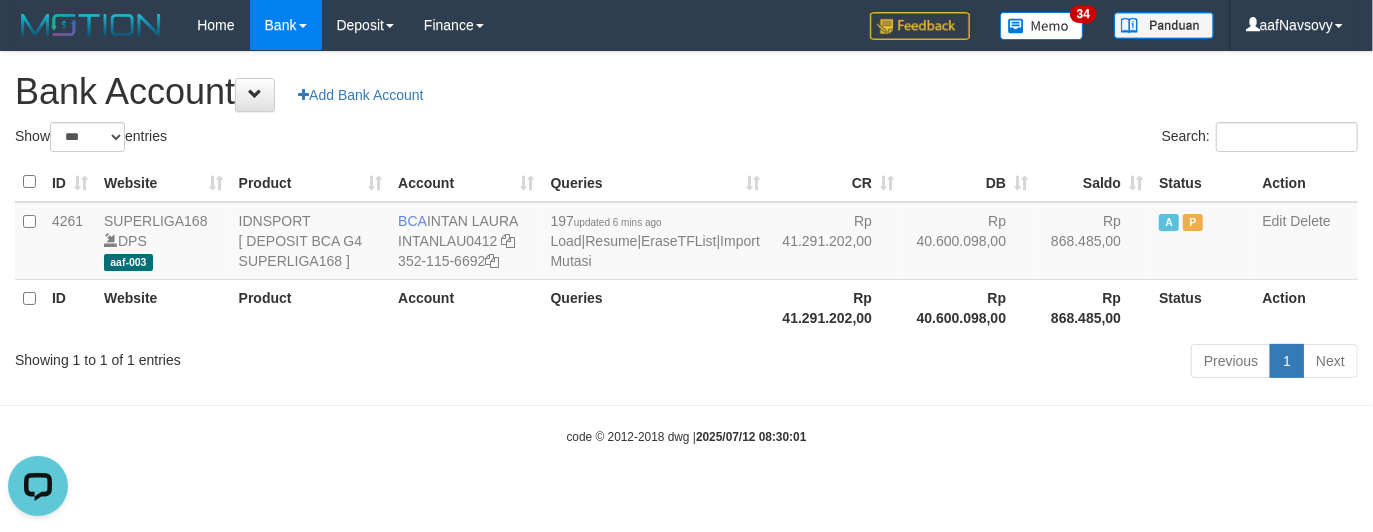 click on "Toggle navigation
Home
Bank
Account List
Load
By Website
Group
[ISPORT]													SUPERLIGA168
By Load Group (DPS)
34" at bounding box center (686, 248) 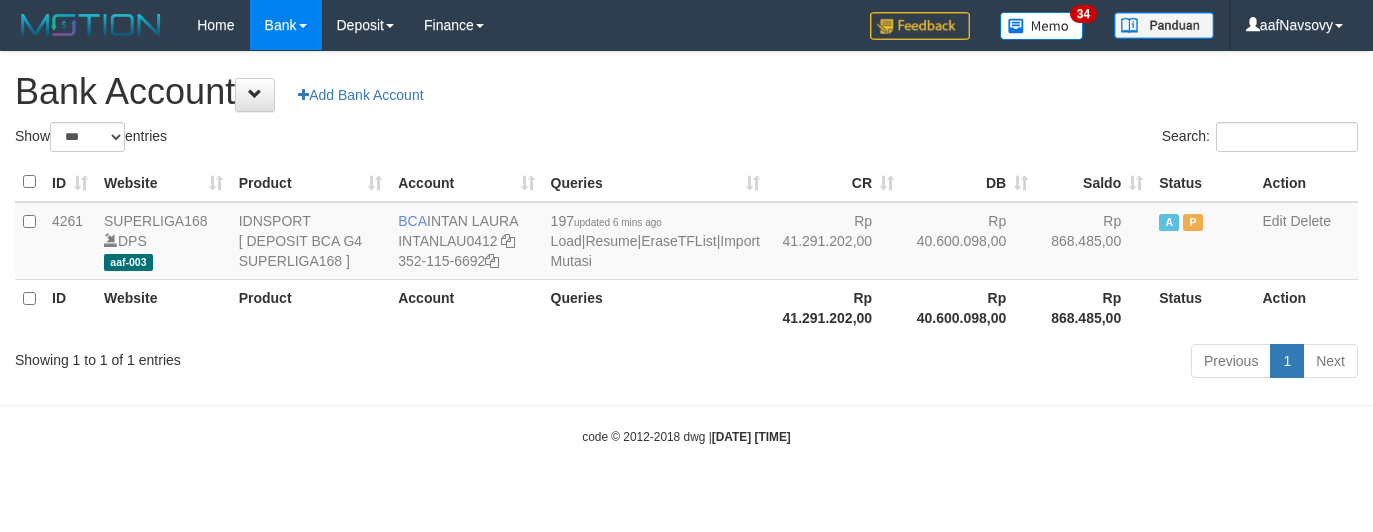 select on "***" 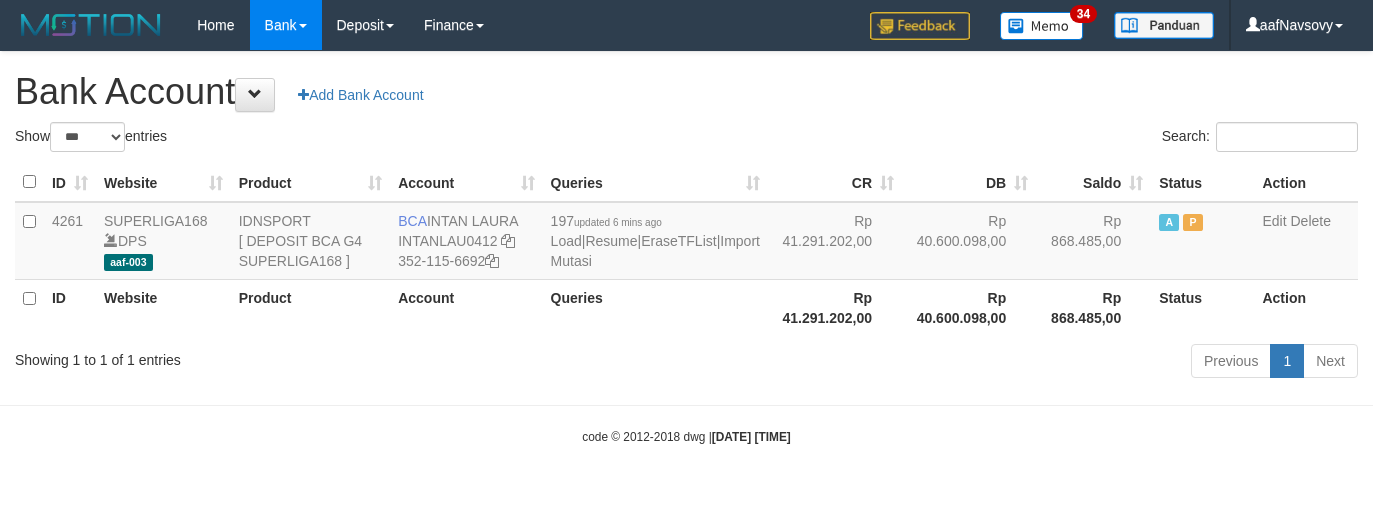 scroll, scrollTop: 0, scrollLeft: 0, axis: both 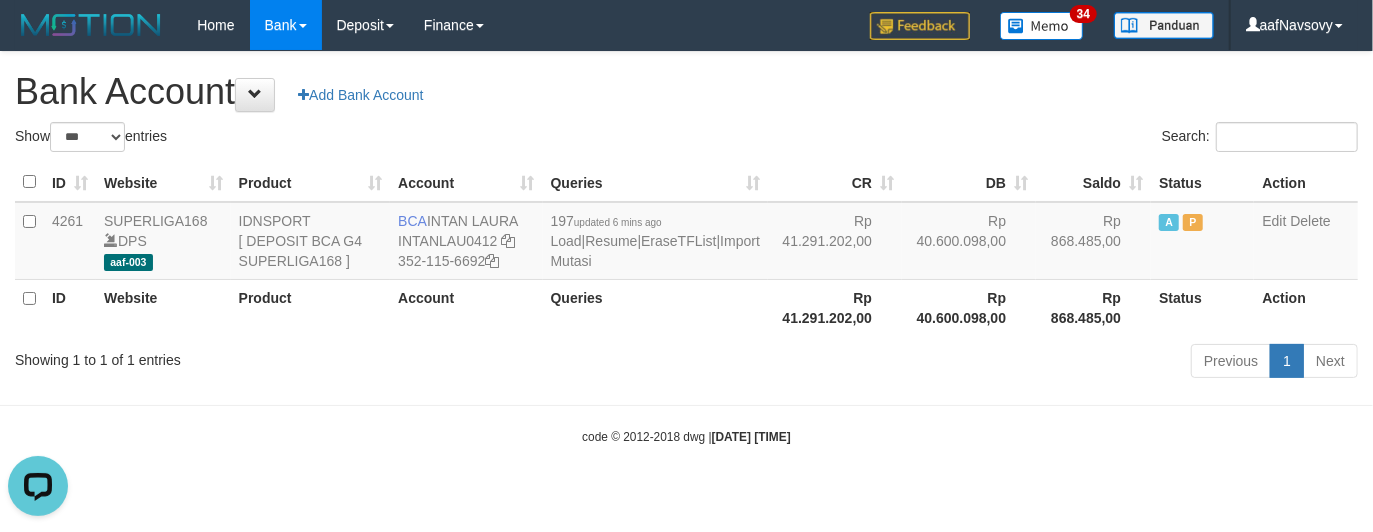 click on "Toggle navigation
Home
Bank
Account List
Load
By Website
Group
[ISPORT]													SUPERLIGA168
By Load Group (DPS)
34" at bounding box center (686, 248) 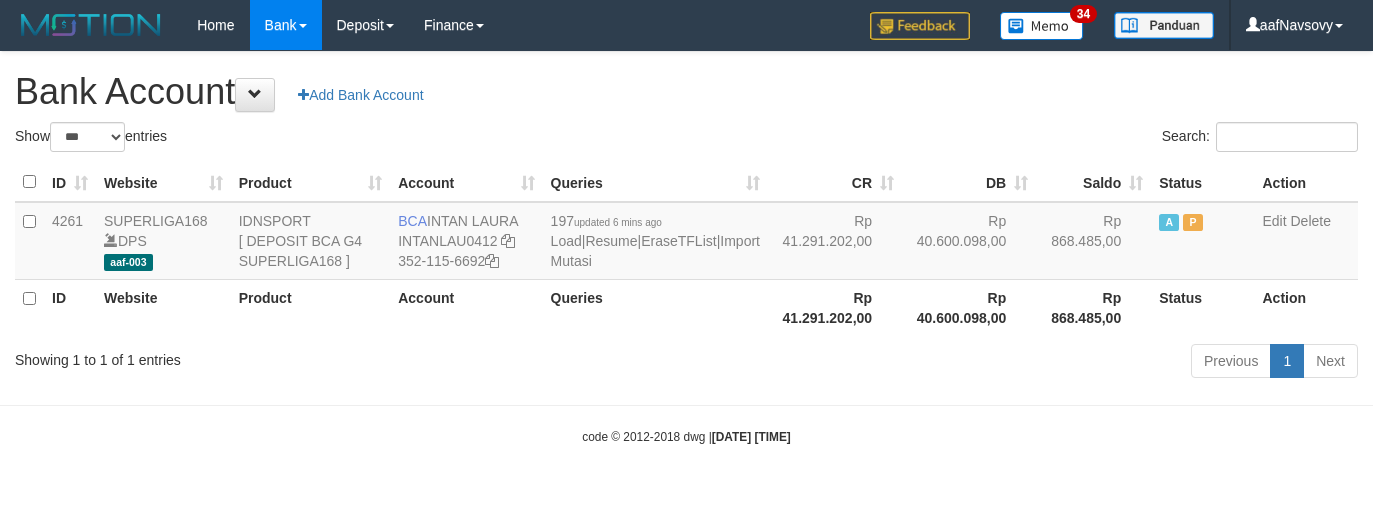 select on "***" 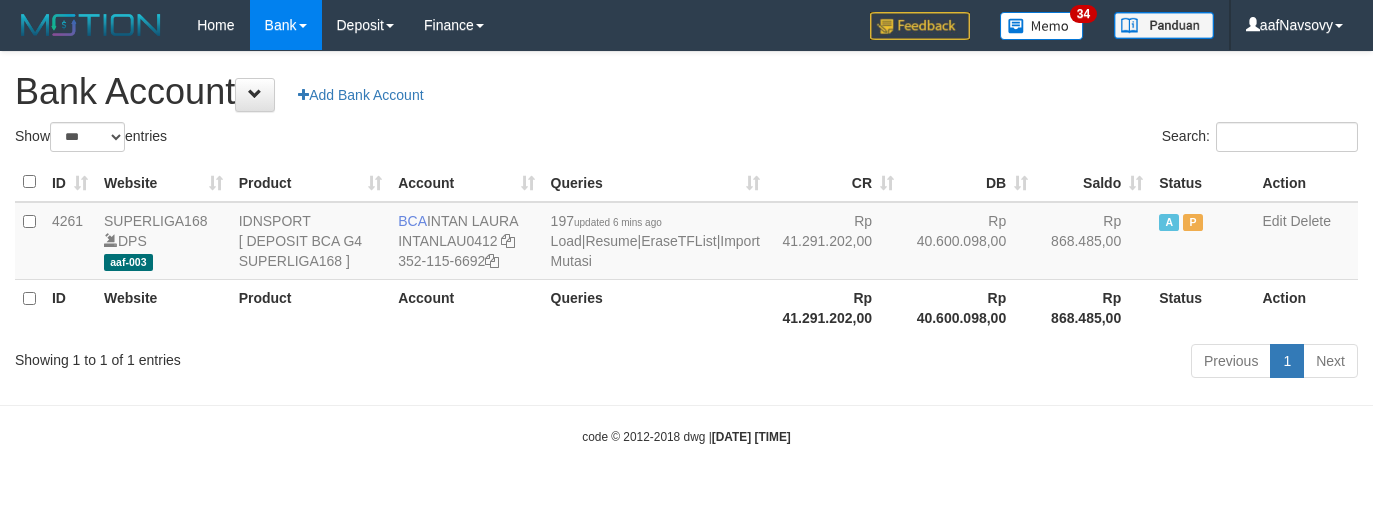 scroll, scrollTop: 0, scrollLeft: 0, axis: both 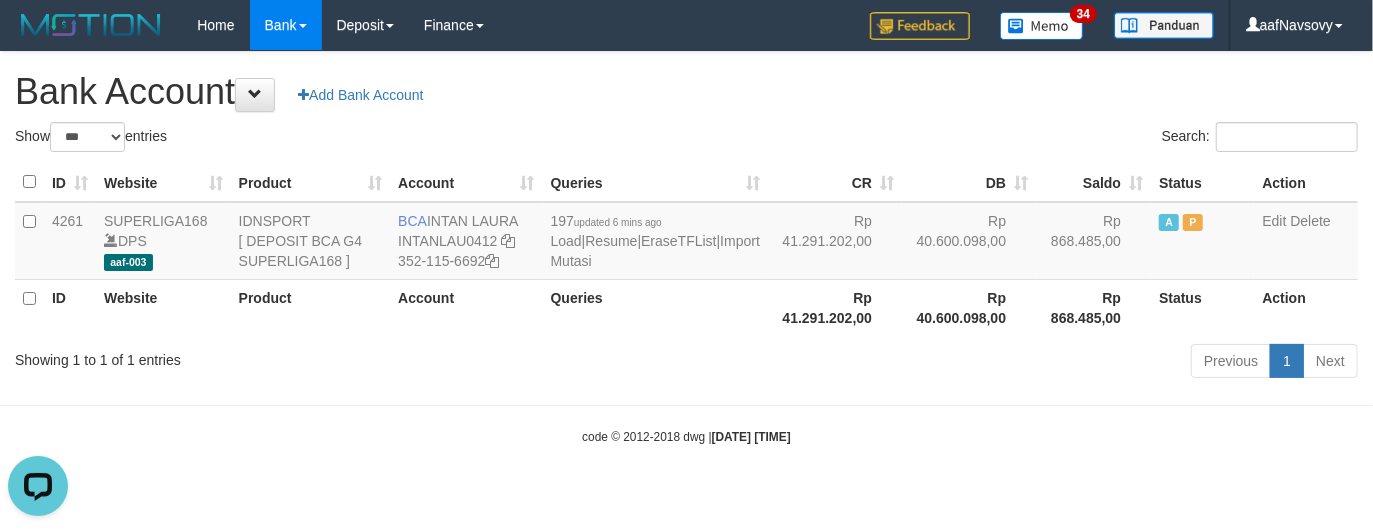 click on "Toggle navigation
Home
Bank
Account List
Load
By Website
Group
[ISPORT]													SUPERLIGA168
By Load Group (DPS)
34" at bounding box center (686, 248) 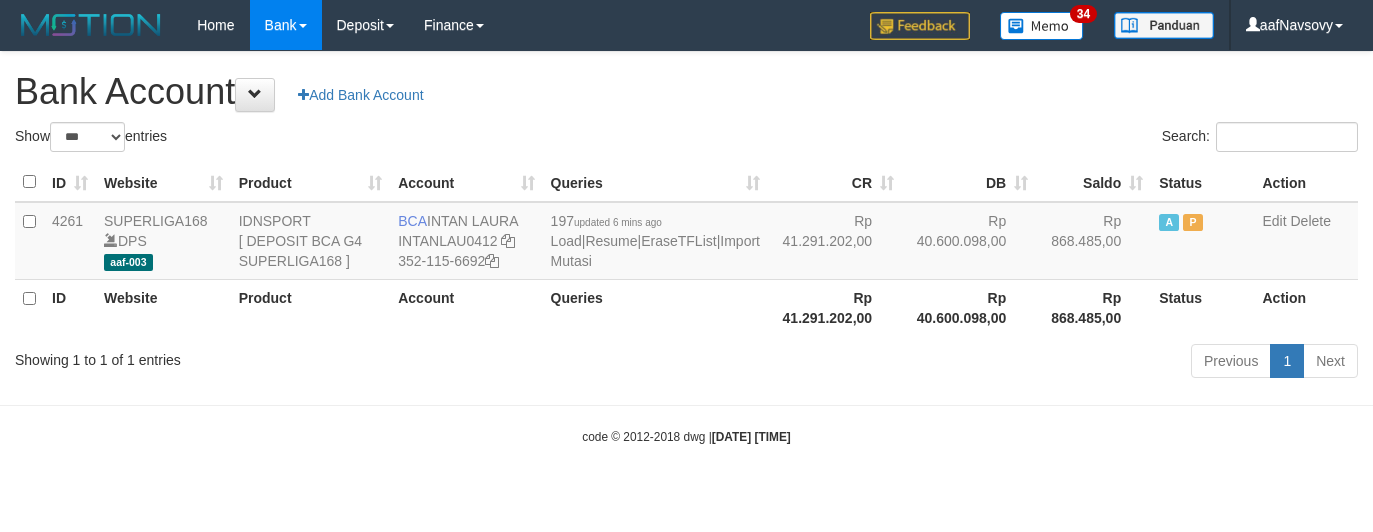 select on "***" 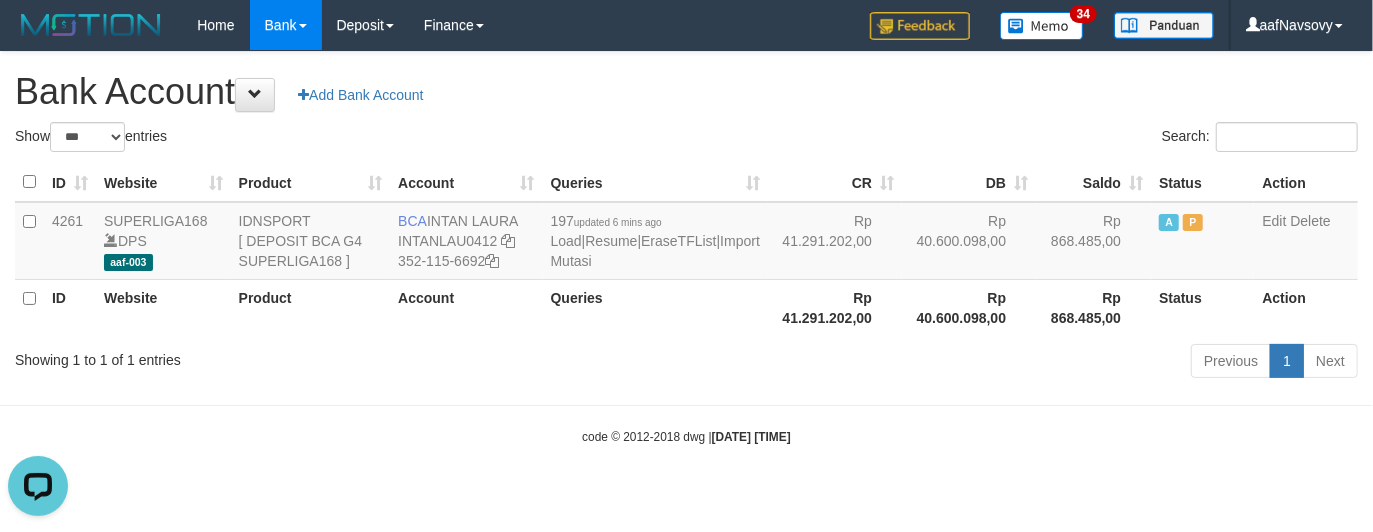 scroll, scrollTop: 0, scrollLeft: 0, axis: both 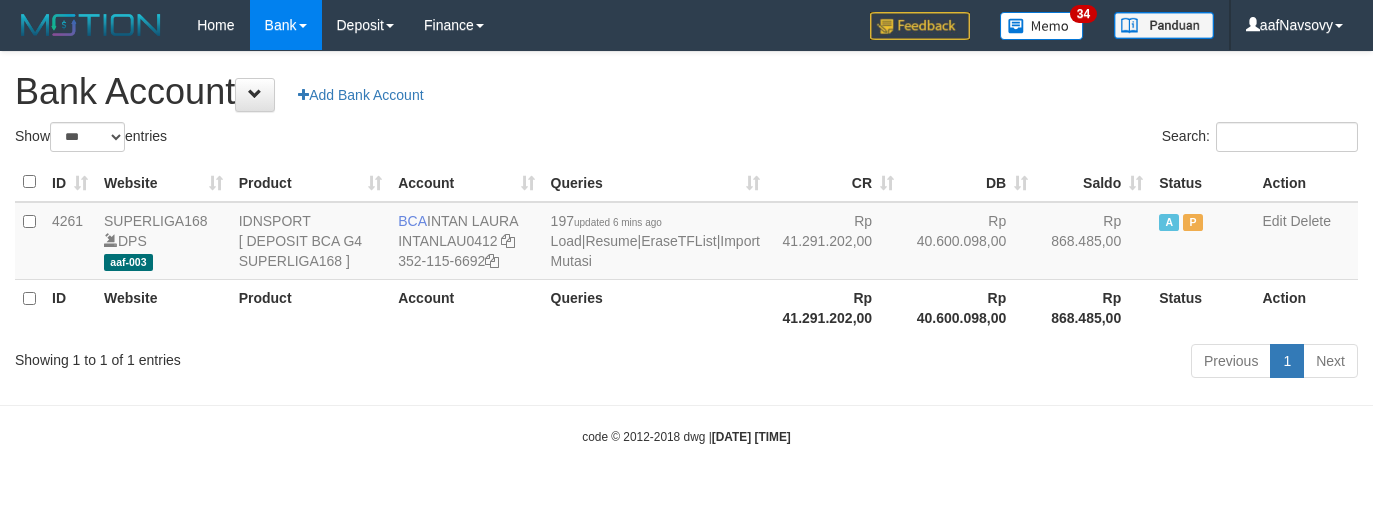 select on "***" 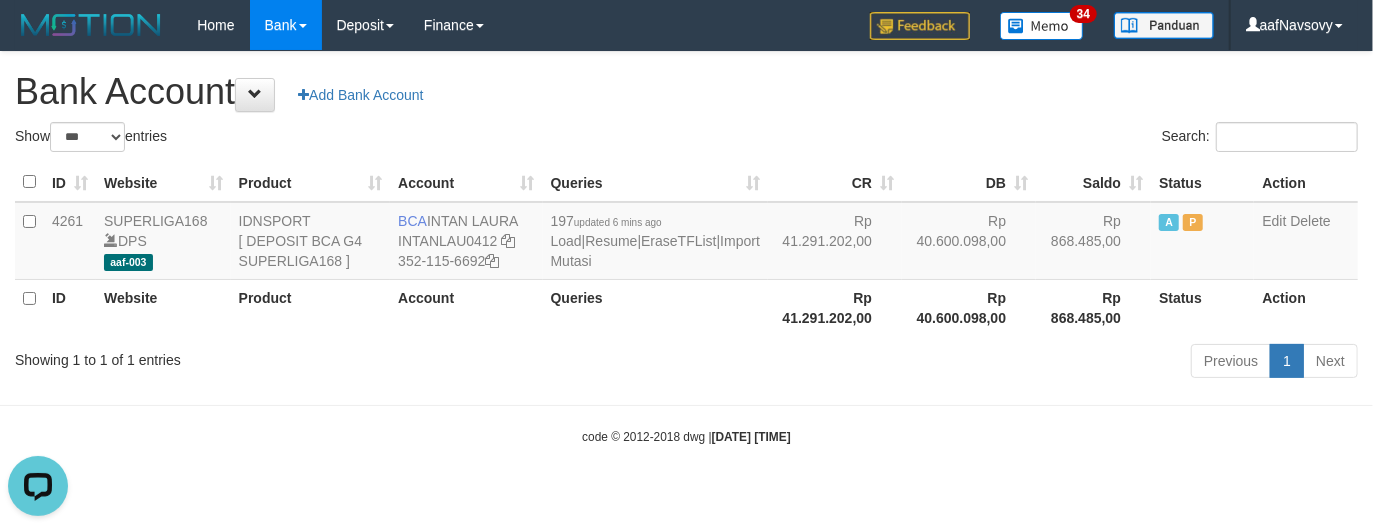 scroll, scrollTop: 0, scrollLeft: 0, axis: both 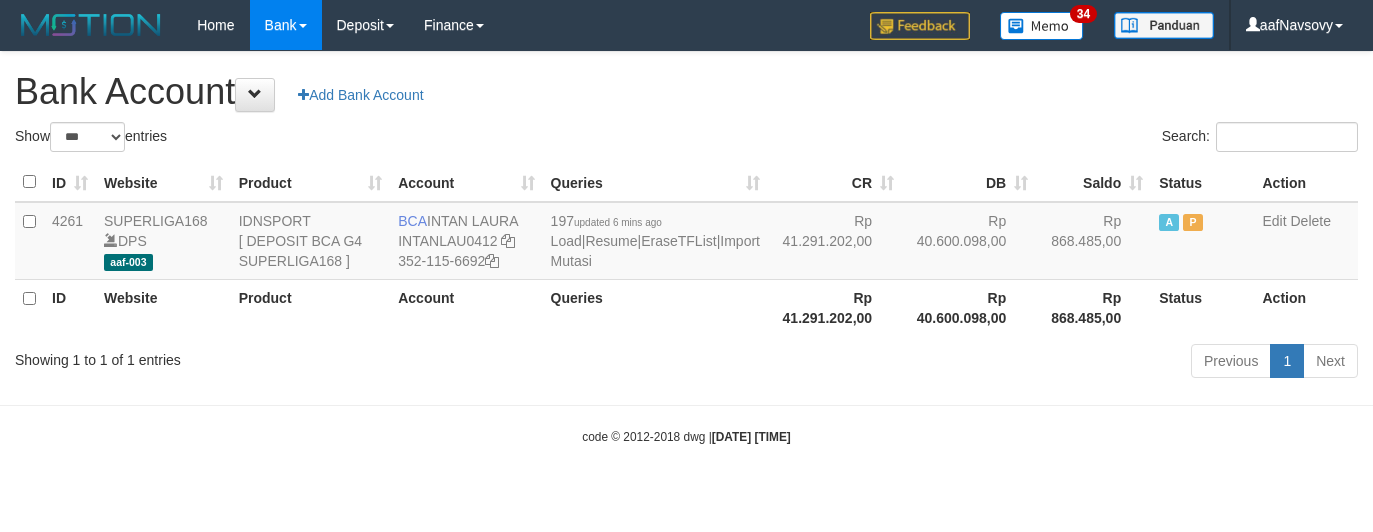 select on "***" 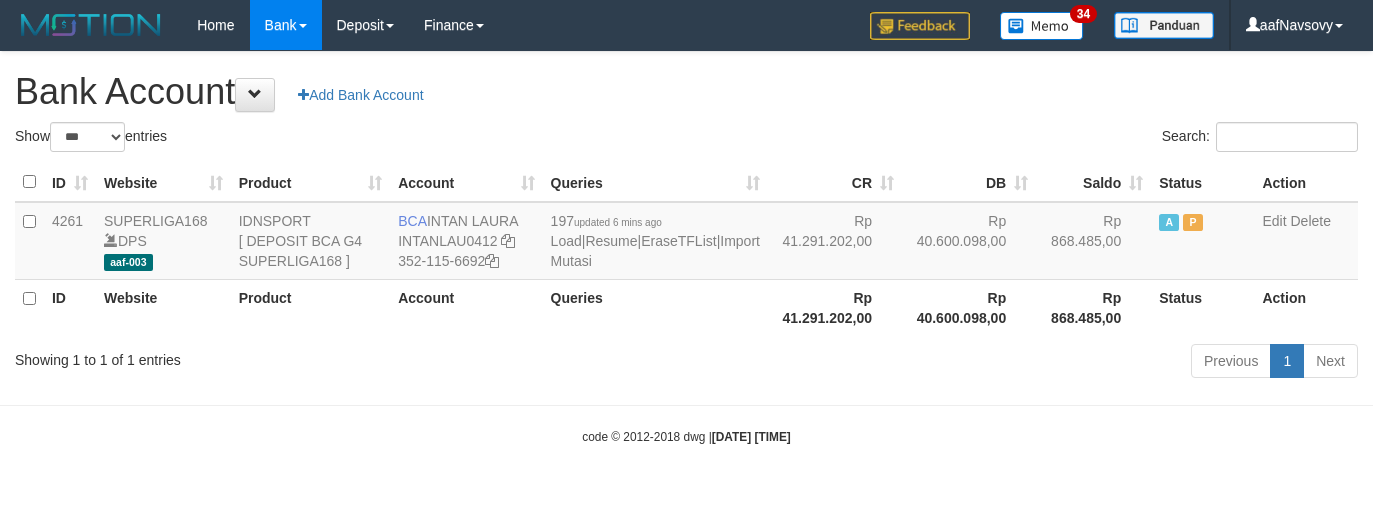 scroll, scrollTop: 0, scrollLeft: 0, axis: both 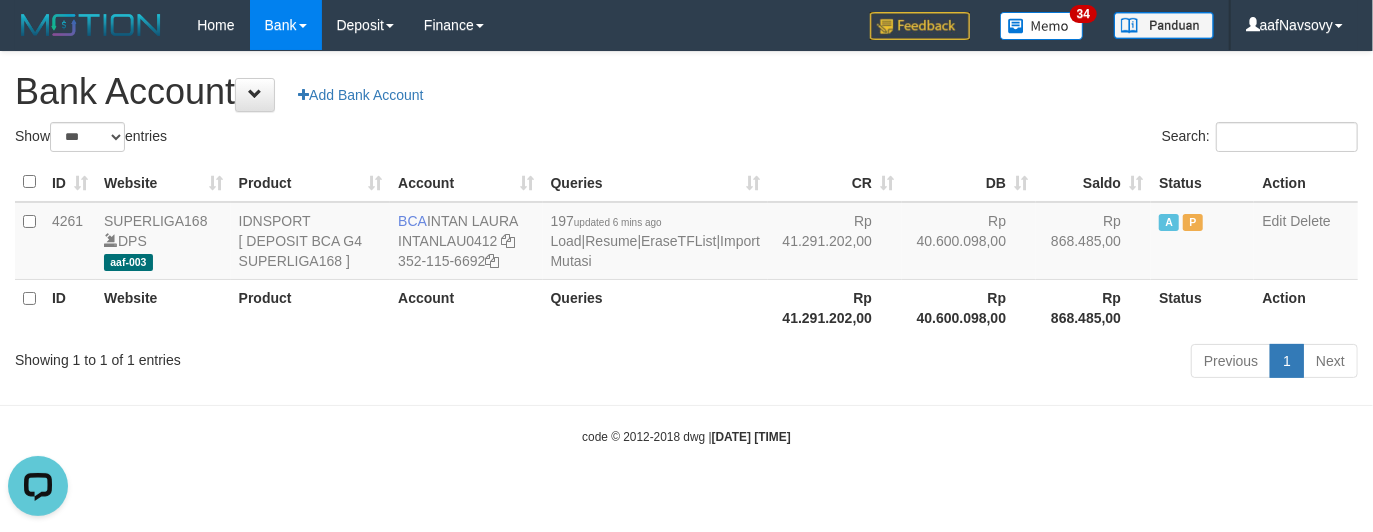 click on "Showing 1 to 1 of 1 entries Previous 1 Next" at bounding box center [686, 363] 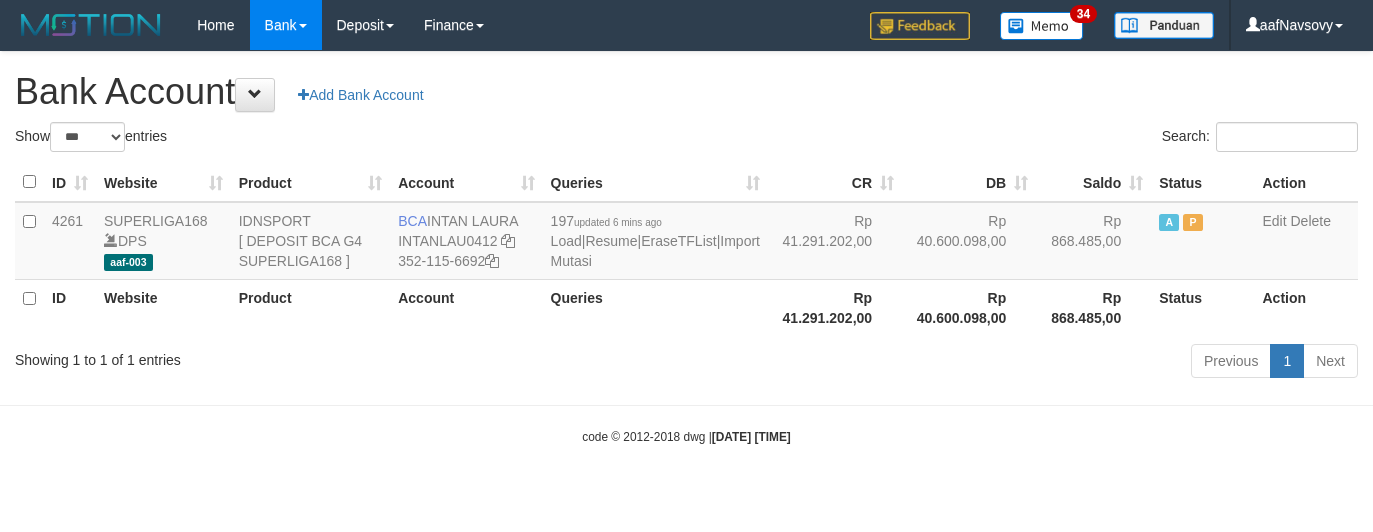 select on "***" 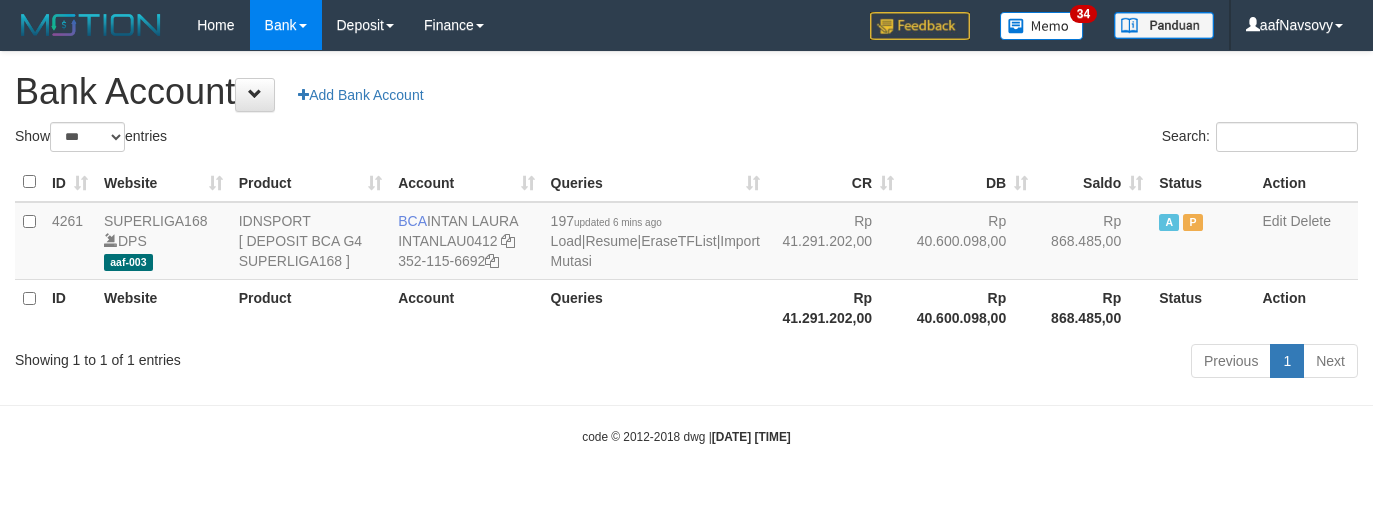 scroll, scrollTop: 0, scrollLeft: 0, axis: both 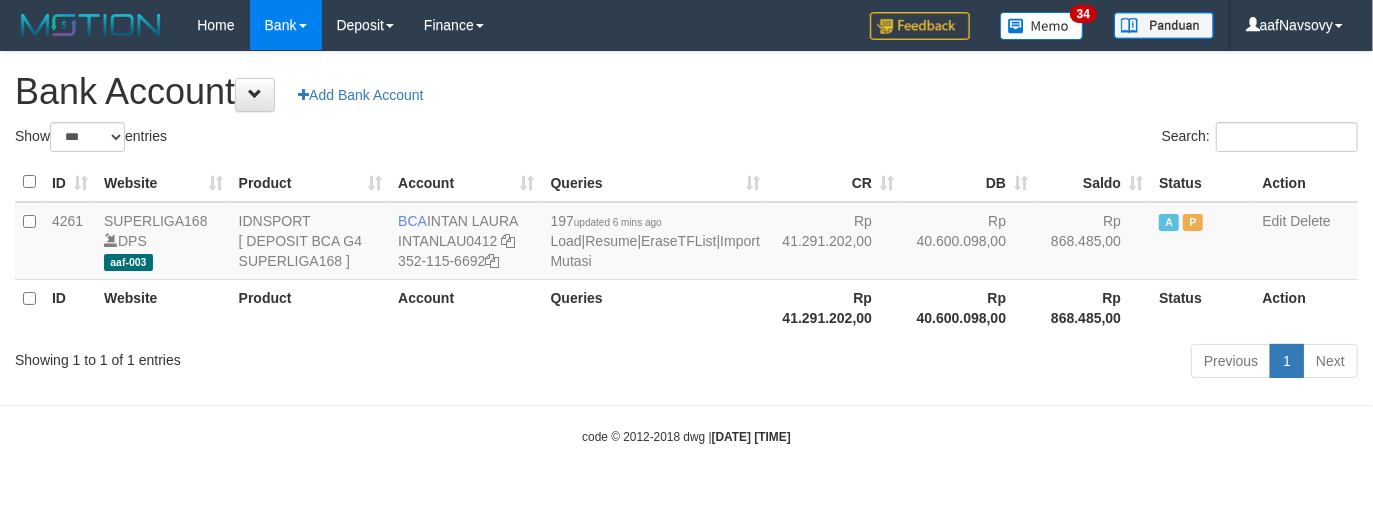 click on "Showing 1 to 1 of 1 entries Previous 1 Next" at bounding box center [686, 363] 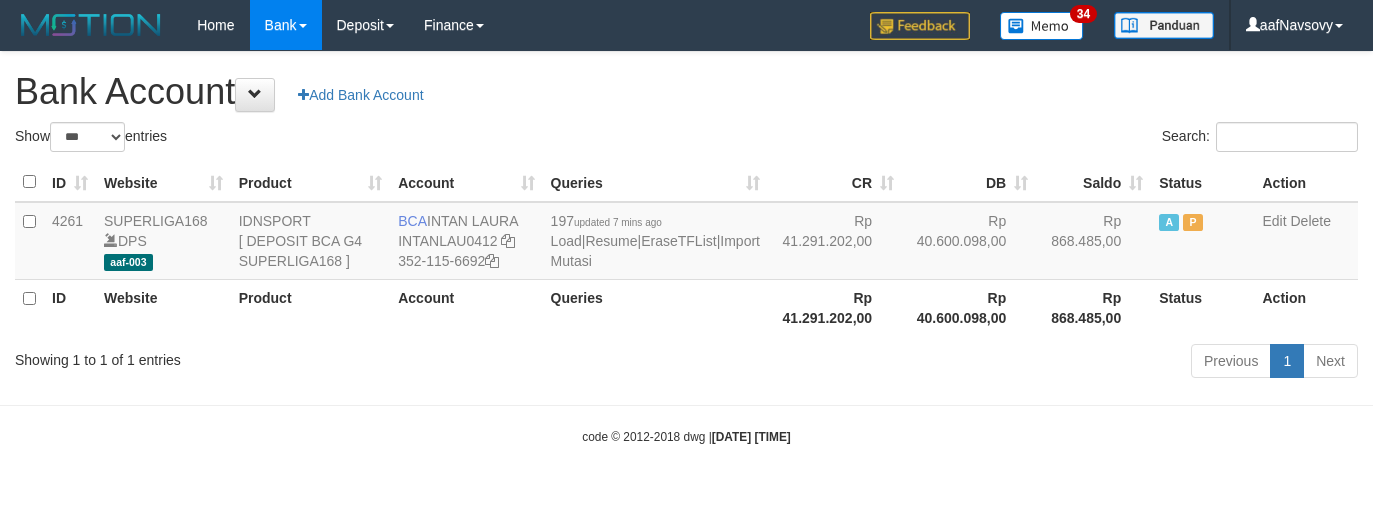 select on "***" 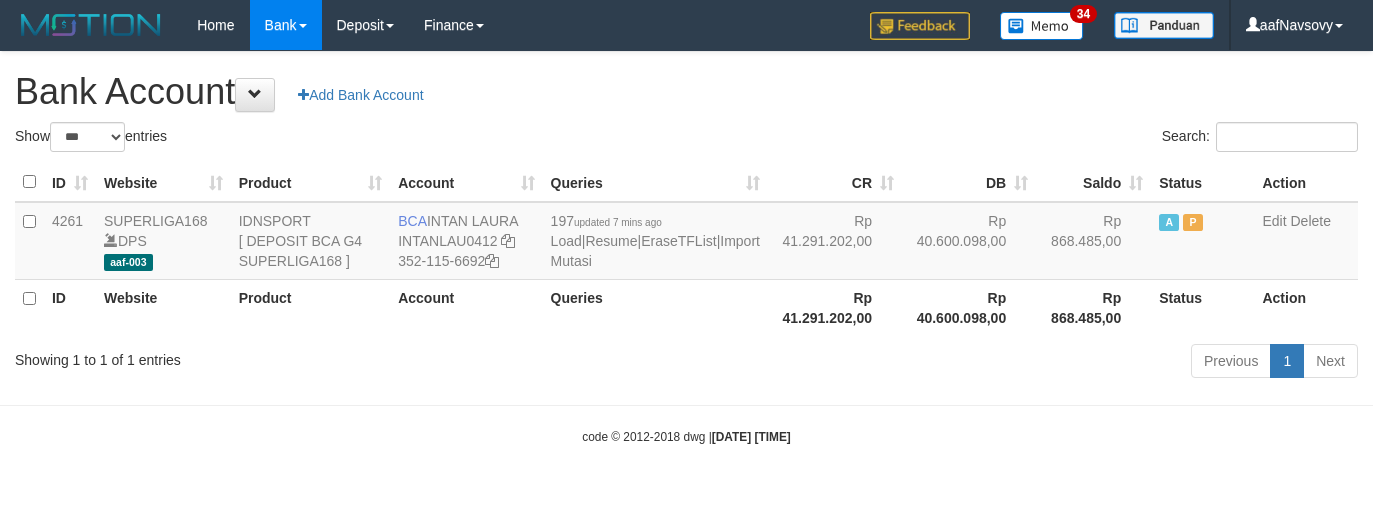 scroll, scrollTop: 0, scrollLeft: 0, axis: both 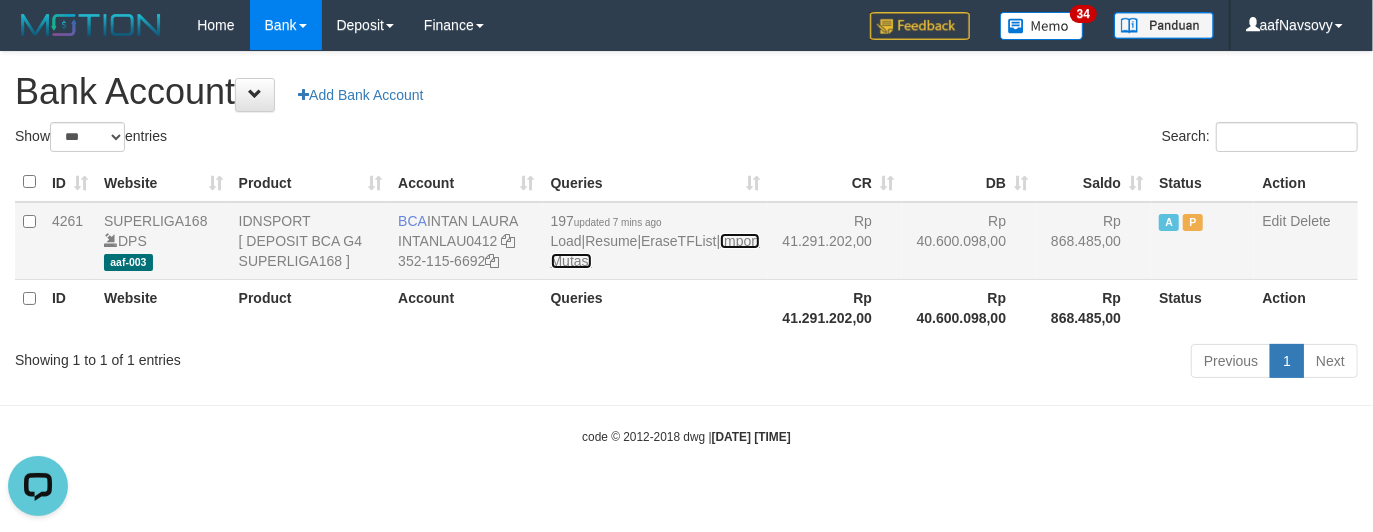 click on "Import Mutasi" at bounding box center (655, 251) 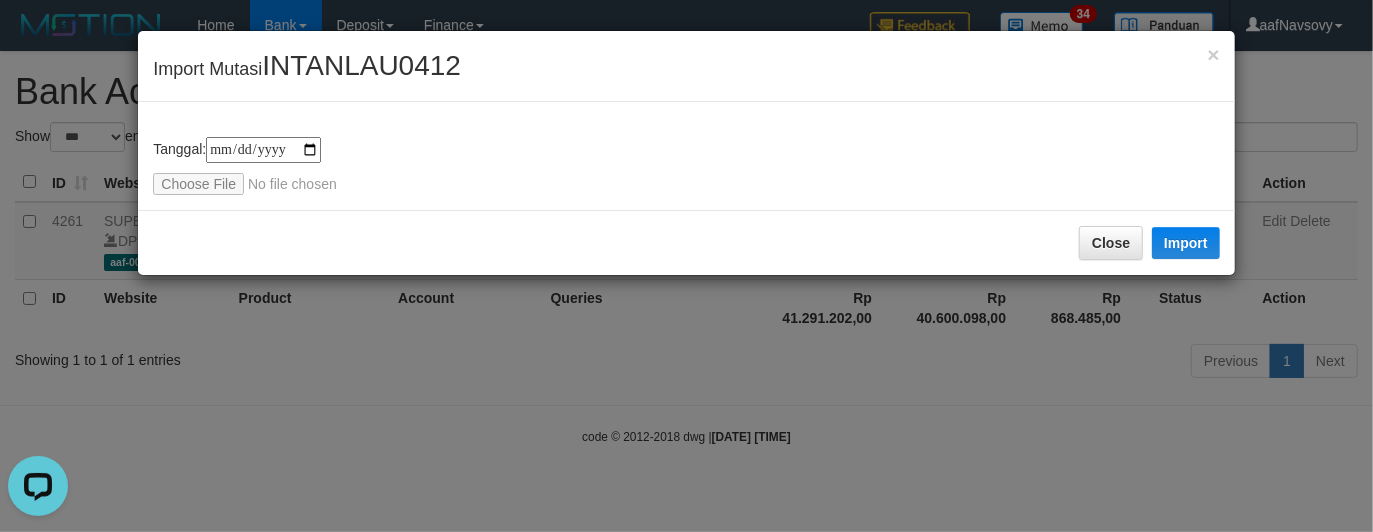 type on "**********" 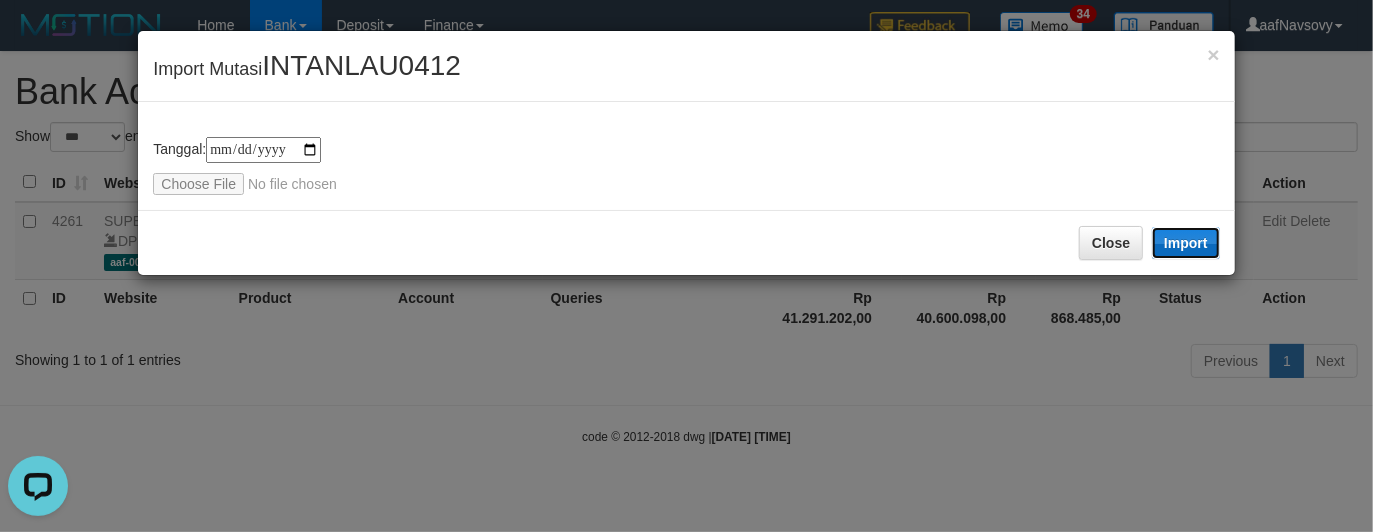 click on "Import" at bounding box center (1186, 243) 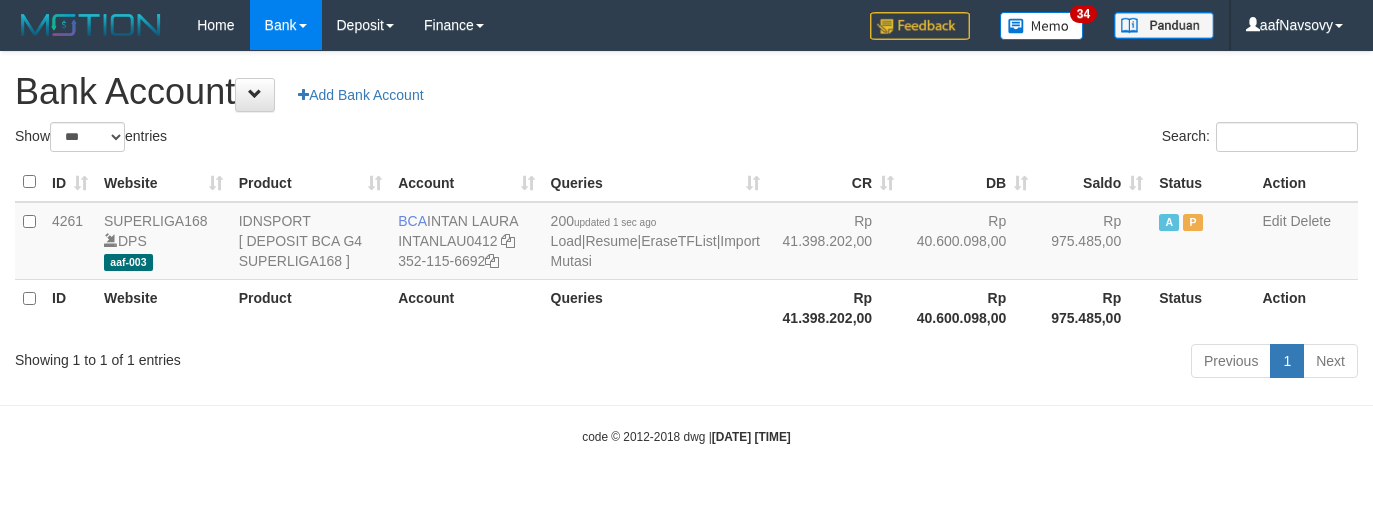 select on "***" 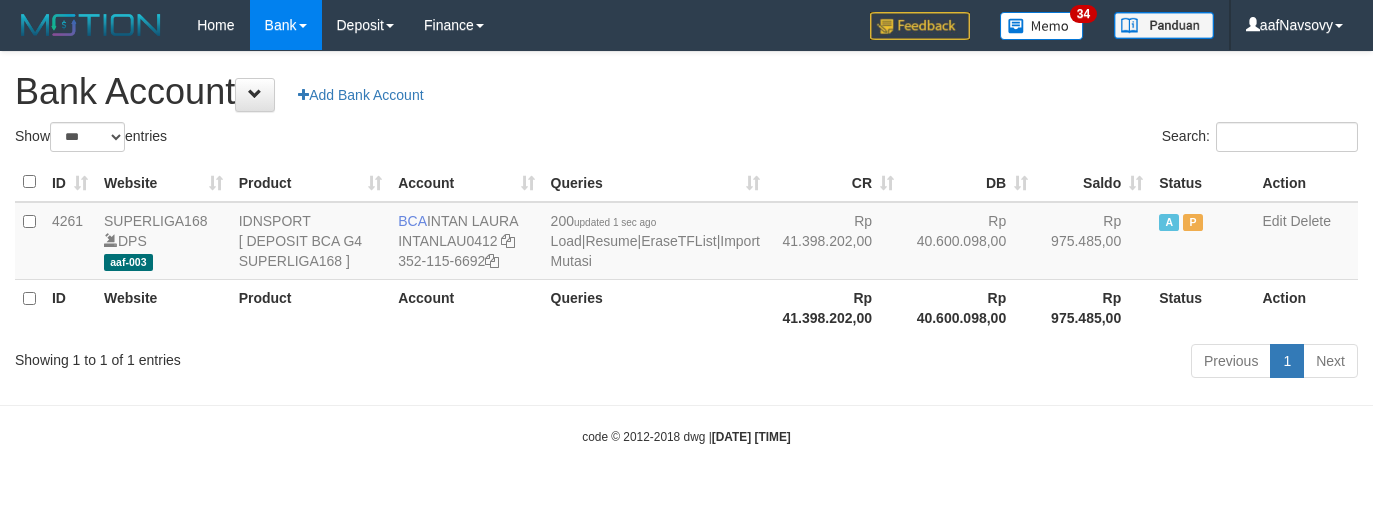 scroll, scrollTop: 0, scrollLeft: 0, axis: both 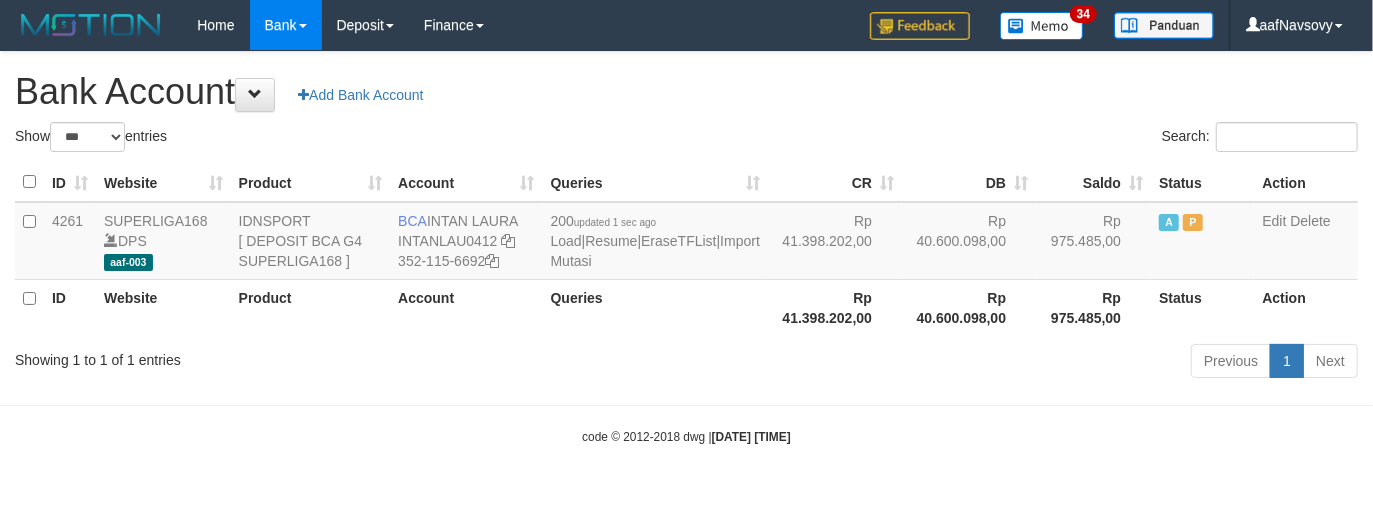 click on "Previous 1 Next" at bounding box center (972, 363) 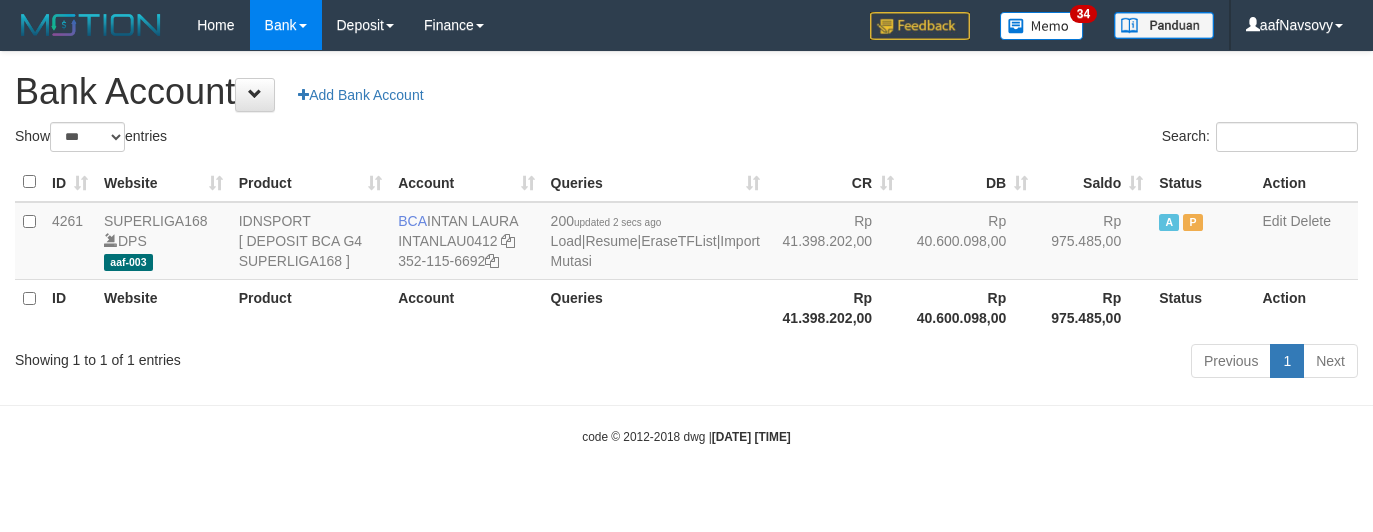 select on "***" 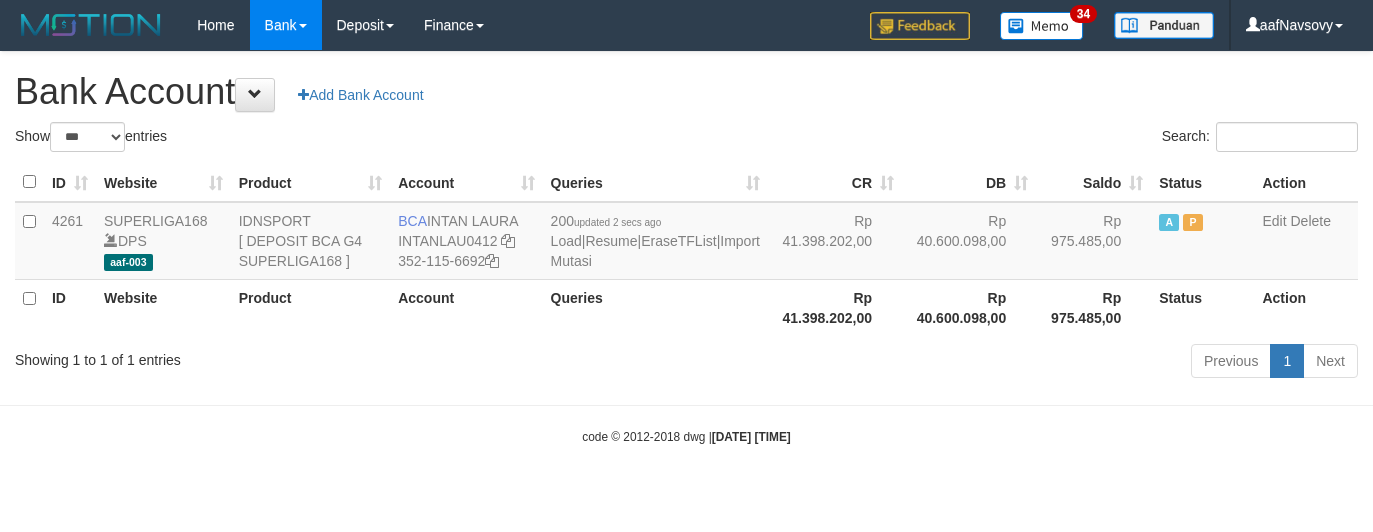 scroll, scrollTop: 0, scrollLeft: 0, axis: both 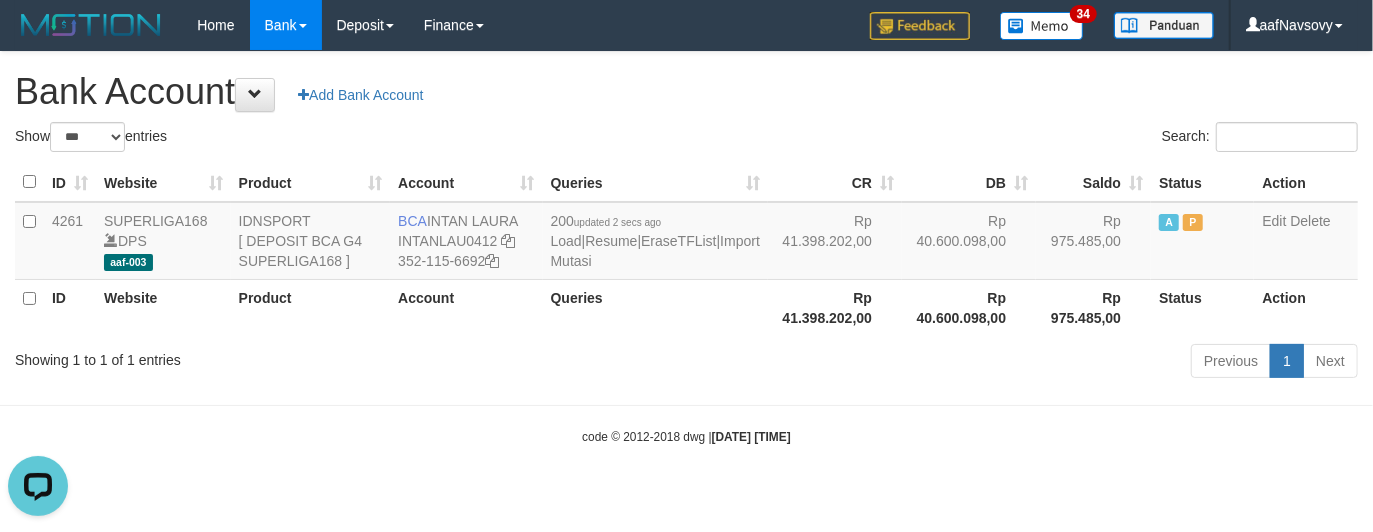 click on "Showing 1 to 1 of 1 entries" at bounding box center (286, 356) 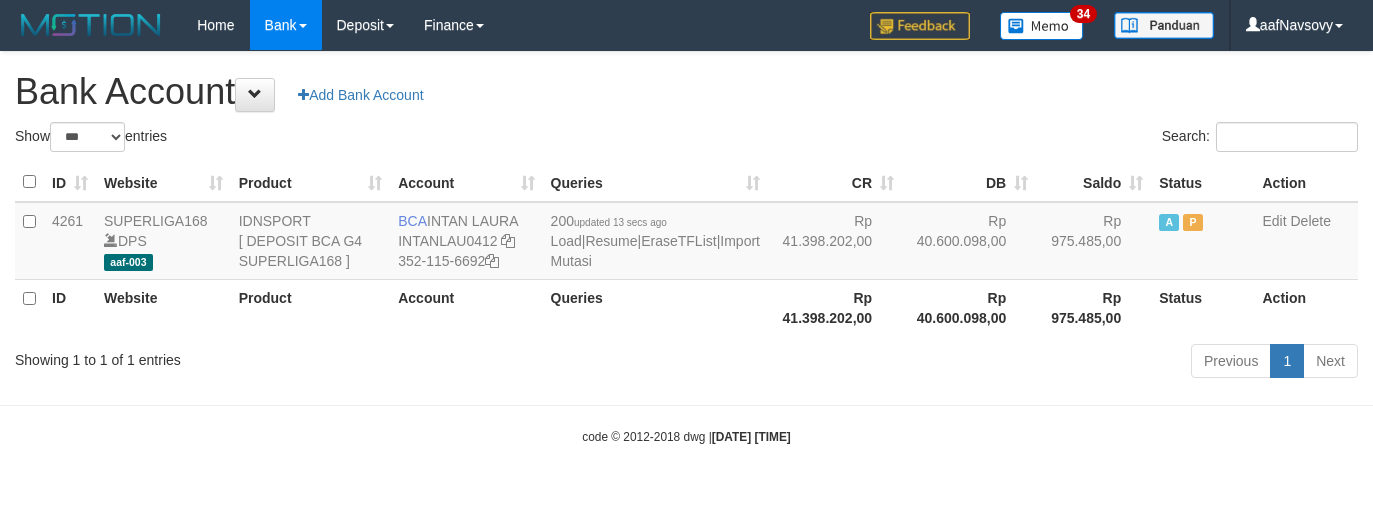 select on "***" 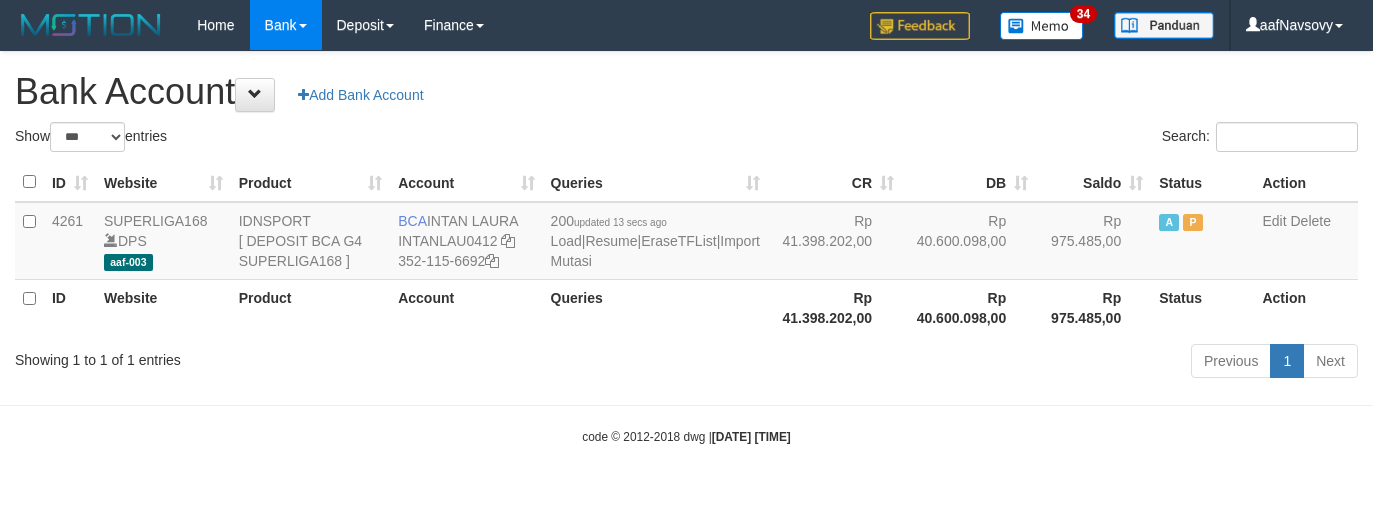 scroll, scrollTop: 0, scrollLeft: 0, axis: both 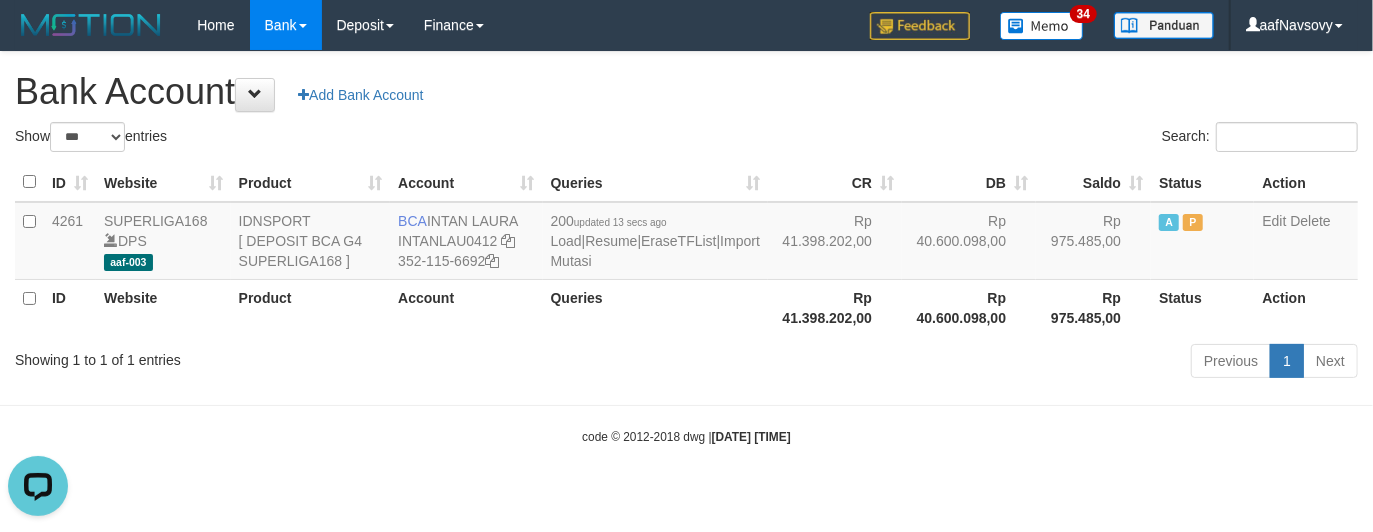 click on "Previous 1 Next" at bounding box center [972, 363] 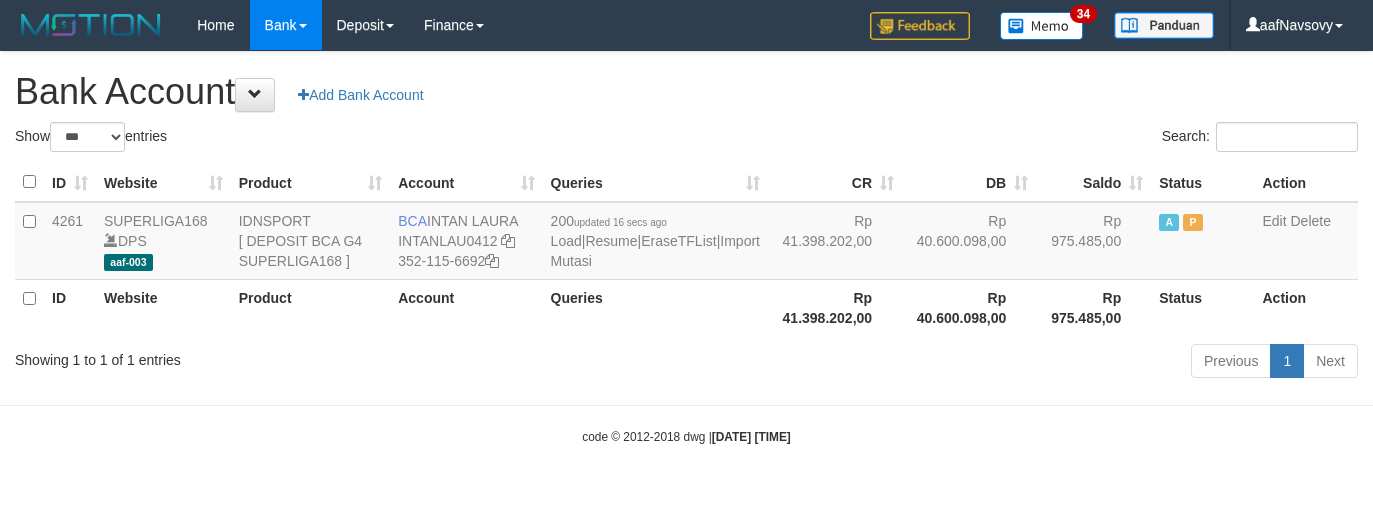 select on "***" 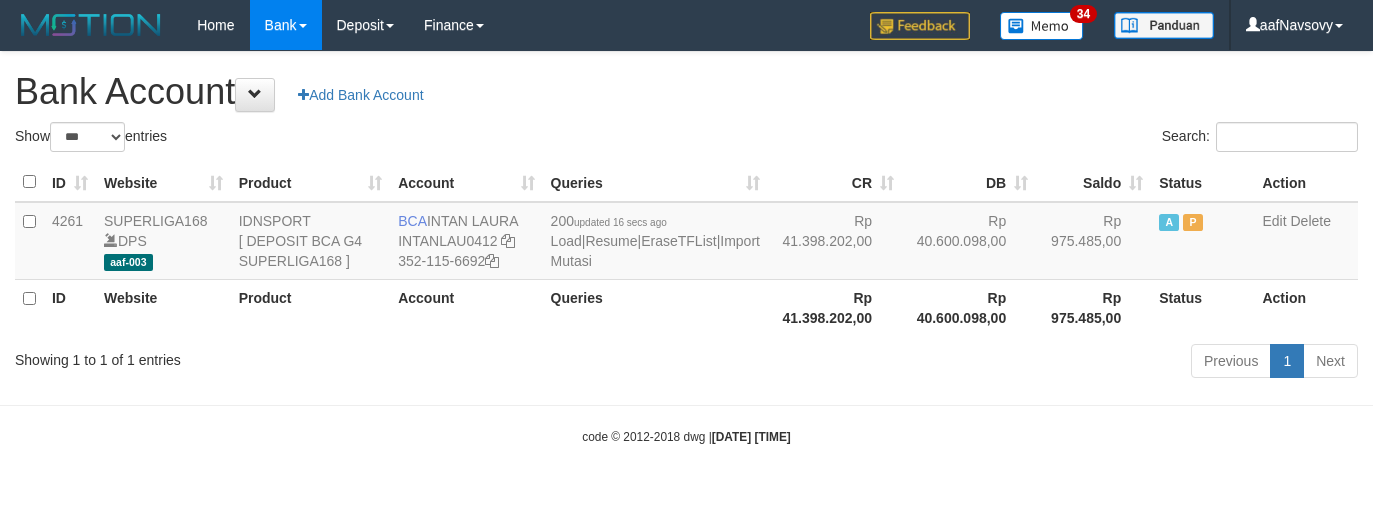 scroll, scrollTop: 0, scrollLeft: 0, axis: both 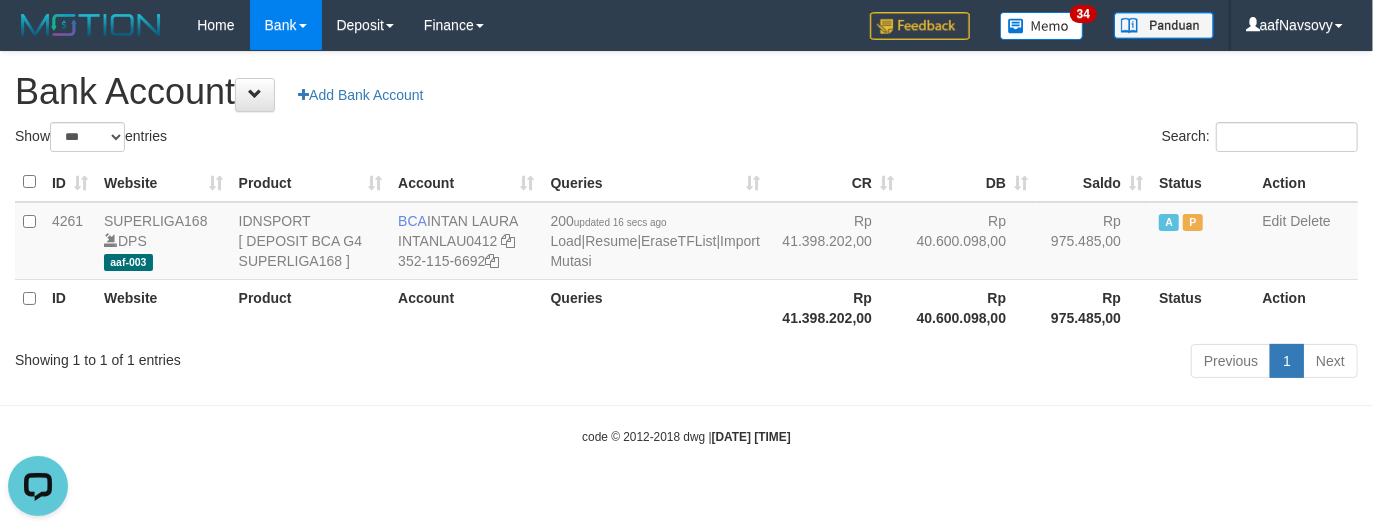 click on "Showing 1 to 1 of 1 entries Previous 1 Next" at bounding box center (686, 363) 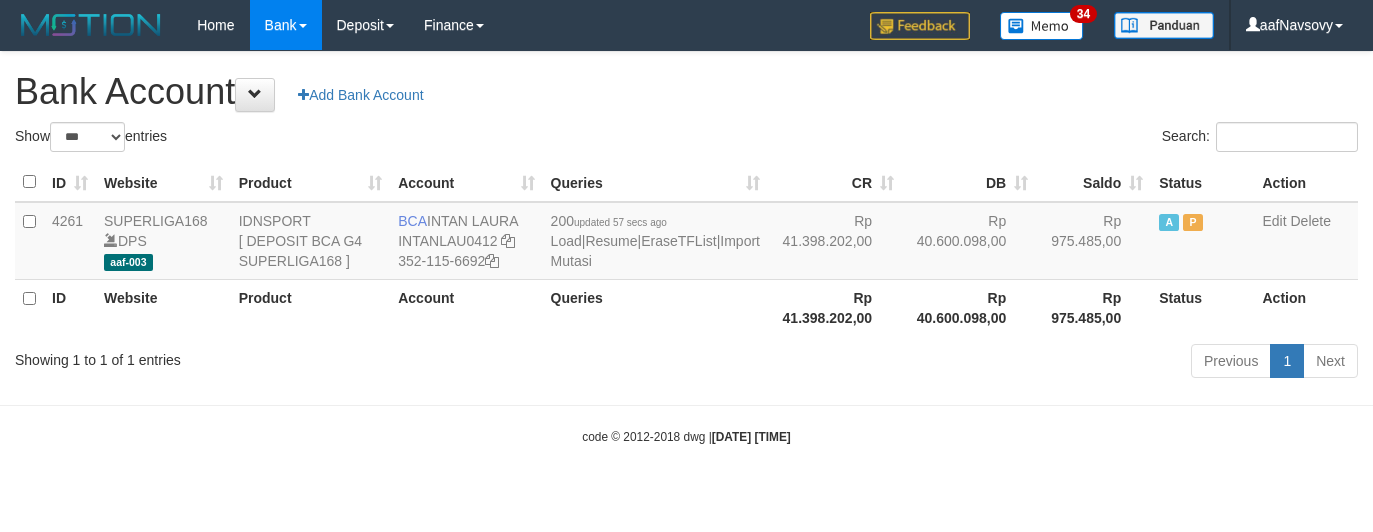 select on "***" 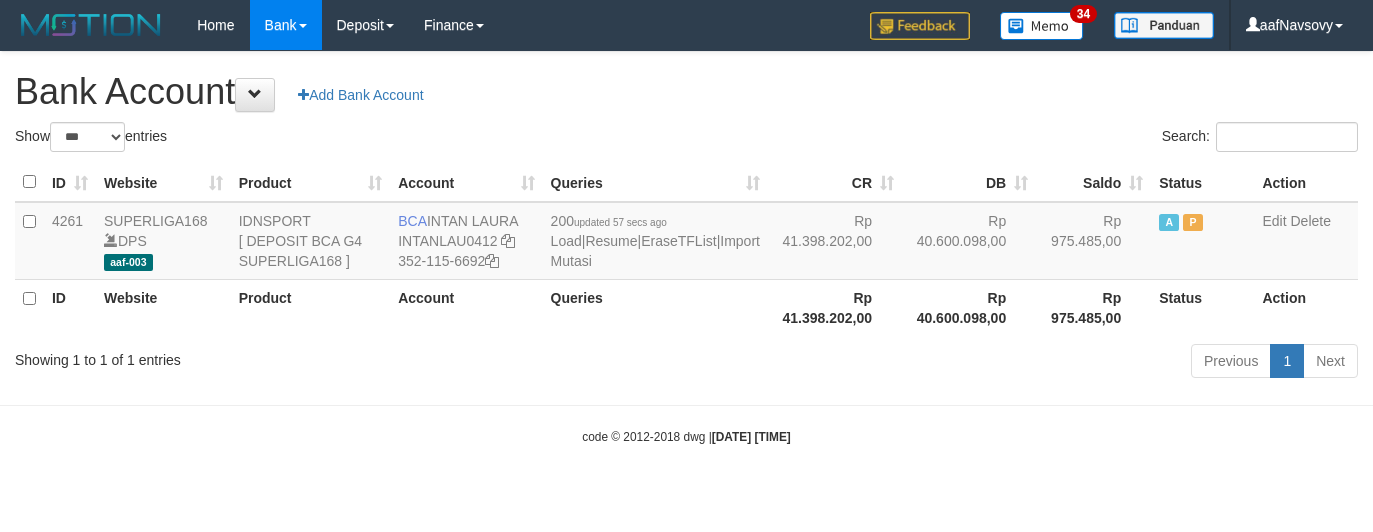 scroll, scrollTop: 0, scrollLeft: 0, axis: both 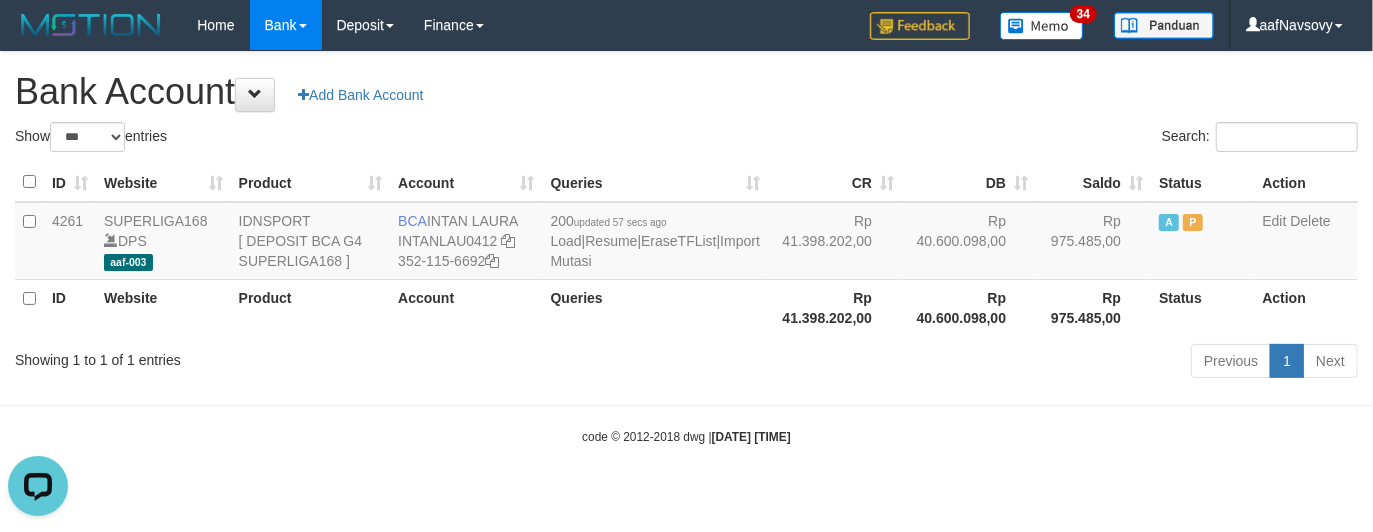 click on "Toggle navigation
Home
Bank
Account List
Load
By Website
Group
[ISPORT]													SUPERLIGA168
By Load Group (DPS)
34" at bounding box center [686, 248] 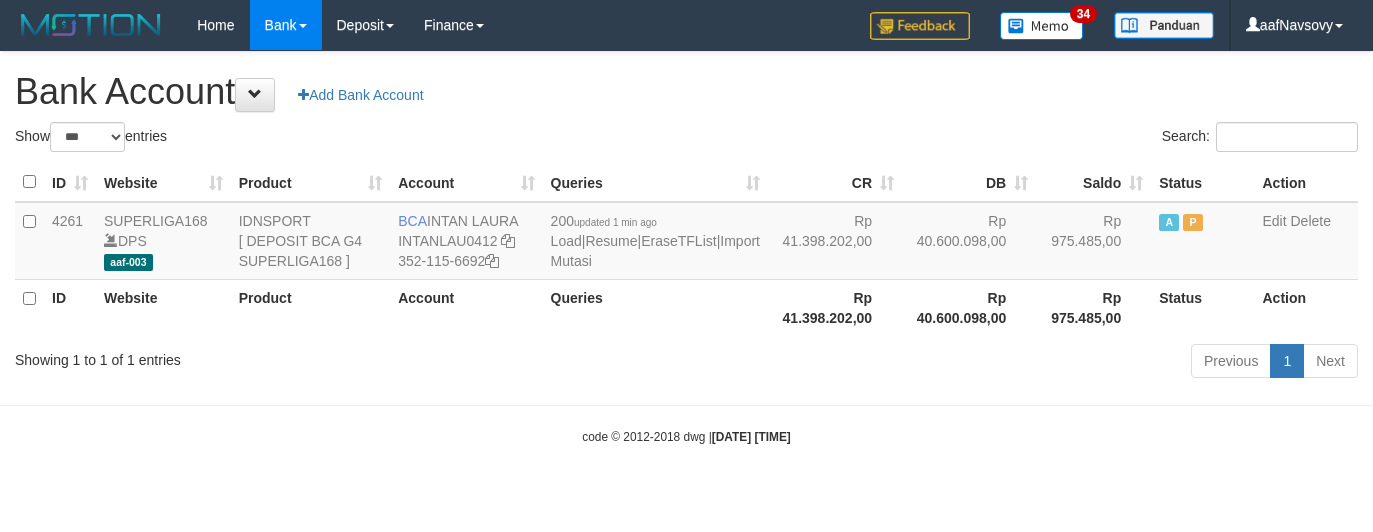 select on "***" 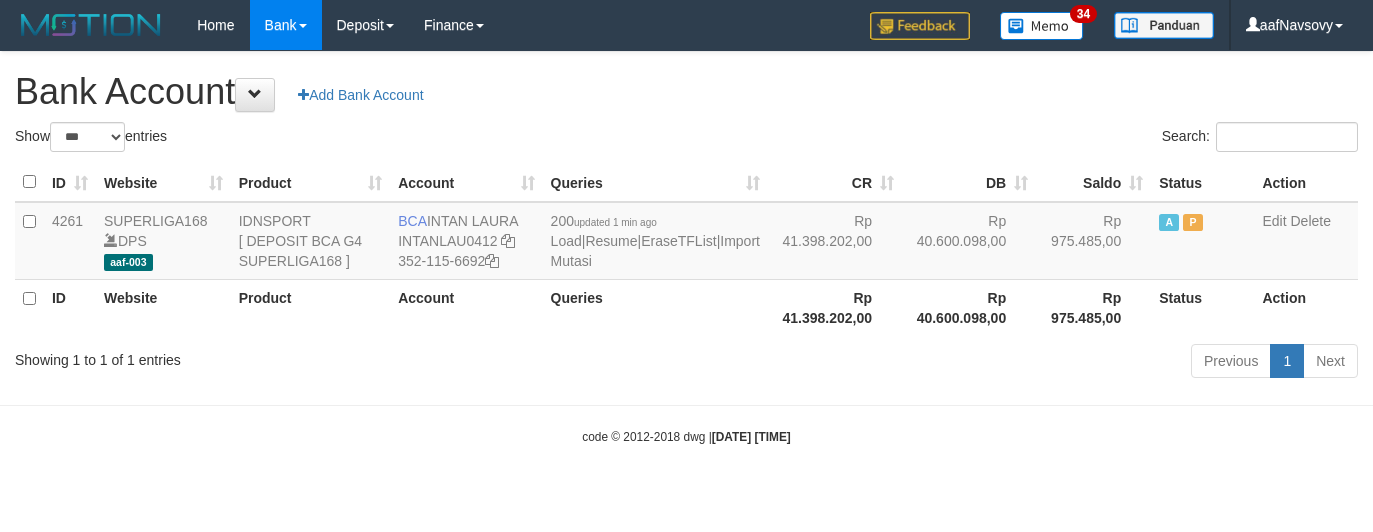 scroll, scrollTop: 0, scrollLeft: 0, axis: both 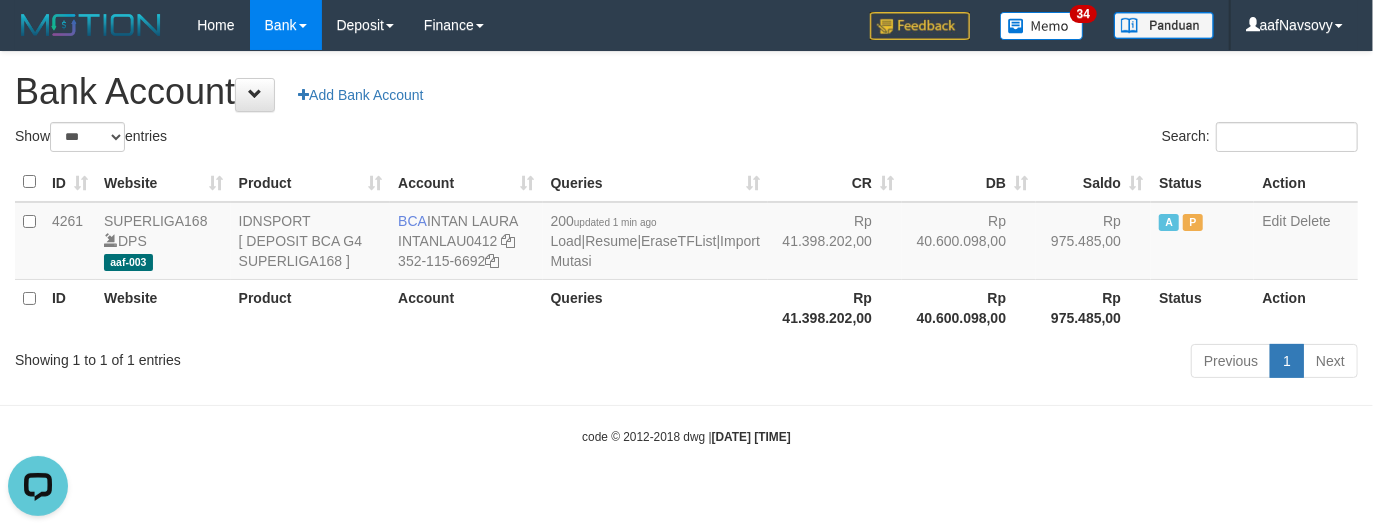 click on "Toggle navigation
Home
Bank
Account List
Load
By Website
Group
[ISPORT]													SUPERLIGA168
By Load Group (DPS)
34" at bounding box center [686, 248] 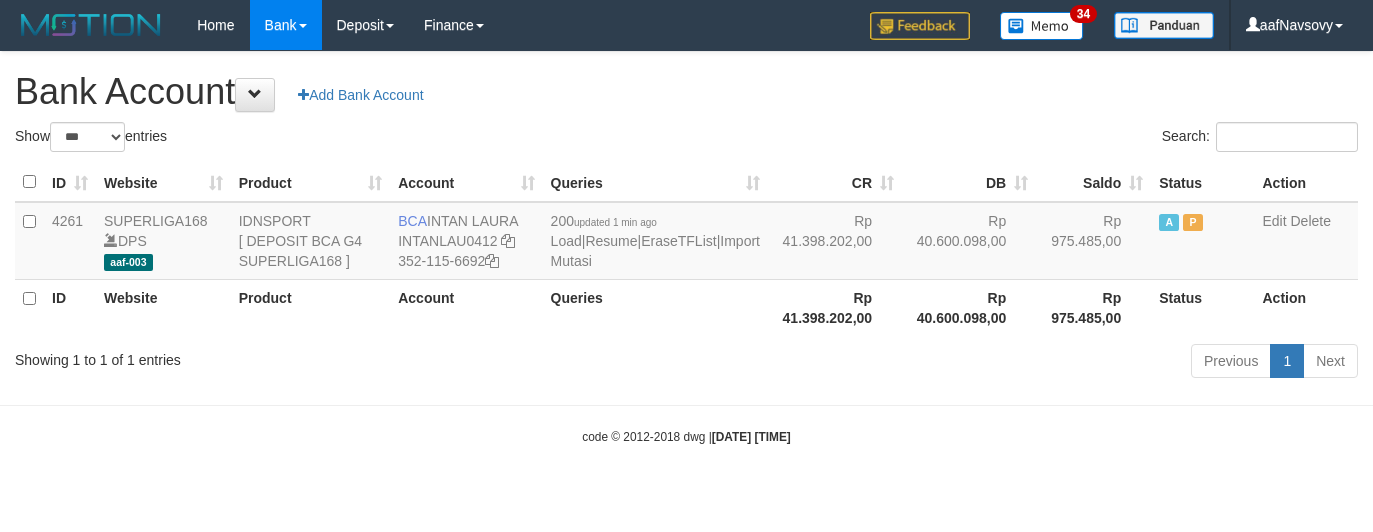 select on "***" 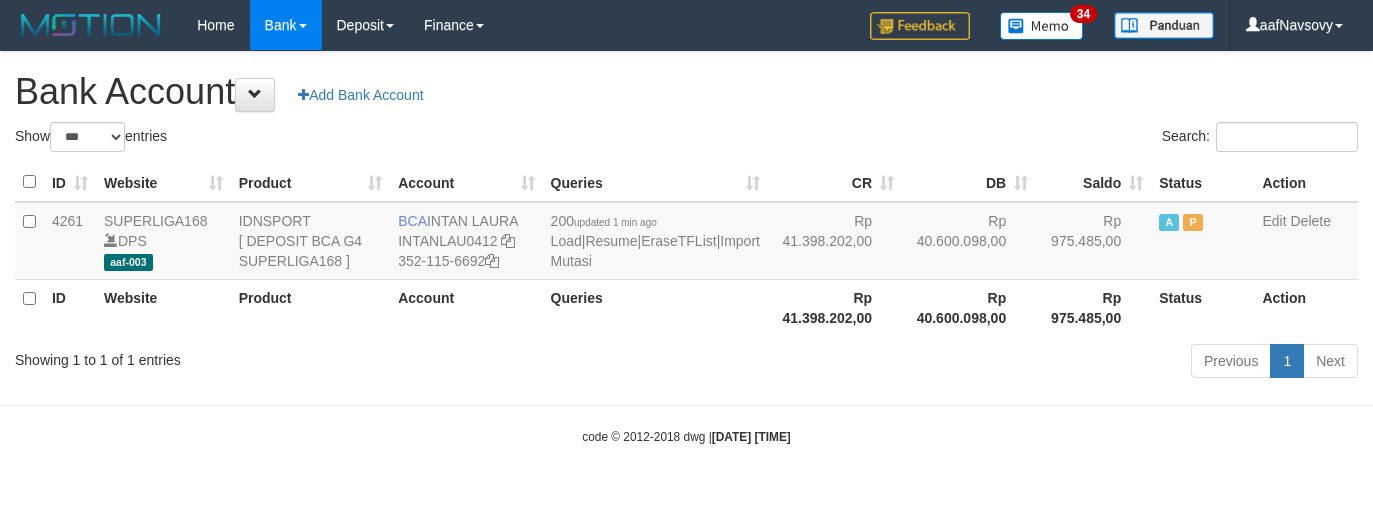 scroll, scrollTop: 0, scrollLeft: 0, axis: both 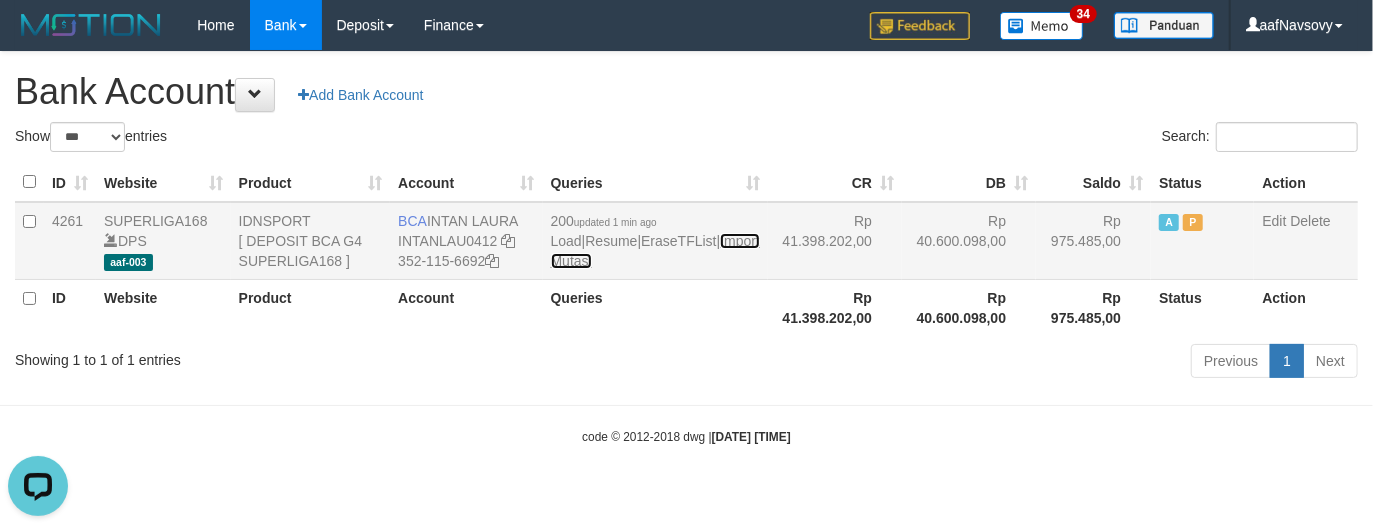 click on "Import Mutasi" at bounding box center (655, 251) 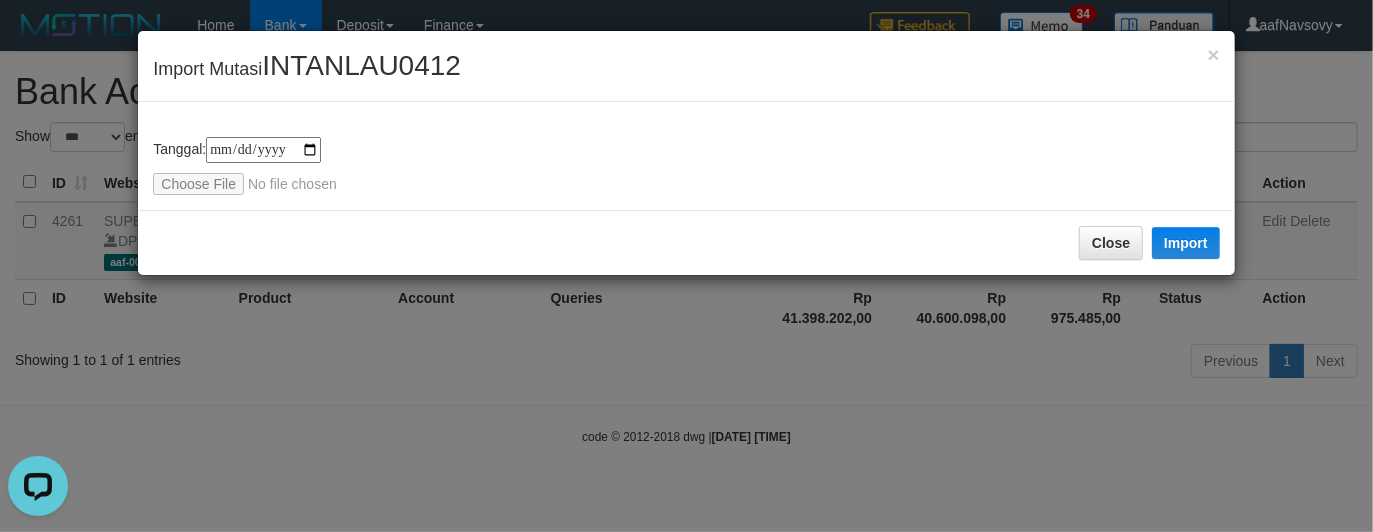 type on "**********" 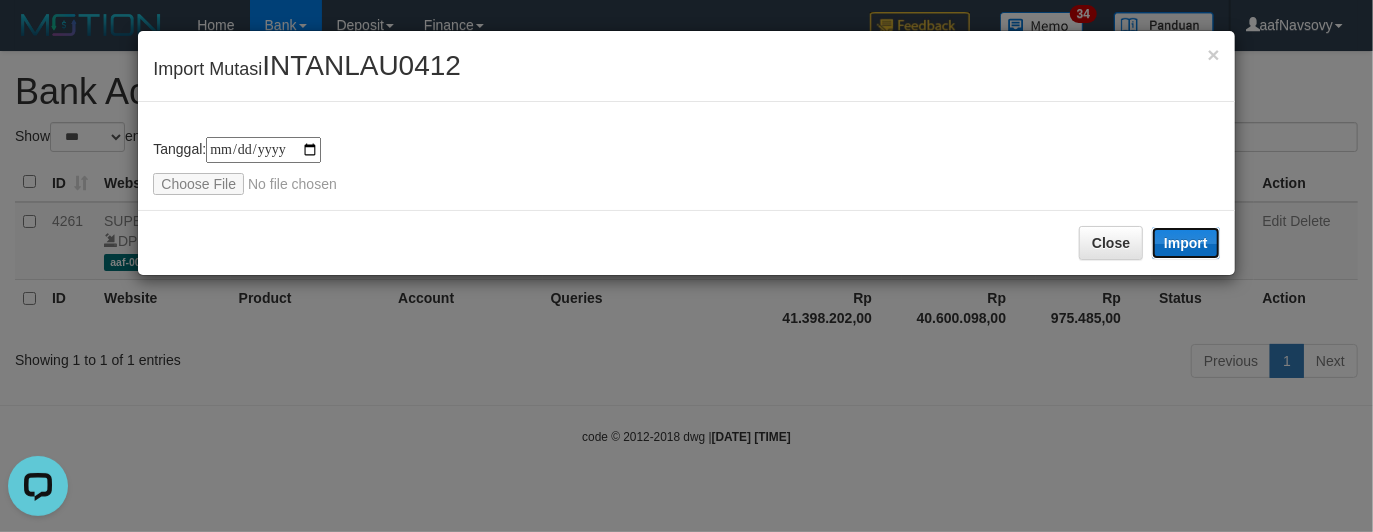 click on "Import" at bounding box center [1186, 243] 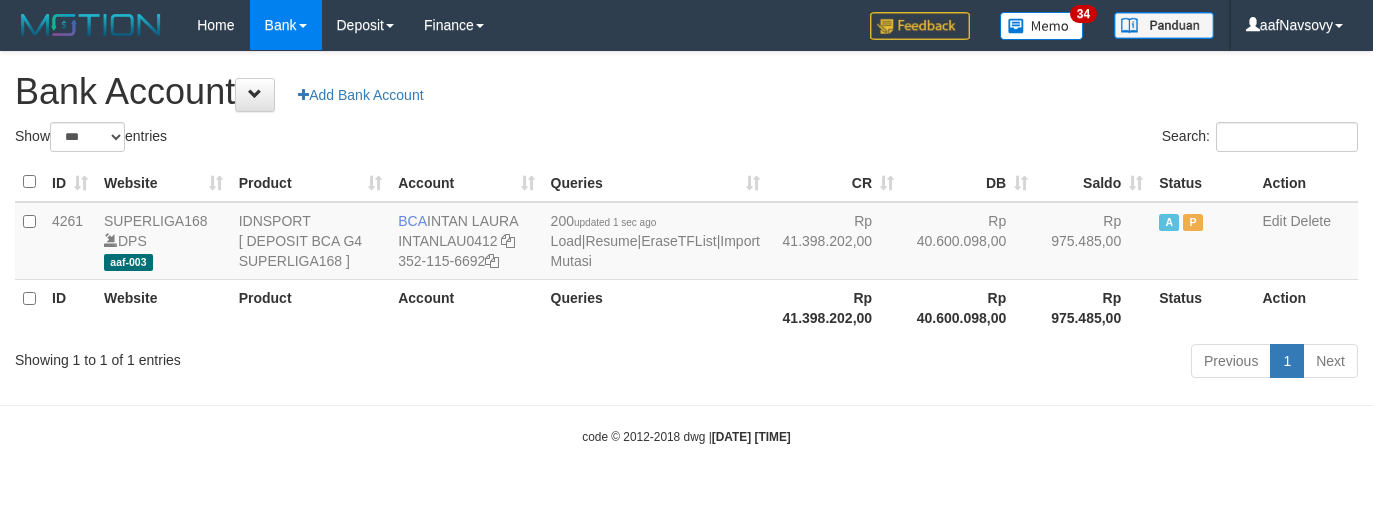 select on "***" 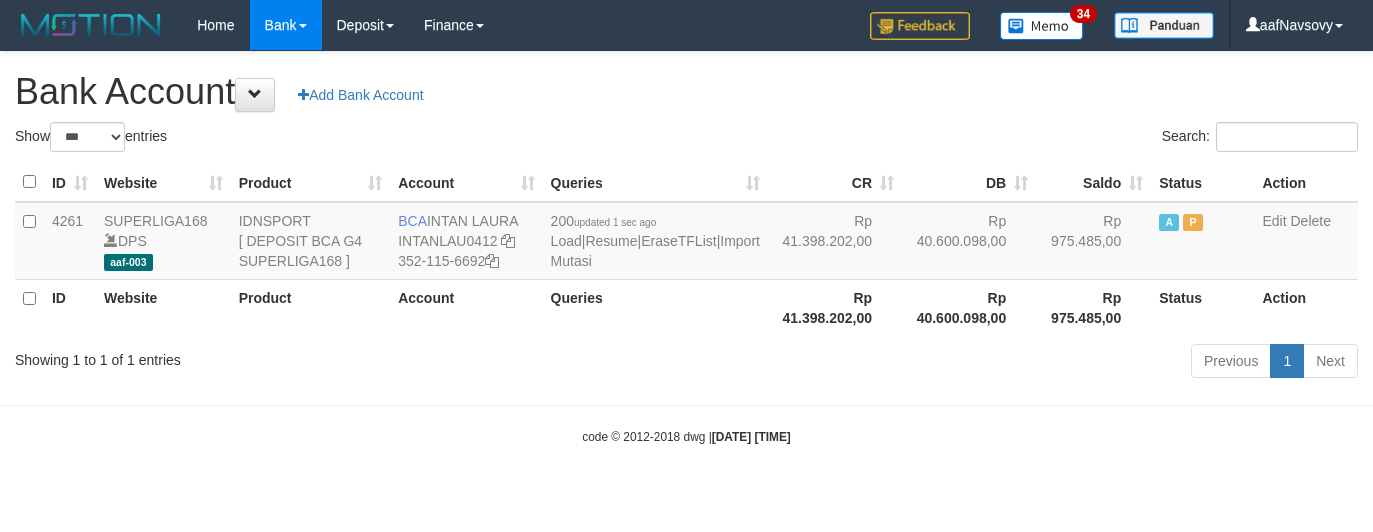 scroll, scrollTop: 0, scrollLeft: 0, axis: both 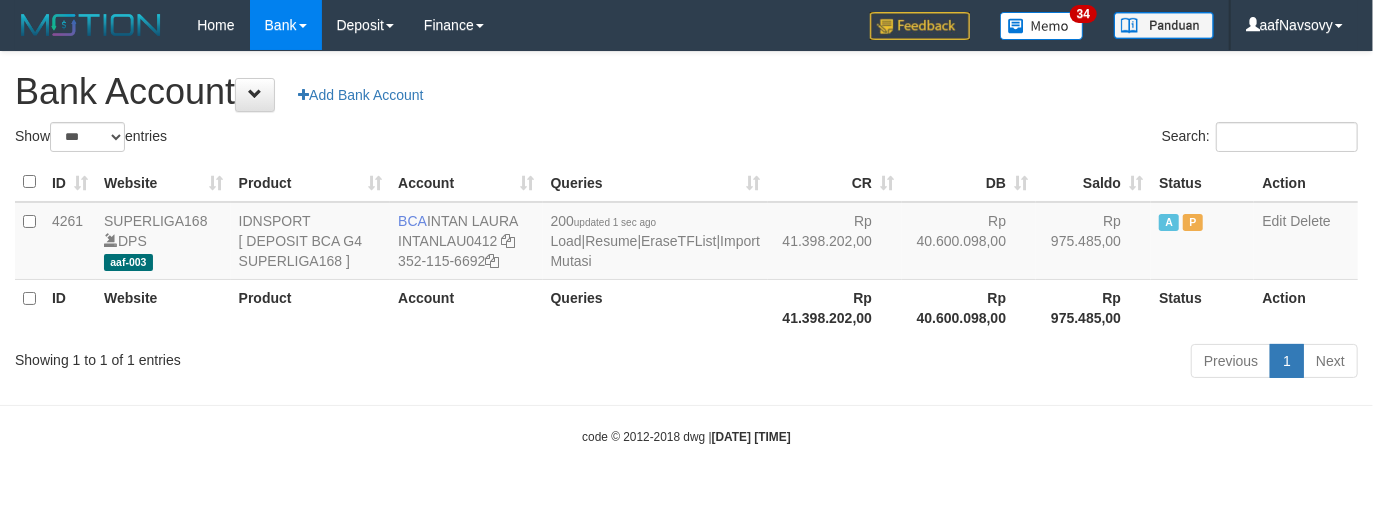click on "Previous 1 Next" at bounding box center [972, 363] 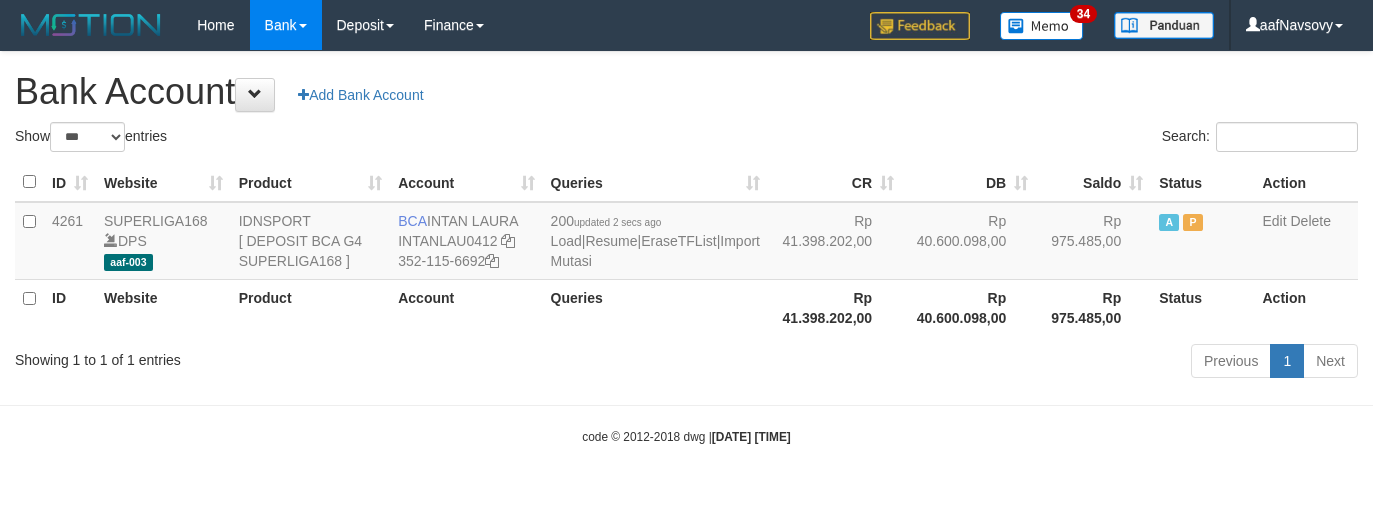 select on "***" 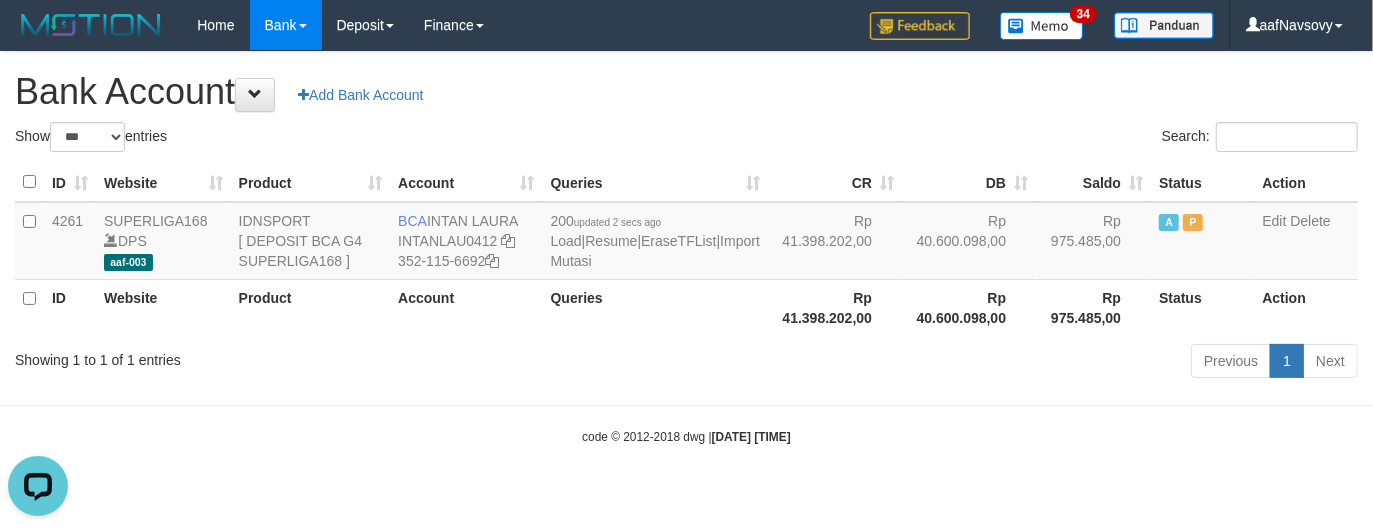scroll, scrollTop: 0, scrollLeft: 0, axis: both 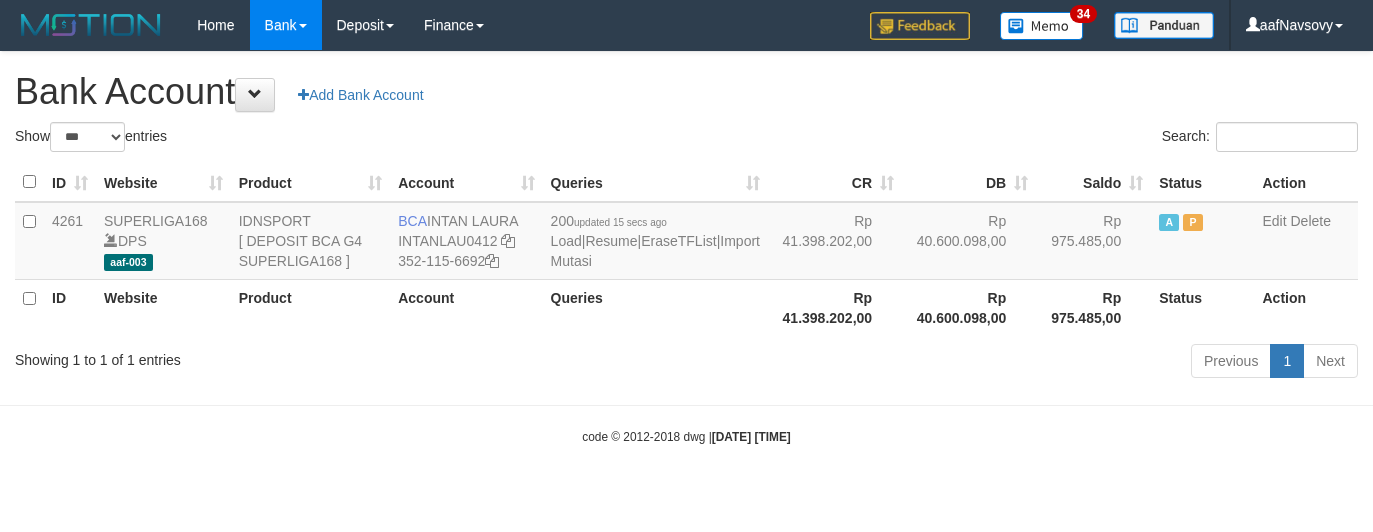 select on "***" 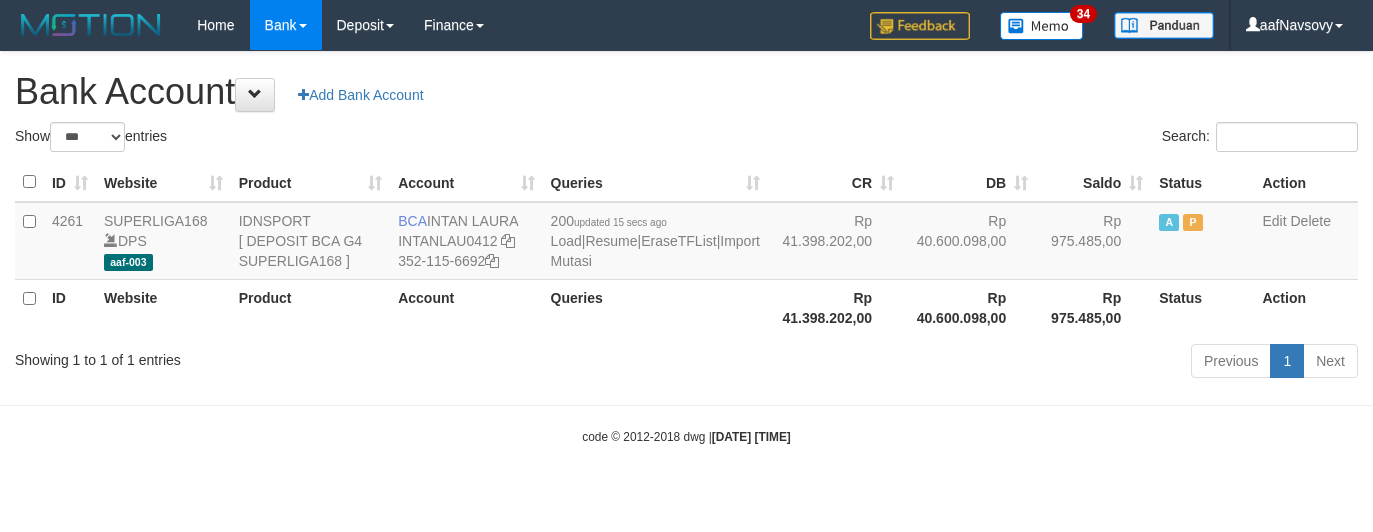 scroll, scrollTop: 0, scrollLeft: 0, axis: both 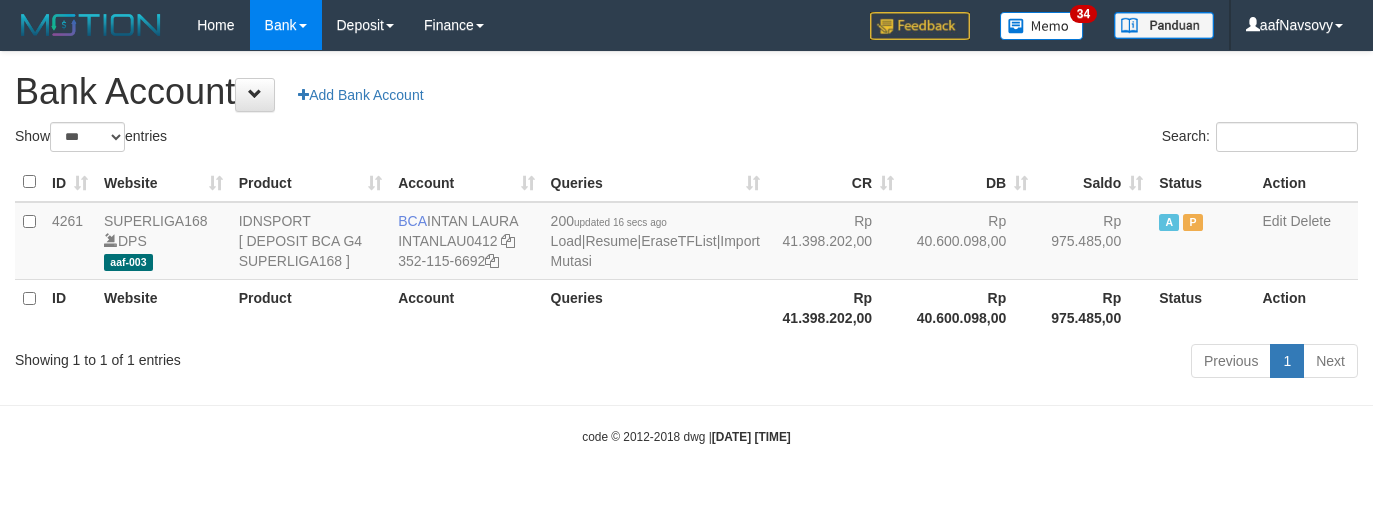 select on "***" 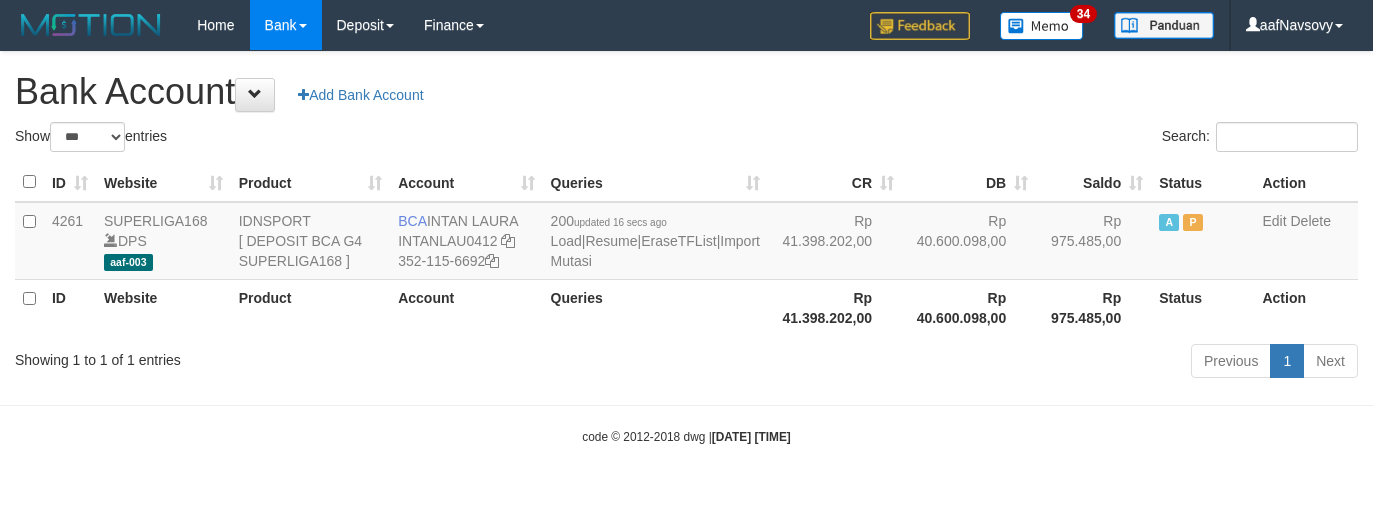 scroll, scrollTop: 0, scrollLeft: 0, axis: both 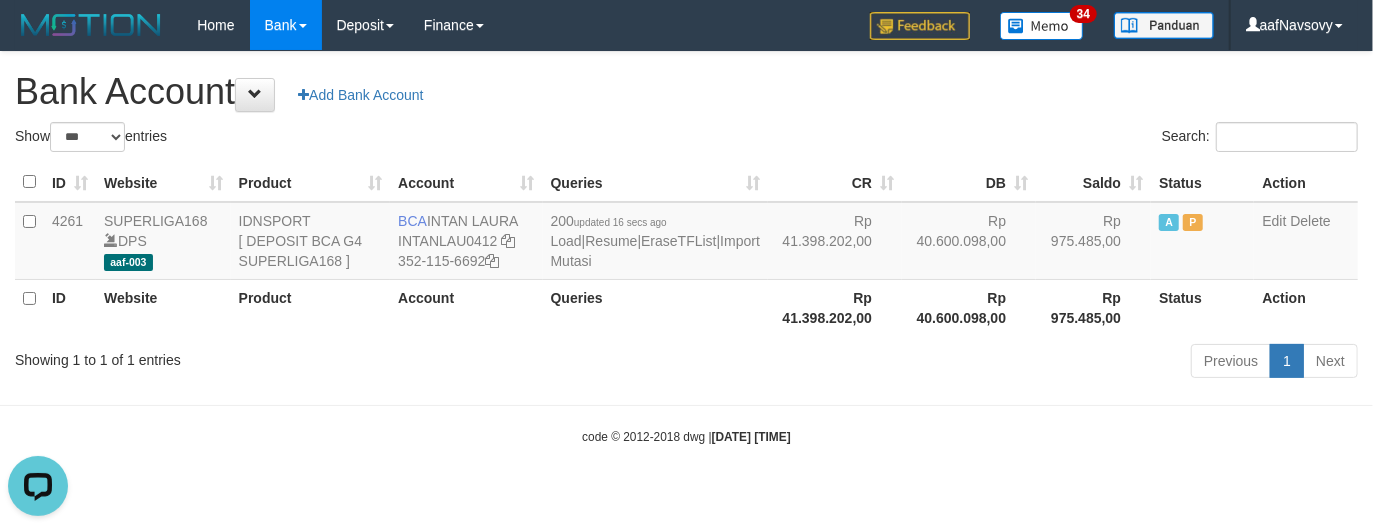 click on "Previous 1 Next" at bounding box center [972, 363] 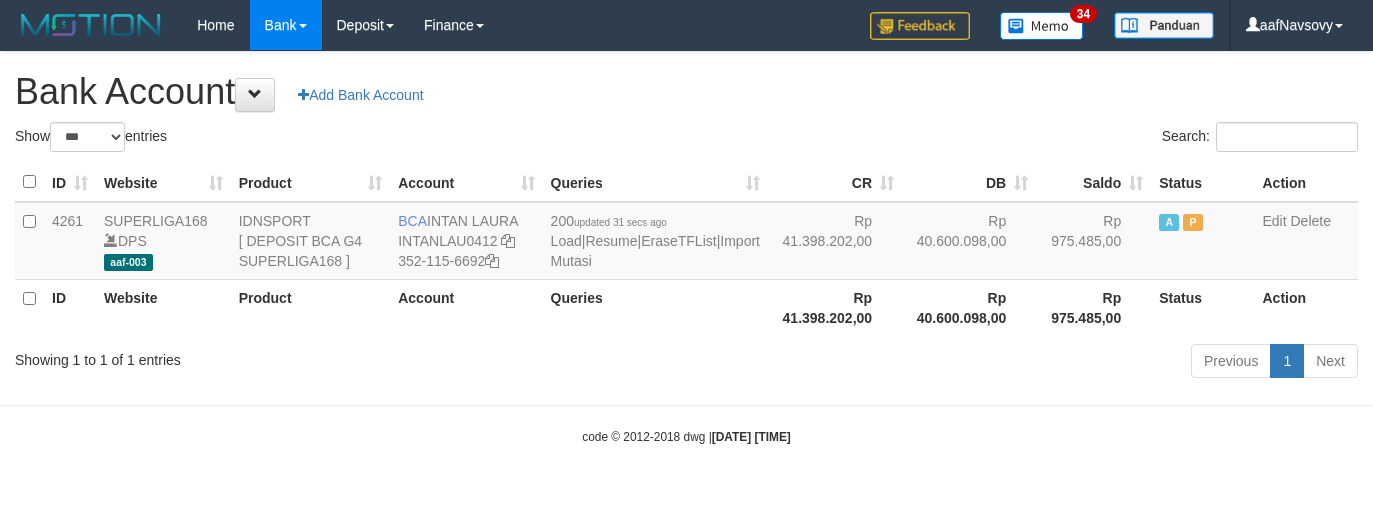 select on "***" 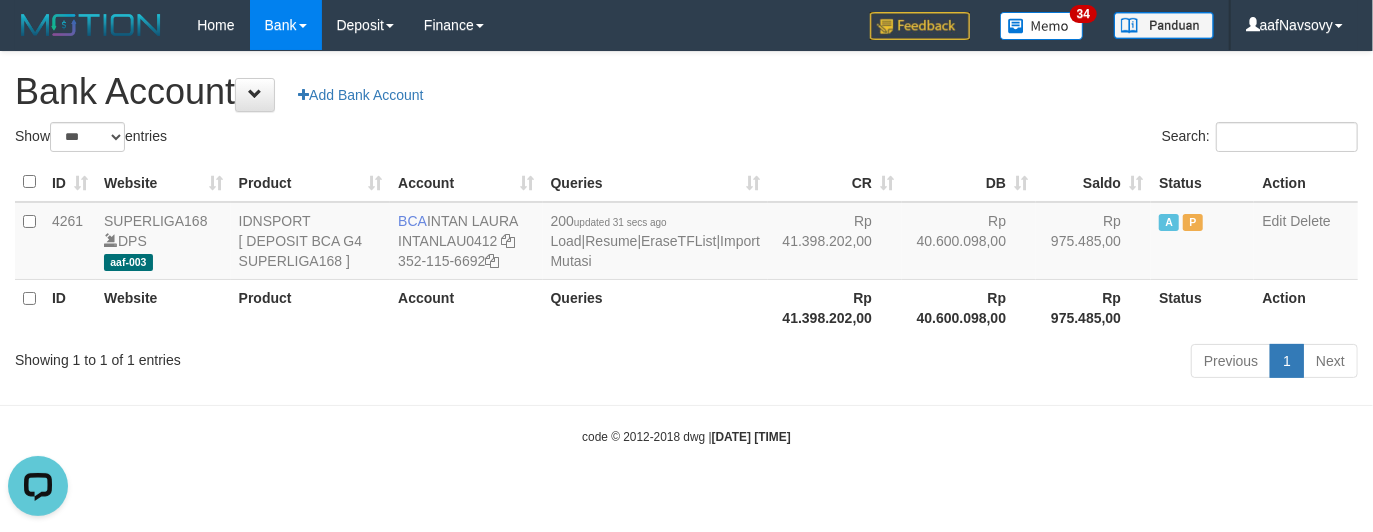 scroll, scrollTop: 0, scrollLeft: 0, axis: both 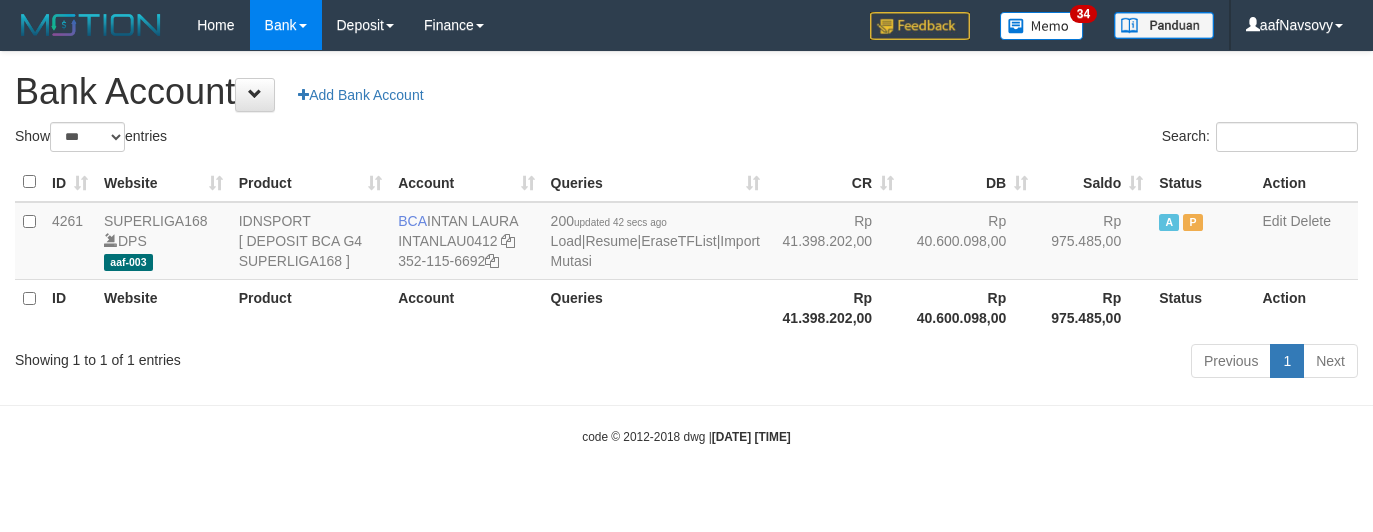 select on "***" 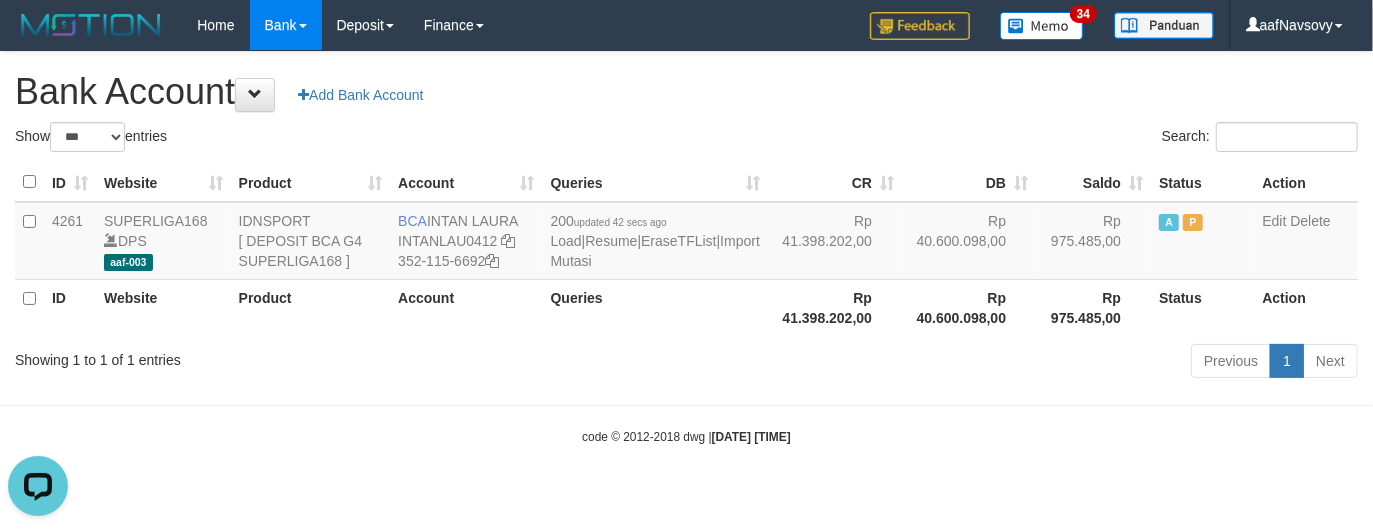 scroll, scrollTop: 0, scrollLeft: 0, axis: both 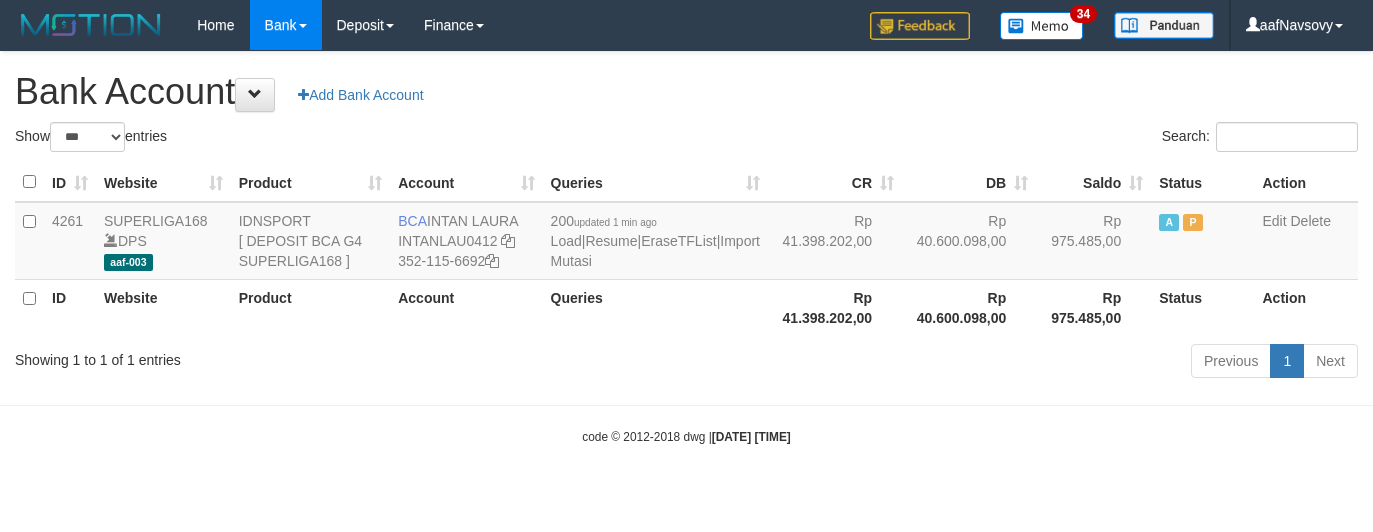 select on "***" 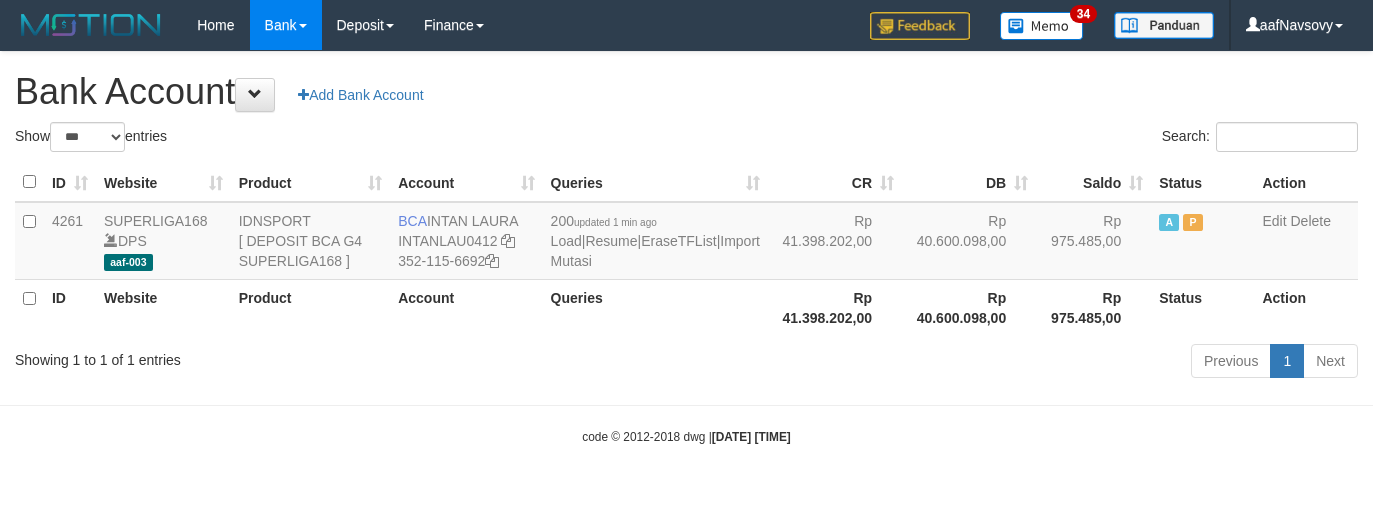 scroll, scrollTop: 0, scrollLeft: 0, axis: both 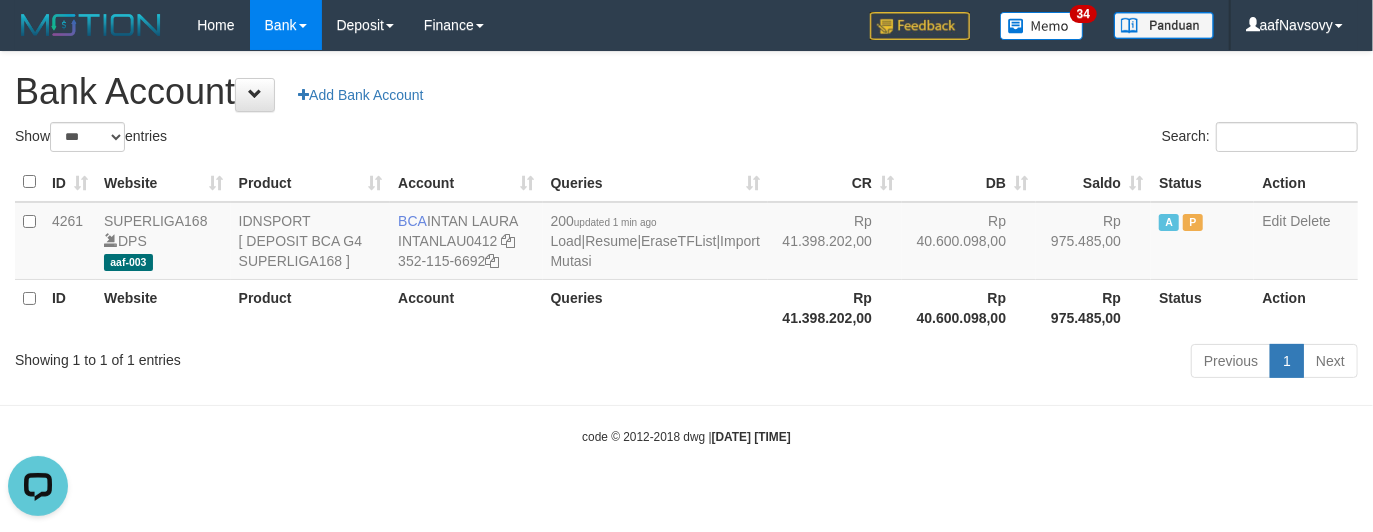 click on "Queries" at bounding box center (655, 307) 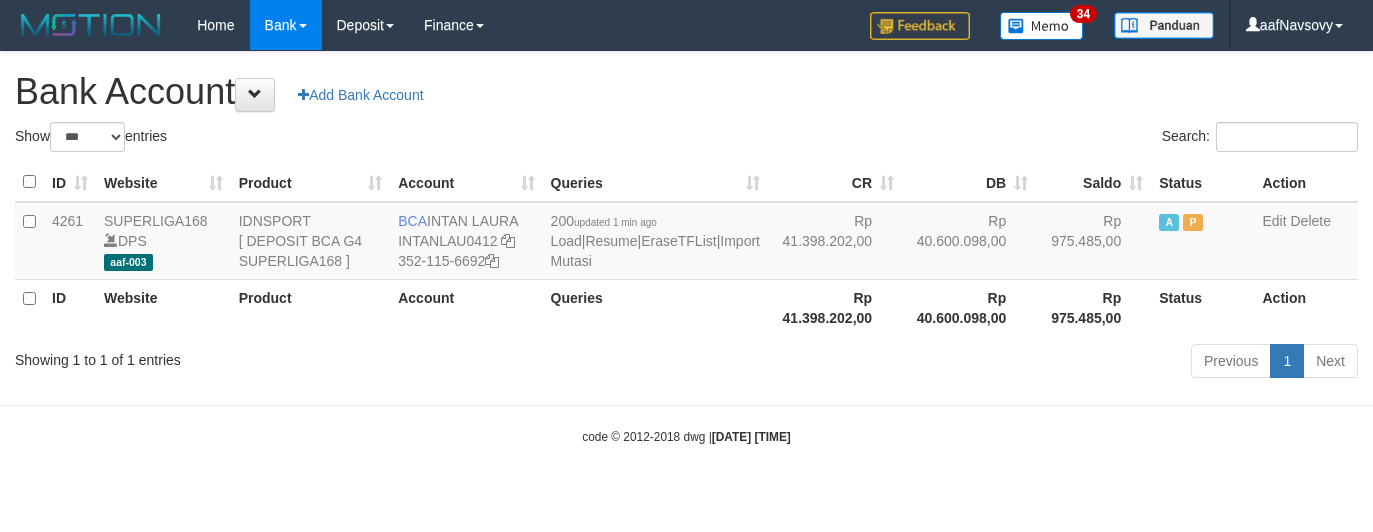 select on "***" 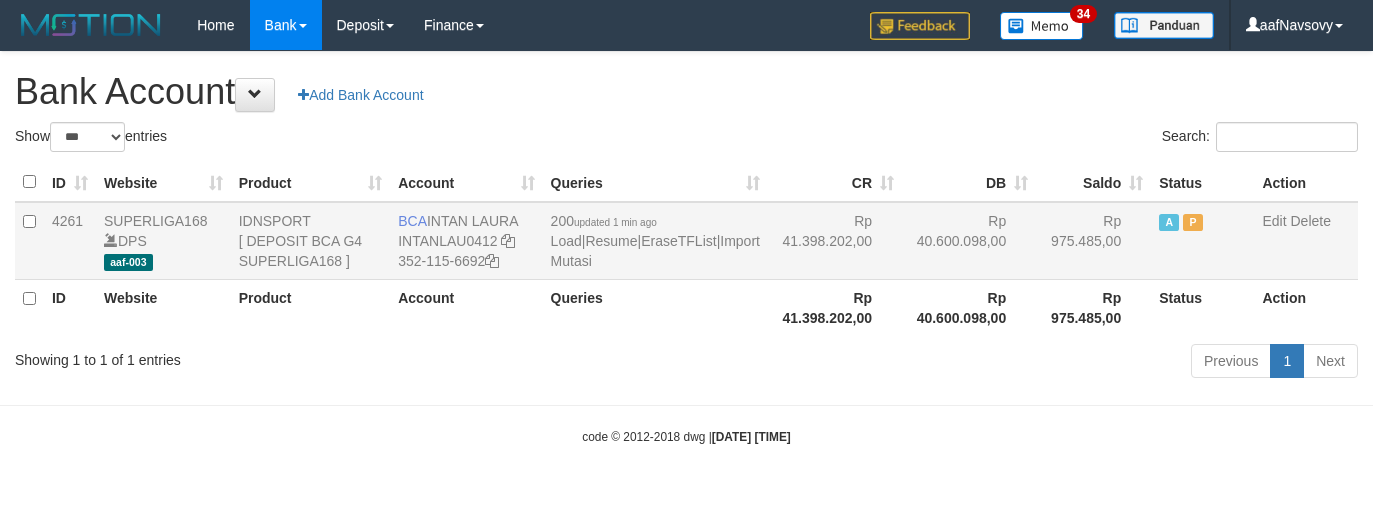 scroll, scrollTop: 0, scrollLeft: 0, axis: both 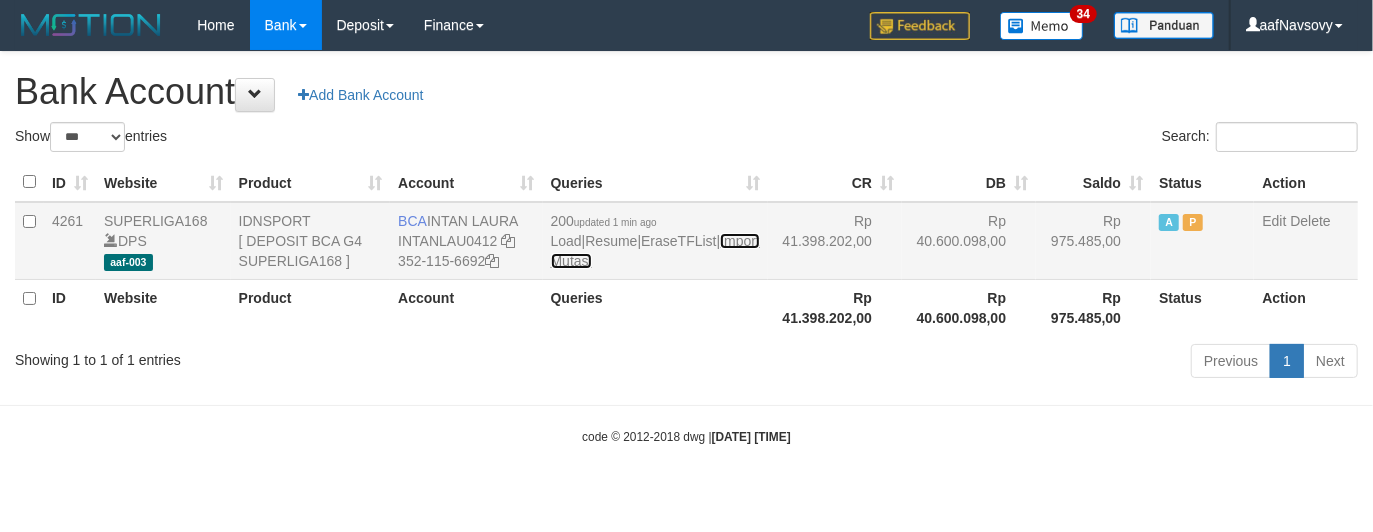 click on "Import Mutasi" at bounding box center [655, 251] 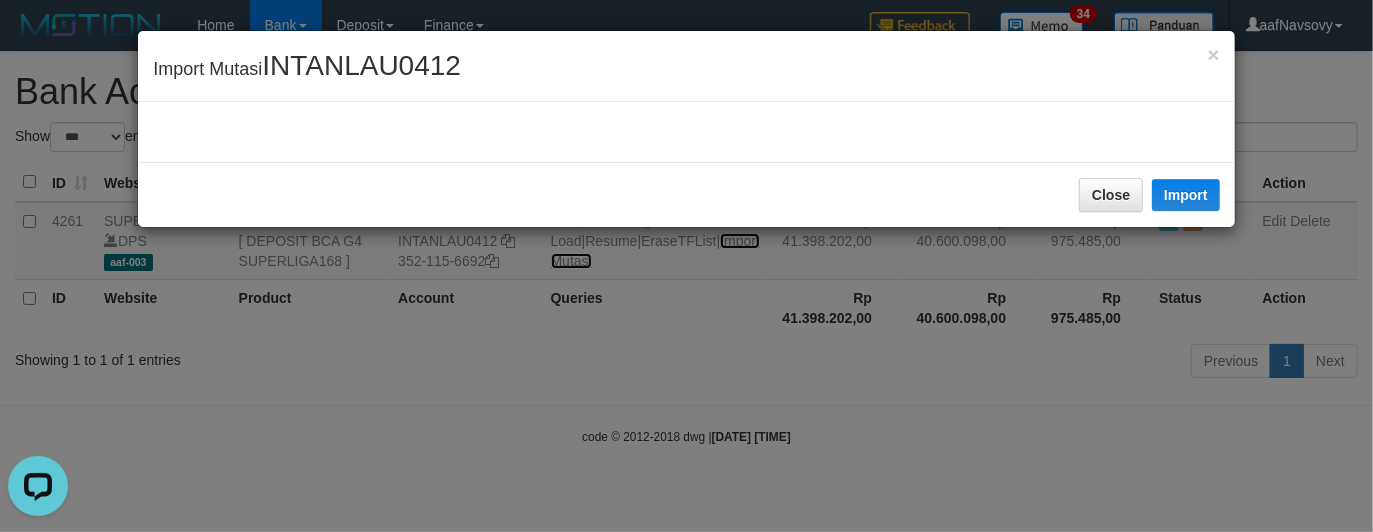 scroll, scrollTop: 0, scrollLeft: 0, axis: both 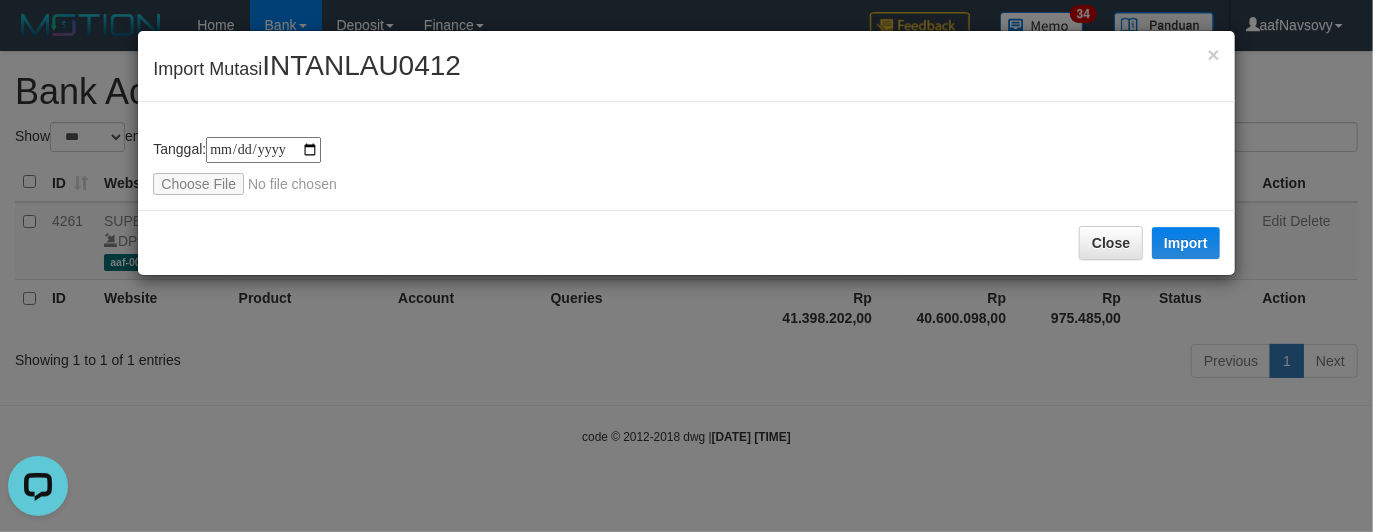 type on "**********" 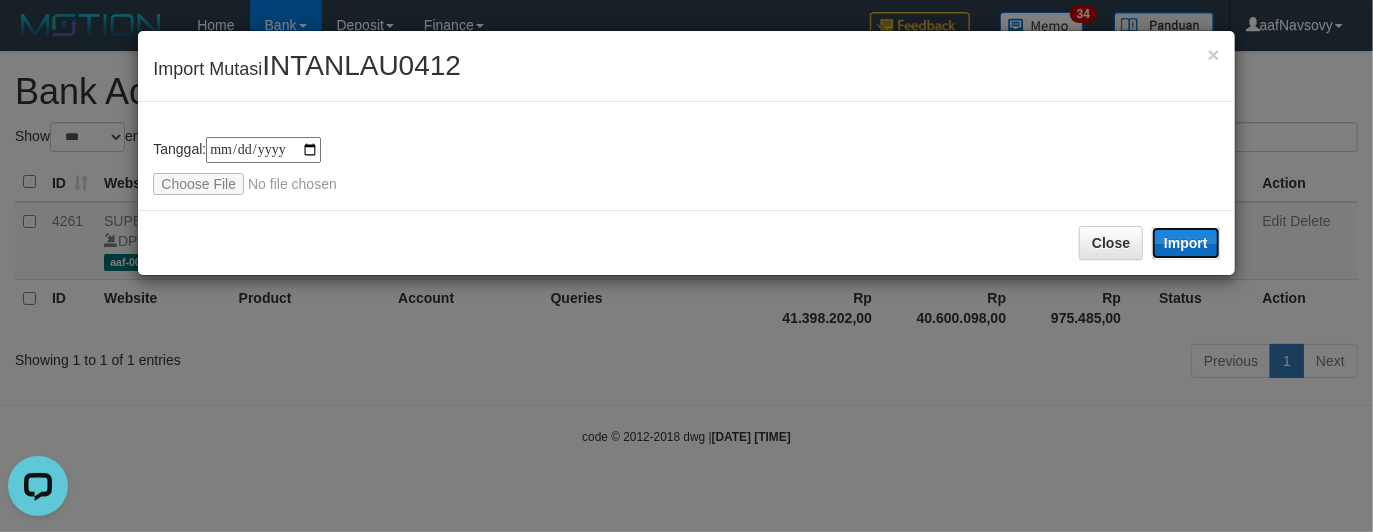 click on "Import" at bounding box center [1186, 243] 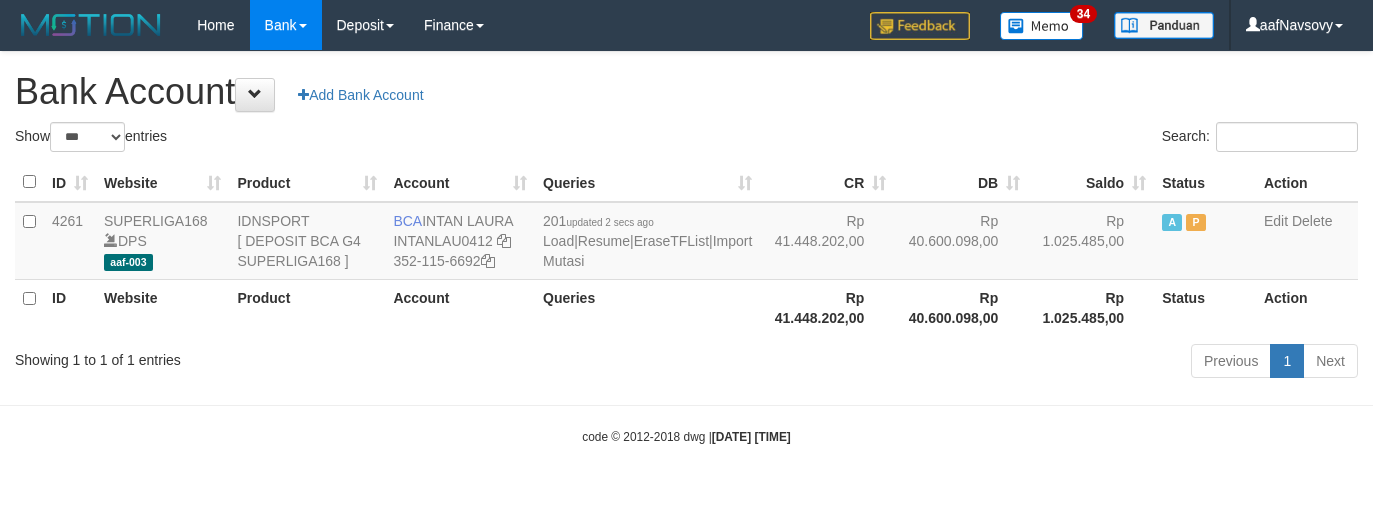 select on "***" 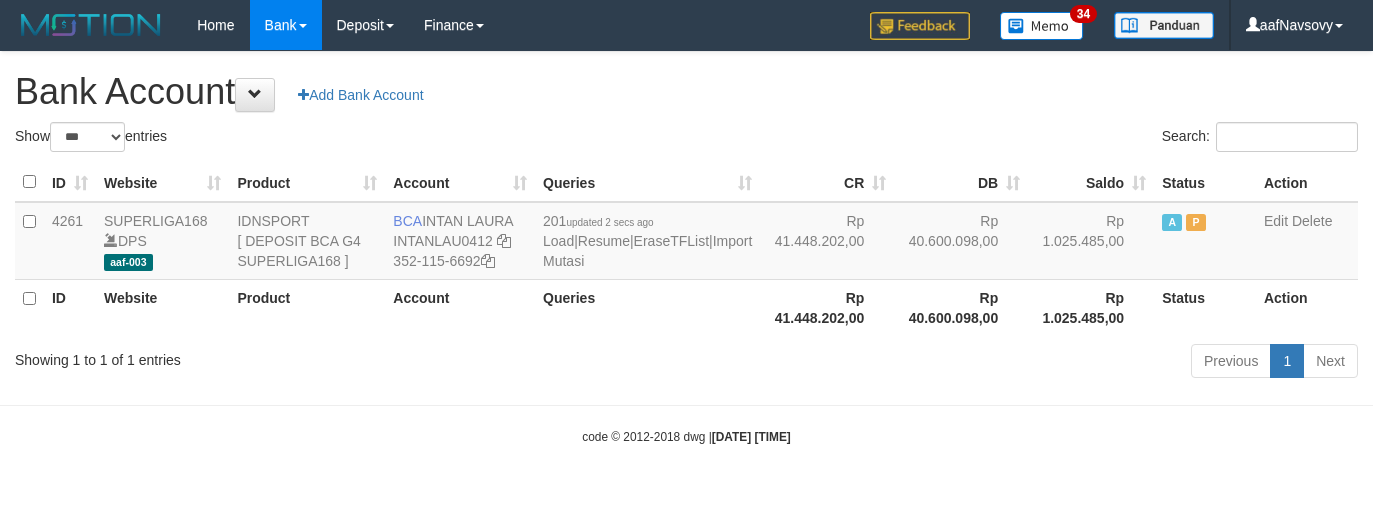 scroll, scrollTop: 0, scrollLeft: 0, axis: both 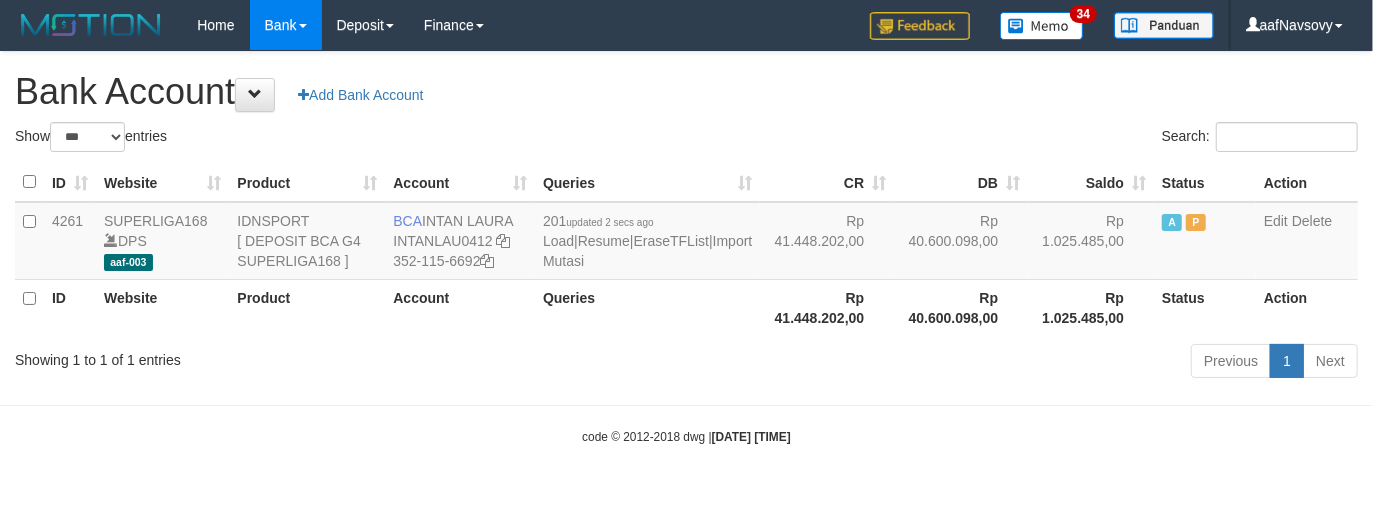 click on "Showing 1 to 1 of 1 entries Previous 1 Next" at bounding box center [686, 363] 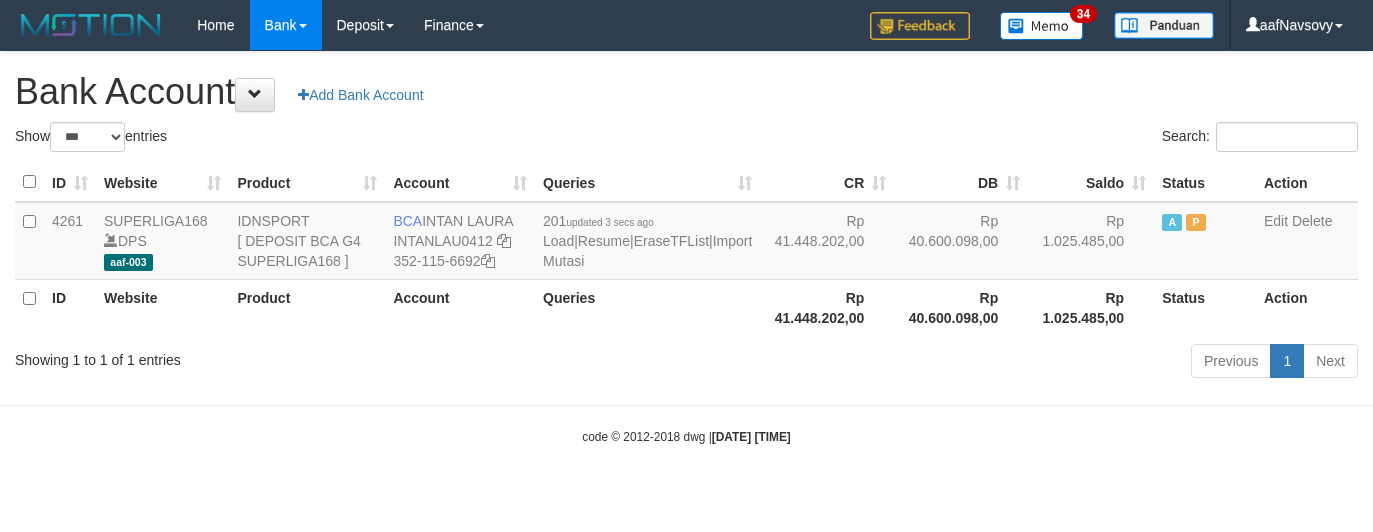 select on "***" 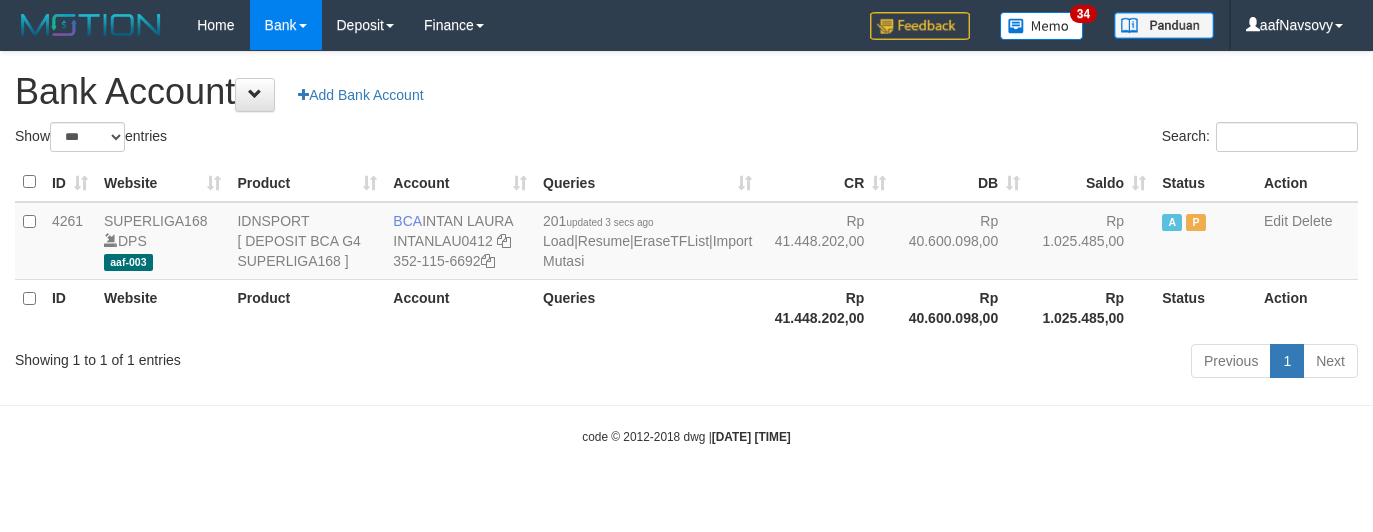 scroll, scrollTop: 0, scrollLeft: 0, axis: both 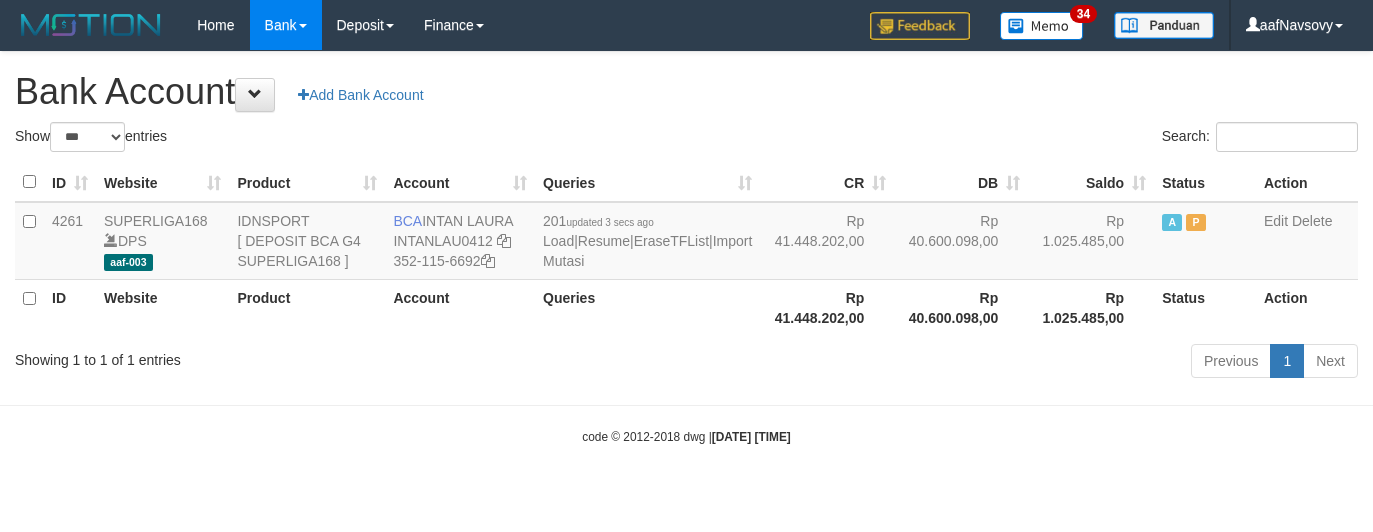 select on "***" 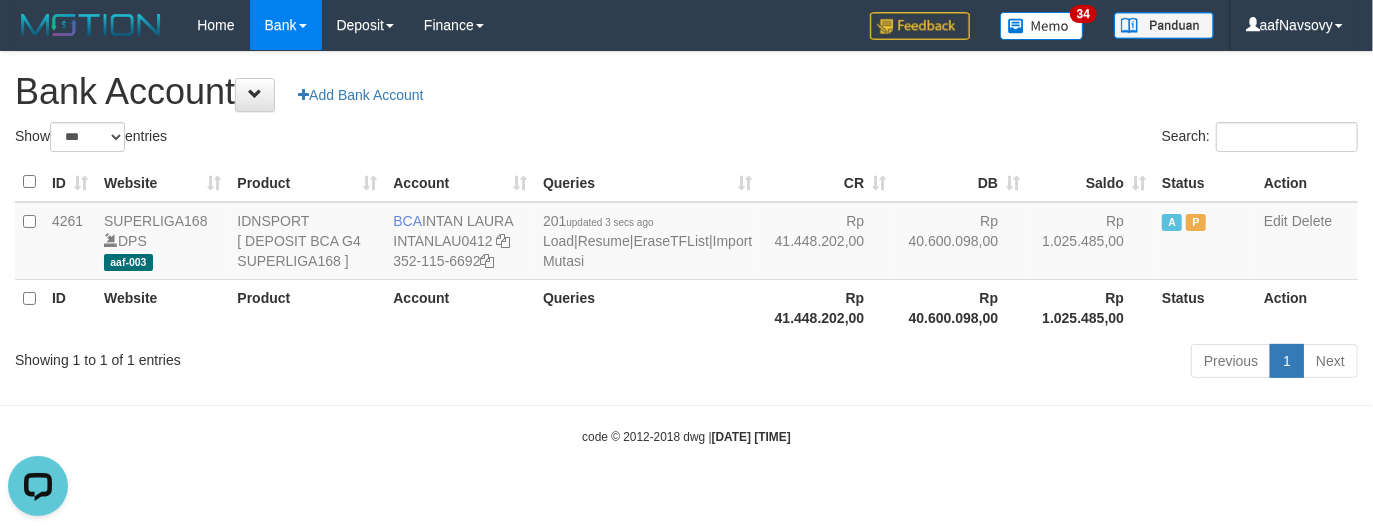 scroll, scrollTop: 0, scrollLeft: 0, axis: both 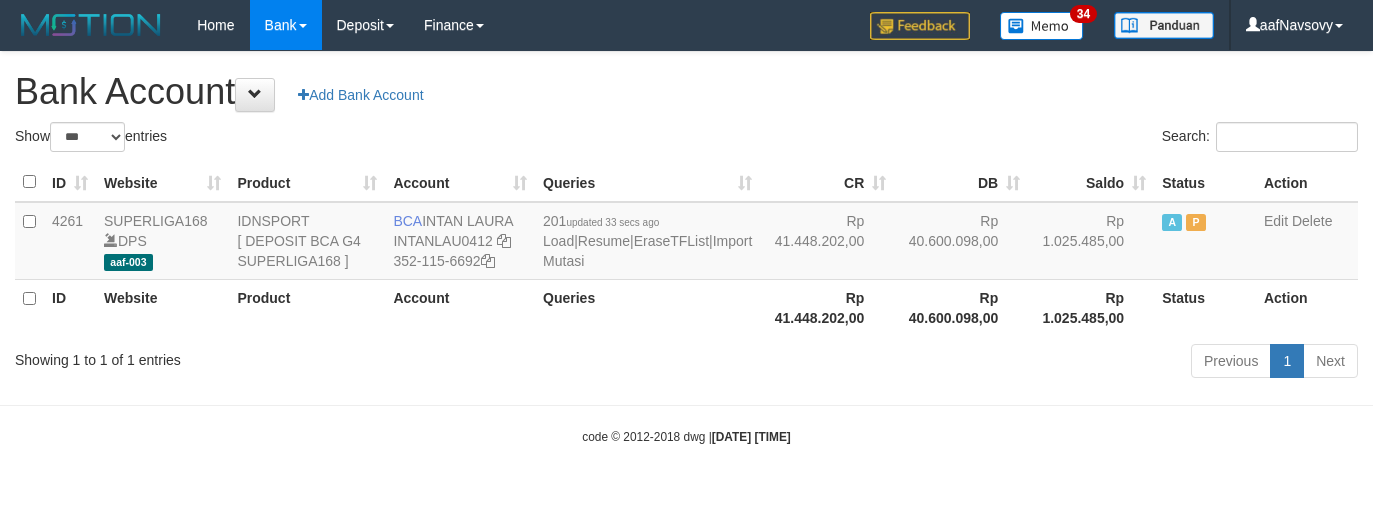 select on "***" 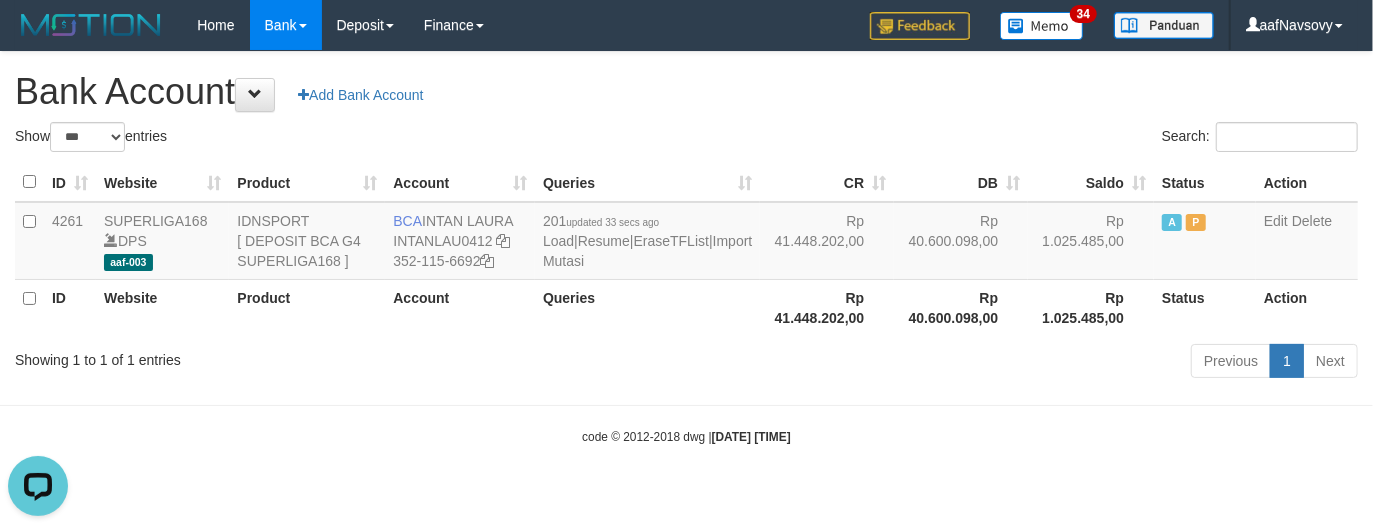 scroll, scrollTop: 0, scrollLeft: 0, axis: both 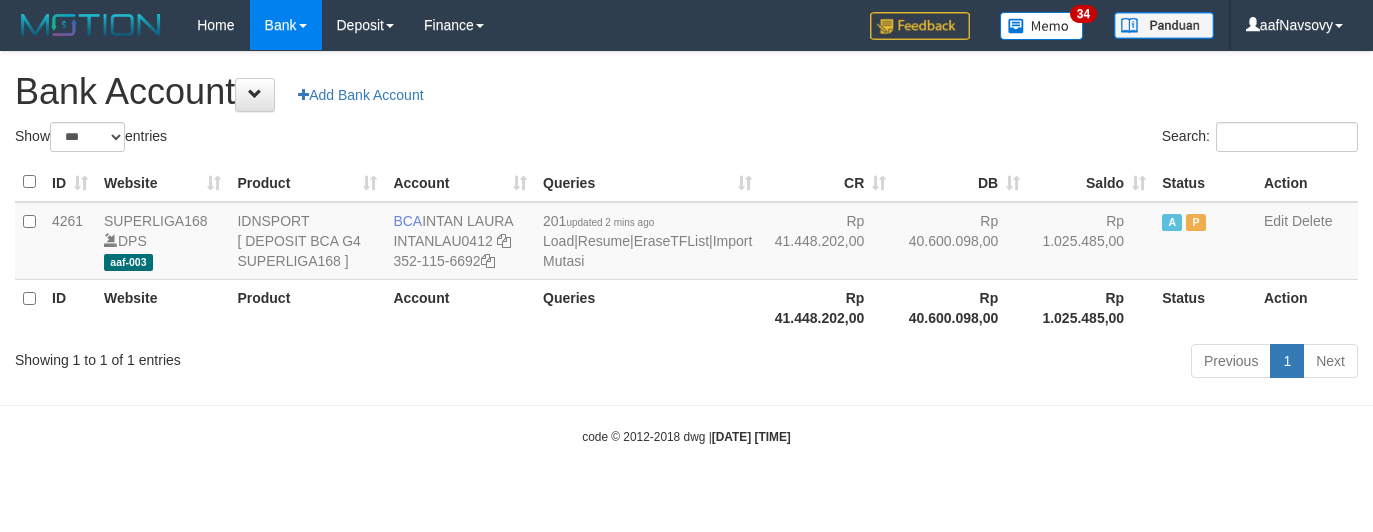 select on "***" 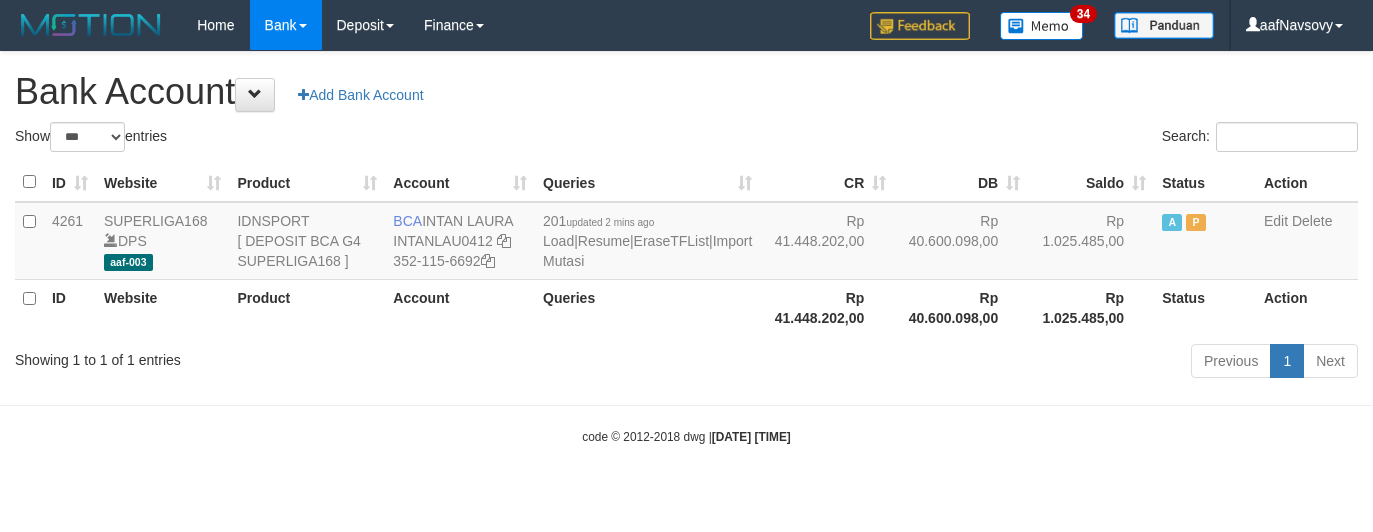 scroll, scrollTop: 0, scrollLeft: 0, axis: both 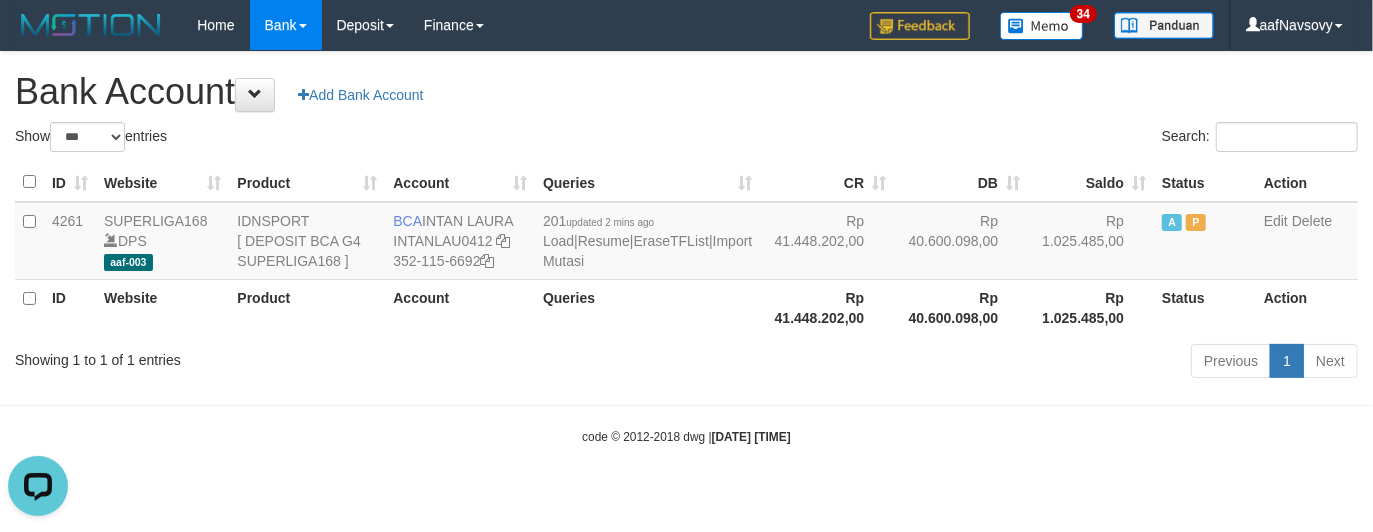 click on "Previous 1 Next" at bounding box center [972, 363] 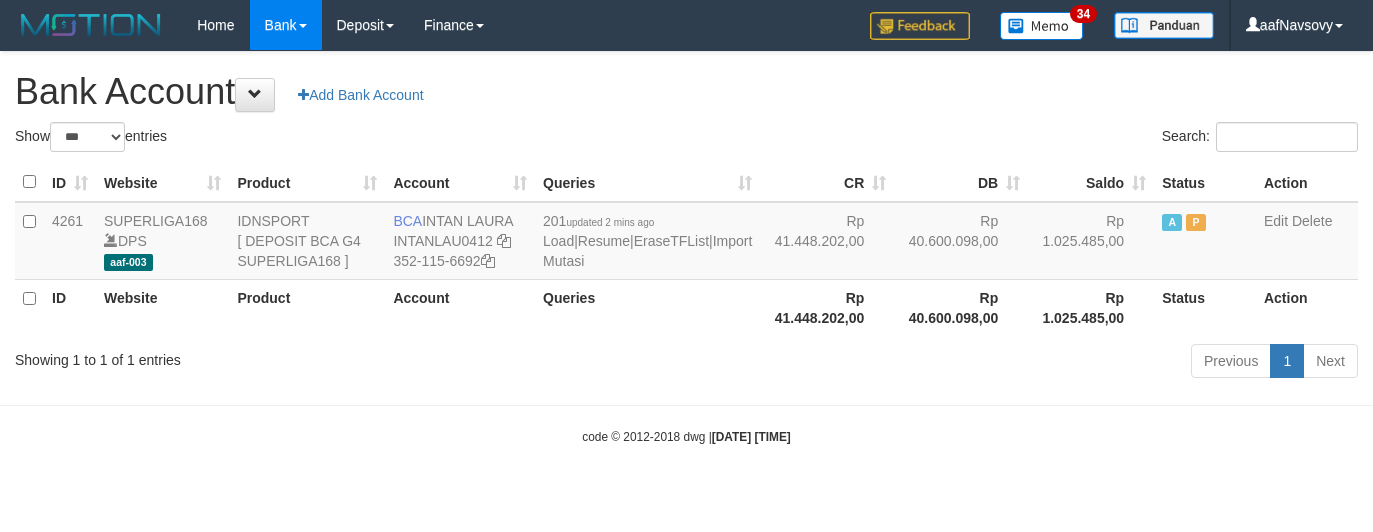 select on "***" 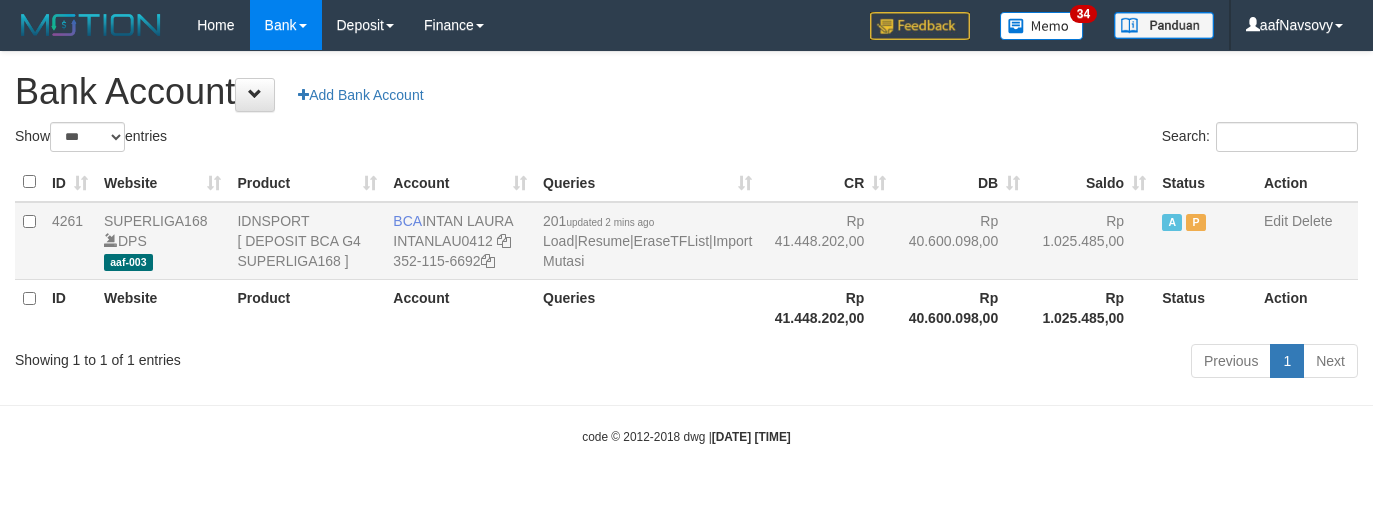 scroll, scrollTop: 0, scrollLeft: 0, axis: both 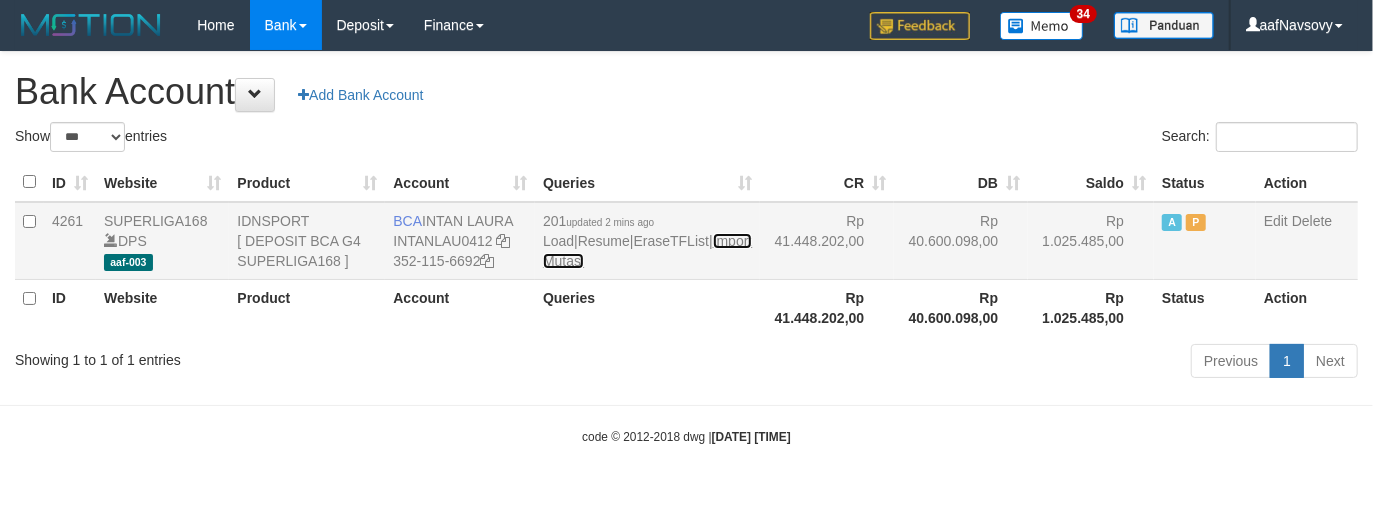 click on "Import Mutasi" at bounding box center [647, 251] 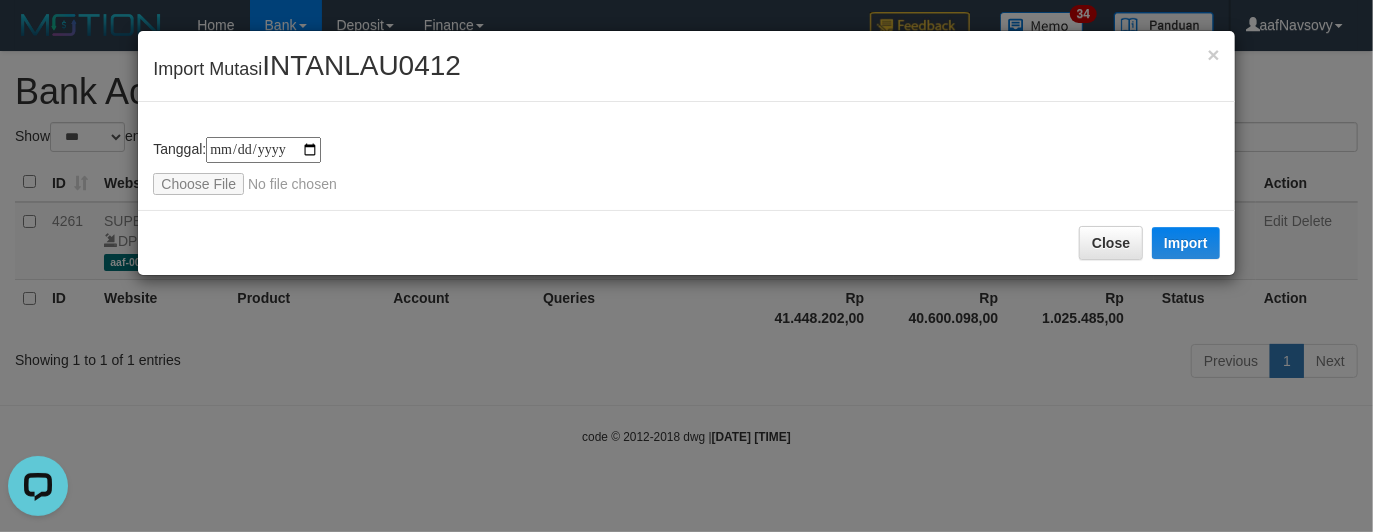 scroll, scrollTop: 0, scrollLeft: 0, axis: both 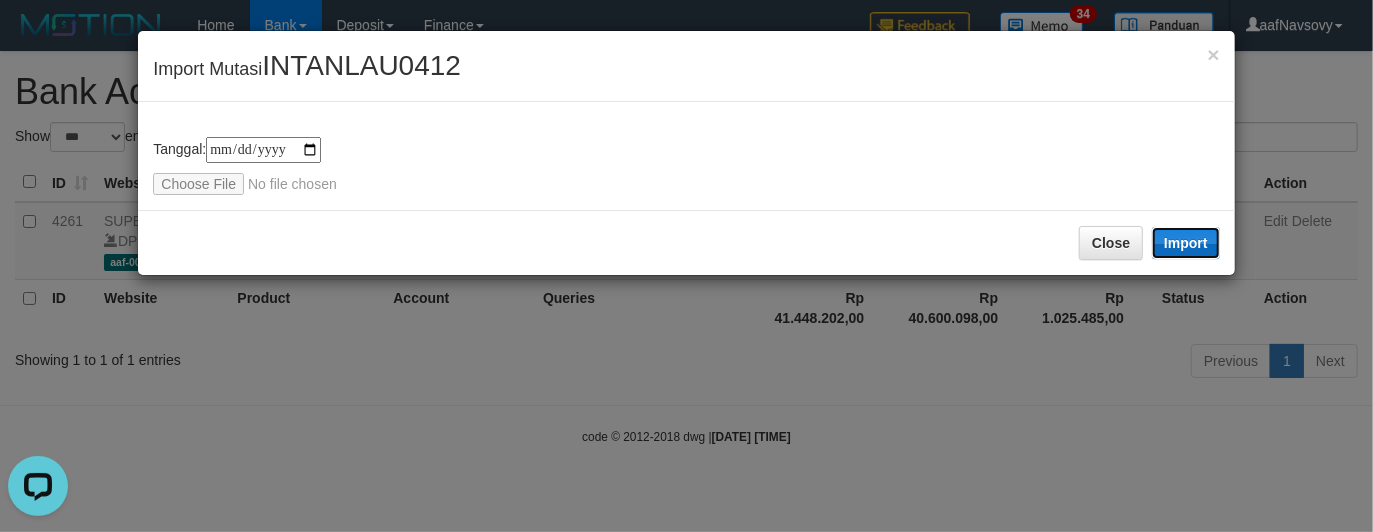 click on "Import" at bounding box center (1186, 243) 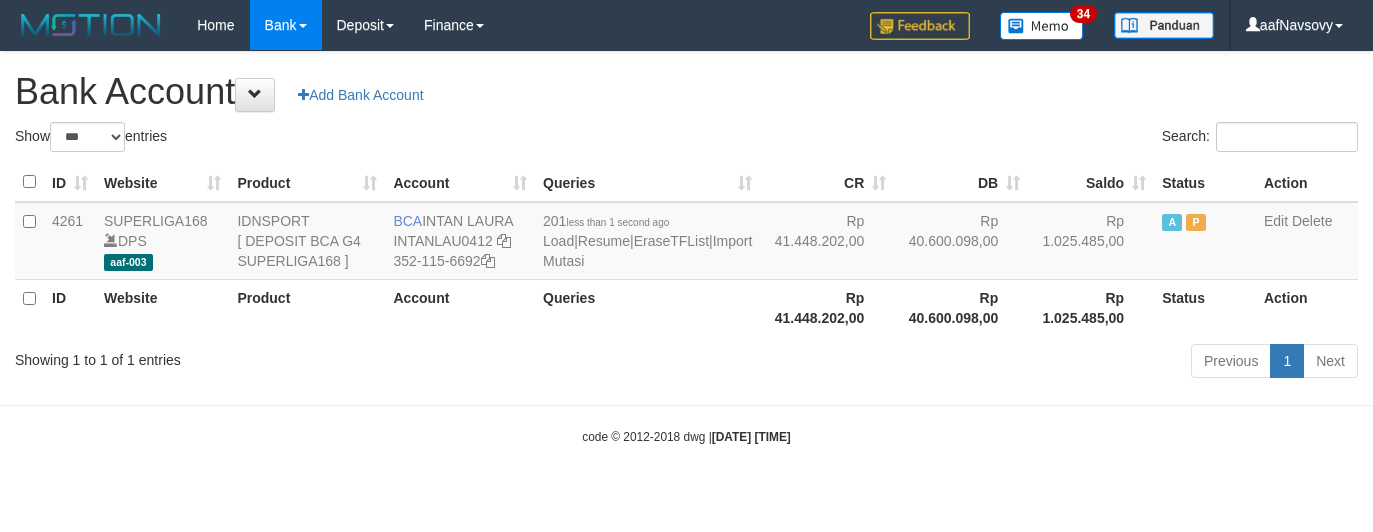 select on "***" 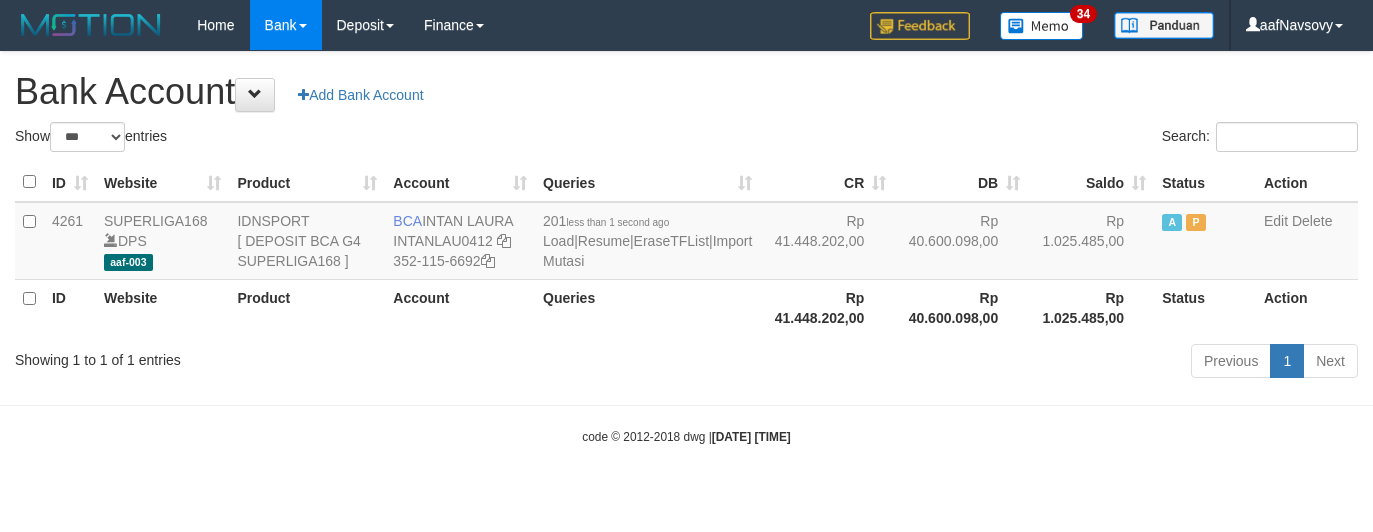 scroll, scrollTop: 0, scrollLeft: 0, axis: both 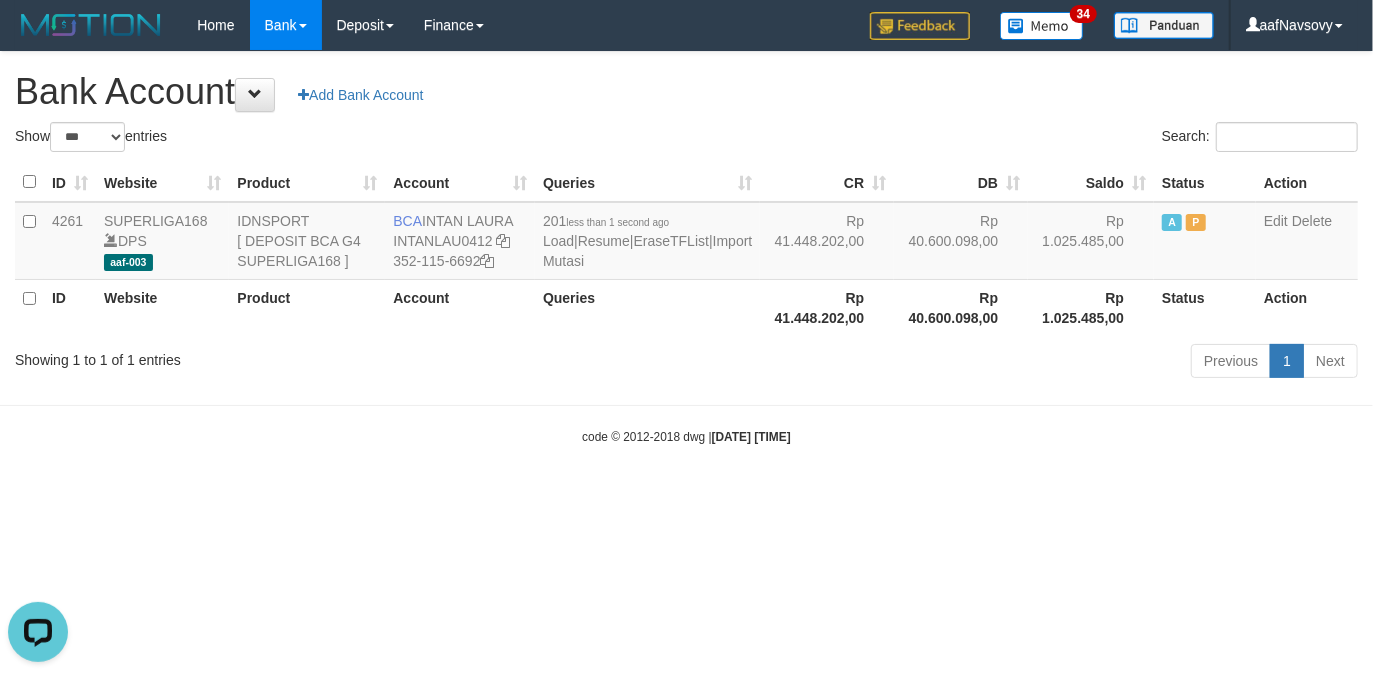 click on "code © 2012-2018 dwg |  2025/07/12 08:35:58" at bounding box center [686, 436] 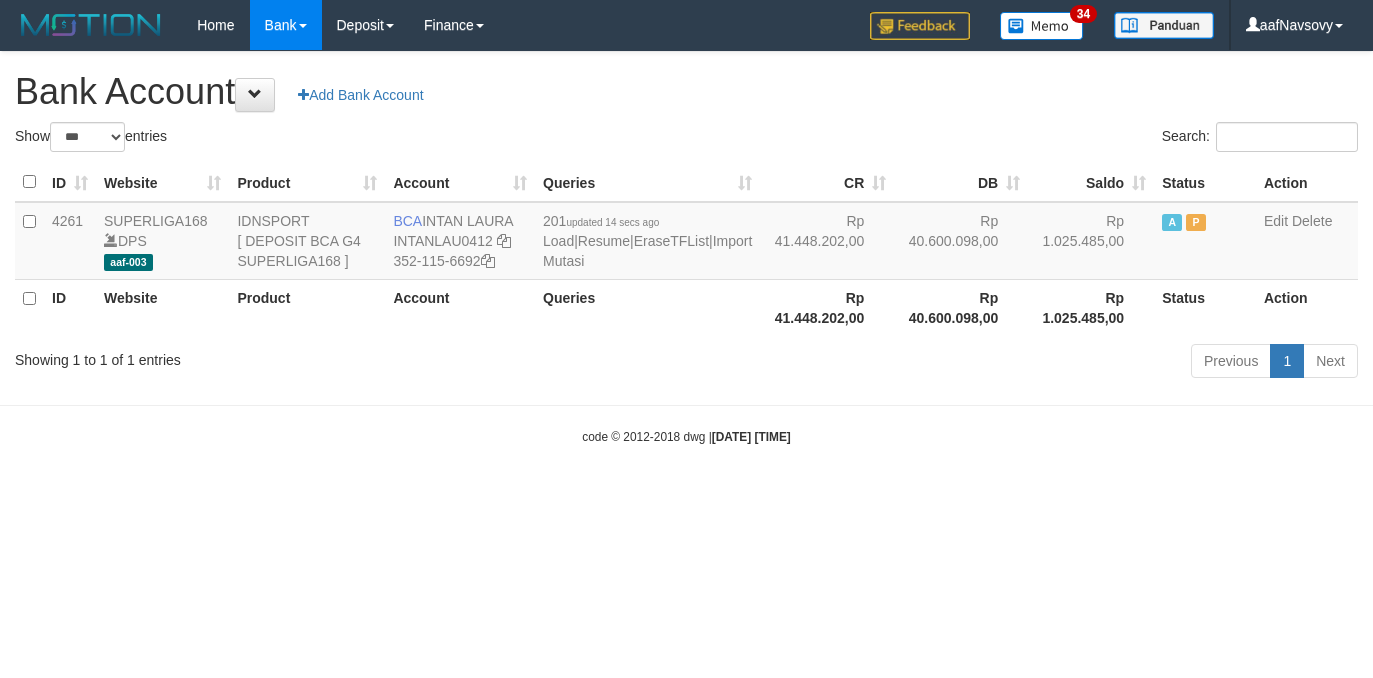 select on "***" 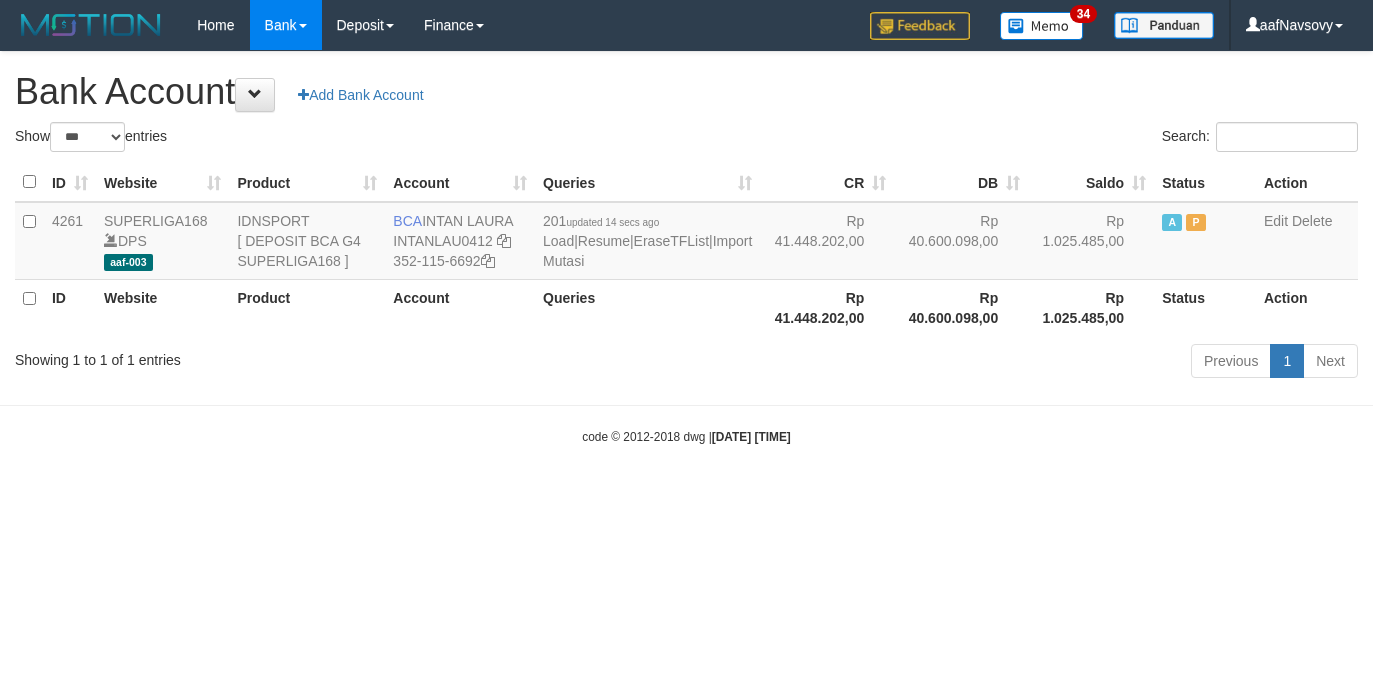scroll, scrollTop: 0, scrollLeft: 0, axis: both 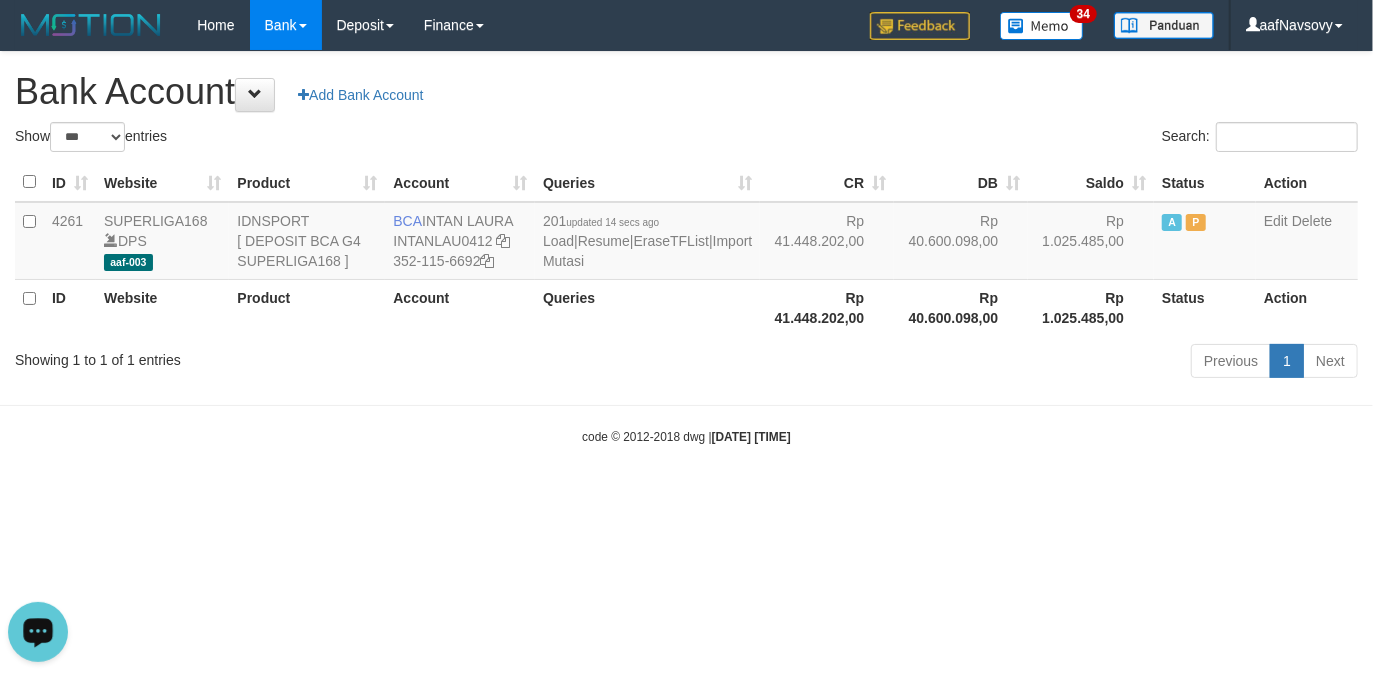 click on "Toggle navigation
Home
Bank
Account List
Load
By Website
Group
[ISPORT]													SUPERLIGA168
By Load Group (DPS)
34" at bounding box center [686, 248] 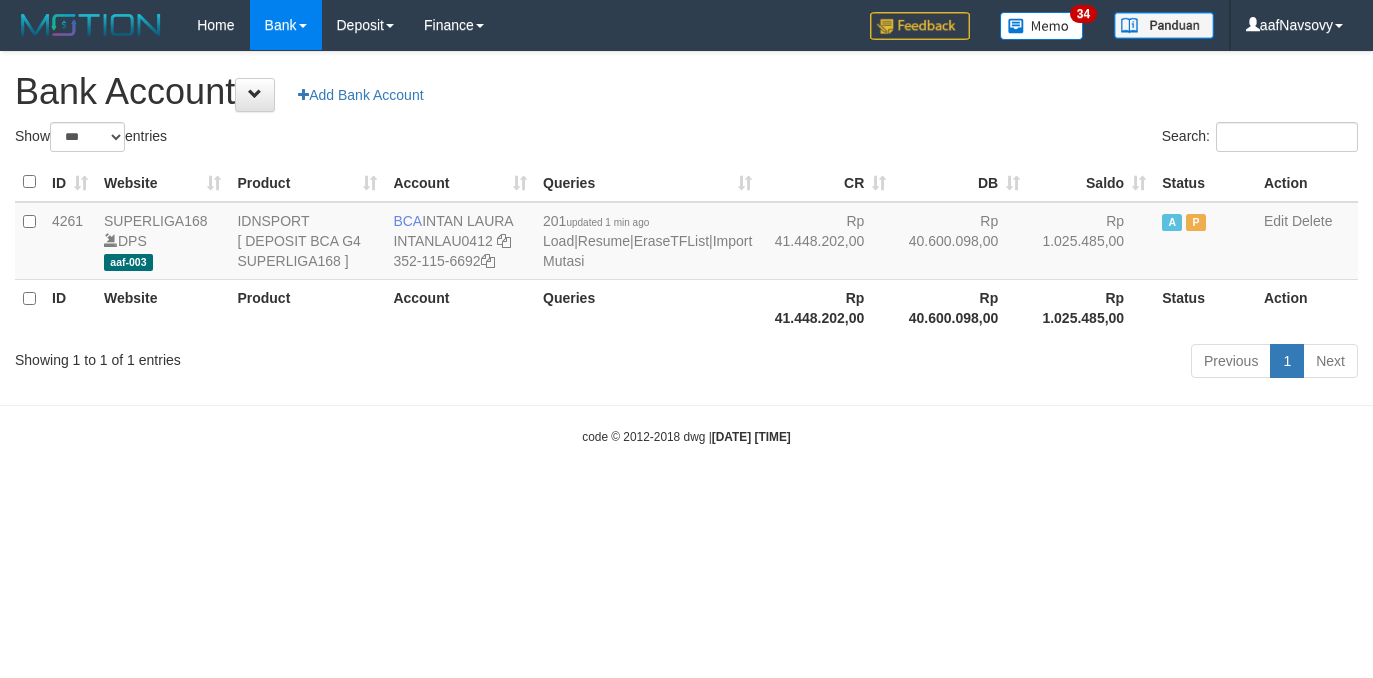 select on "***" 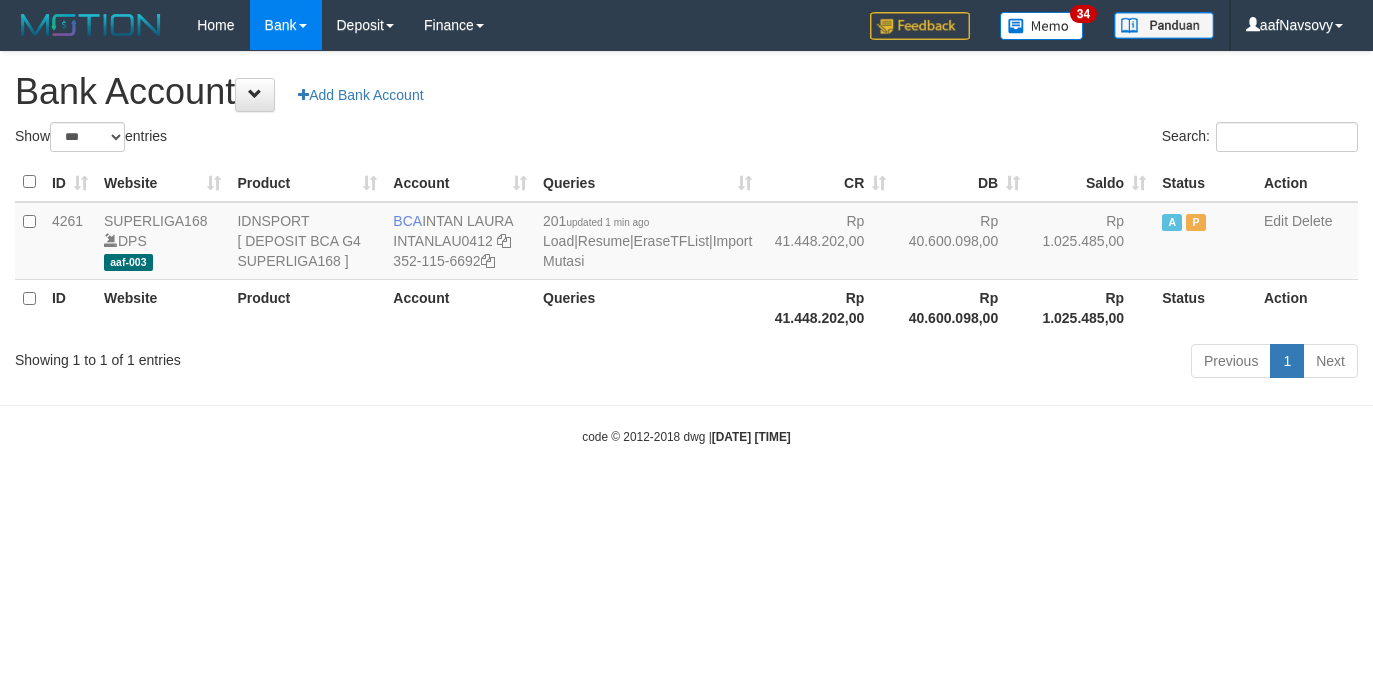 scroll, scrollTop: 0, scrollLeft: 0, axis: both 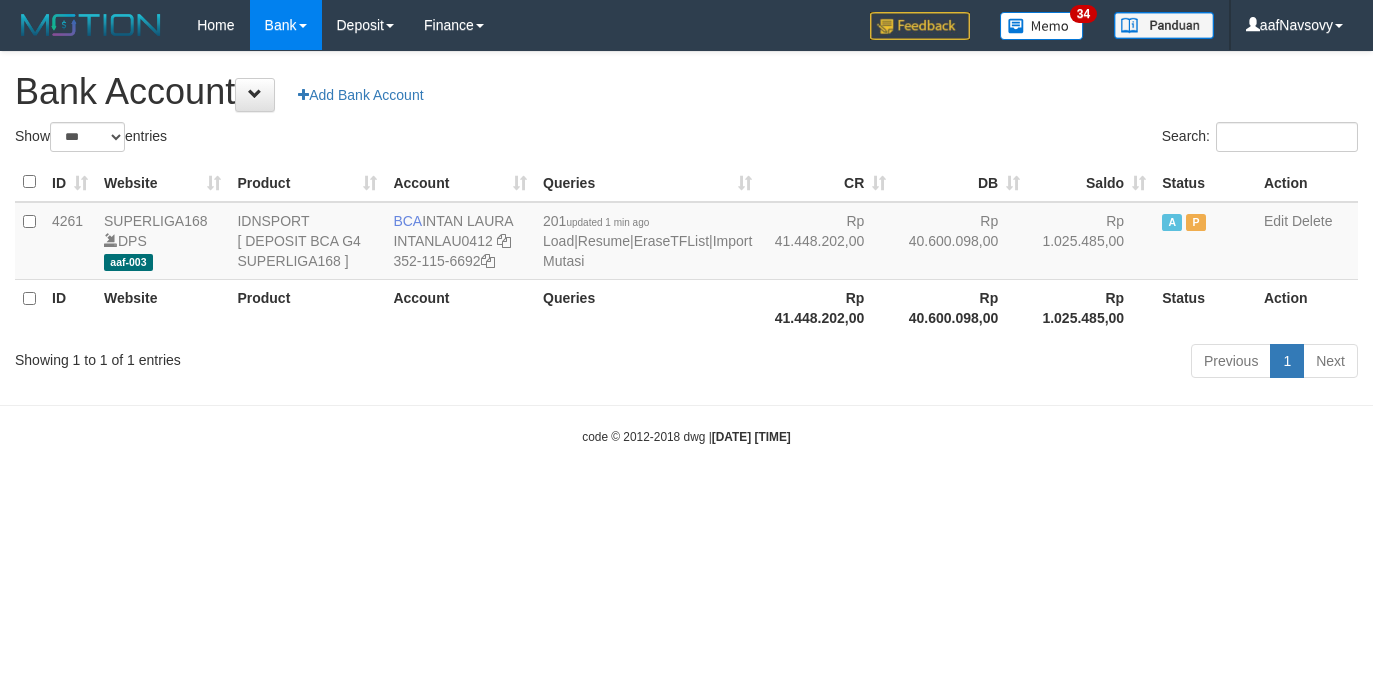 select on "***" 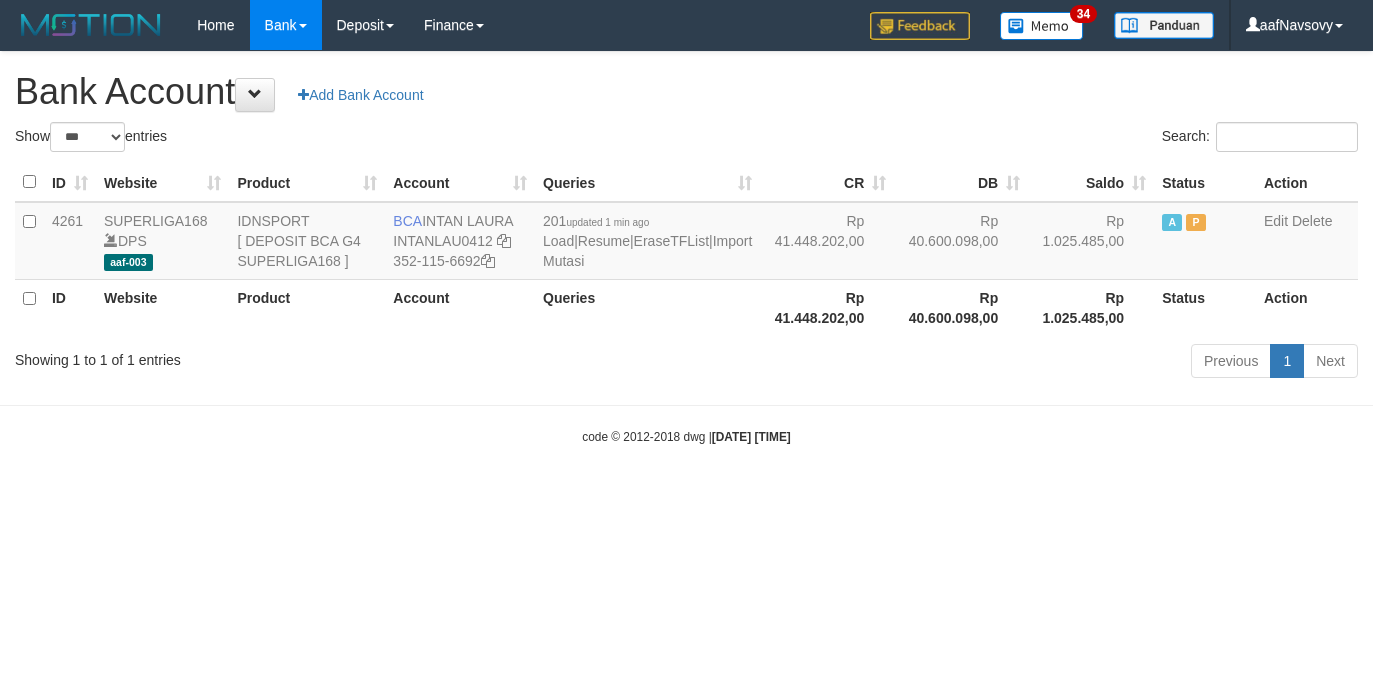 scroll, scrollTop: 0, scrollLeft: 0, axis: both 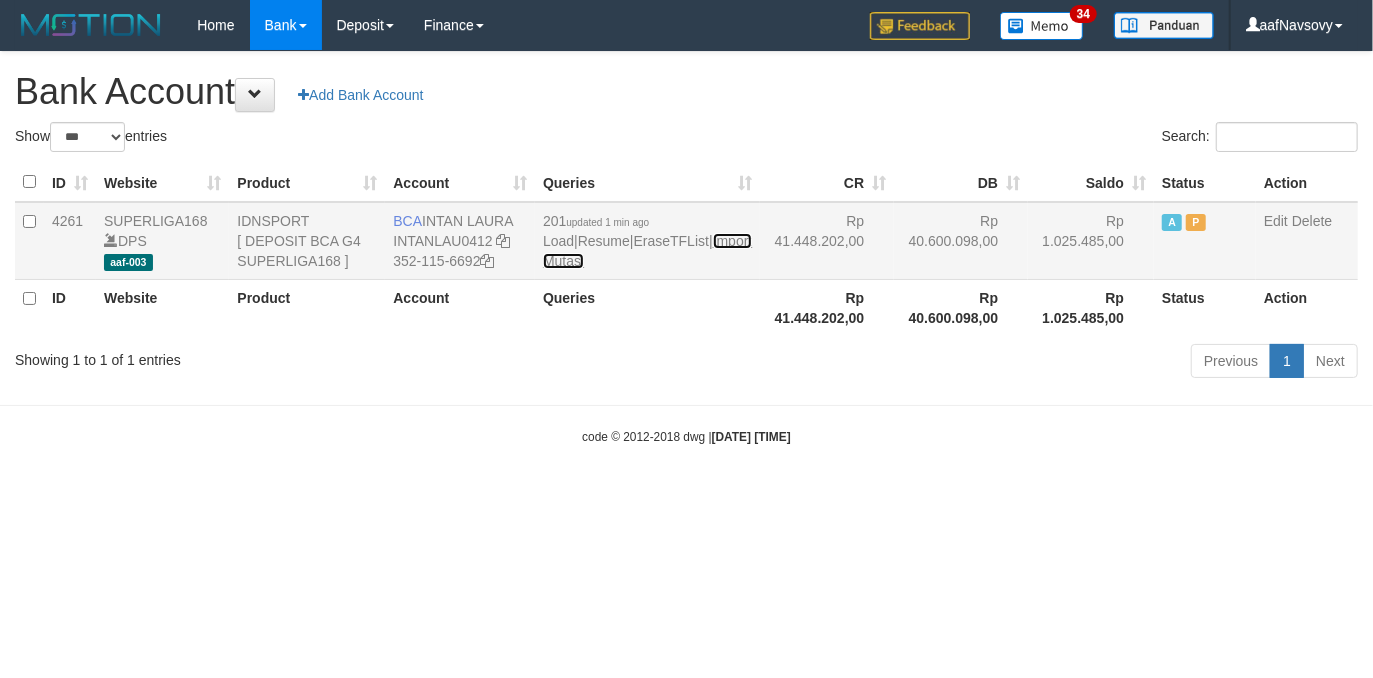 click on "Import Mutasi" at bounding box center (647, 251) 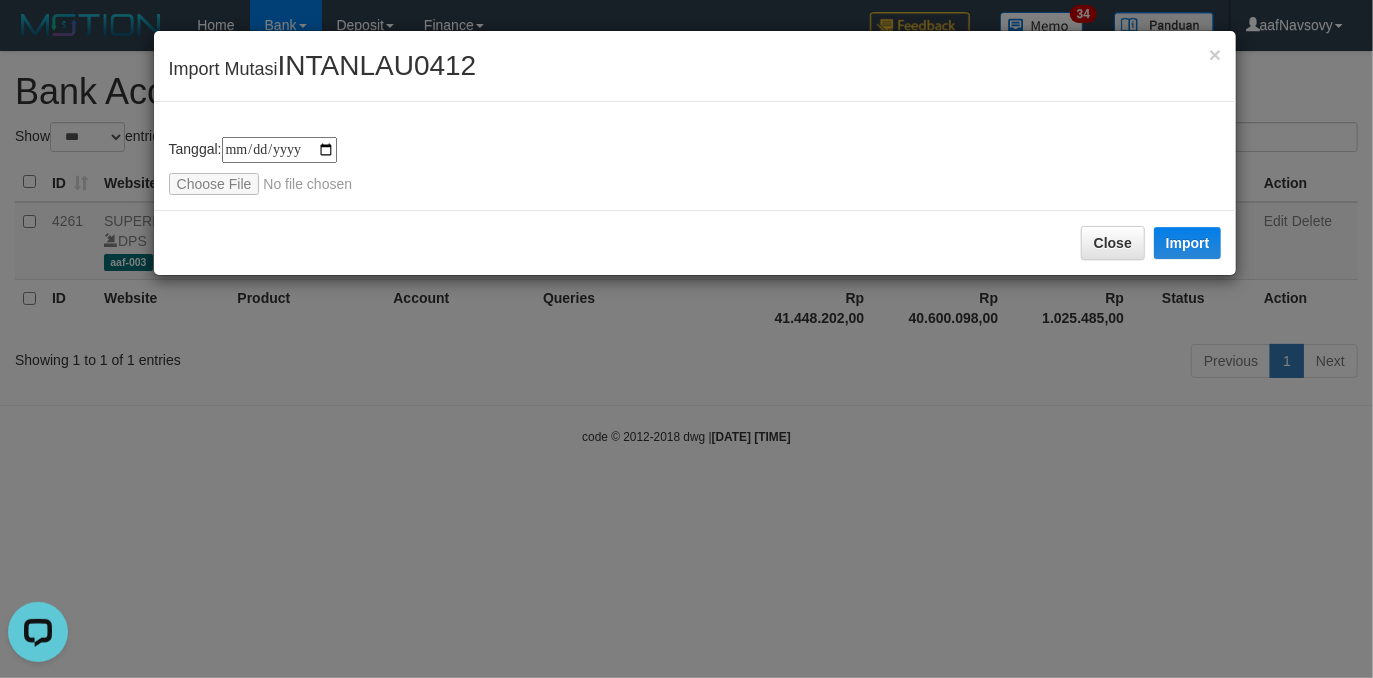 scroll, scrollTop: 0, scrollLeft: 0, axis: both 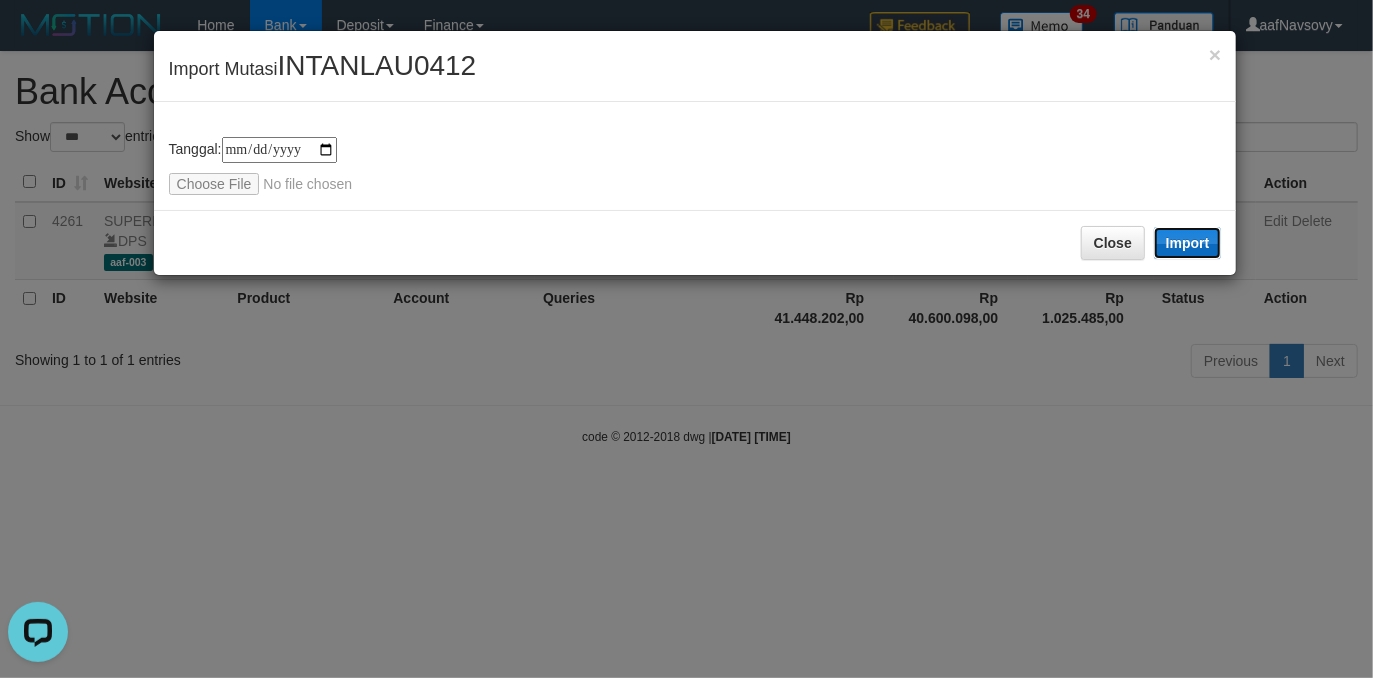 click on "Import" at bounding box center [1188, 243] 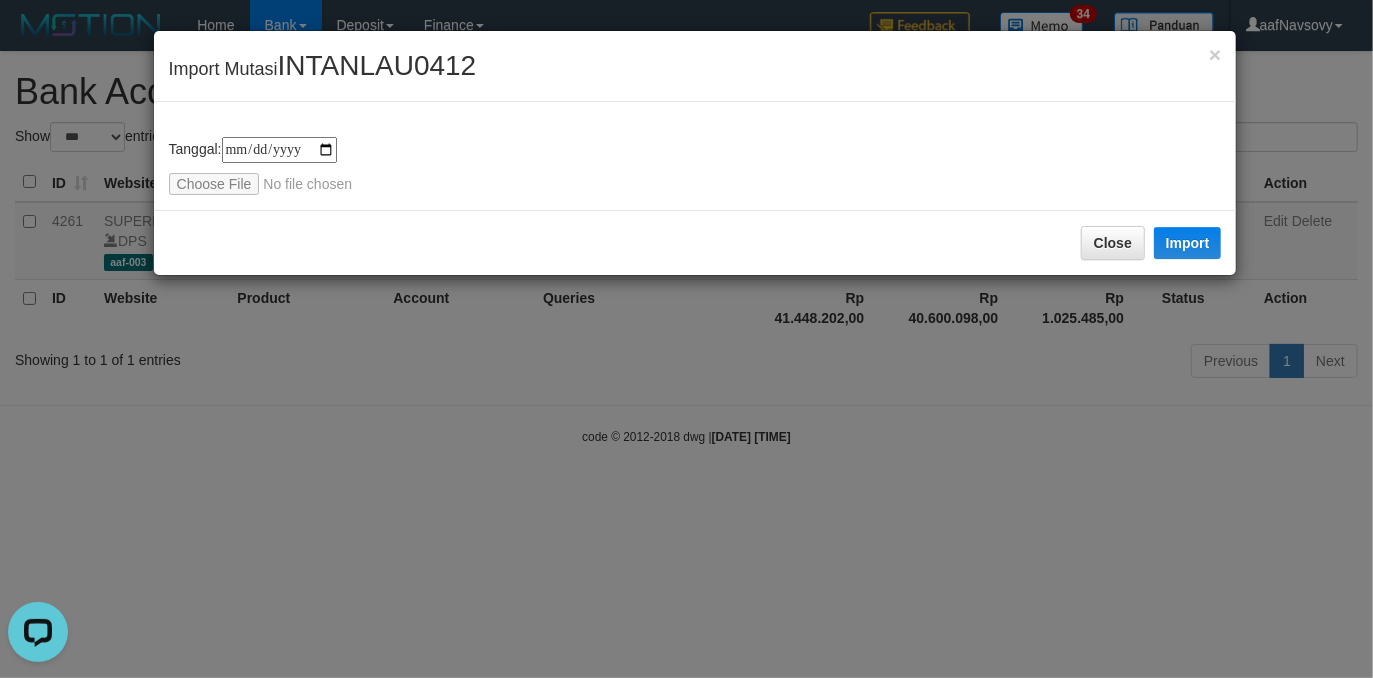 click on "**********" at bounding box center [686, 339] 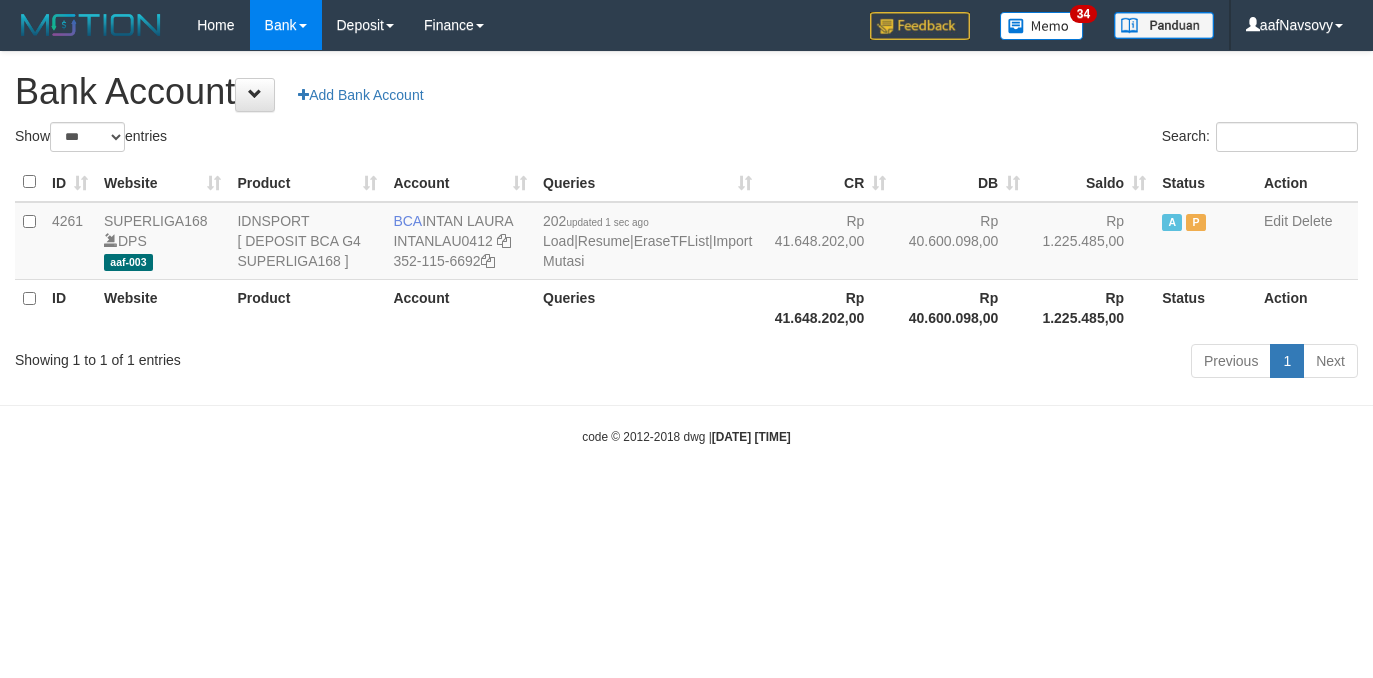 select on "***" 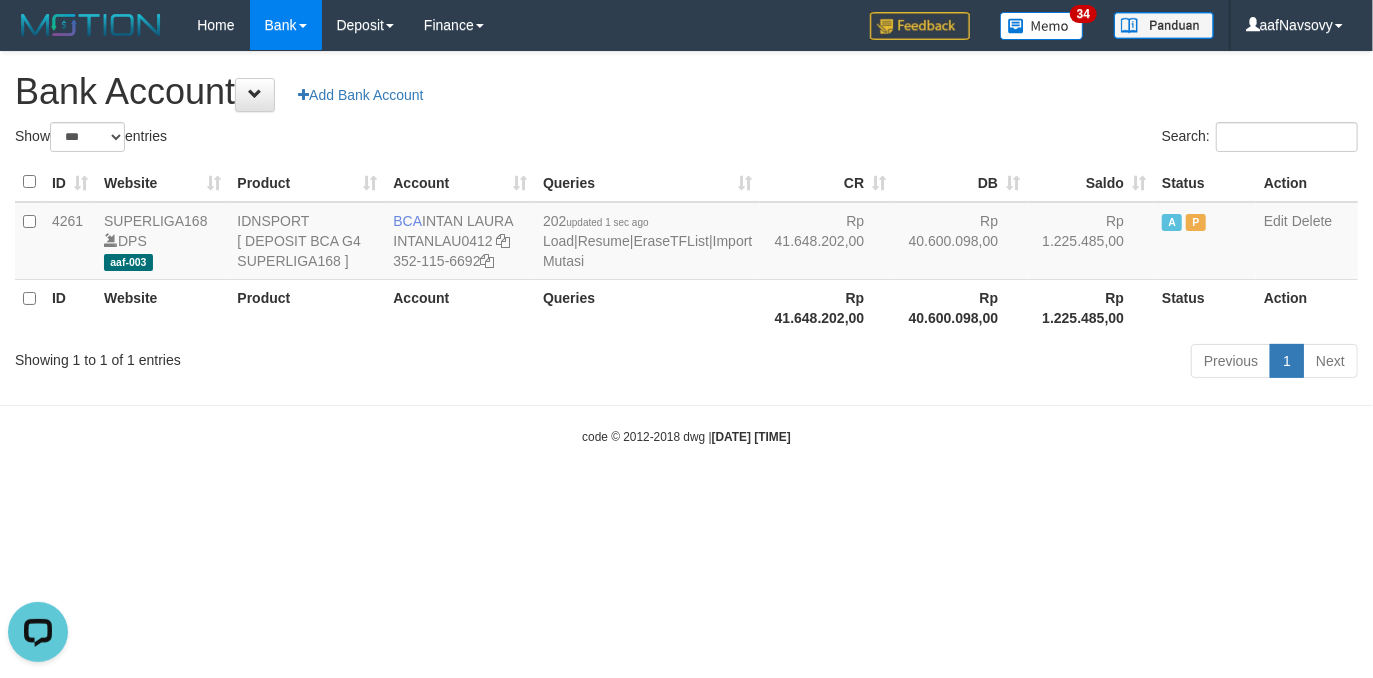 scroll, scrollTop: 0, scrollLeft: 0, axis: both 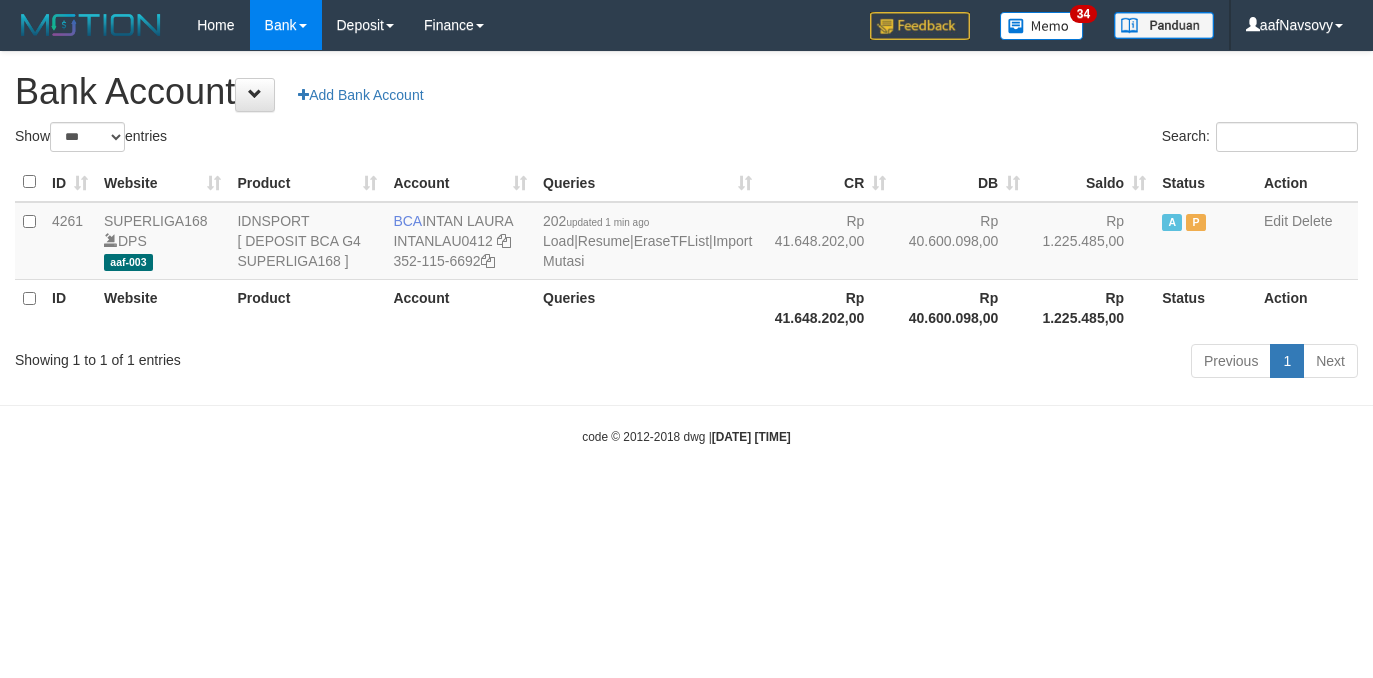 select on "***" 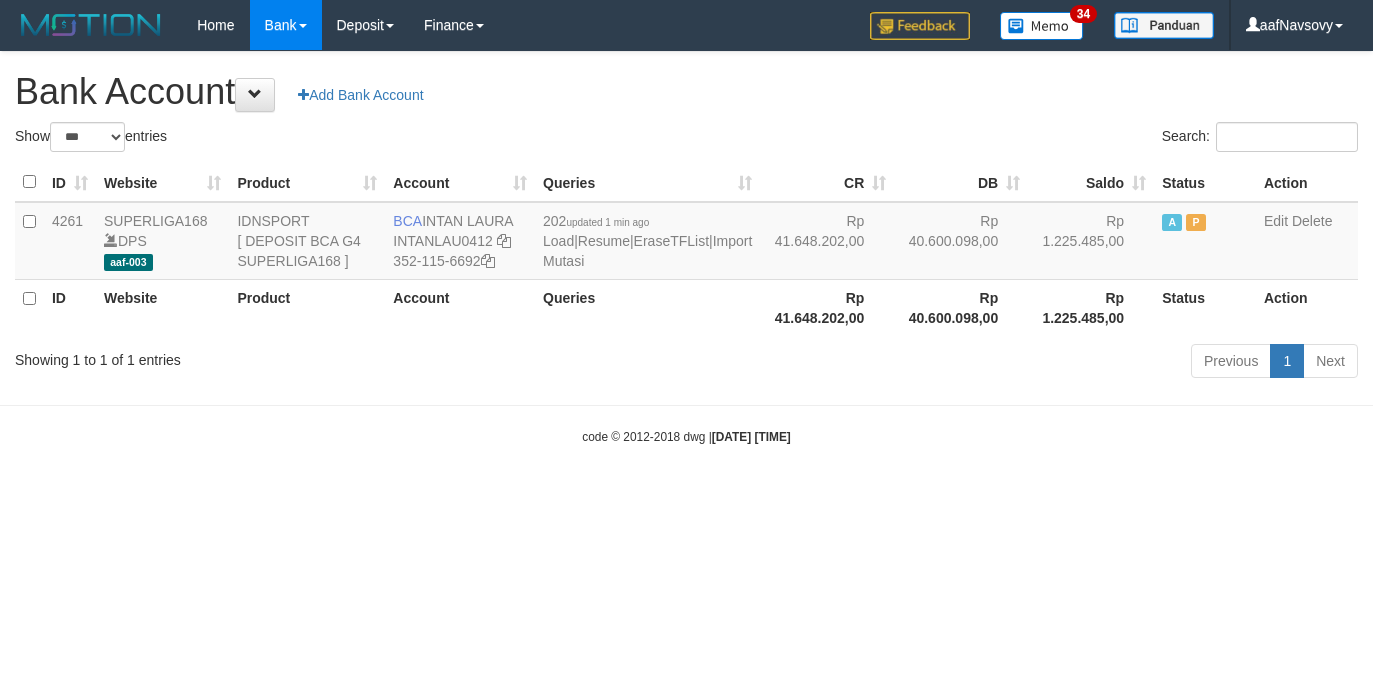 scroll, scrollTop: 0, scrollLeft: 0, axis: both 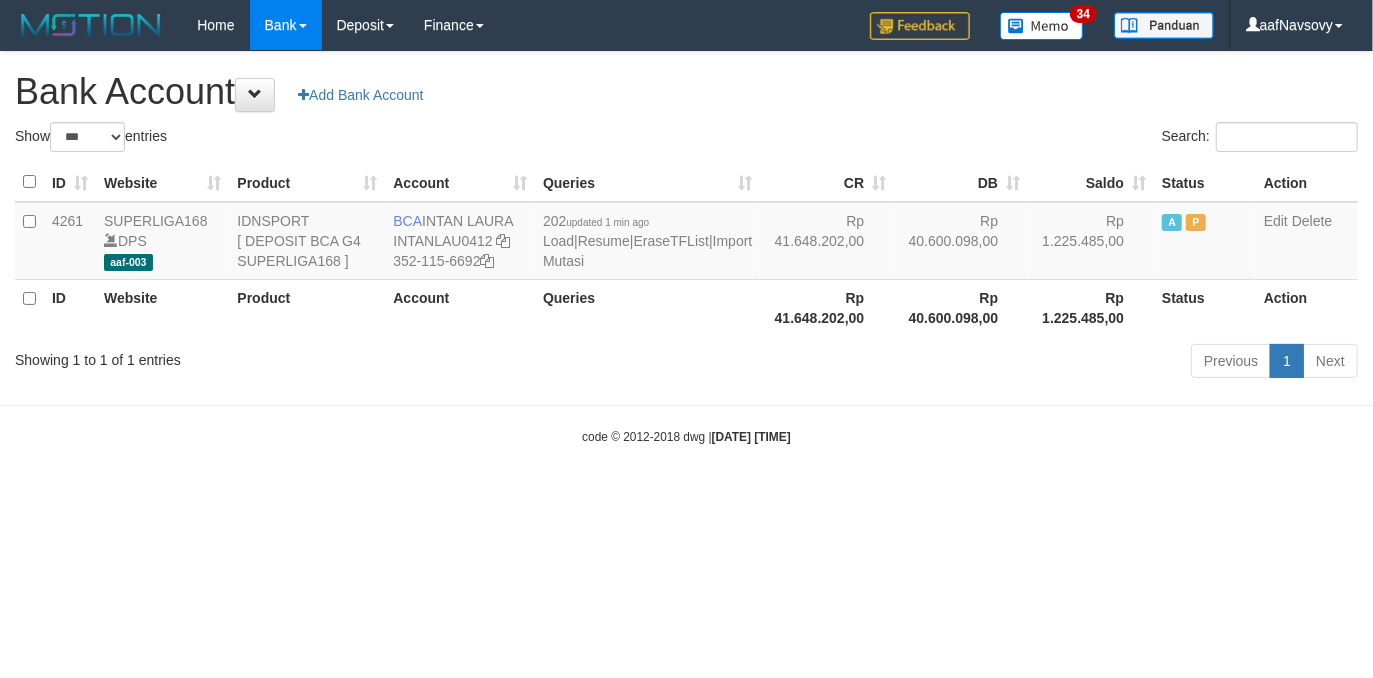 click on "Toggle navigation
Home
Bank
Account List
Load
By Website
Group
[ISPORT]													SUPERLIGA168
By Load Group (DPS)" at bounding box center [686, 248] 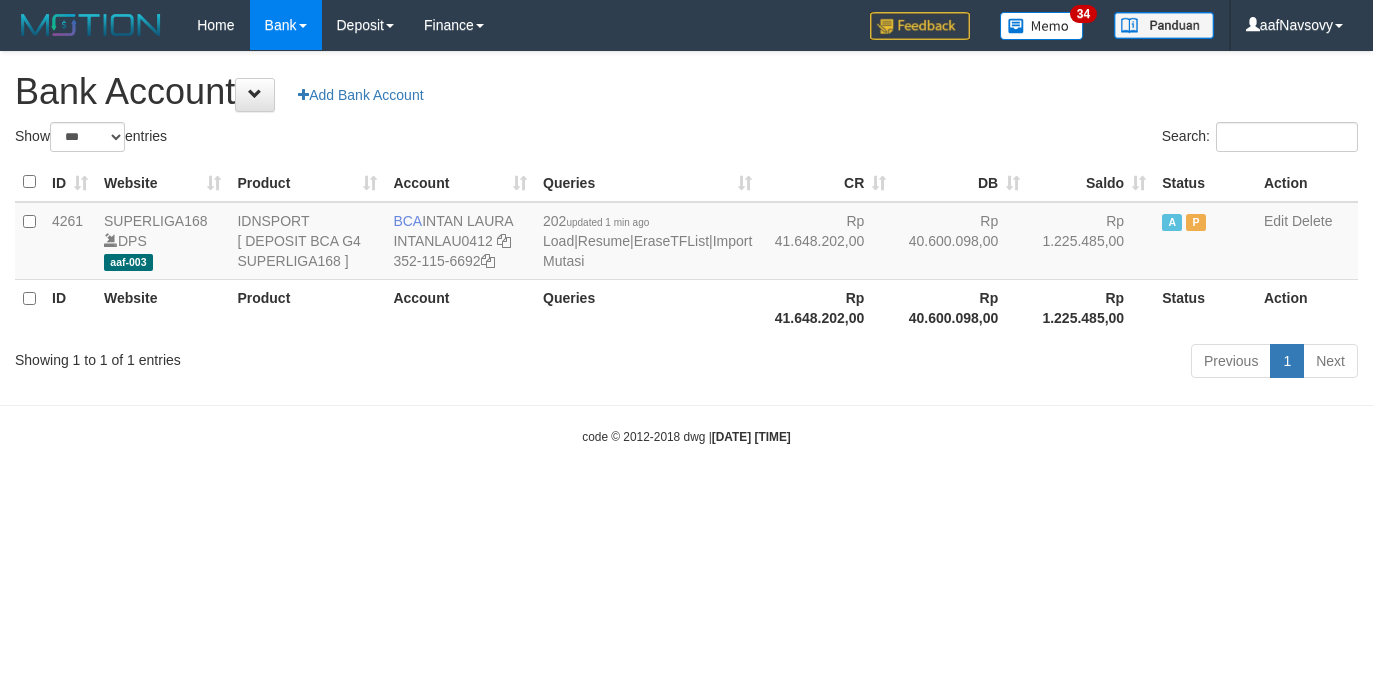select on "***" 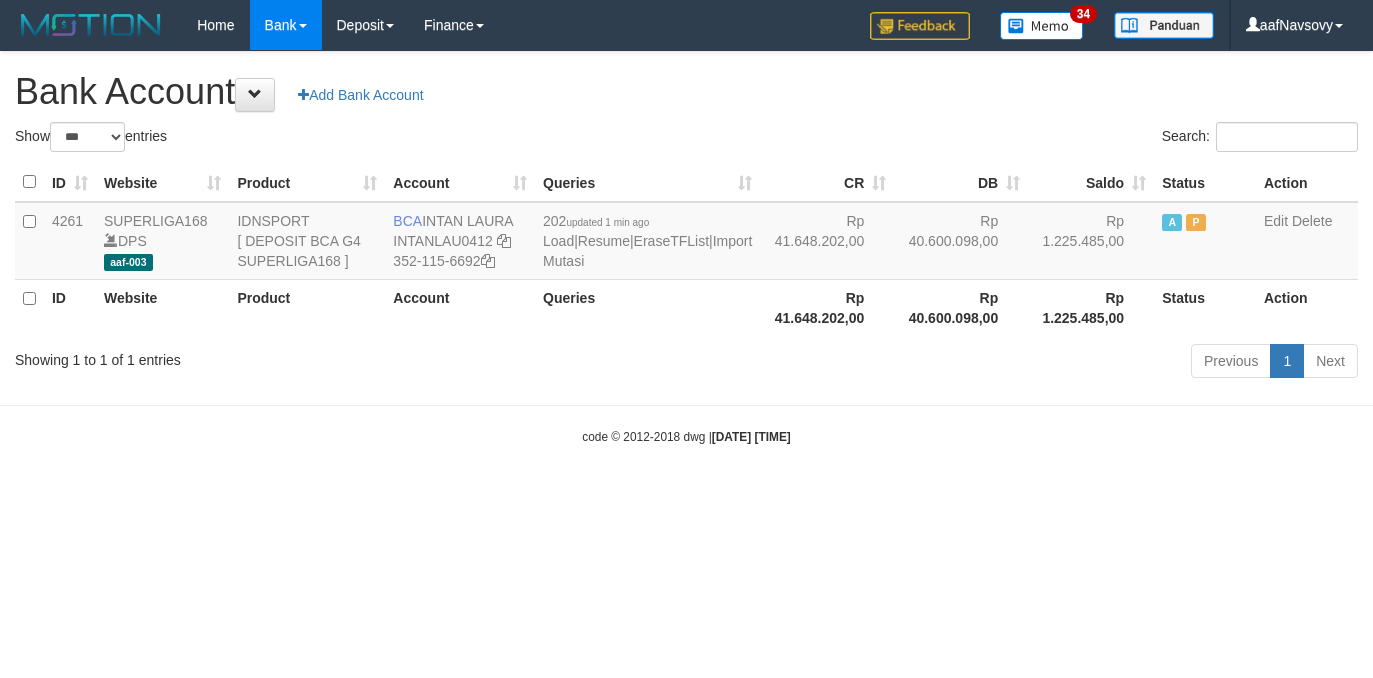 scroll, scrollTop: 0, scrollLeft: 0, axis: both 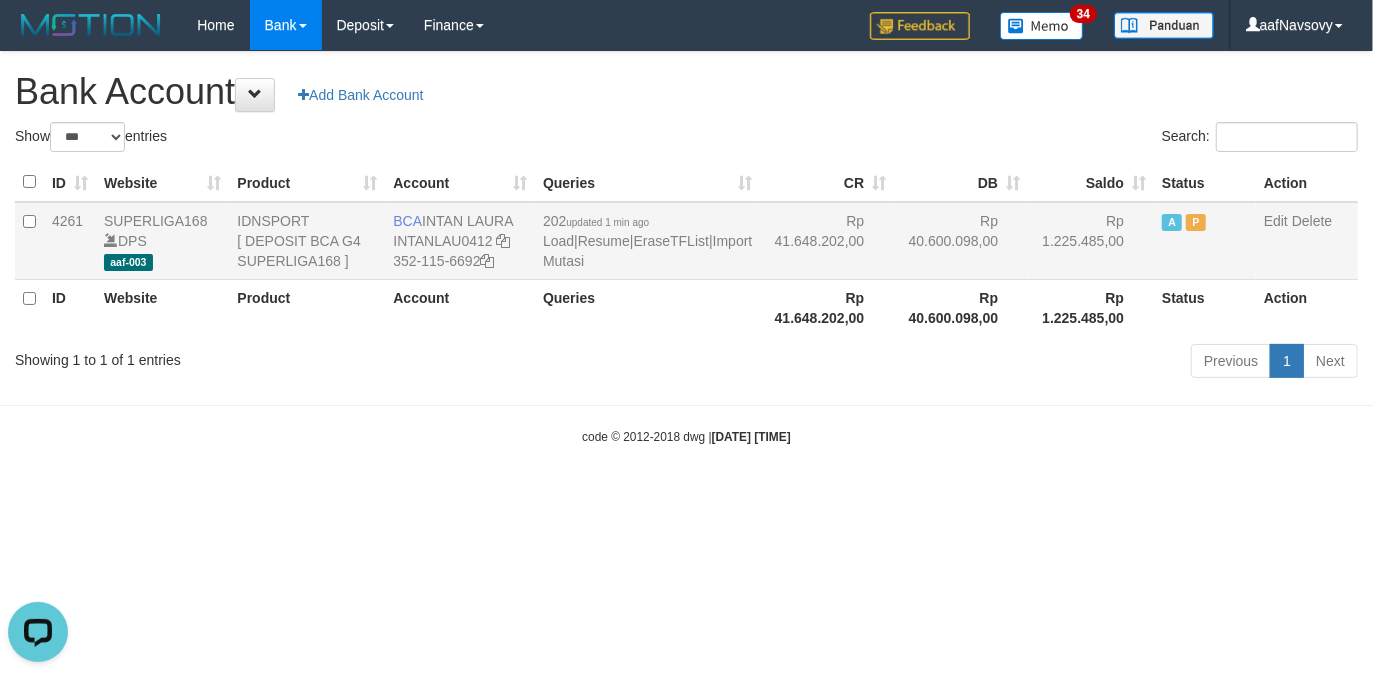 click on "202  updated 1 min ago
Load
|
Resume
|
EraseTFList
|
Import Mutasi" at bounding box center (647, 241) 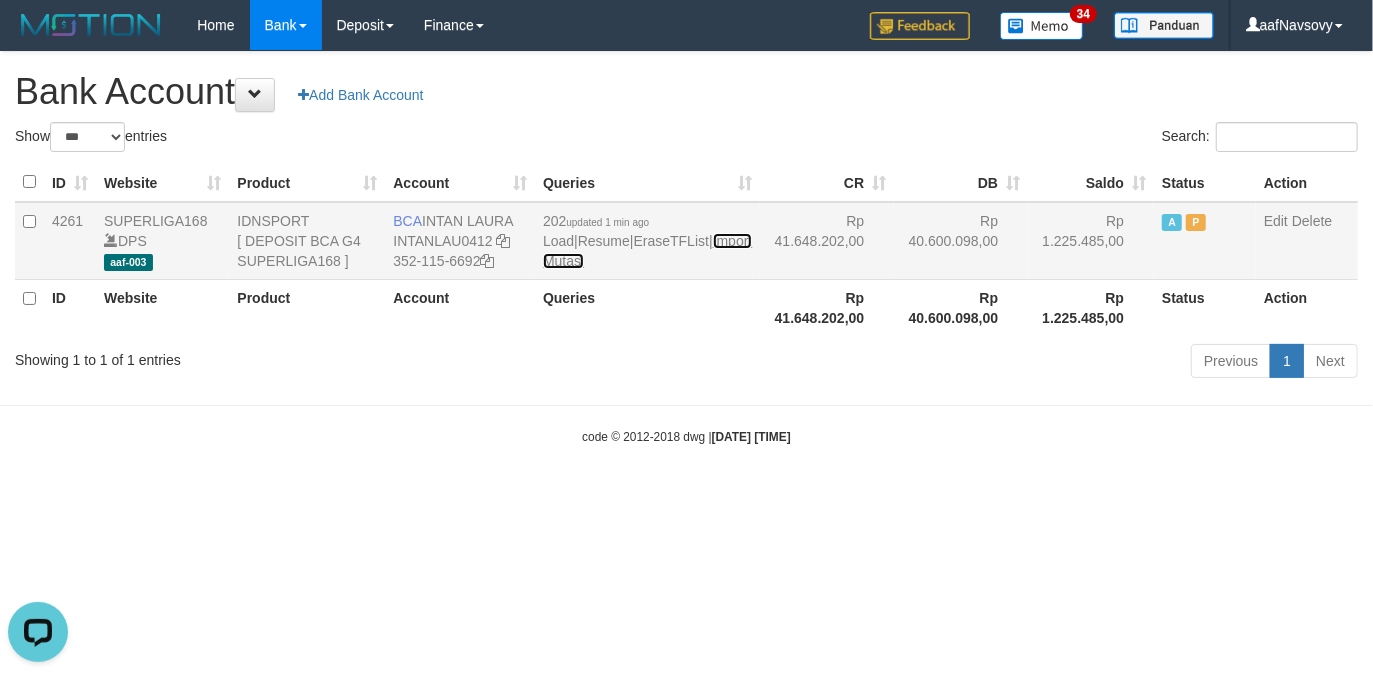 click on "Import Mutasi" at bounding box center (647, 251) 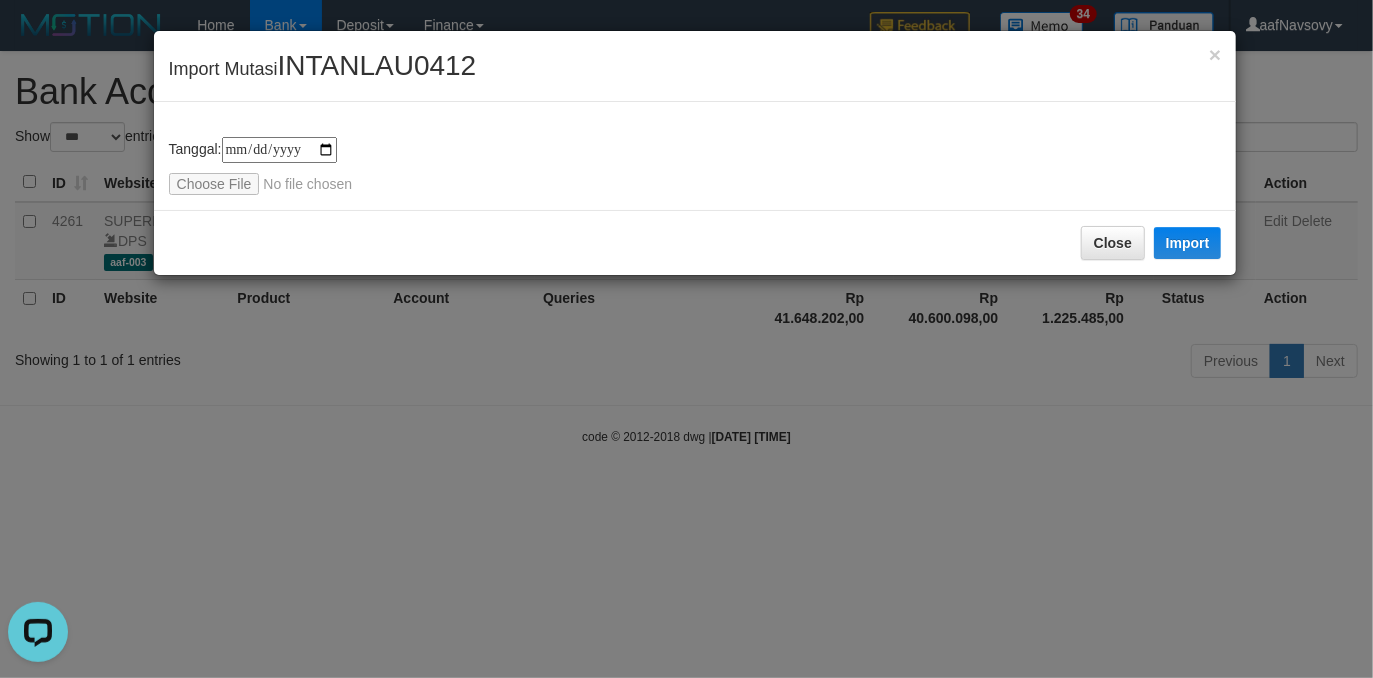 type on "**********" 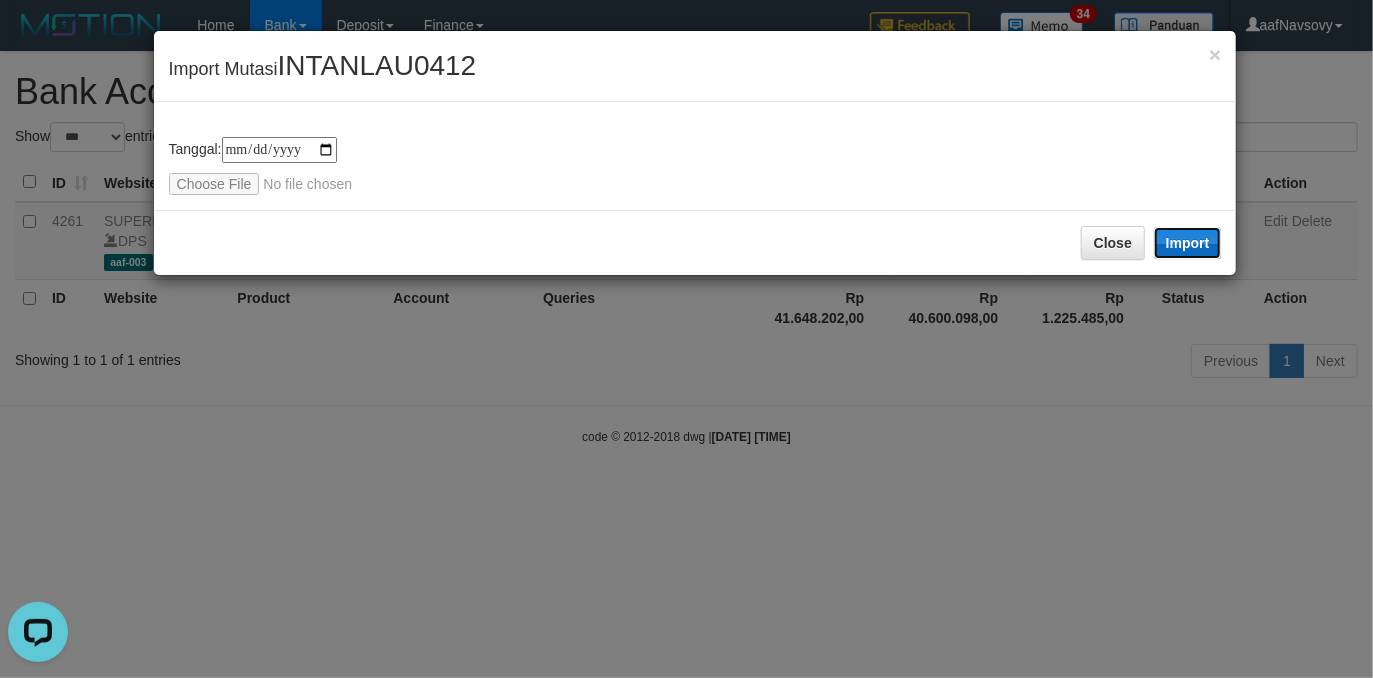 click on "Import" at bounding box center (1188, 243) 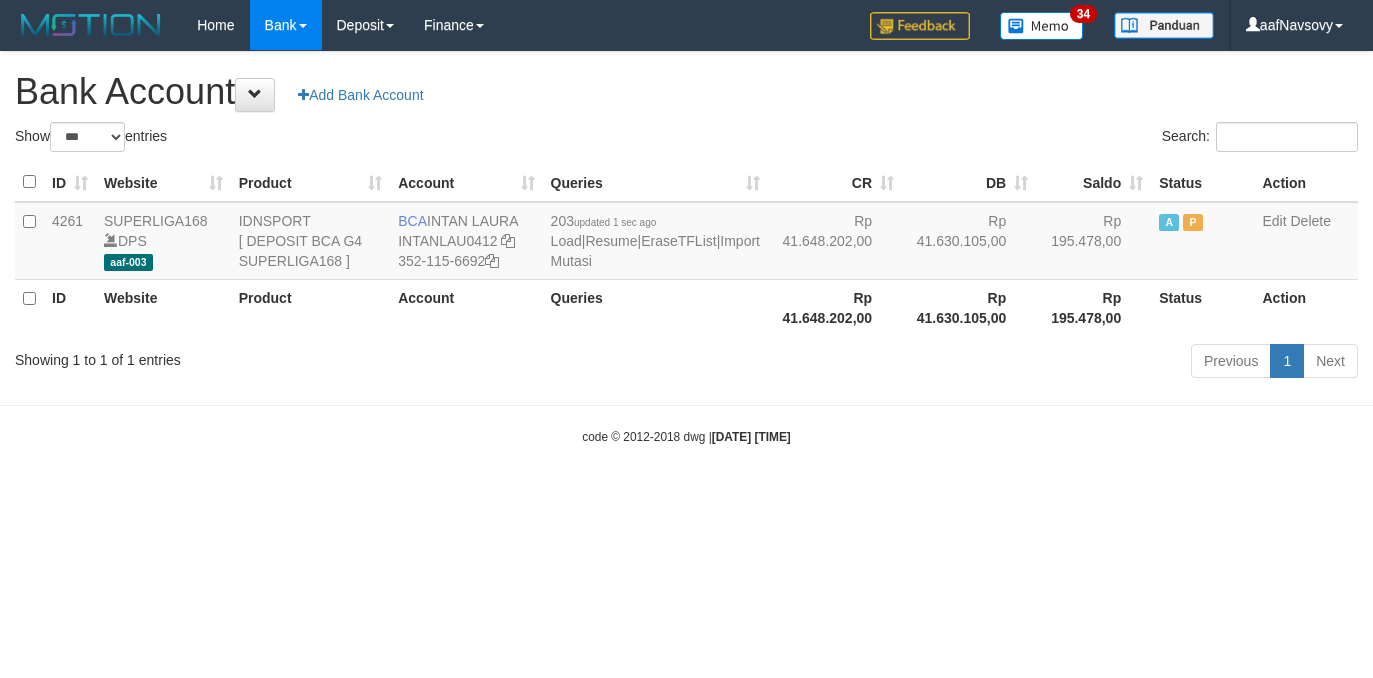 select on "***" 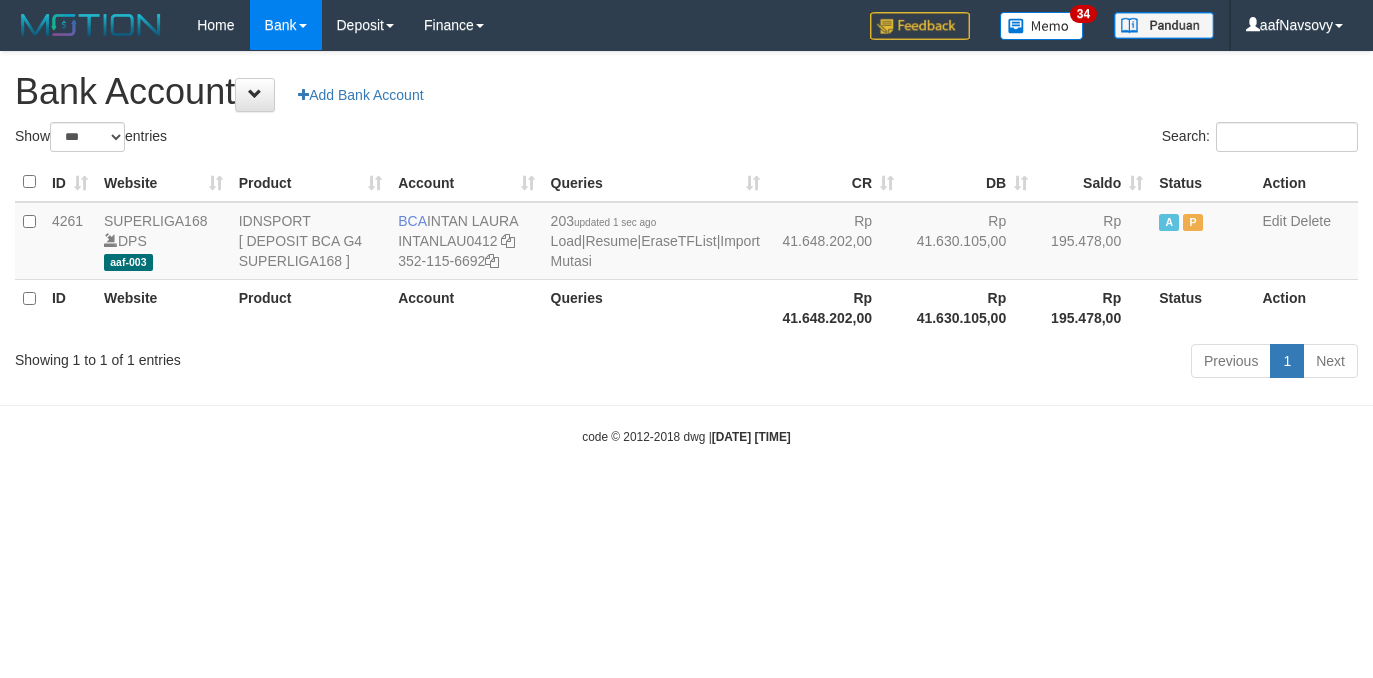 scroll, scrollTop: 0, scrollLeft: 0, axis: both 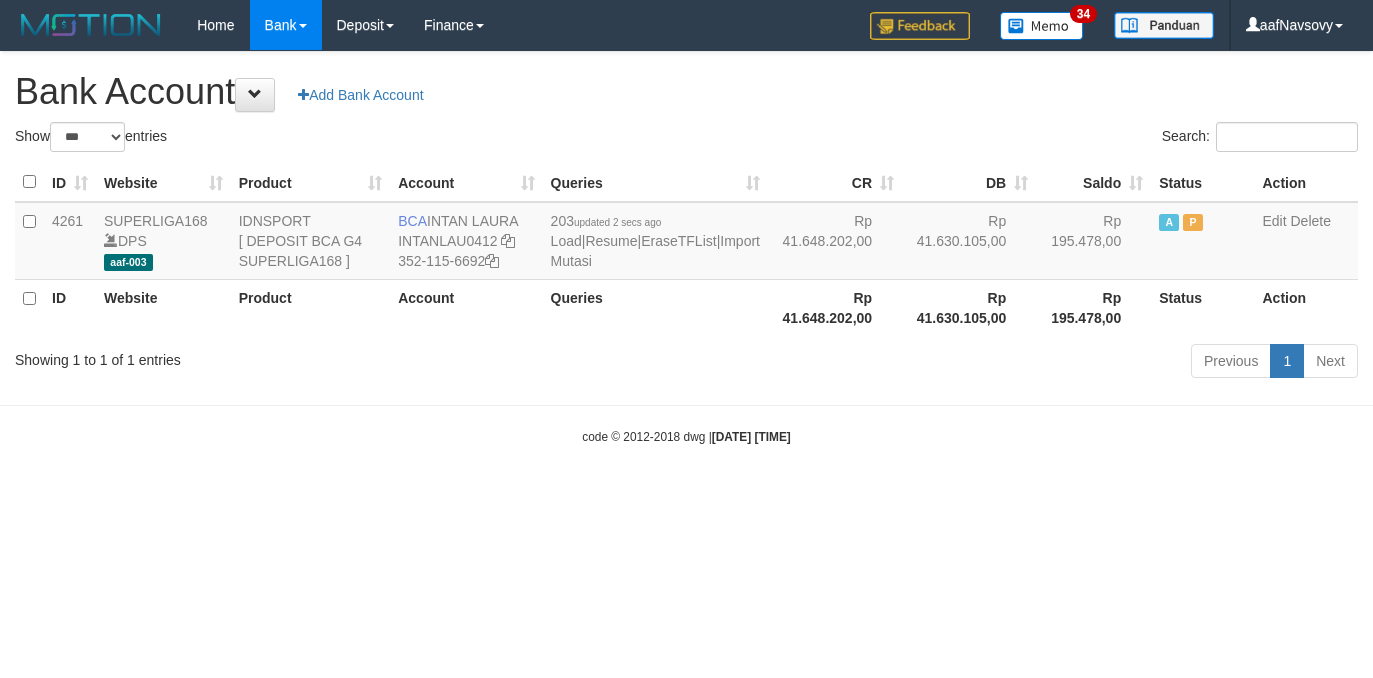 select on "***" 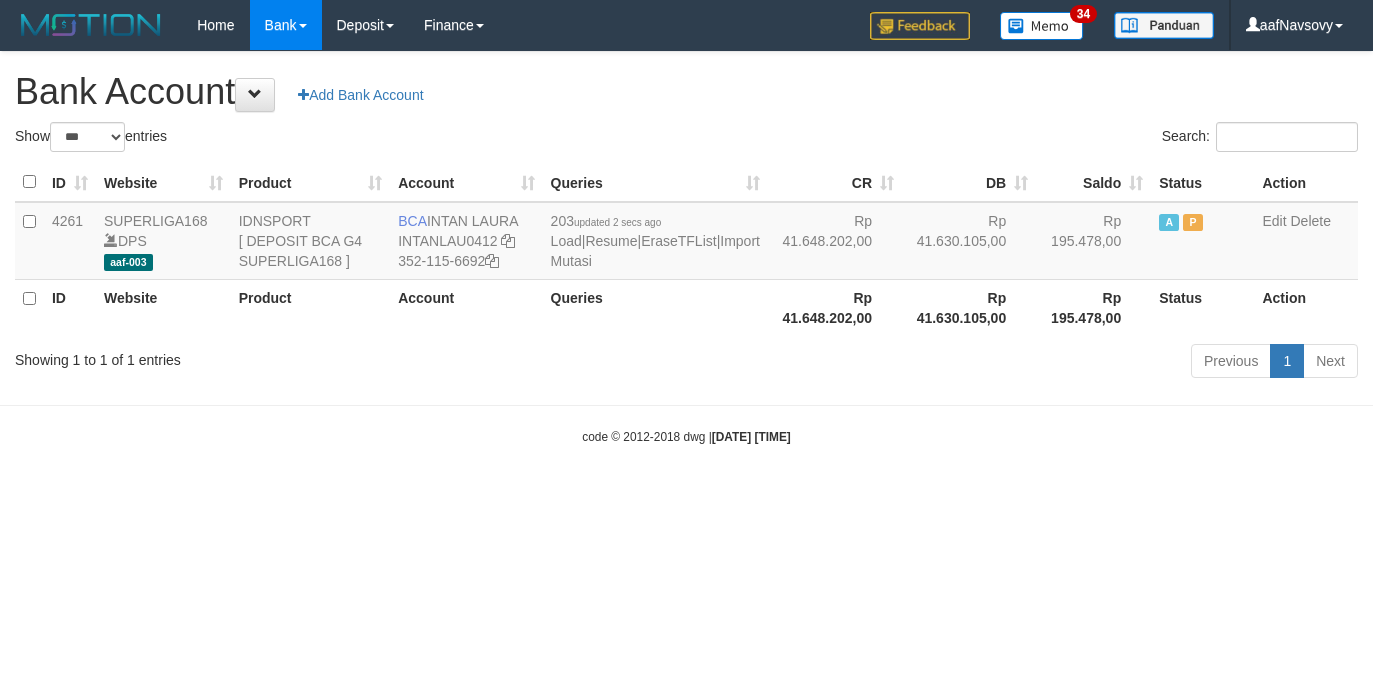 scroll, scrollTop: 0, scrollLeft: 0, axis: both 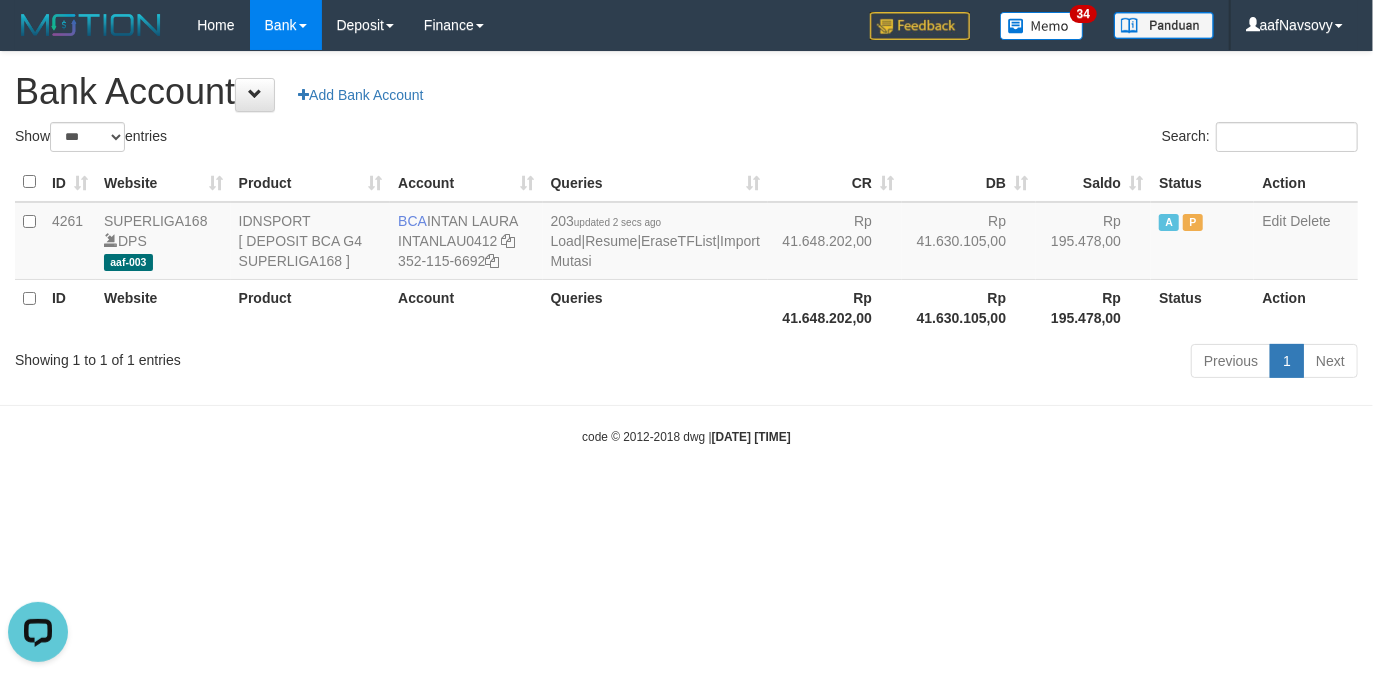 click on "Toggle navigation
Home
Bank
Account List
Load
By Website
Group
[ISPORT]													SUPERLIGA168
By Load Group (DPS)" at bounding box center [686, 248] 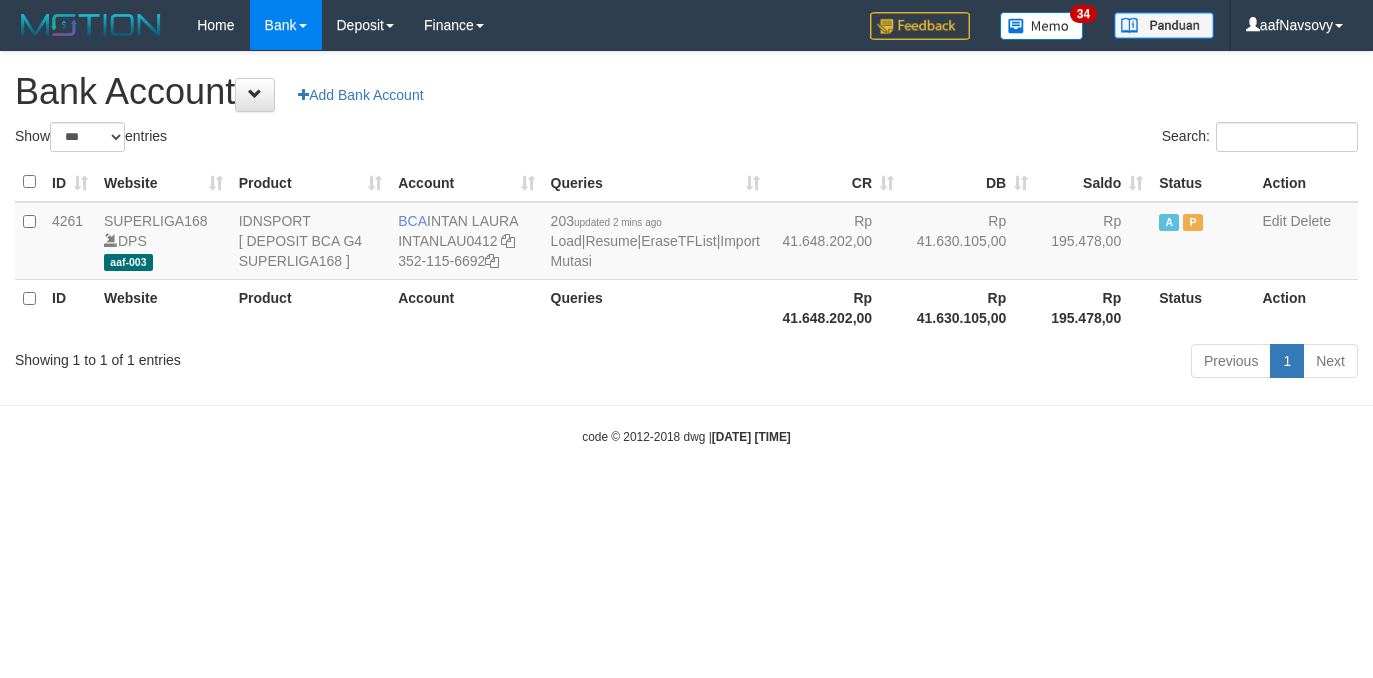 select on "***" 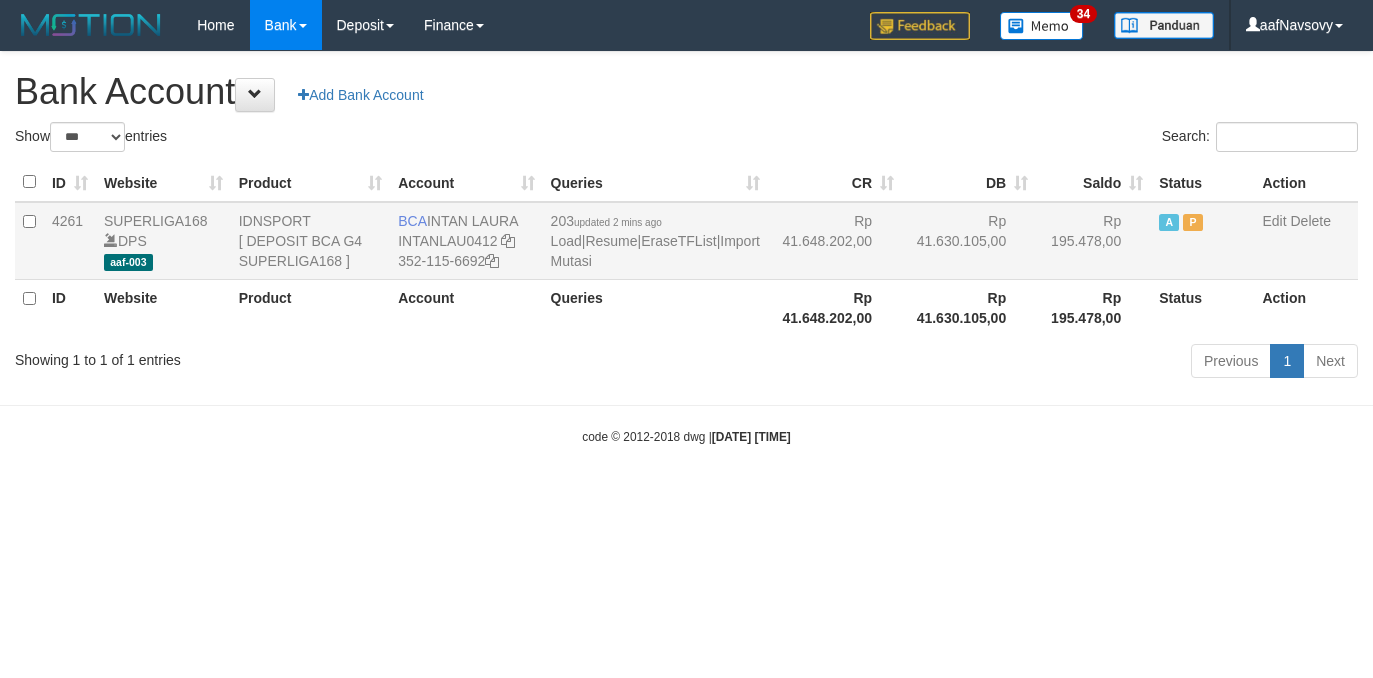 scroll, scrollTop: 0, scrollLeft: 0, axis: both 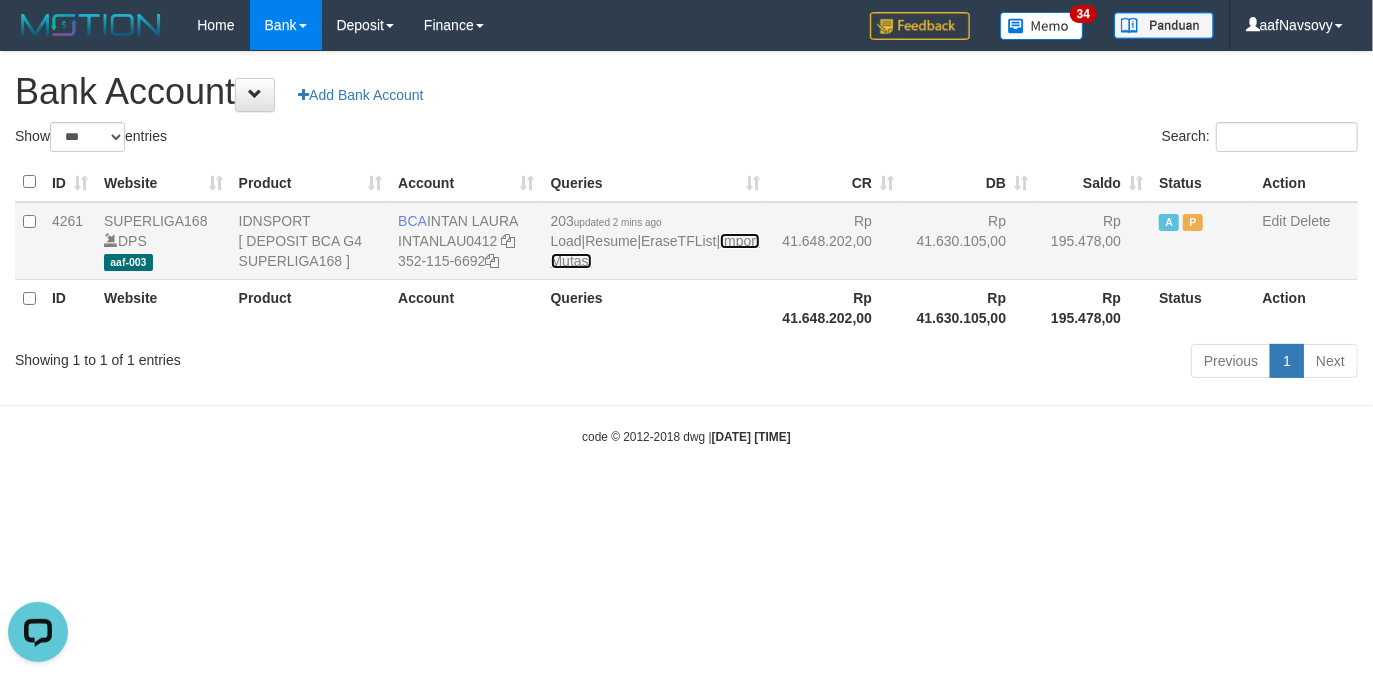 click on "Import Mutasi" at bounding box center (655, 251) 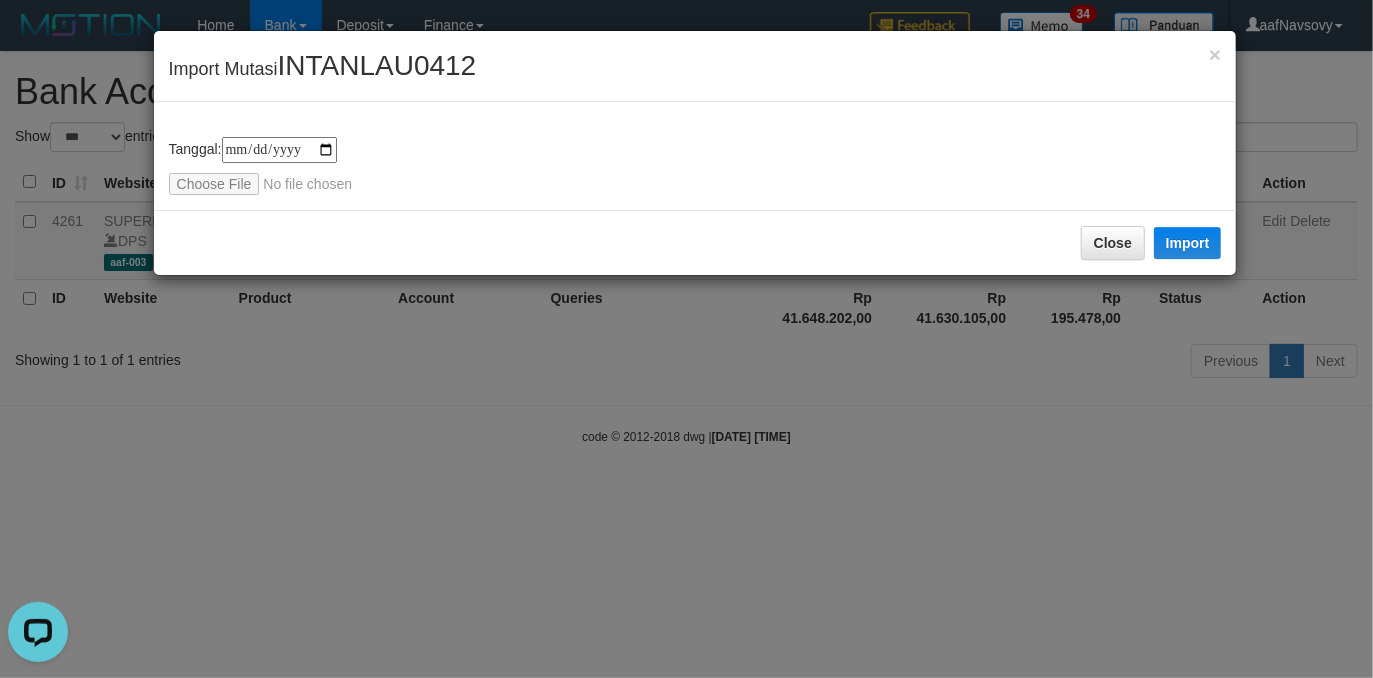 type on "**********" 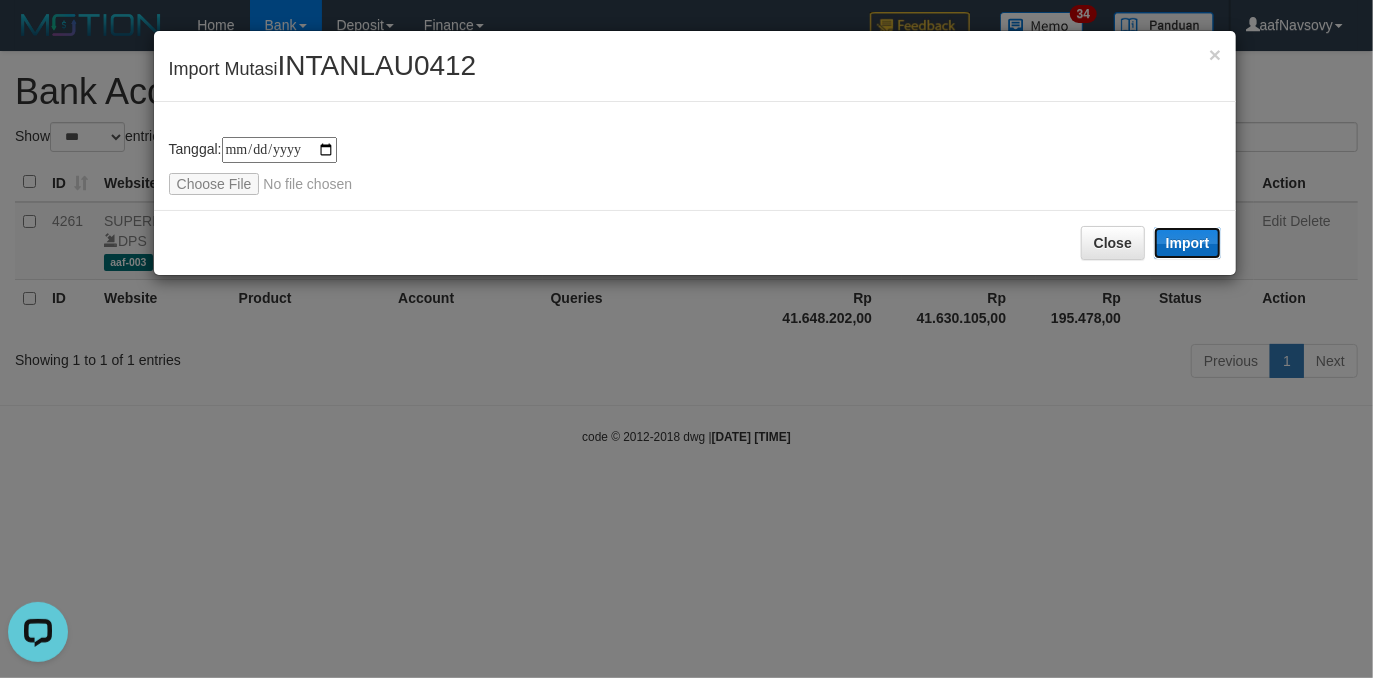 click on "Import" at bounding box center (1188, 243) 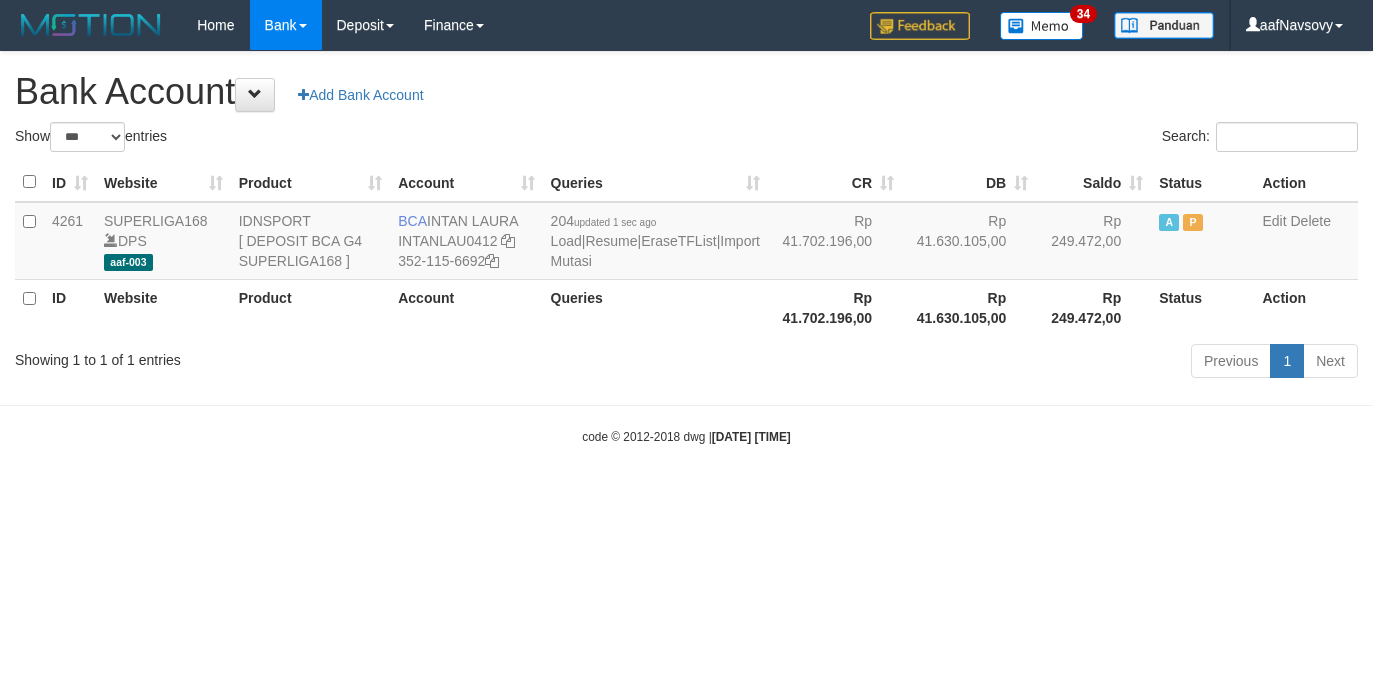 select on "***" 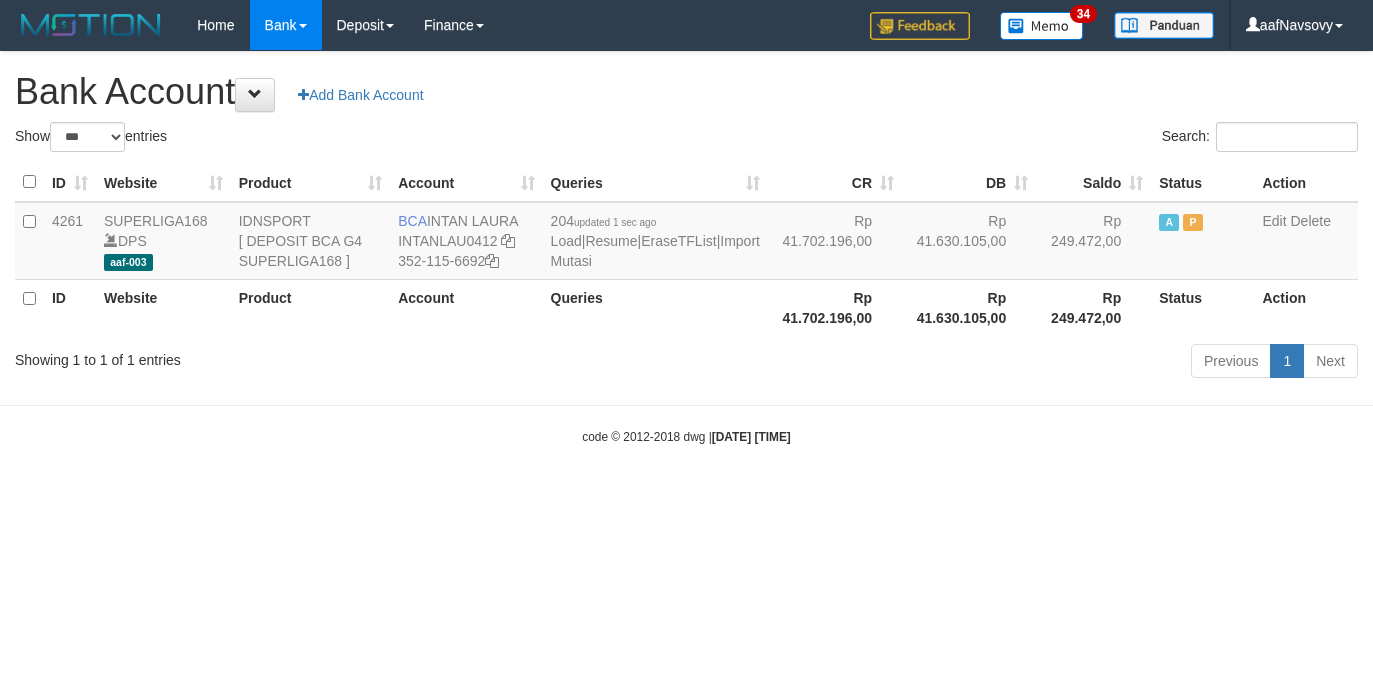 scroll, scrollTop: 0, scrollLeft: 0, axis: both 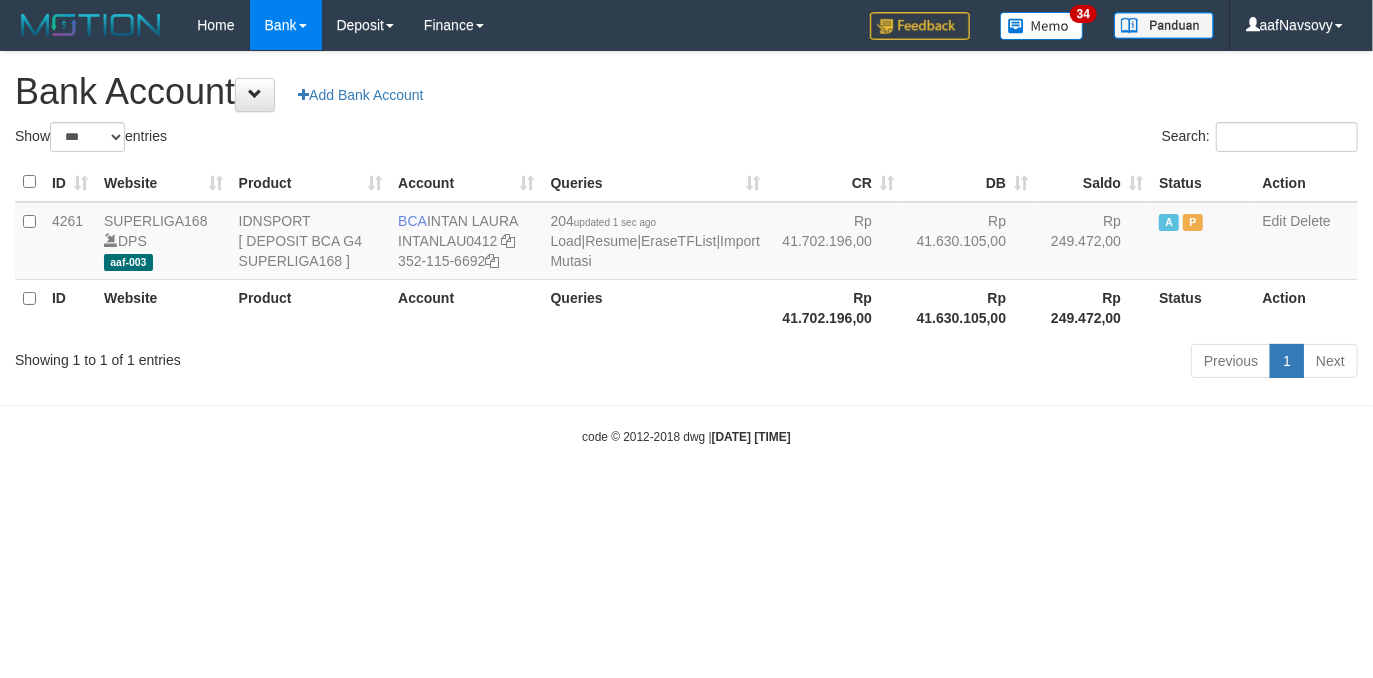 click on "Toggle navigation
Home
Bank
Account List
Load
By Website
Group
[ISPORT]													SUPERLIGA168
By Load Group (DPS)
34" at bounding box center [686, 248] 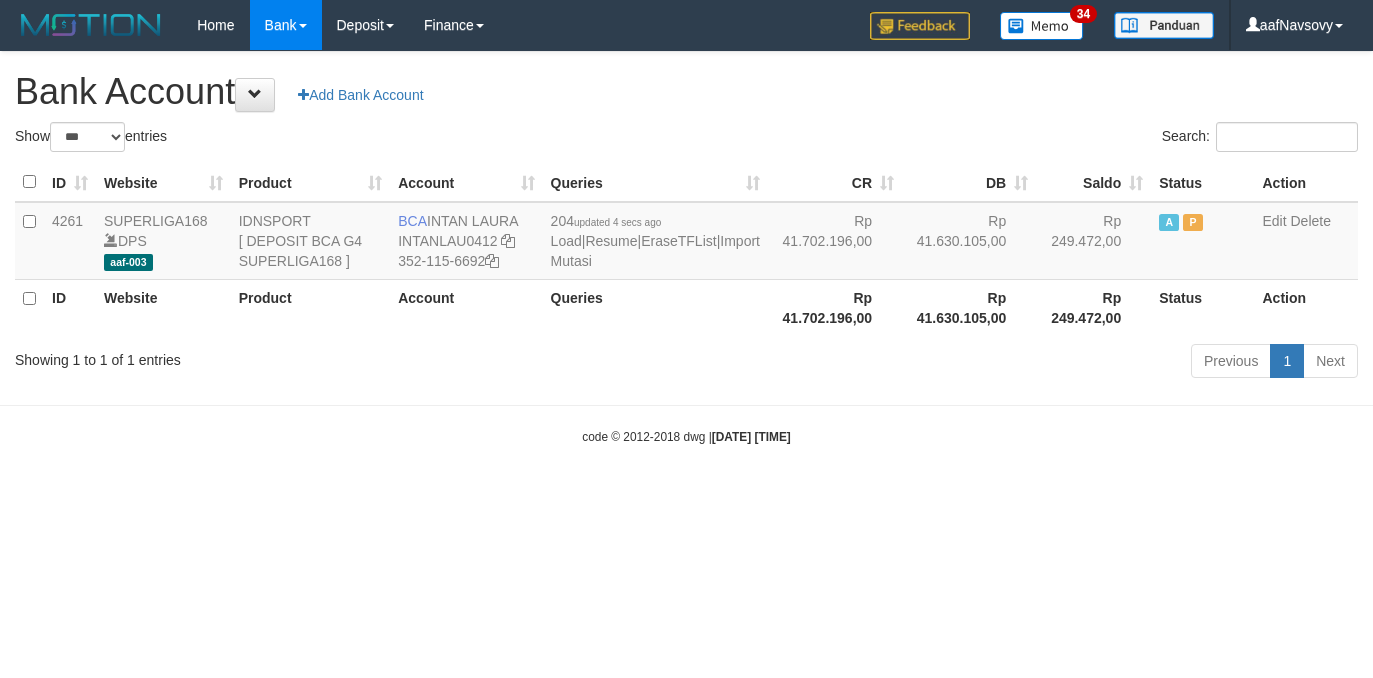 select on "***" 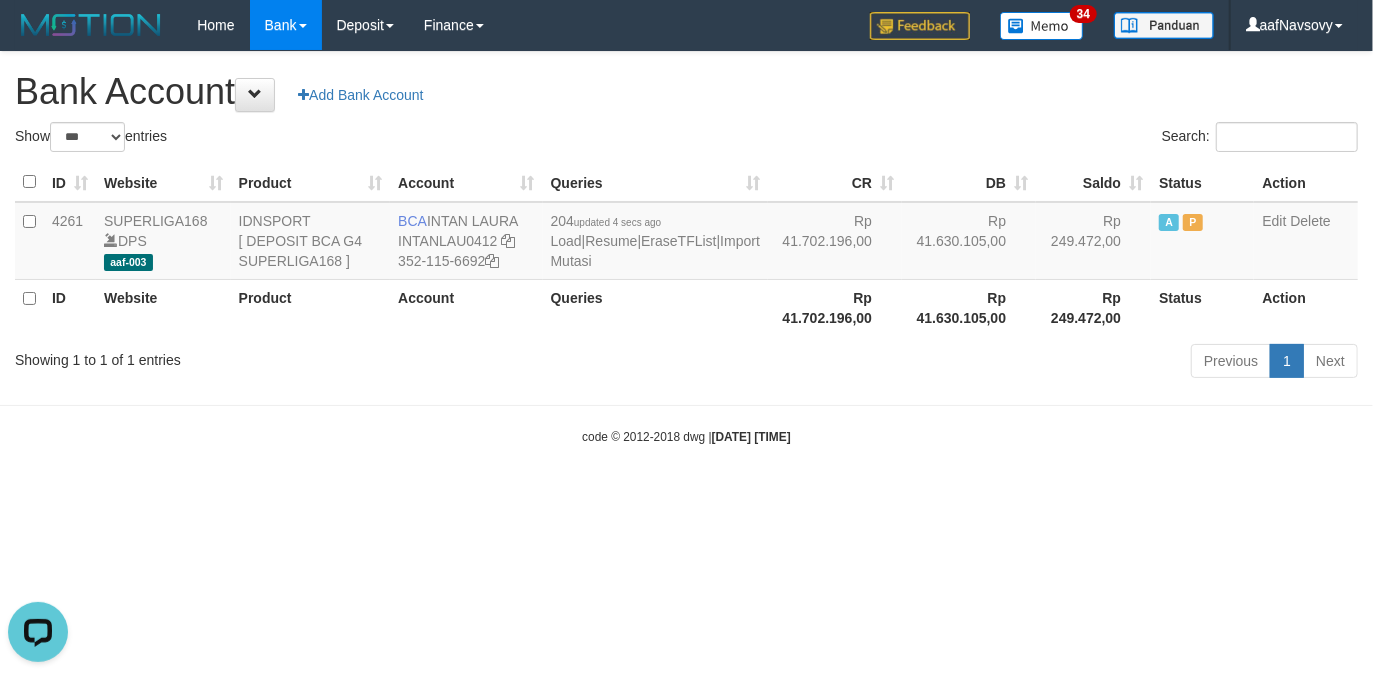 scroll, scrollTop: 0, scrollLeft: 0, axis: both 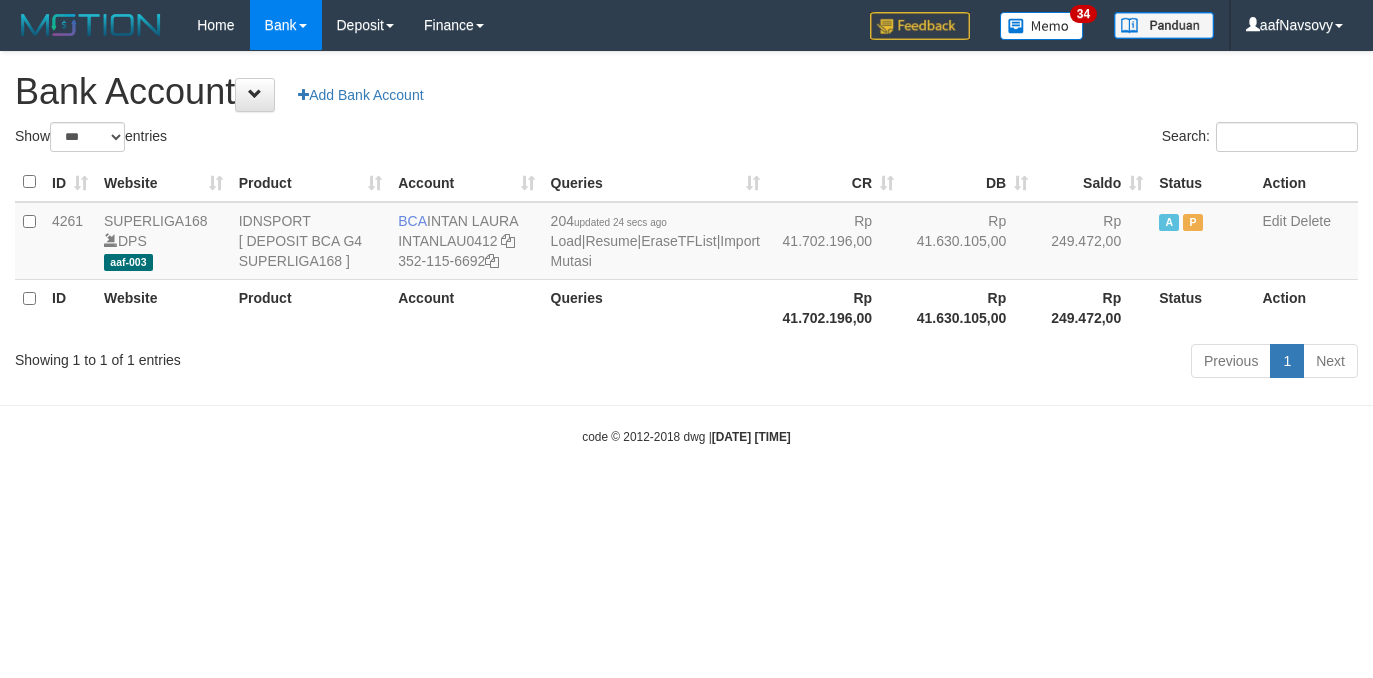 select on "***" 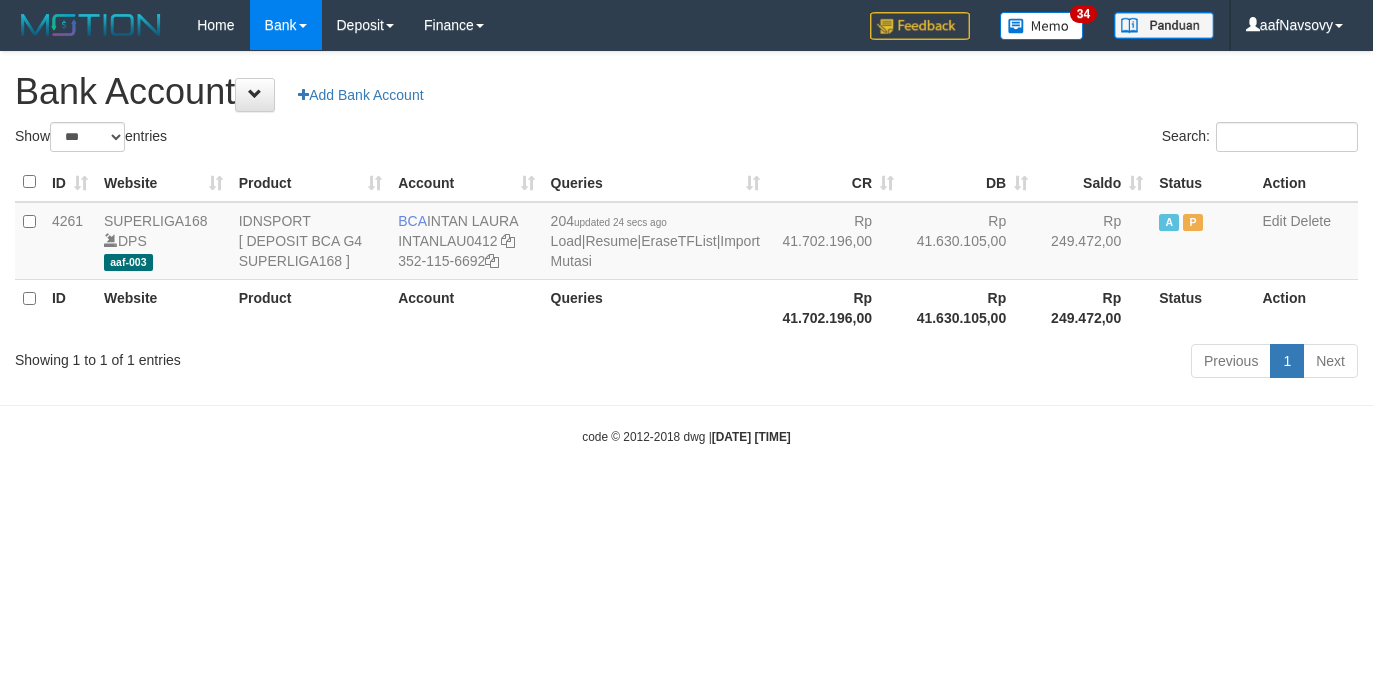 scroll, scrollTop: 0, scrollLeft: 0, axis: both 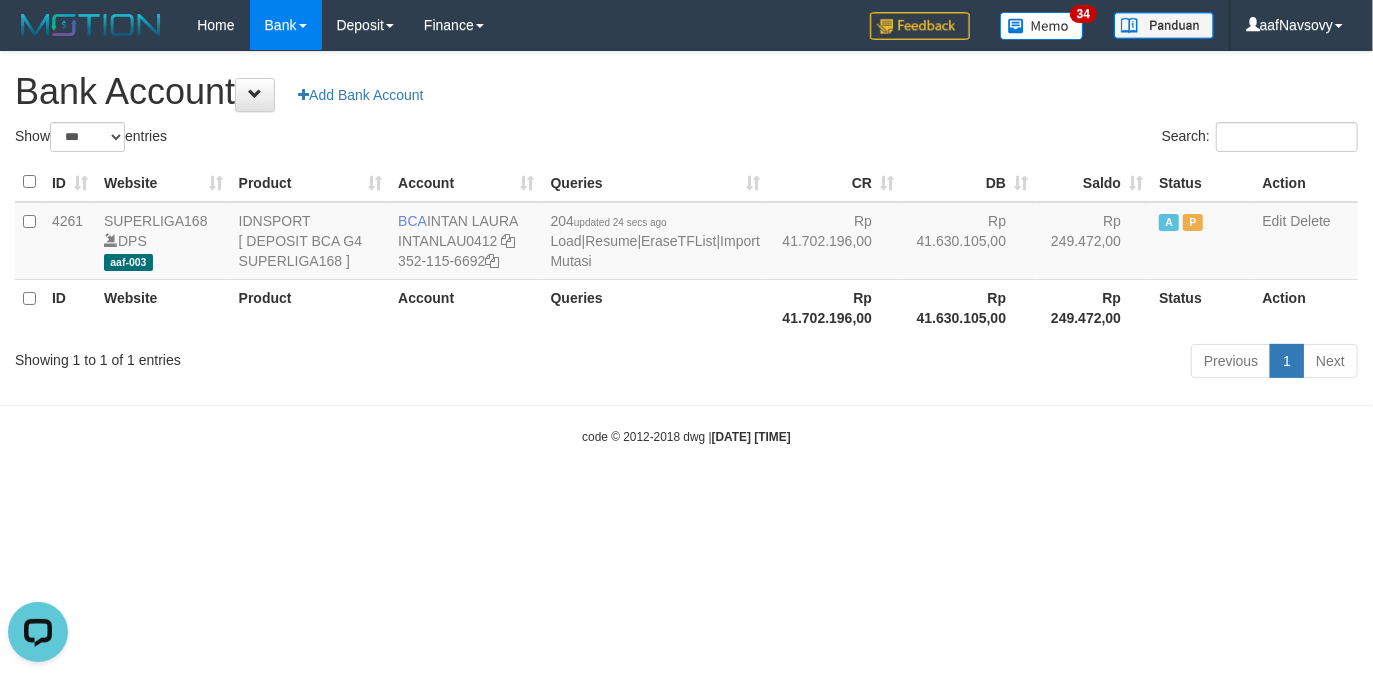 drag, startPoint x: 476, startPoint y: 501, endPoint x: 477, endPoint y: 545, distance: 44.011364 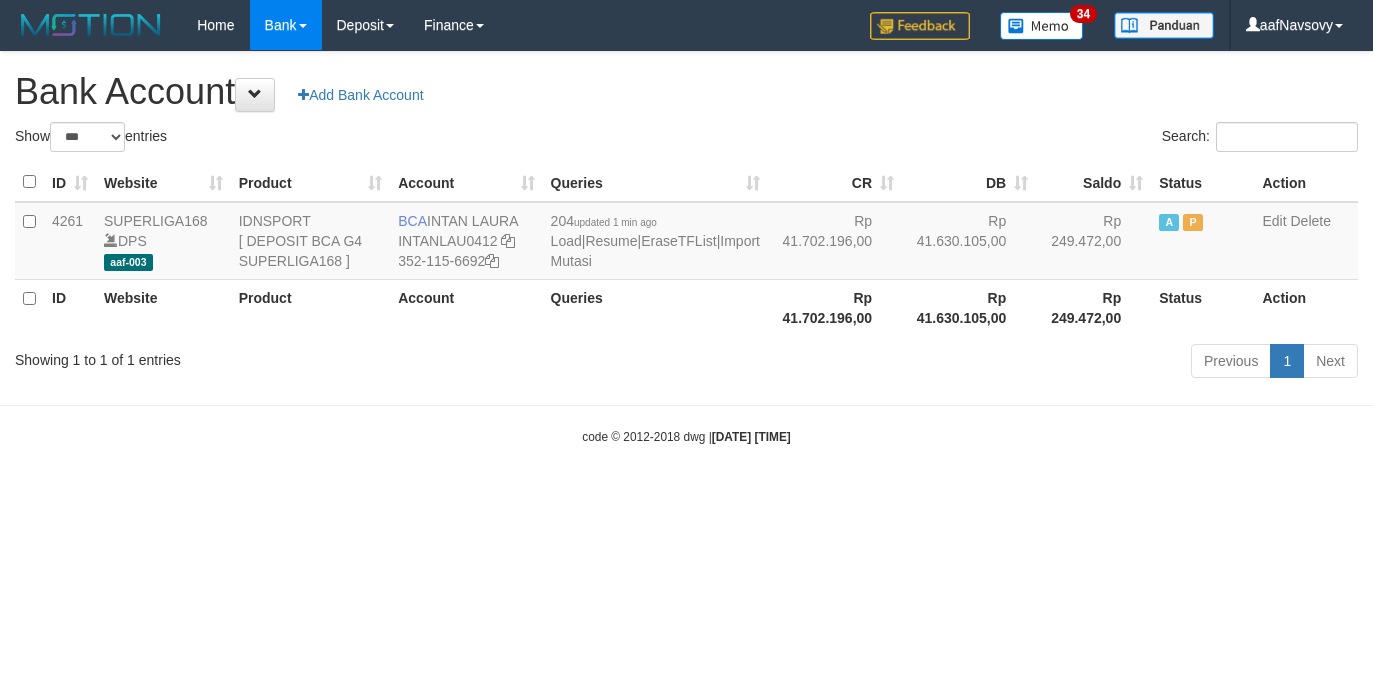 select on "***" 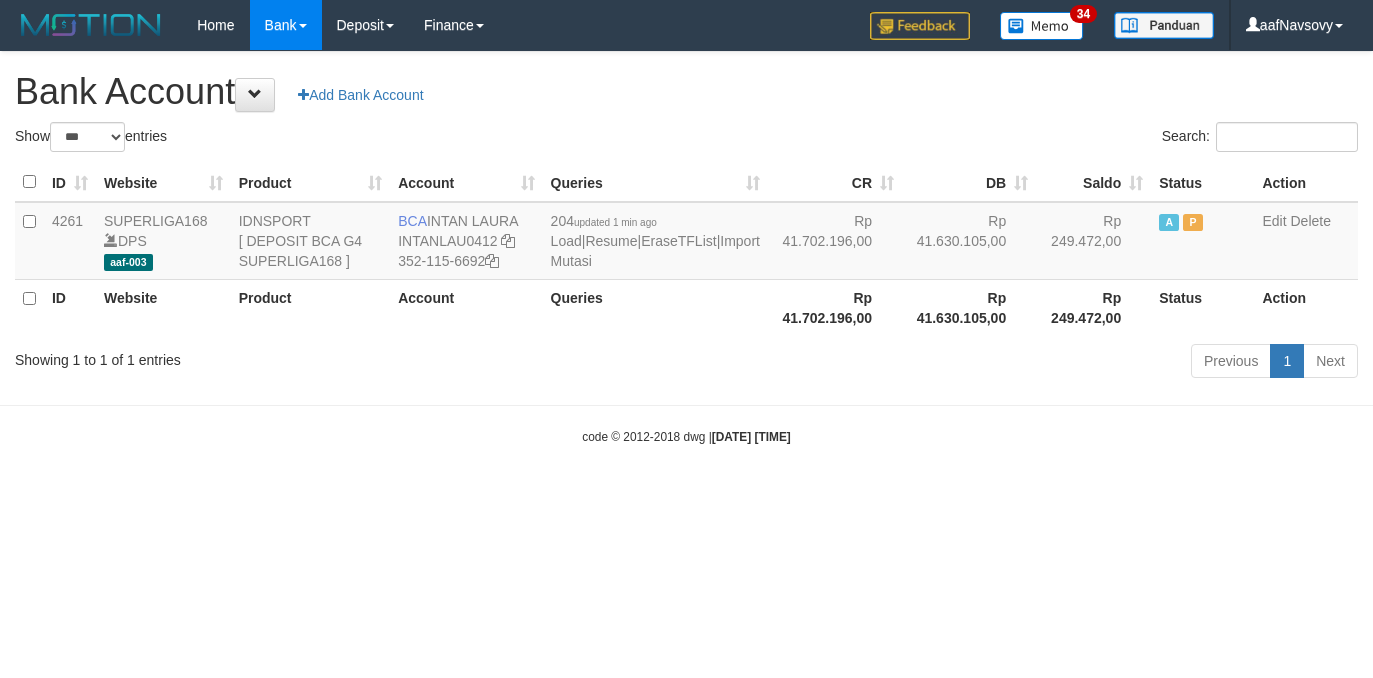 scroll, scrollTop: 0, scrollLeft: 0, axis: both 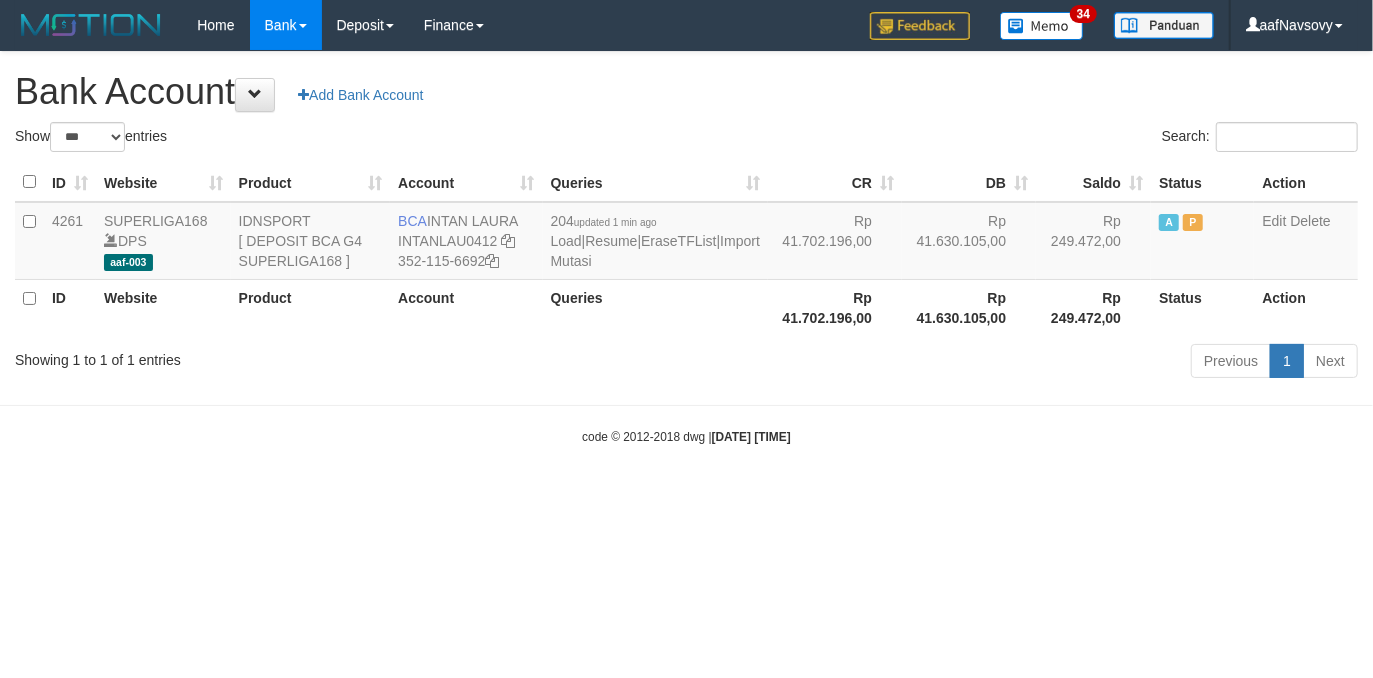 click on "Toggle navigation
Home
Bank
Account List
Load
By Website
Group
[ISPORT]													SUPERLIGA168
By Load Group (DPS)" at bounding box center [686, 248] 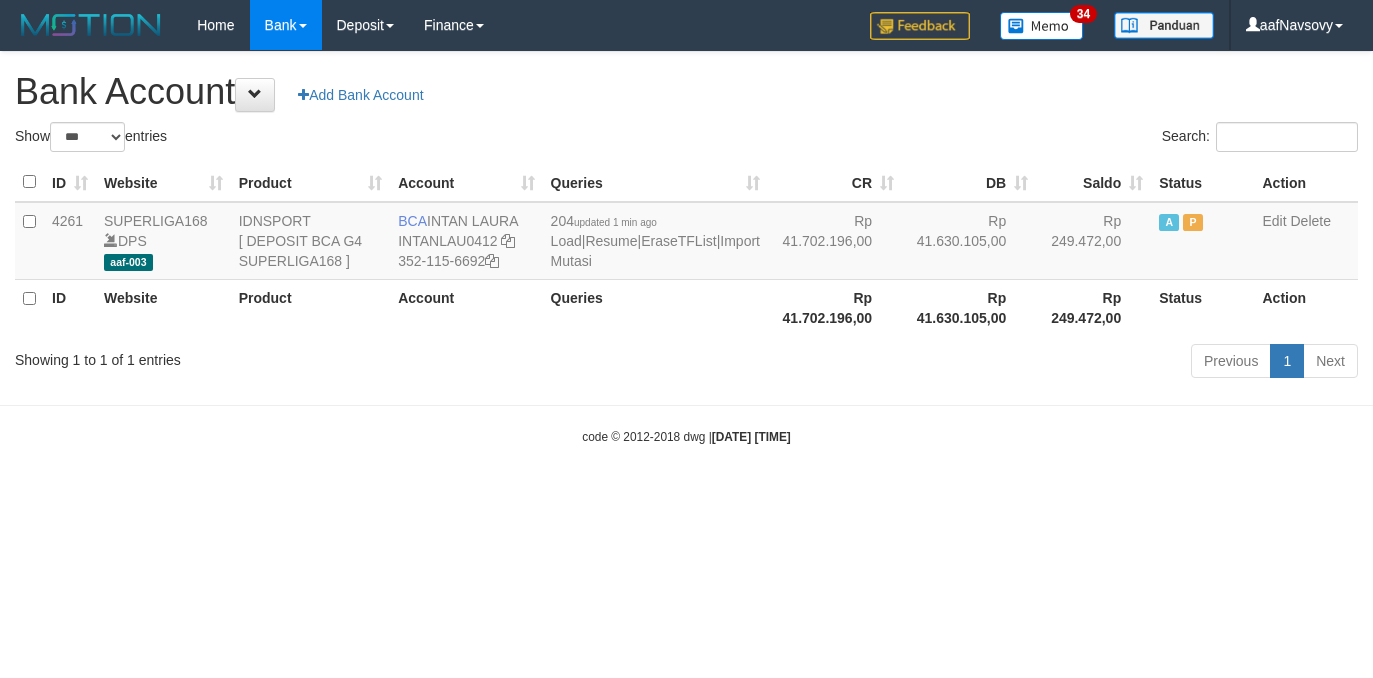 select on "***" 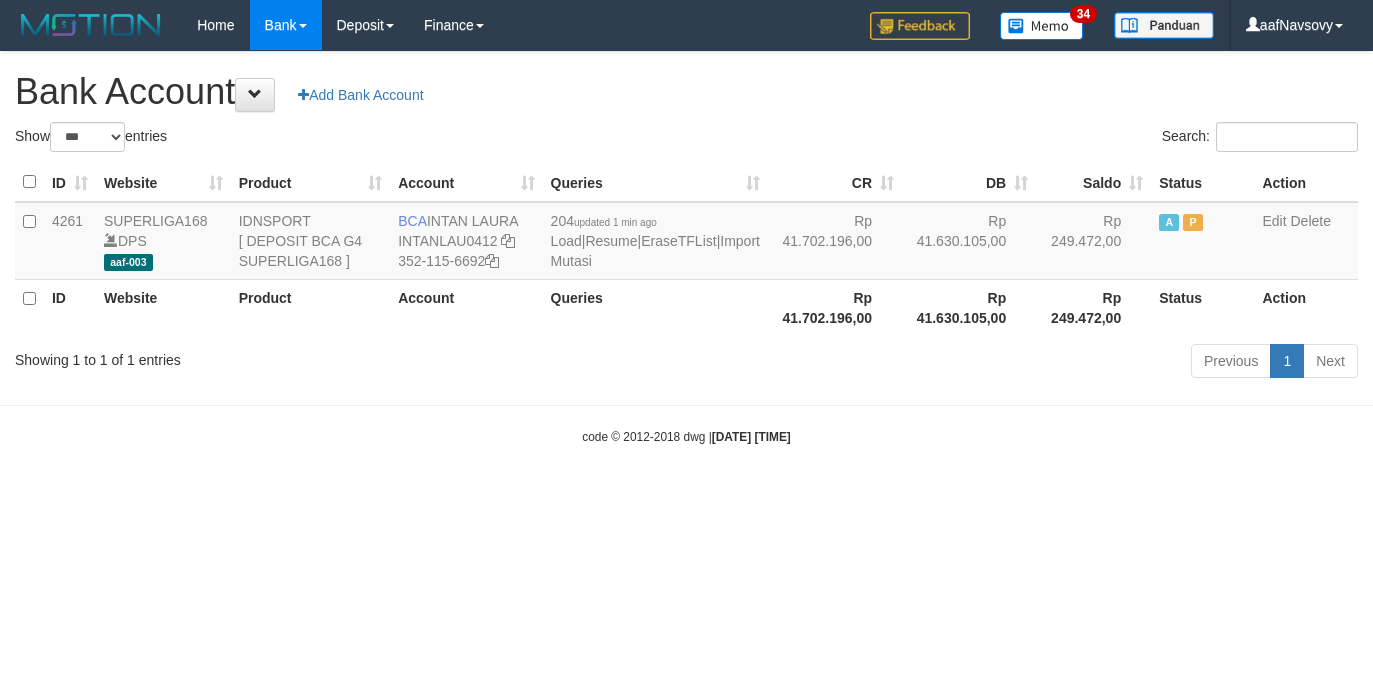 scroll, scrollTop: 0, scrollLeft: 0, axis: both 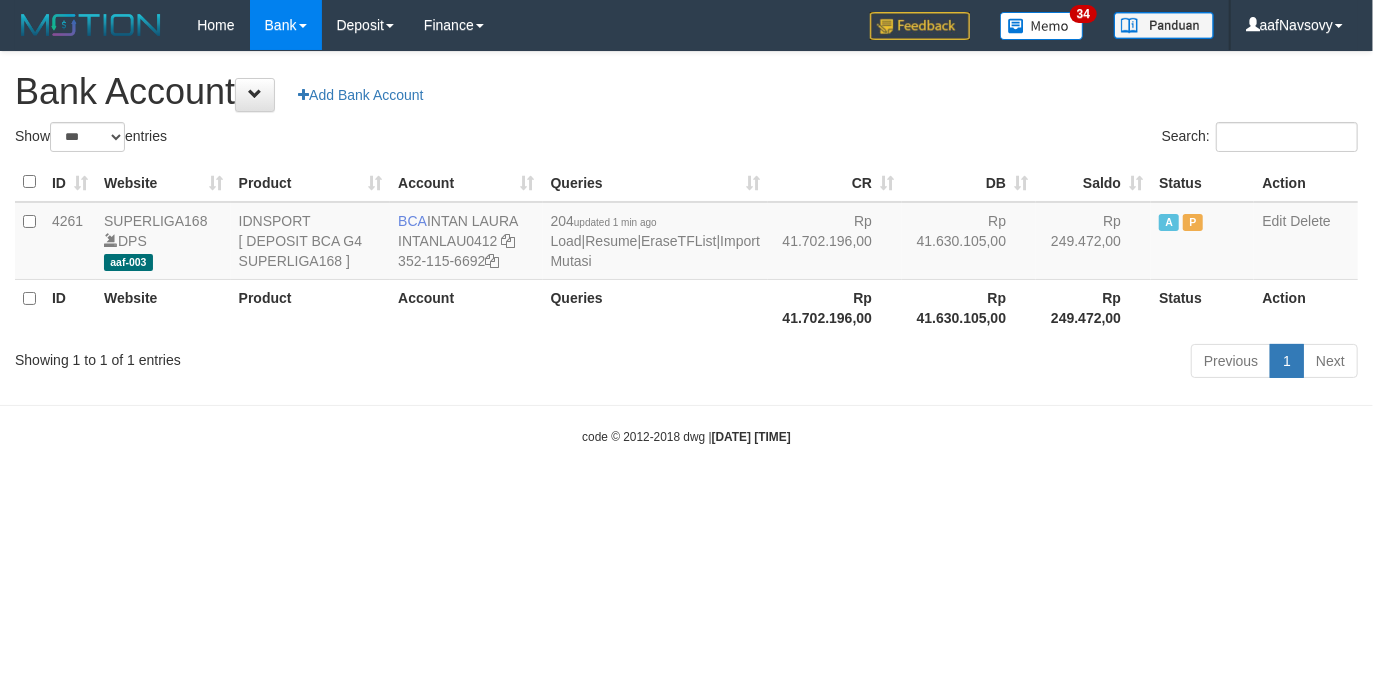 click on "Toggle navigation
Home
Bank
Account List
Load
By Website
Group
[ISPORT]													SUPERLIGA168
By Load Group (DPS)" at bounding box center (686, 248) 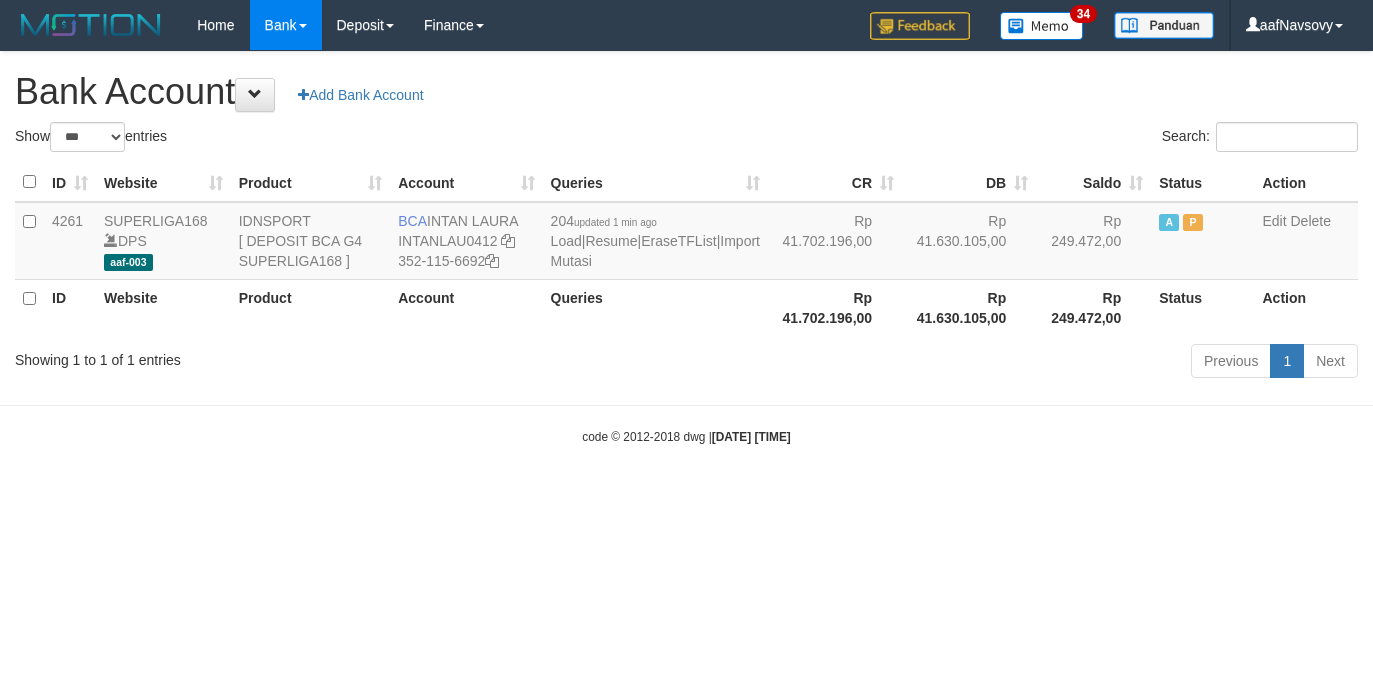 select on "***" 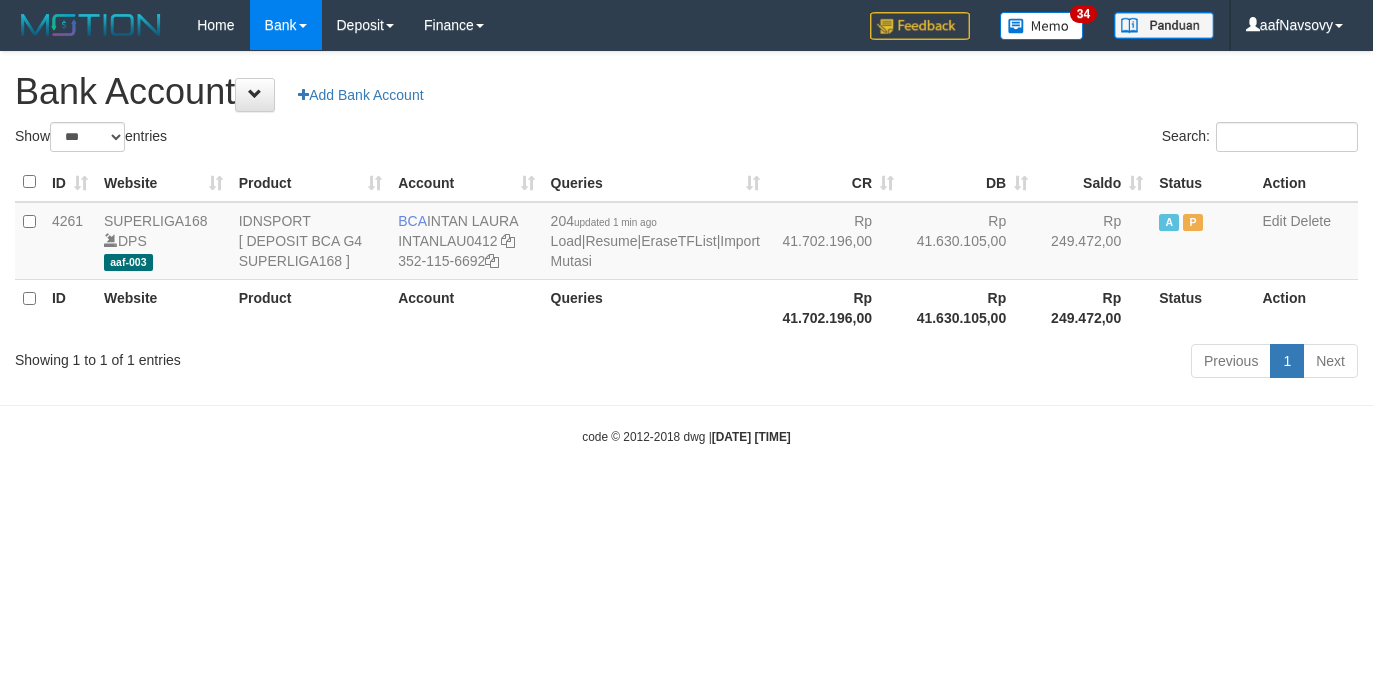 scroll, scrollTop: 0, scrollLeft: 0, axis: both 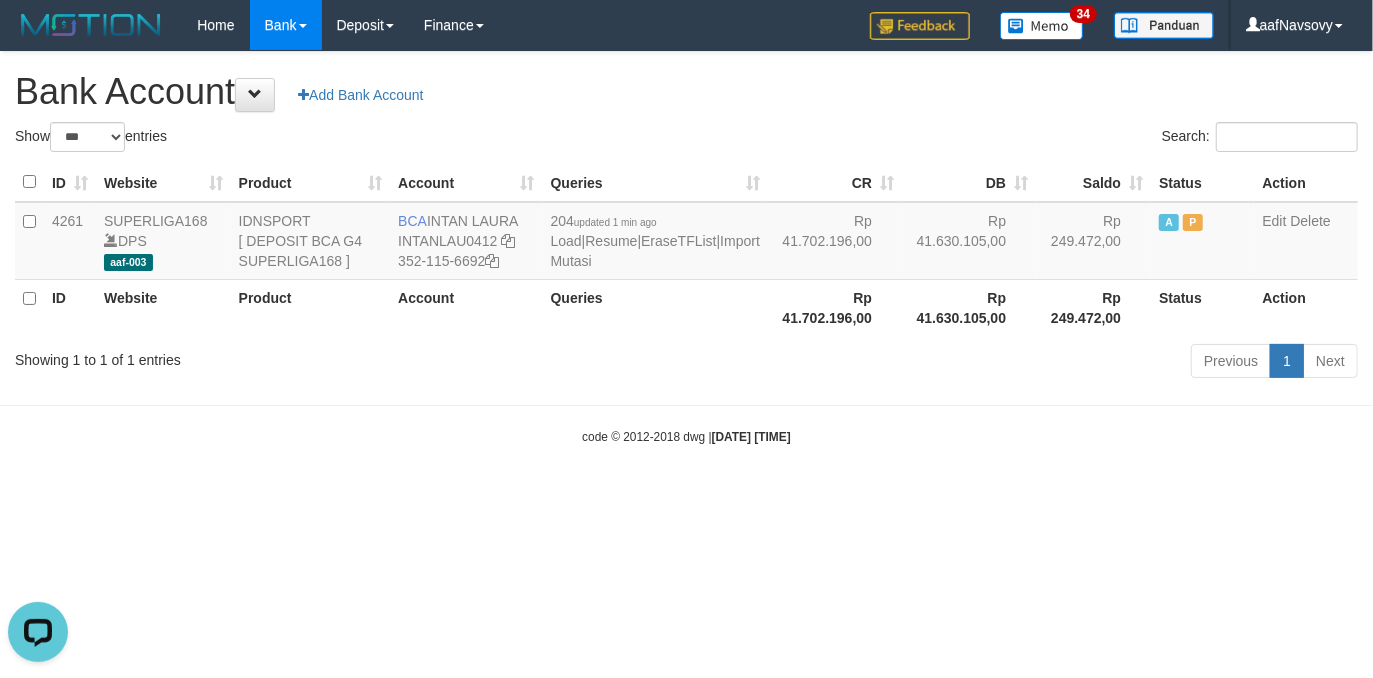 click on "code © 2012-2018 dwg |  2025/07/12 08:42:35" at bounding box center (686, 437) 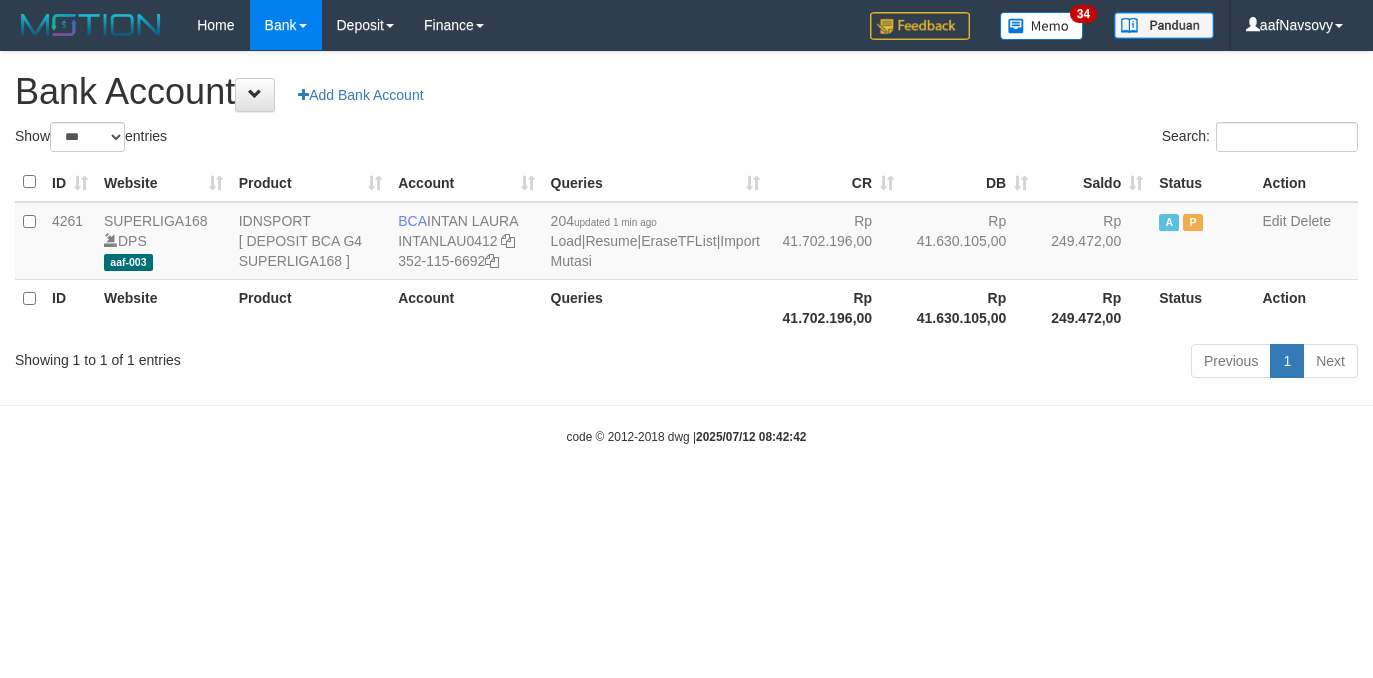 select on "***" 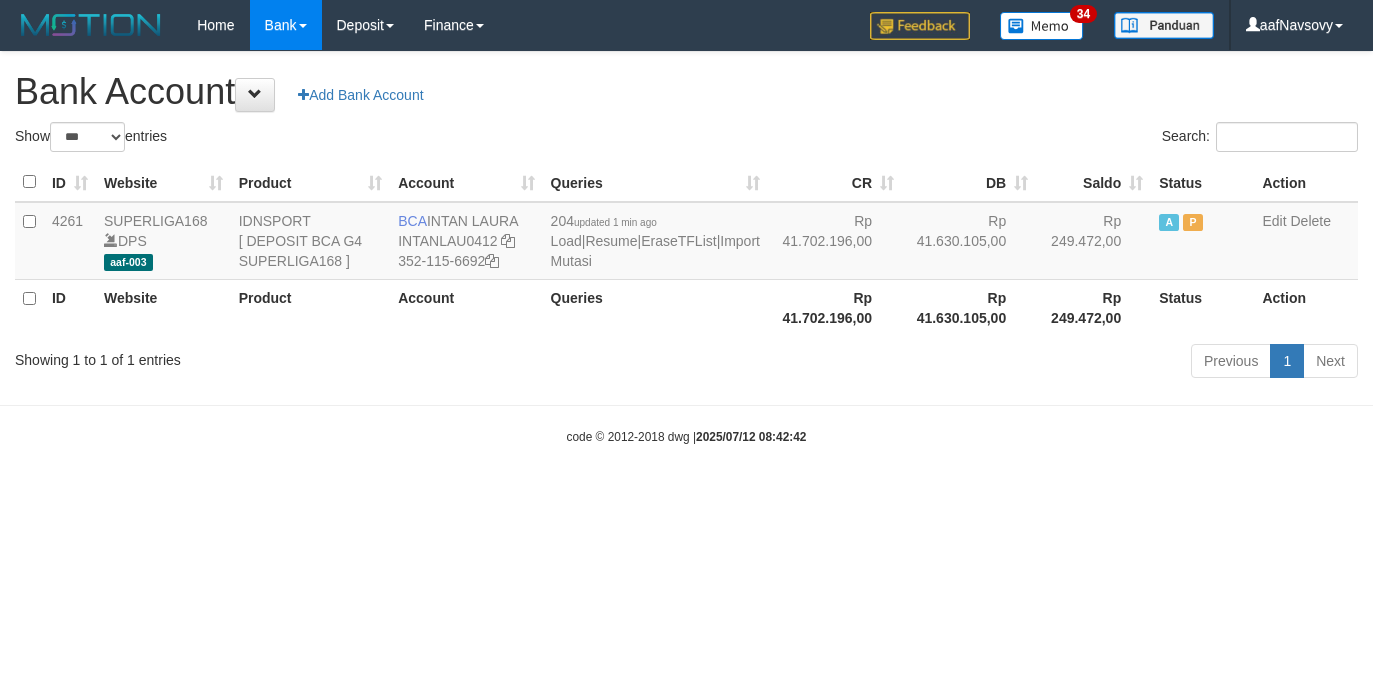 scroll, scrollTop: 0, scrollLeft: 0, axis: both 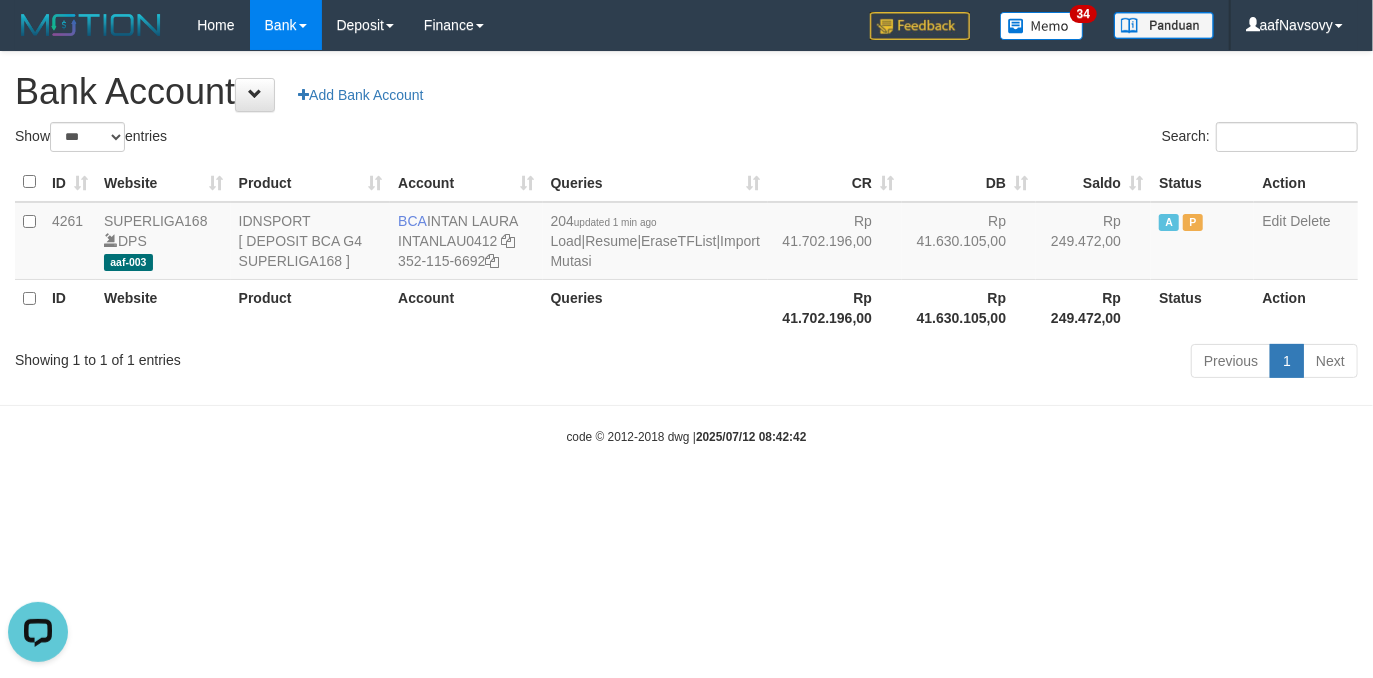 click on "Previous 1 Next" at bounding box center [972, 363] 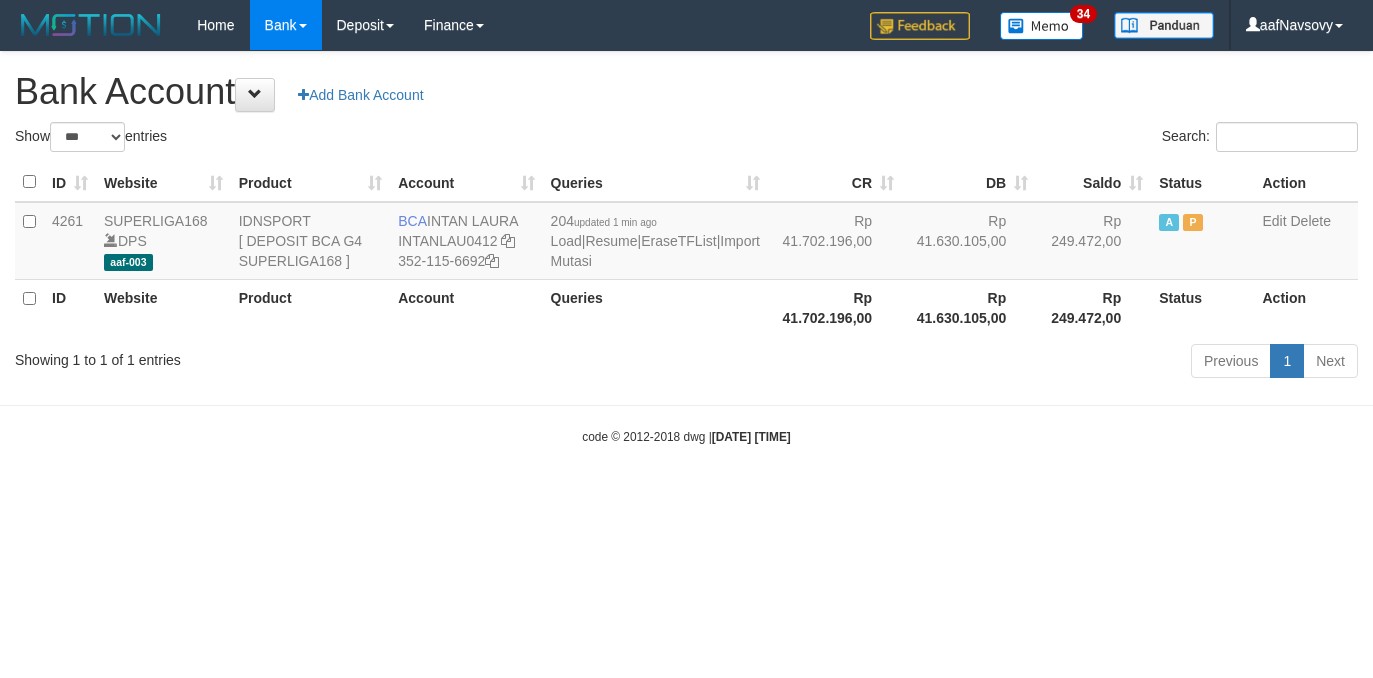 select on "***" 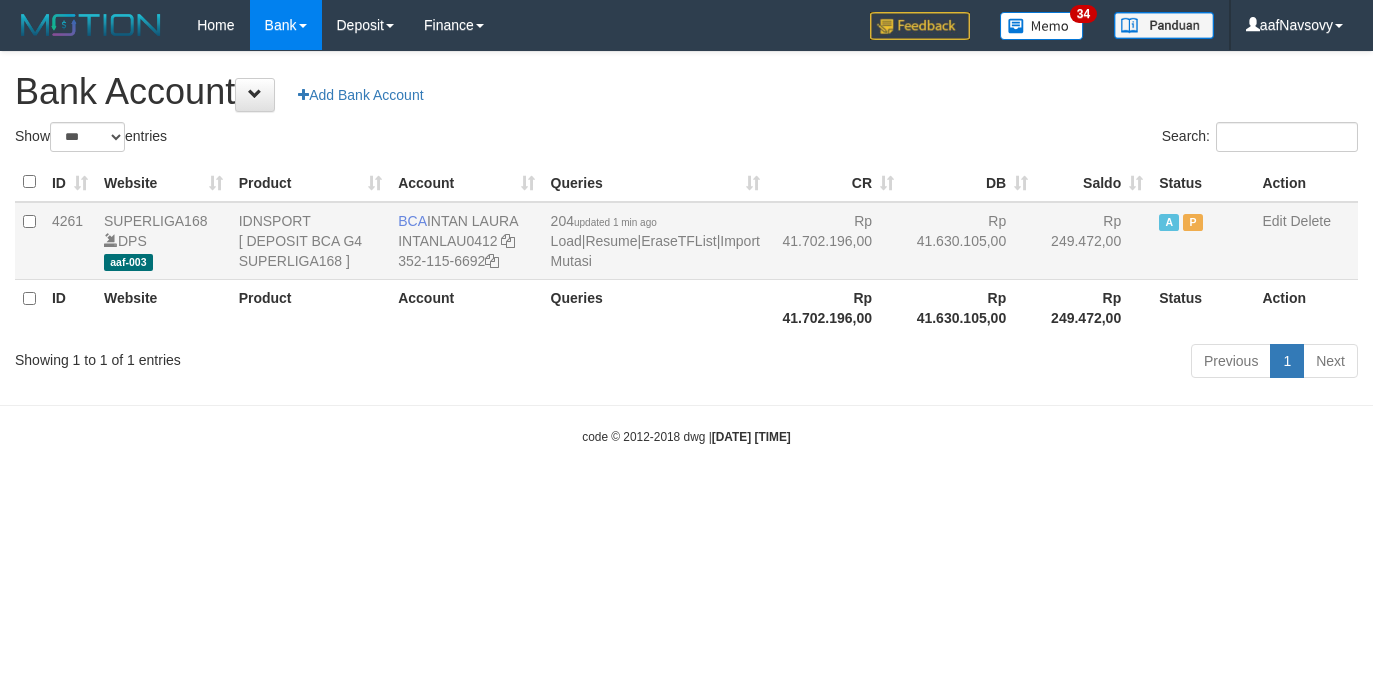 scroll, scrollTop: 0, scrollLeft: 0, axis: both 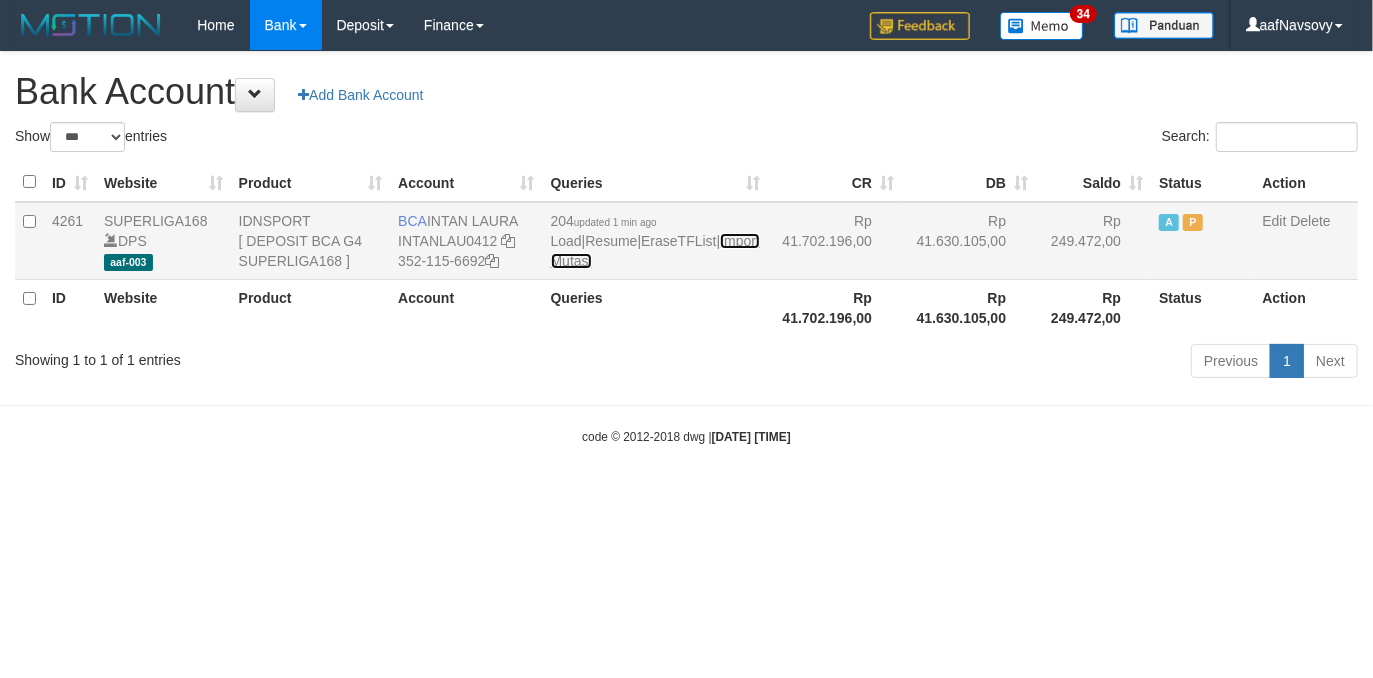 click on "Import Mutasi" at bounding box center [655, 251] 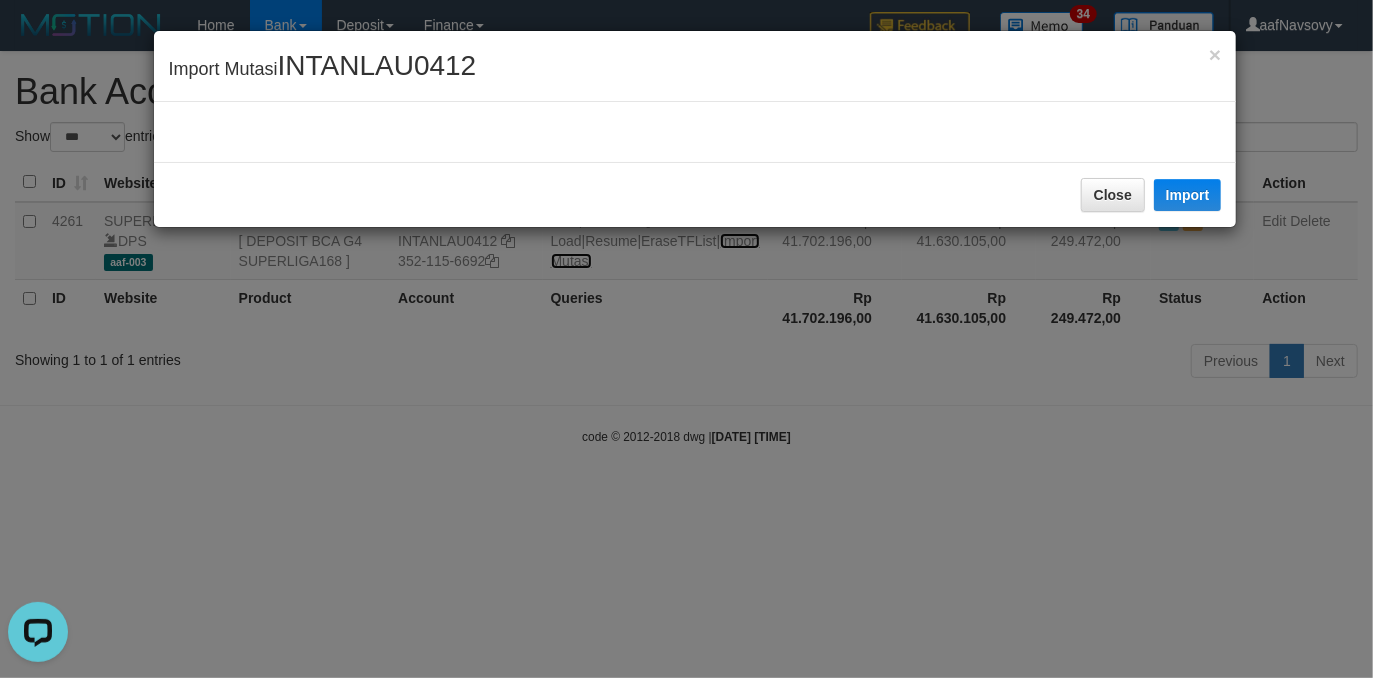 scroll, scrollTop: 0, scrollLeft: 0, axis: both 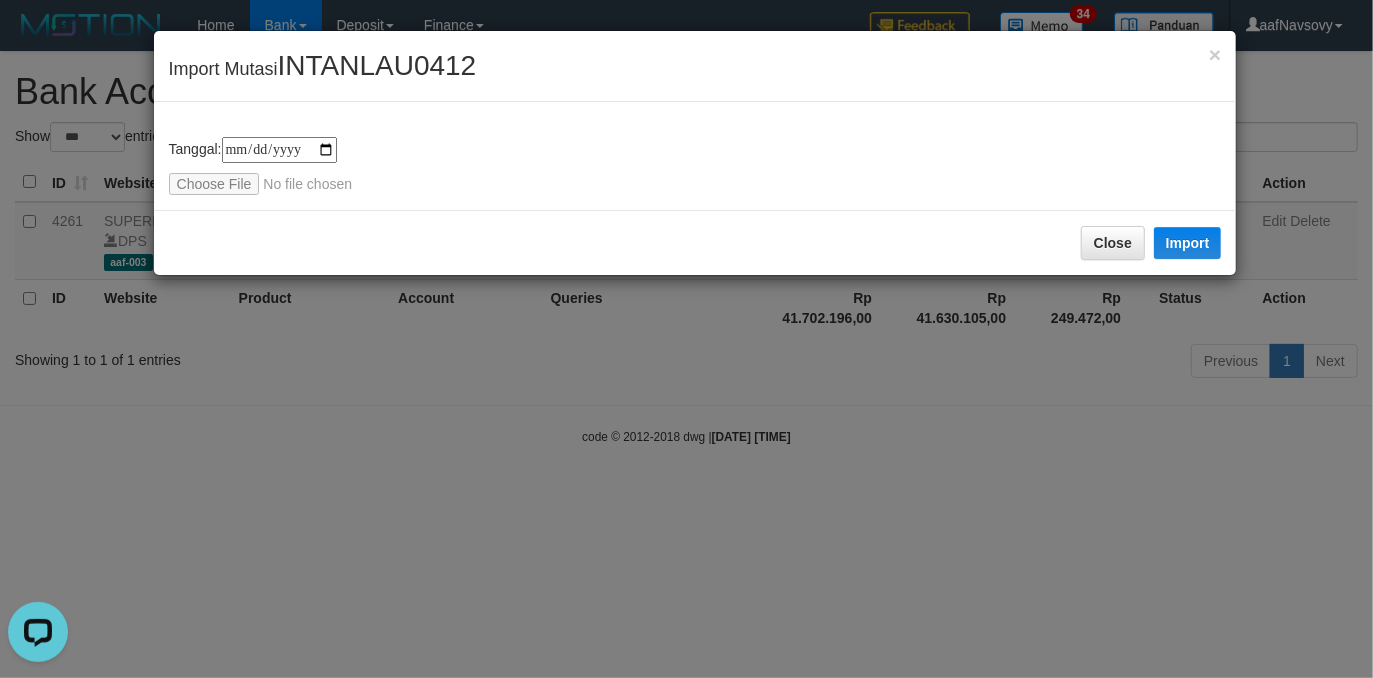 type on "**********" 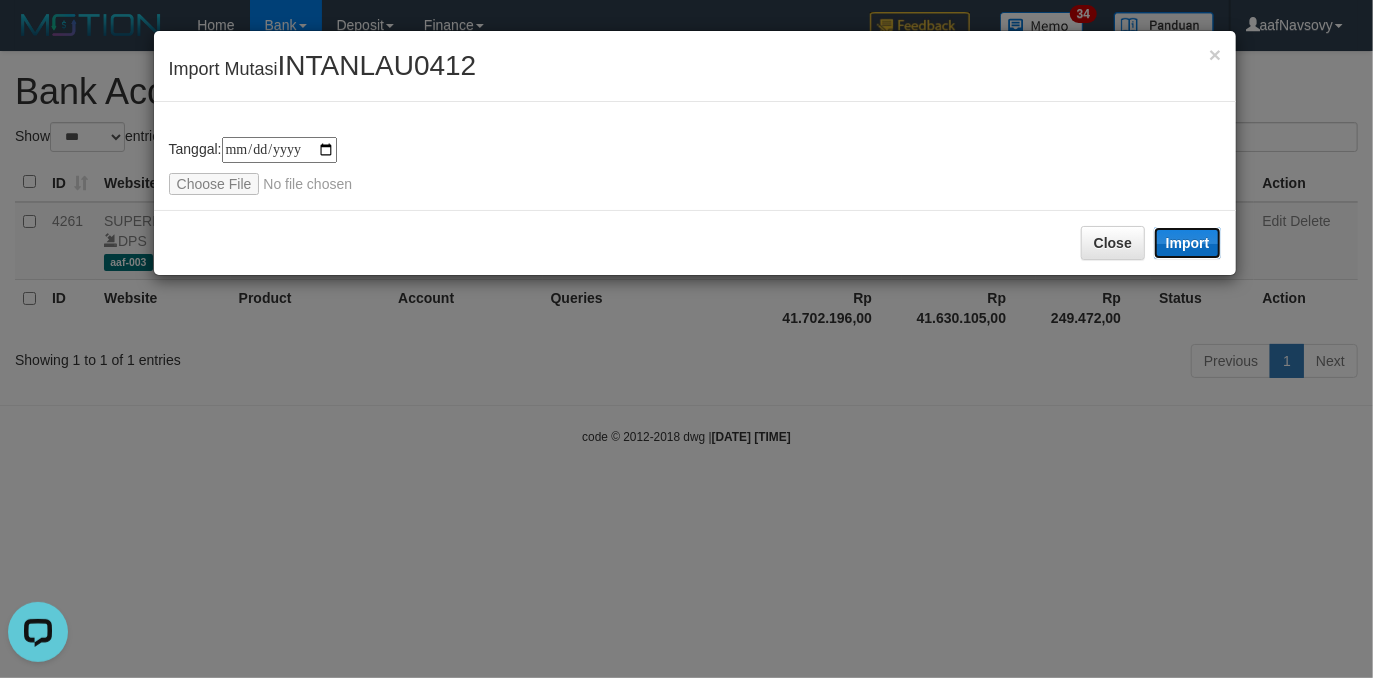 click on "Import" at bounding box center (1188, 243) 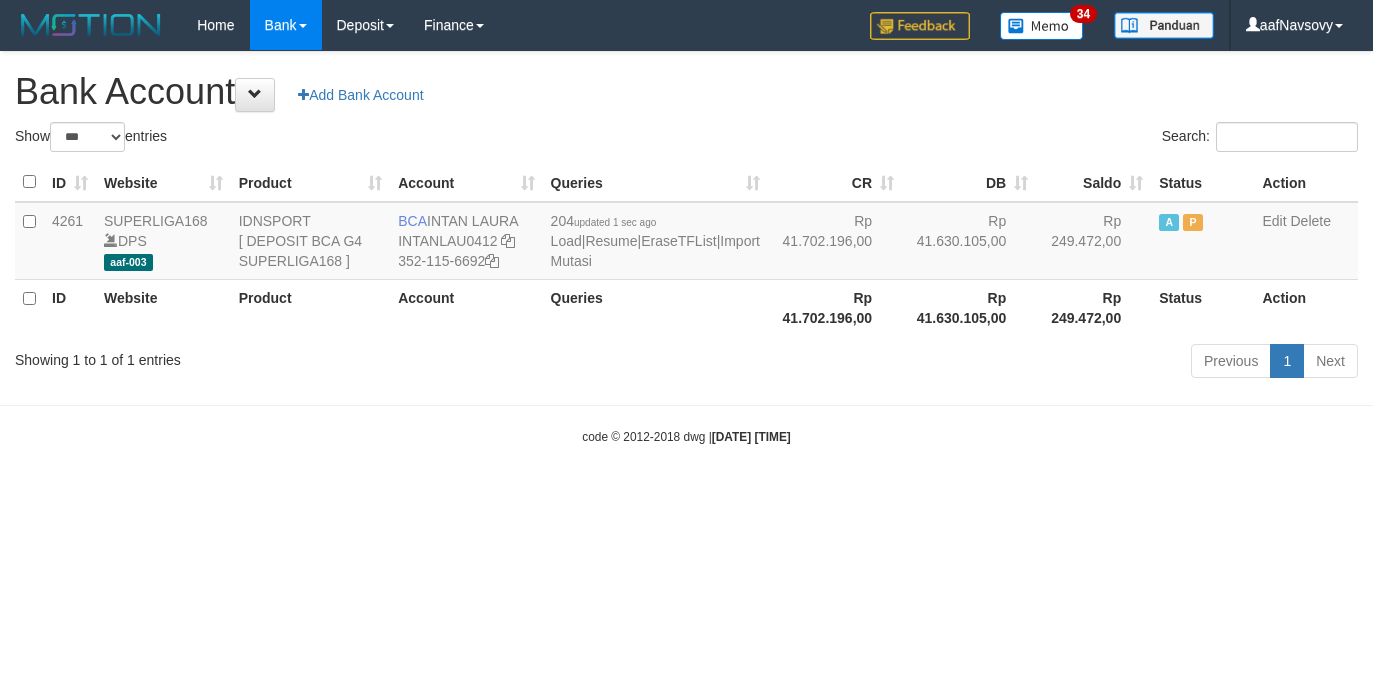 select on "***" 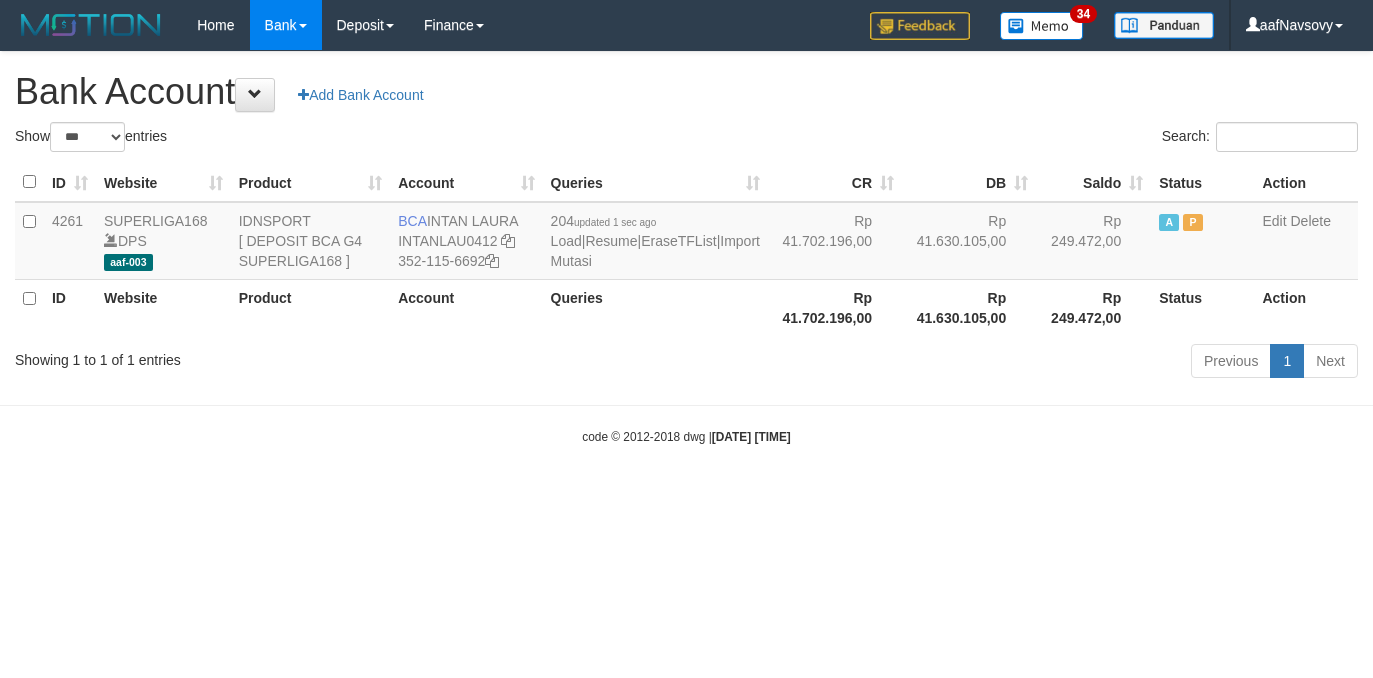 scroll, scrollTop: 0, scrollLeft: 0, axis: both 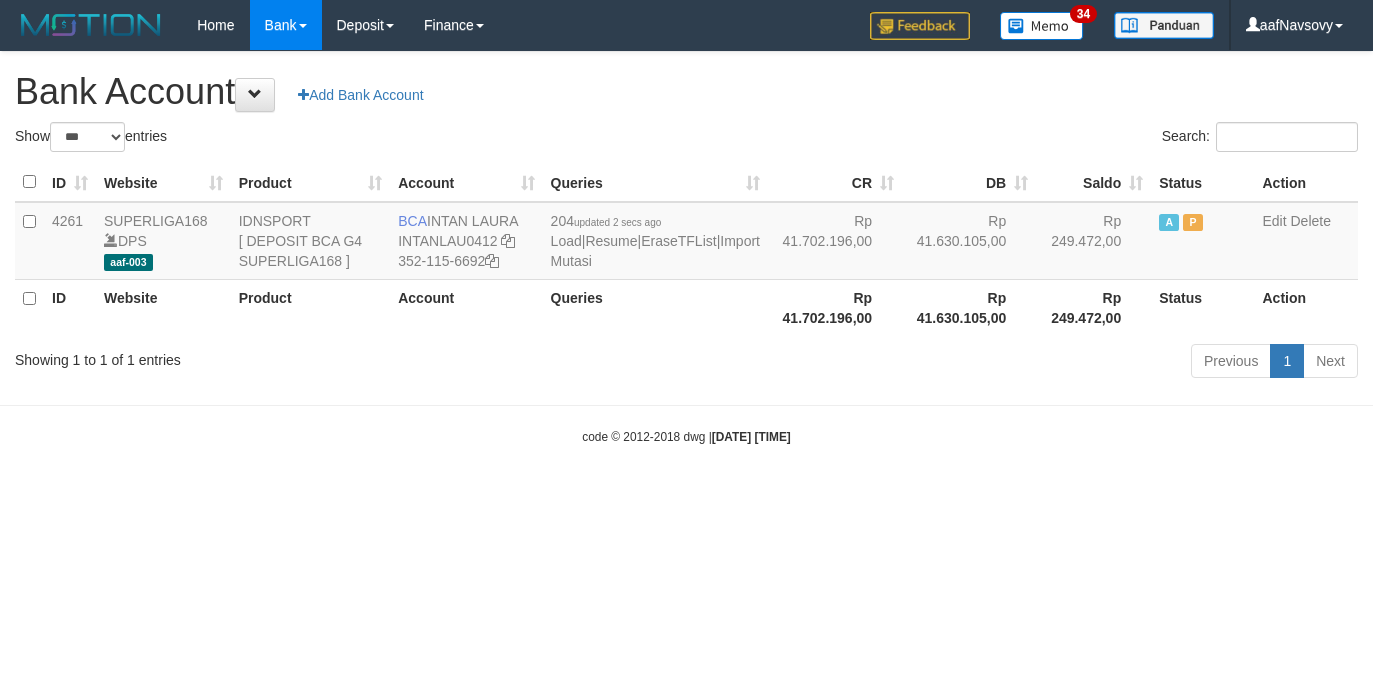 select on "***" 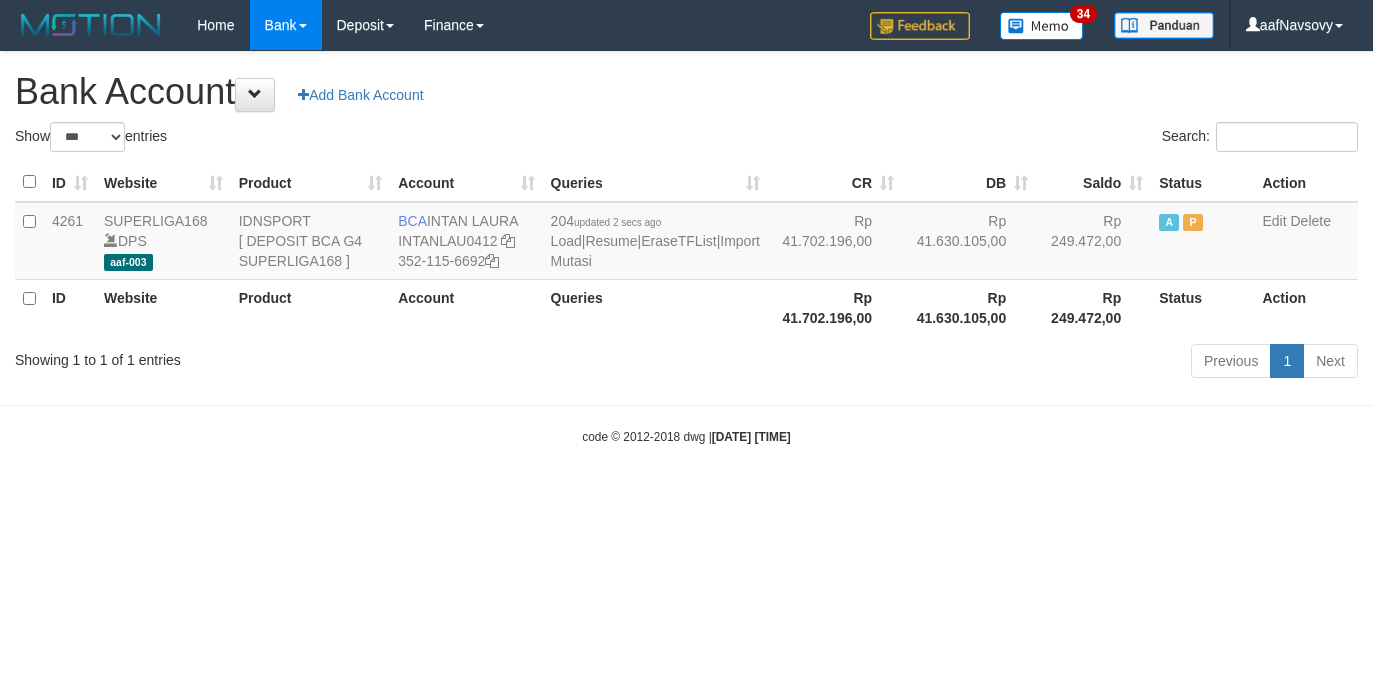 scroll, scrollTop: 0, scrollLeft: 0, axis: both 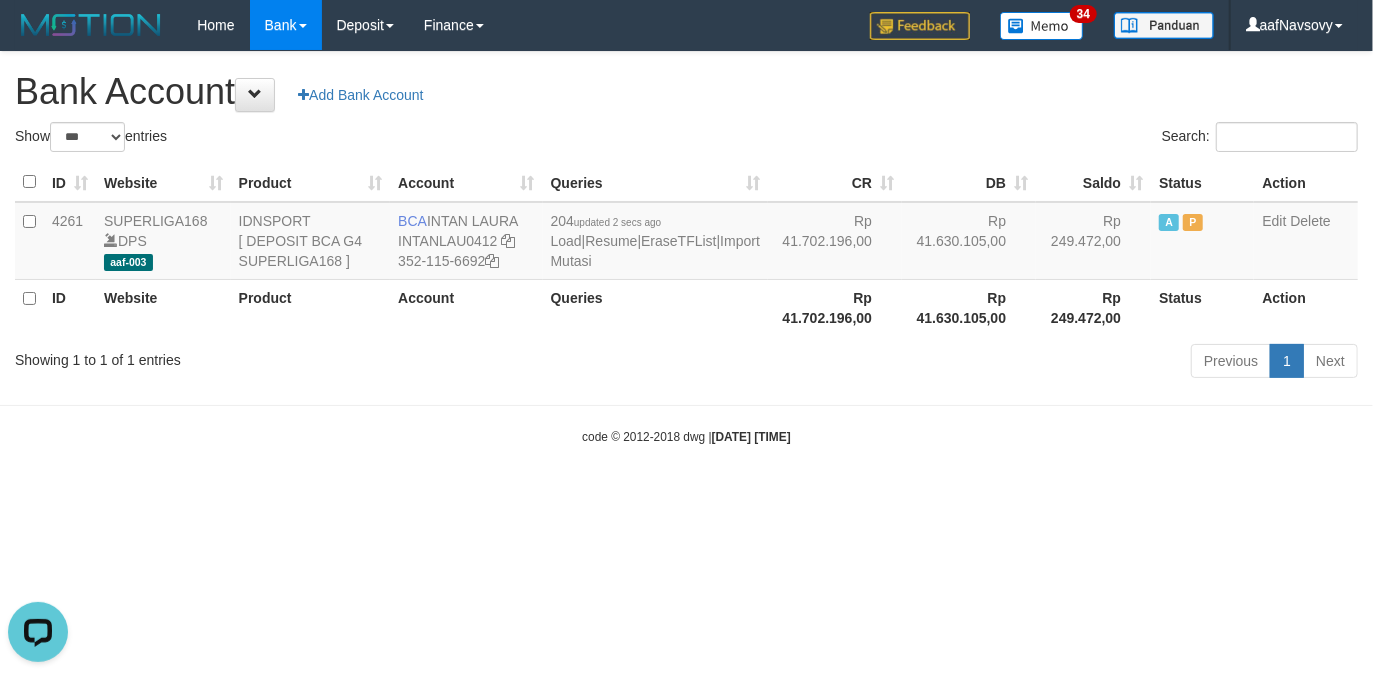 click on "code © 2012-2018 dwg |  [DATE] [TIME]" at bounding box center (686, 436) 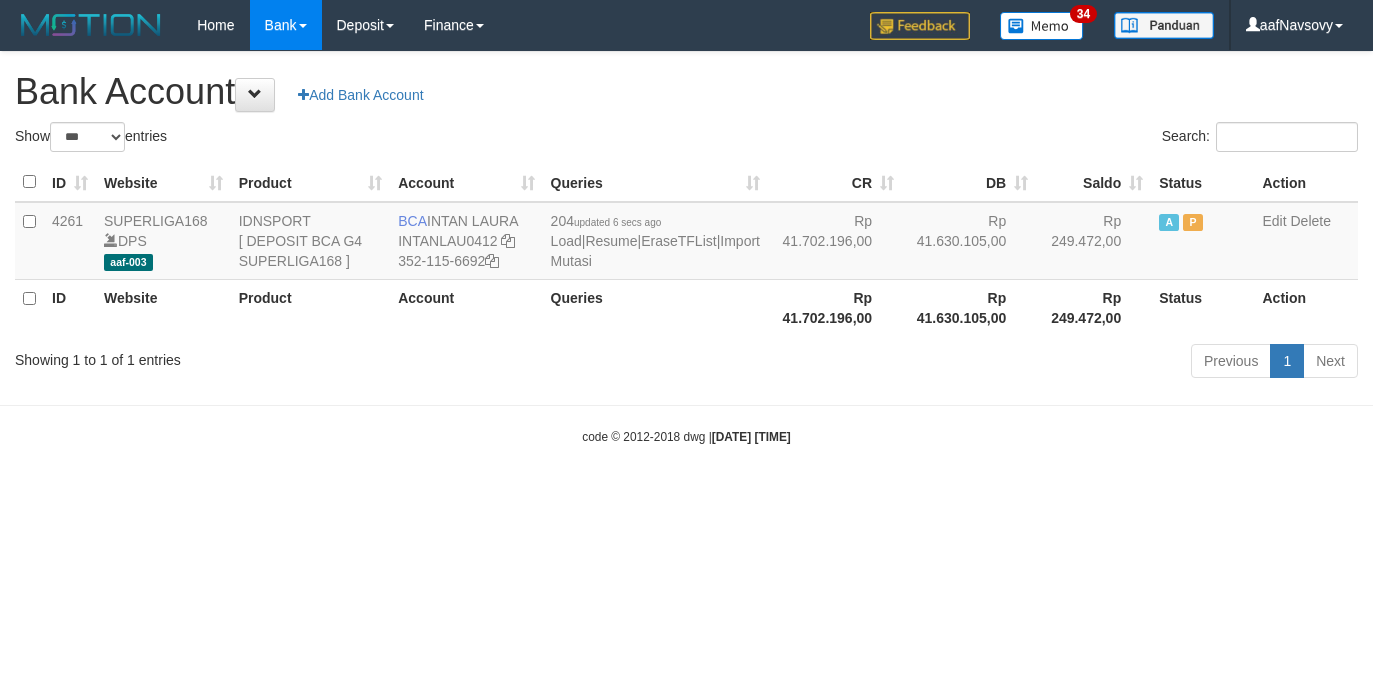 select on "***" 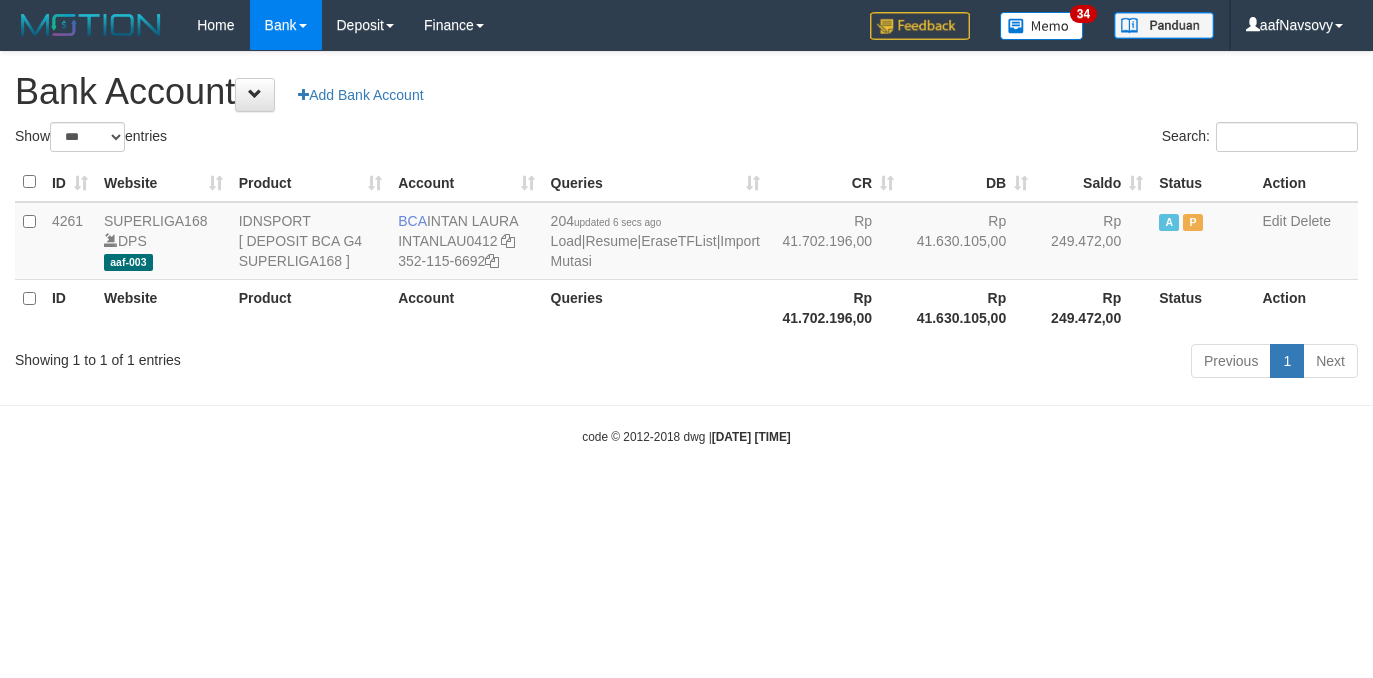 scroll, scrollTop: 0, scrollLeft: 0, axis: both 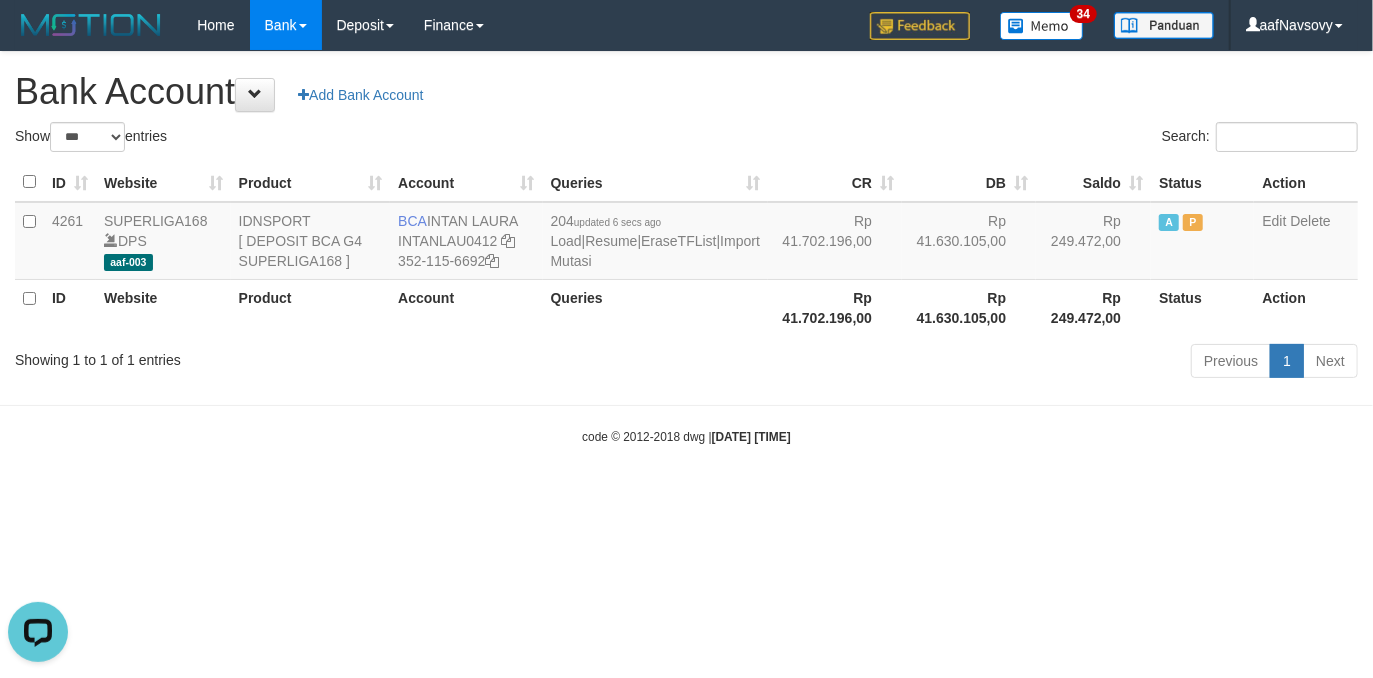 click on "Toggle navigation
Home
Bank
Account List
Load
By Website
Group
[ISPORT]													SUPERLIGA168
By Load Group (DPS)
34" at bounding box center (686, 248) 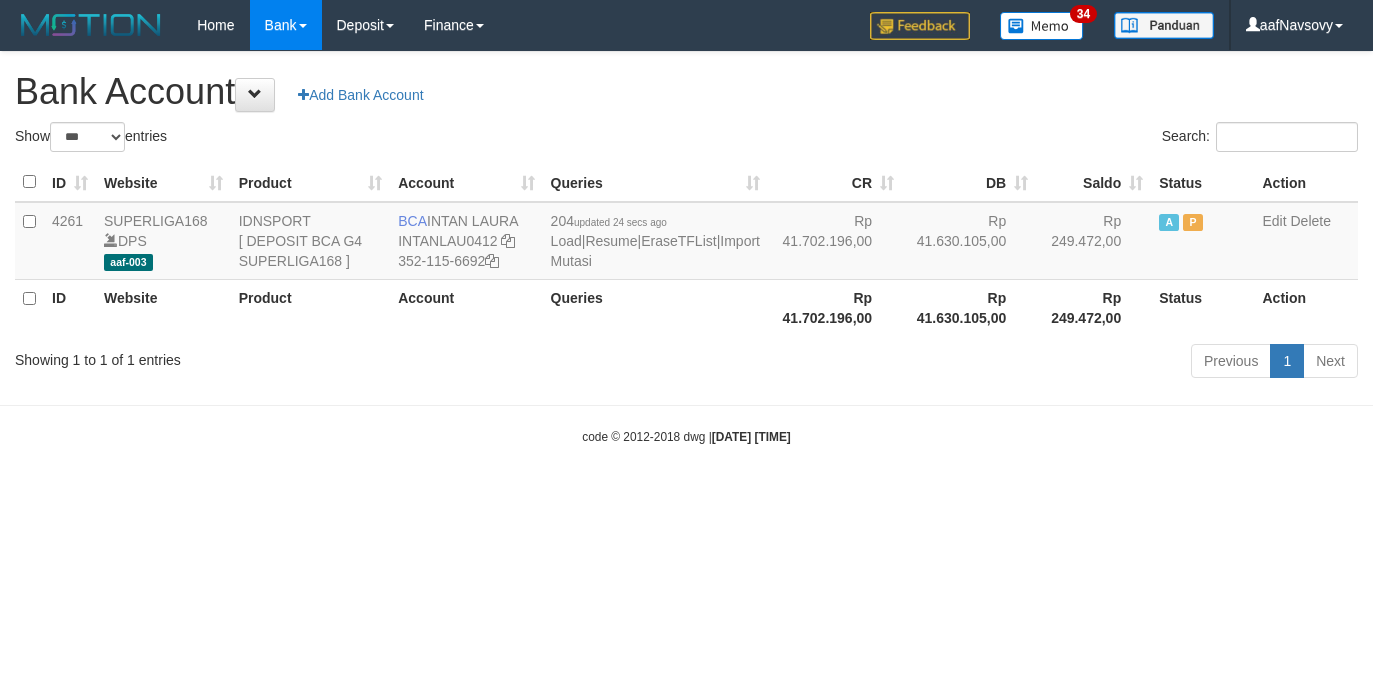 select on "***" 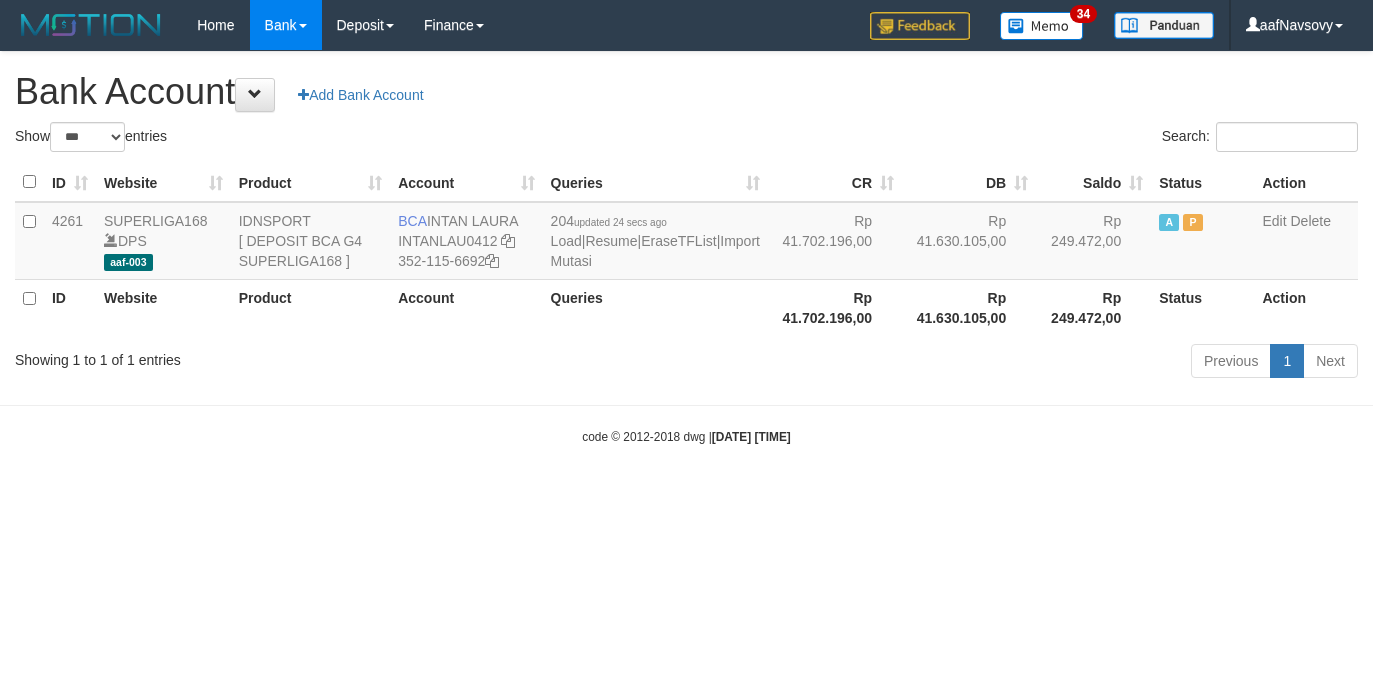 scroll, scrollTop: 0, scrollLeft: 0, axis: both 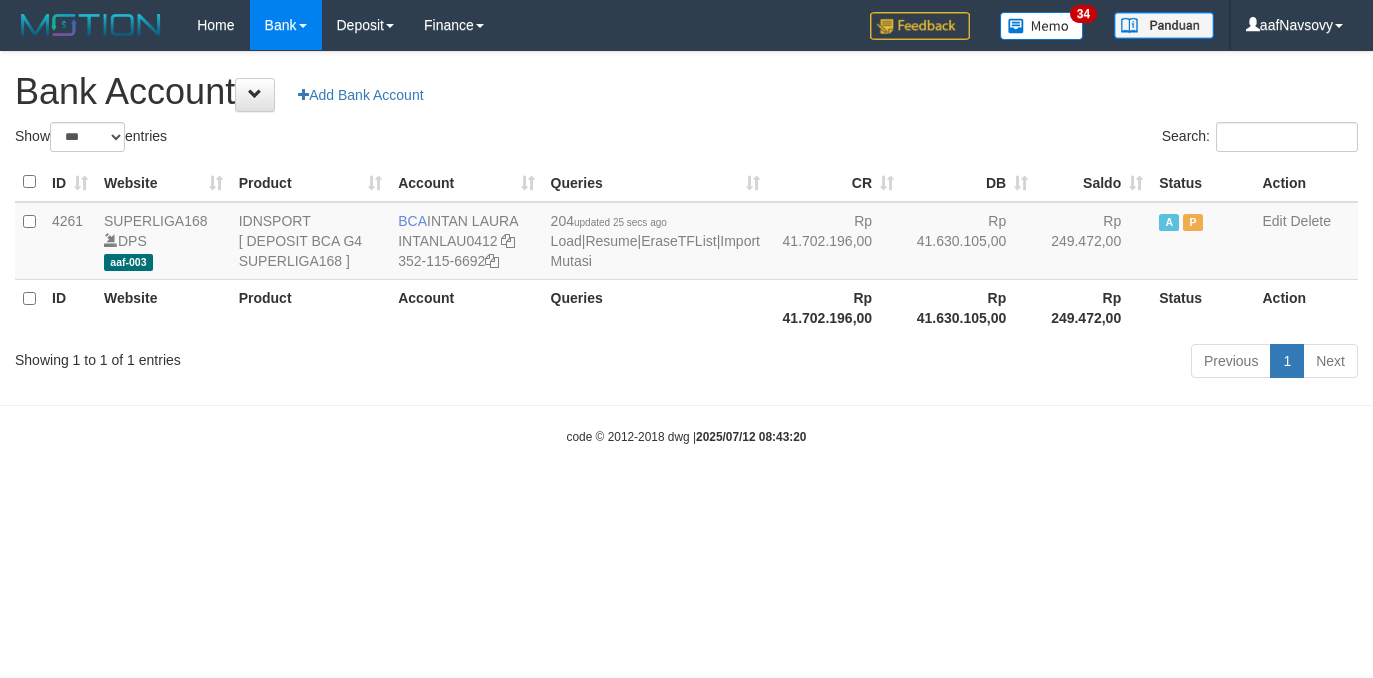 select on "***" 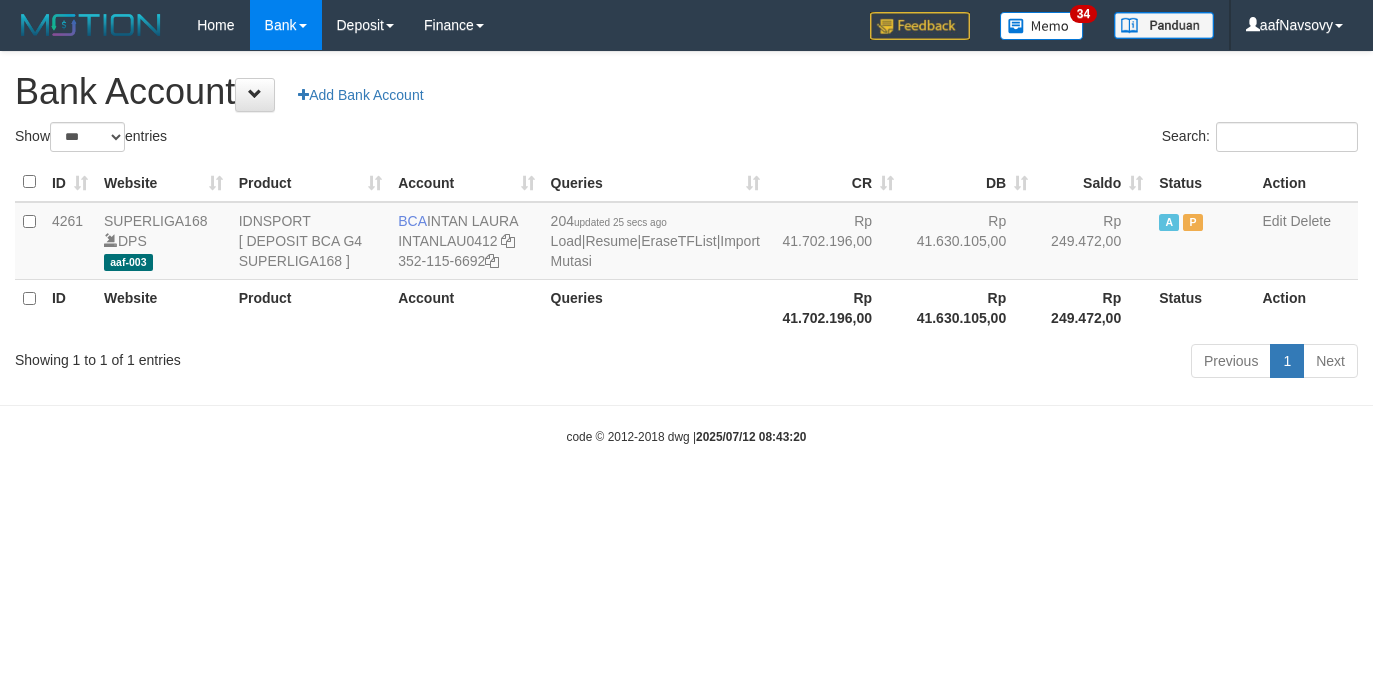 scroll, scrollTop: 0, scrollLeft: 0, axis: both 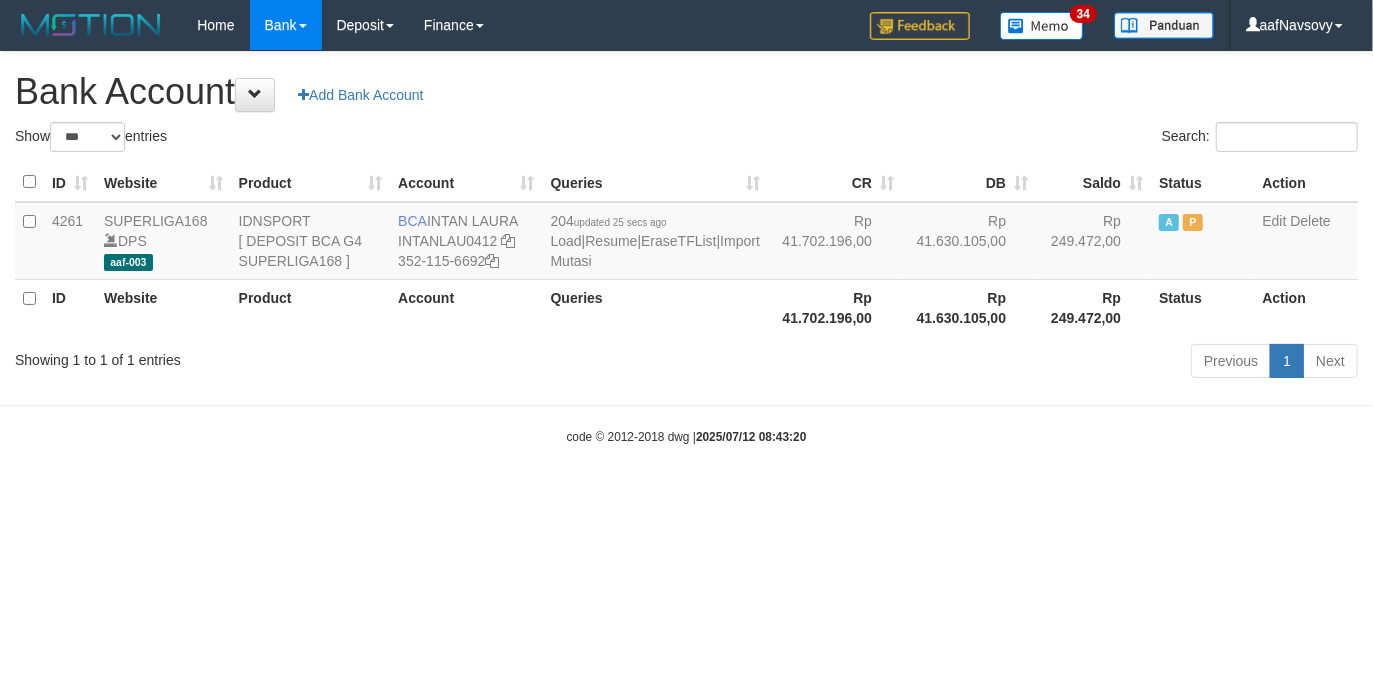 click on "code © 2012-2018 dwg |  2025/07/12 08:43:20" at bounding box center [686, 436] 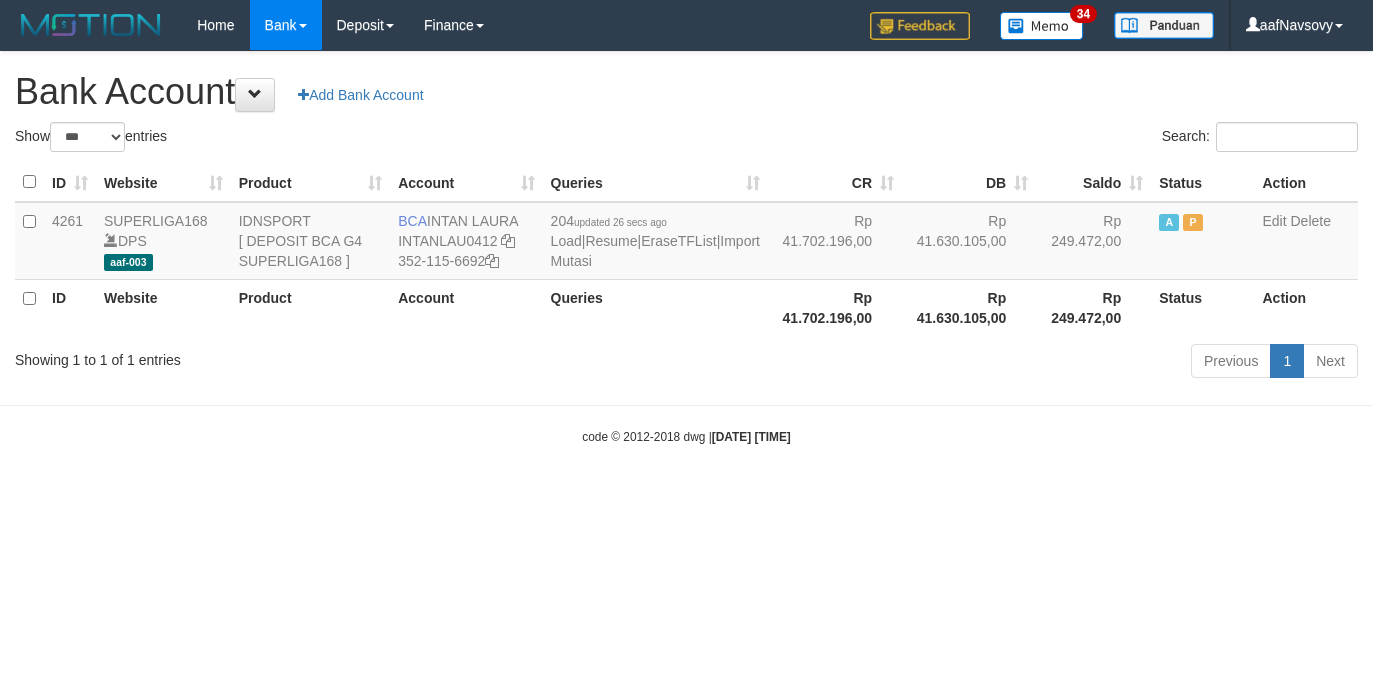 select on "***" 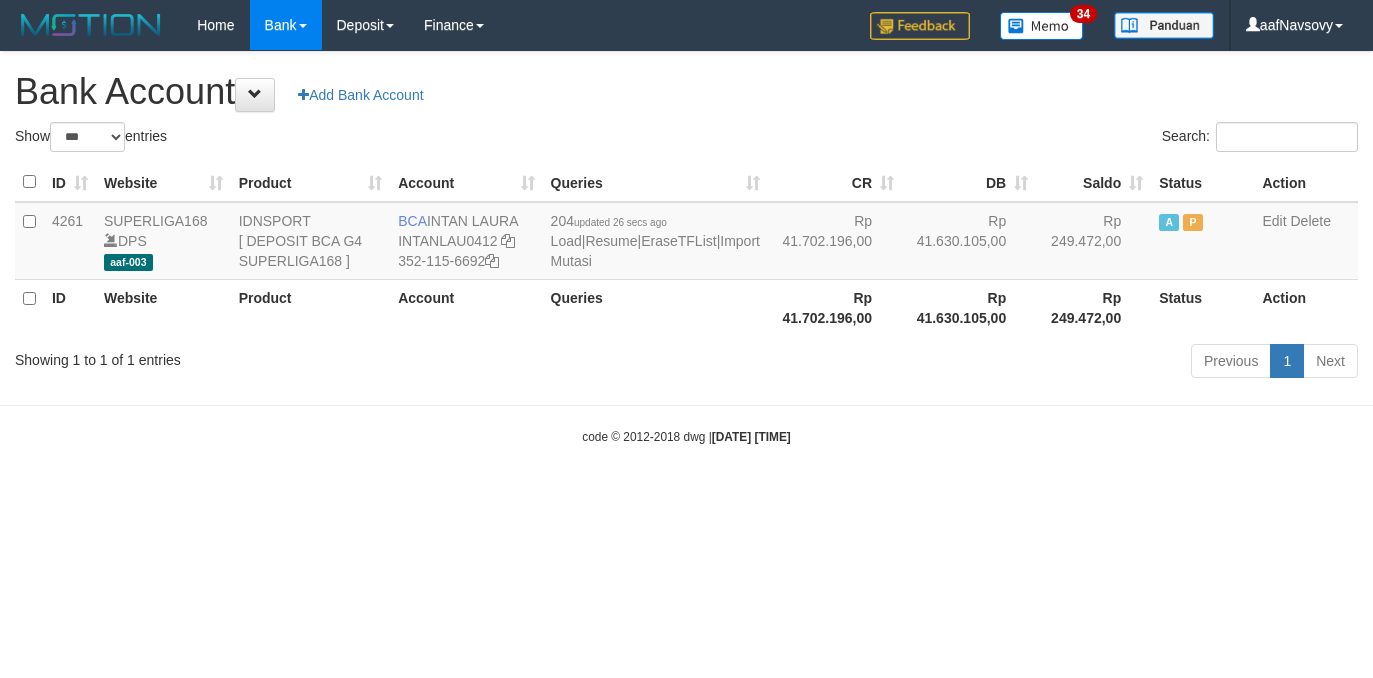 scroll, scrollTop: 0, scrollLeft: 0, axis: both 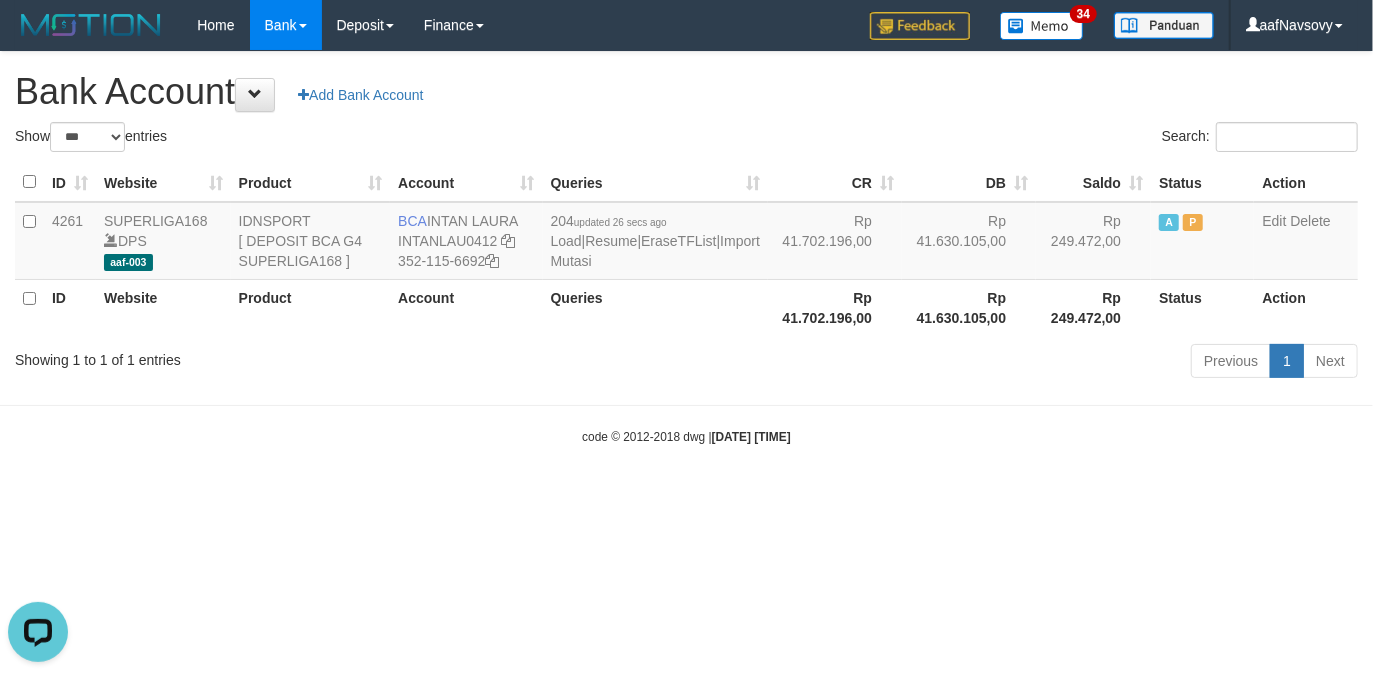 click on "Toggle navigation
Home
Bank
Account List
Load
By Website
Group
[ISPORT]													SUPERLIGA168
By Load Group (DPS)
34" at bounding box center [686, 248] 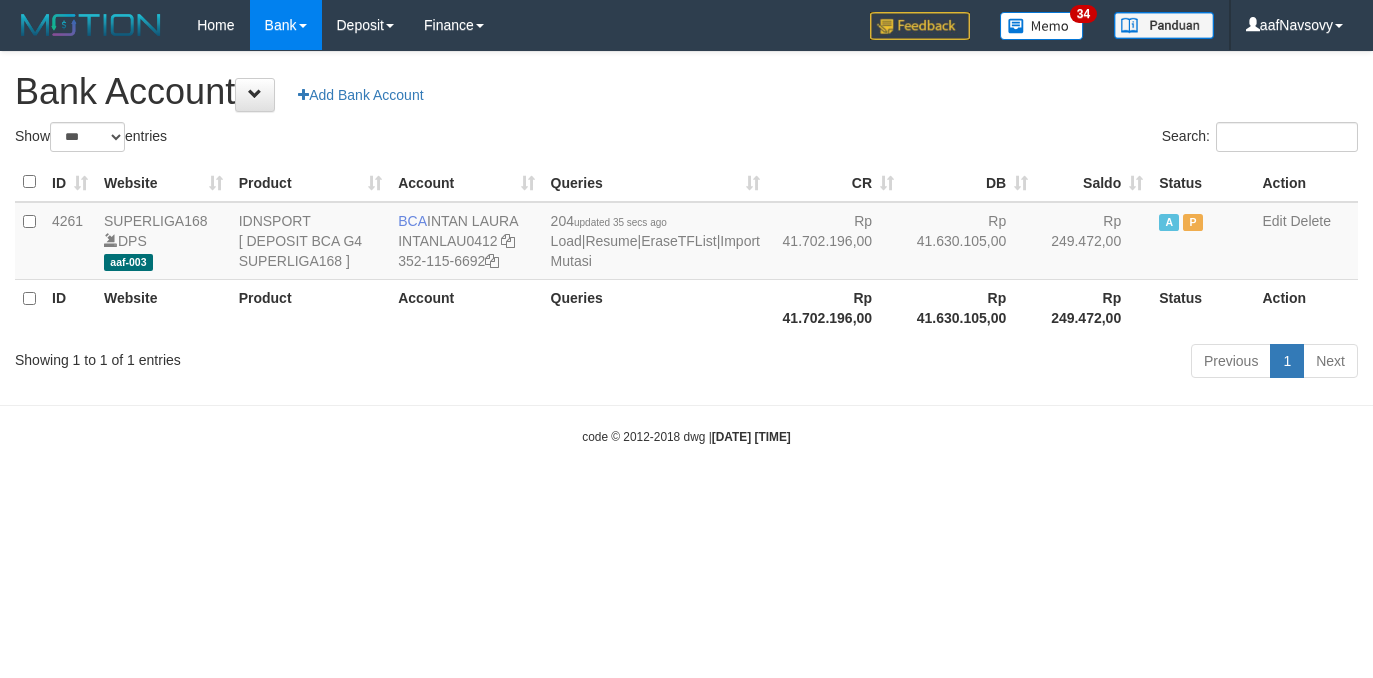 select on "***" 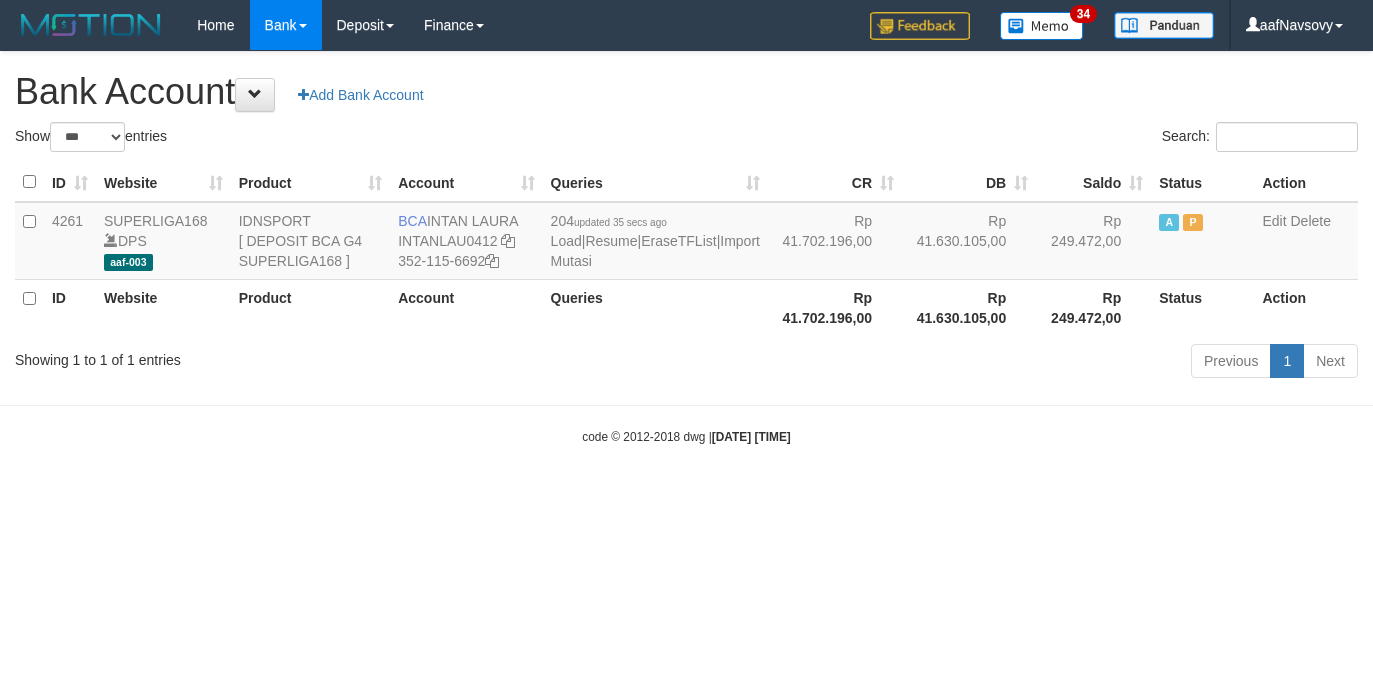 scroll, scrollTop: 0, scrollLeft: 0, axis: both 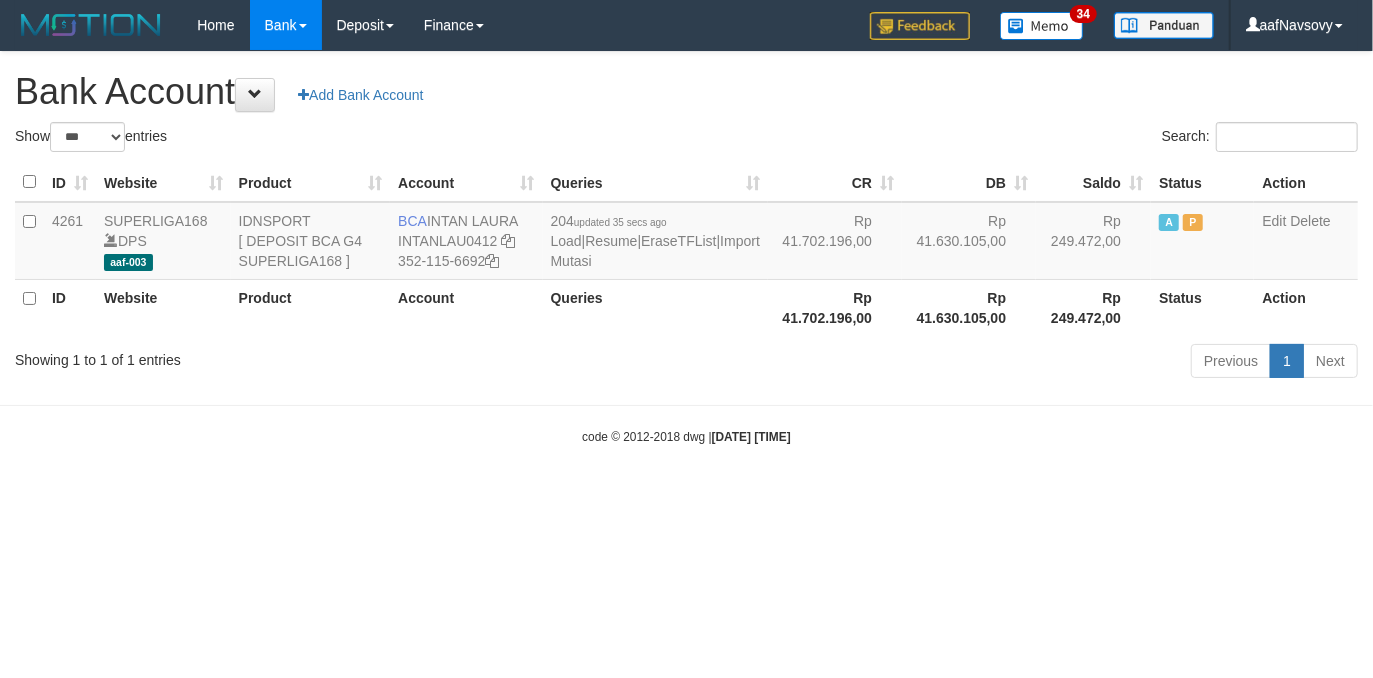 click on "Toggle navigation
Home
Bank
Account List
Load
By Website
Group
[ISPORT]													SUPERLIGA168
By Load Group (DPS)
34" at bounding box center [686, 248] 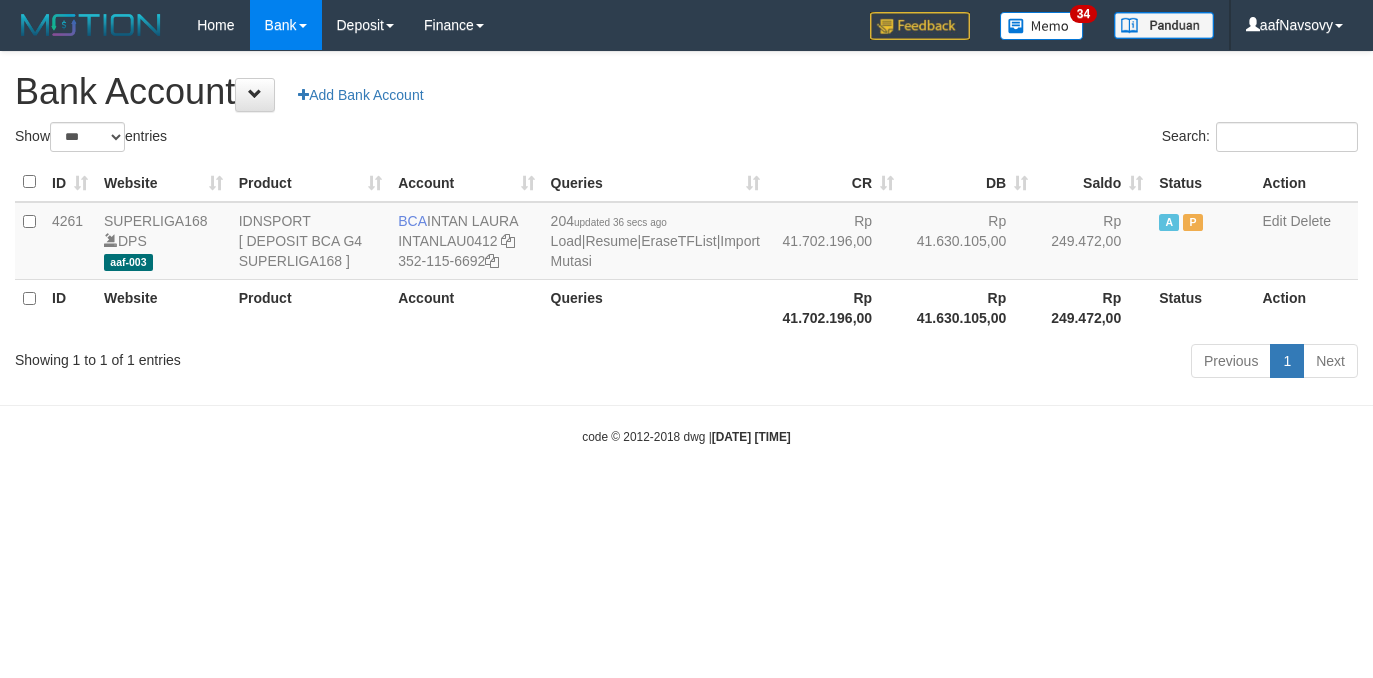 select on "***" 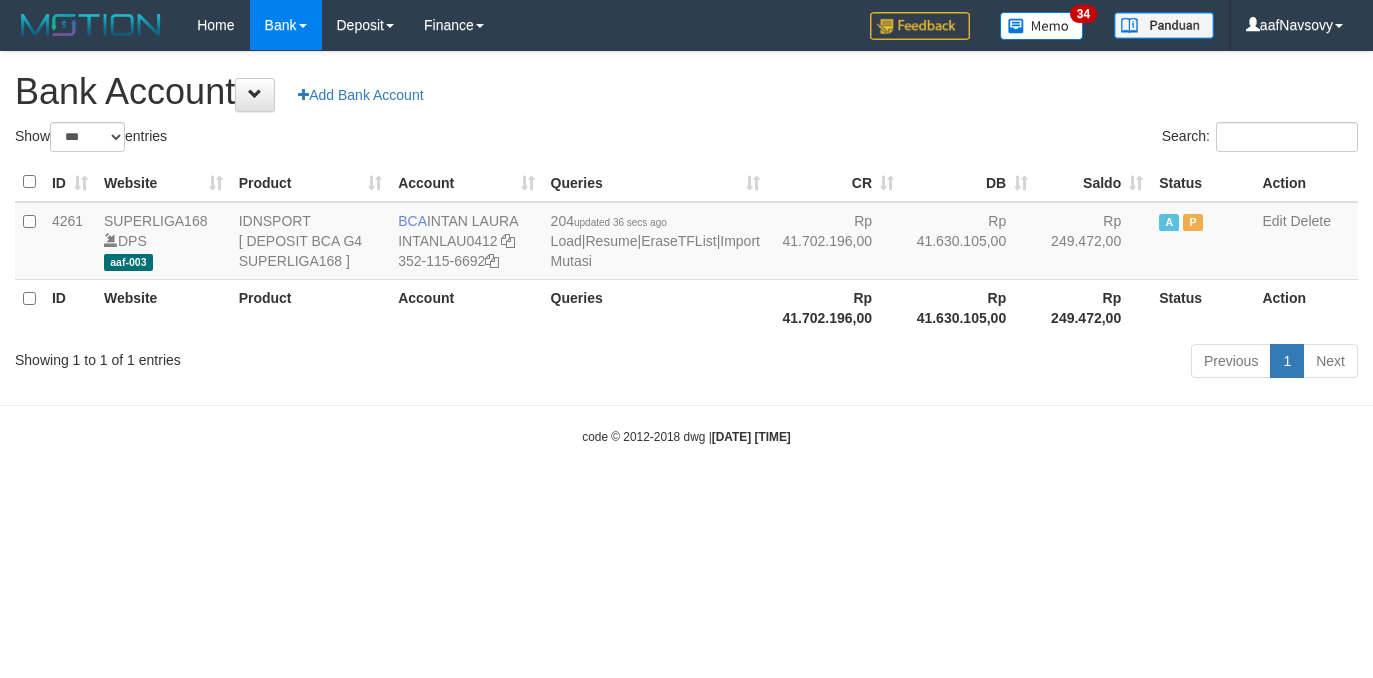 scroll, scrollTop: 0, scrollLeft: 0, axis: both 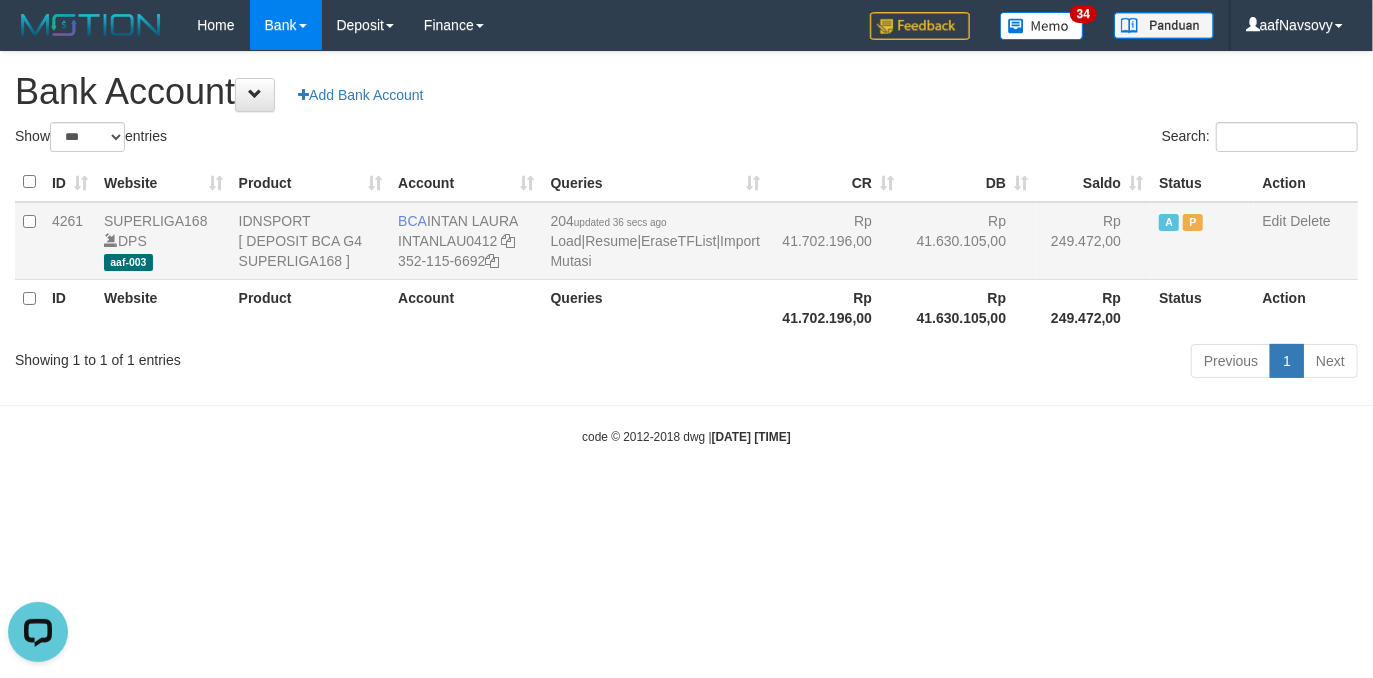 click on "204  updated 36 secs ago
Load
|
Resume
|
EraseTFList
|
Import Mutasi" at bounding box center [655, 241] 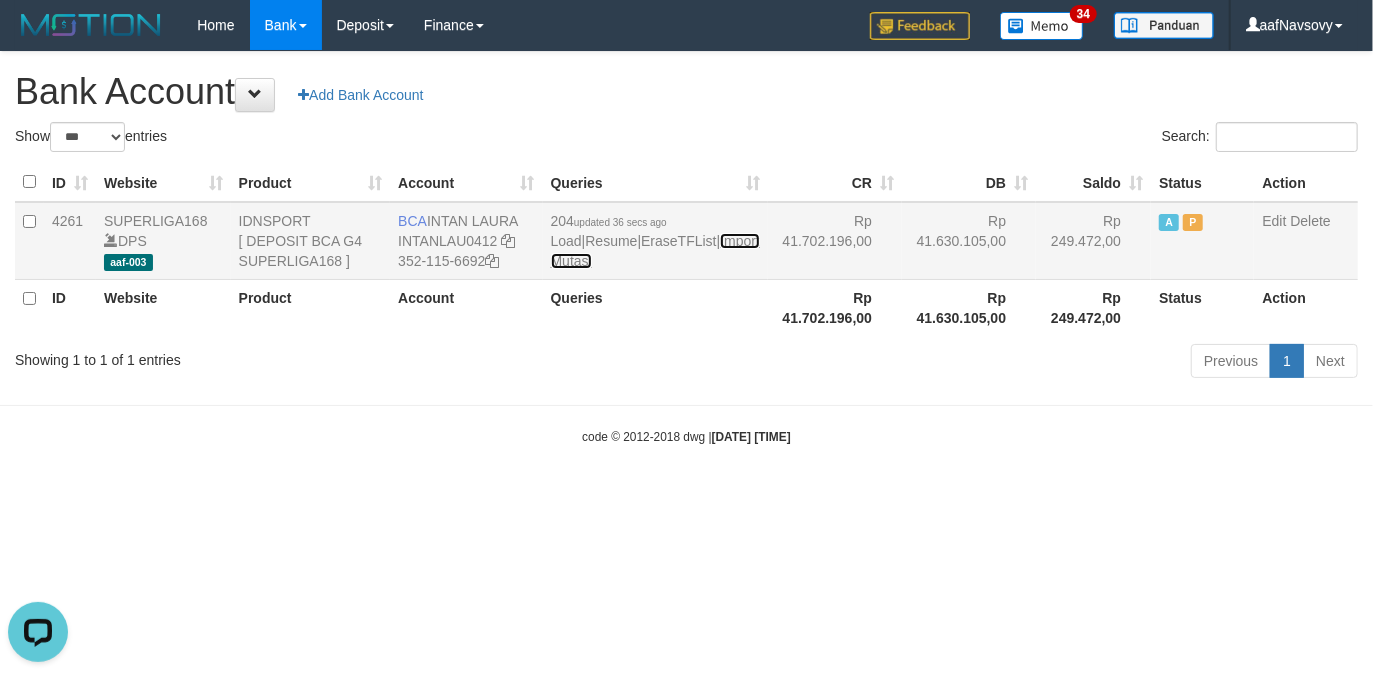 click on "Import Mutasi" at bounding box center [655, 251] 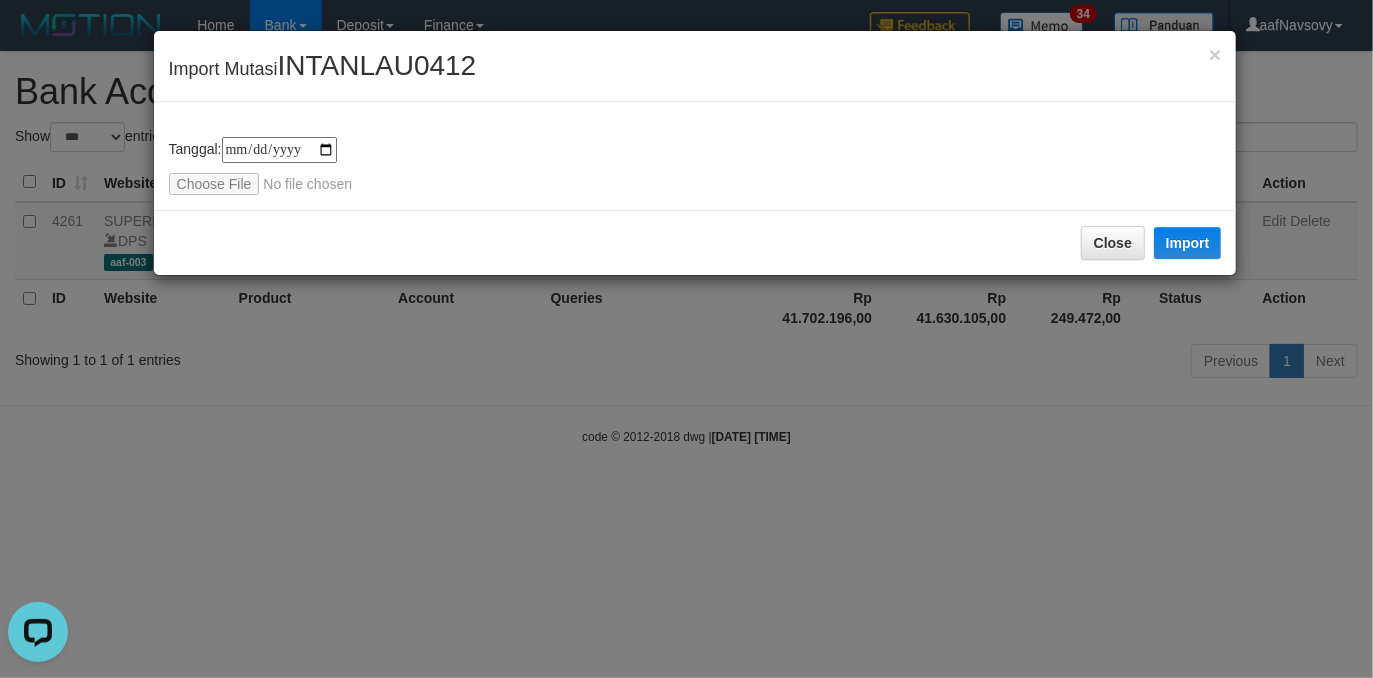 type on "**********" 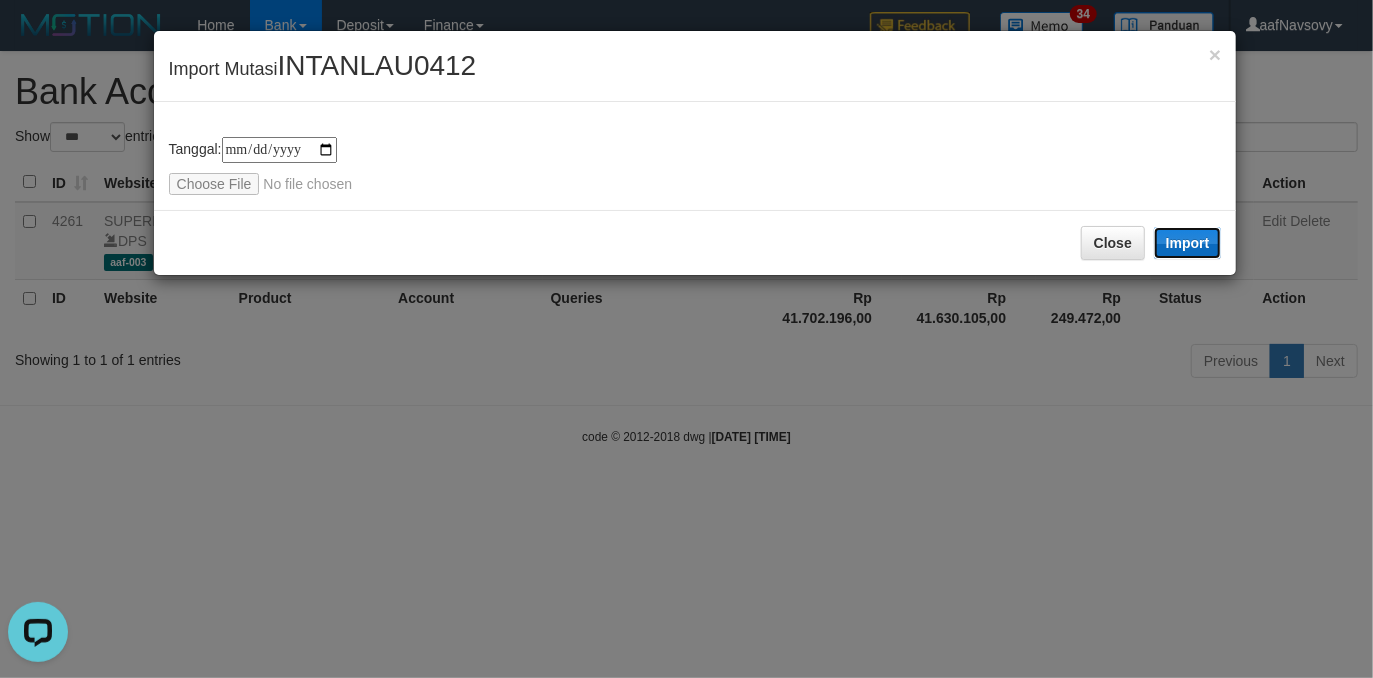 click on "Import" at bounding box center [1188, 243] 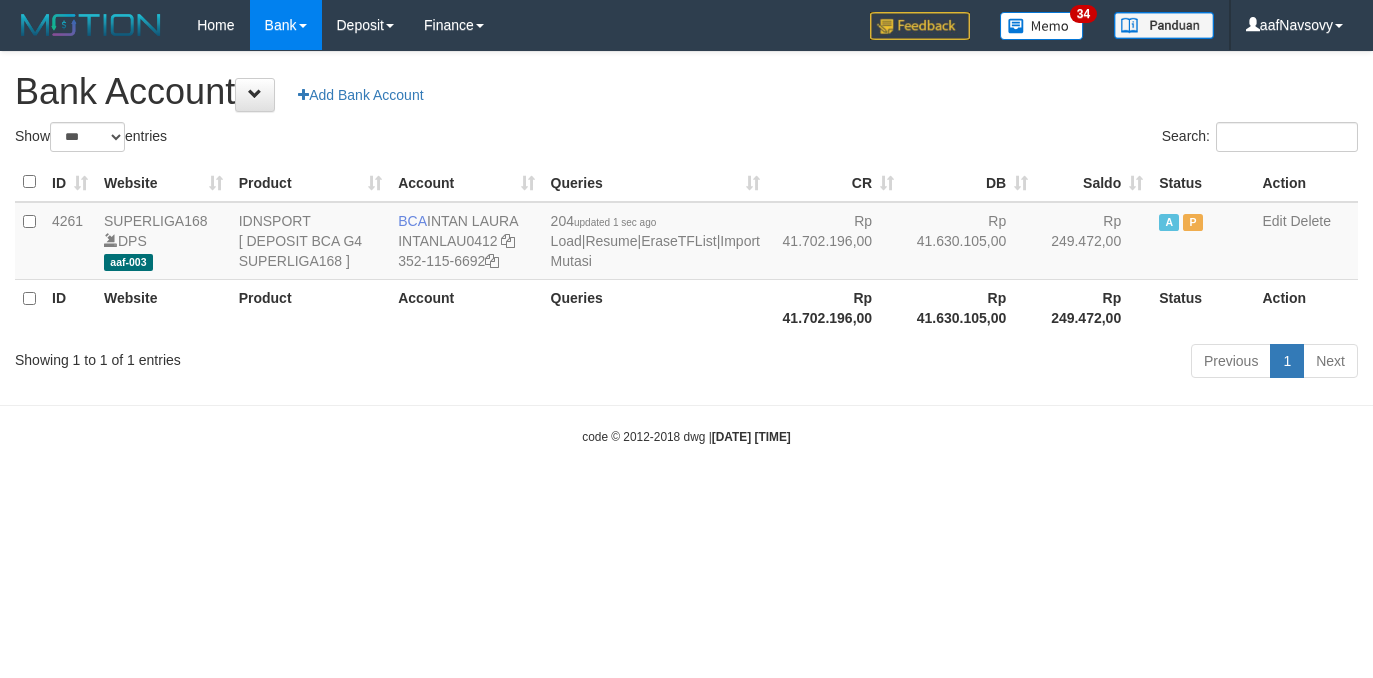 select on "***" 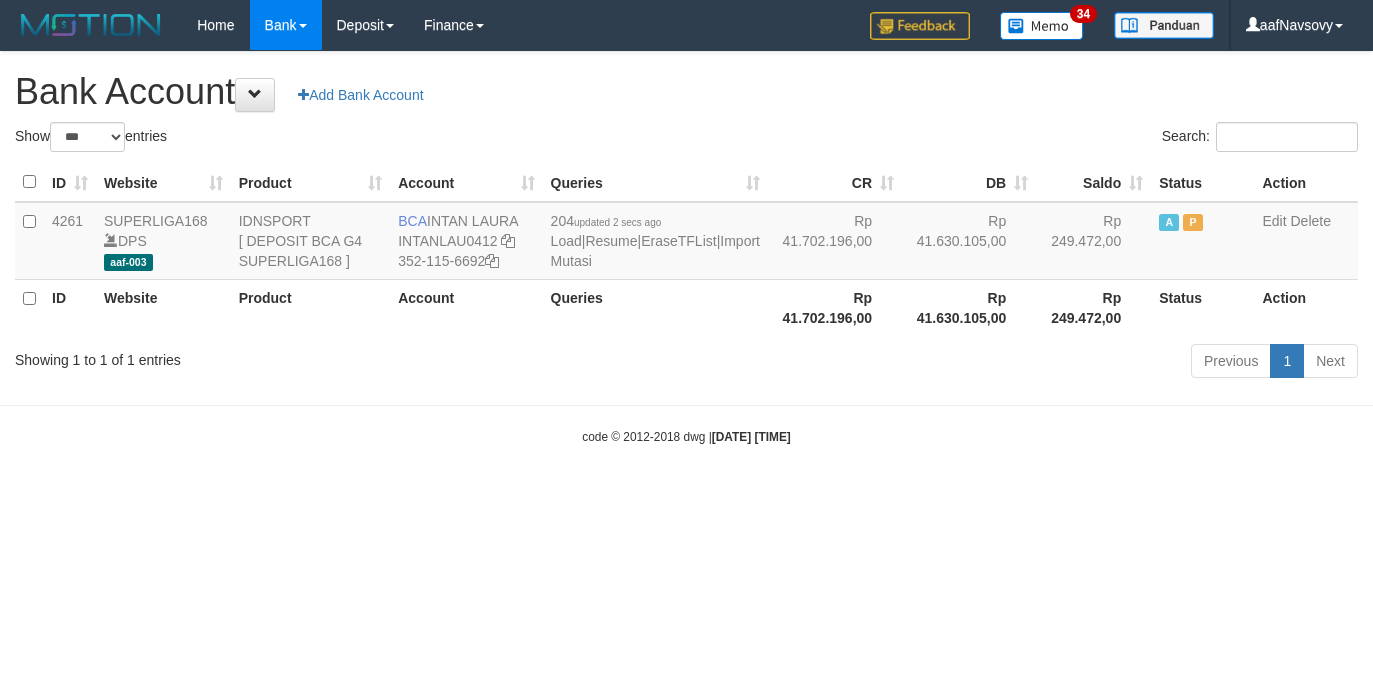 select on "***" 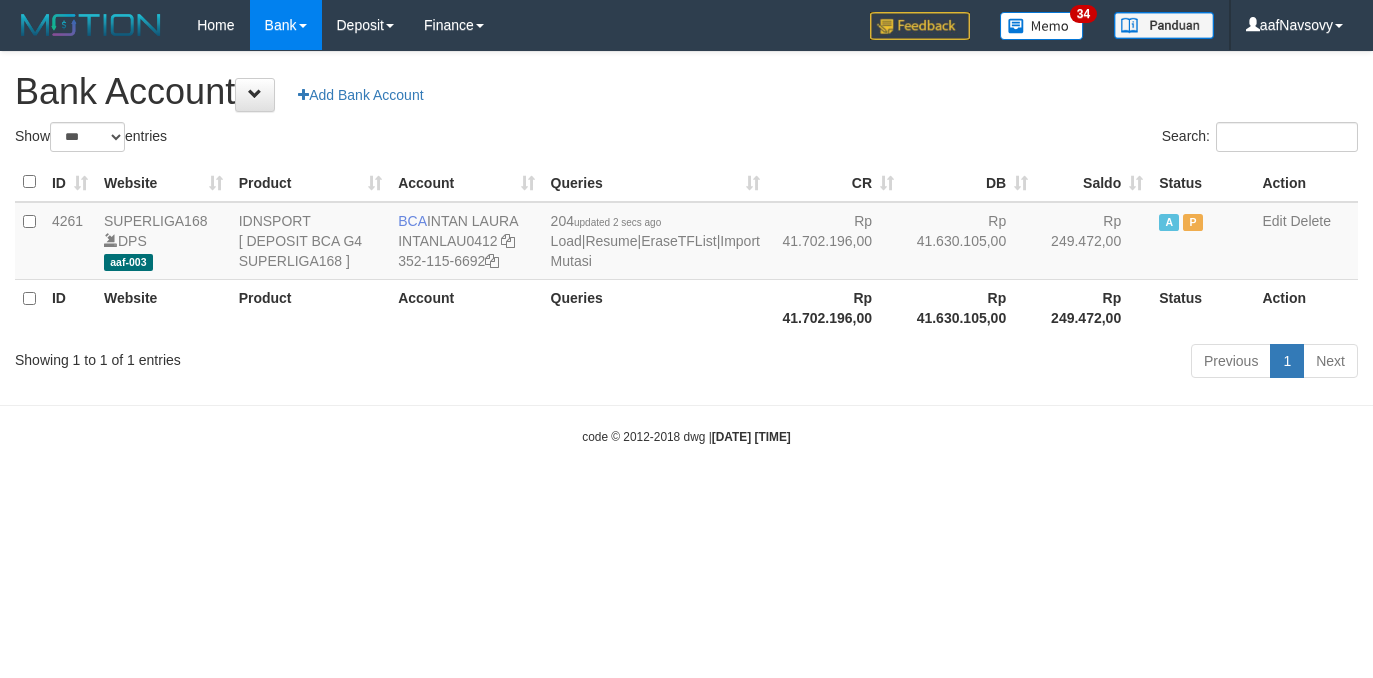 scroll, scrollTop: 0, scrollLeft: 0, axis: both 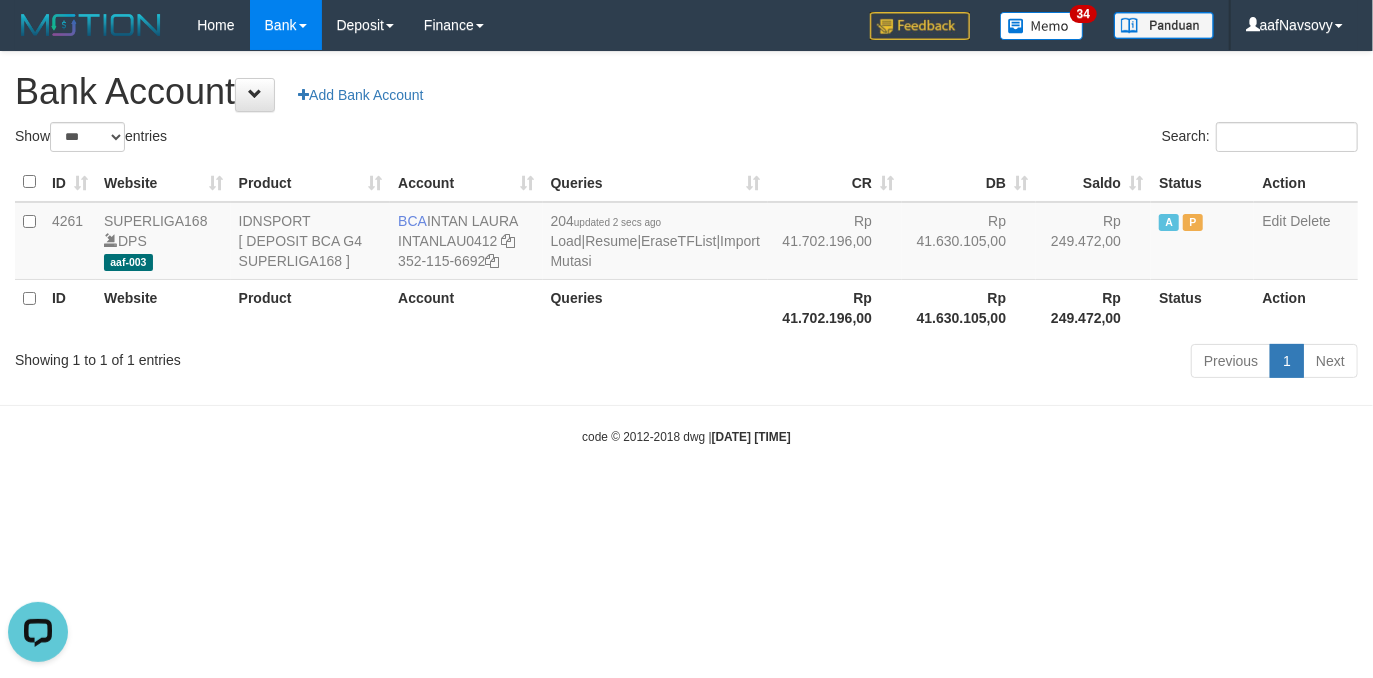click on "Toggle navigation
Home
Bank
Account List
Load
By Website
Group
[ISPORT]													SUPERLIGA168
By Load Group (DPS)
34" at bounding box center (686, 248) 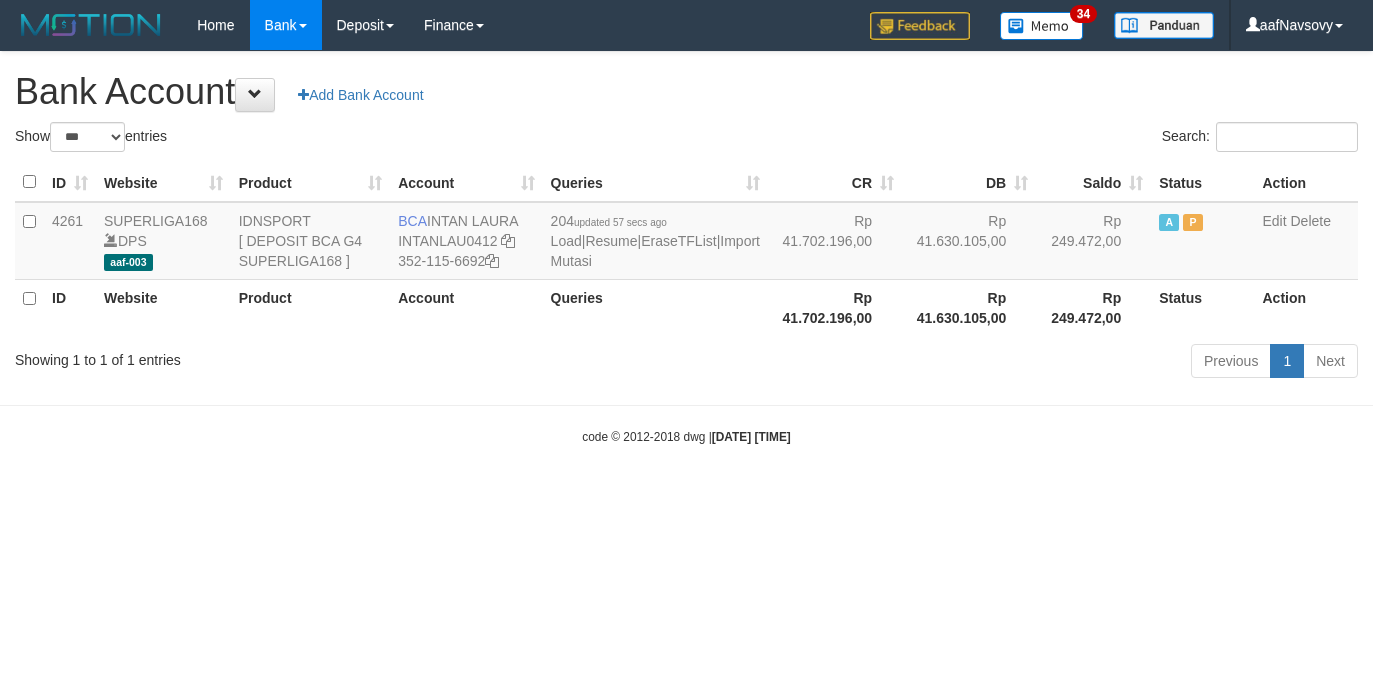 select on "***" 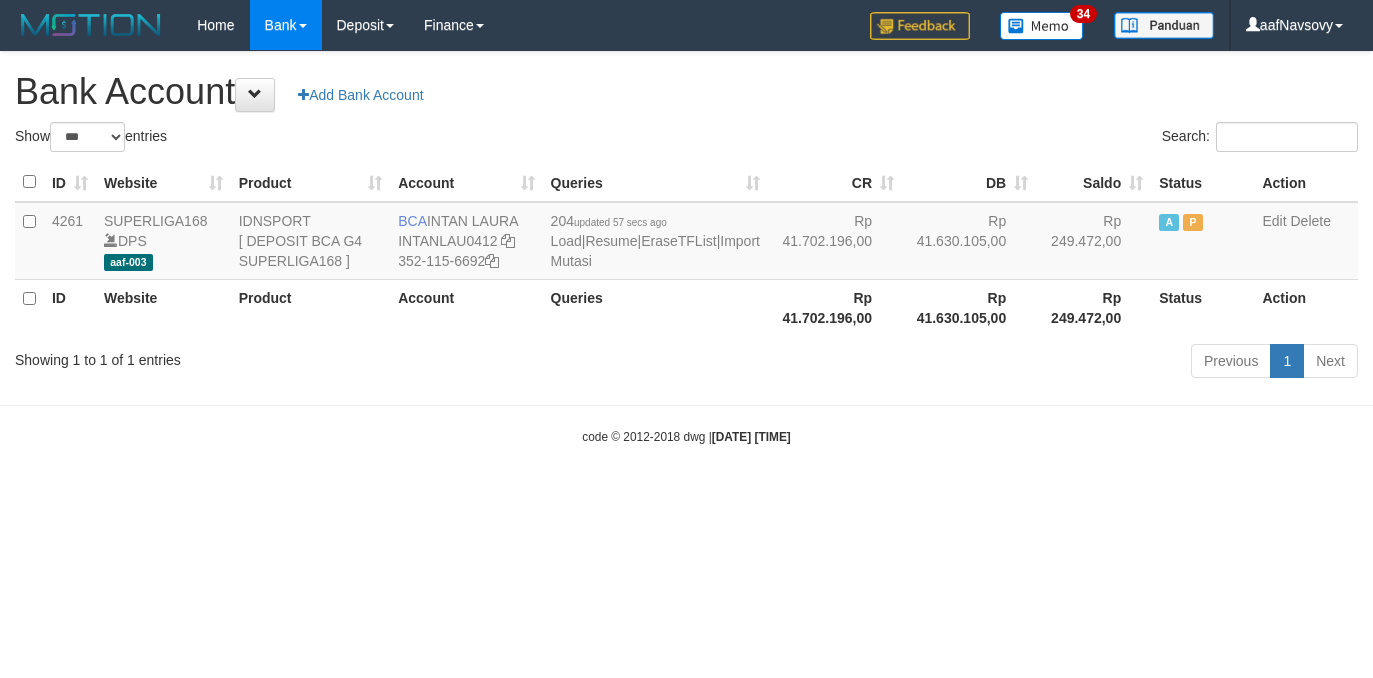 scroll, scrollTop: 0, scrollLeft: 0, axis: both 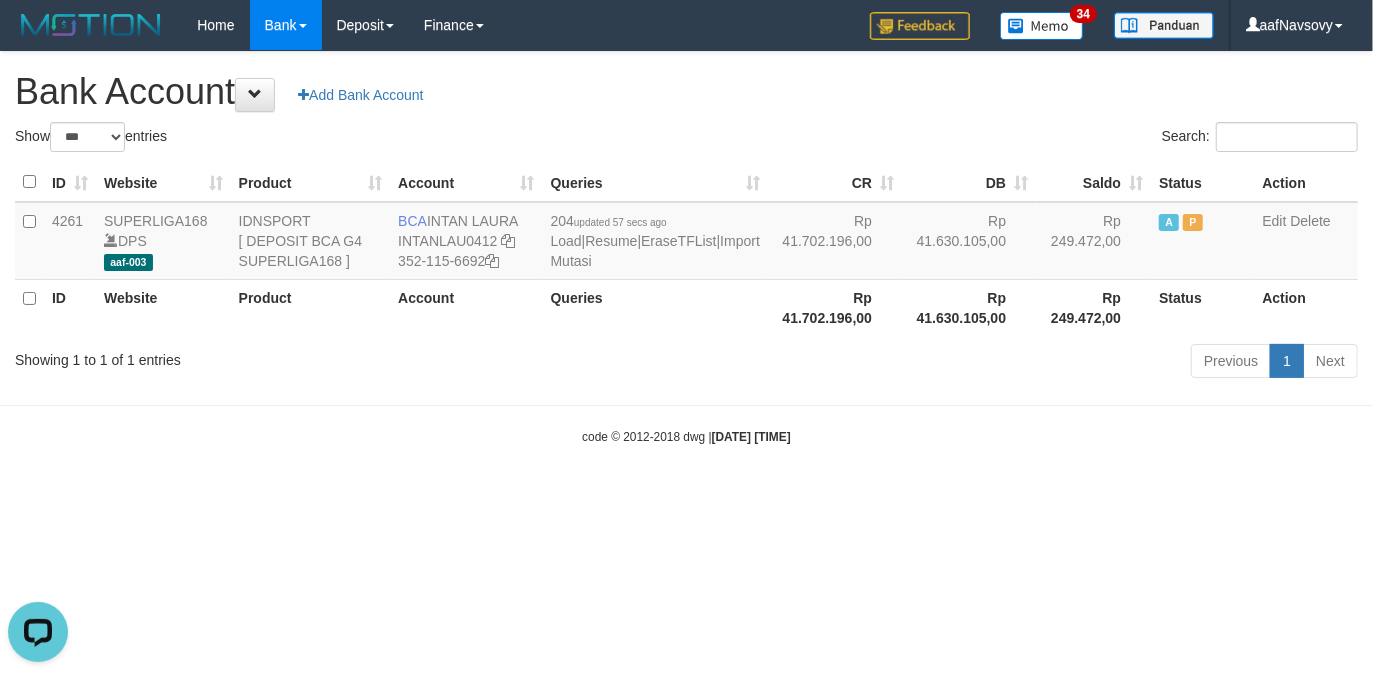 click on "Toggle navigation
Home
Bank
Account List
Load
By Website
Group
[ISPORT]													SUPERLIGA168
By Load Group (DPS)
34" at bounding box center [686, 248] 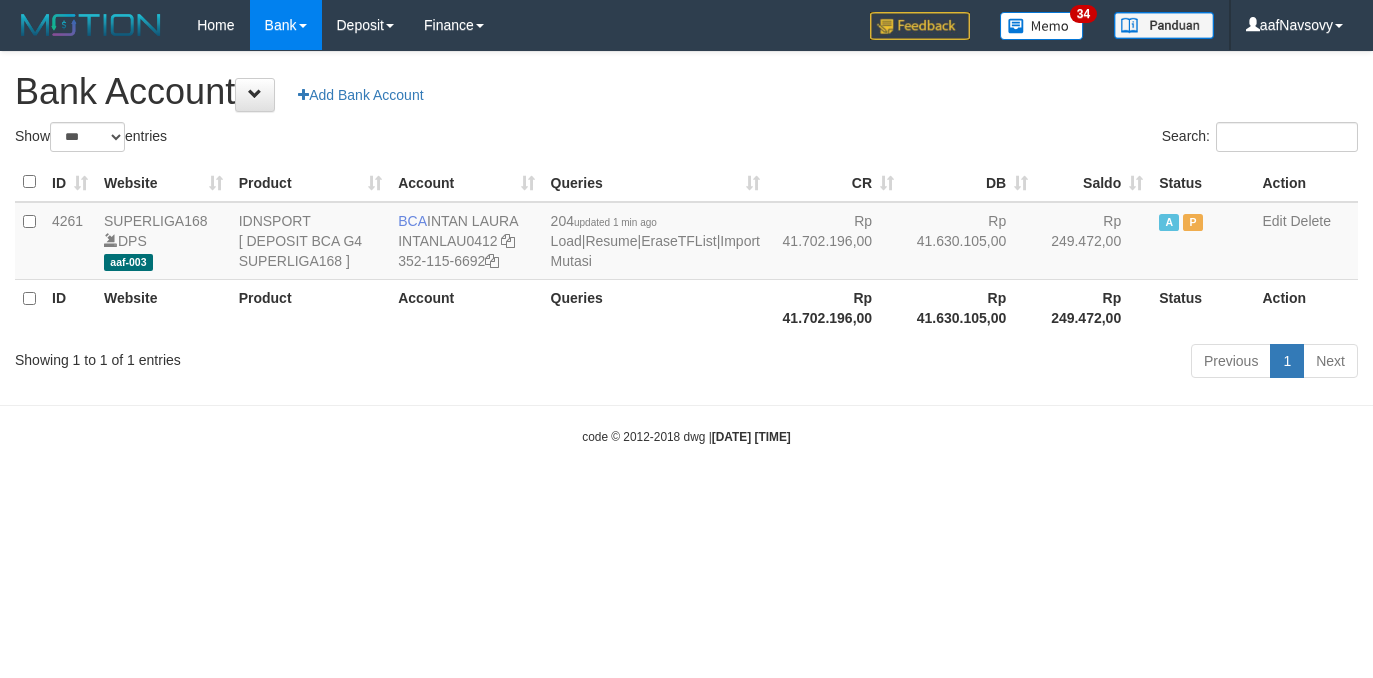 select on "***" 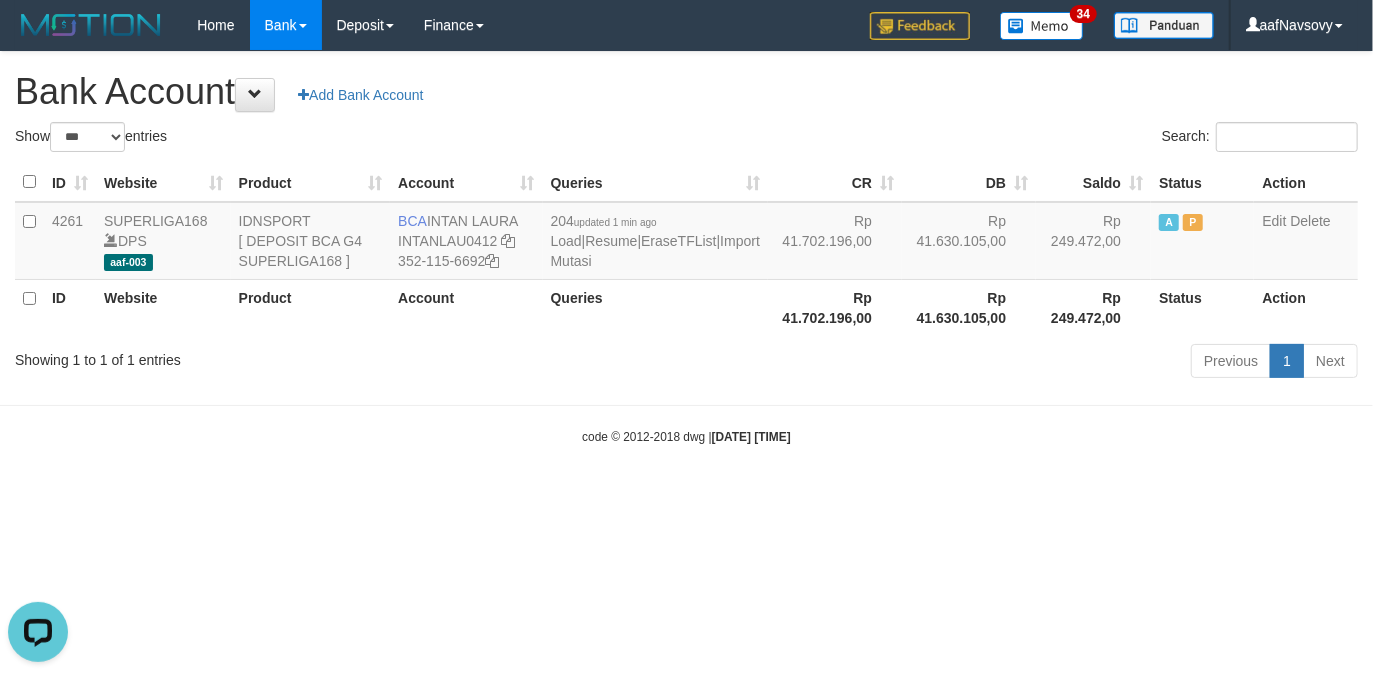 scroll, scrollTop: 0, scrollLeft: 0, axis: both 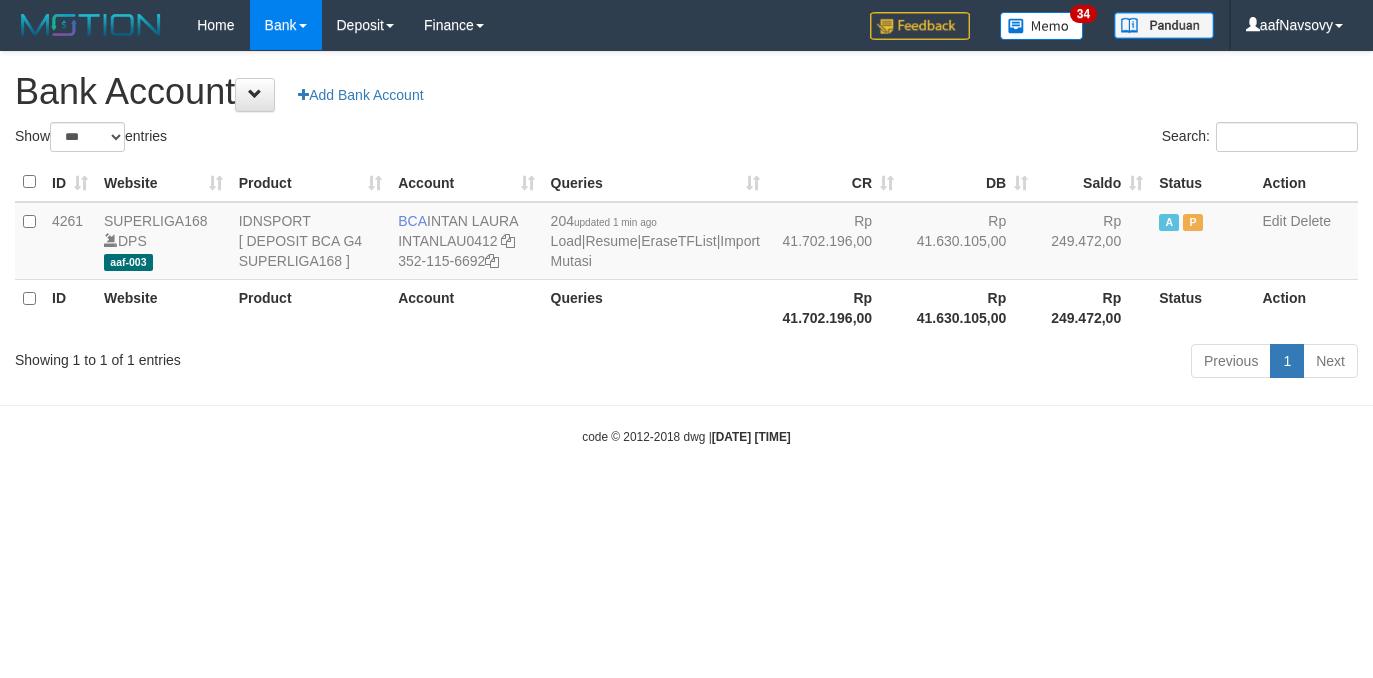 select on "***" 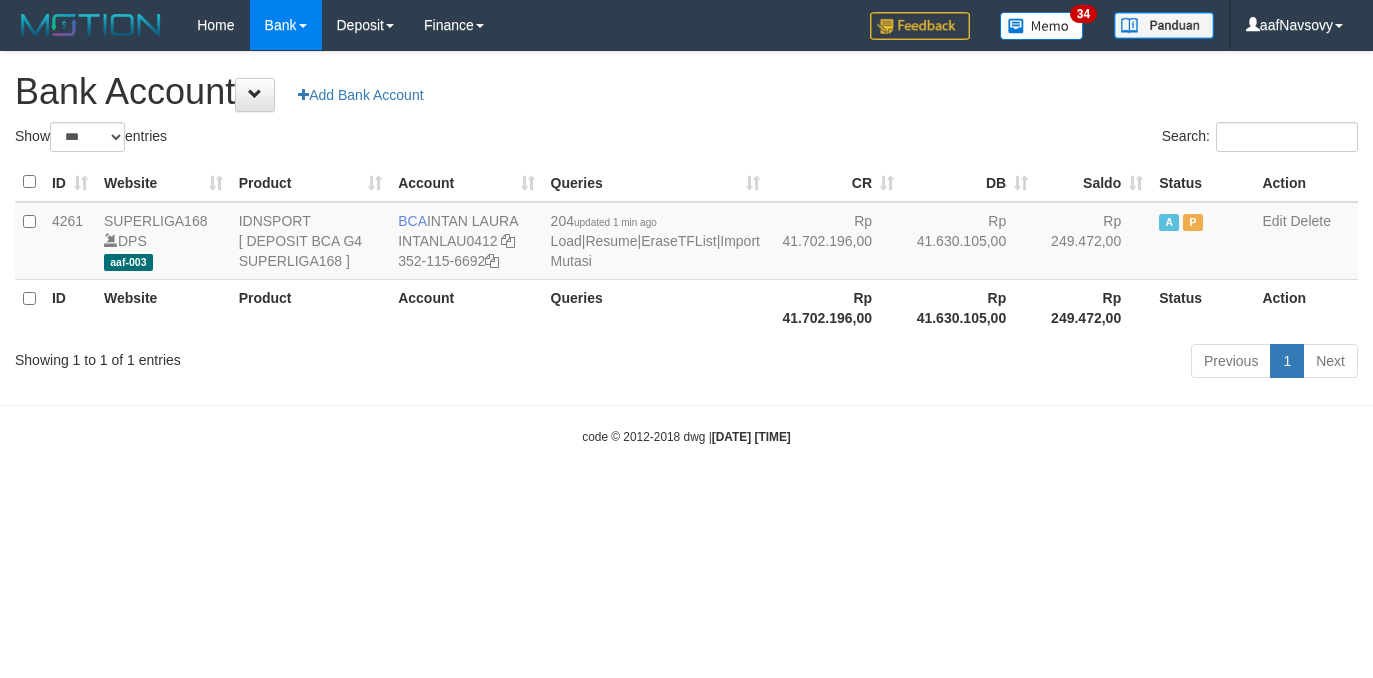 scroll, scrollTop: 0, scrollLeft: 0, axis: both 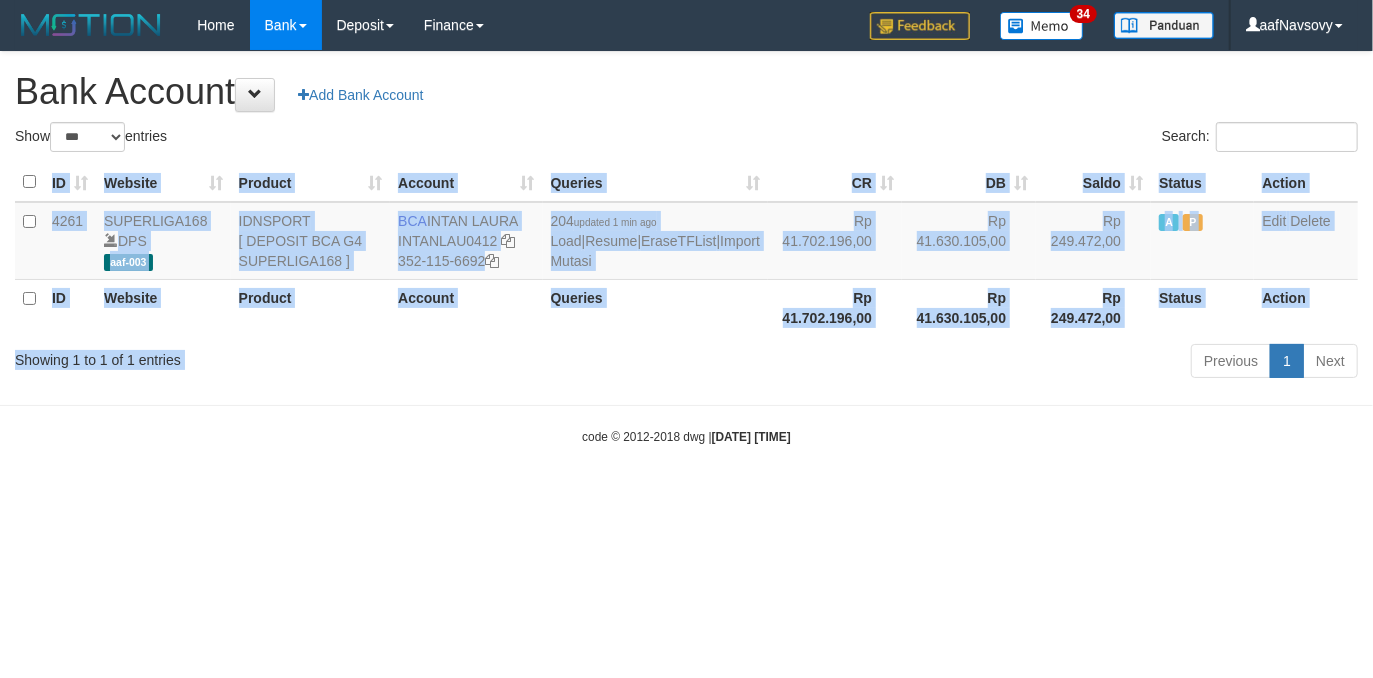 click on "Show  ** ** ** *** ***  entries Search:
ID Website Product Account Queries CR DB Saldo Status Action
4261
SUPERLIGA168
DPS
aaf-003
IDNSPORT
[ DEPOSIT BCA G4 SUPERLIGA168 ]
BCA
INTAN LAURA
INTANLAU0412
352-115-6692
204  updated 1 min ago
Load
|
Resume
|
EraseTFList
|
Import Mutasi
Rp 41.702.196,00
Rp 41.630.105,00
Rp 249.472,00
A
P
Edit
Delete
ID Website Product Account Queries Rp 41.702.196,00" at bounding box center (686, 253) 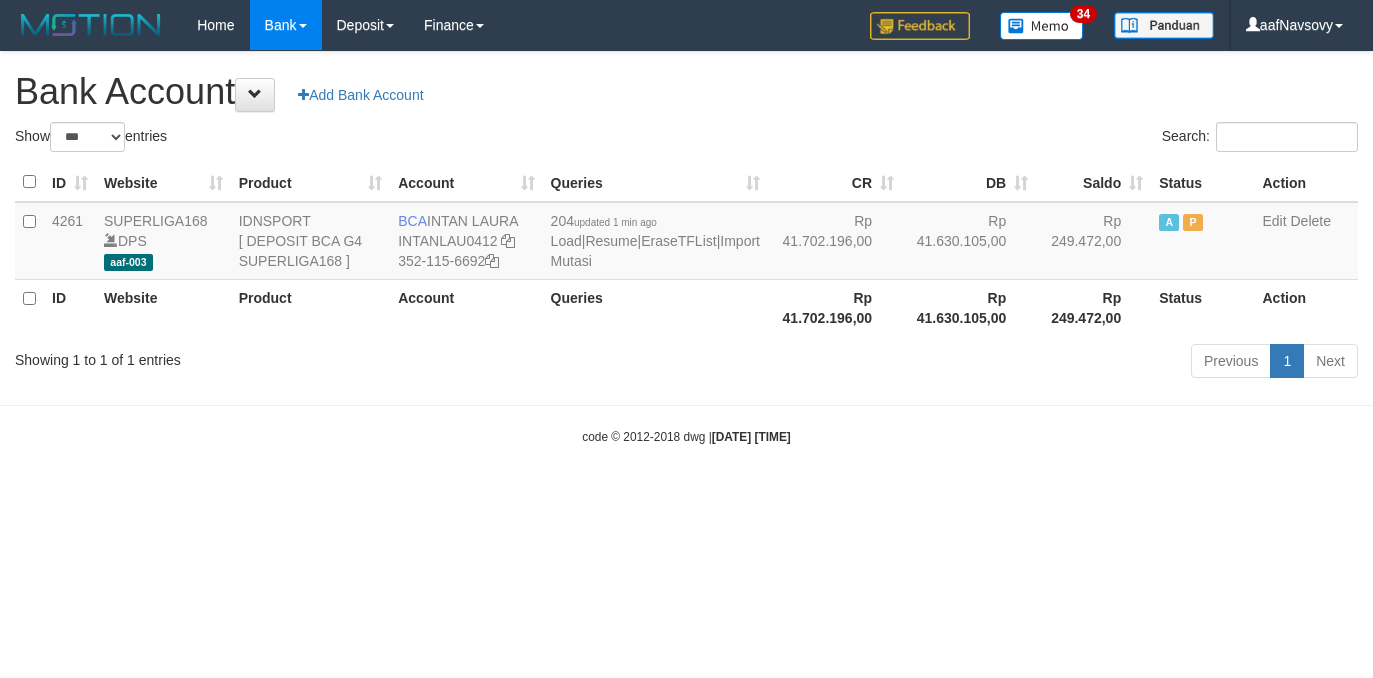 select on "***" 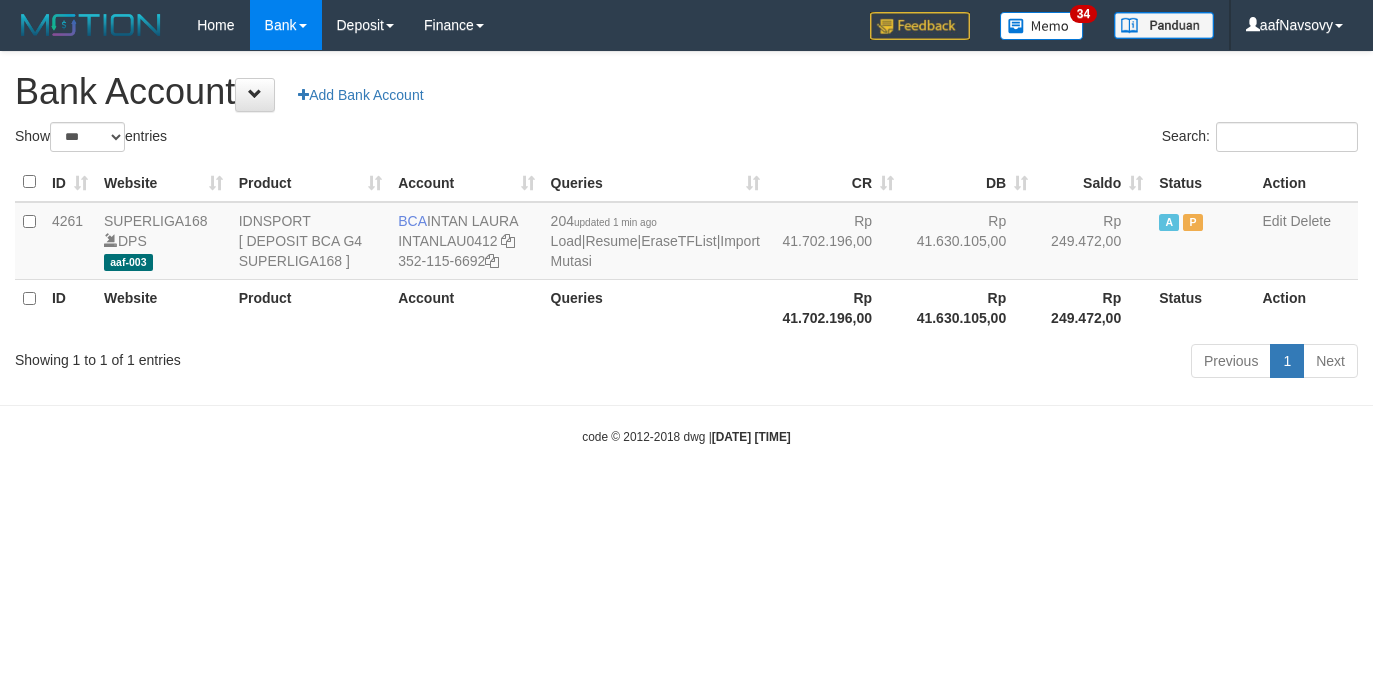 scroll, scrollTop: 0, scrollLeft: 0, axis: both 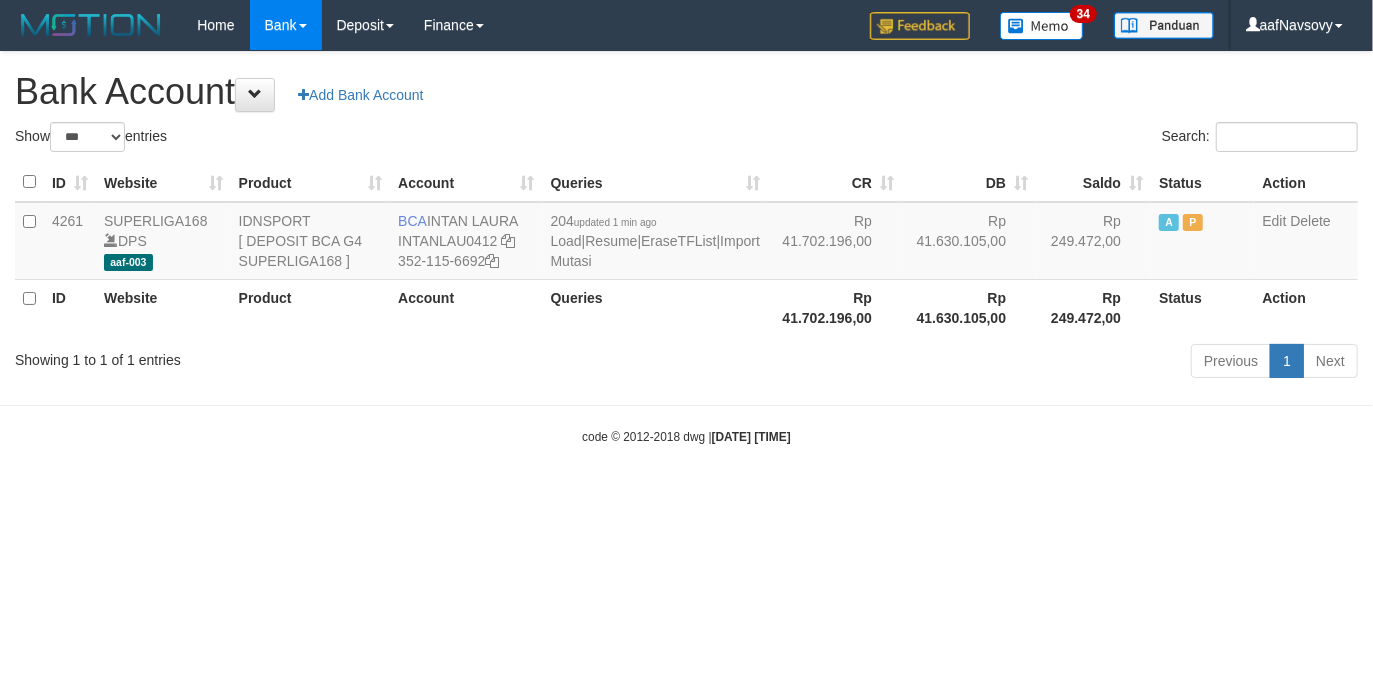 click on "Previous 1 Next" at bounding box center (972, 363) 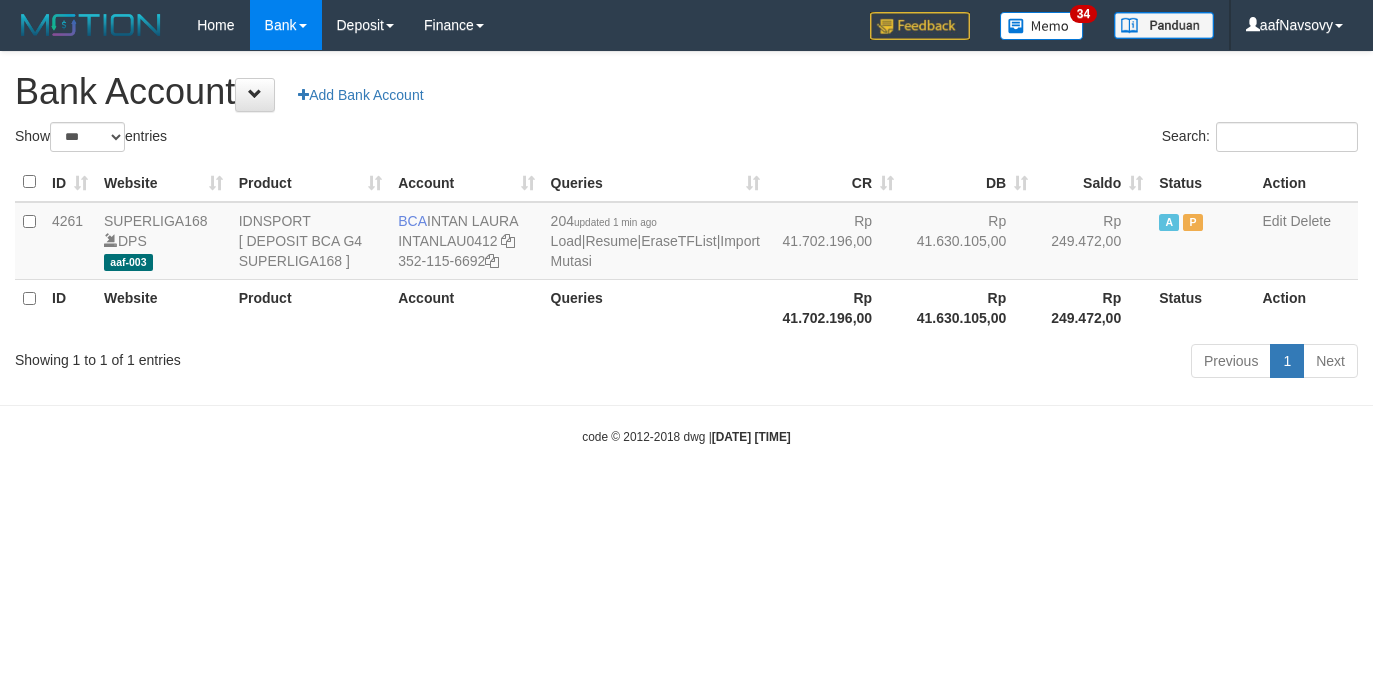 select on "***" 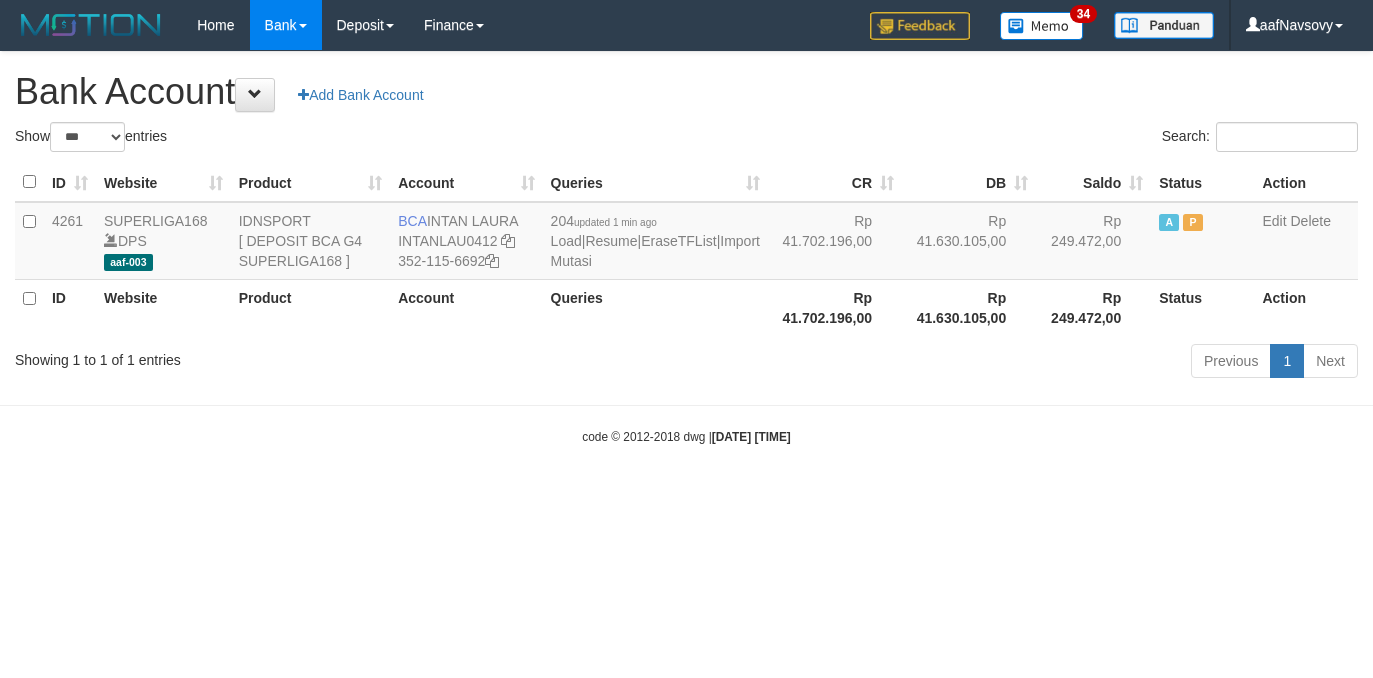 scroll, scrollTop: 0, scrollLeft: 0, axis: both 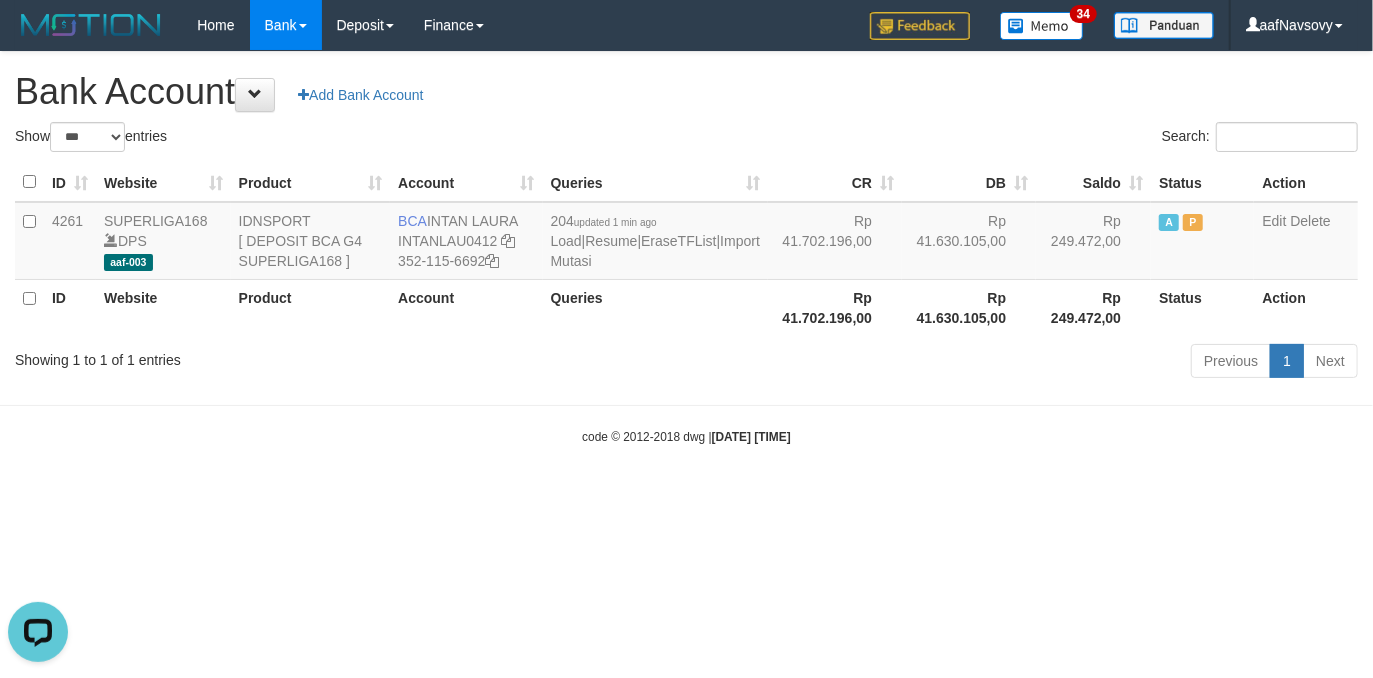 click on "Previous 1 Next" at bounding box center (972, 363) 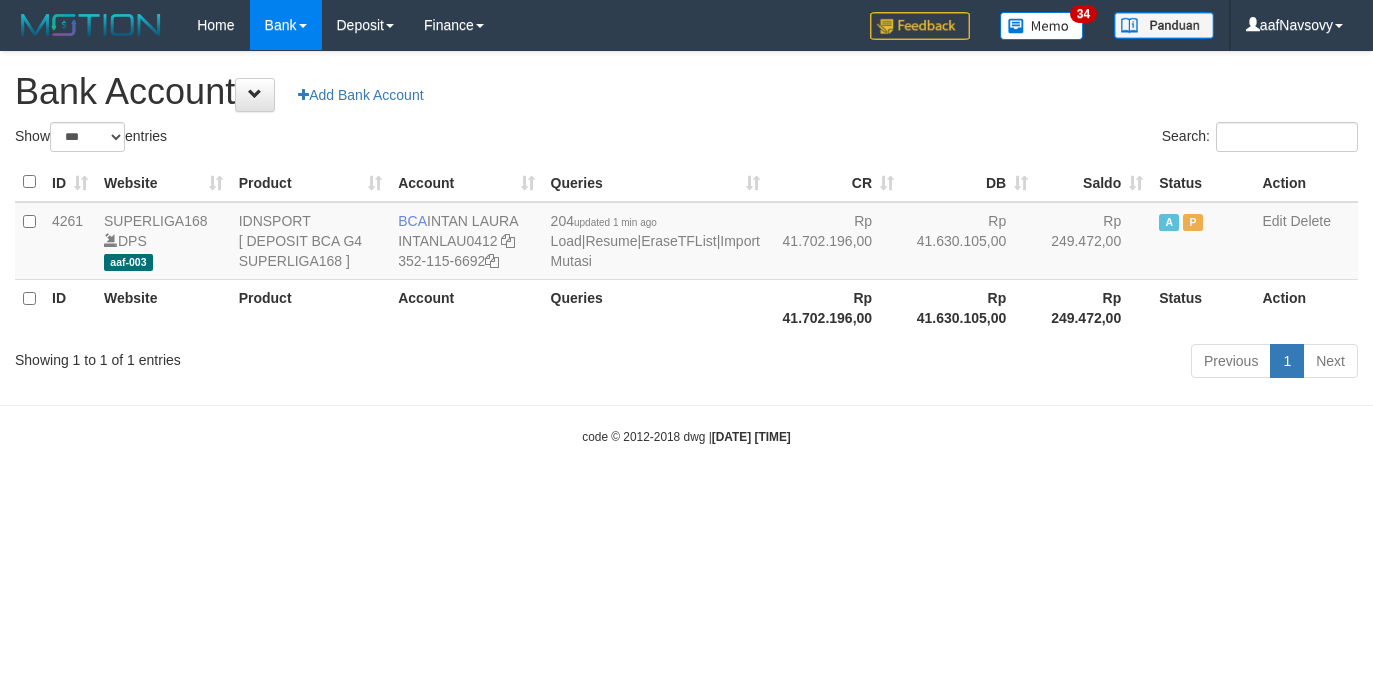 select on "***" 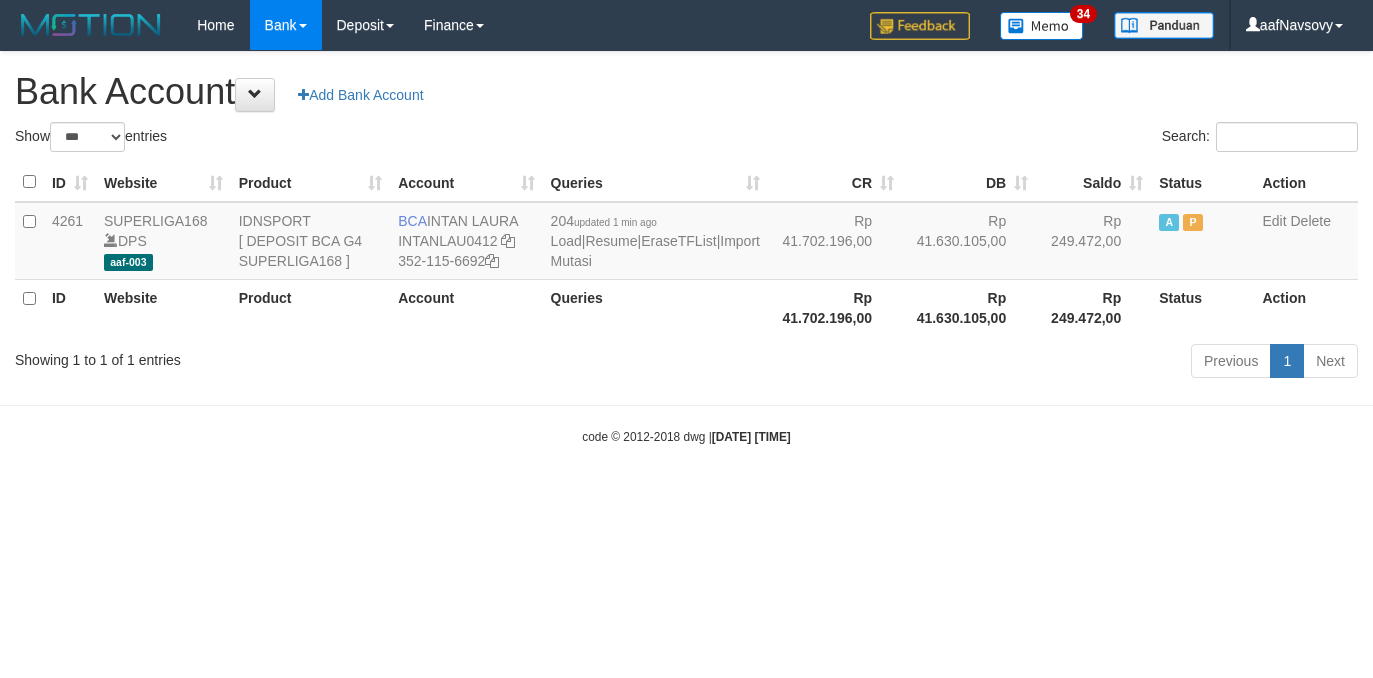 scroll, scrollTop: 0, scrollLeft: 0, axis: both 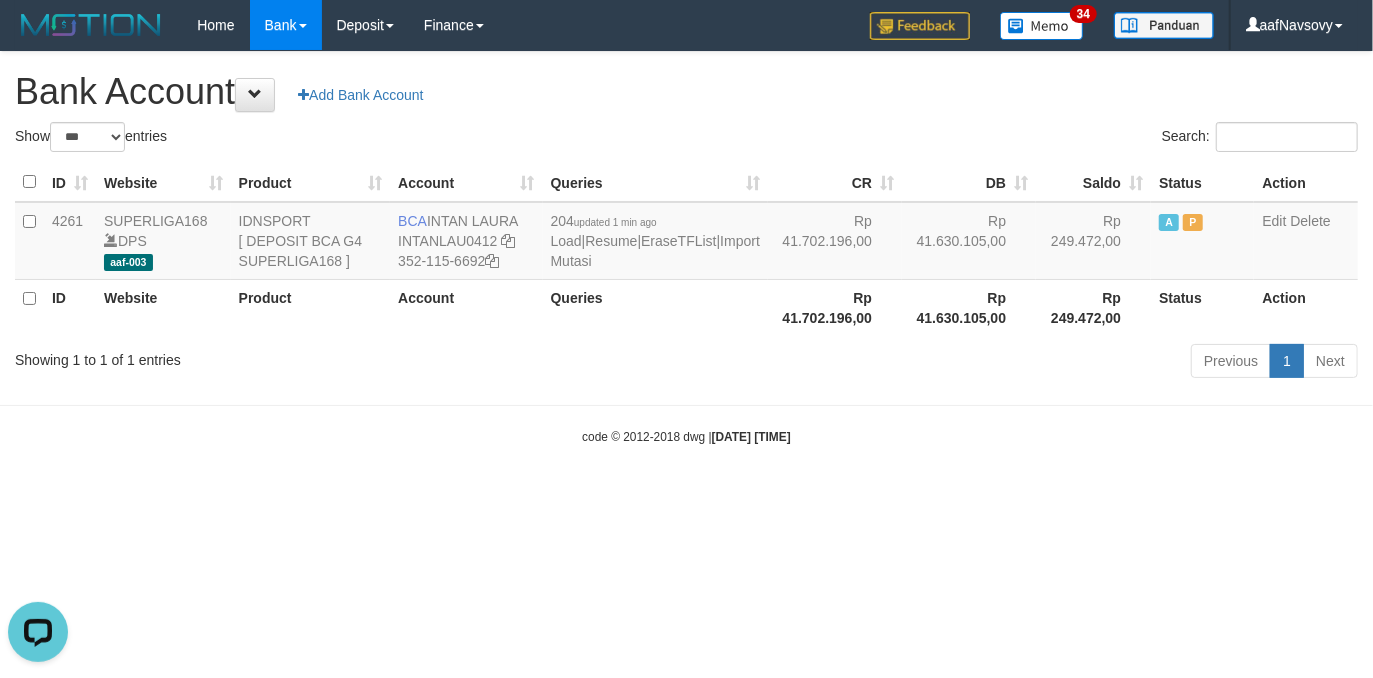 click on "Toggle navigation
Home
Bank
Account List
Load
By Website
Group
[ISPORT]													SUPERLIGA168
By Load Group (DPS)
34" at bounding box center [686, 248] 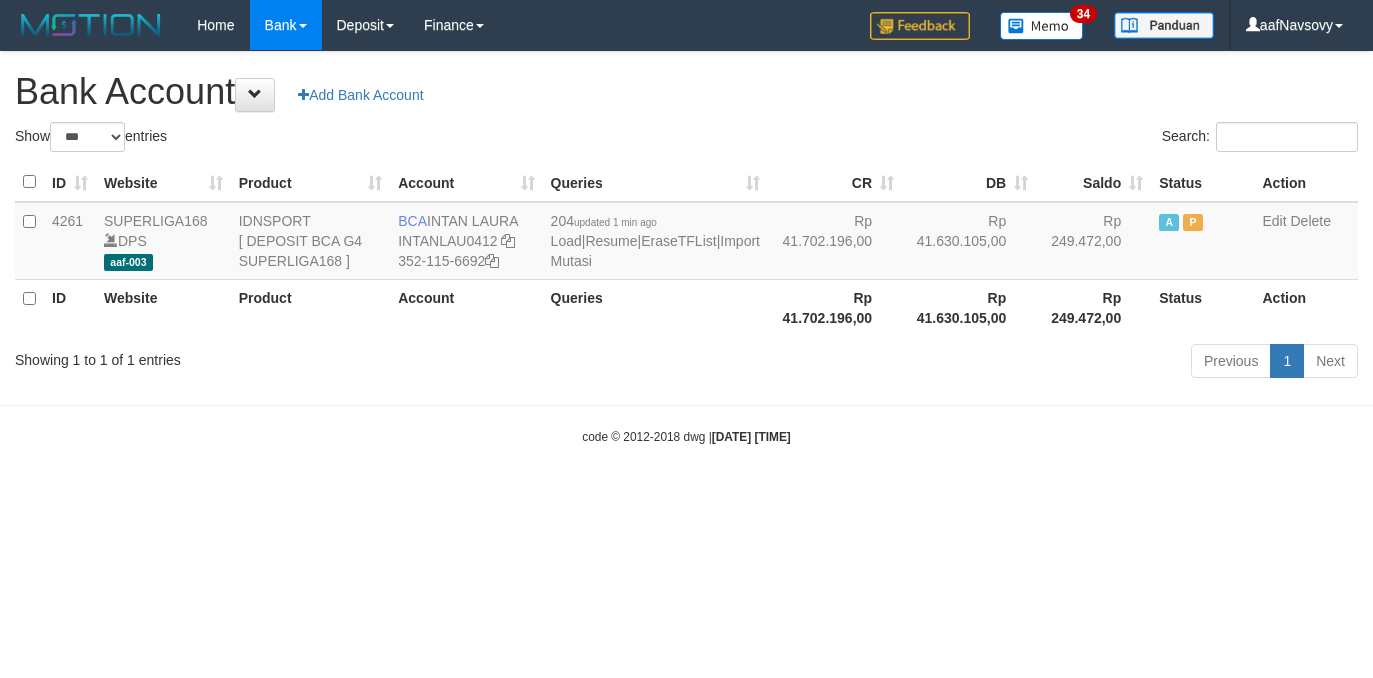 select on "***" 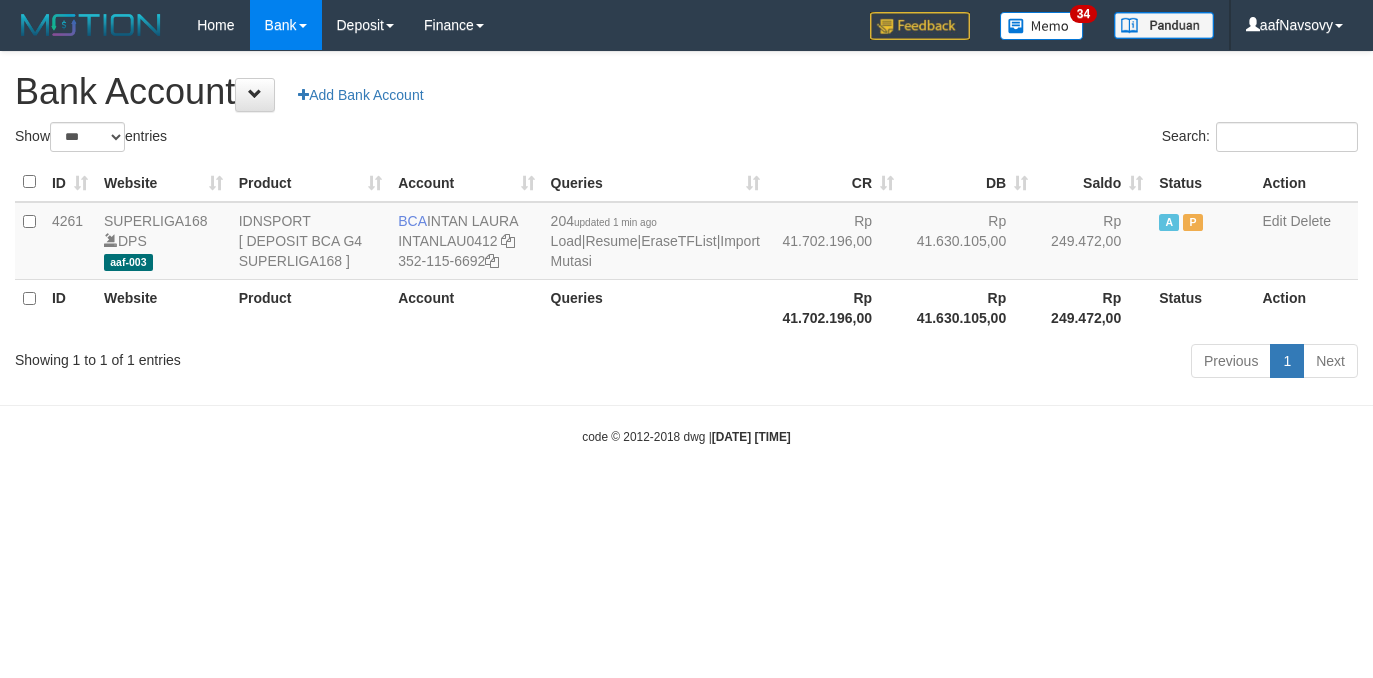 scroll, scrollTop: 0, scrollLeft: 0, axis: both 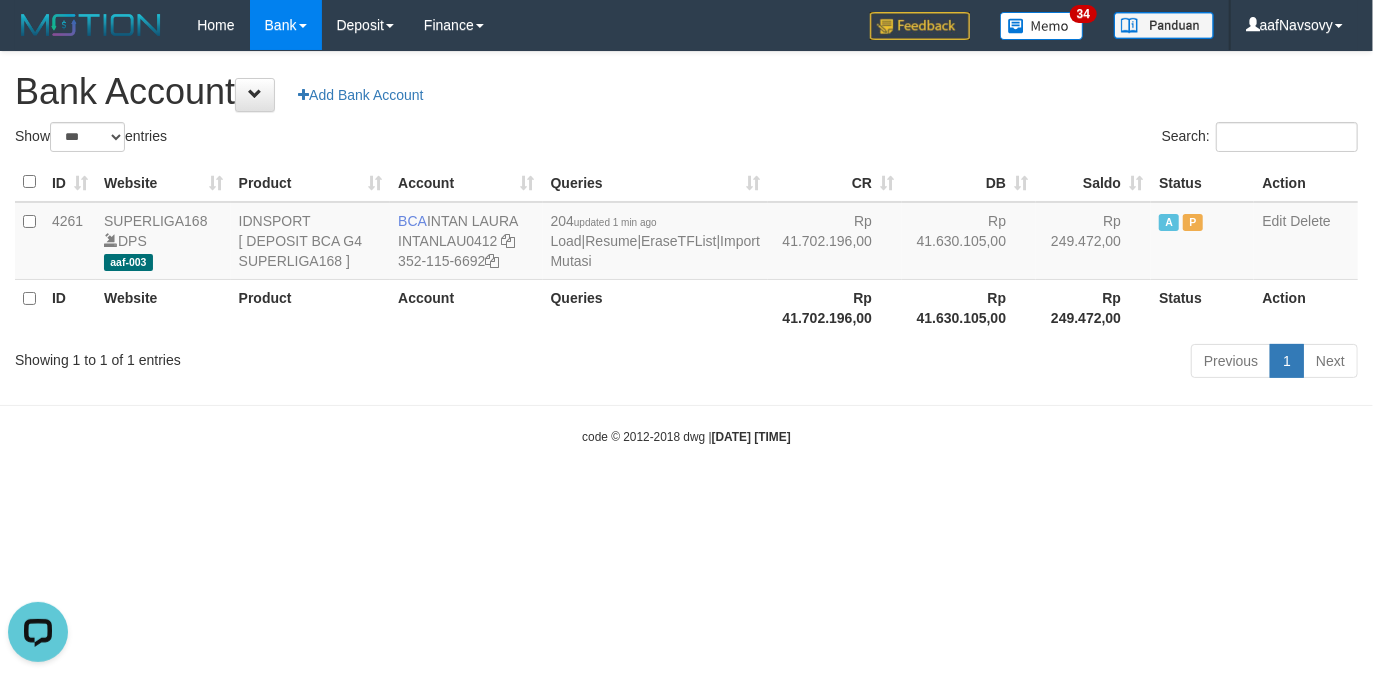 drag, startPoint x: 524, startPoint y: 516, endPoint x: 521, endPoint y: 526, distance: 10.440307 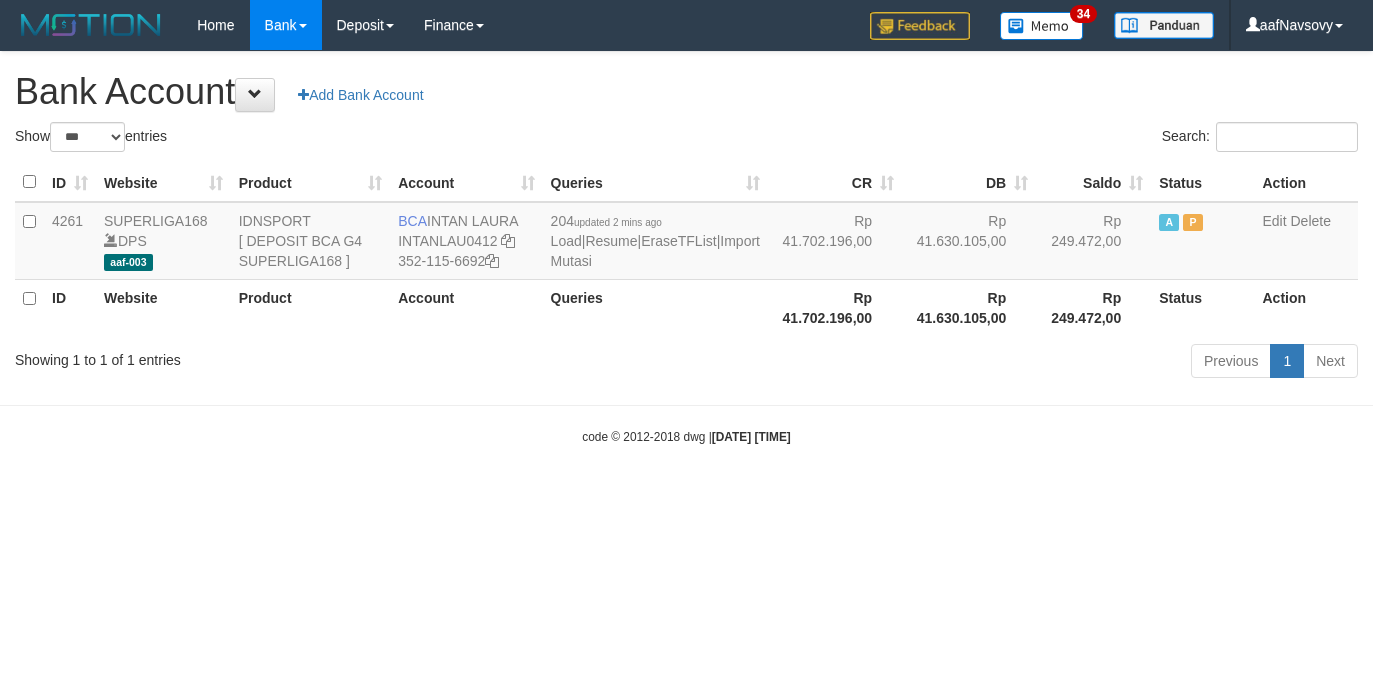 select on "***" 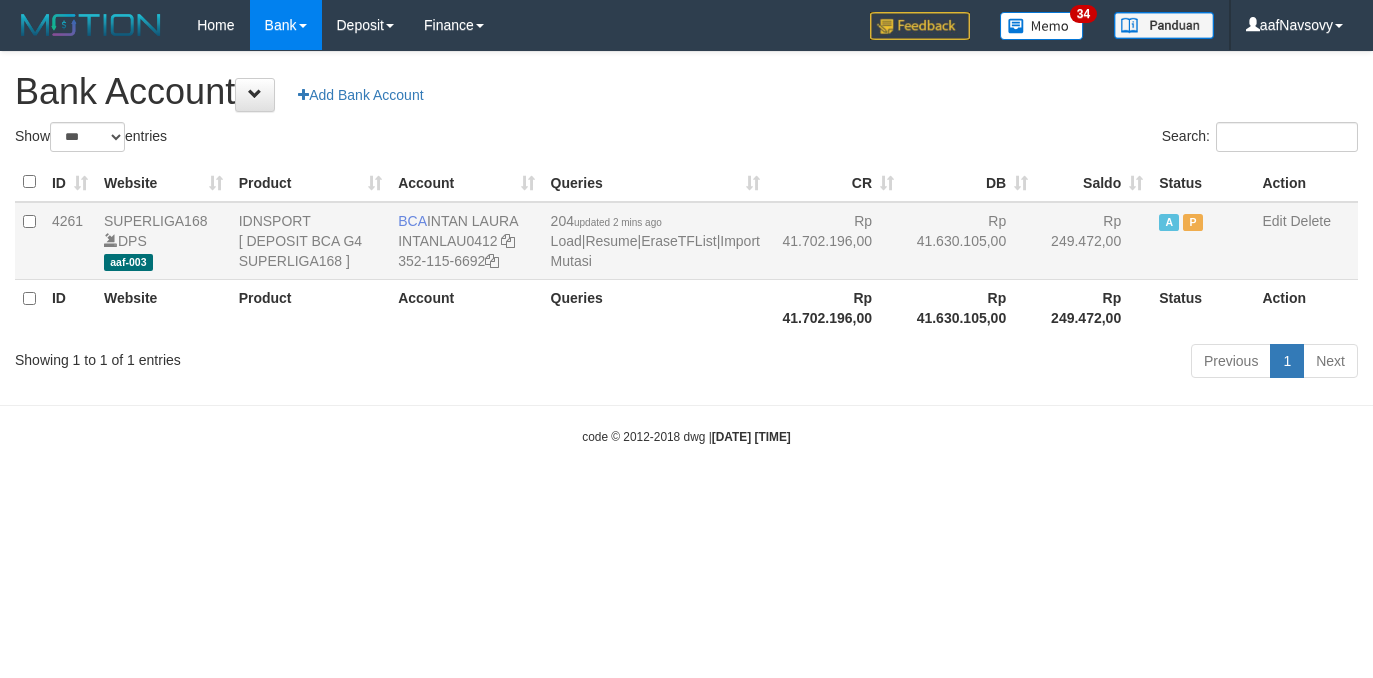 scroll, scrollTop: 0, scrollLeft: 0, axis: both 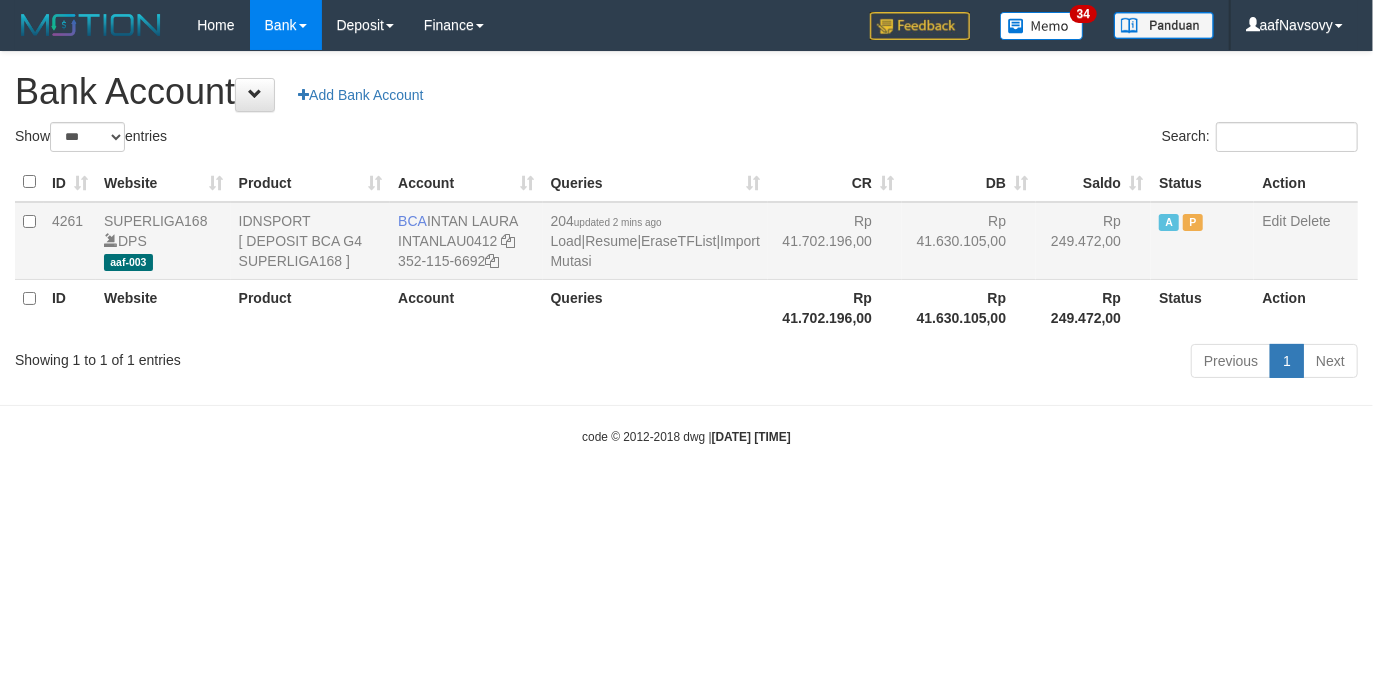 click on "204  updated 2 mins ago
Load
|
Resume
|
EraseTFList
|
Import Mutasi" at bounding box center [655, 241] 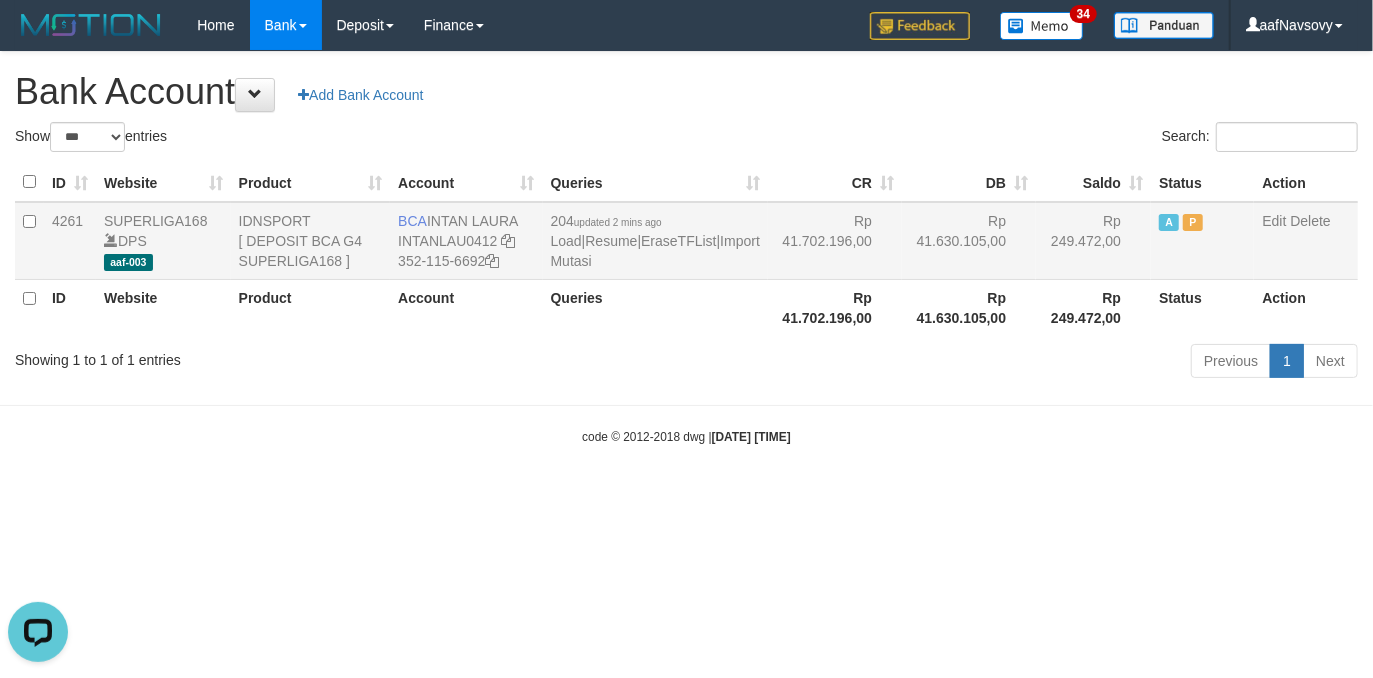 scroll, scrollTop: 0, scrollLeft: 0, axis: both 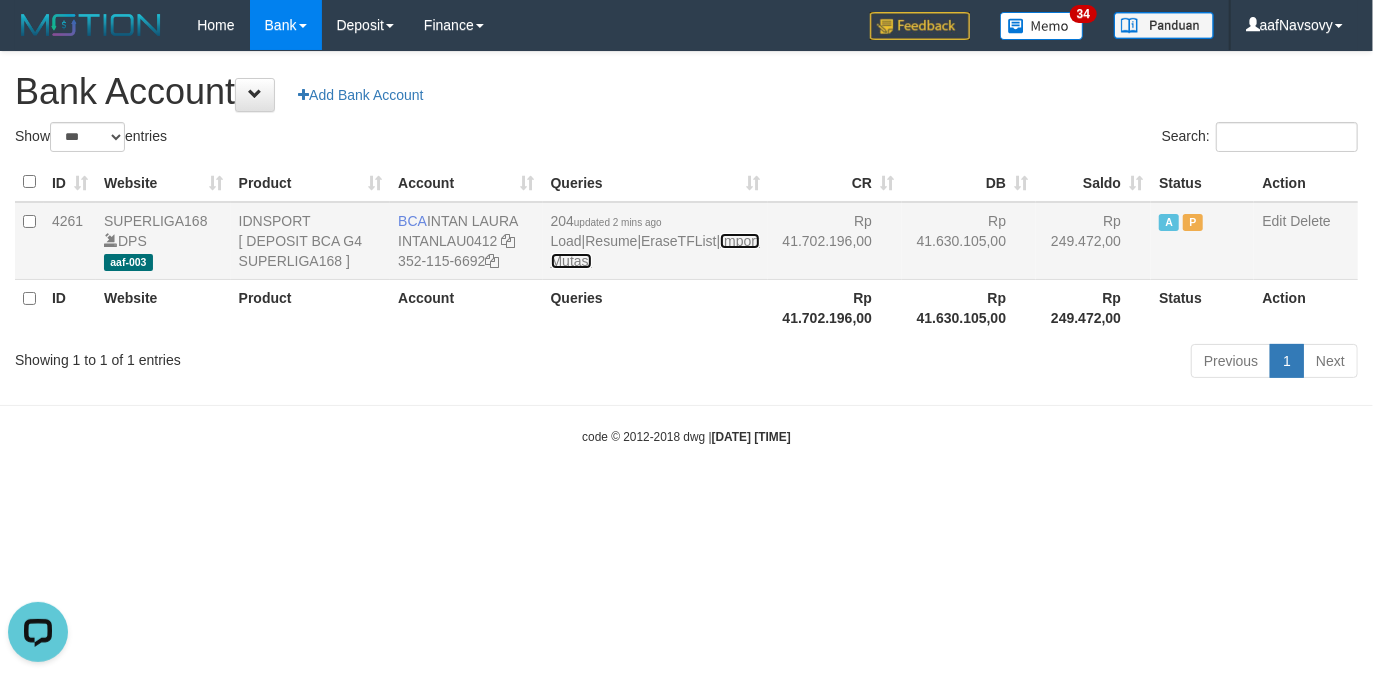 click on "Import Mutasi" at bounding box center [655, 251] 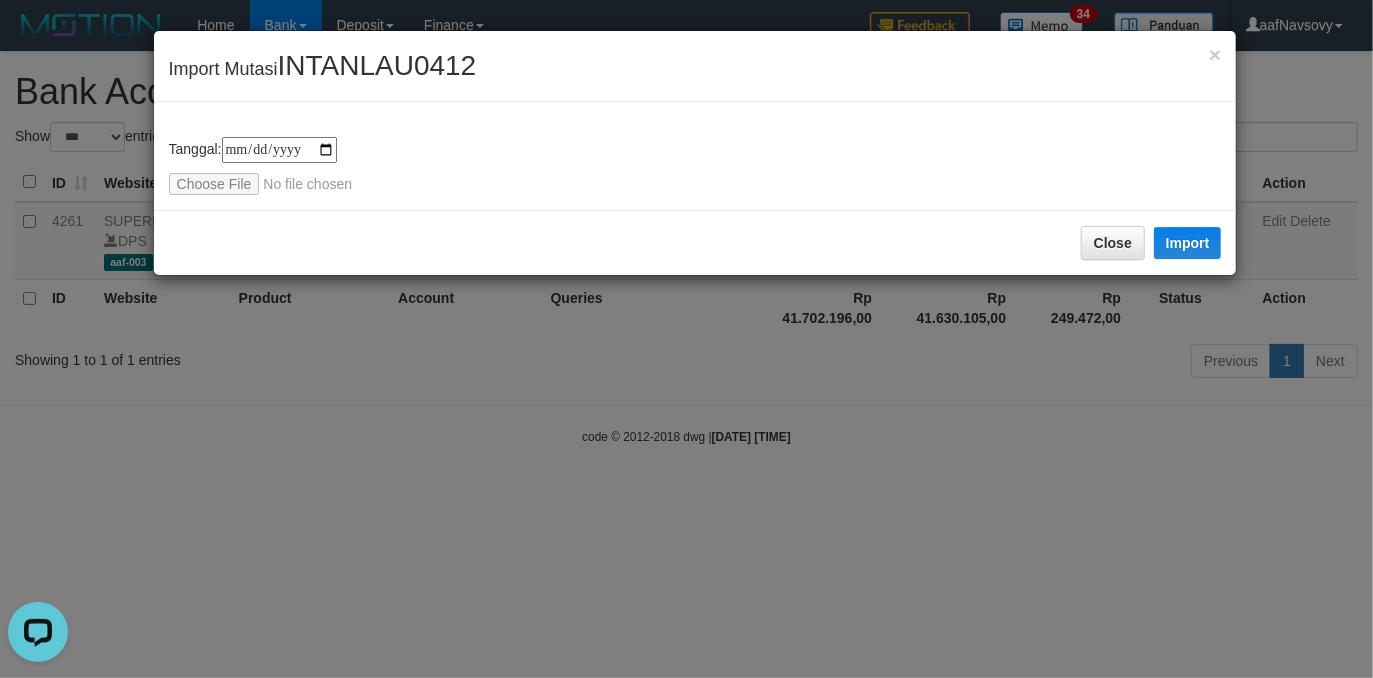 type on "**********" 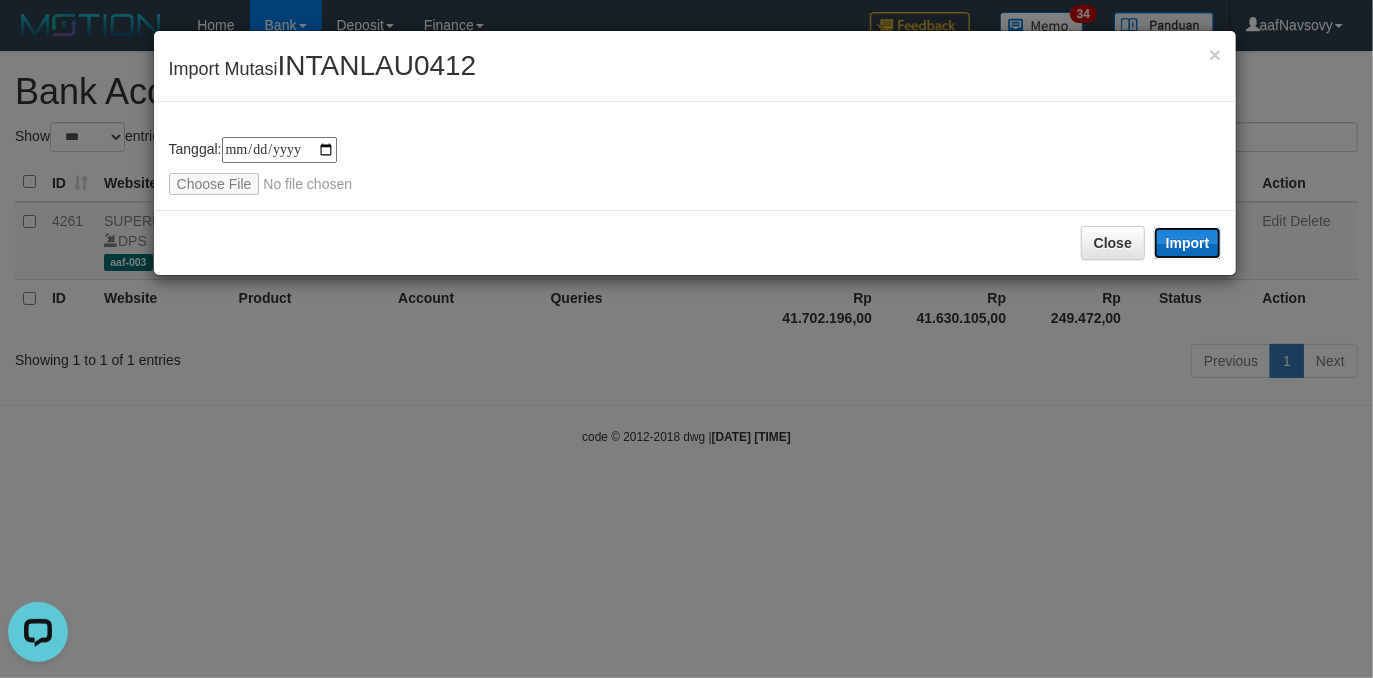 click on "Import" at bounding box center (1188, 243) 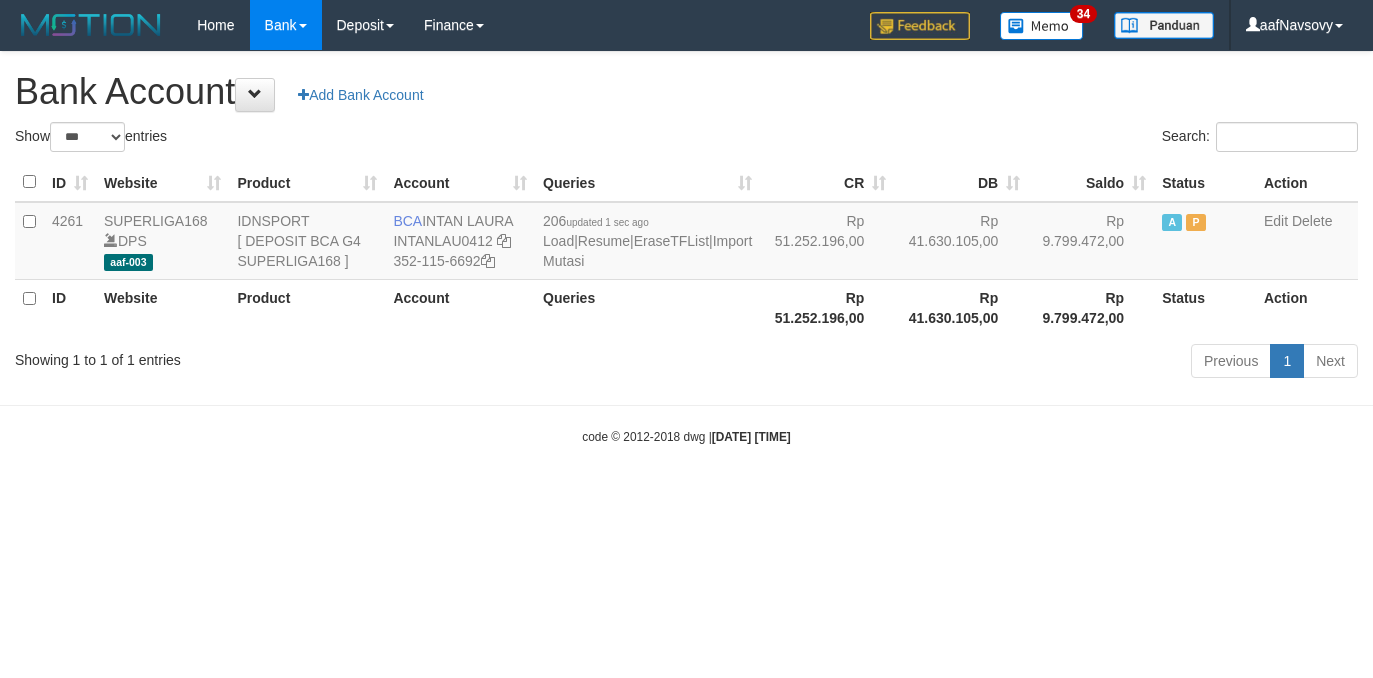 select on "***" 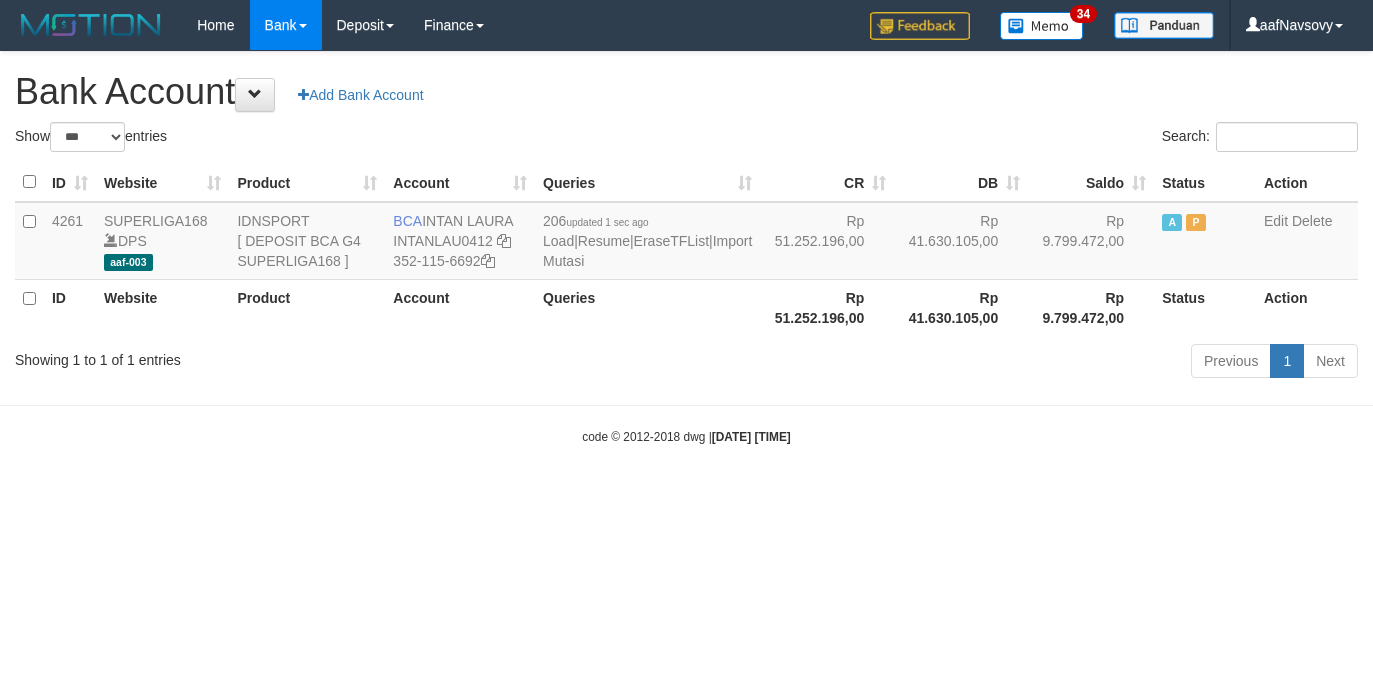 scroll, scrollTop: 0, scrollLeft: 0, axis: both 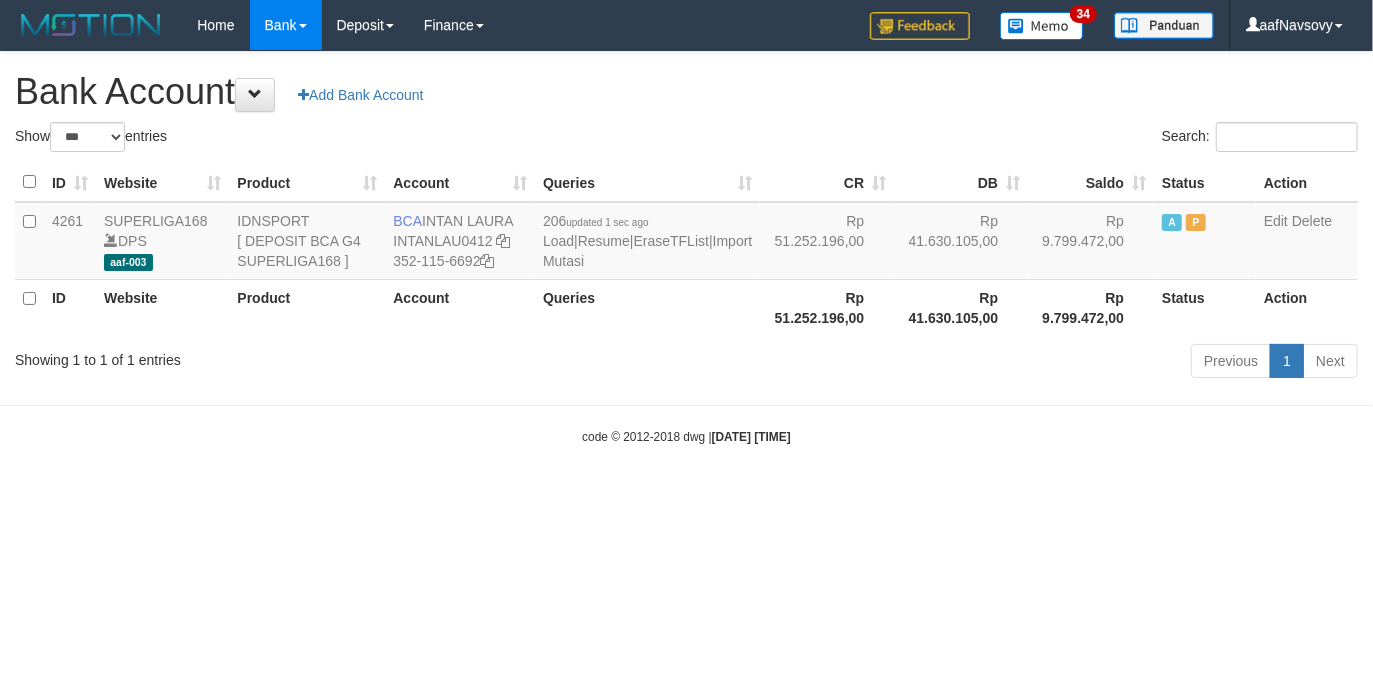 click on "Toggle navigation
Home
Bank
Account List
Load
By Website
Group
[ISPORT]													SUPERLIGA168
By Load Group (DPS)
34" at bounding box center [686, 248] 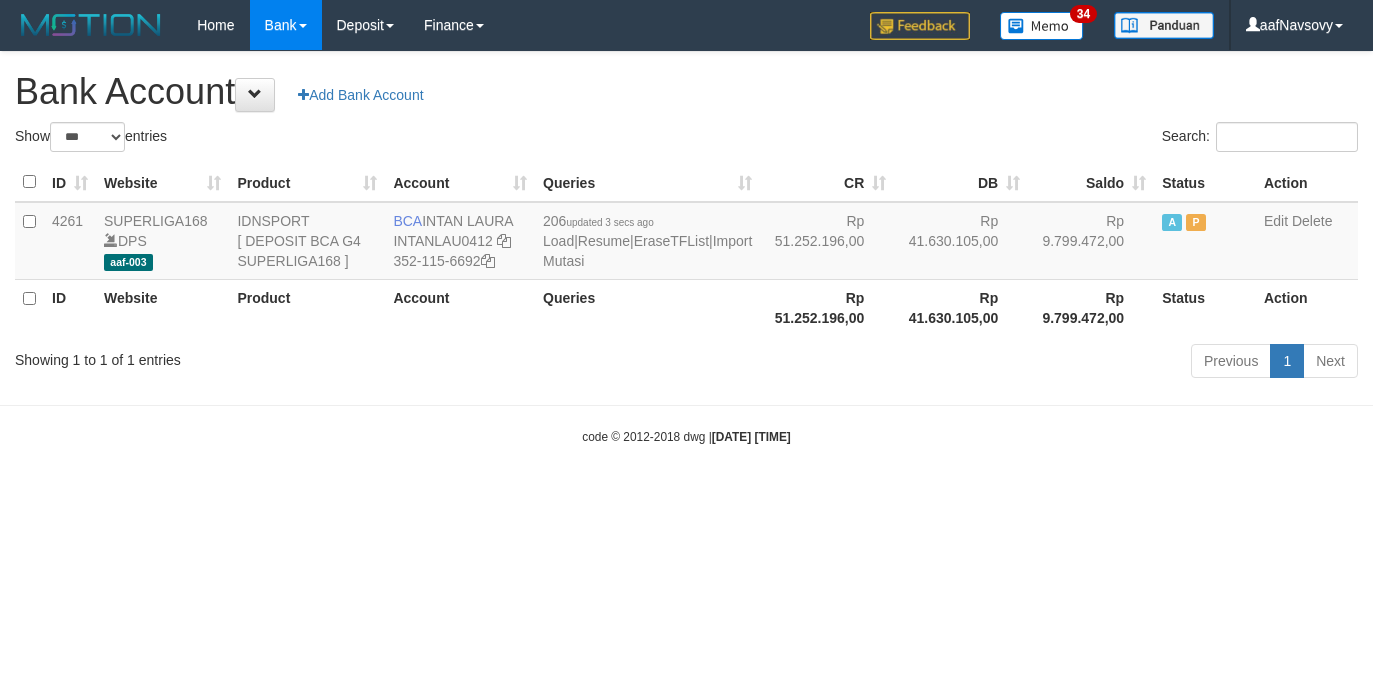 select on "***" 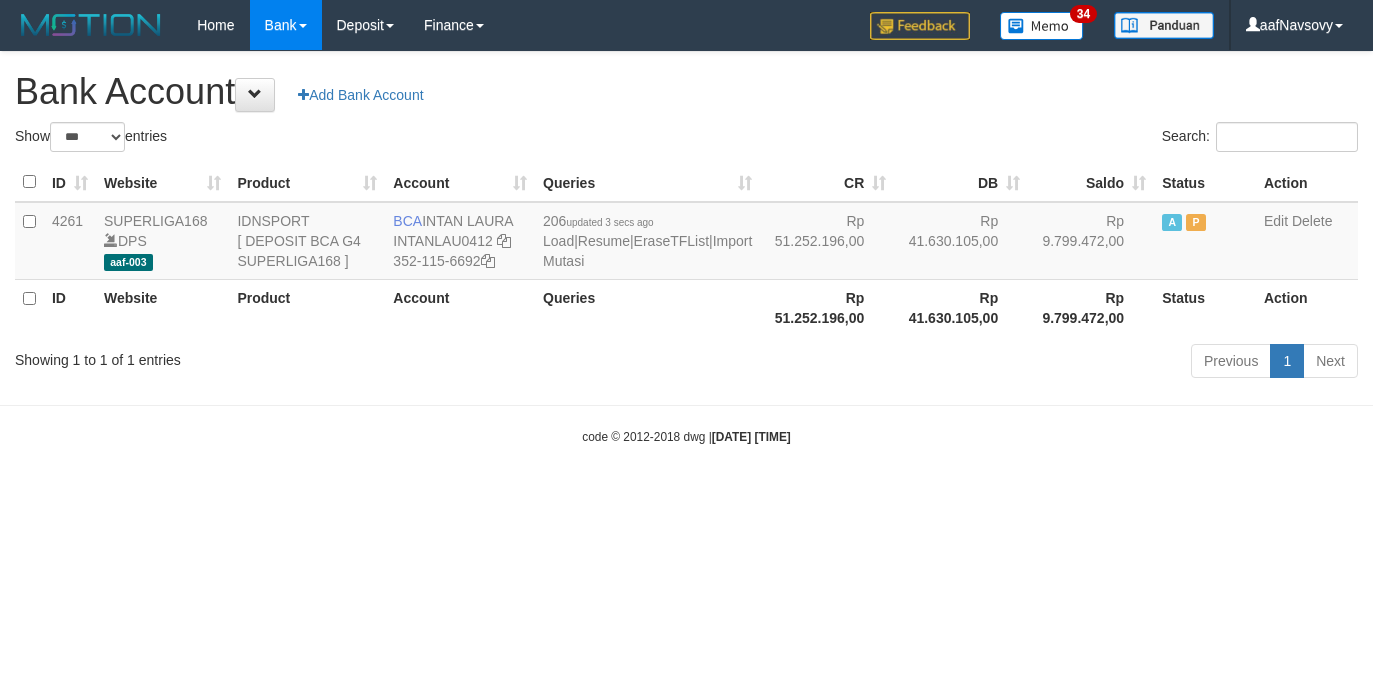 scroll, scrollTop: 0, scrollLeft: 0, axis: both 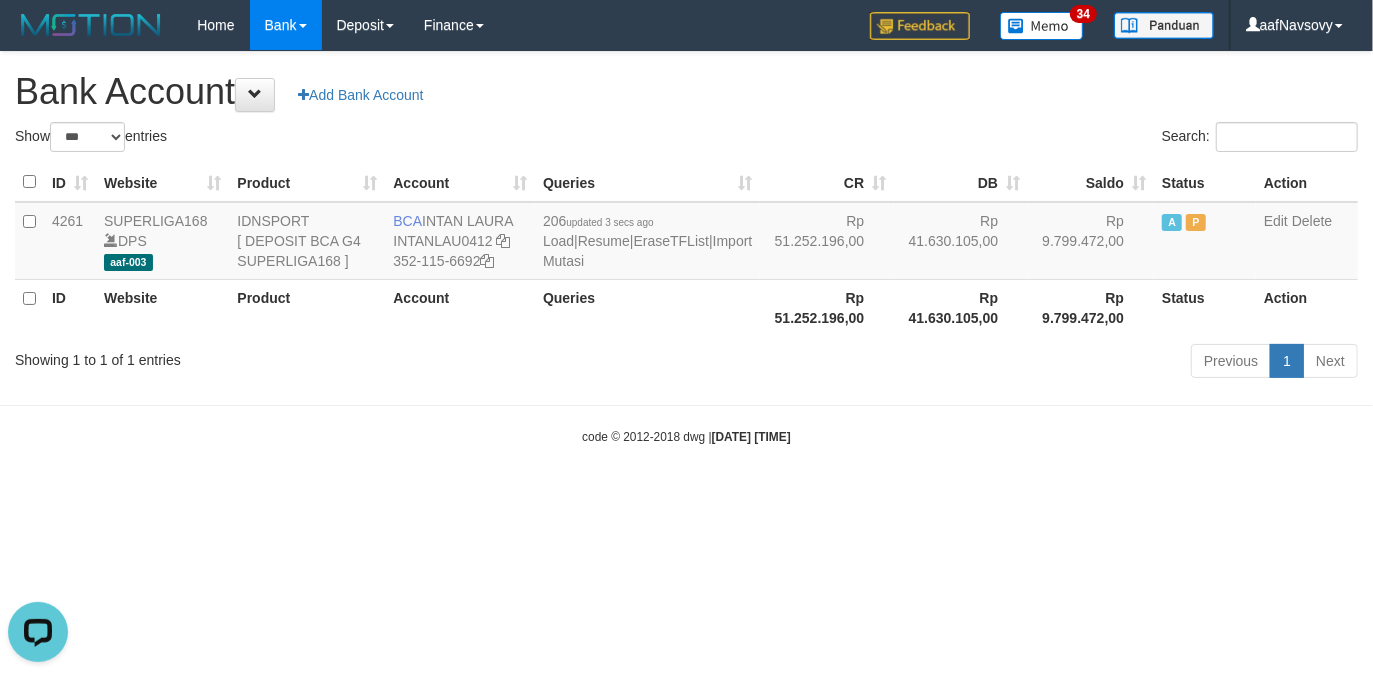 click on "Toggle navigation
Home
Bank
Account List
Load
By Website
Group
[ISPORT]													SUPERLIGA168
By Load Group (DPS)
34" at bounding box center (686, 248) 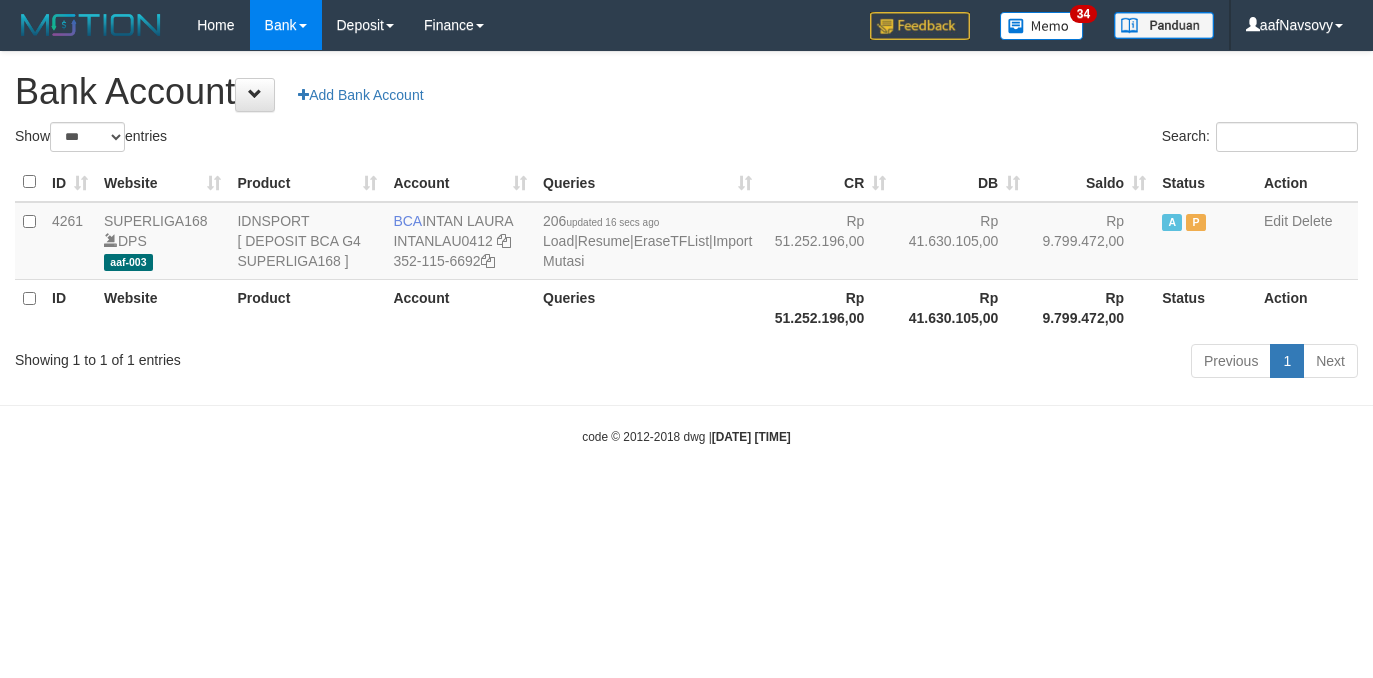 select on "***" 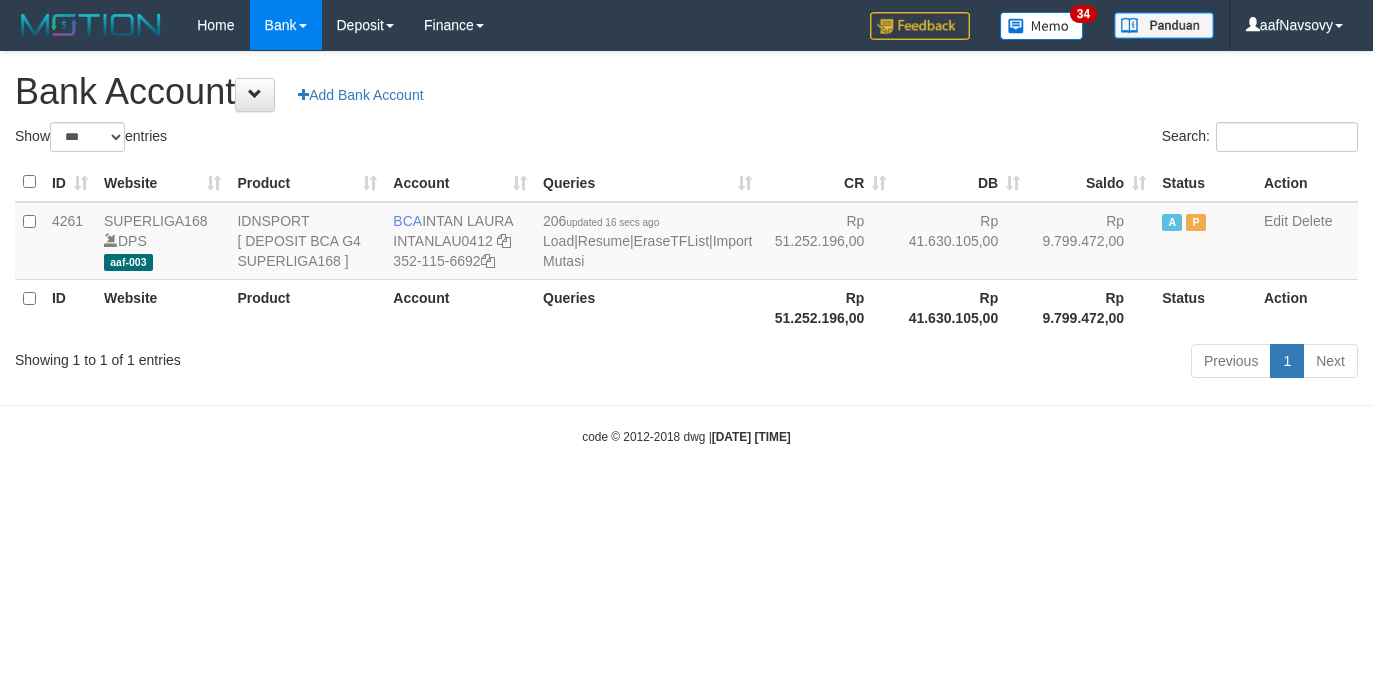 scroll, scrollTop: 0, scrollLeft: 0, axis: both 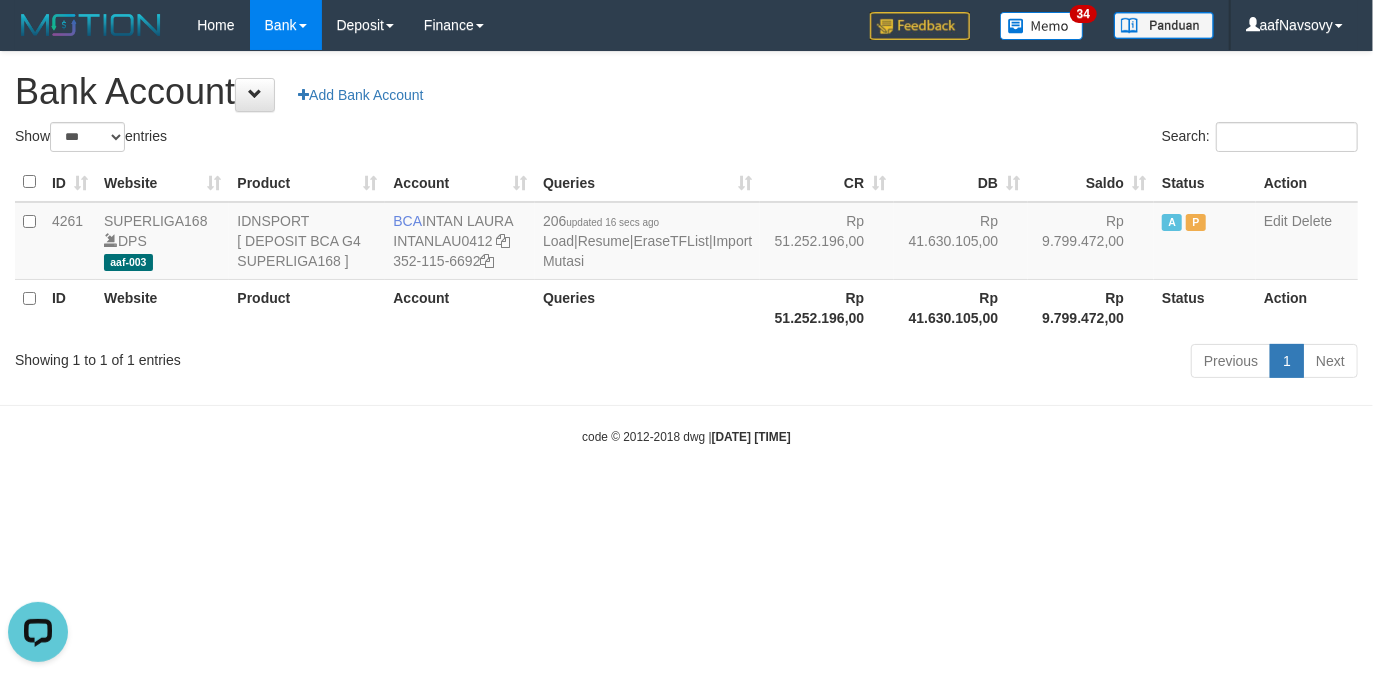 click on "Toggle navigation
Home
Bank
Account List
Load
By Website
Group
[ISPORT]													SUPERLIGA168
By Load Group (DPS)" at bounding box center [686, 248] 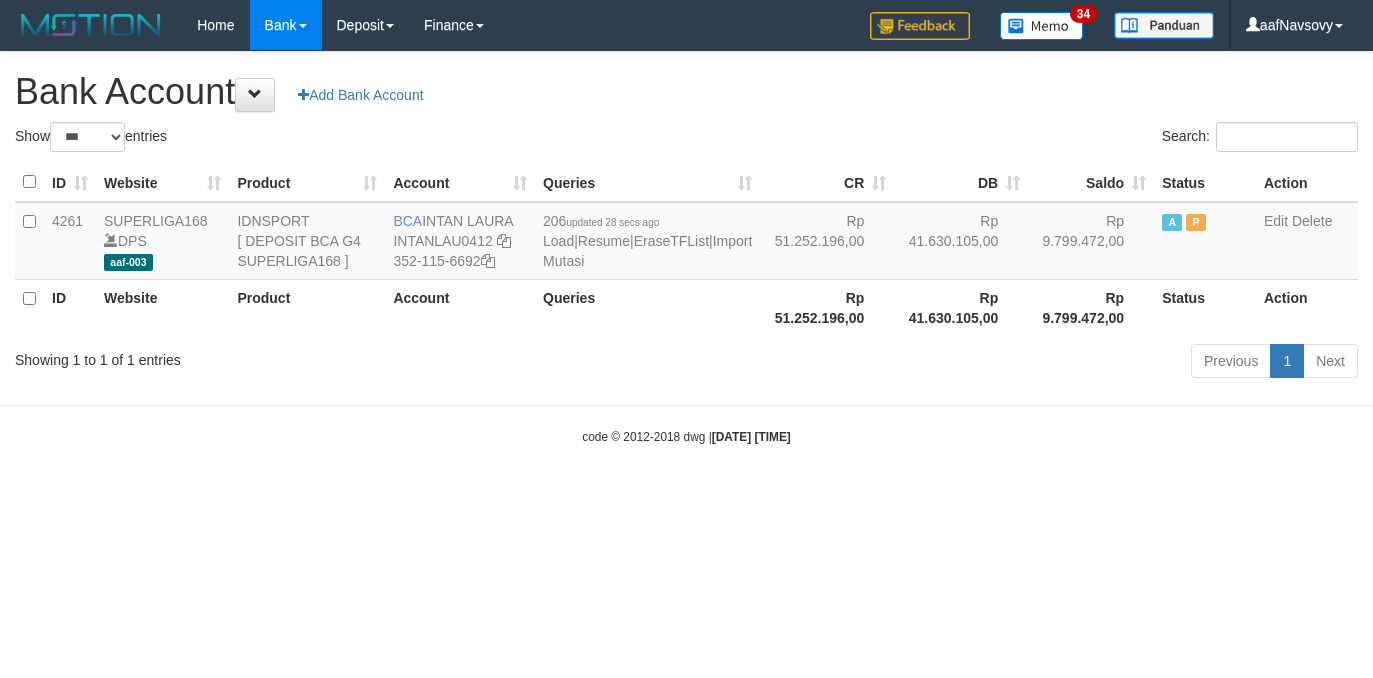 select on "***" 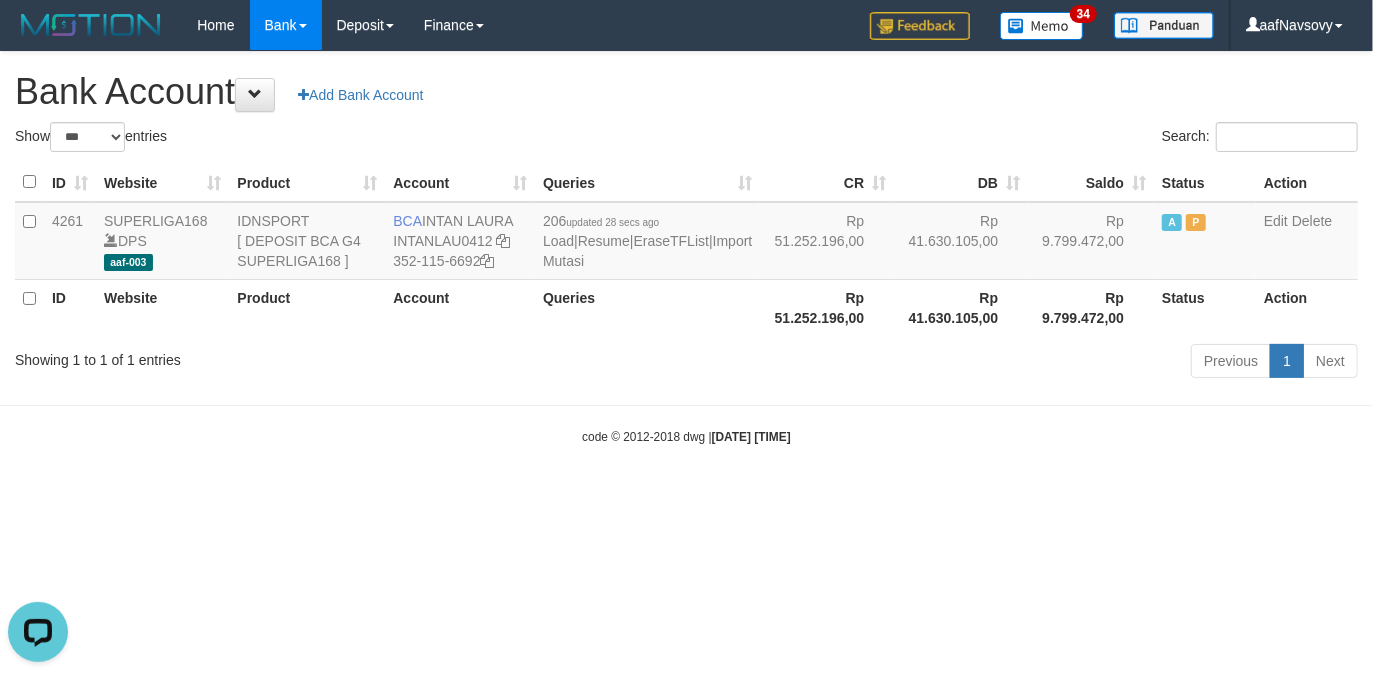 scroll, scrollTop: 0, scrollLeft: 0, axis: both 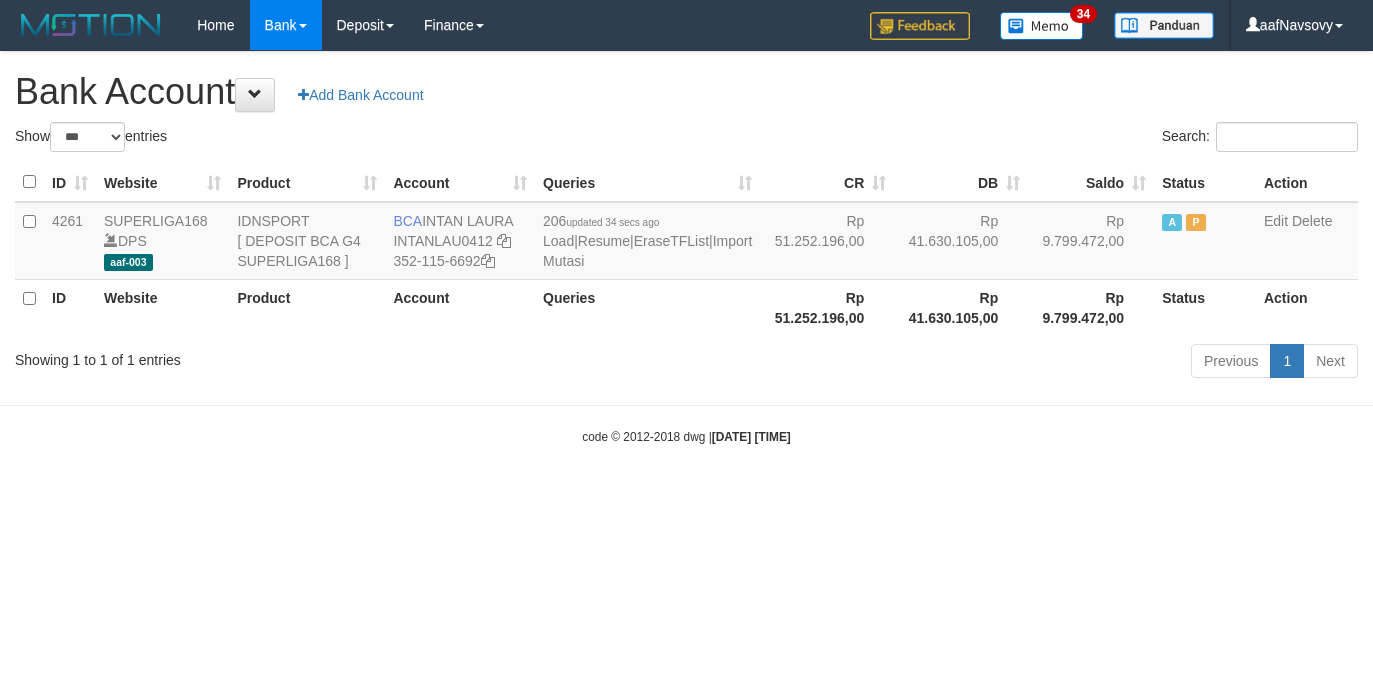 select on "***" 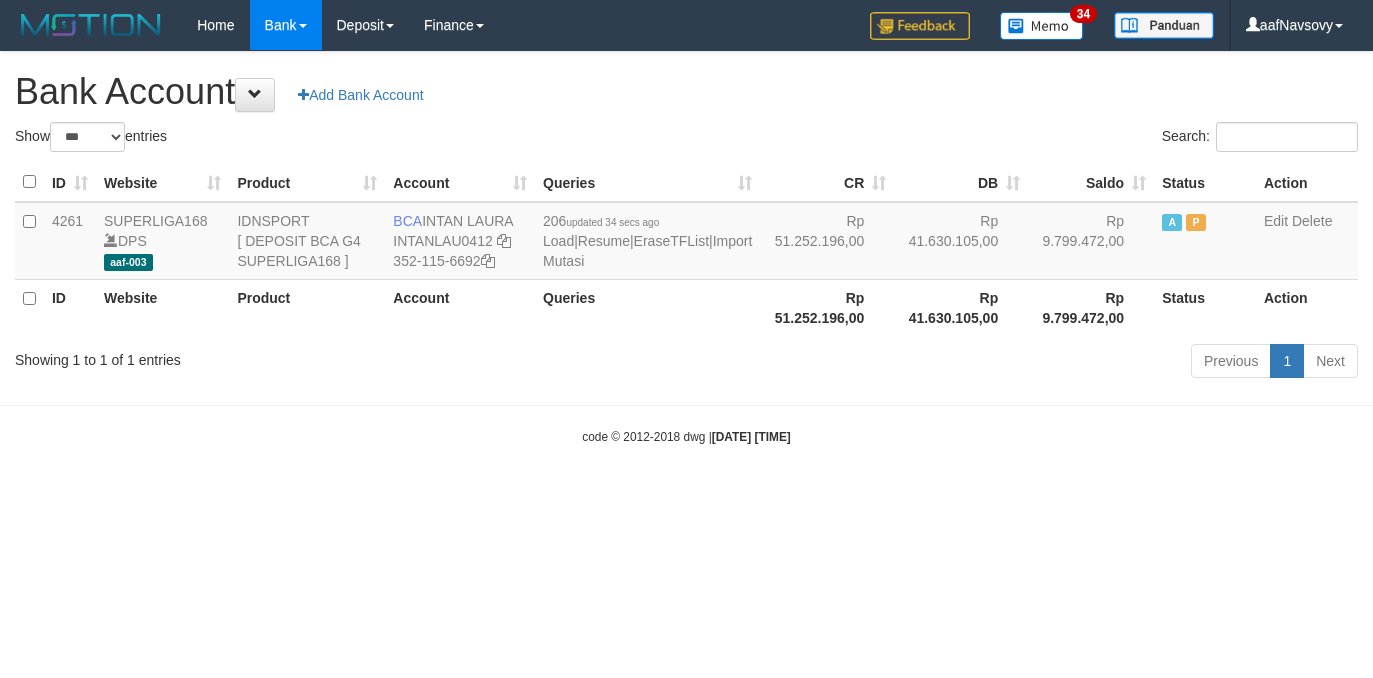 scroll, scrollTop: 0, scrollLeft: 0, axis: both 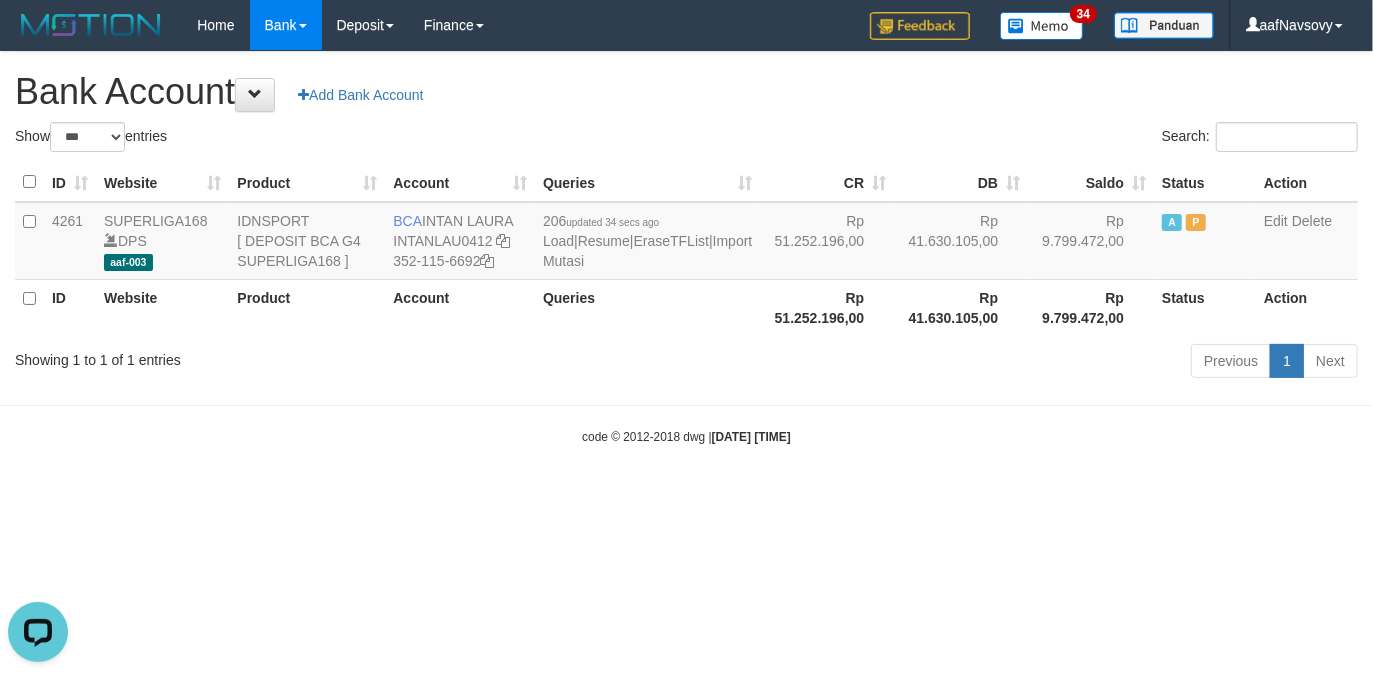 click on "Toggle navigation
Home
Bank
Account List
Load
By Website
Group
[ISPORT]													SUPERLIGA168
By Load Group (DPS)
34" at bounding box center (686, 248) 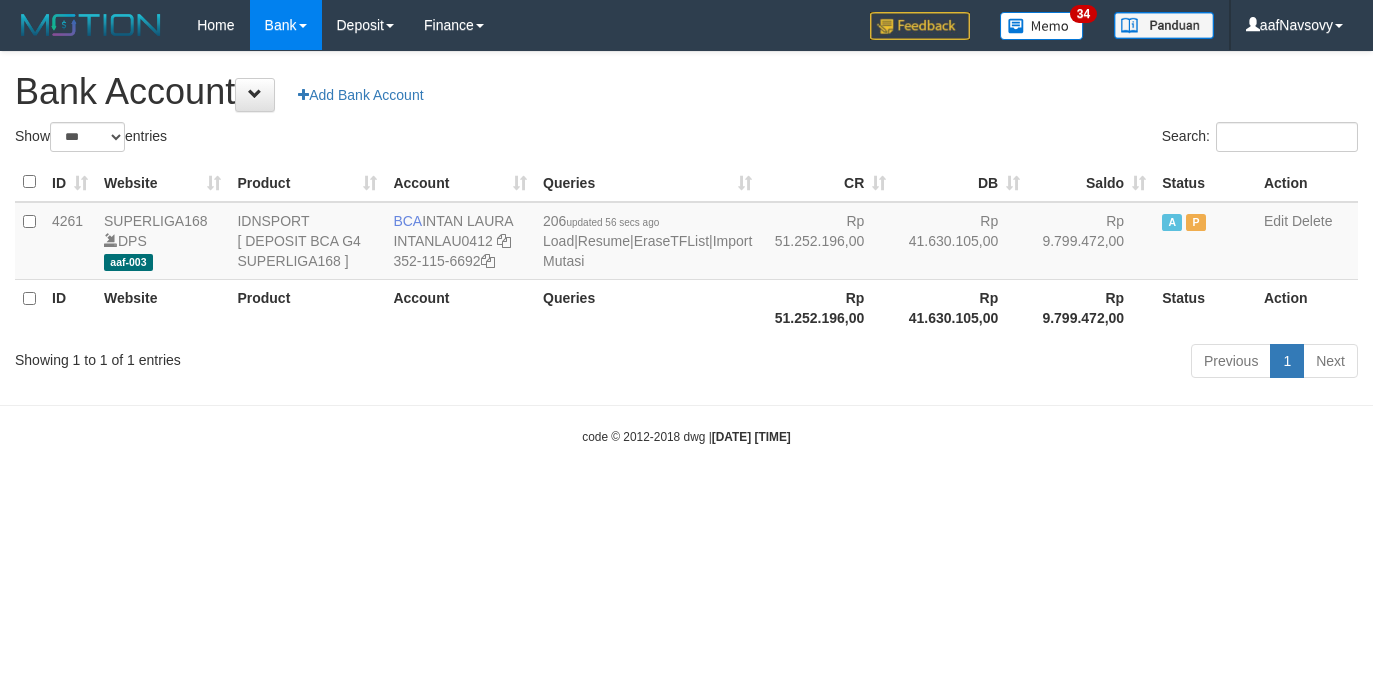 select on "***" 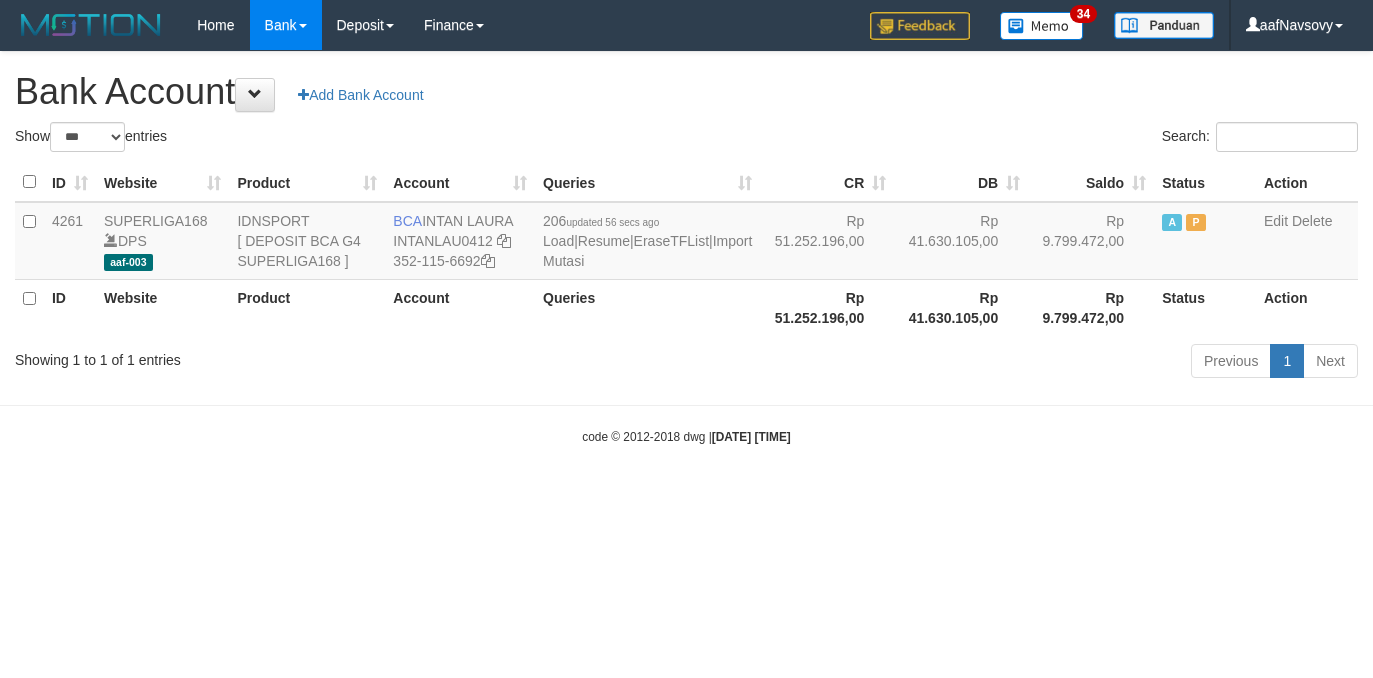 scroll, scrollTop: 0, scrollLeft: 0, axis: both 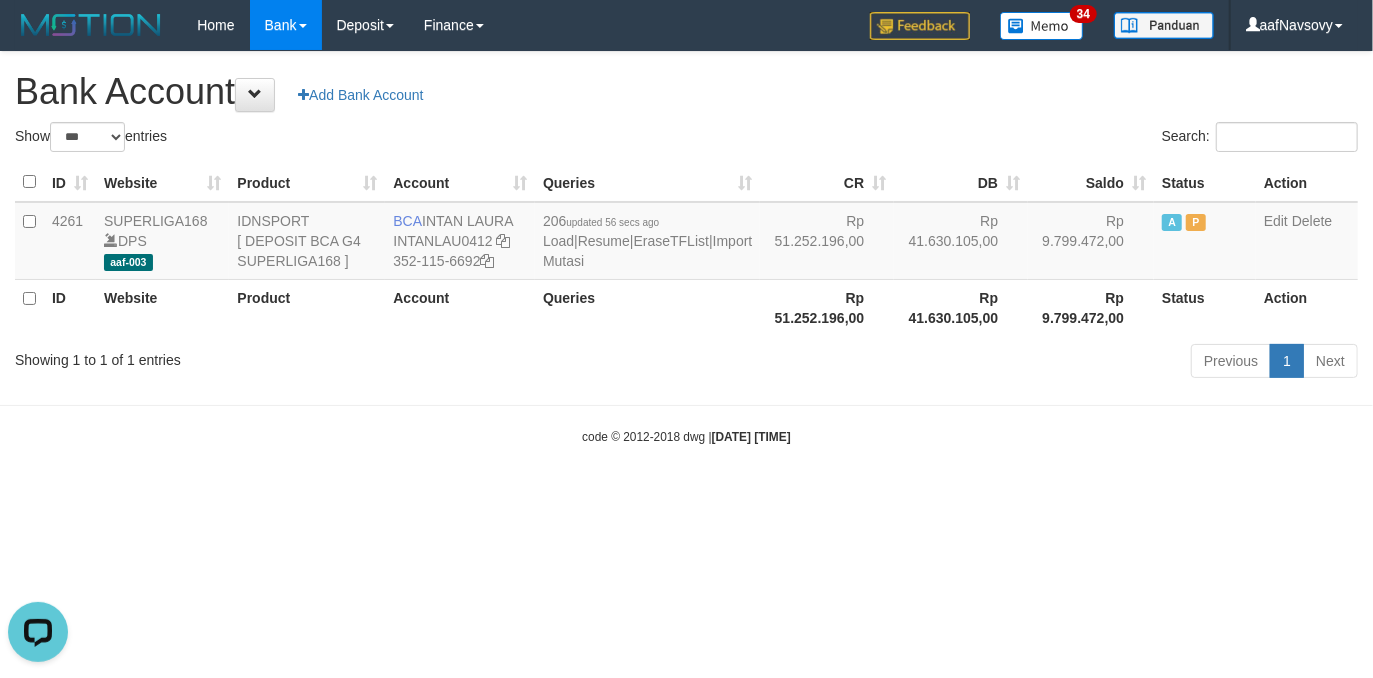 click on "Toggle navigation
Home
Bank
Account List
Load
By Website
Group
[ISPORT]													SUPERLIGA168
By Load Group (DPS)
34" at bounding box center (686, 248) 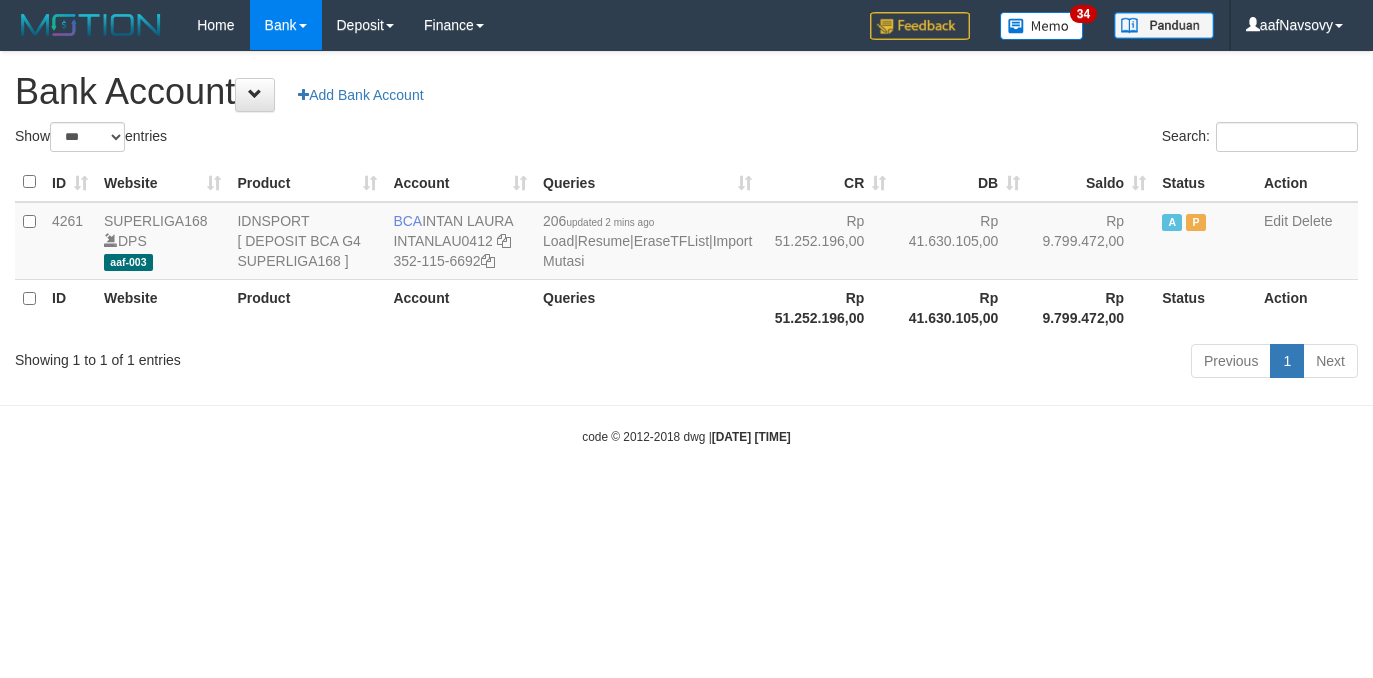 select on "***" 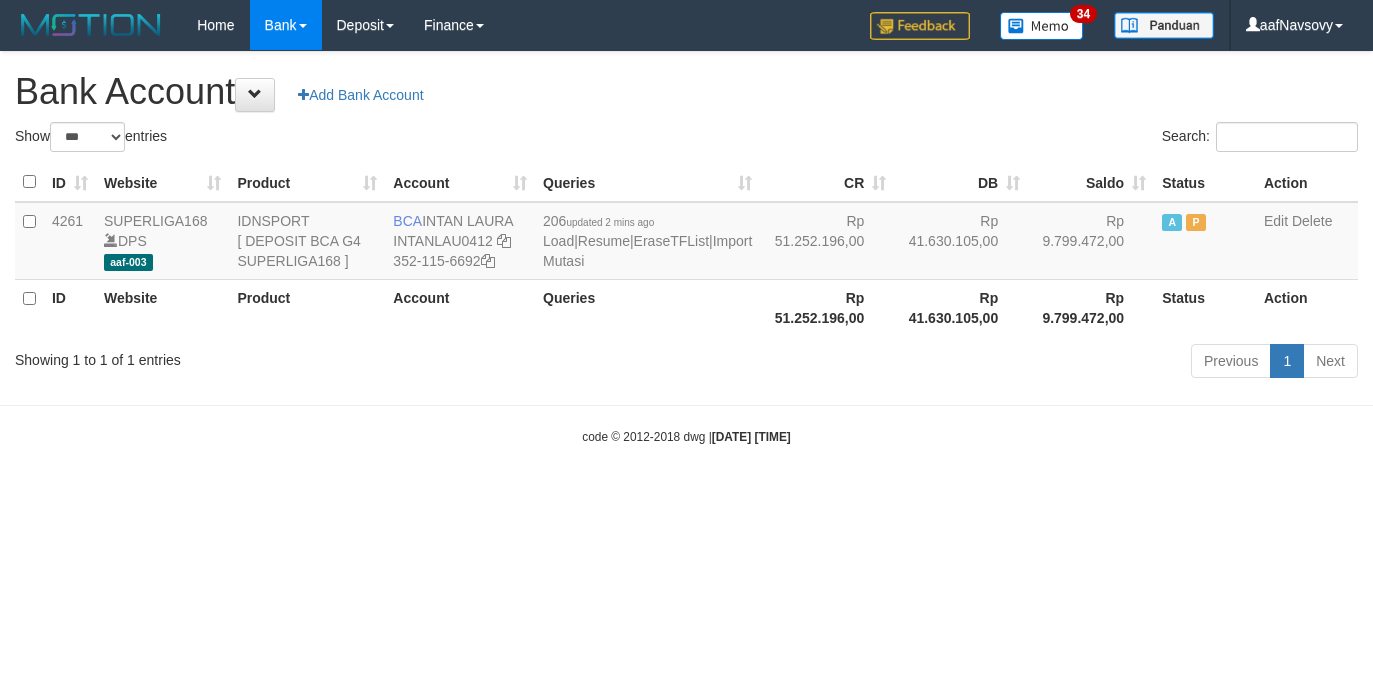 scroll, scrollTop: 0, scrollLeft: 0, axis: both 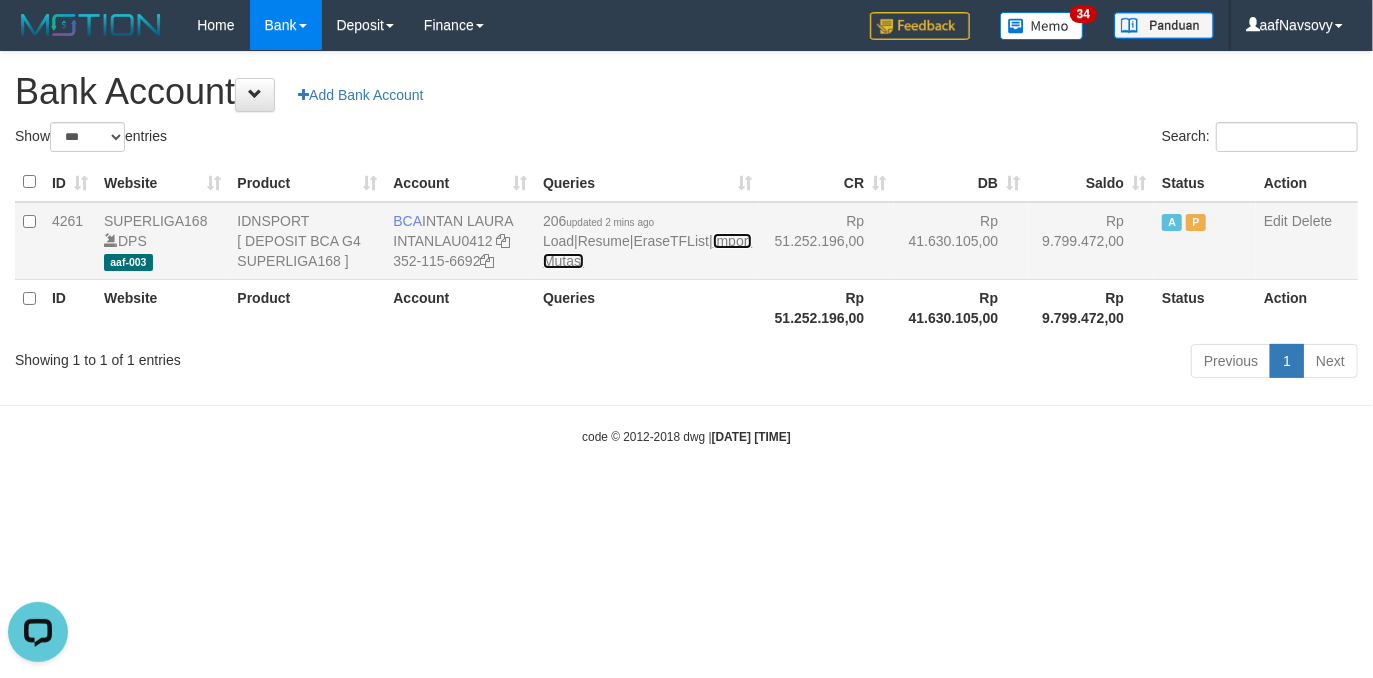 click on "Import Mutasi" at bounding box center (647, 251) 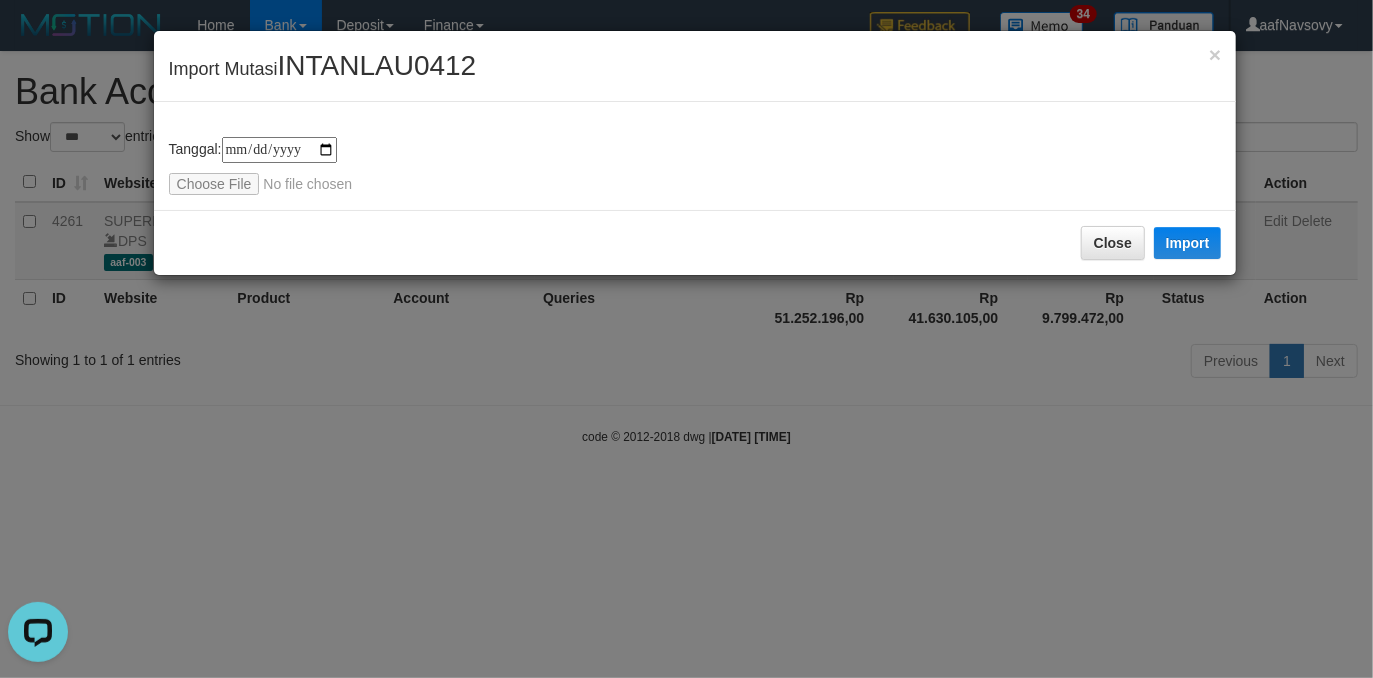 type on "**********" 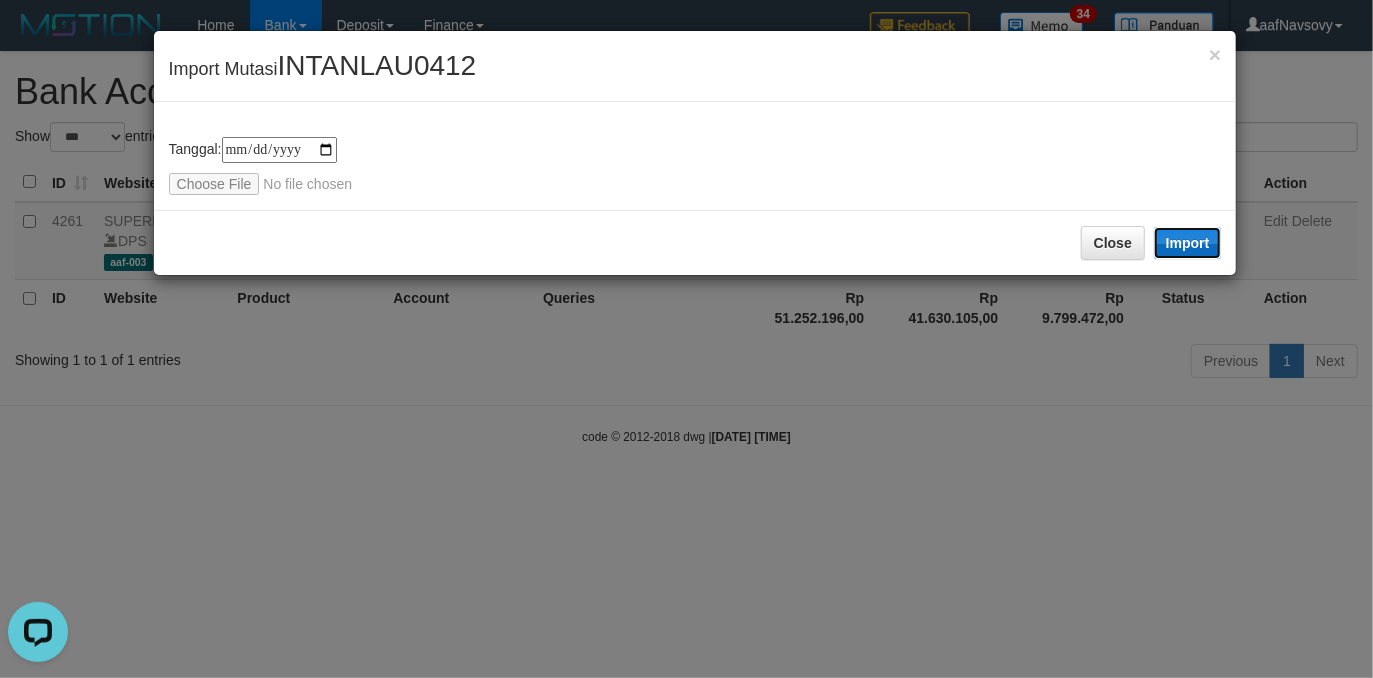 click on "Import" at bounding box center (1188, 243) 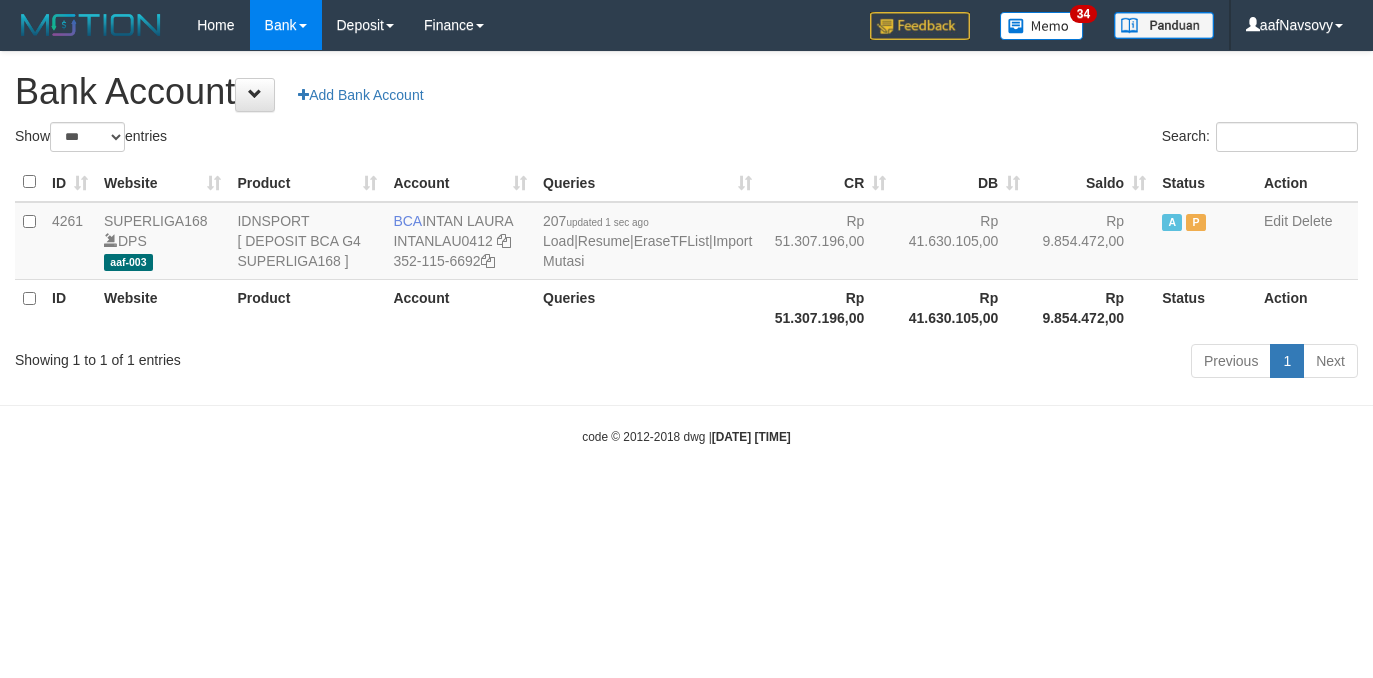 select on "***" 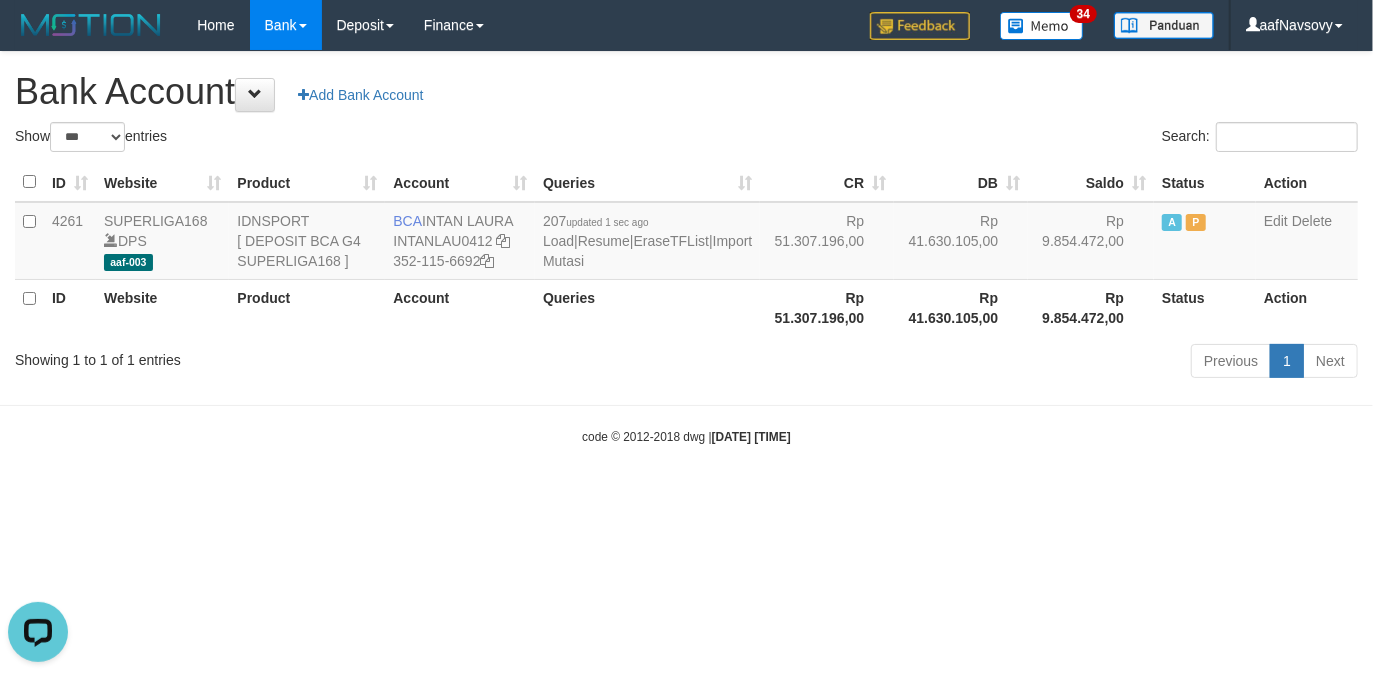 scroll, scrollTop: 0, scrollLeft: 0, axis: both 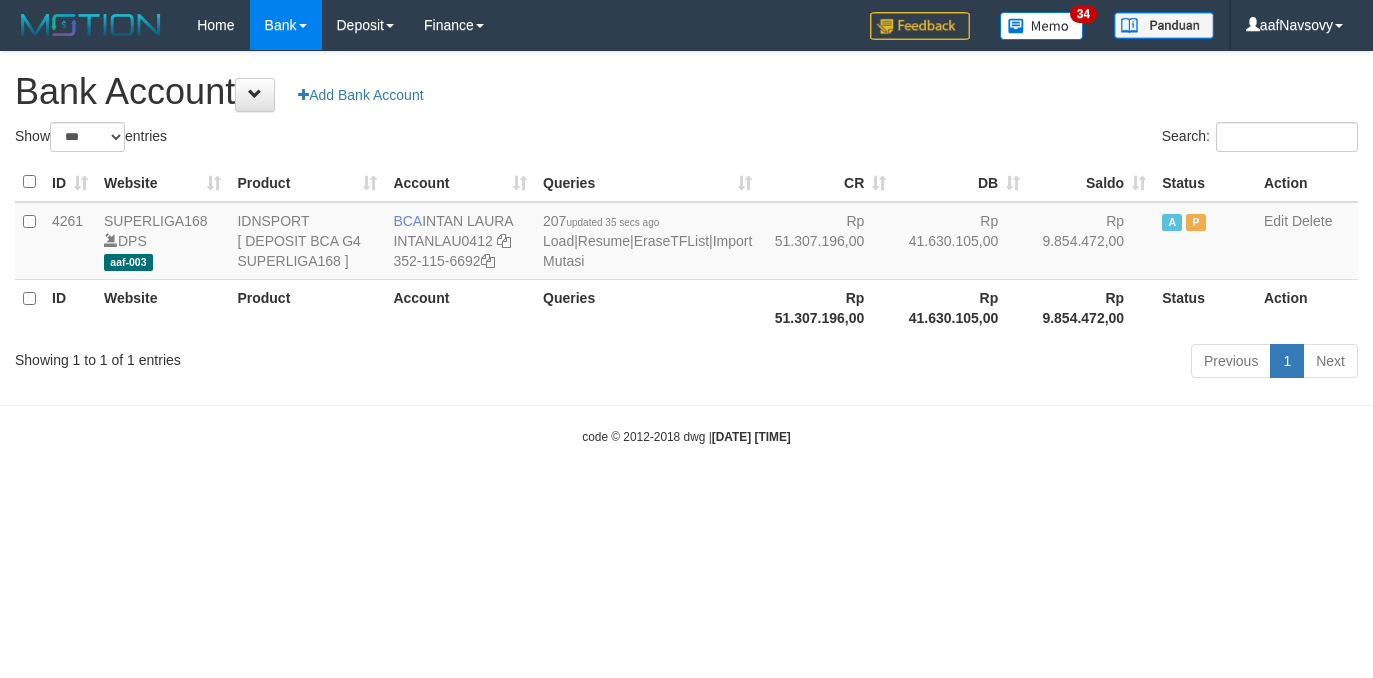 select on "***" 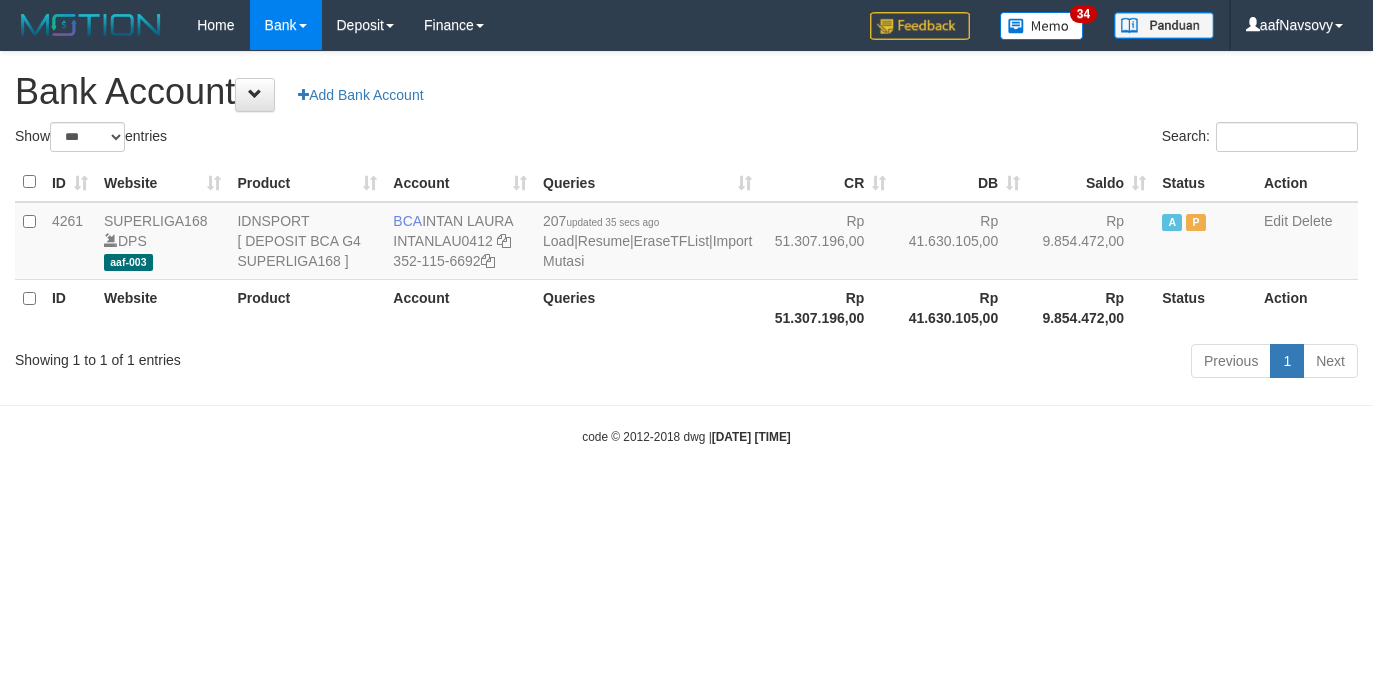 scroll, scrollTop: 0, scrollLeft: 0, axis: both 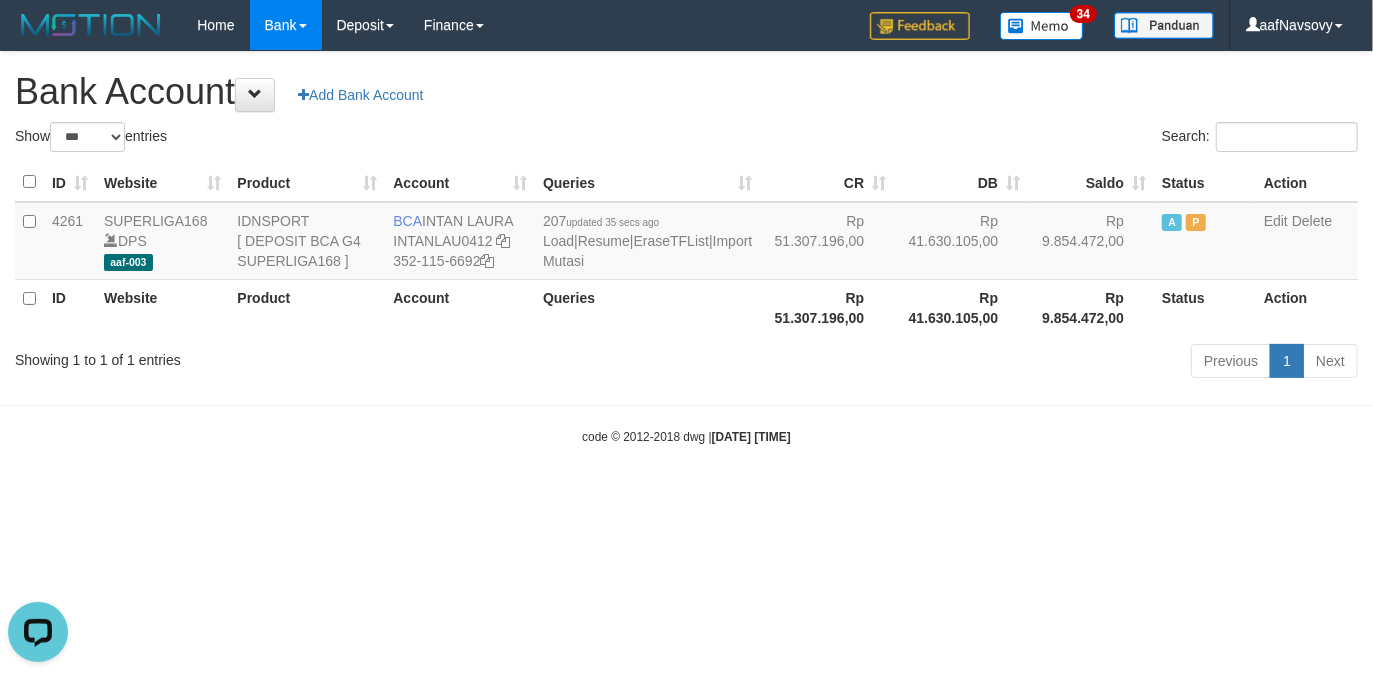 click on "Toggle navigation
Home
Bank
Account List
Load
By Website
Group
[ISPORT]													SUPERLIGA168
By Load Group (DPS)" at bounding box center (686, 248) 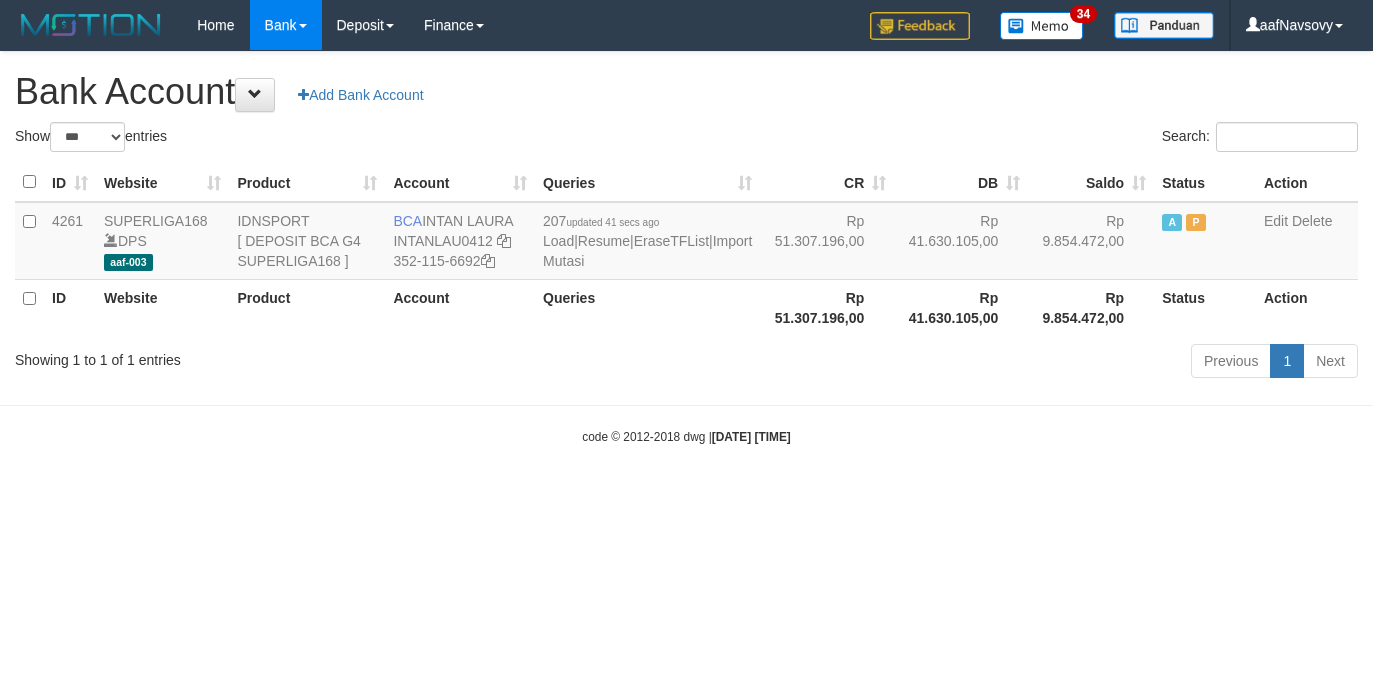 select on "***" 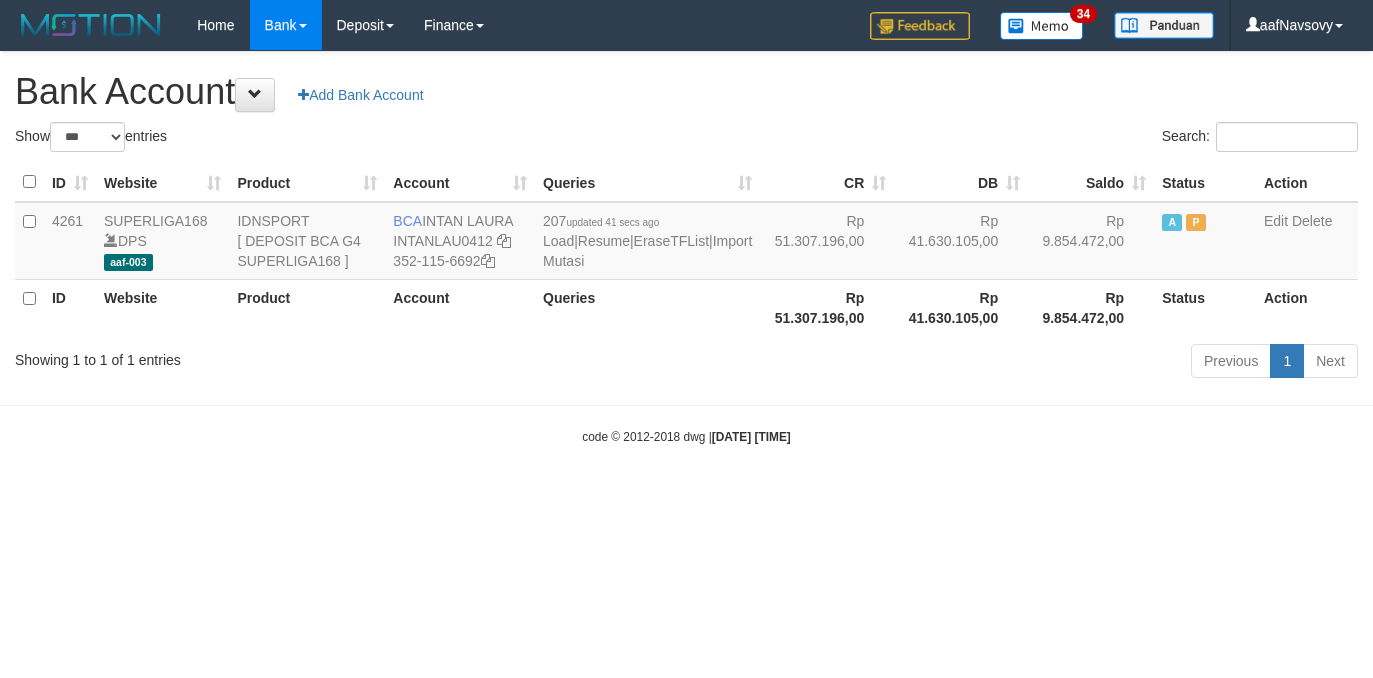 scroll, scrollTop: 0, scrollLeft: 0, axis: both 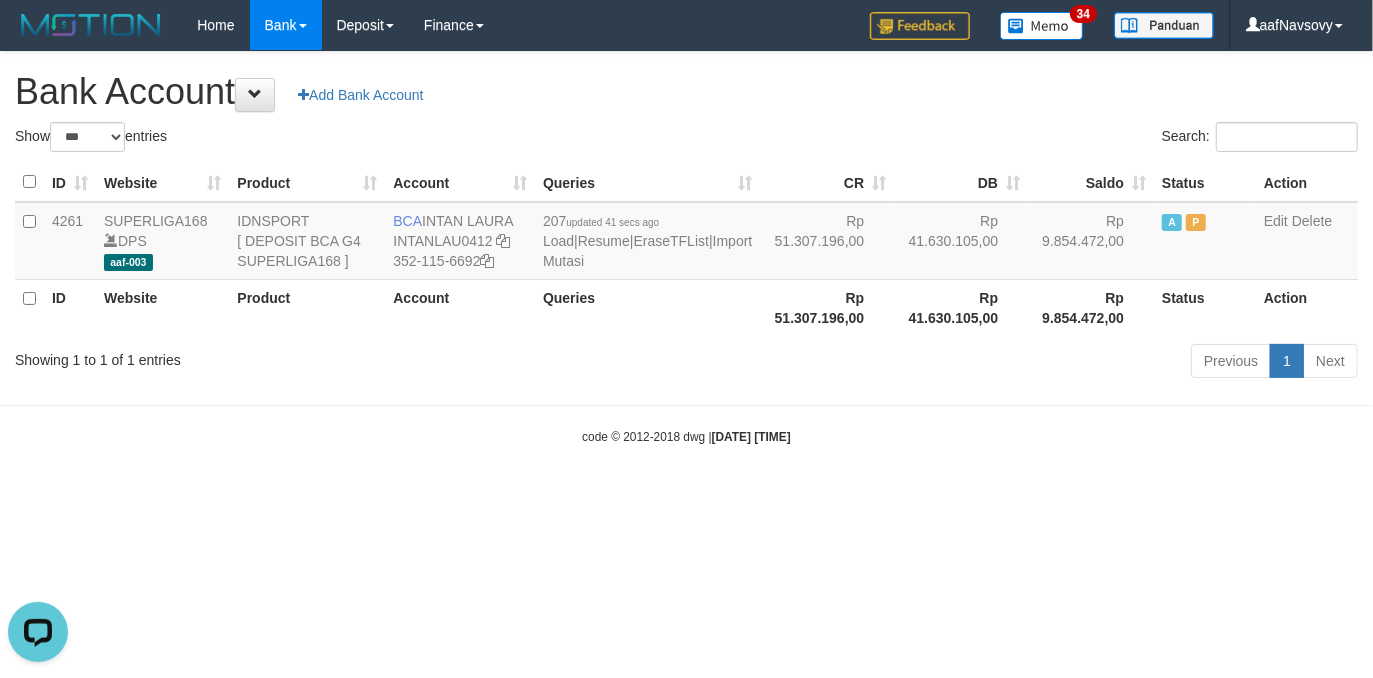 click on "Toggle navigation
Home
Bank
Account List
Load
By Website
Group
[ISPORT]													SUPERLIGA168
By Load Group (DPS)
34" at bounding box center [686, 248] 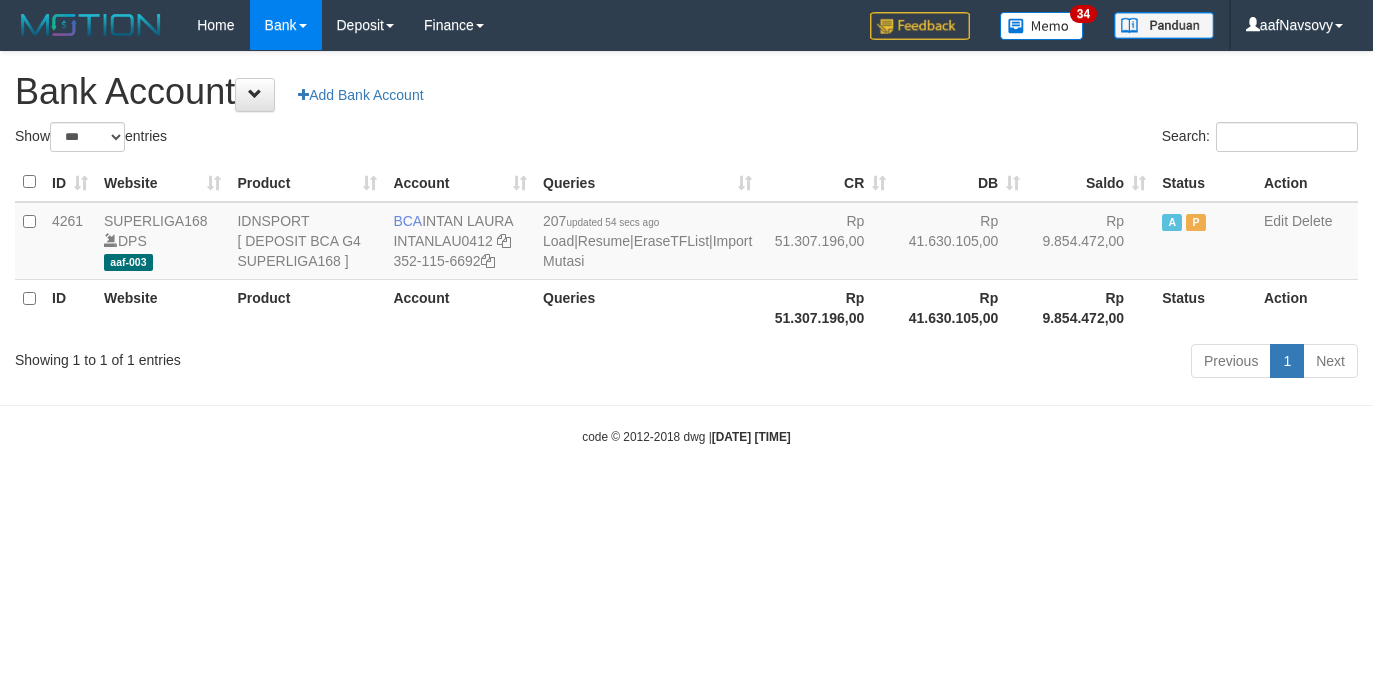 select on "***" 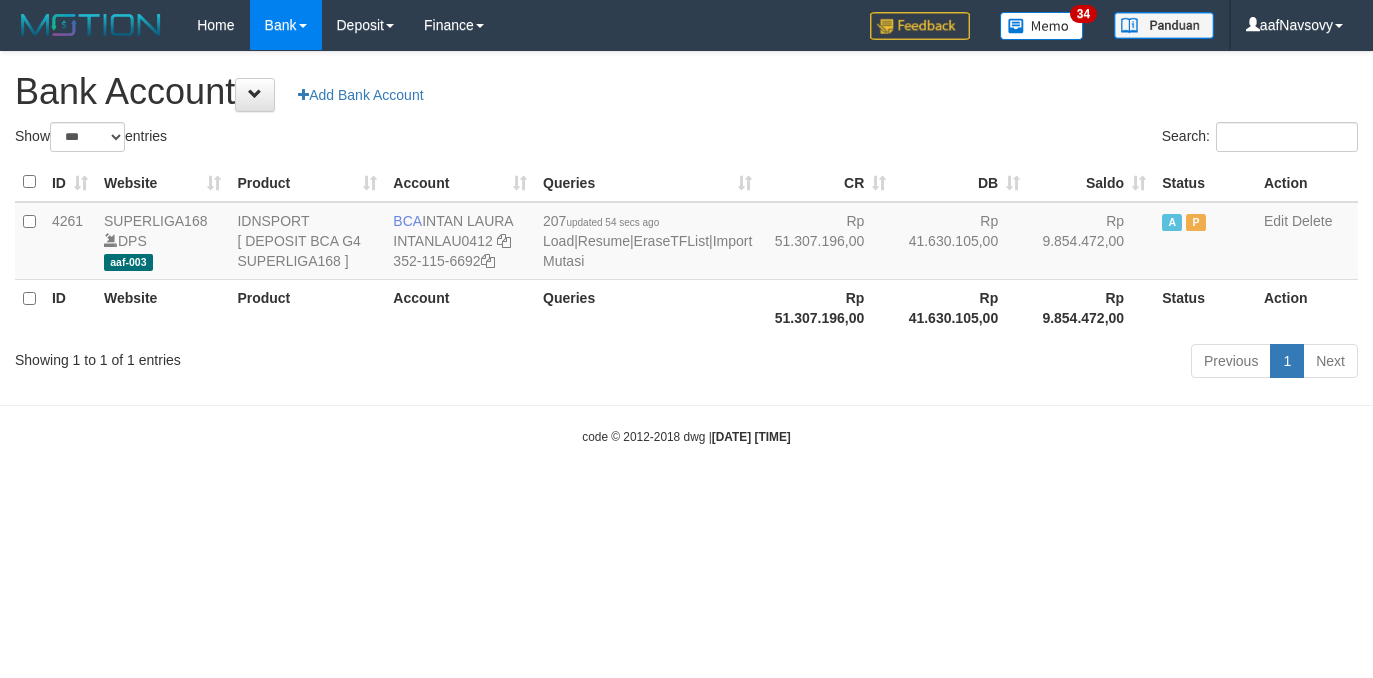 scroll, scrollTop: 0, scrollLeft: 0, axis: both 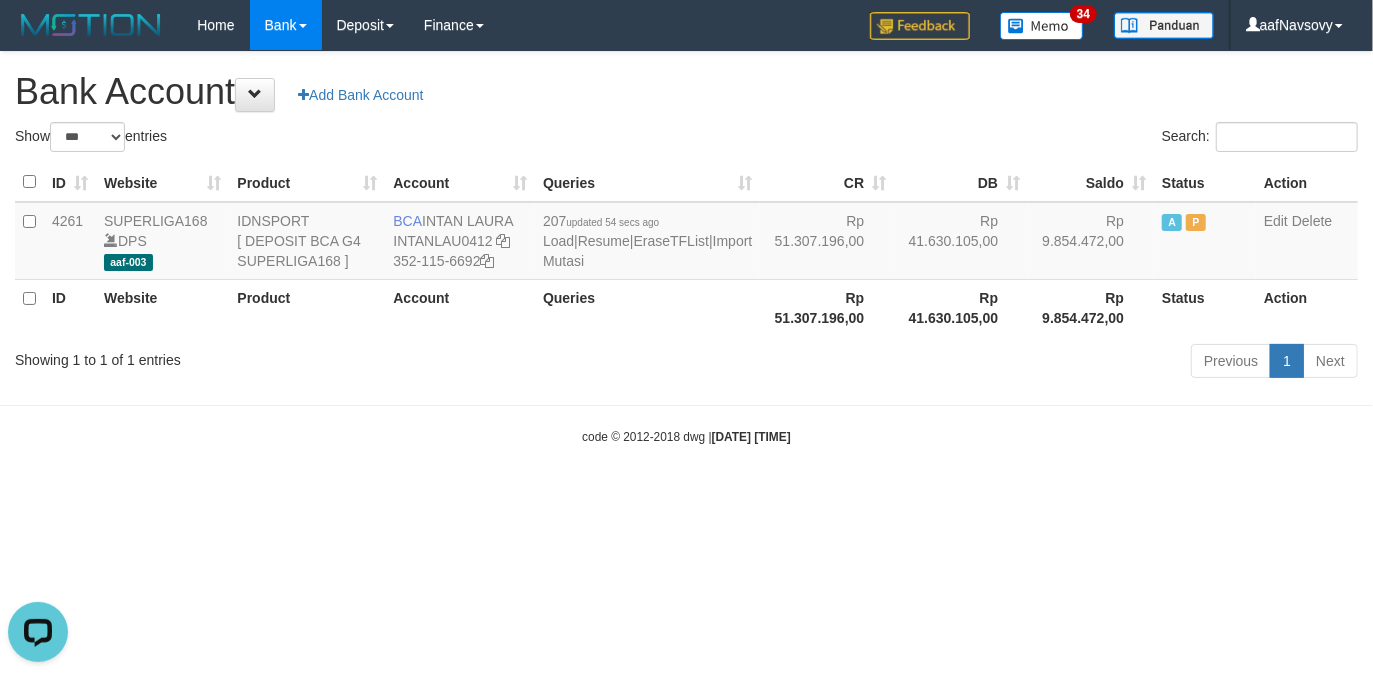 click on "code © [YEAR]-[YEAR] dwg |  [DATE] [TIME]" at bounding box center (686, 436) 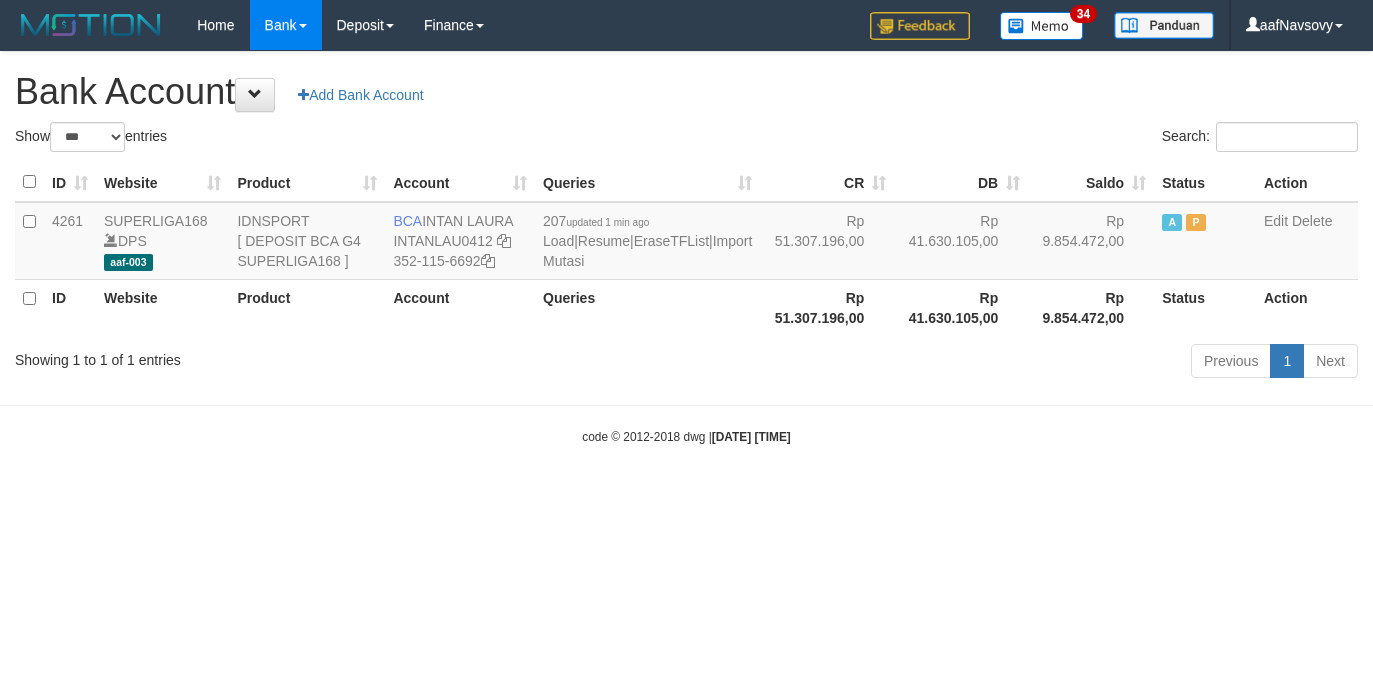 select on "***" 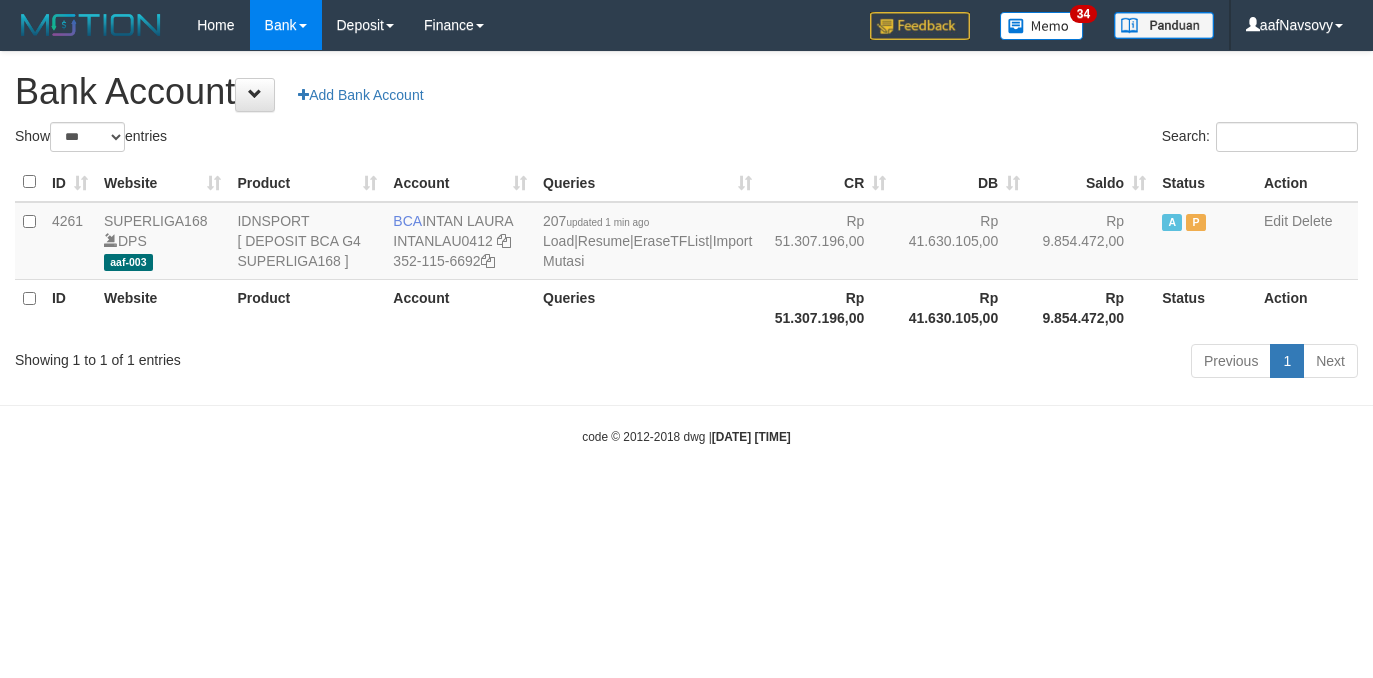 scroll, scrollTop: 0, scrollLeft: 0, axis: both 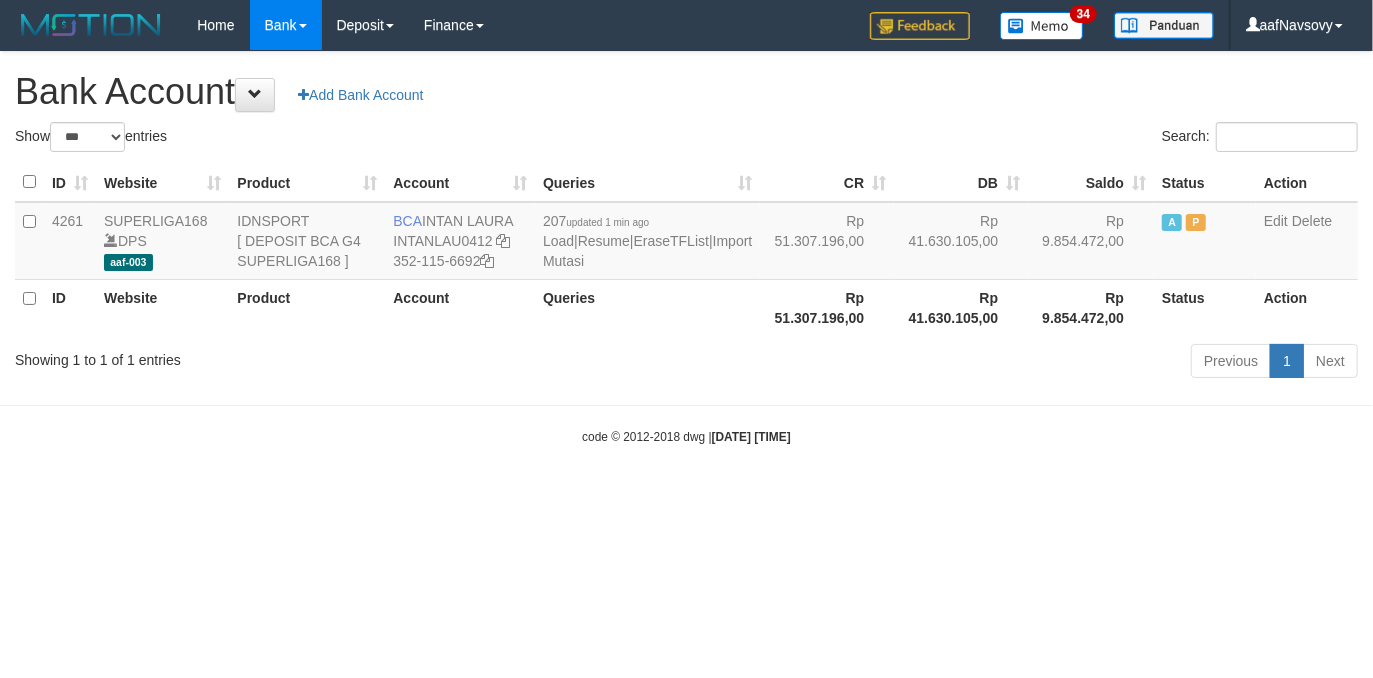 click on "Toggle navigation
Home
Bank
Account List
Load
By Website
Group
[ISPORT]													SUPERLIGA168
By Load Group (DPS)
34" at bounding box center [686, 248] 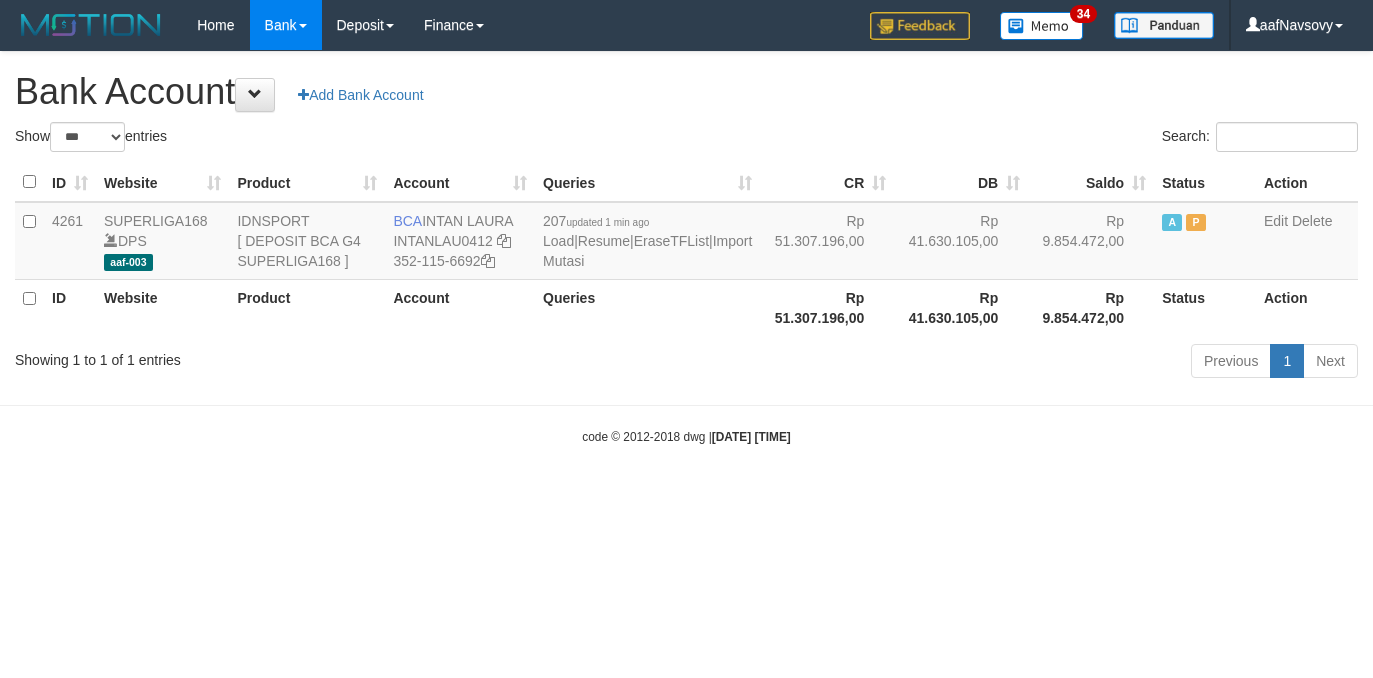 select on "***" 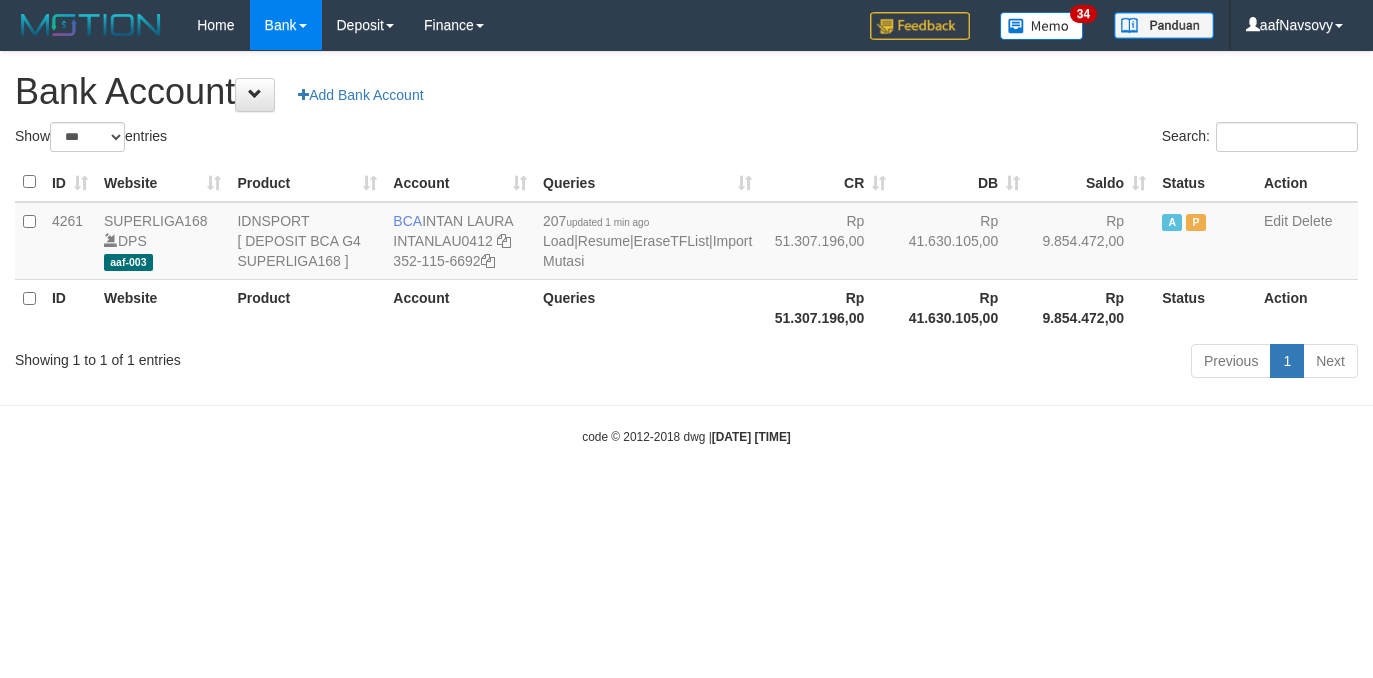 scroll, scrollTop: 0, scrollLeft: 0, axis: both 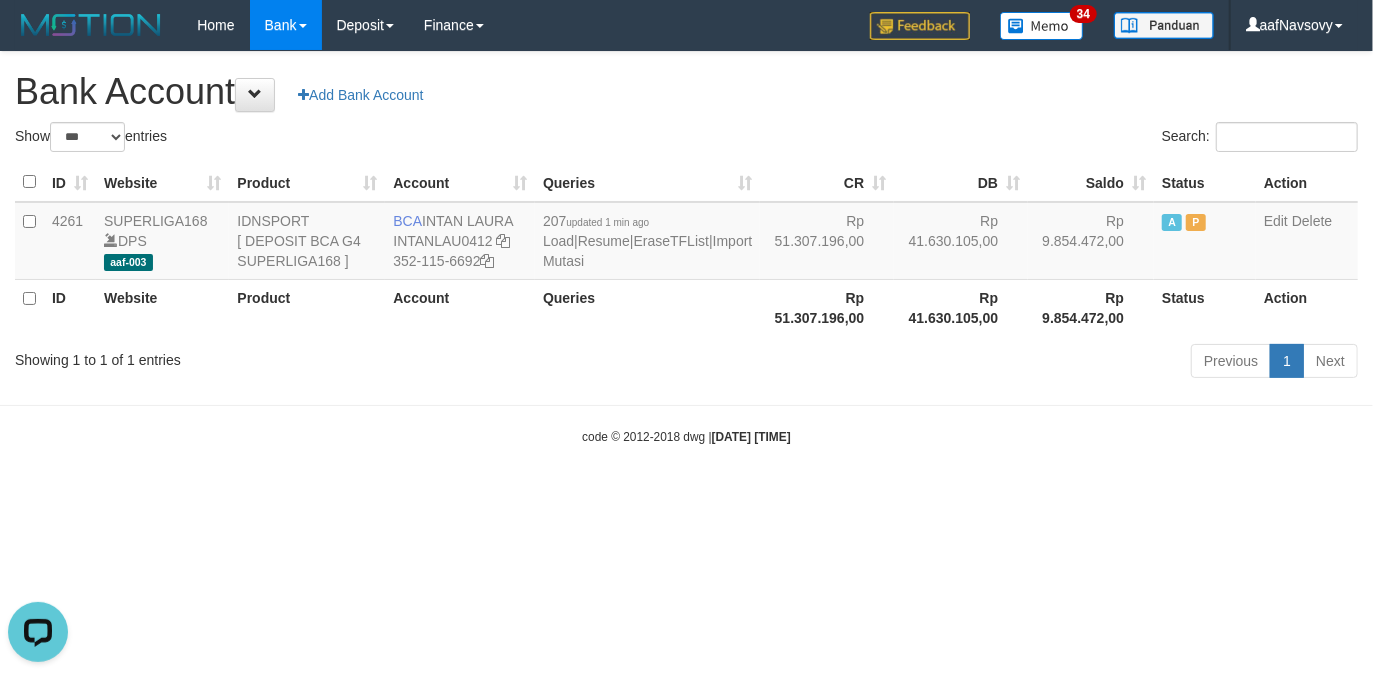 click on "Toggle navigation
Home
Bank
Account List
Load
By Website
Group
[ISPORT]													SUPERLIGA168
By Load Group (DPS)
34" at bounding box center [686, 248] 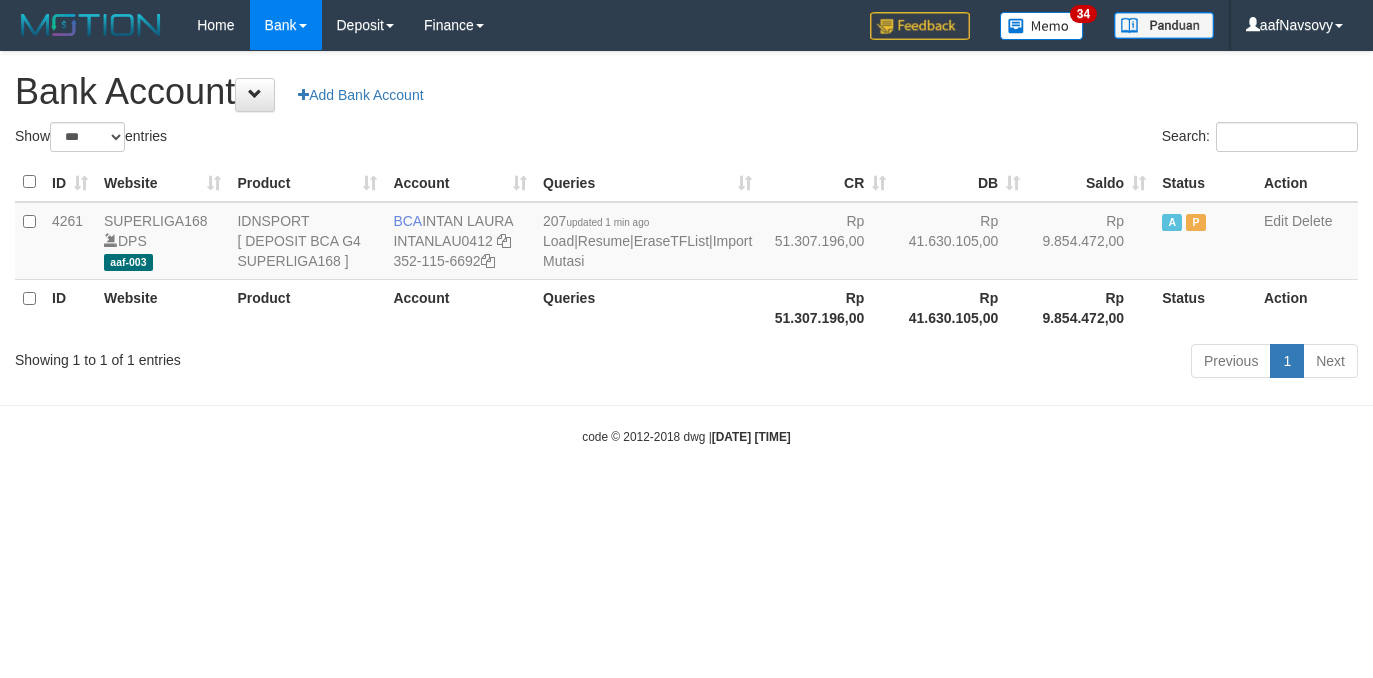 select on "***" 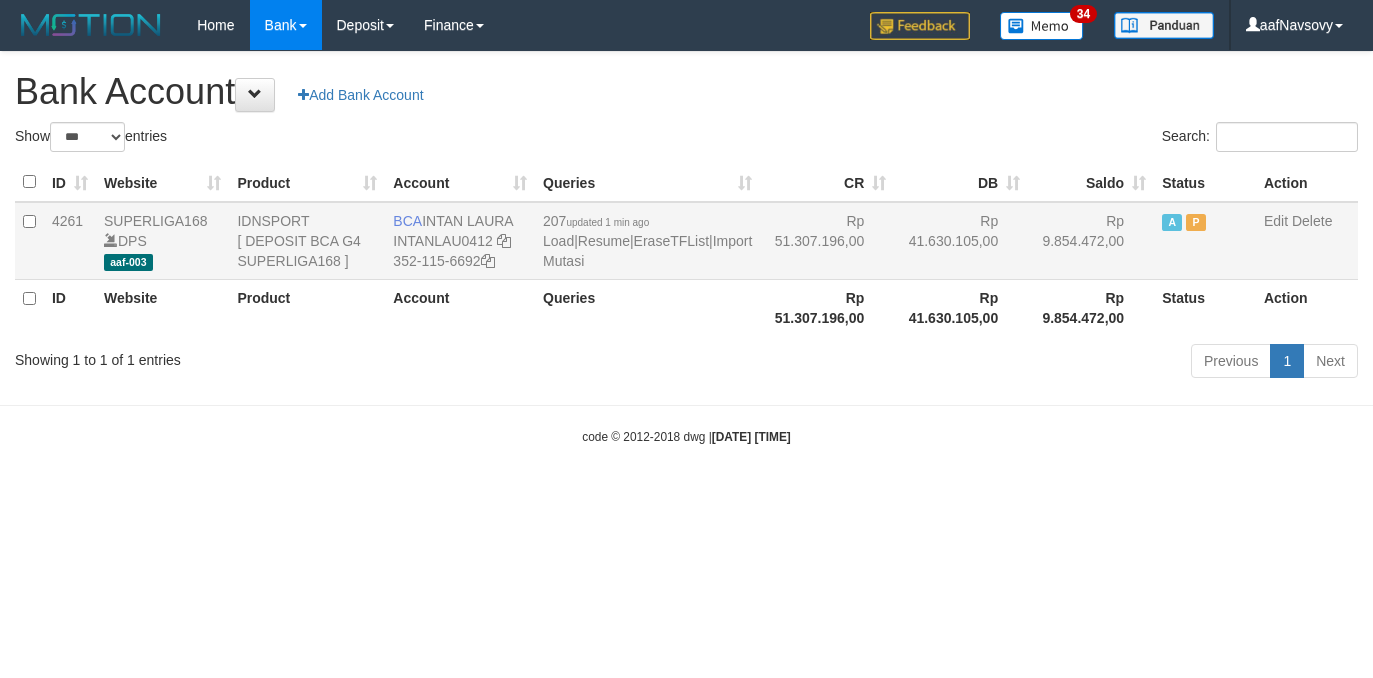 scroll, scrollTop: 0, scrollLeft: 0, axis: both 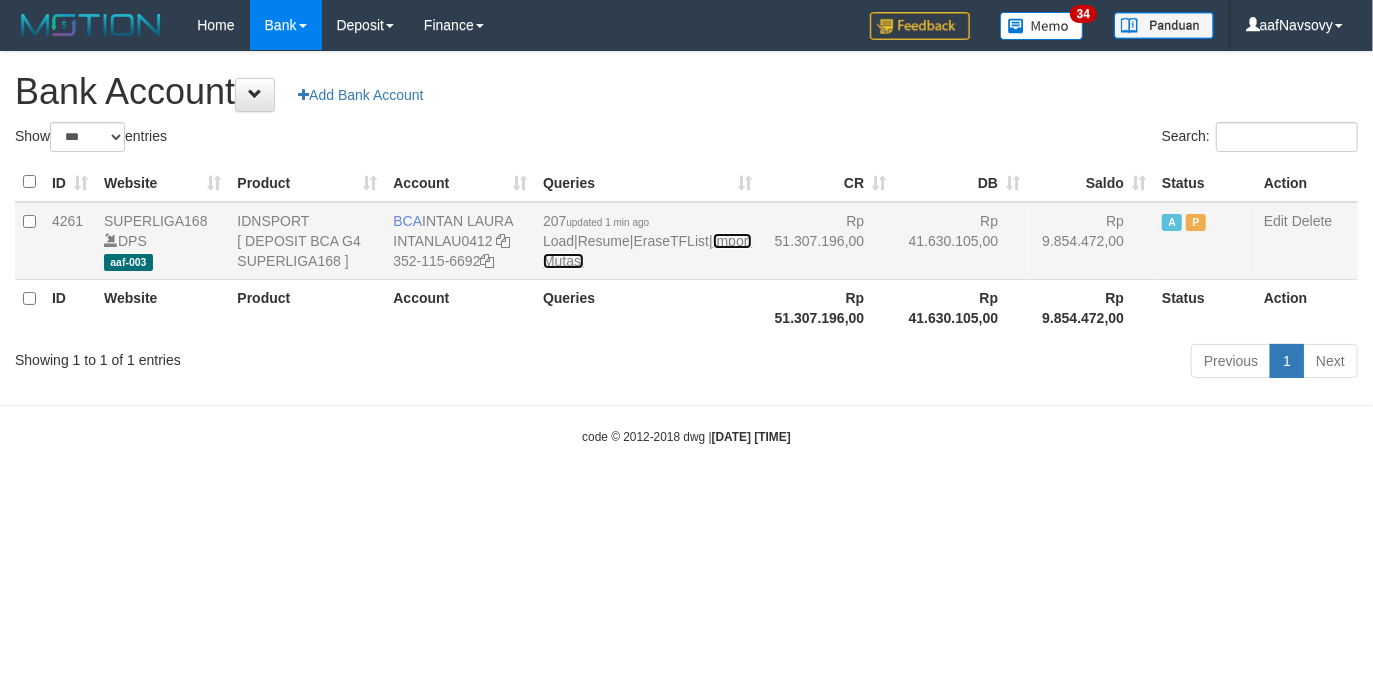 click on "Import Mutasi" at bounding box center [647, 251] 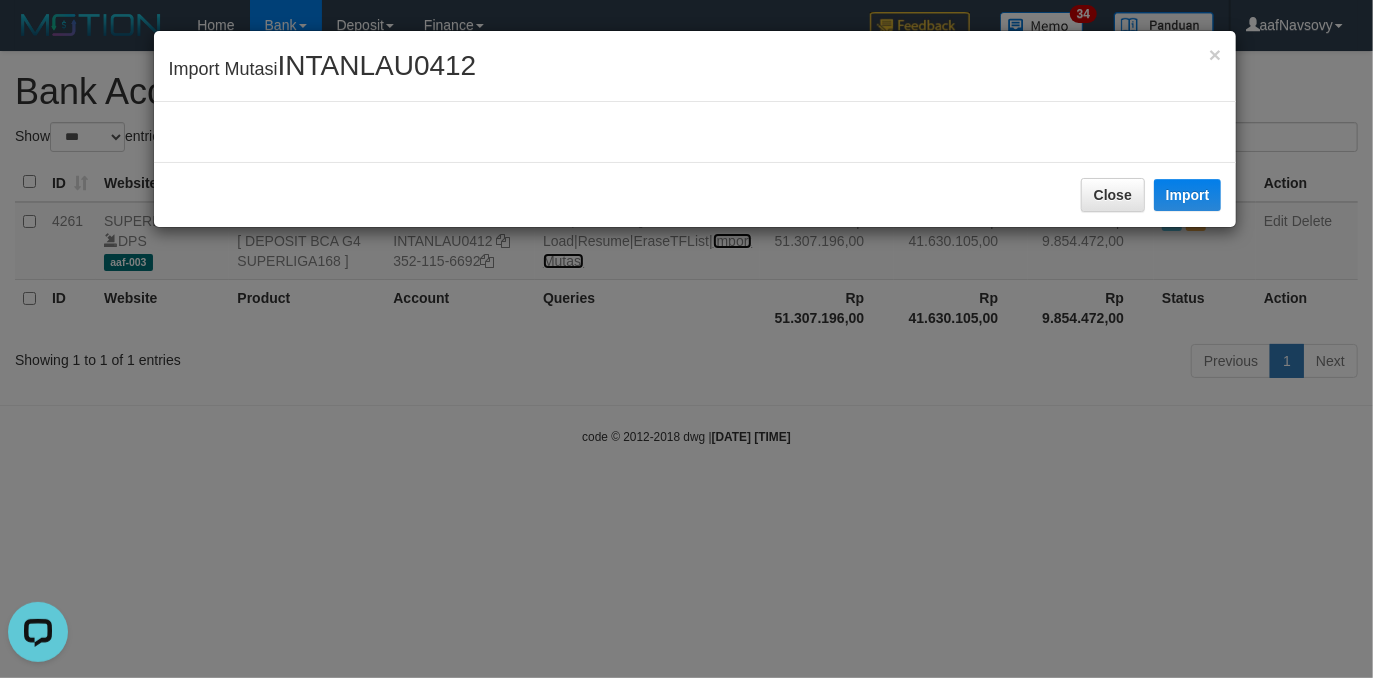 scroll, scrollTop: 0, scrollLeft: 0, axis: both 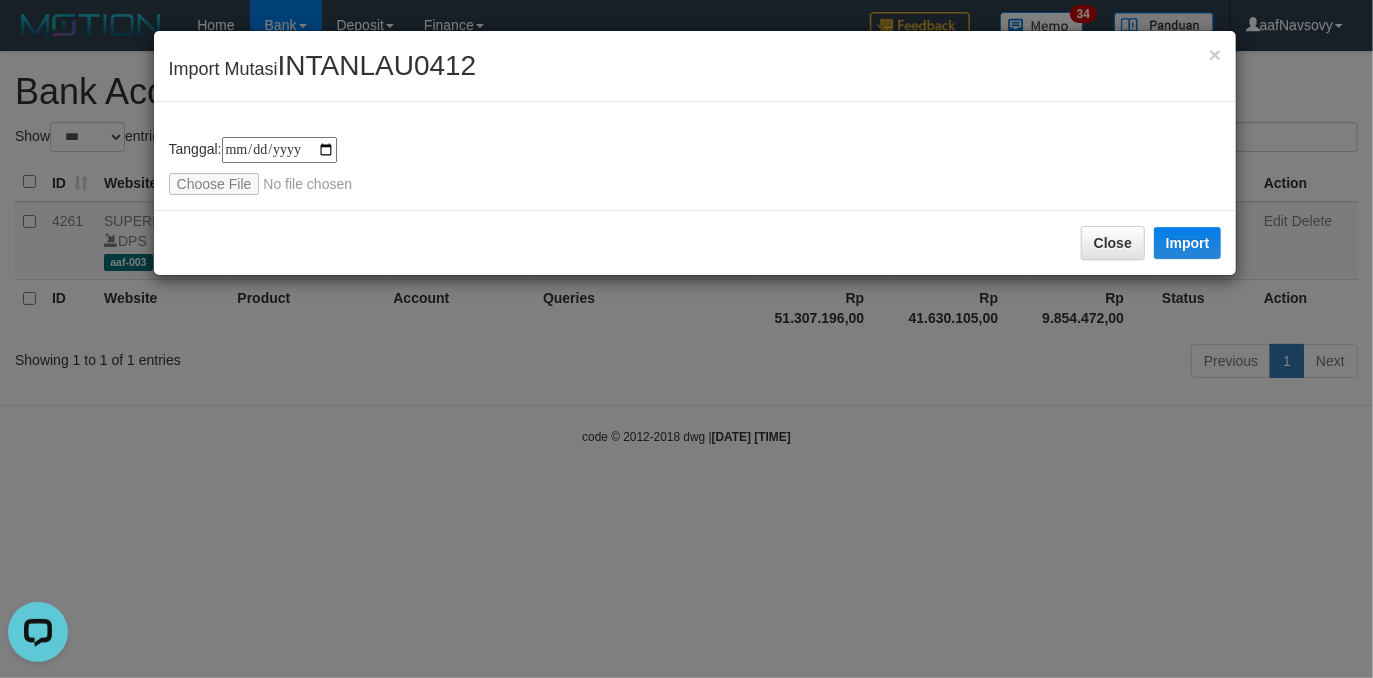 type on "**********" 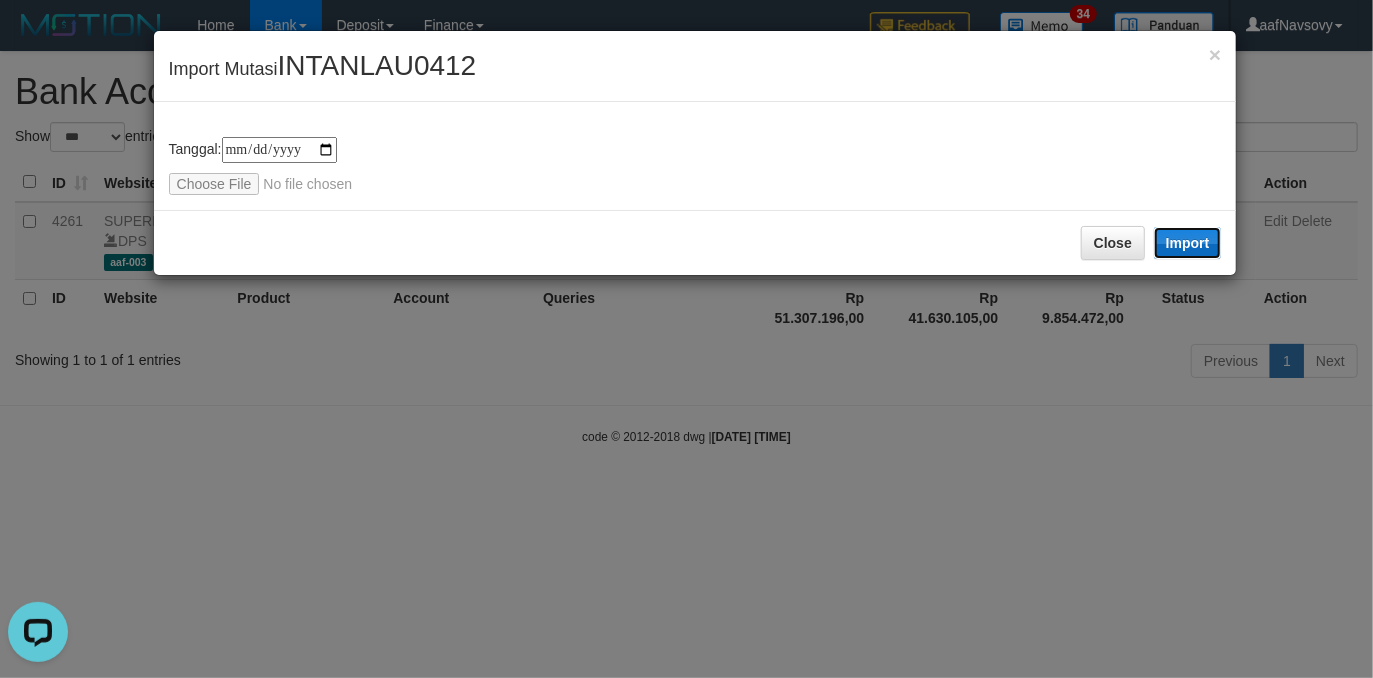 click on "Import" at bounding box center (1188, 243) 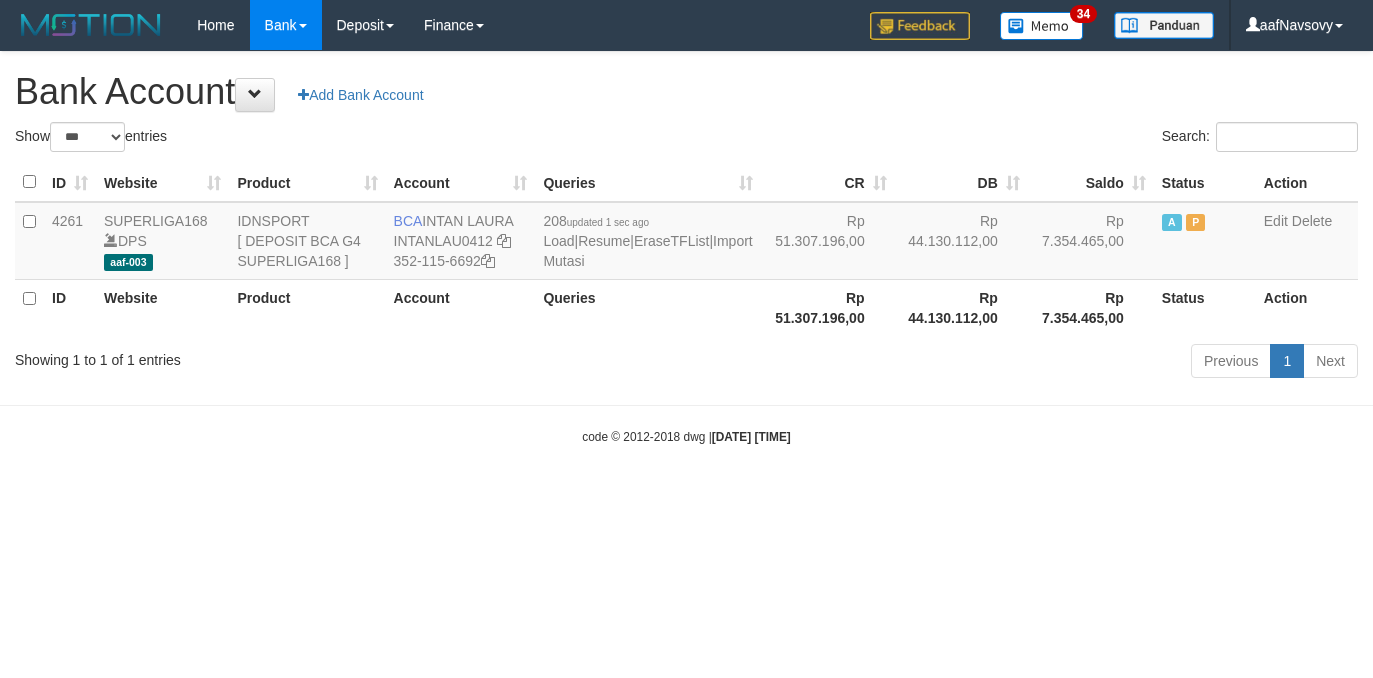 select on "***" 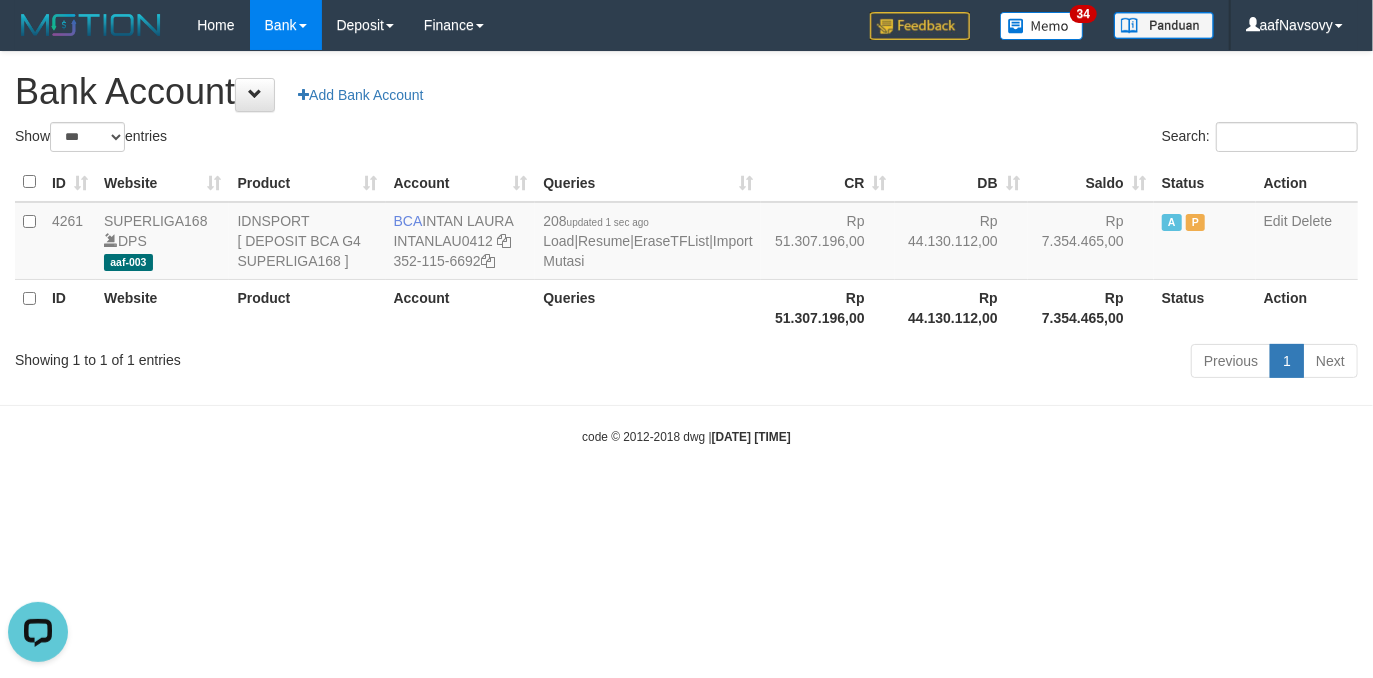 scroll, scrollTop: 0, scrollLeft: 0, axis: both 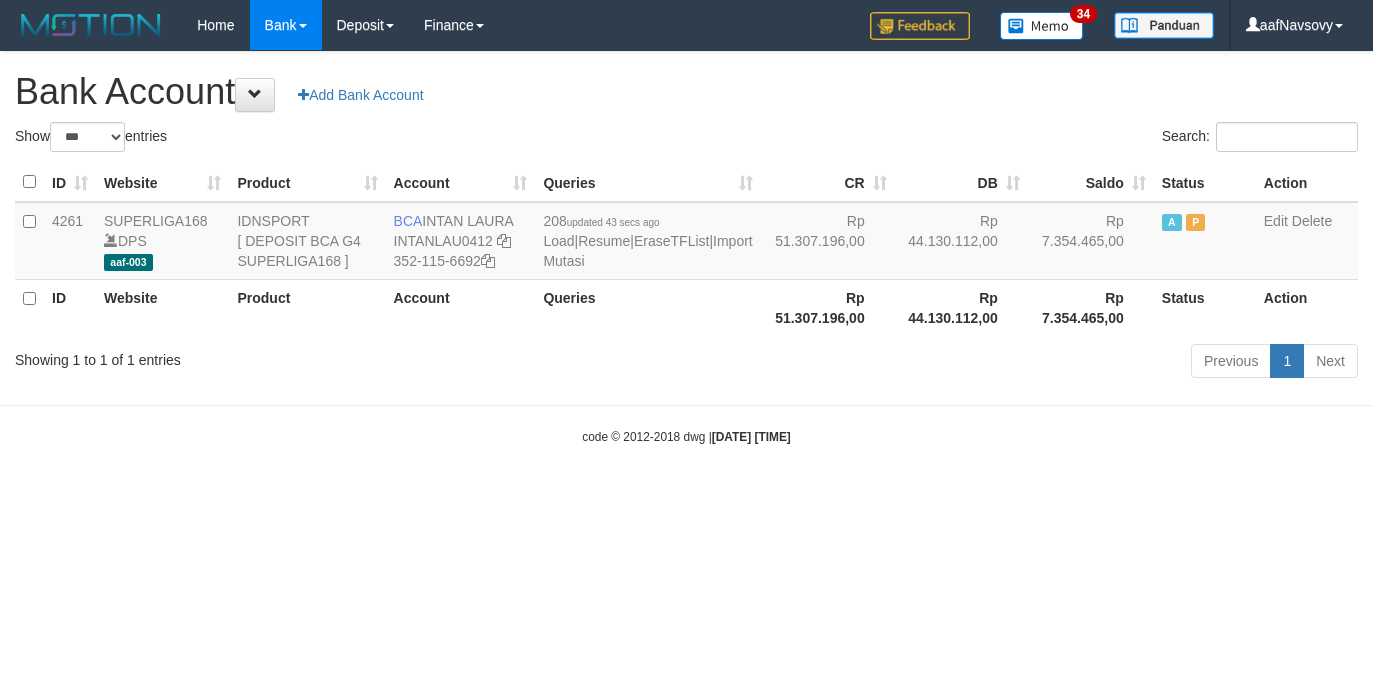 select on "***" 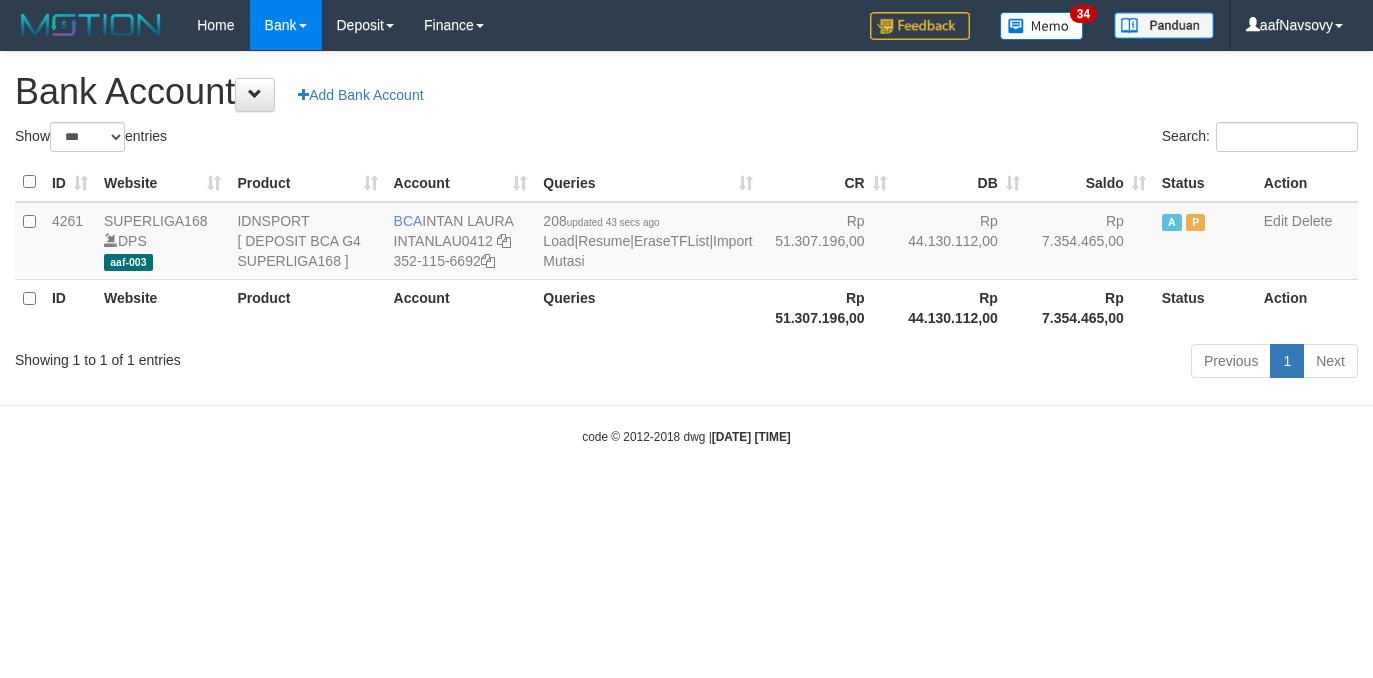 scroll, scrollTop: 0, scrollLeft: 0, axis: both 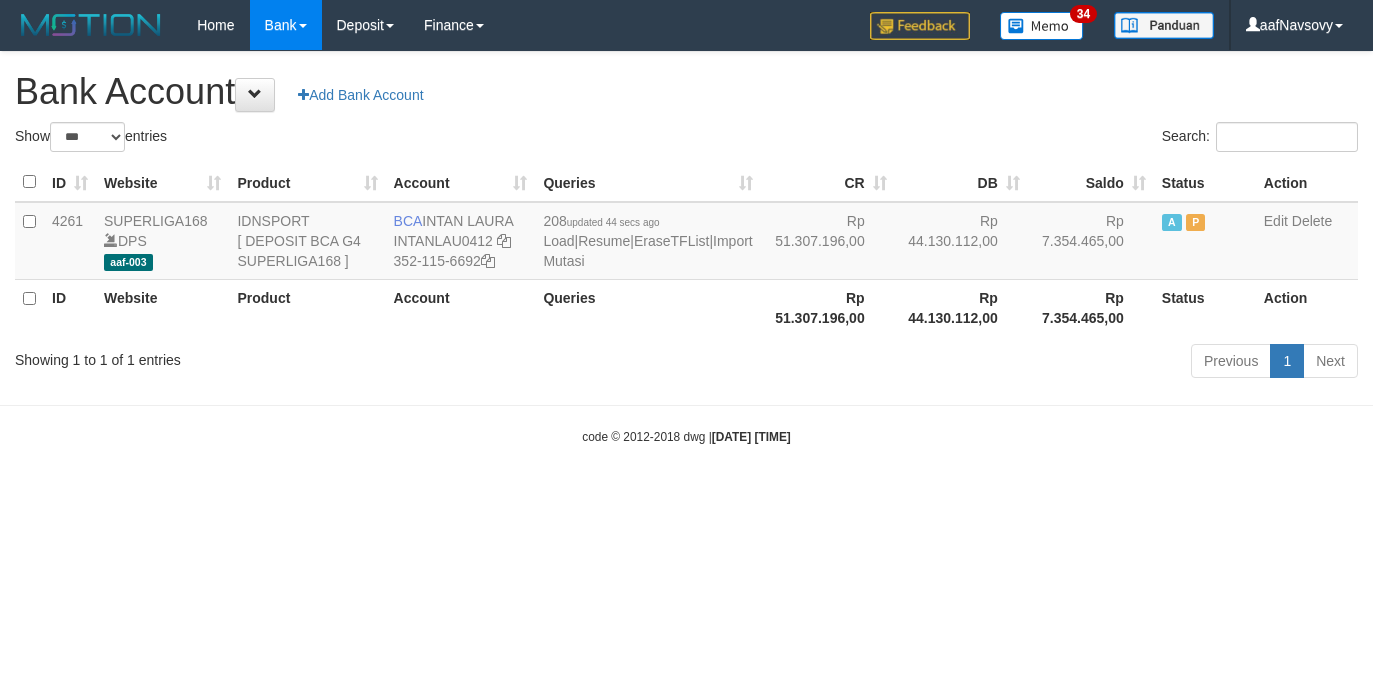 select on "***" 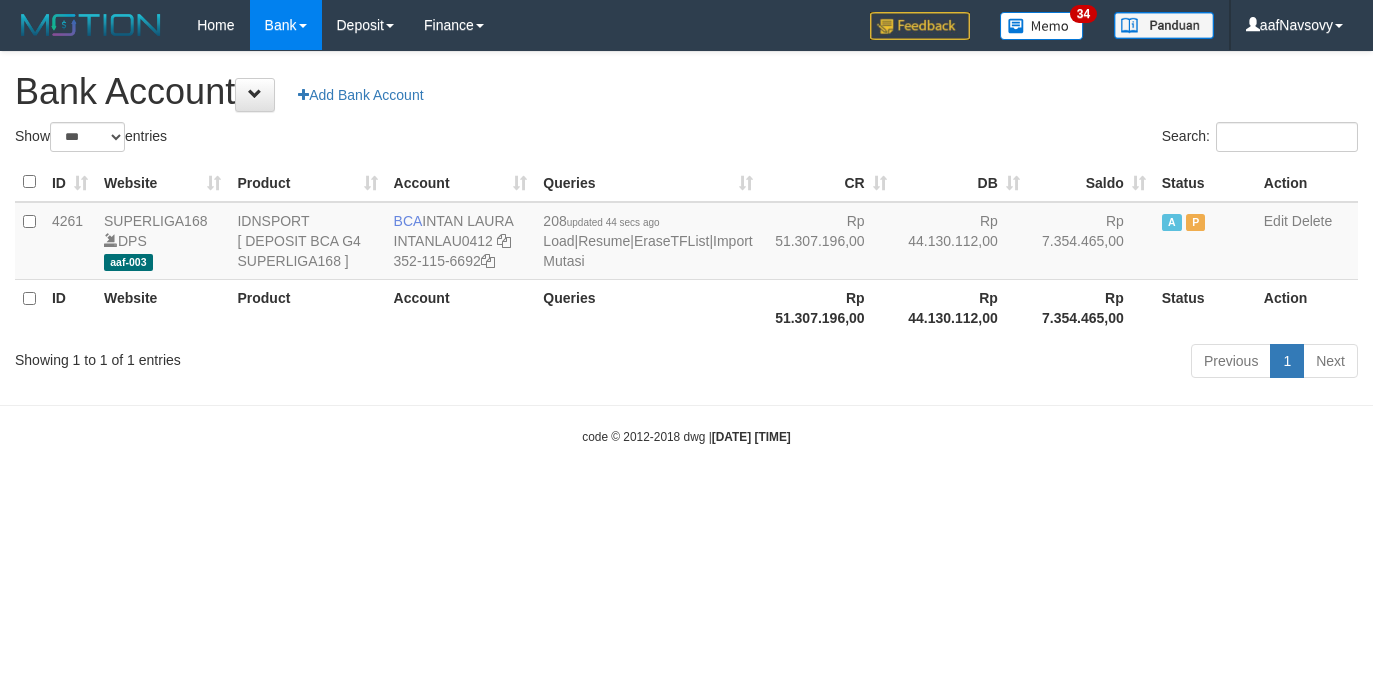 scroll, scrollTop: 0, scrollLeft: 0, axis: both 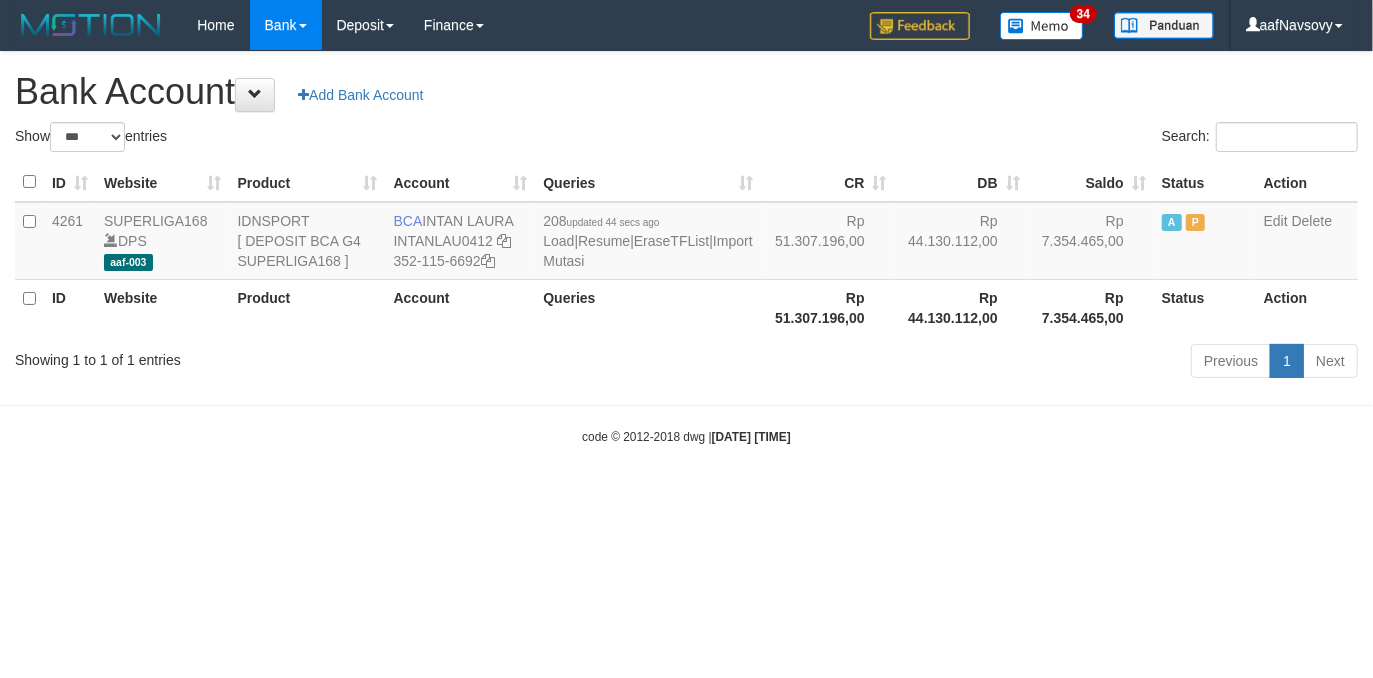 click on "Toggle navigation
Home
Bank
Account List
Load
By Website
Group
[ISPORT]													SUPERLIGA168
By Load Group (DPS)" at bounding box center (686, 248) 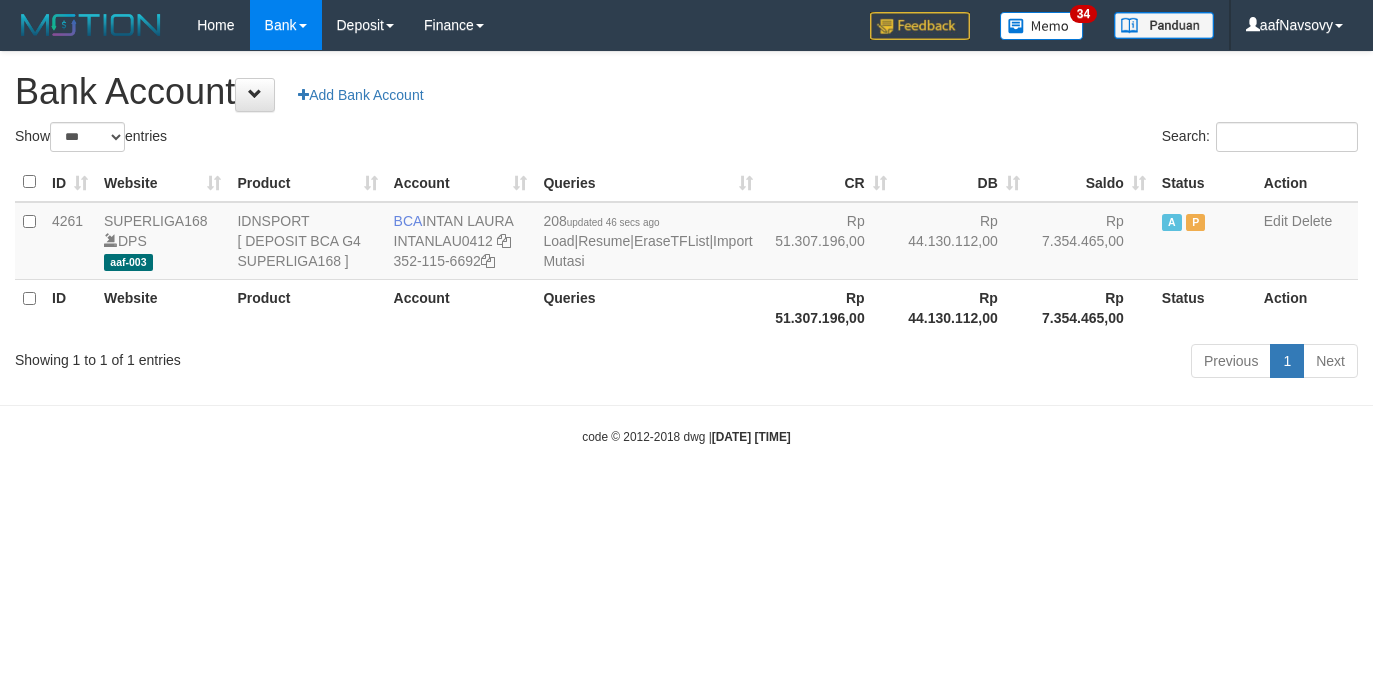 select on "***" 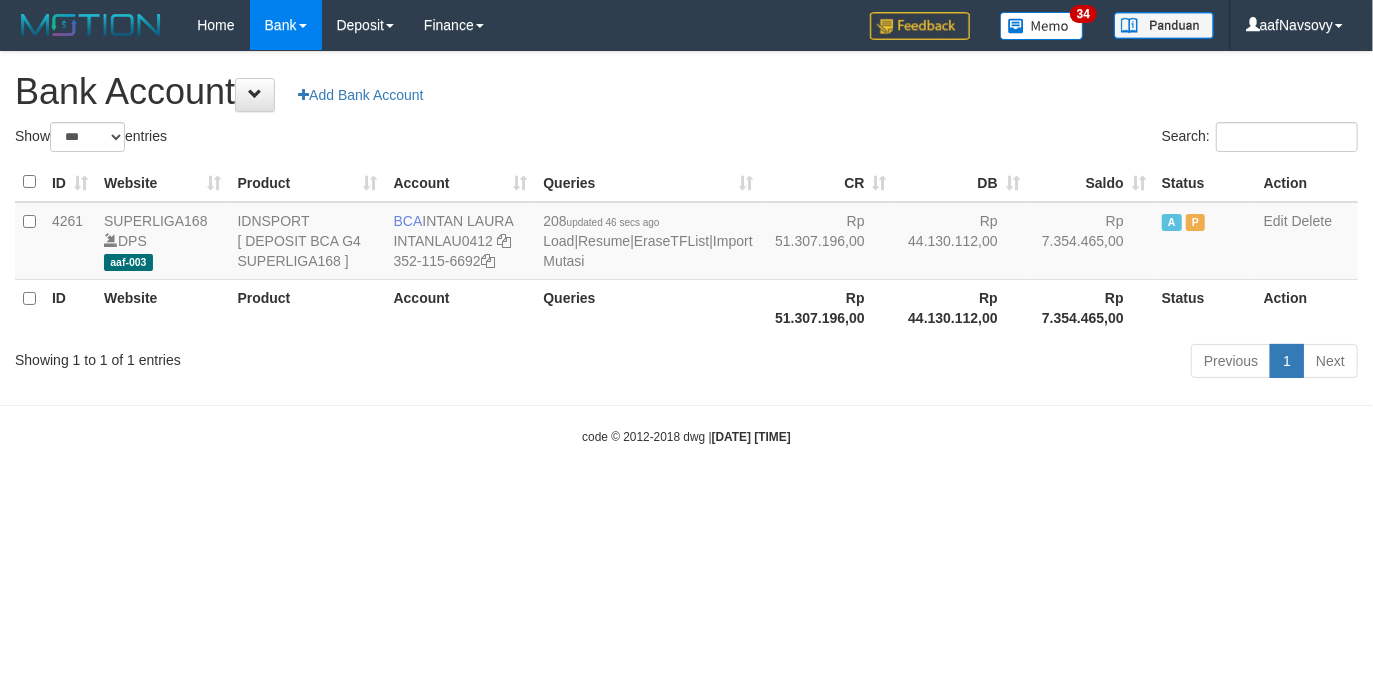 click on "Toggle navigation
Home
Bank
Account List
Load
By Website
Group
[ISPORT]													SUPERLIGA168
By Load Group (DPS)" at bounding box center (686, 248) 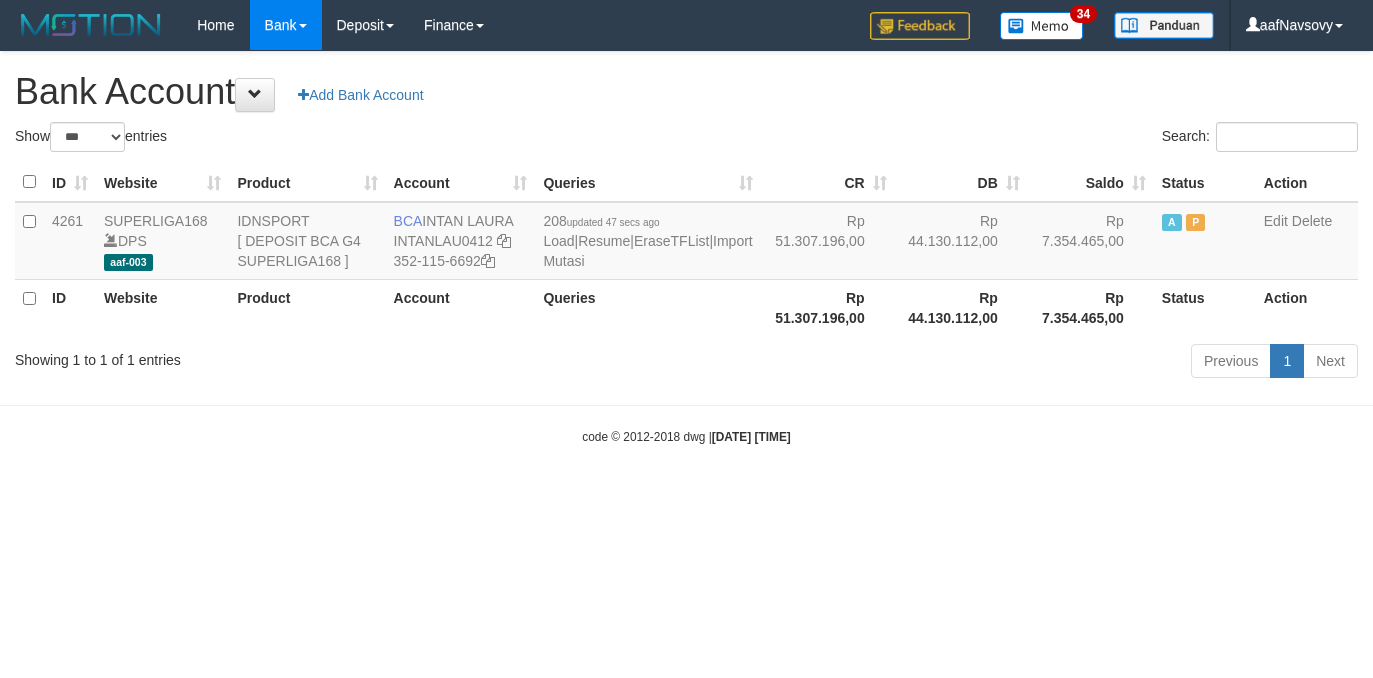 select on "***" 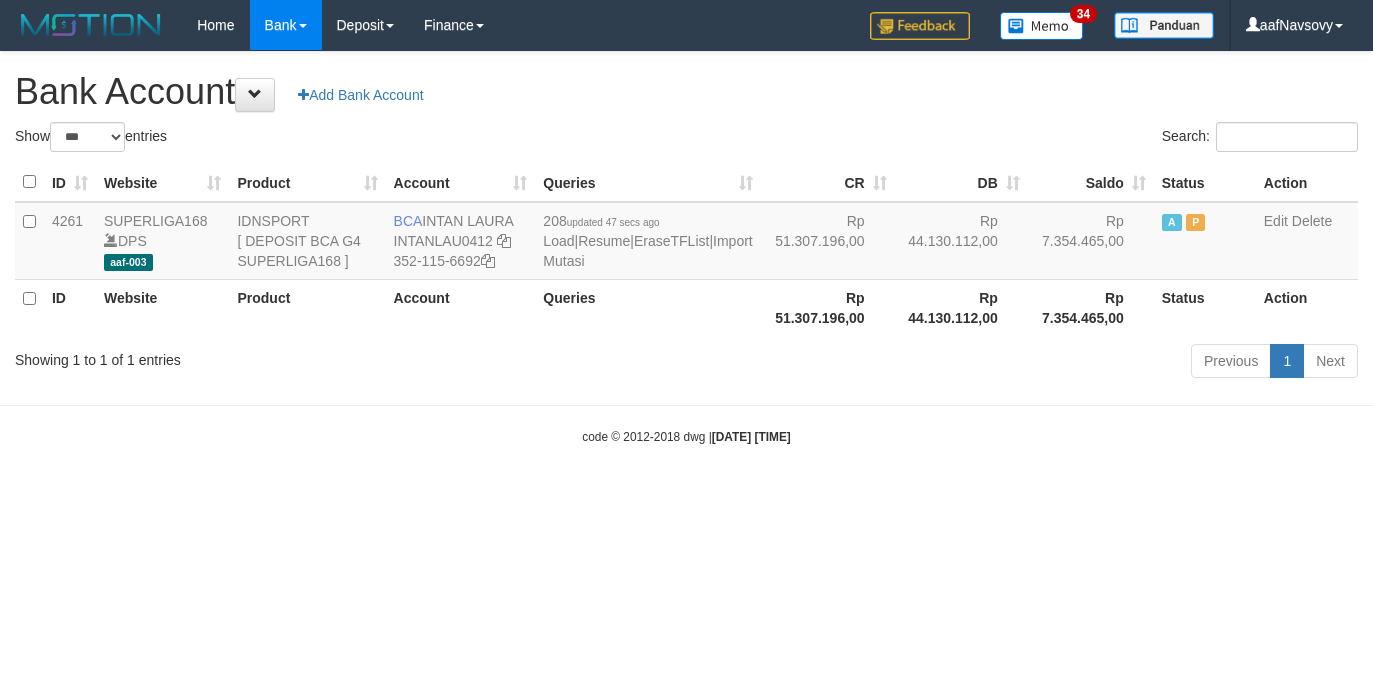 scroll, scrollTop: 0, scrollLeft: 0, axis: both 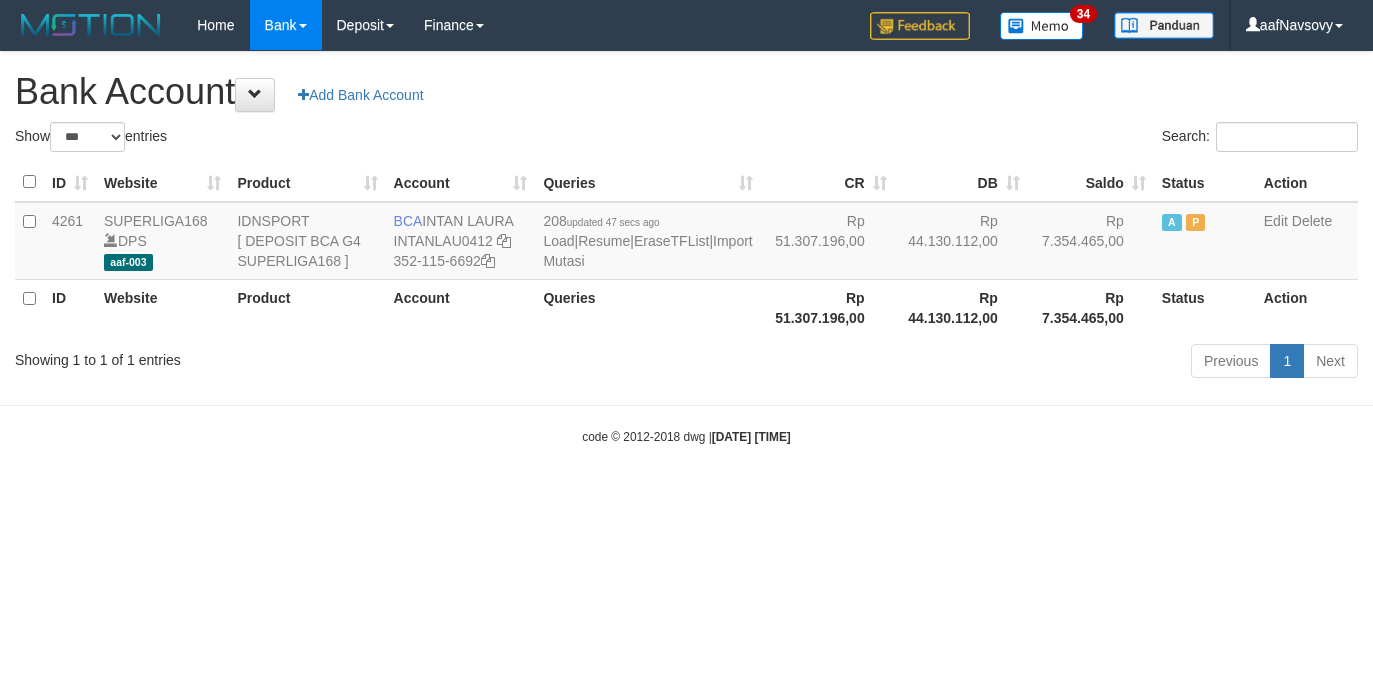 select on "***" 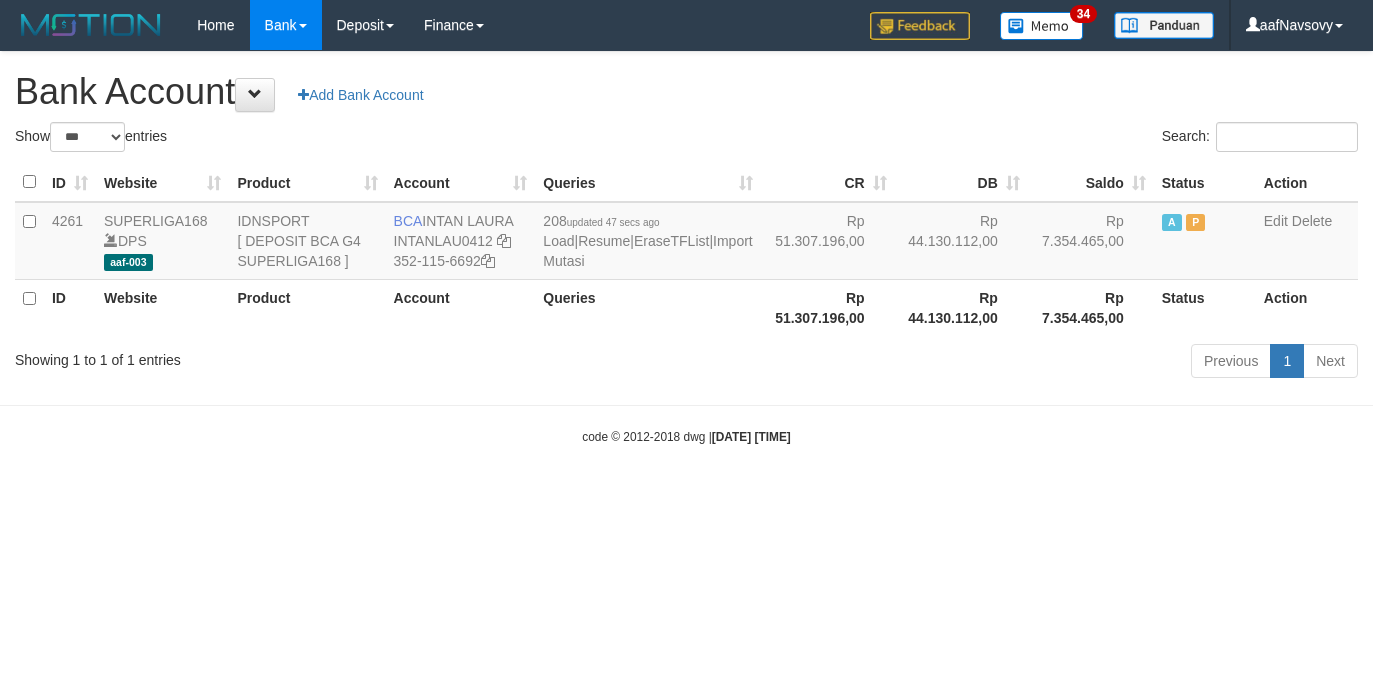 scroll, scrollTop: 0, scrollLeft: 0, axis: both 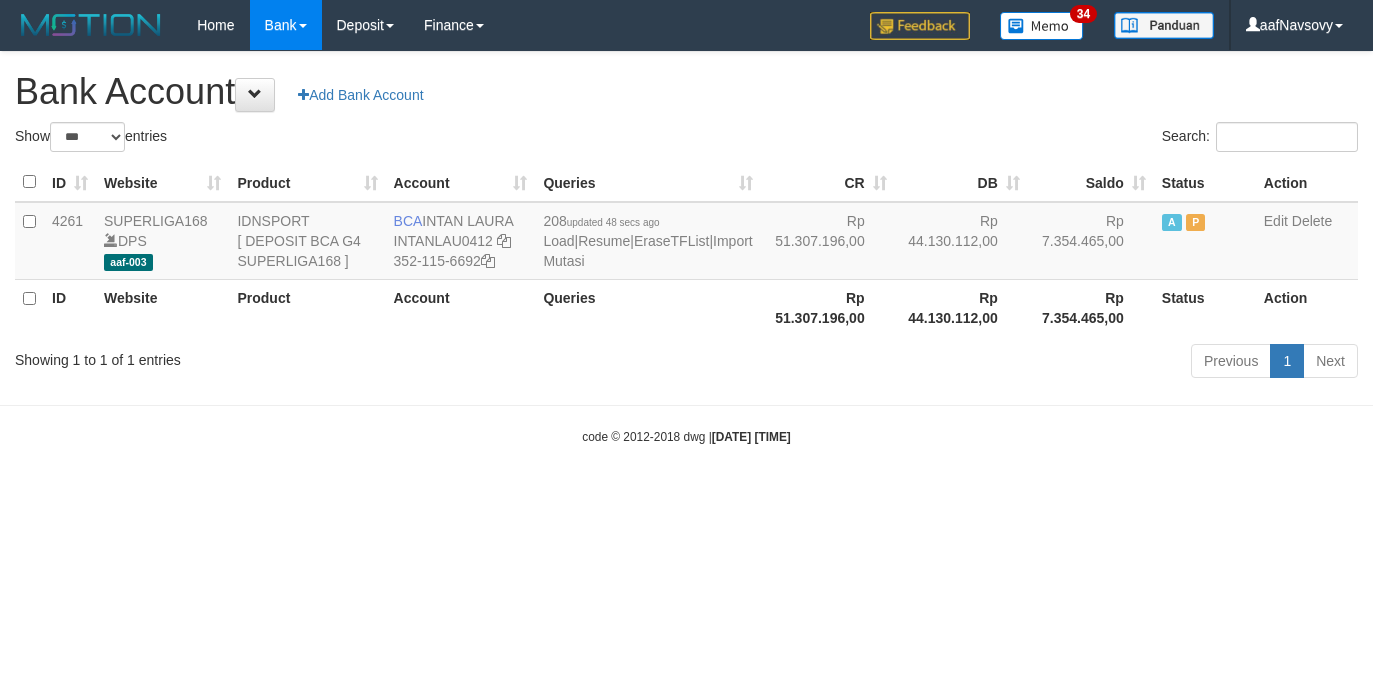 select on "***" 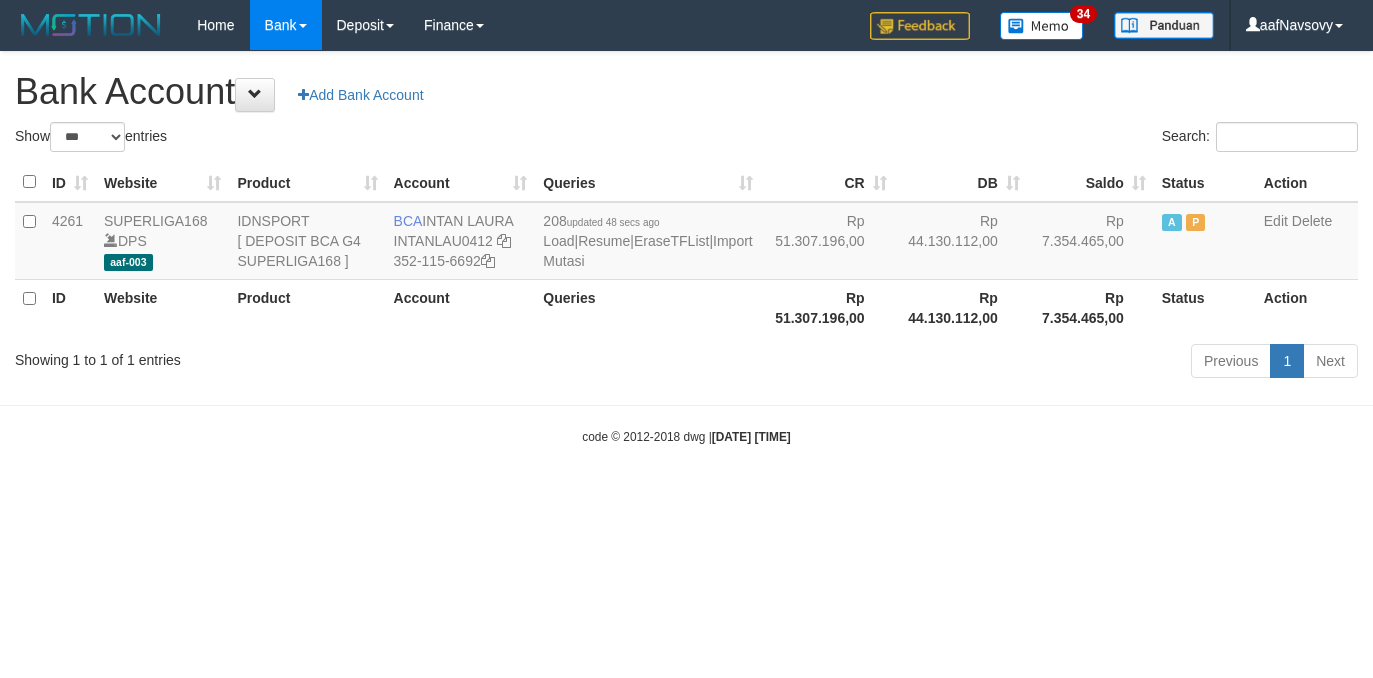 scroll, scrollTop: 0, scrollLeft: 0, axis: both 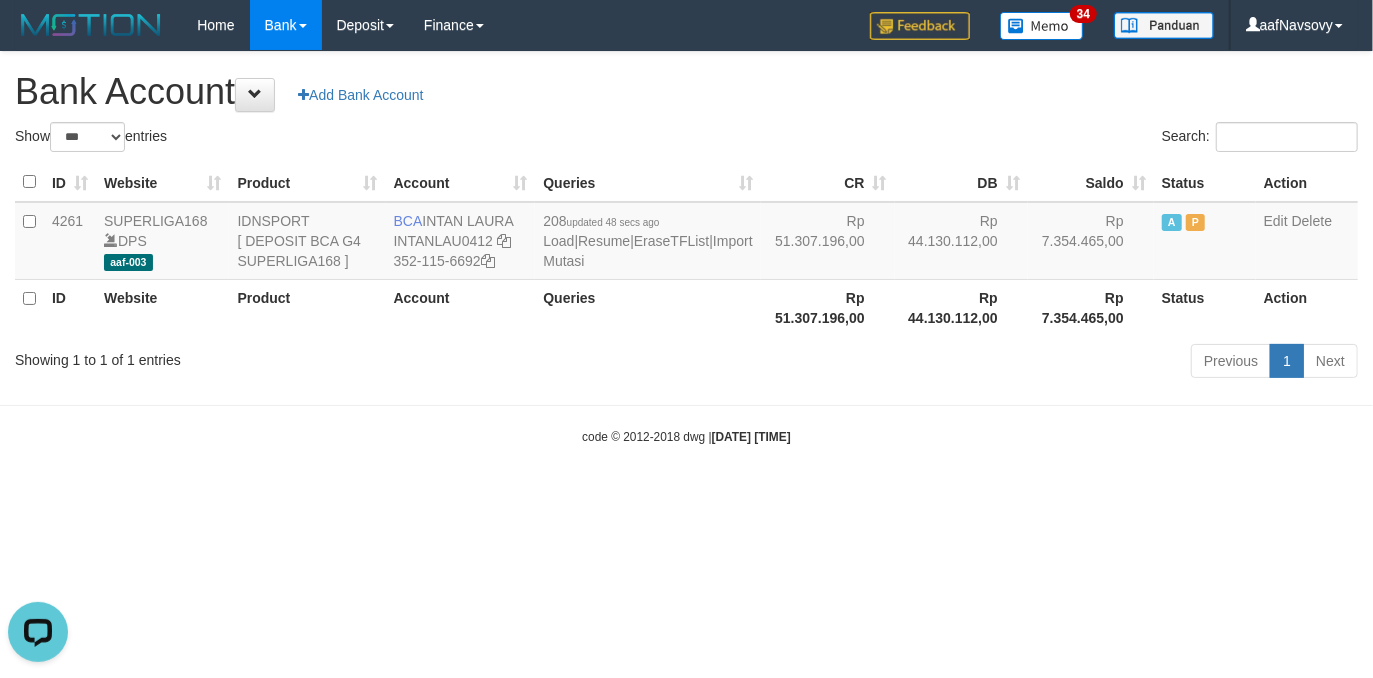 drag, startPoint x: 407, startPoint y: 478, endPoint x: 405, endPoint y: 464, distance: 14.142136 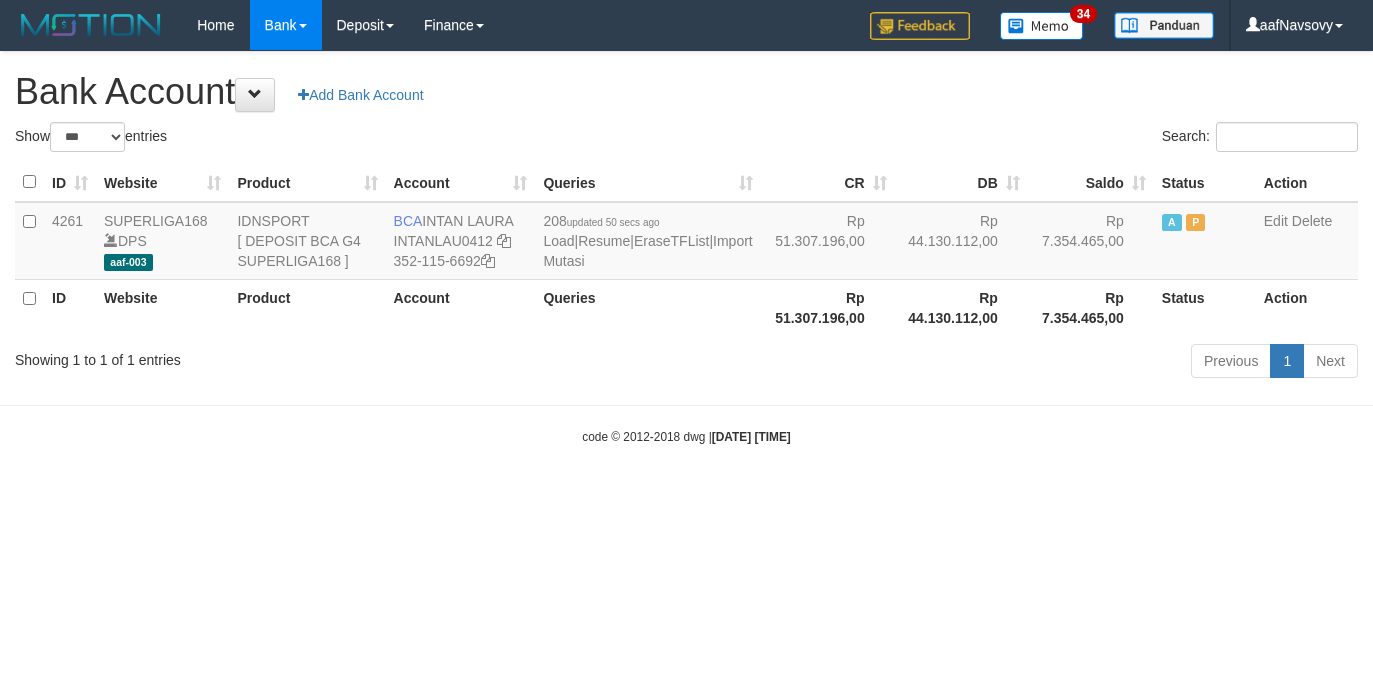 select on "***" 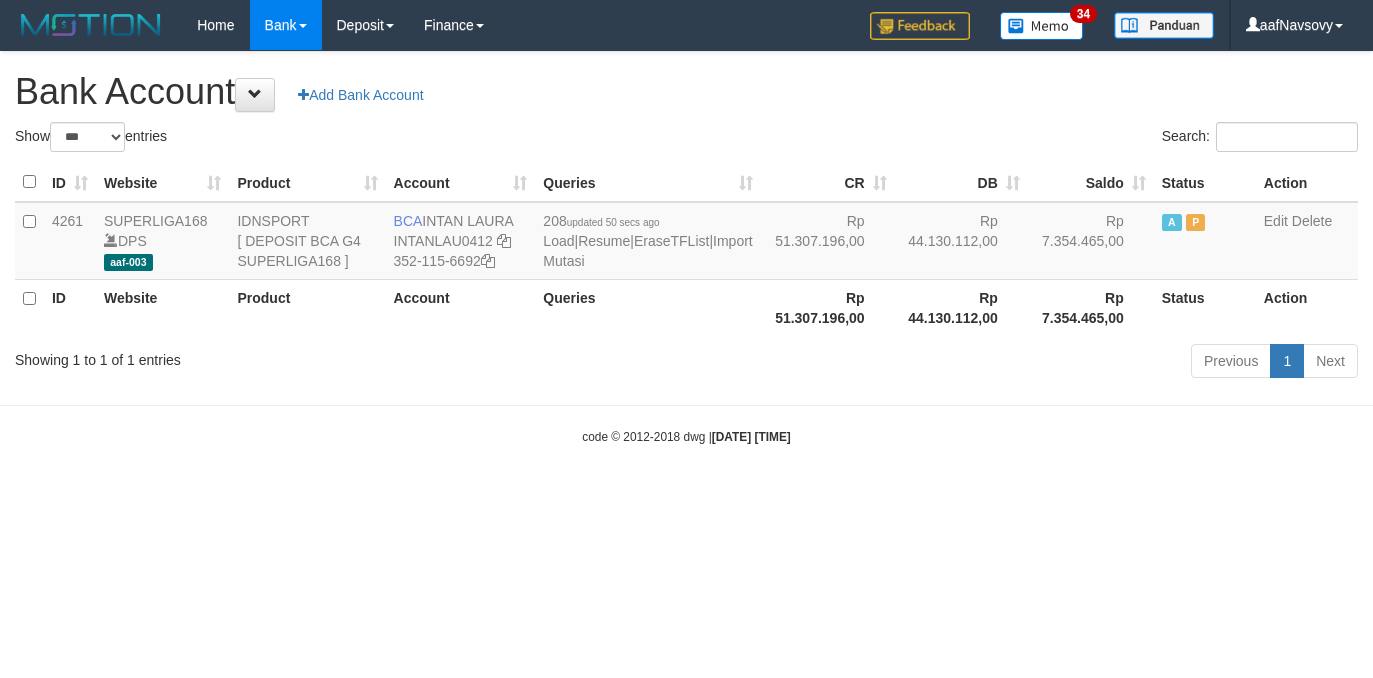 scroll, scrollTop: 0, scrollLeft: 0, axis: both 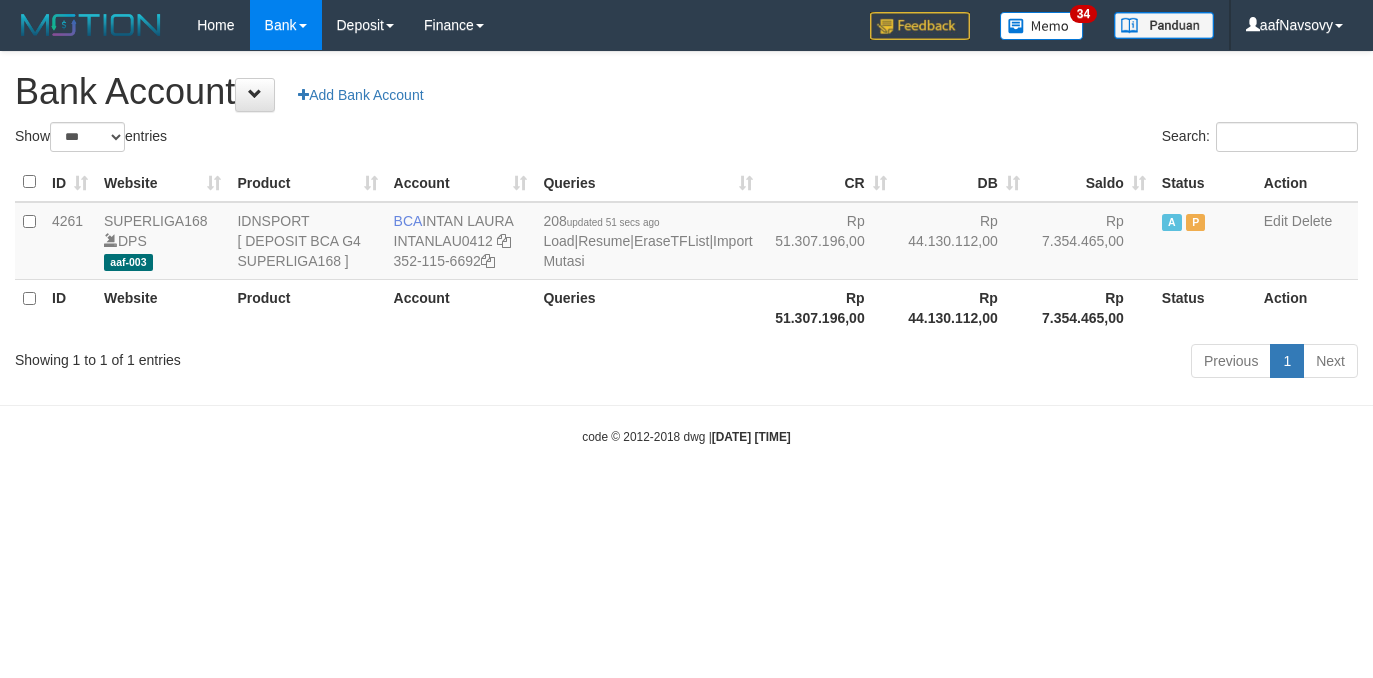 select on "***" 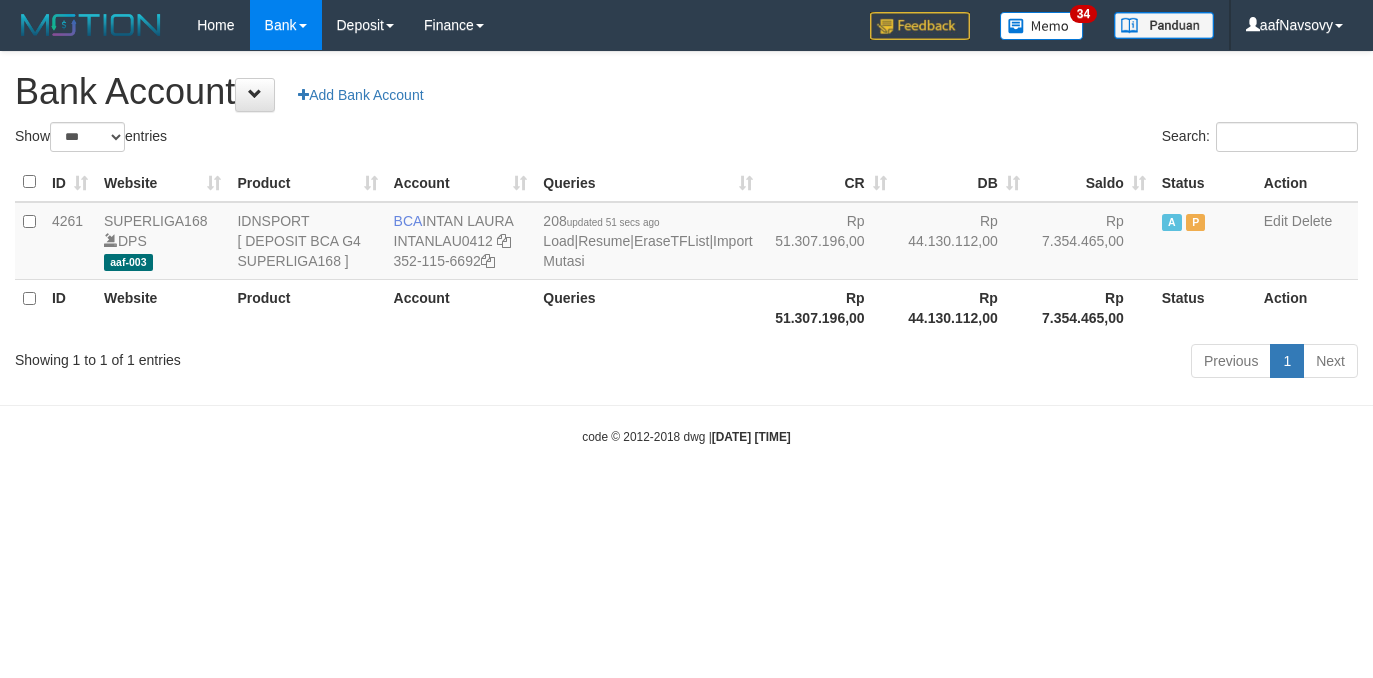 scroll, scrollTop: 0, scrollLeft: 0, axis: both 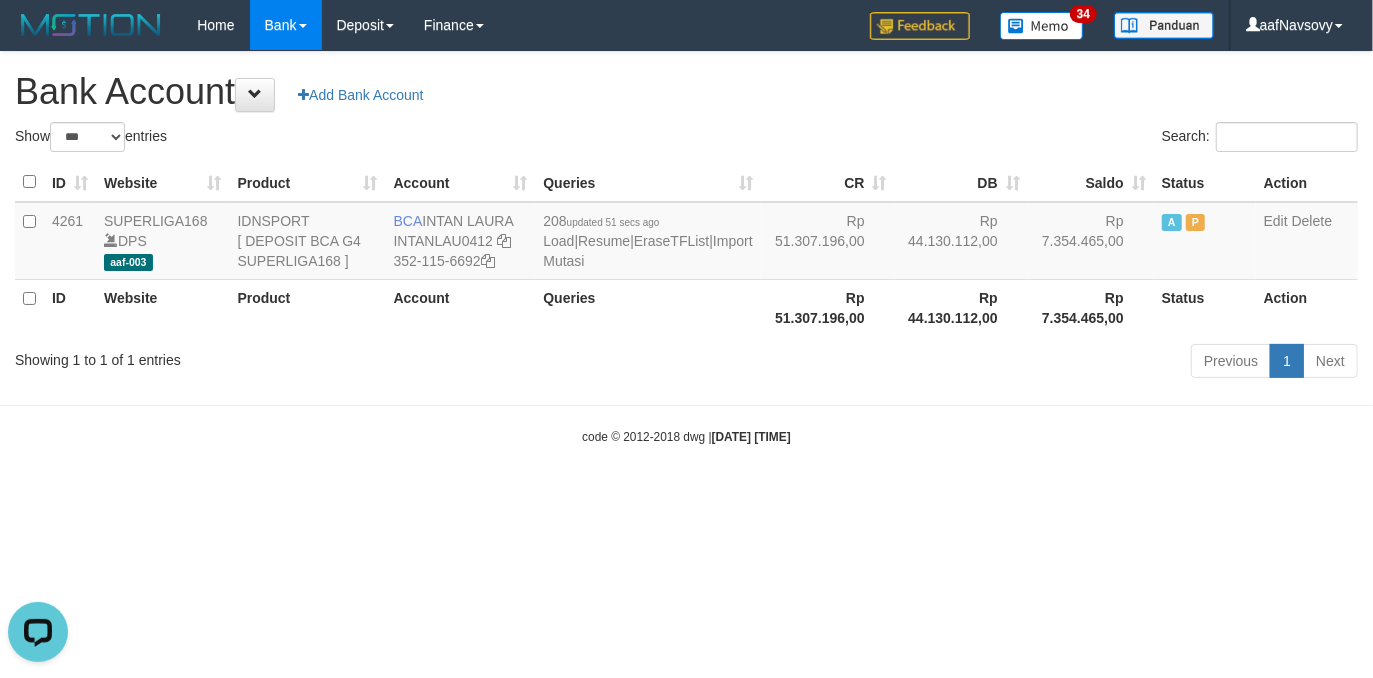 click on "Toggle navigation
Home
Bank
Account List
Load
By Website
Group
[ISPORT]													SUPERLIGA168
By Load Group (DPS)" at bounding box center [686, 248] 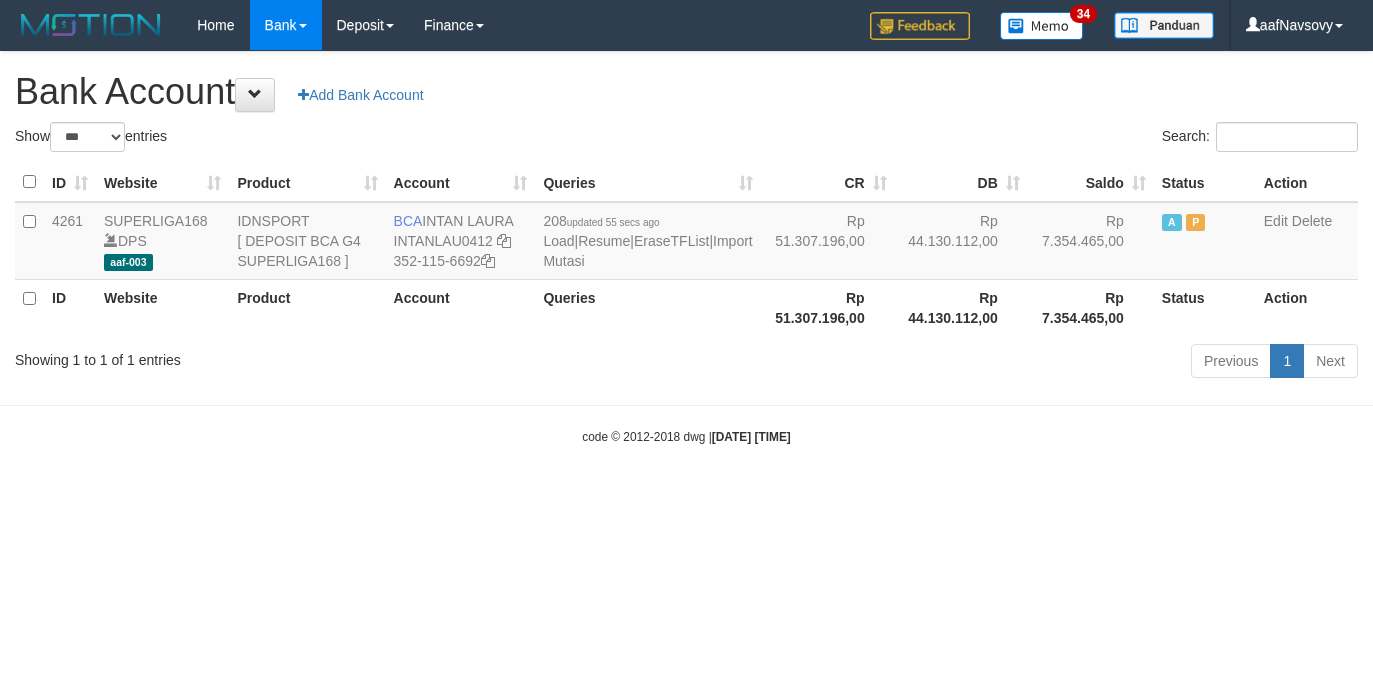 select on "***" 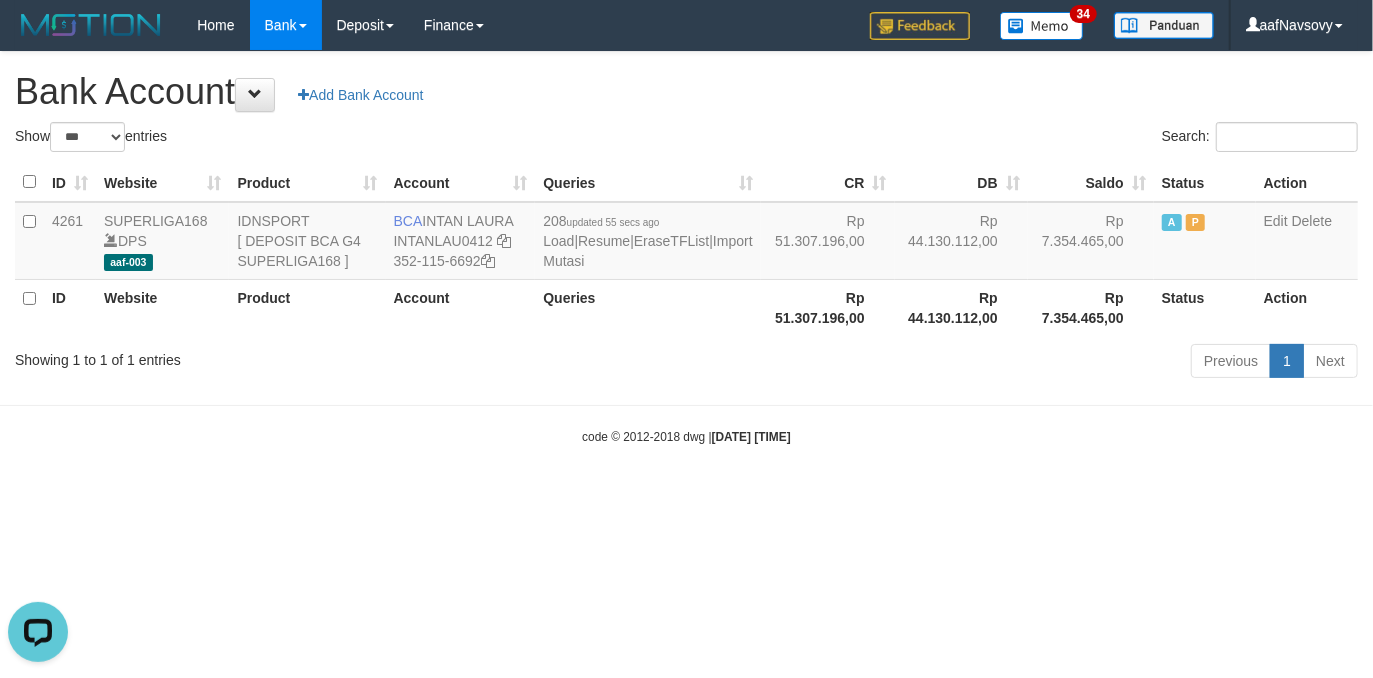 scroll, scrollTop: 0, scrollLeft: 0, axis: both 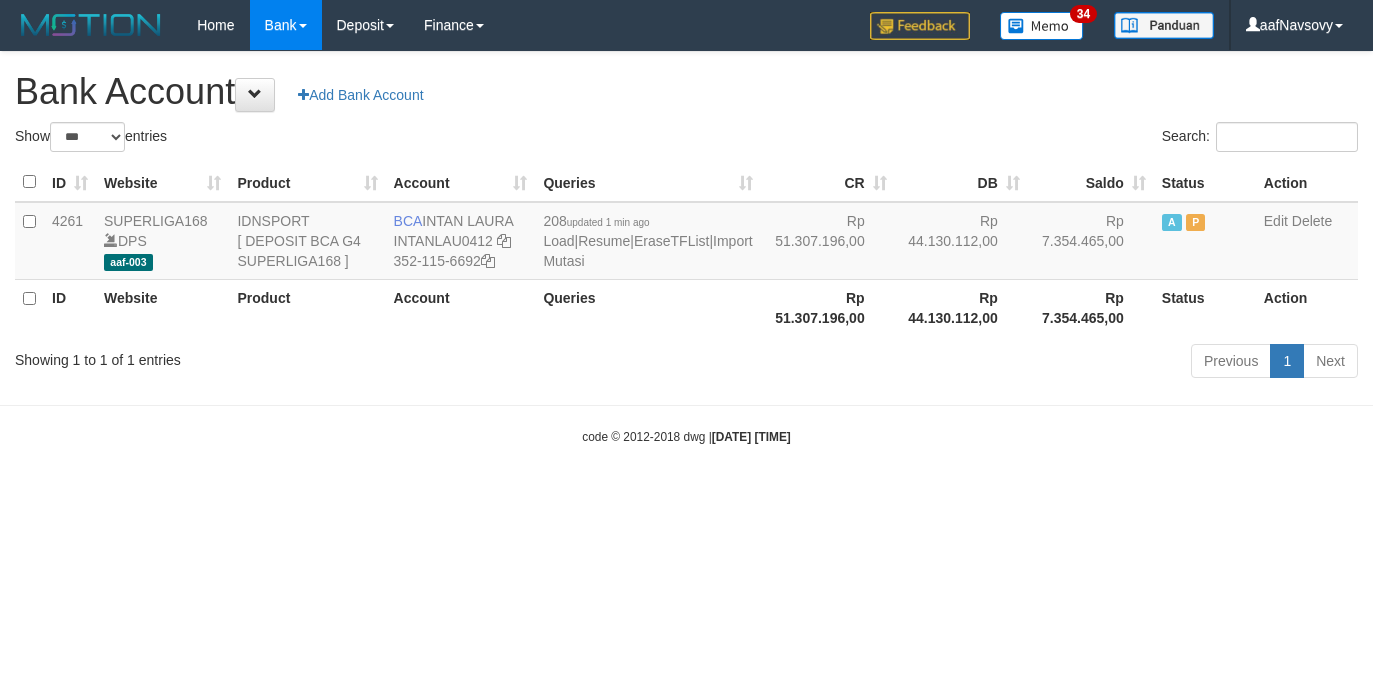 select on "***" 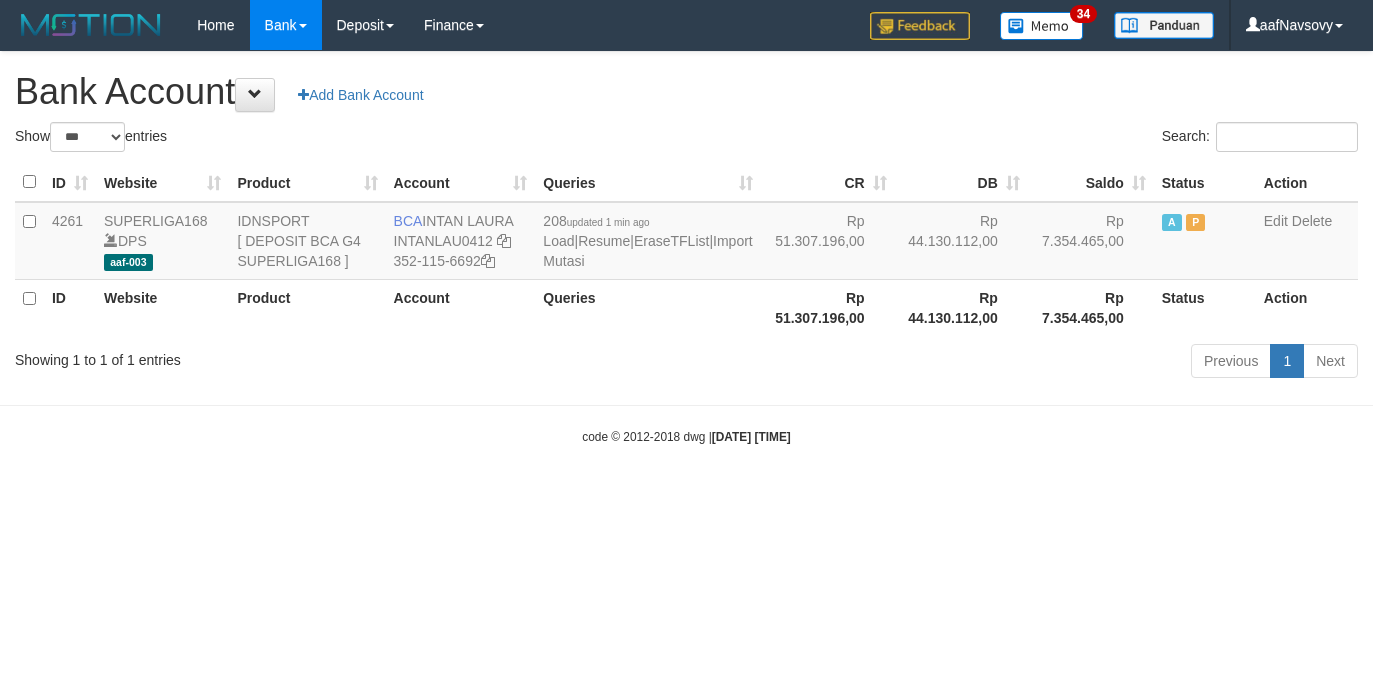 scroll, scrollTop: 0, scrollLeft: 0, axis: both 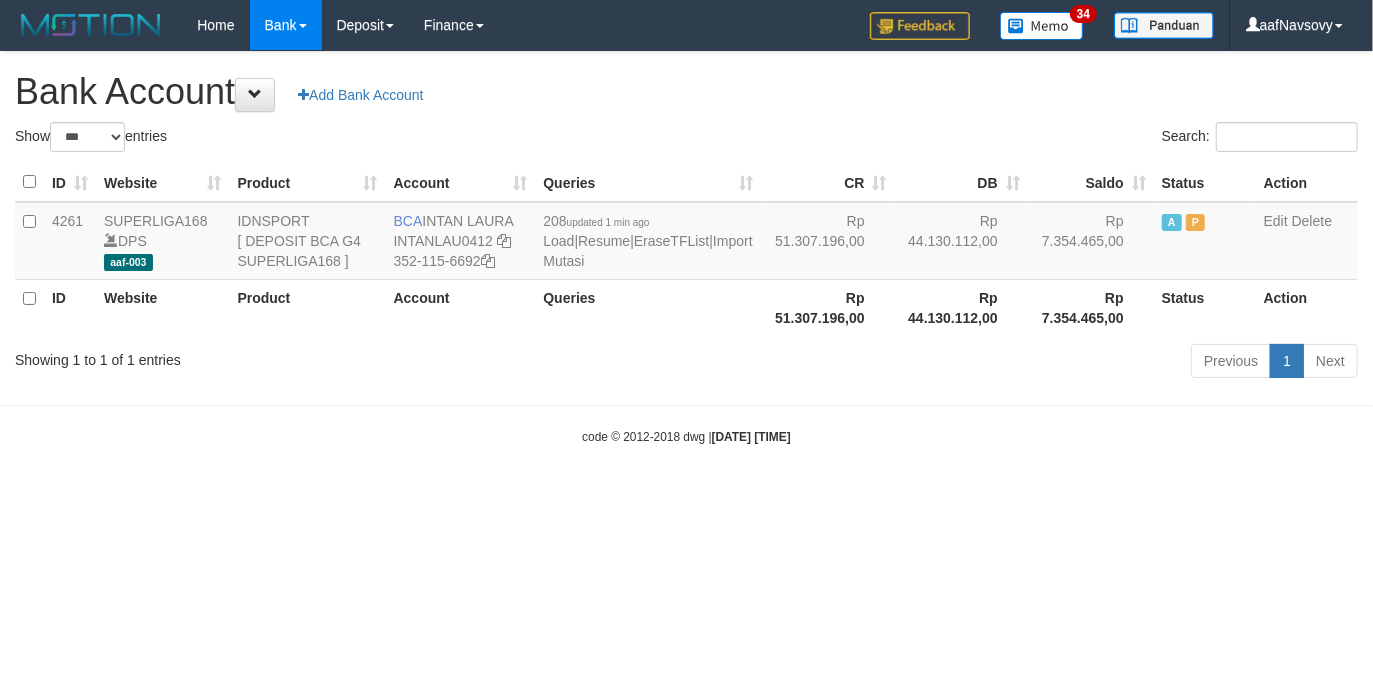 click on "Showing 1 to 1 of 1 entries" at bounding box center [286, 356] 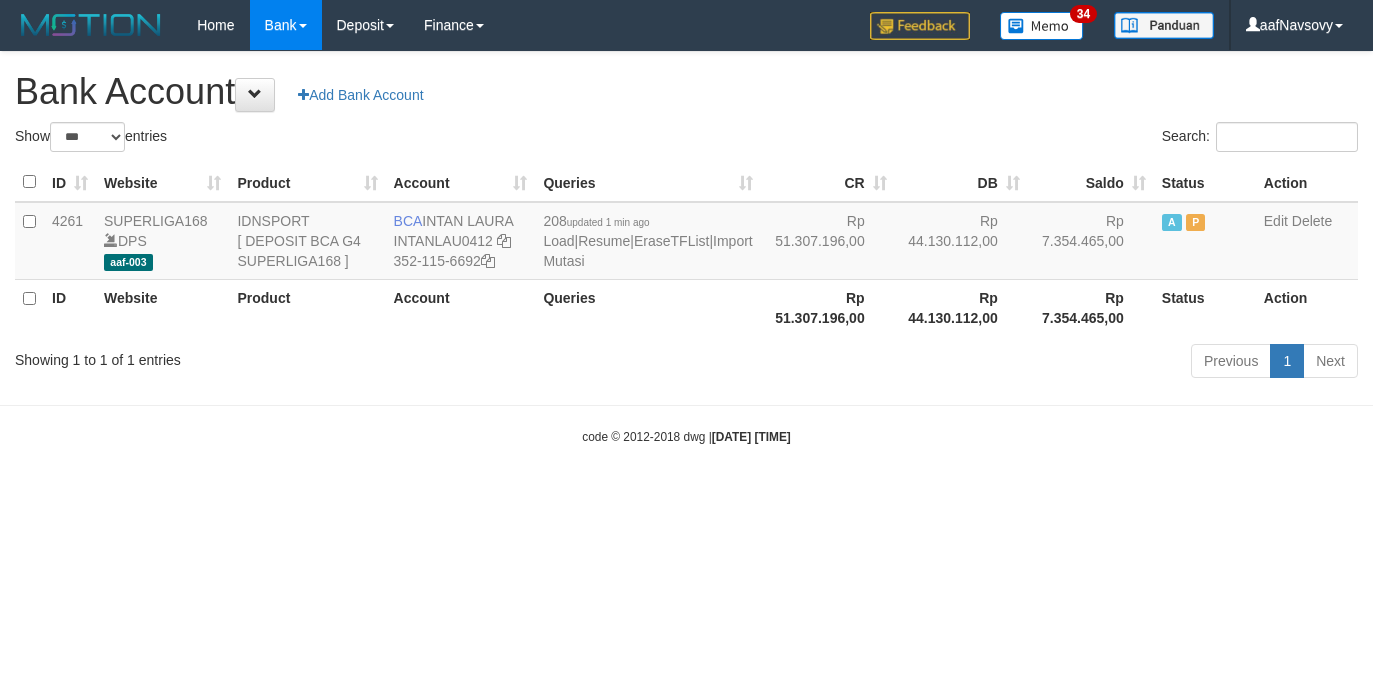 select on "***" 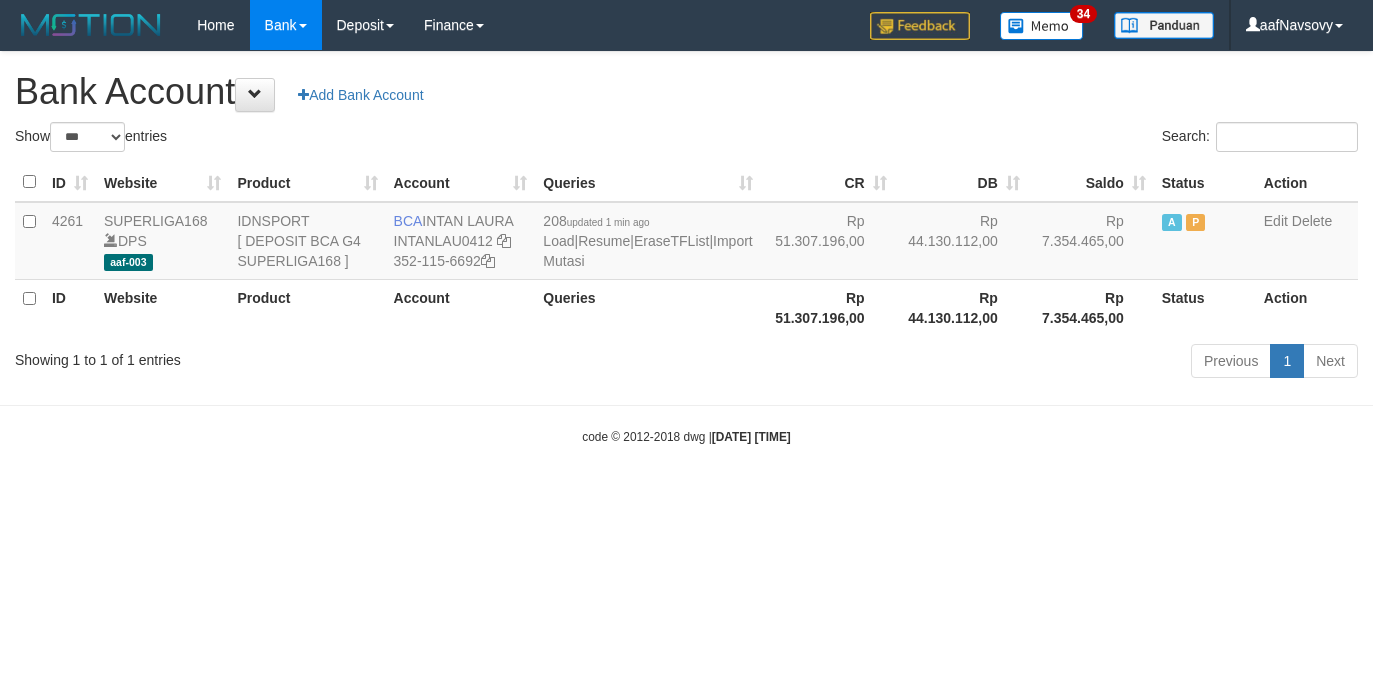 scroll, scrollTop: 0, scrollLeft: 0, axis: both 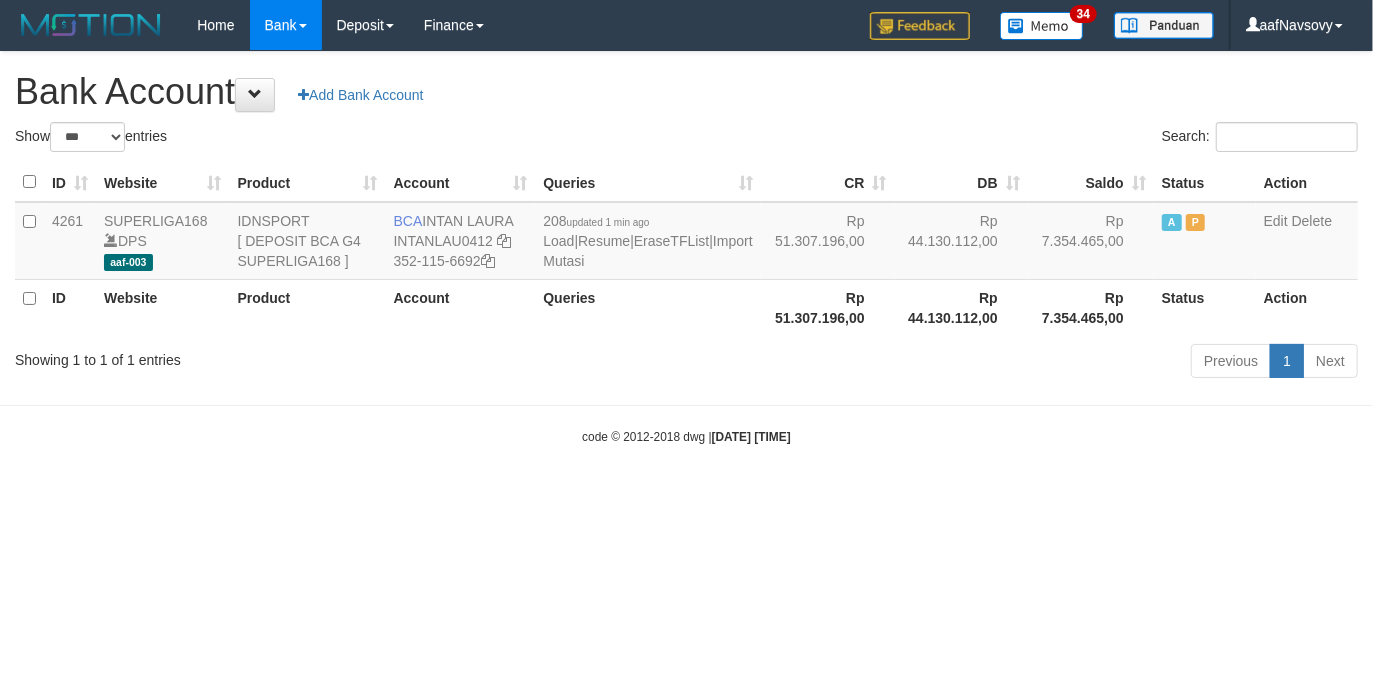 click on "Toggle navigation
Home
Bank
Account List
Load
By Website
Group
[ISPORT]													SUPERLIGA168
By Load Group (DPS)" at bounding box center [686, 248] 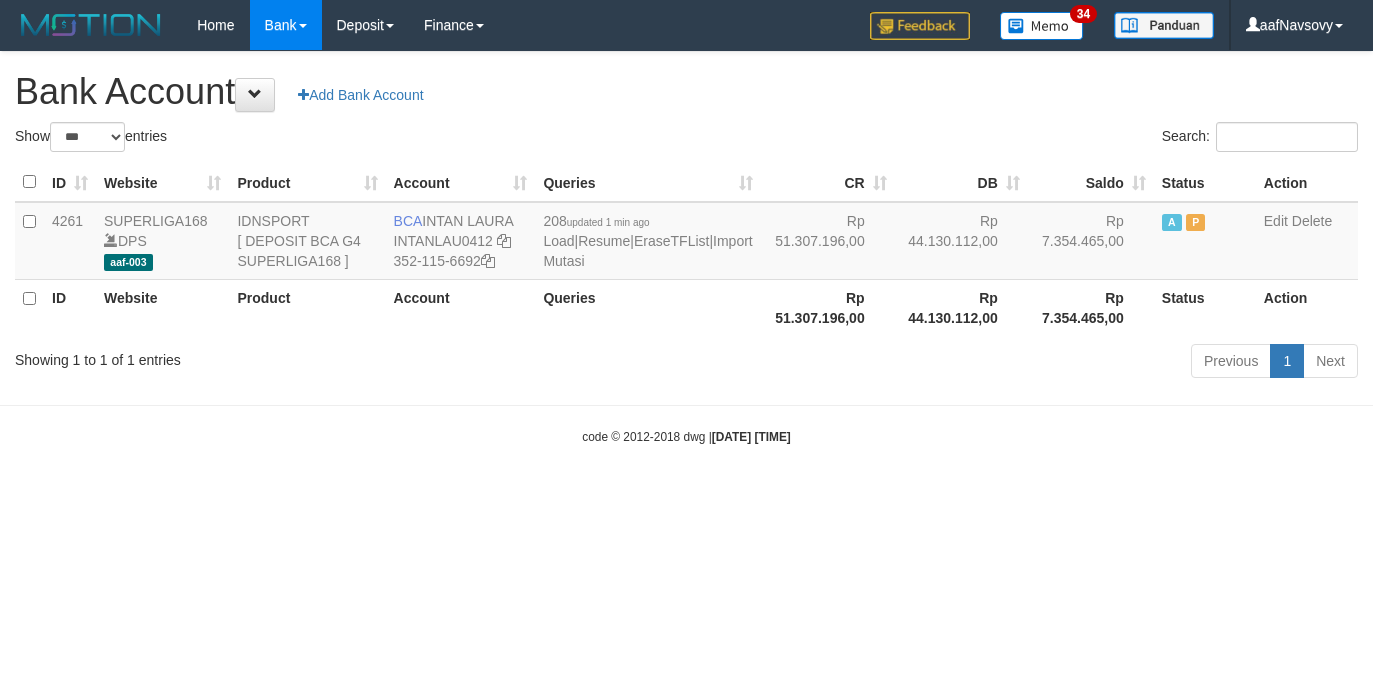 select on "***" 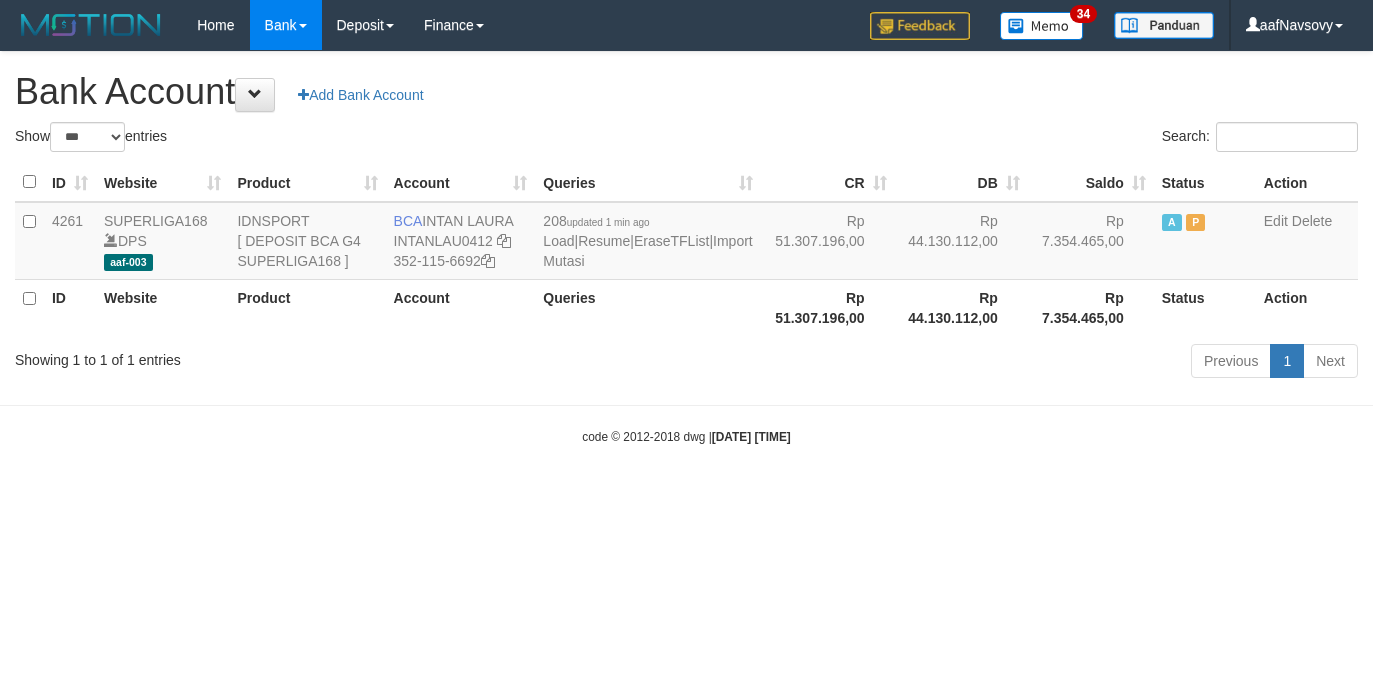 scroll, scrollTop: 0, scrollLeft: 0, axis: both 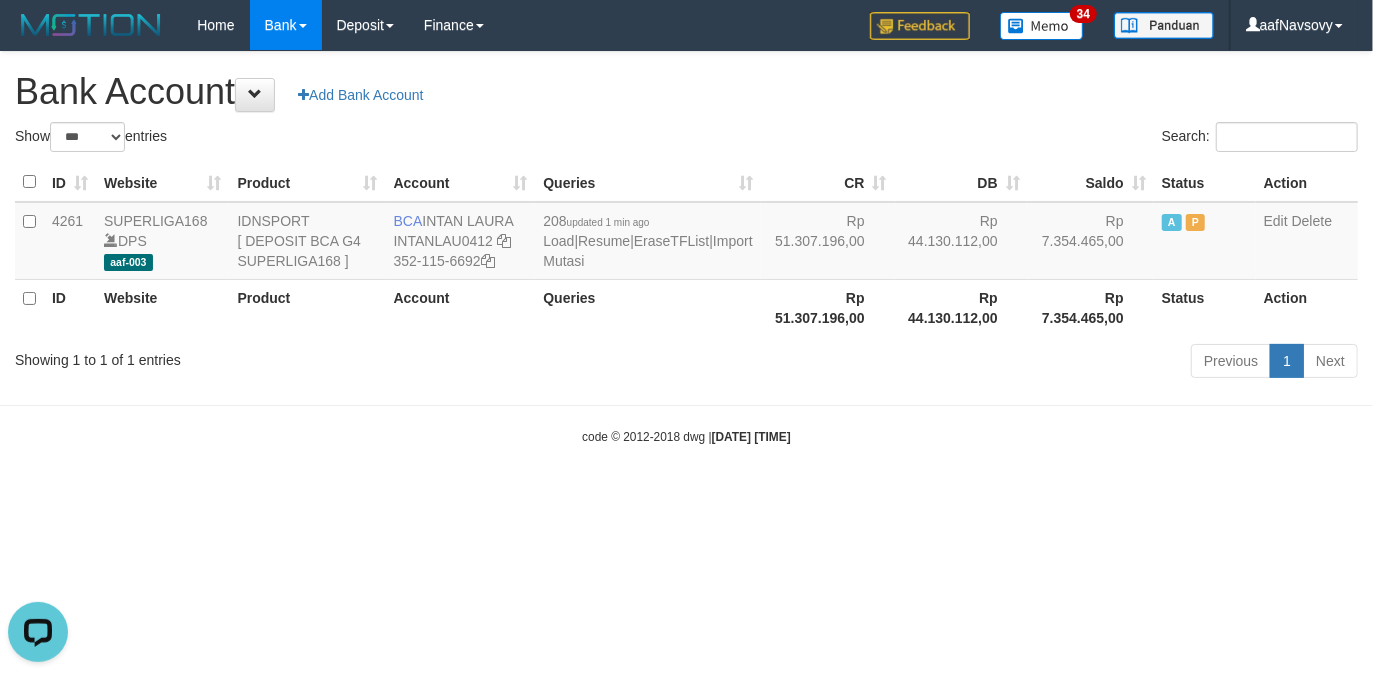 click on "Toggle navigation
Home
Bank
Account List
Load
By Website
Group
[ISPORT]													SUPERLIGA168
By Load Group (DPS)" at bounding box center (686, 248) 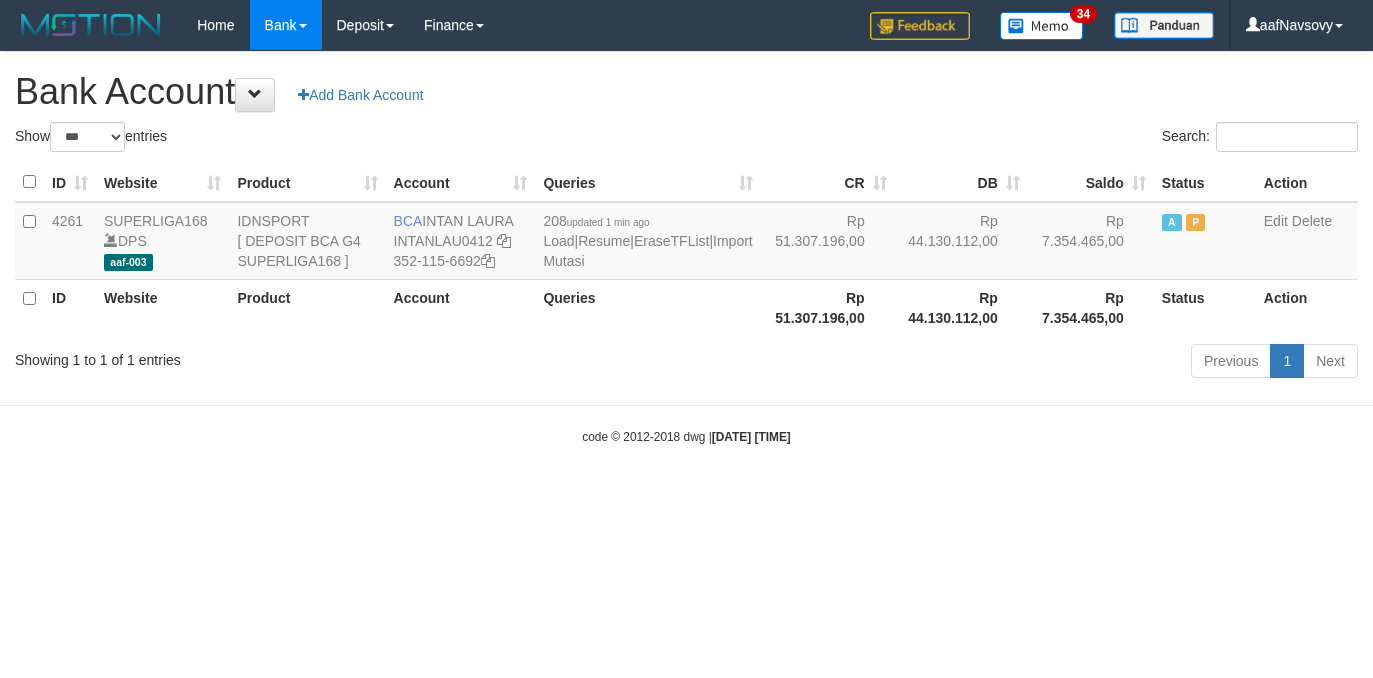 select on "***" 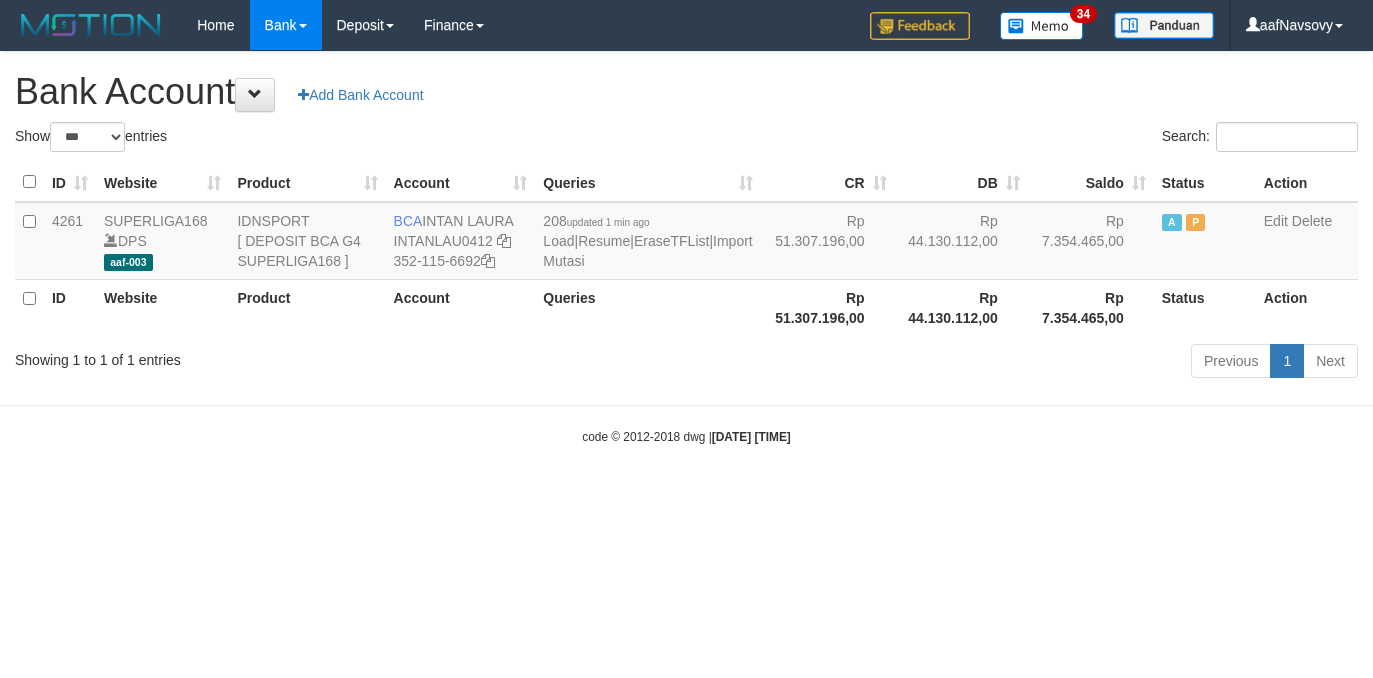 scroll, scrollTop: 0, scrollLeft: 0, axis: both 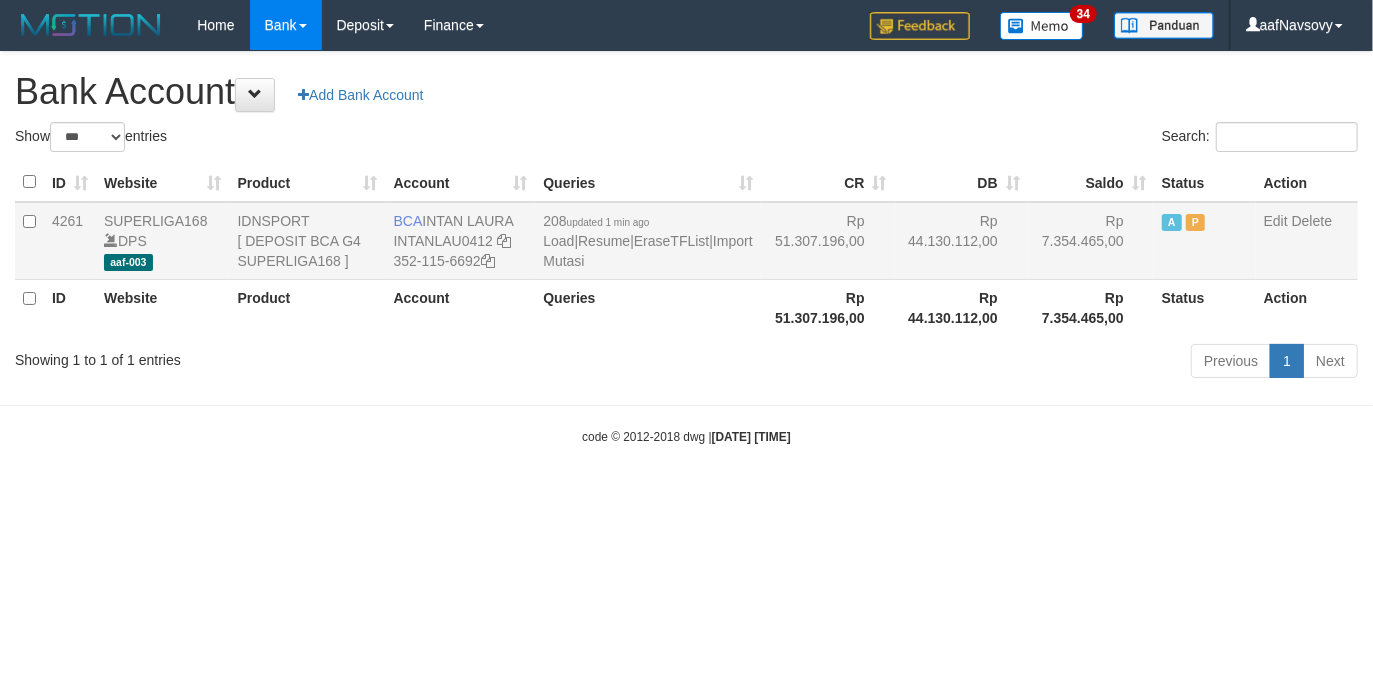 click on "208  updated 1 min ago
Load
|
Resume
|
EraseTFList
|
Import Mutasi" at bounding box center [647, 241] 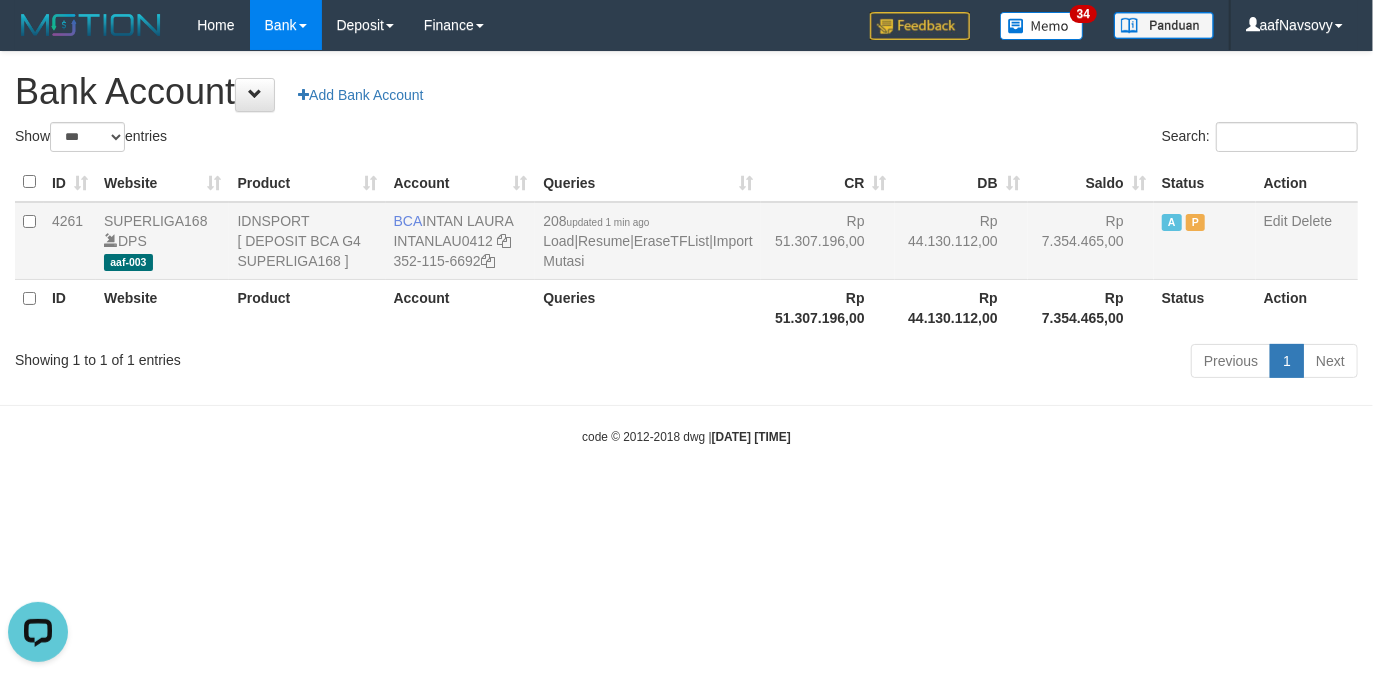 scroll, scrollTop: 0, scrollLeft: 0, axis: both 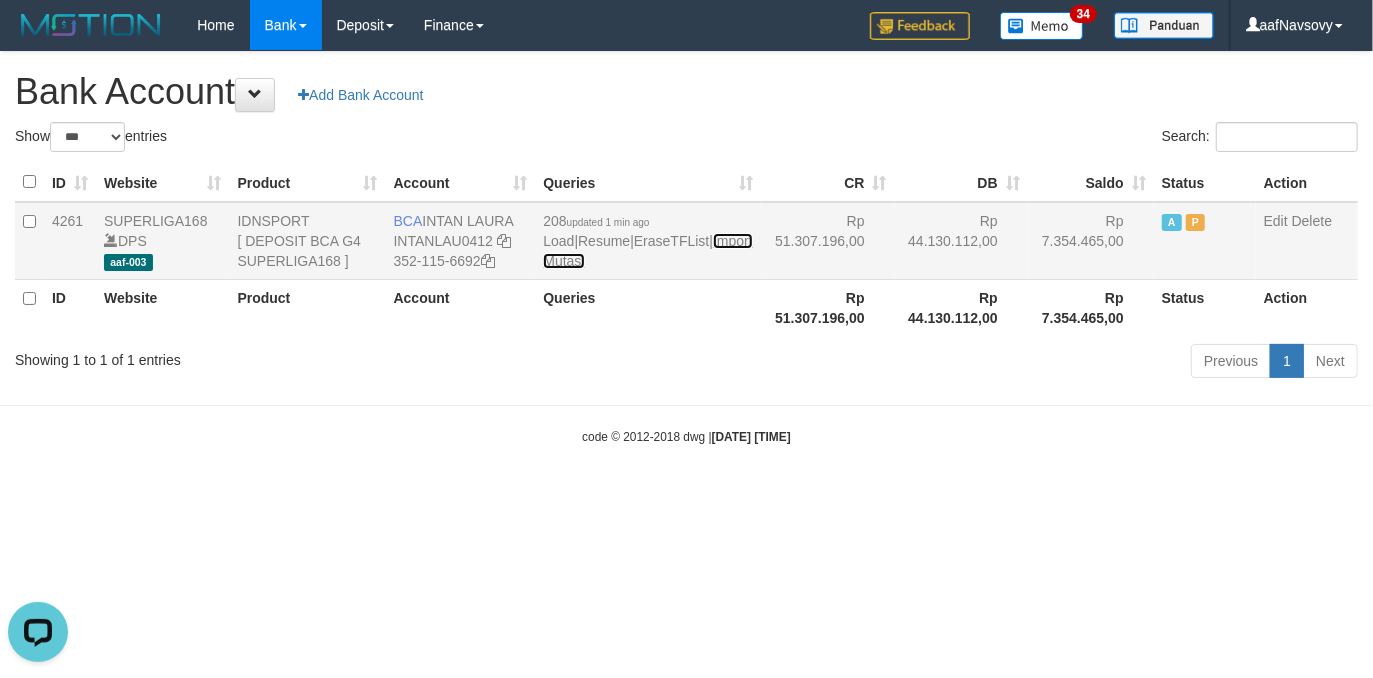 click on "Import Mutasi" at bounding box center [647, 251] 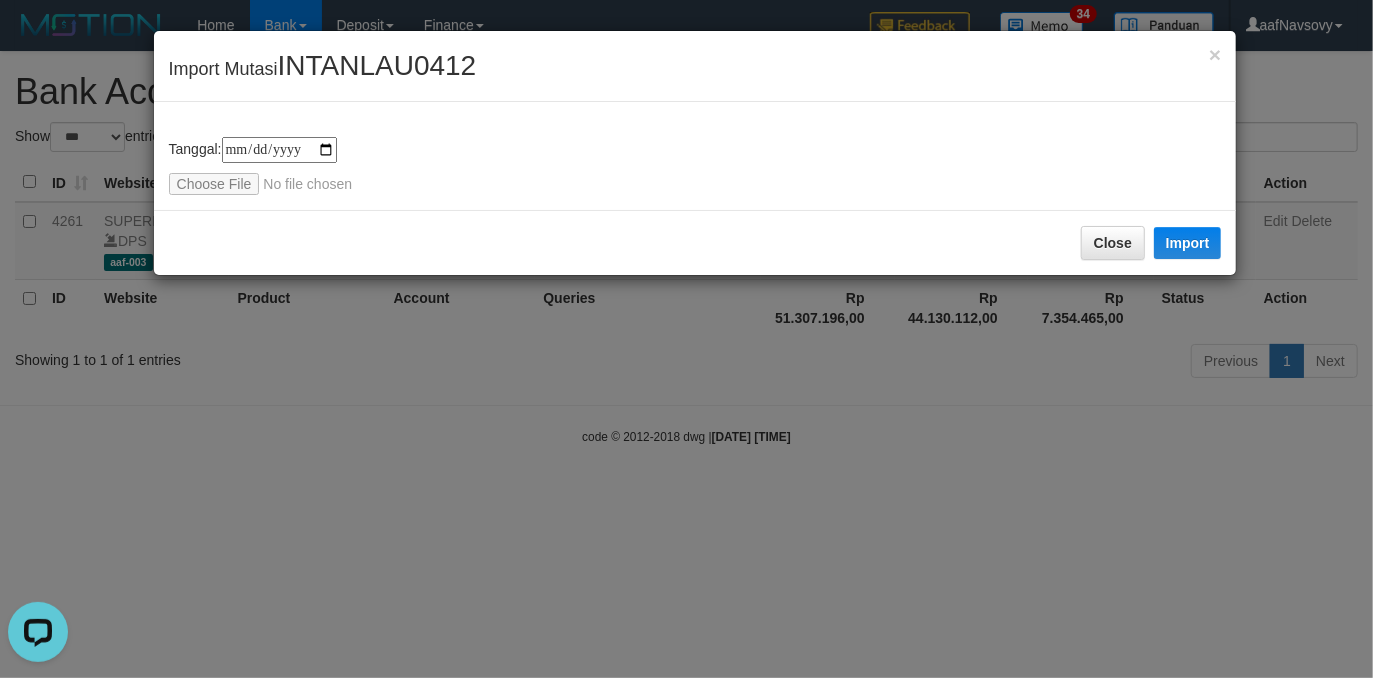 type on "**********" 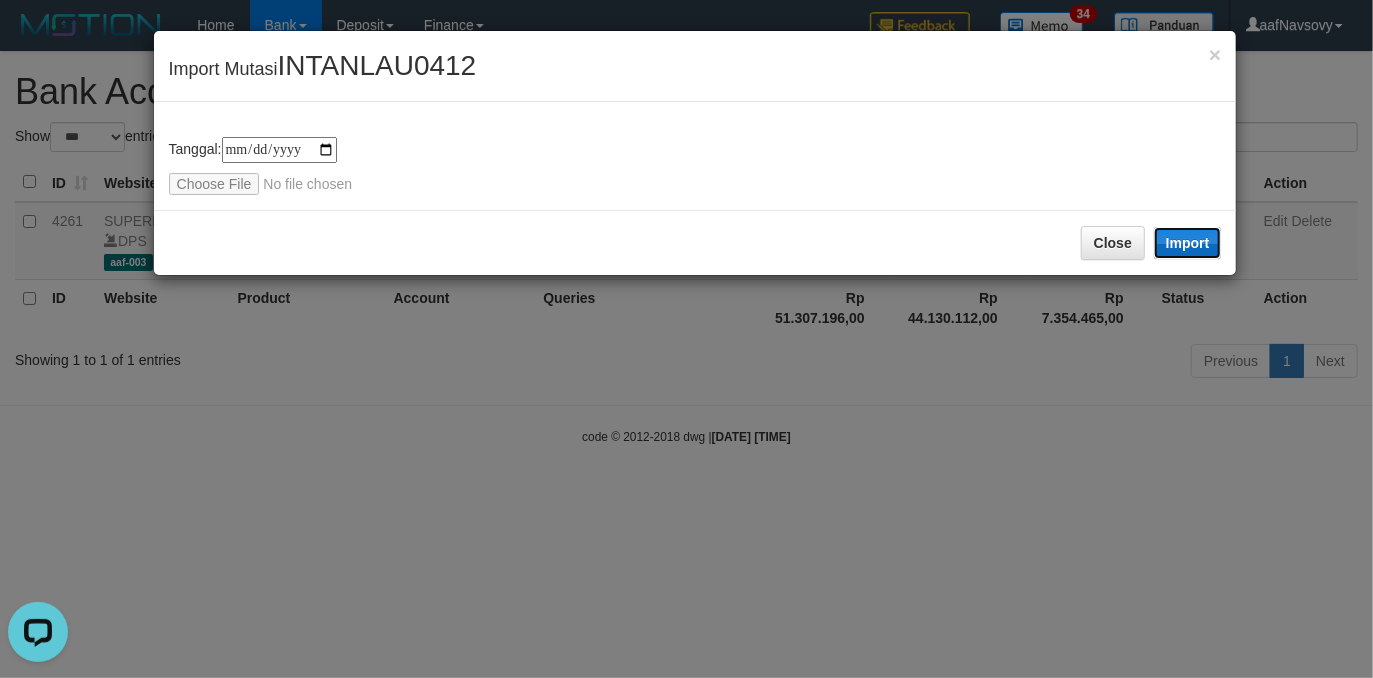 click on "Import" at bounding box center [1188, 243] 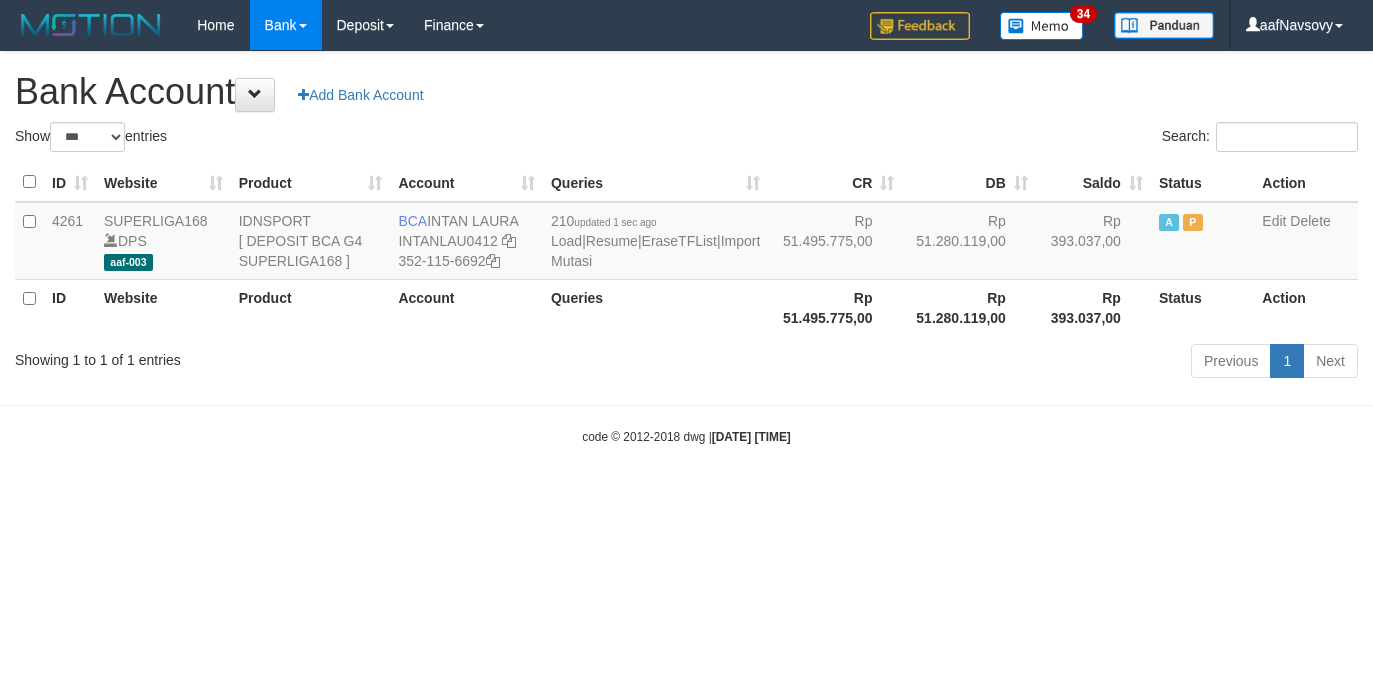 select on "***" 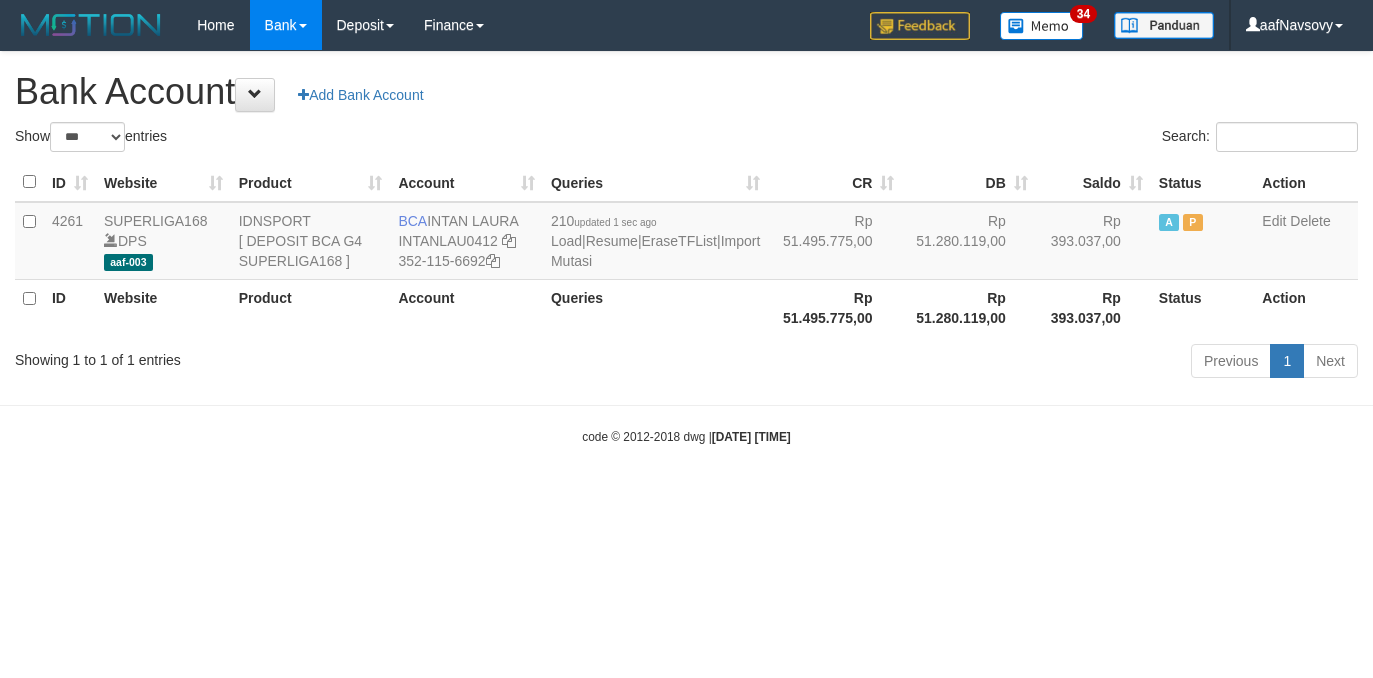 scroll, scrollTop: 0, scrollLeft: 0, axis: both 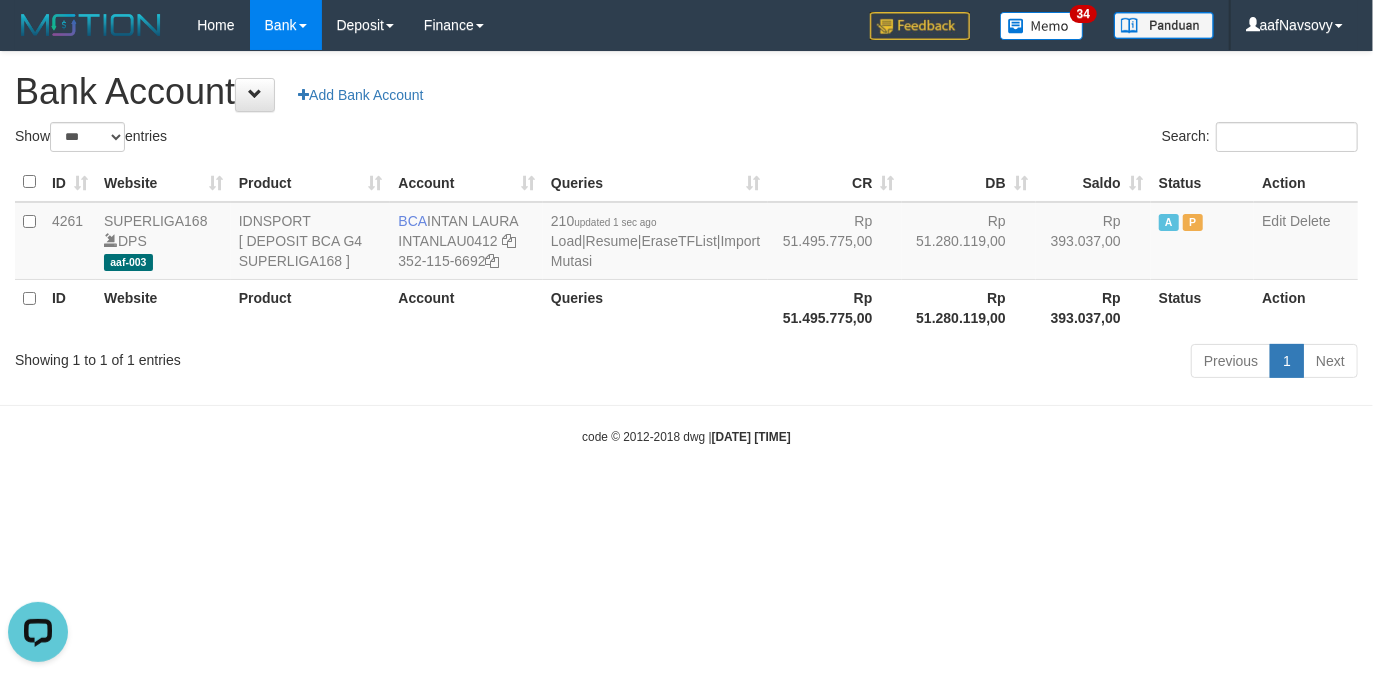 click on "Toggle navigation
Home
Bank
Account List
Load
By Website
Group
[ISPORT]													SUPERLIGA168
By Load Group (DPS)
34" at bounding box center (686, 248) 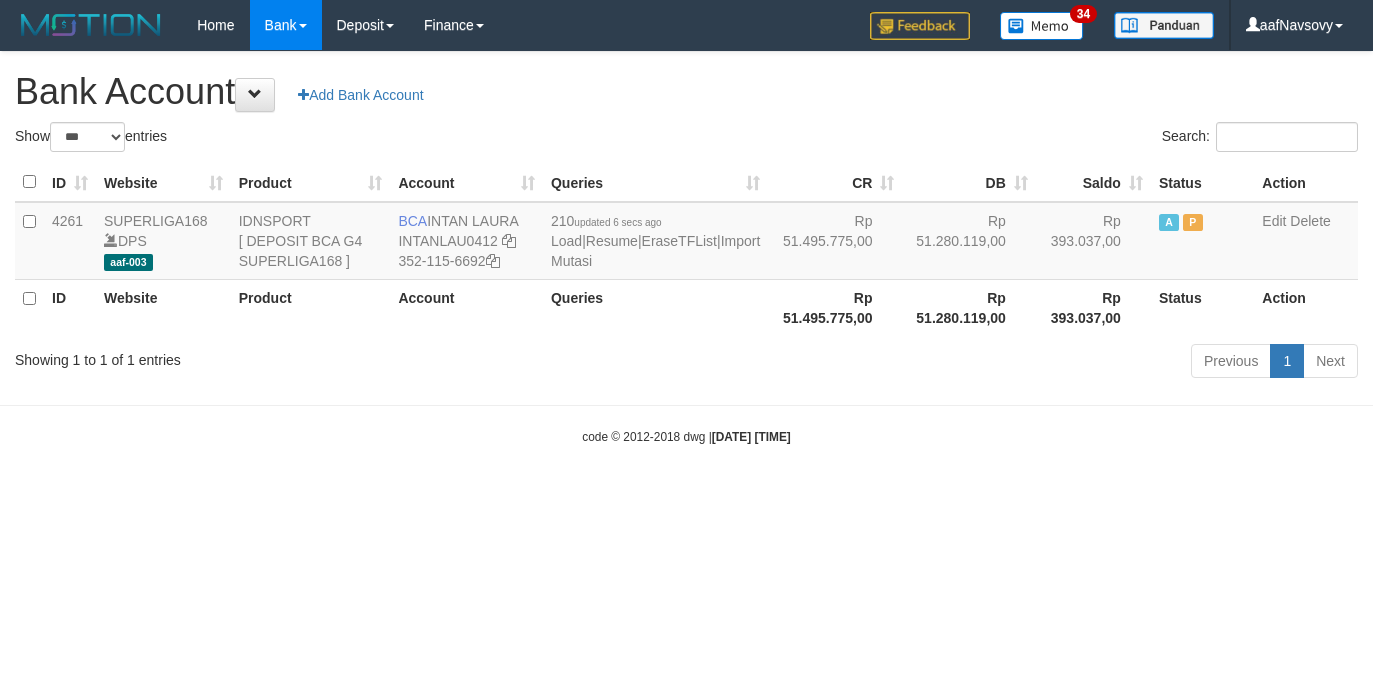 select on "***" 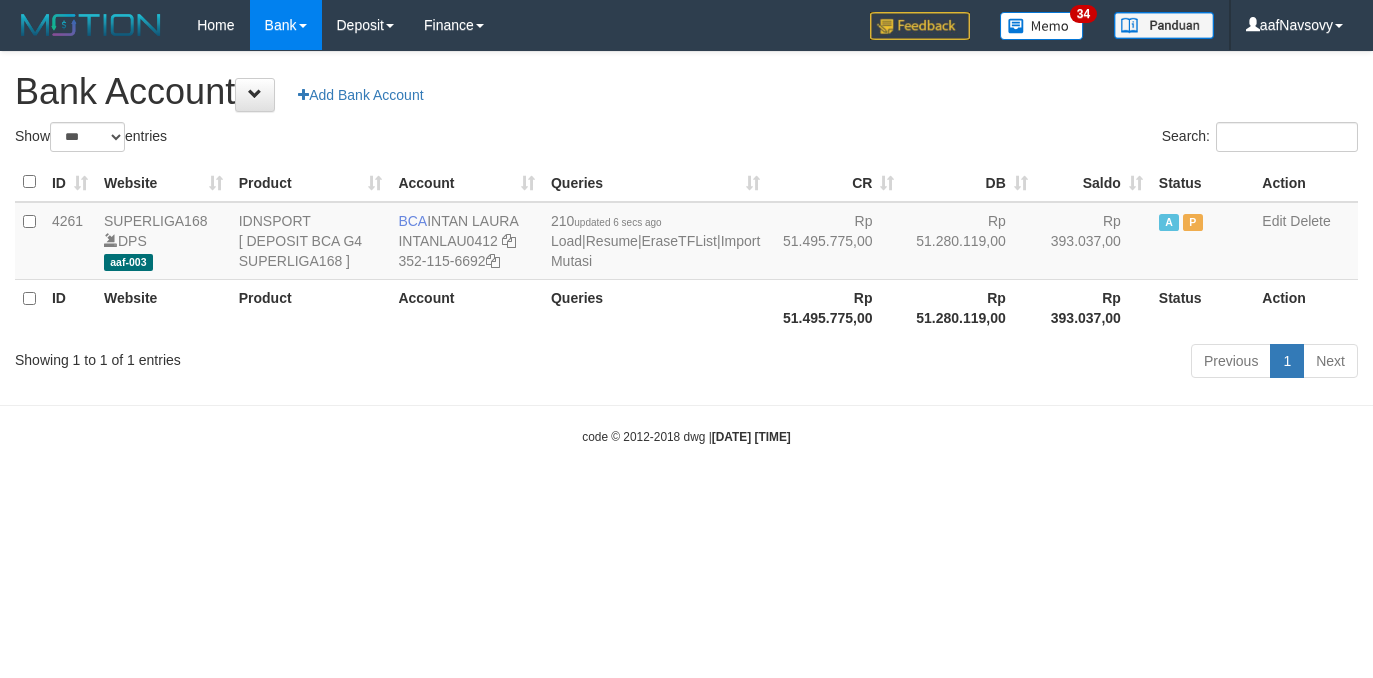 scroll, scrollTop: 0, scrollLeft: 0, axis: both 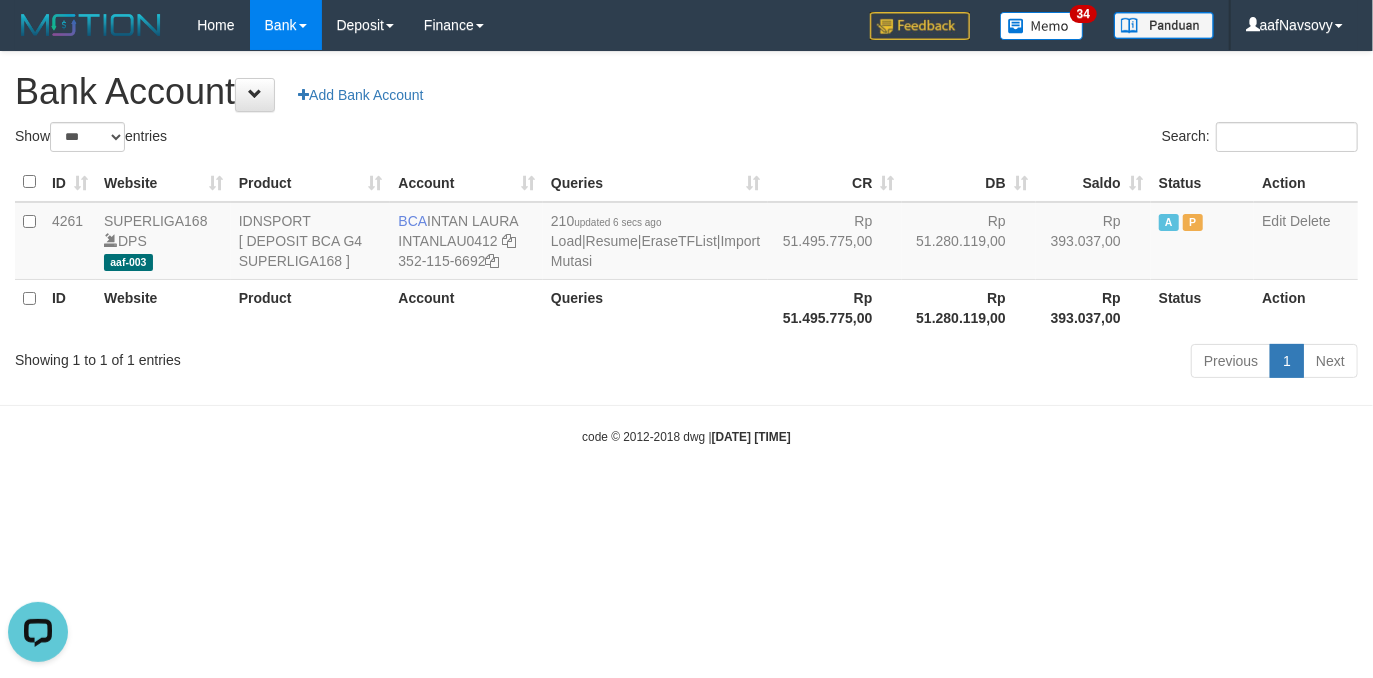 click on "Toggle navigation
Home
Bank
Account List
Load
By Website
Group
[ISPORT]													SUPERLIGA168
By Load Group (DPS)
34" at bounding box center (686, 248) 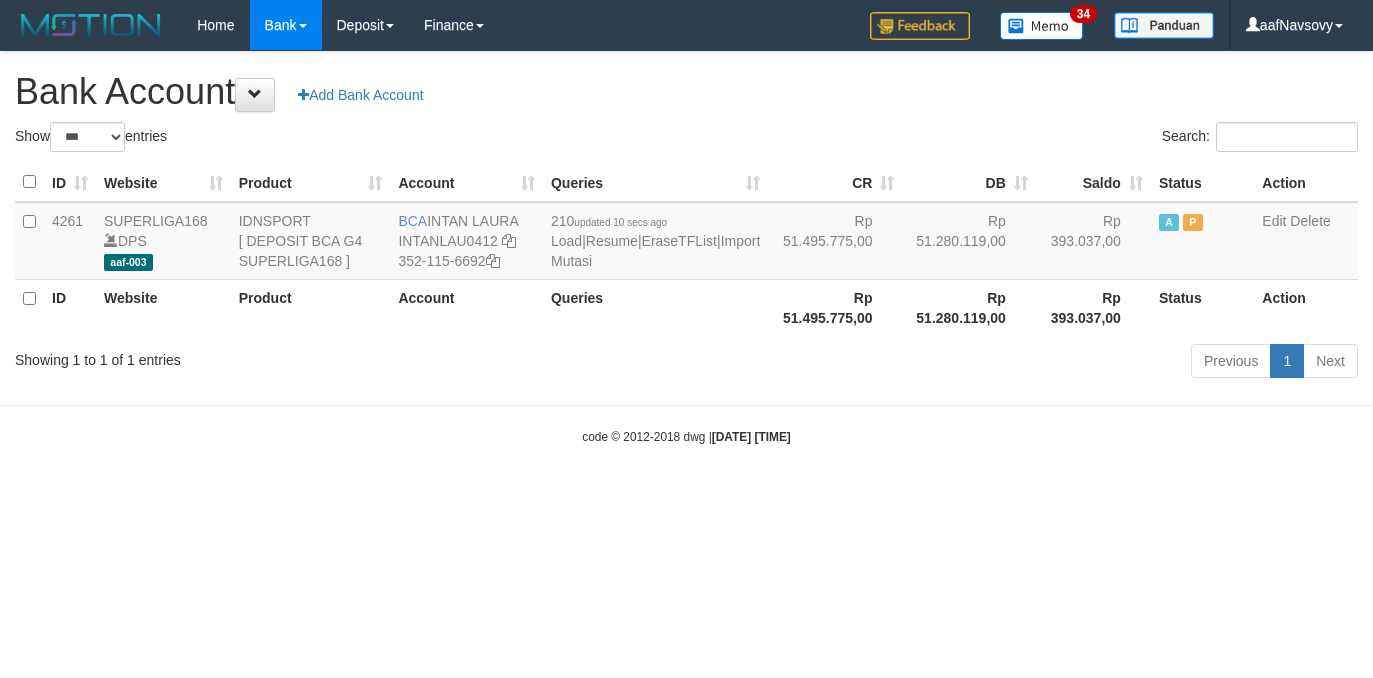 select on "***" 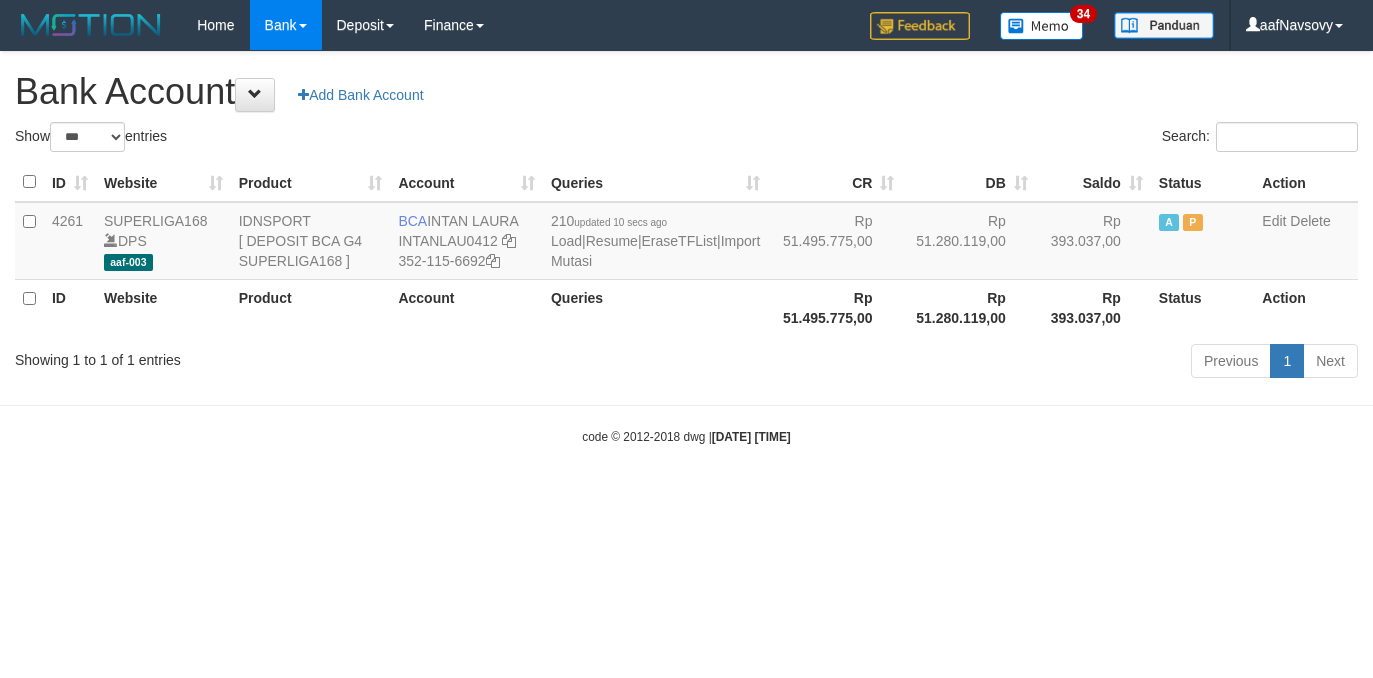 scroll, scrollTop: 0, scrollLeft: 0, axis: both 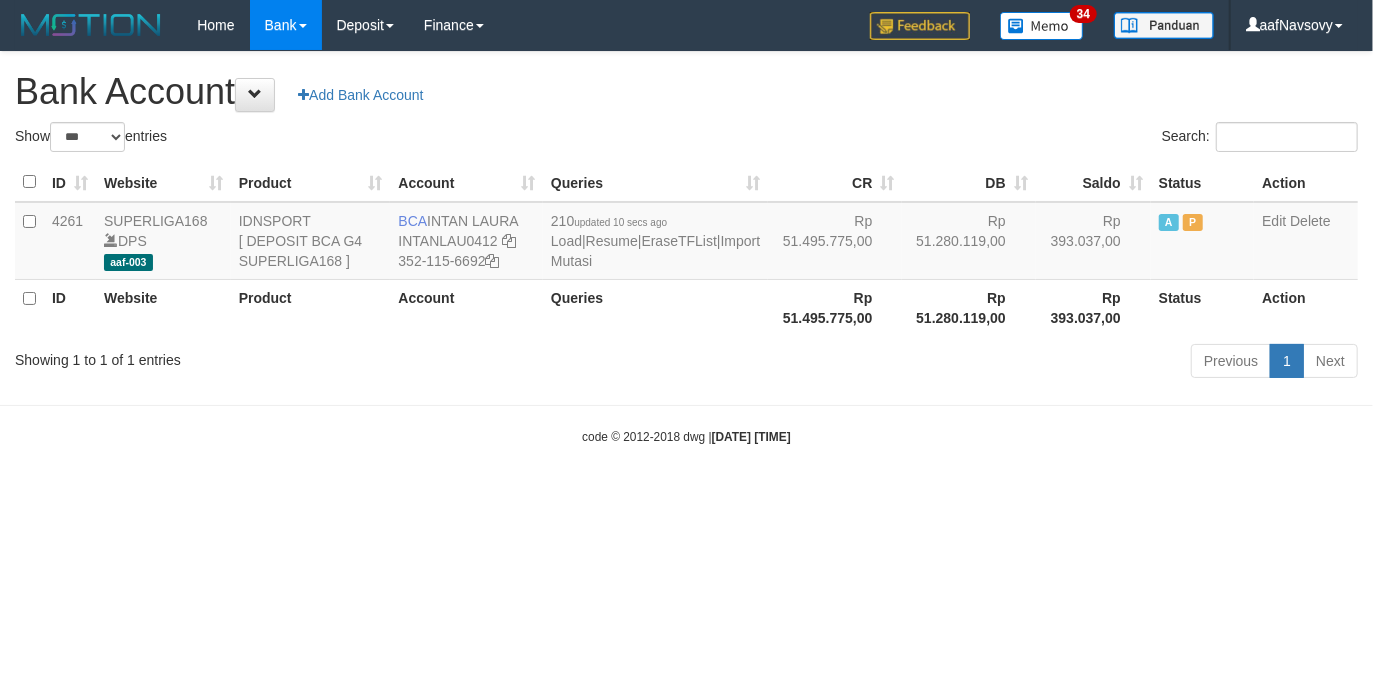 click on "Toggle navigation
Home
Bank
Account List
Load
By Website
Group
[ISPORT]													SUPERLIGA168
By Load Group (DPS)
34" at bounding box center (686, 248) 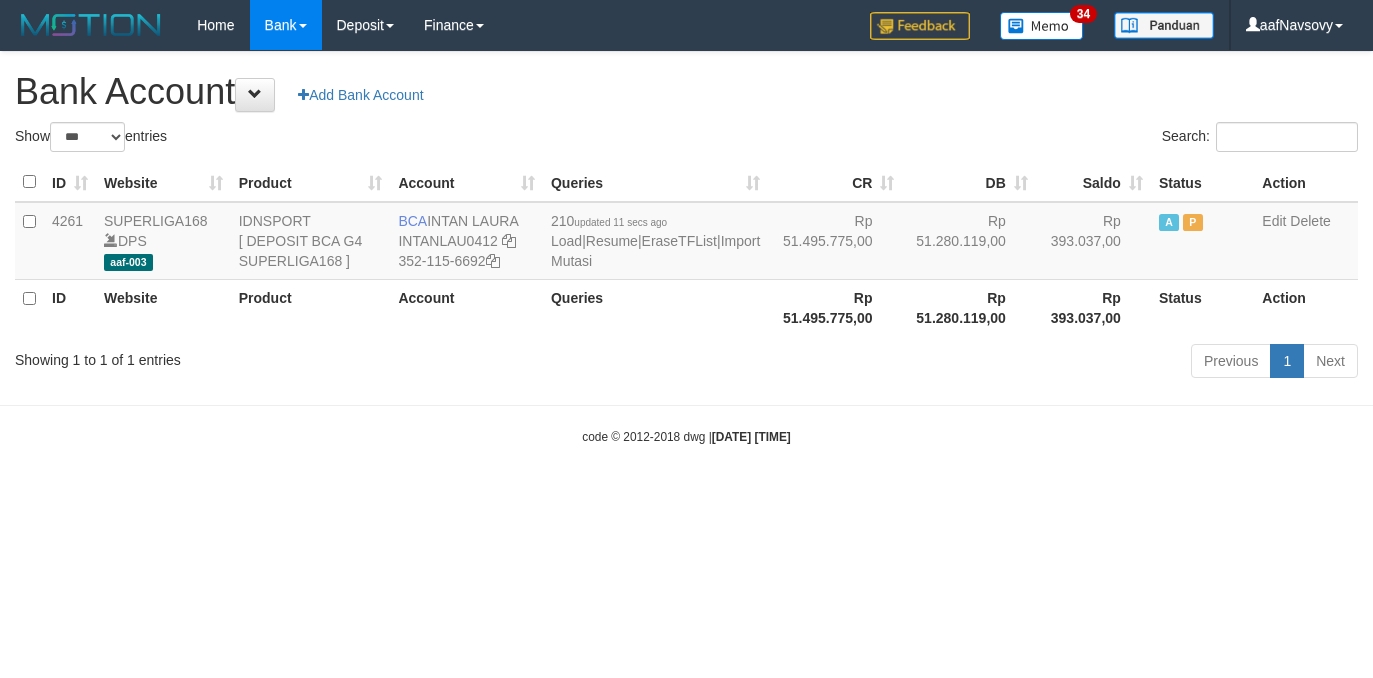 select on "***" 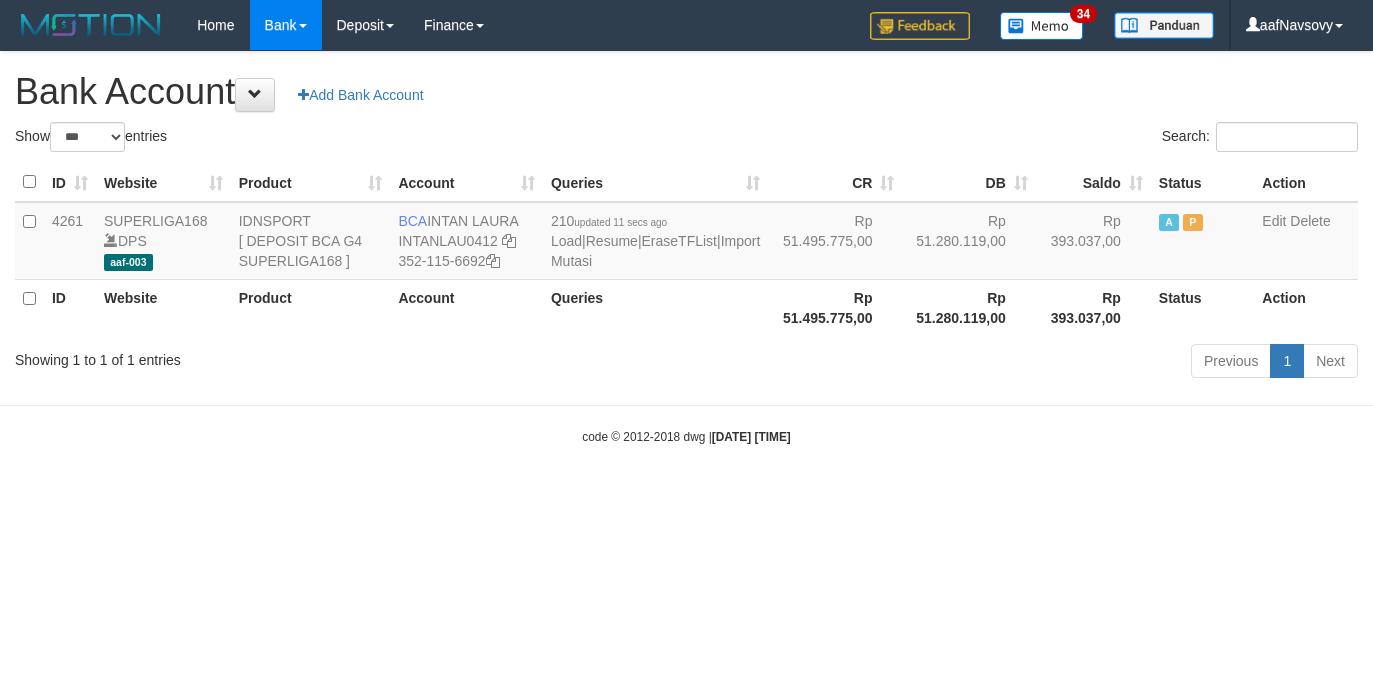 scroll, scrollTop: 0, scrollLeft: 0, axis: both 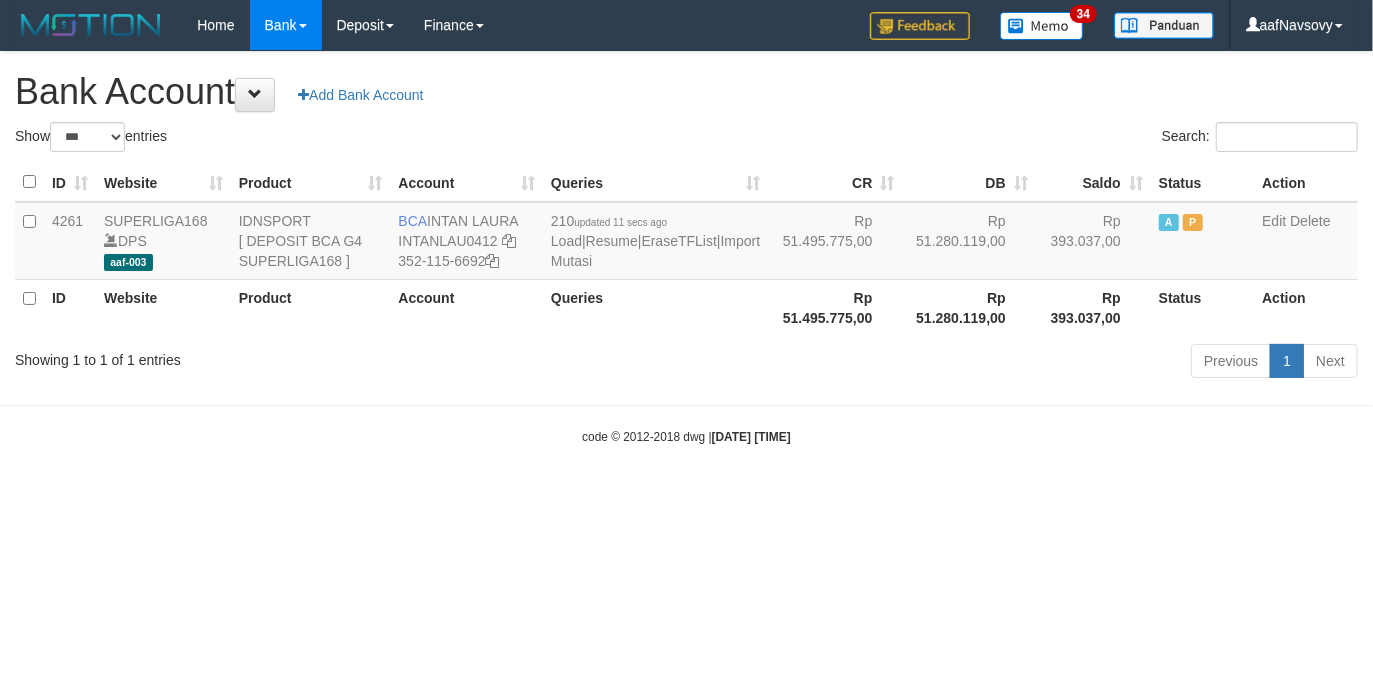 click on "Toggle navigation
Home
Bank
Account List
Load
By Website
Group
[ISPORT]													SUPERLIGA168
By Load Group (DPS)
34" at bounding box center (686, 248) 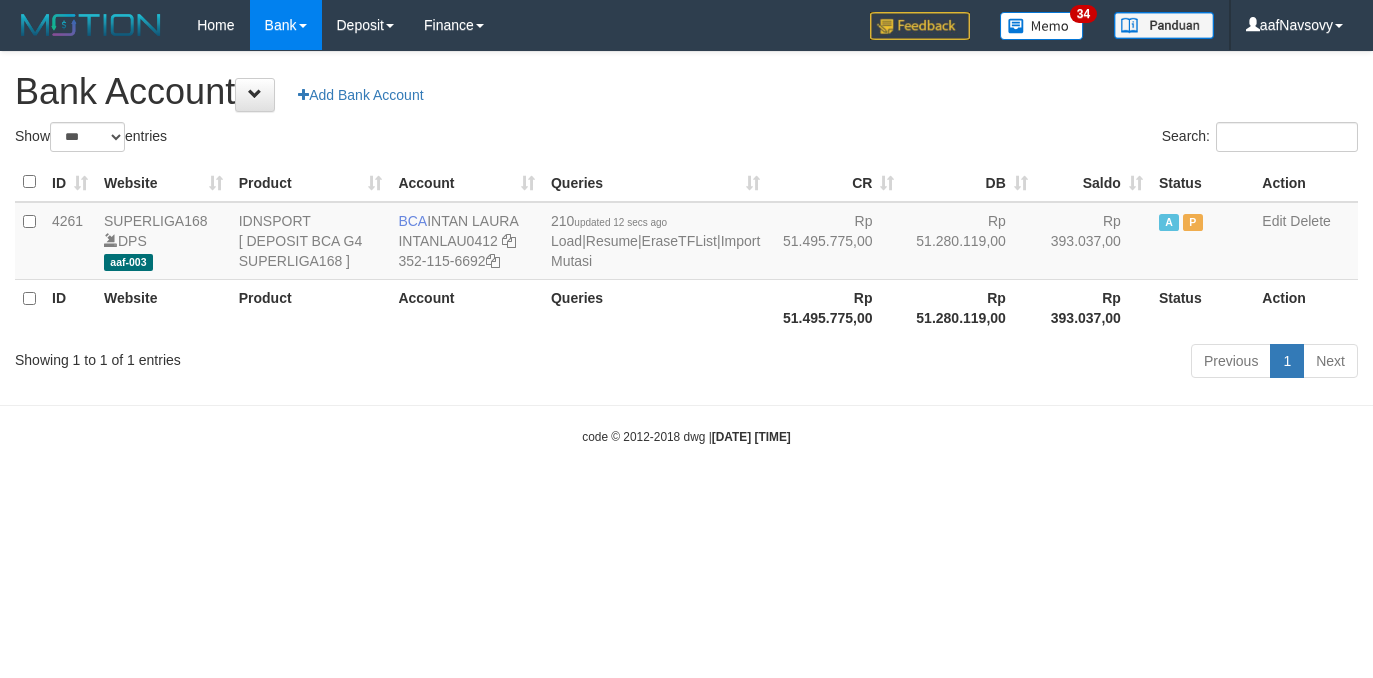 select on "***" 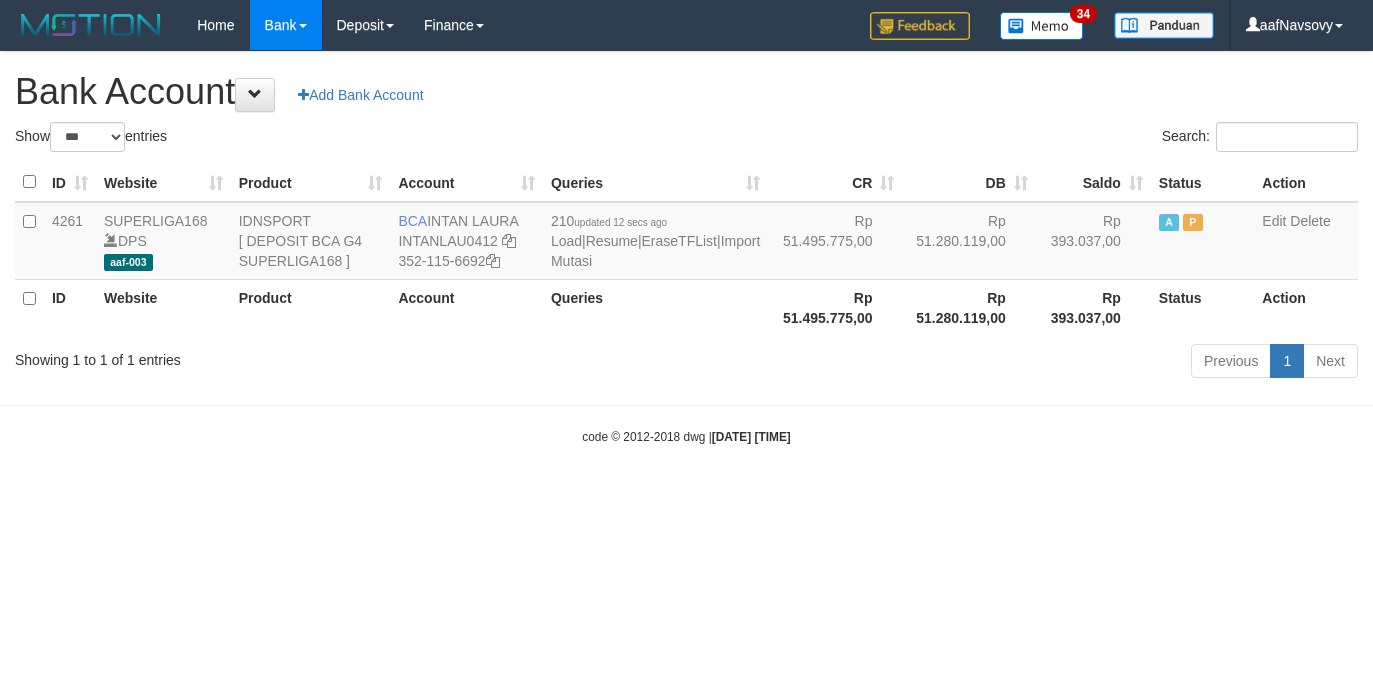 scroll, scrollTop: 0, scrollLeft: 0, axis: both 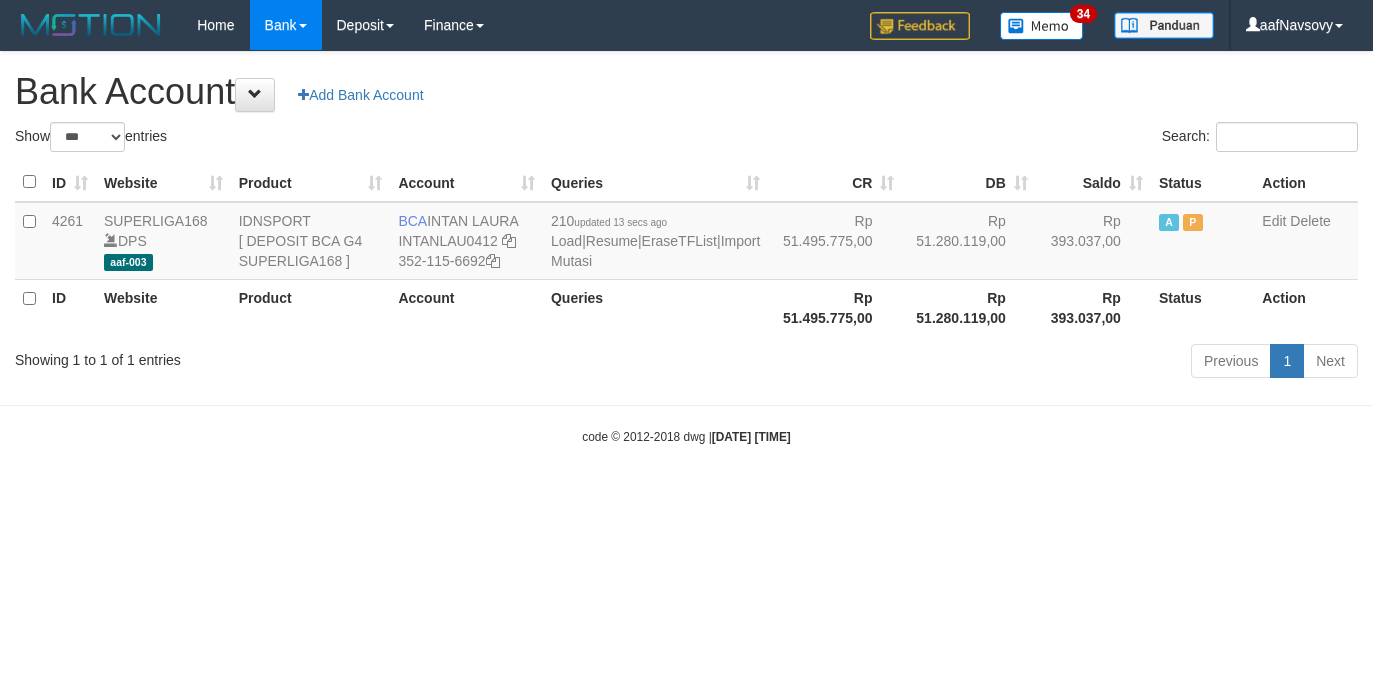 select on "***" 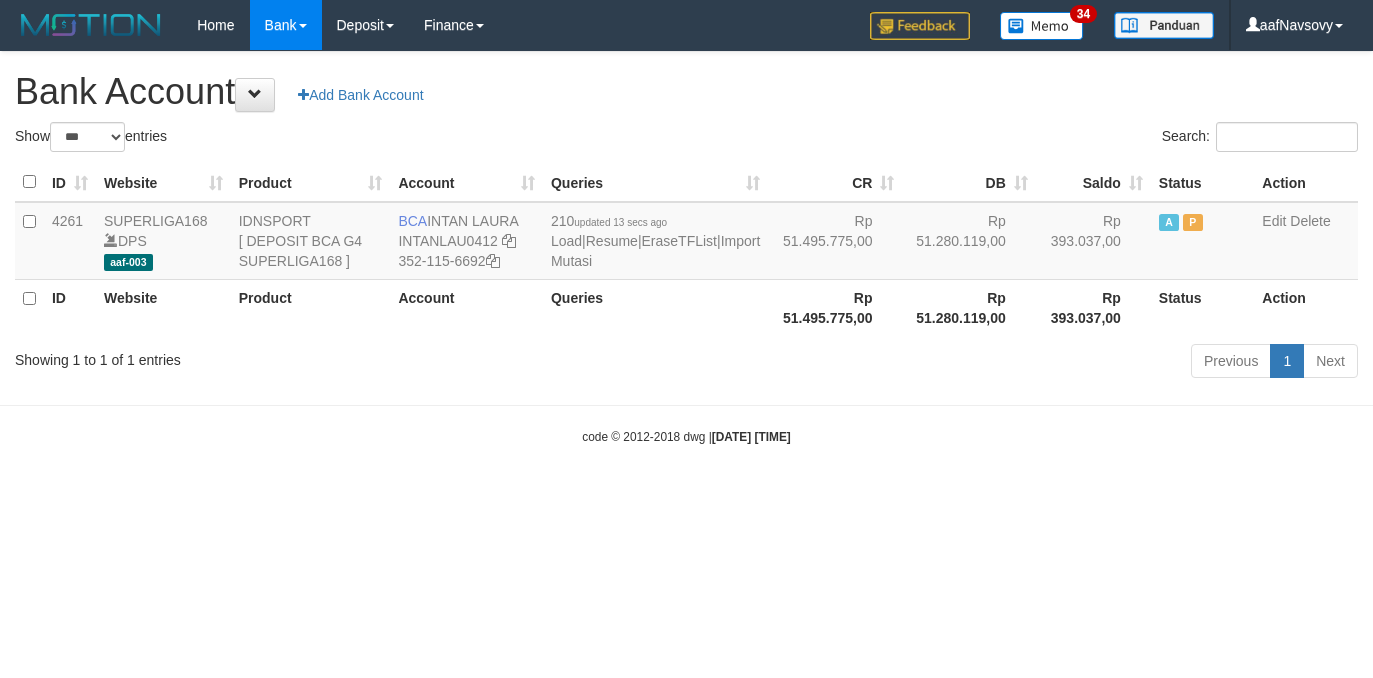 scroll, scrollTop: 0, scrollLeft: 0, axis: both 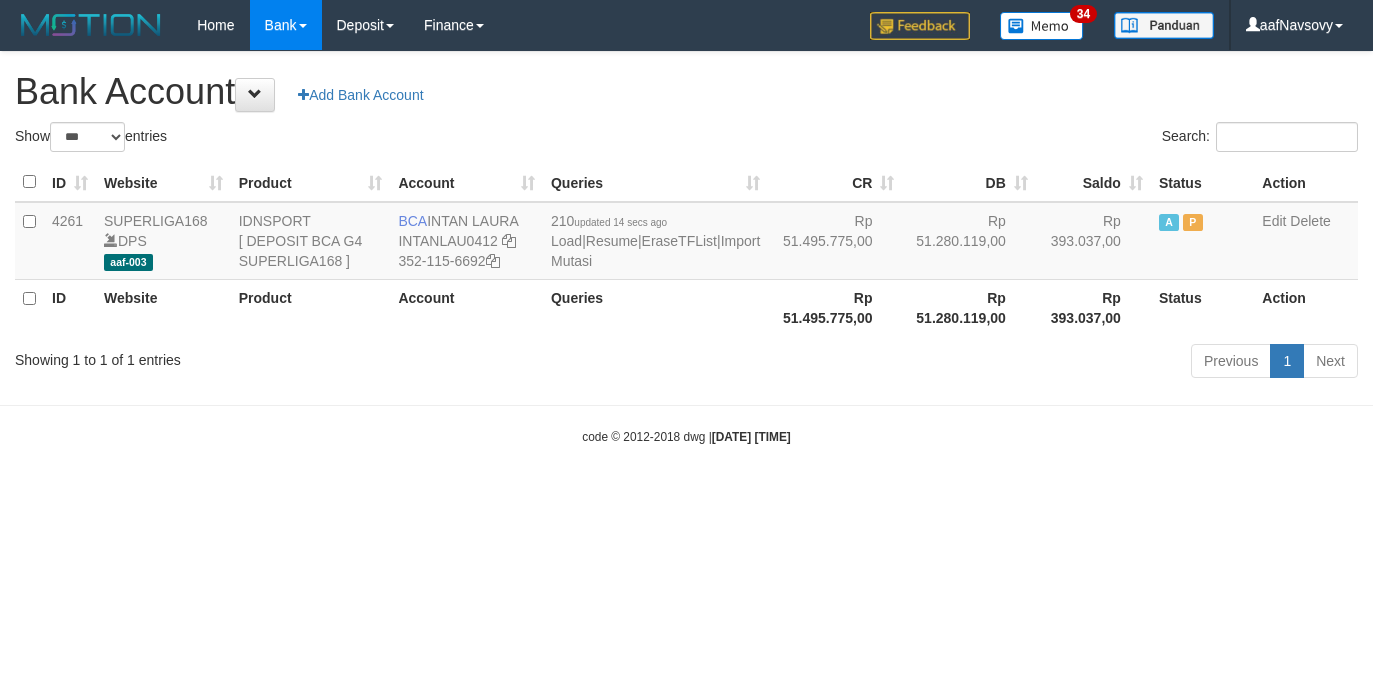 select on "***" 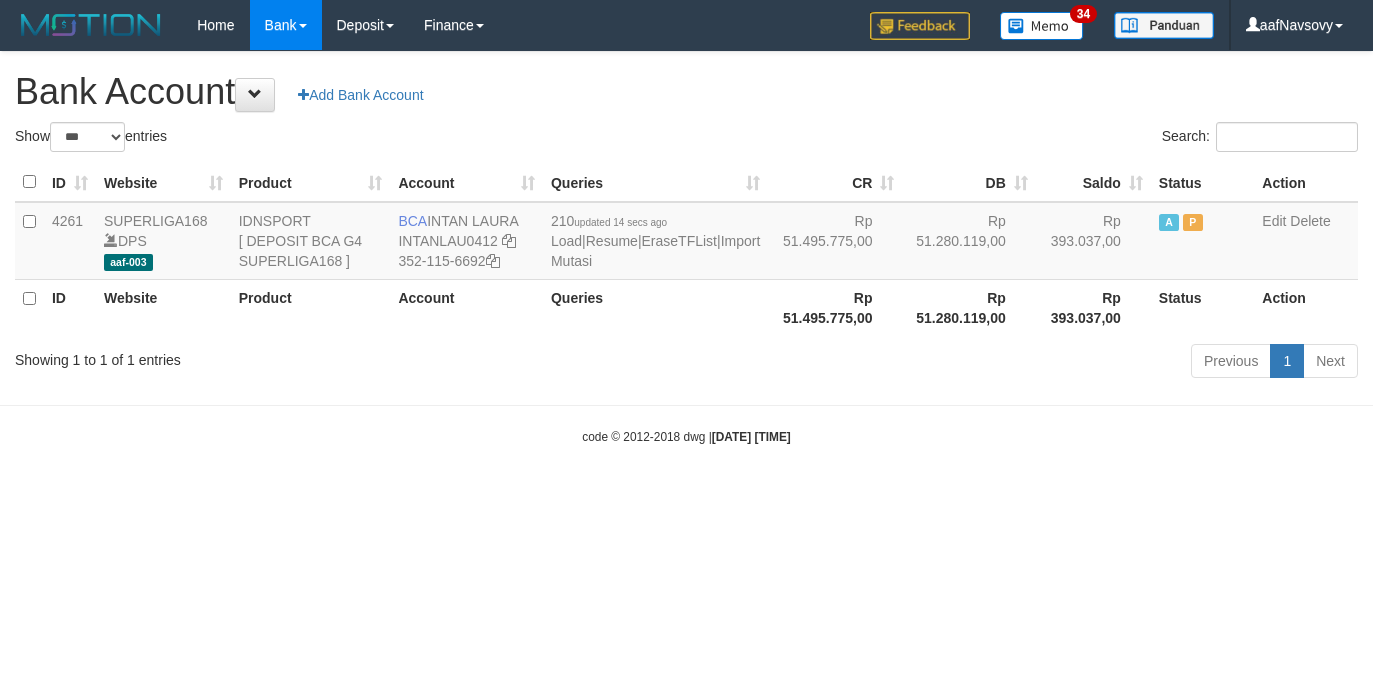 scroll, scrollTop: 0, scrollLeft: 0, axis: both 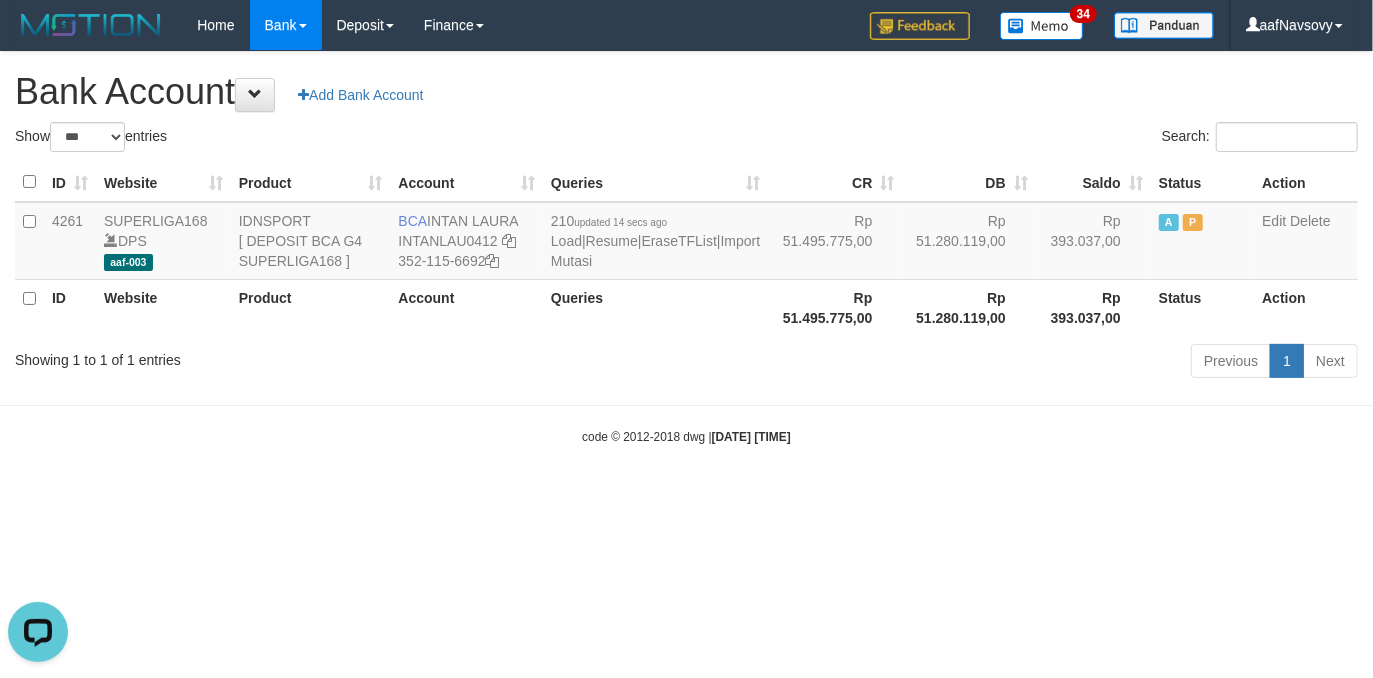 click on "Toggle navigation
Home
Bank
Account List
Load
By Website
Group
[ISPORT]													SUPERLIGA168
By Load Group (DPS)" at bounding box center [686, 248] 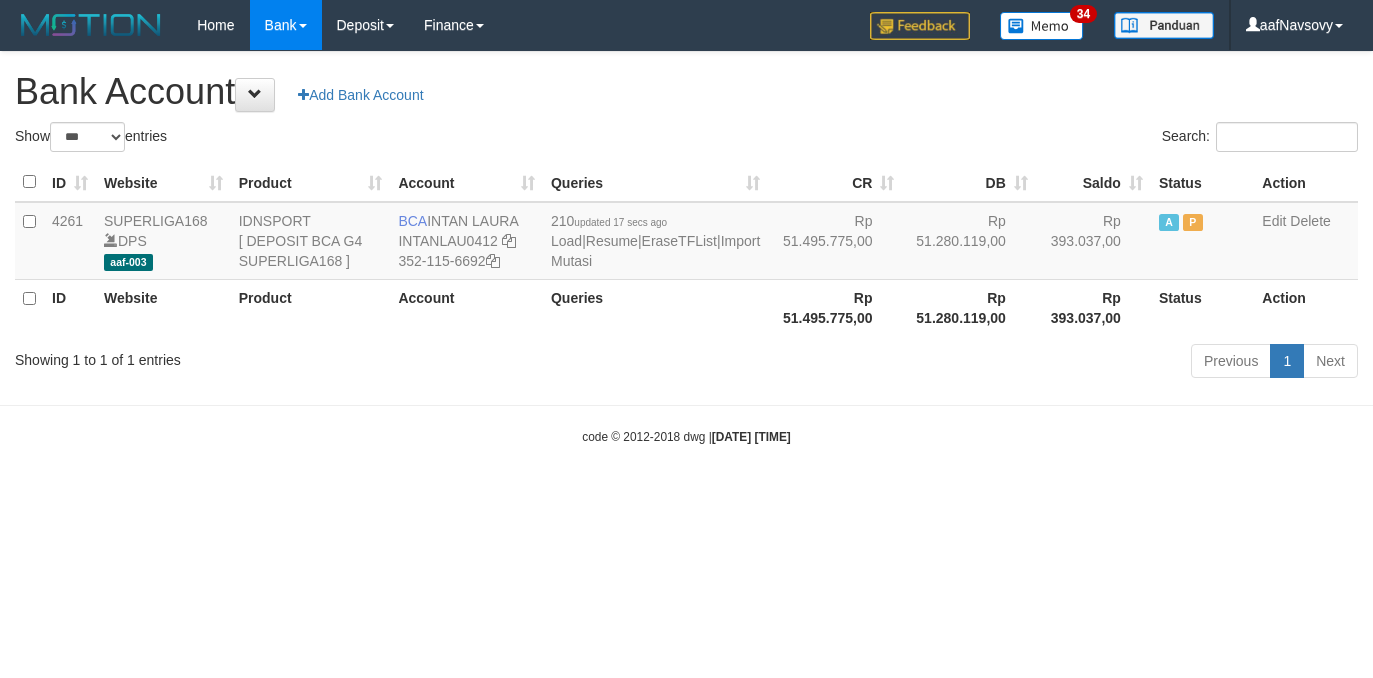 select on "***" 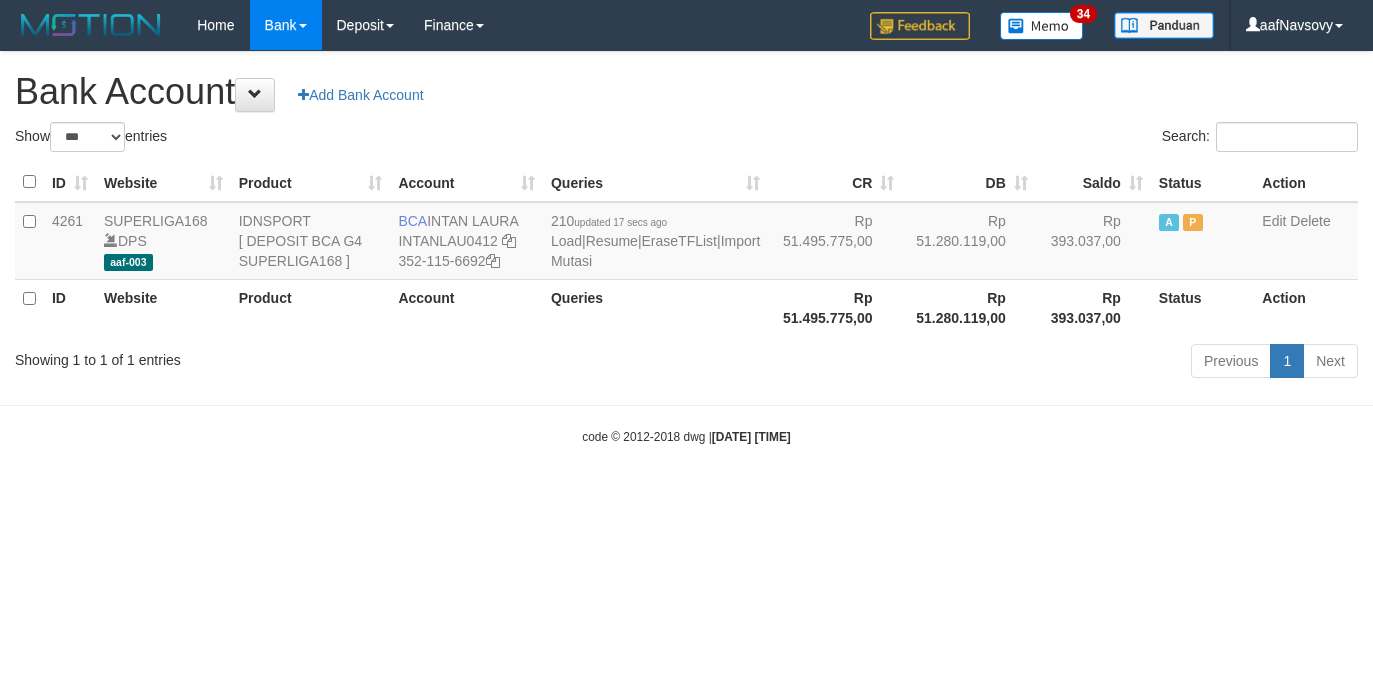 scroll, scrollTop: 0, scrollLeft: 0, axis: both 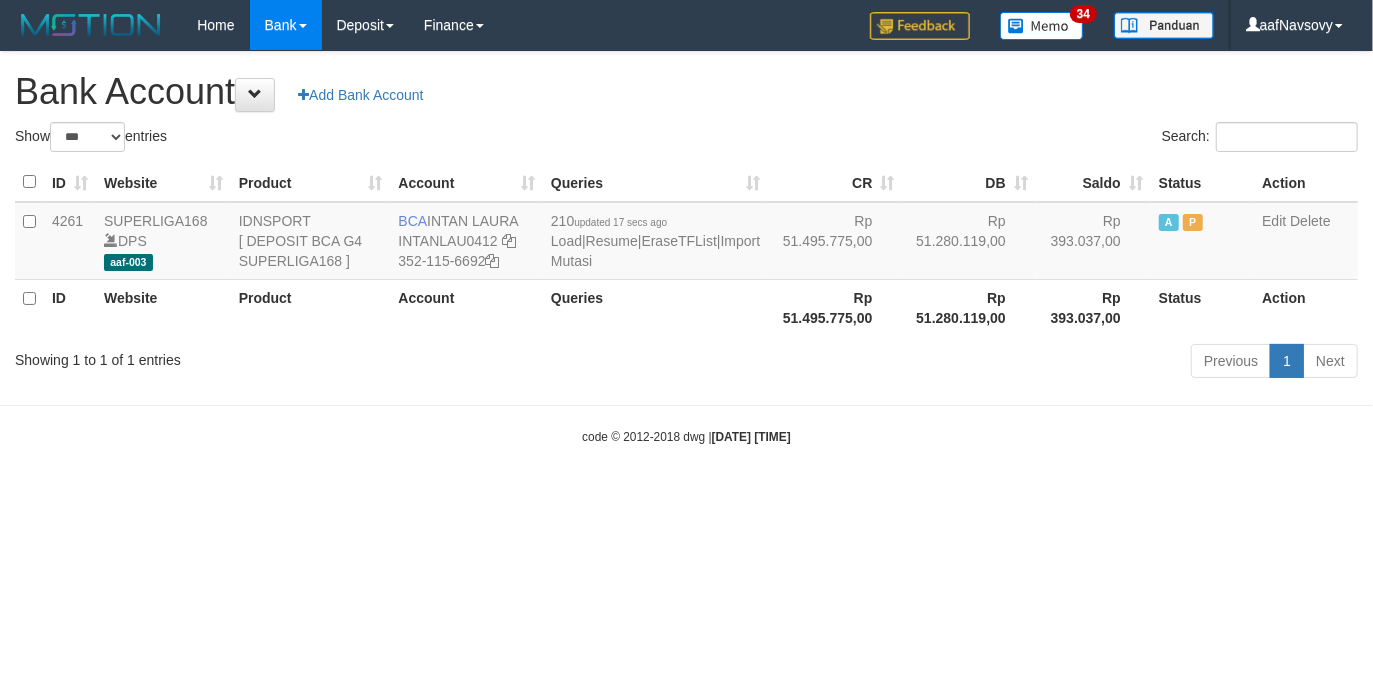 click on "Toggle navigation
Home
Bank
Account List
Load
By Website
Group
[ISPORT]													SUPERLIGA168
By Load Group (DPS)" at bounding box center (686, 248) 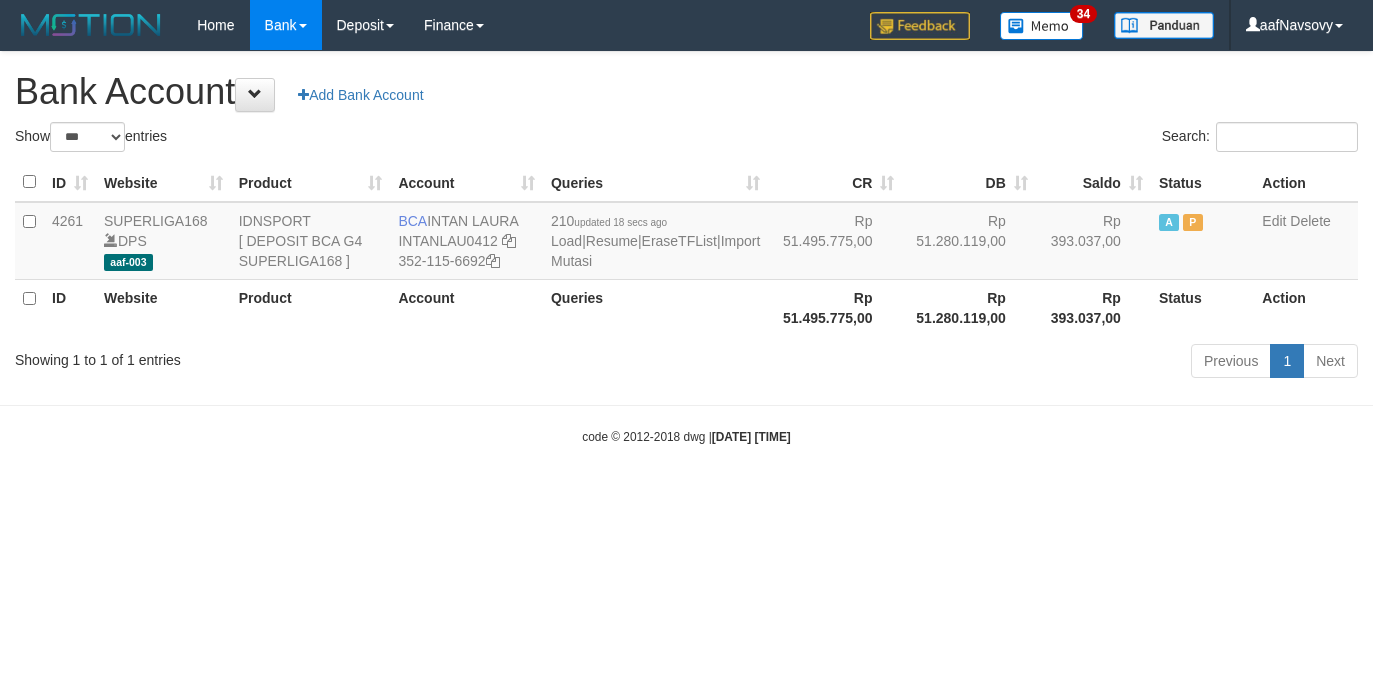 select on "***" 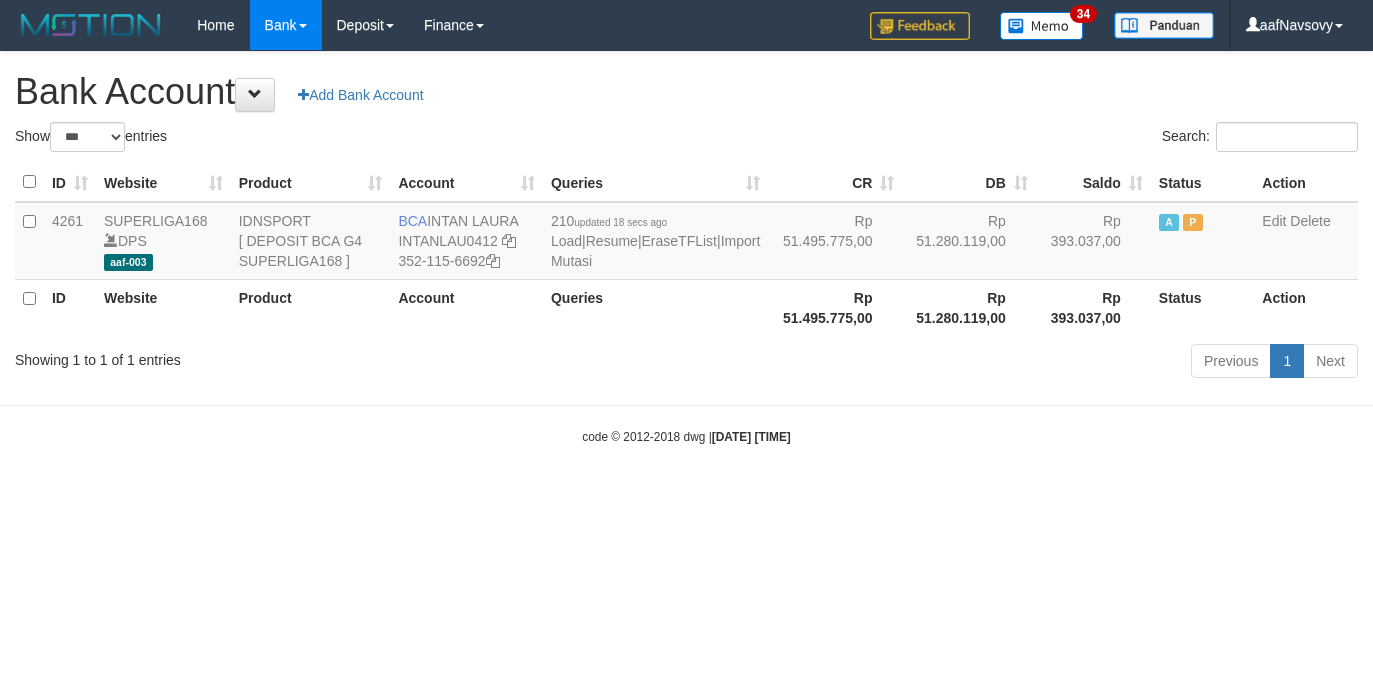 scroll, scrollTop: 0, scrollLeft: 0, axis: both 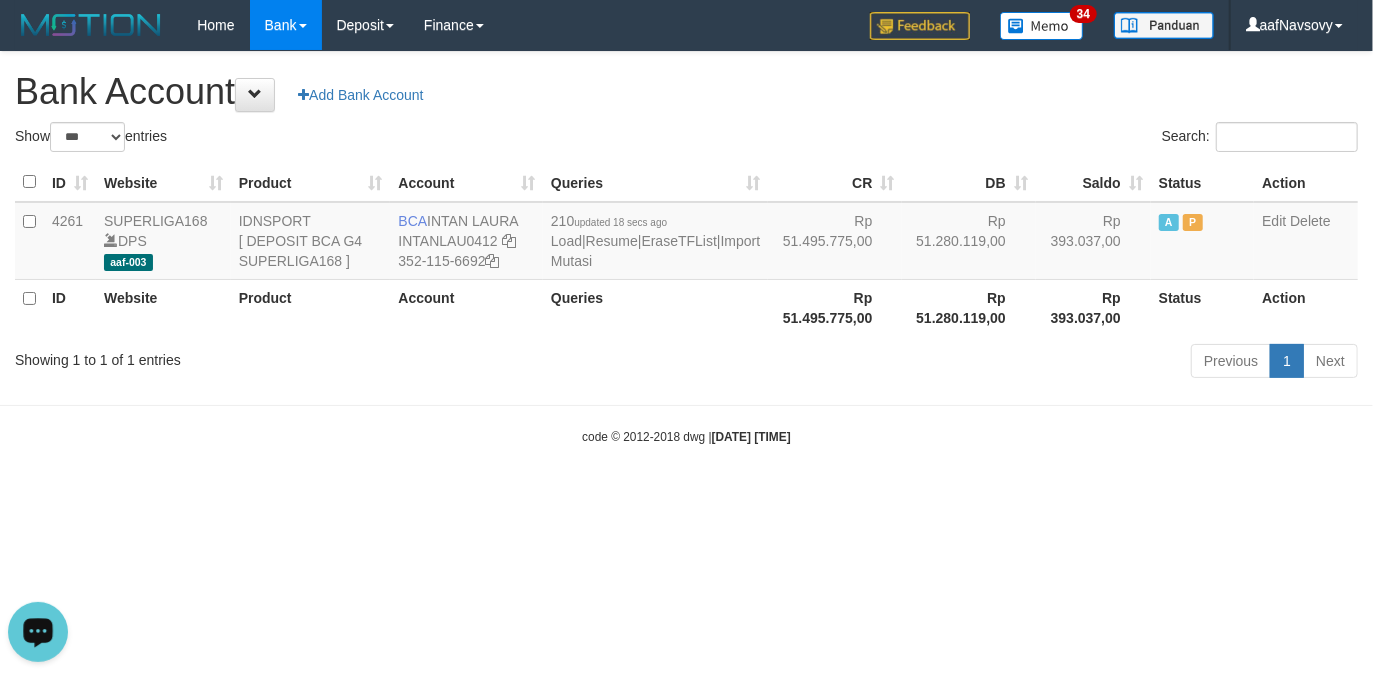 click on "Toggle navigation
Home
Bank
Account List
Load
By Website
Group
[ISPORT]													SUPERLIGA168
By Load Group (DPS)
34" at bounding box center [686, 248] 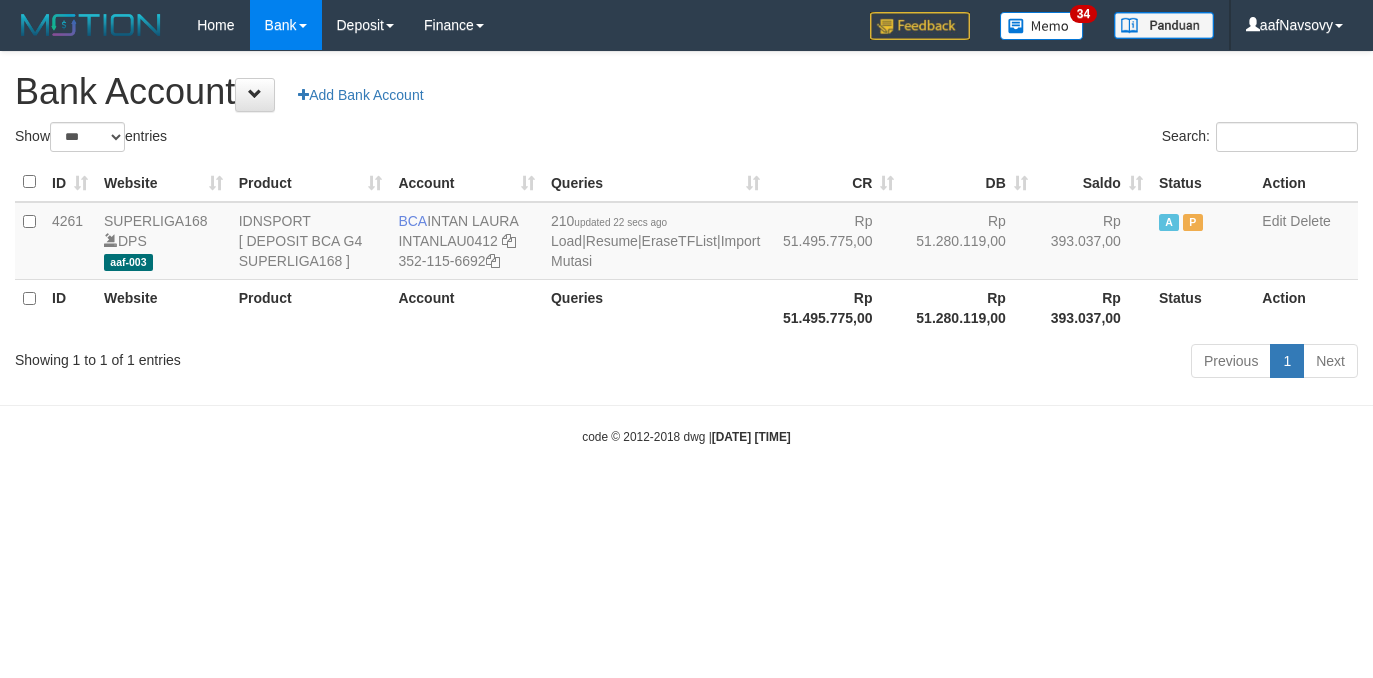 select on "***" 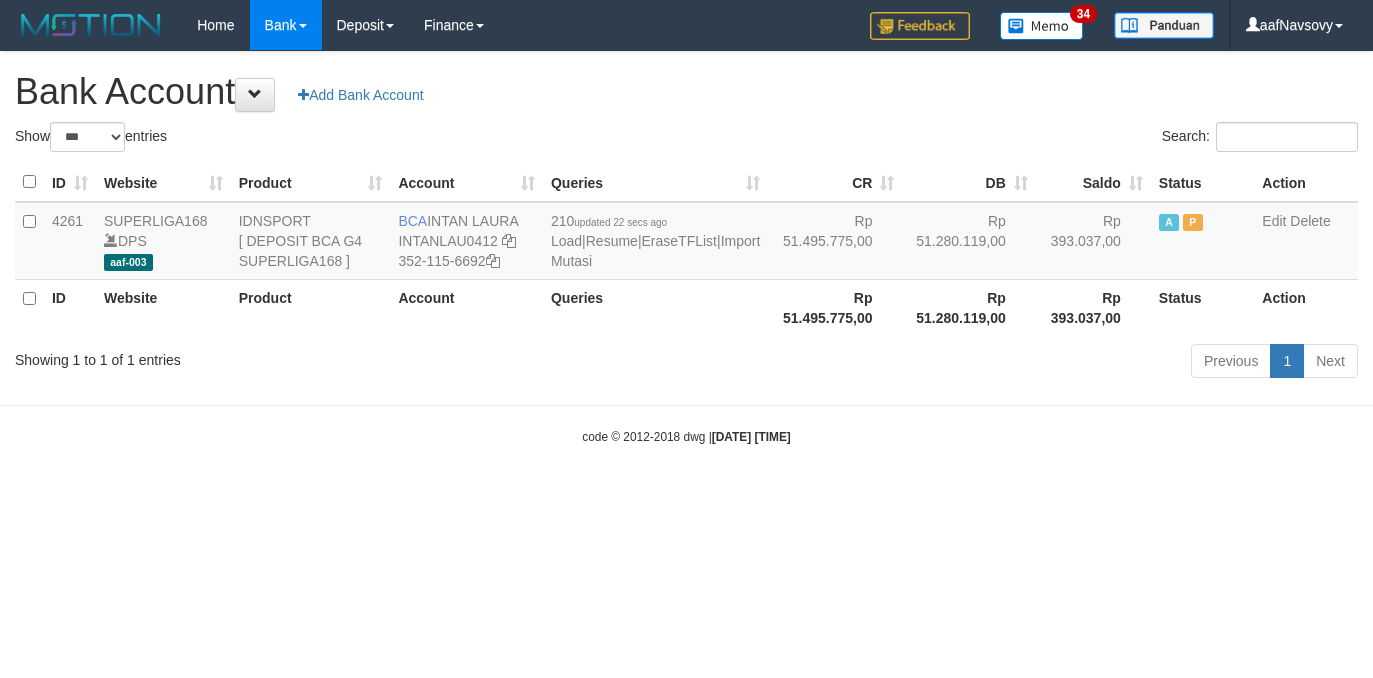 scroll, scrollTop: 0, scrollLeft: 0, axis: both 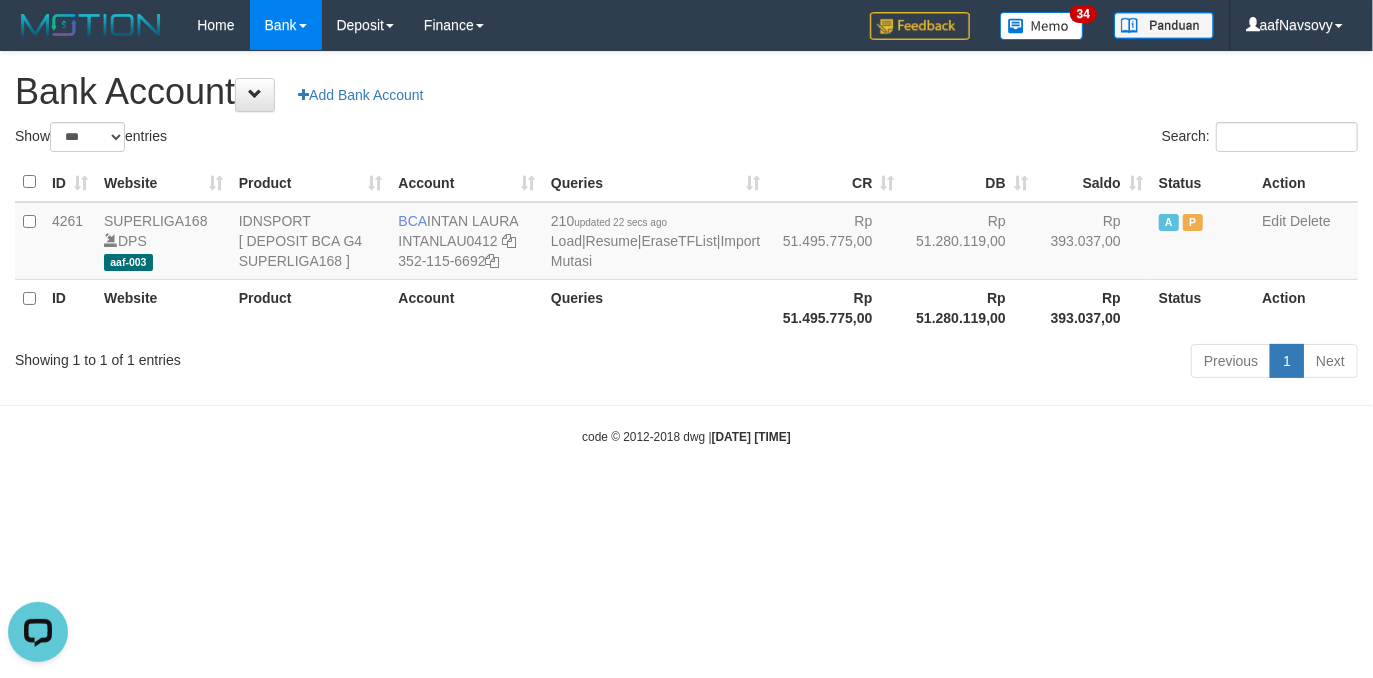 click on "Toggle navigation
Home
Bank
Account List
Load
By Website
Group
[ISPORT]													SUPERLIGA168
By Load Group (DPS)" at bounding box center [686, 248] 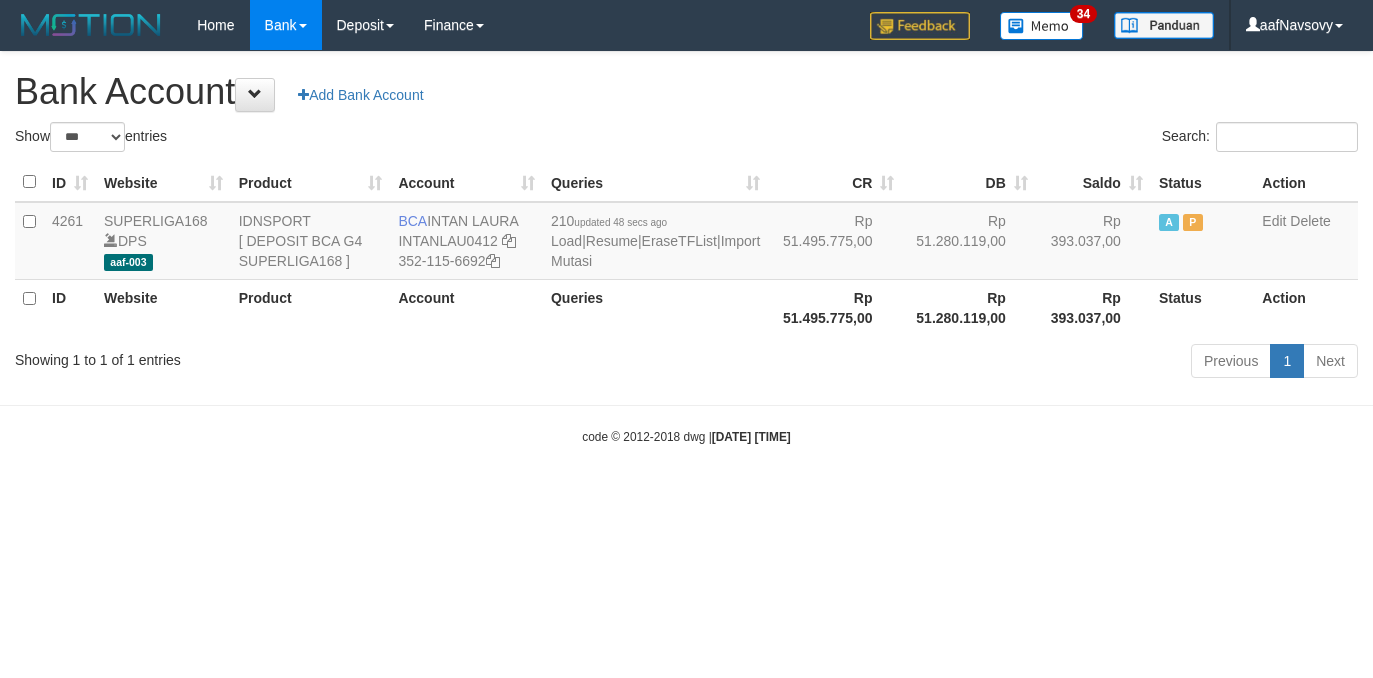 select on "***" 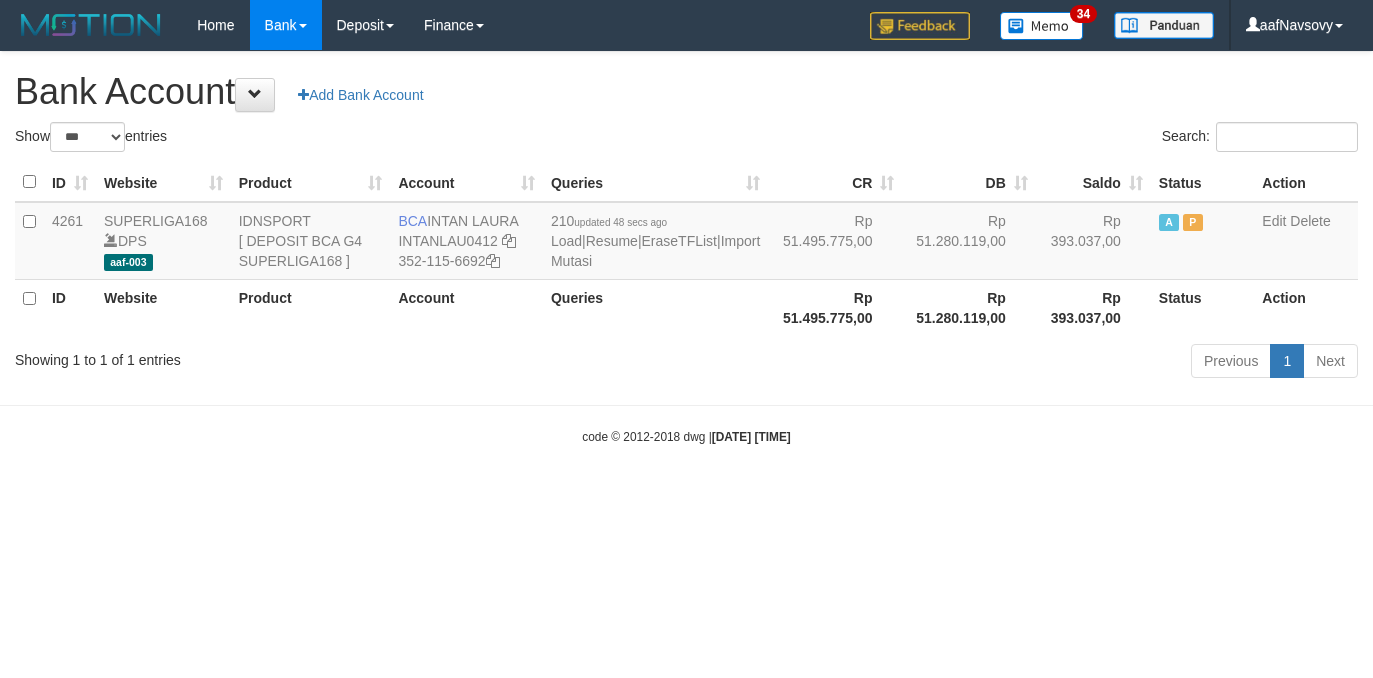 scroll, scrollTop: 0, scrollLeft: 0, axis: both 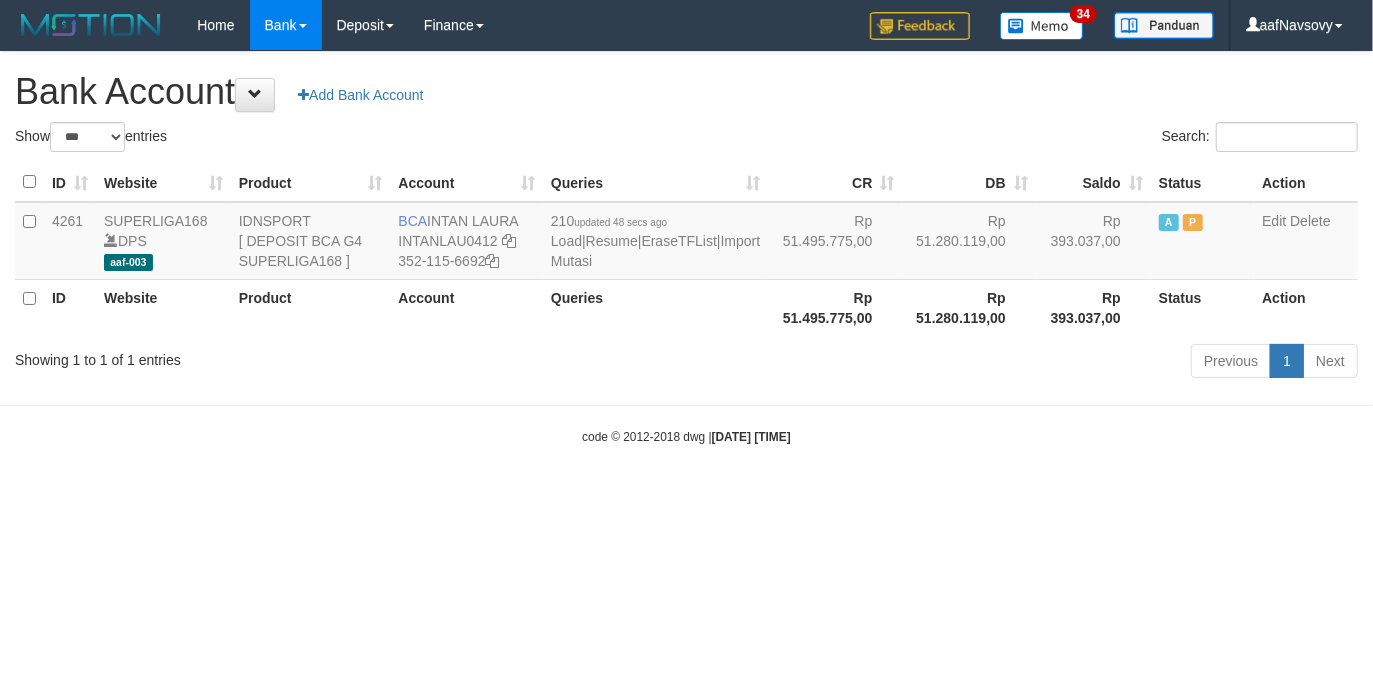 click on "Toggle navigation
Home
Bank
Account List
Load
By Website
Group
[ISPORT]													SUPERLIGA168
By Load Group (DPS)" at bounding box center (686, 248) 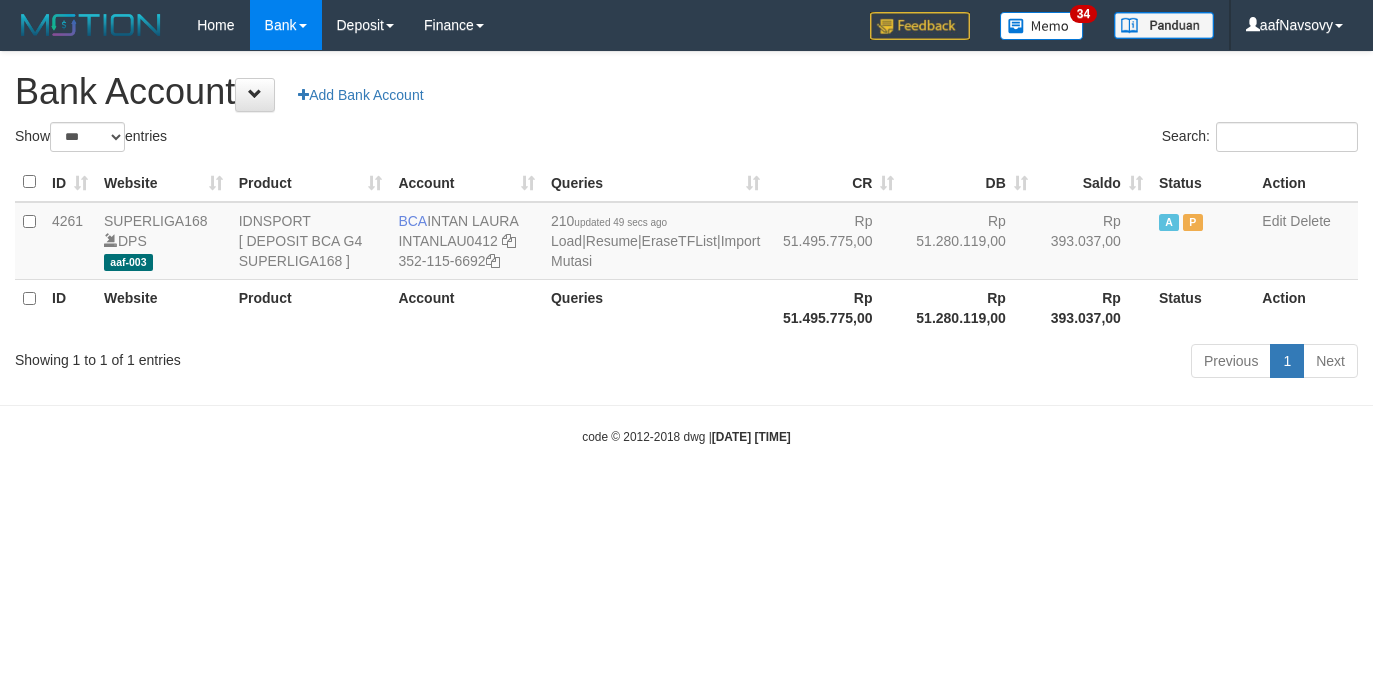 select on "***" 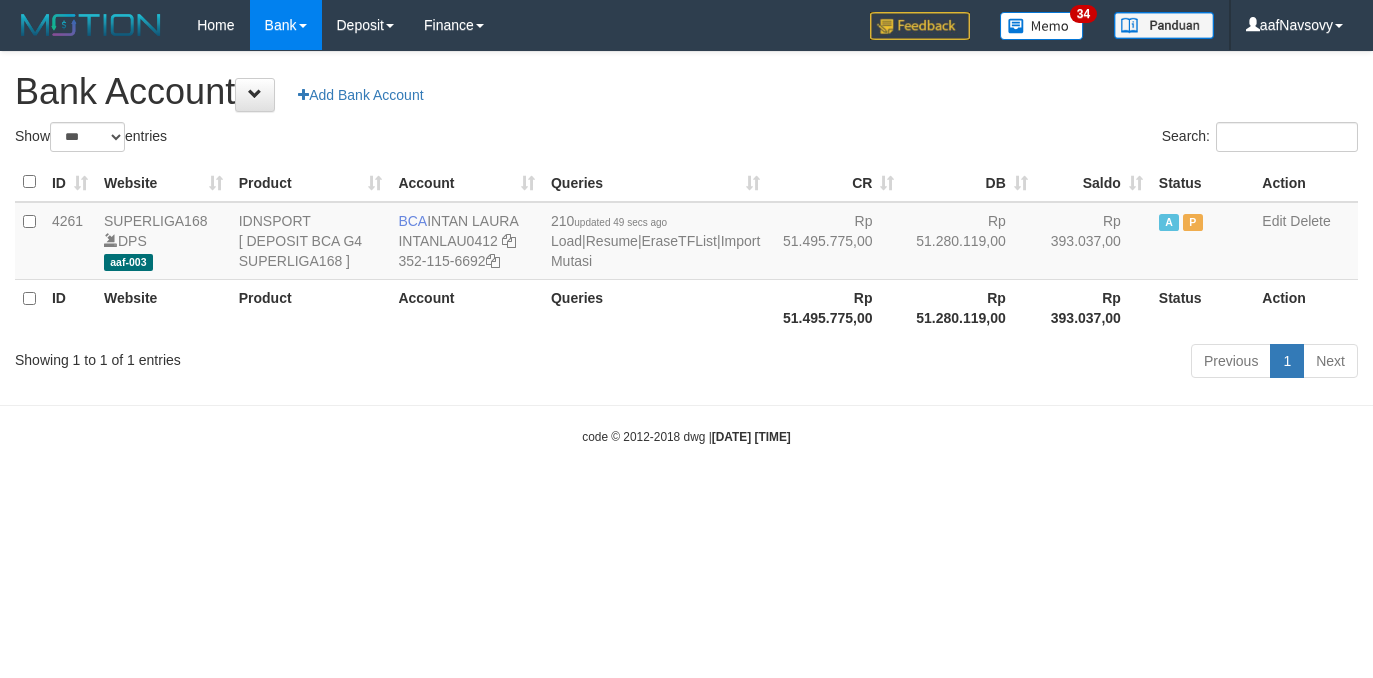 scroll, scrollTop: 0, scrollLeft: 0, axis: both 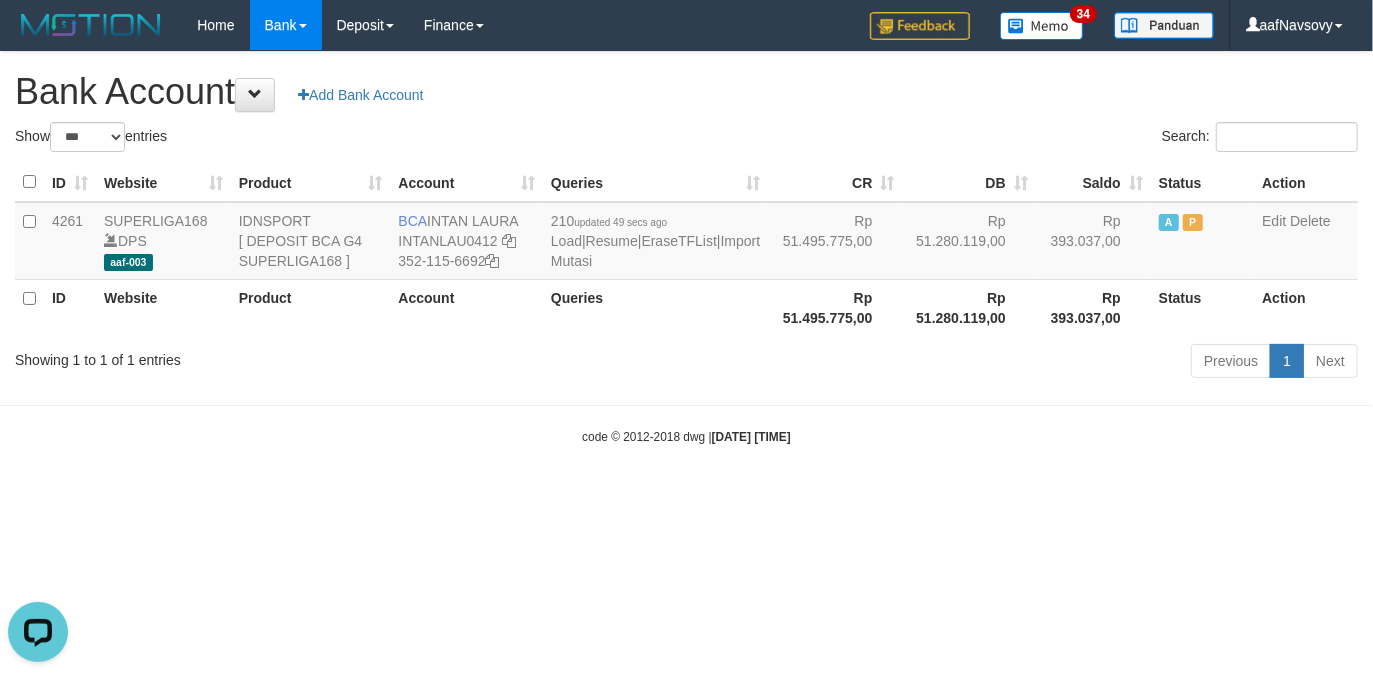 click on "Toggle navigation
Home
Bank
Account List
Load
By Website
Group
[ISPORT]													SUPERLIGA168
By Load Group (DPS)" at bounding box center (686, 248) 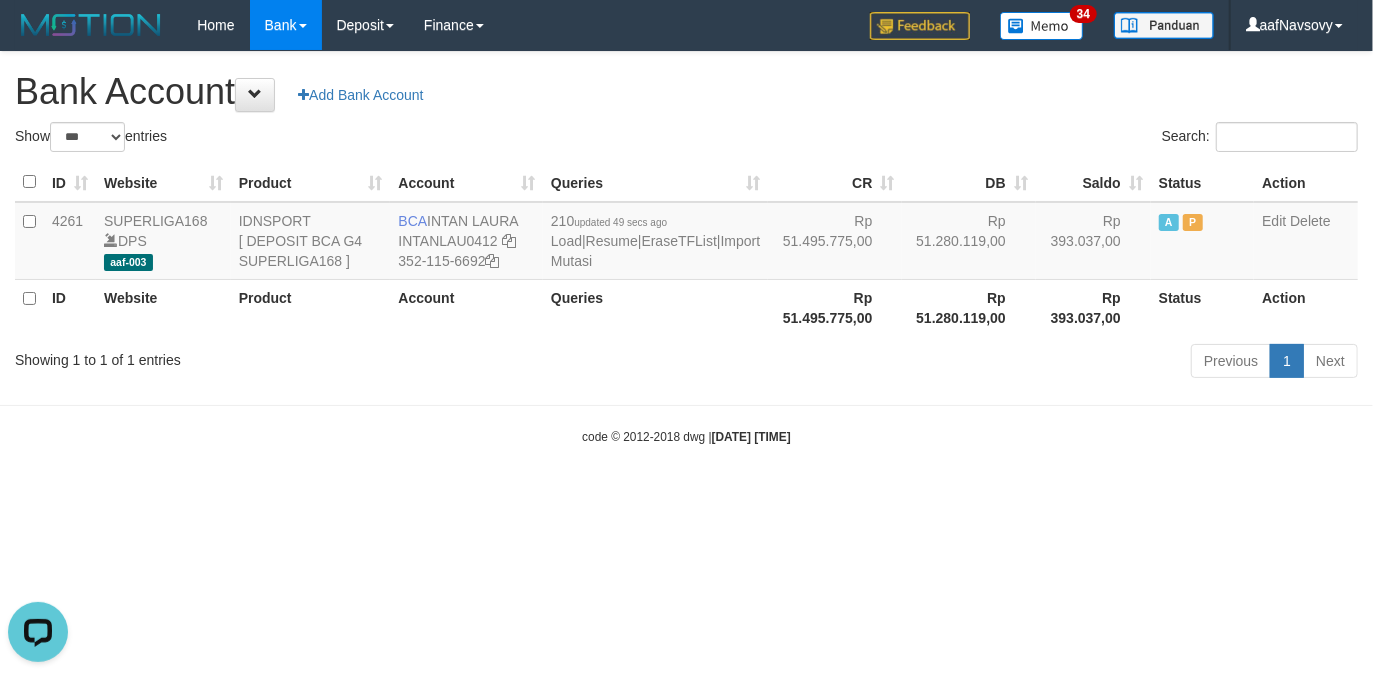 click on "Toggle navigation
Home
Bank
Account List
Load
By Website
Group
[ISPORT]													SUPERLIGA168
By Load Group (DPS)" at bounding box center [686, 248] 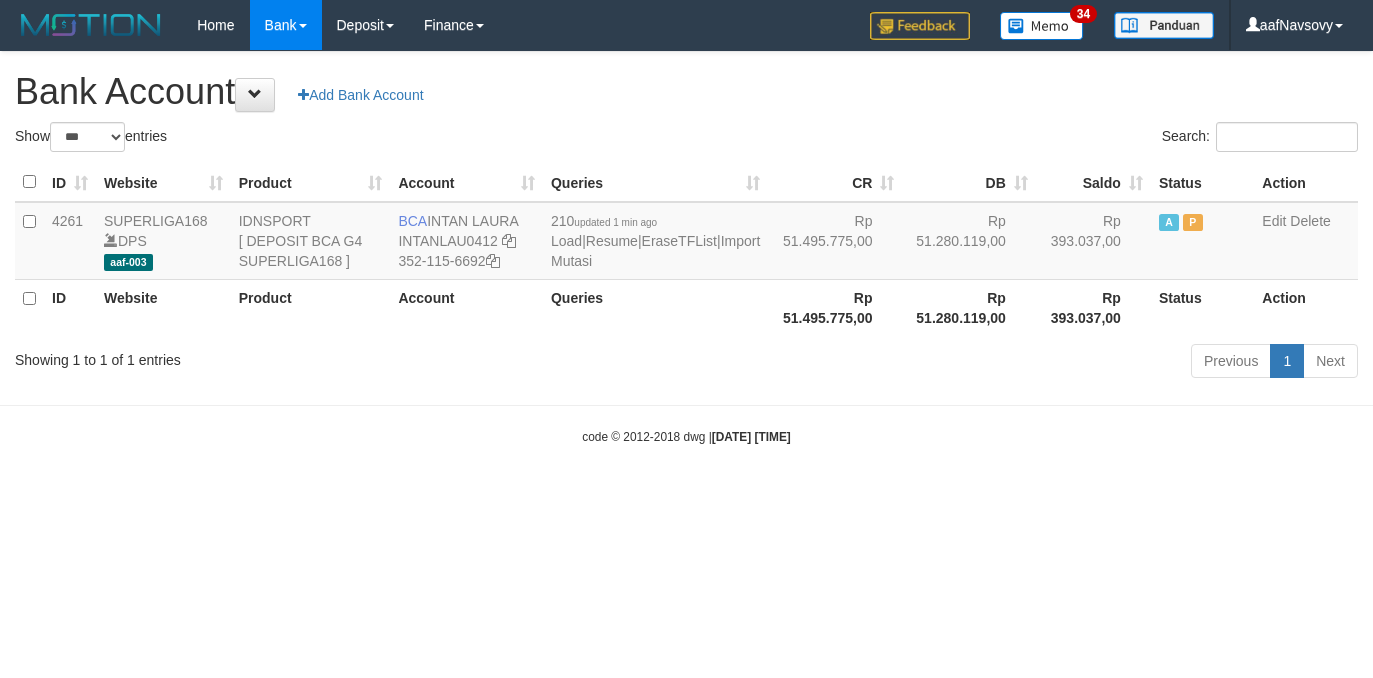 select on "***" 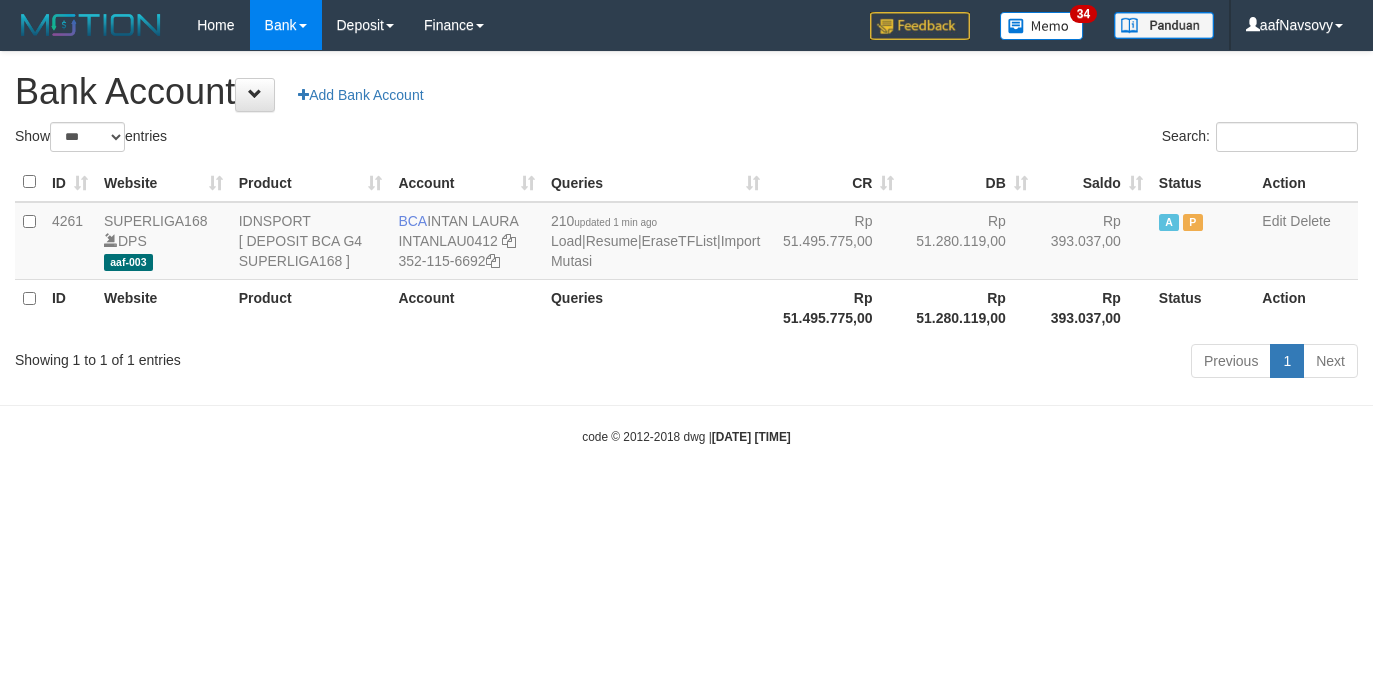 scroll, scrollTop: 0, scrollLeft: 0, axis: both 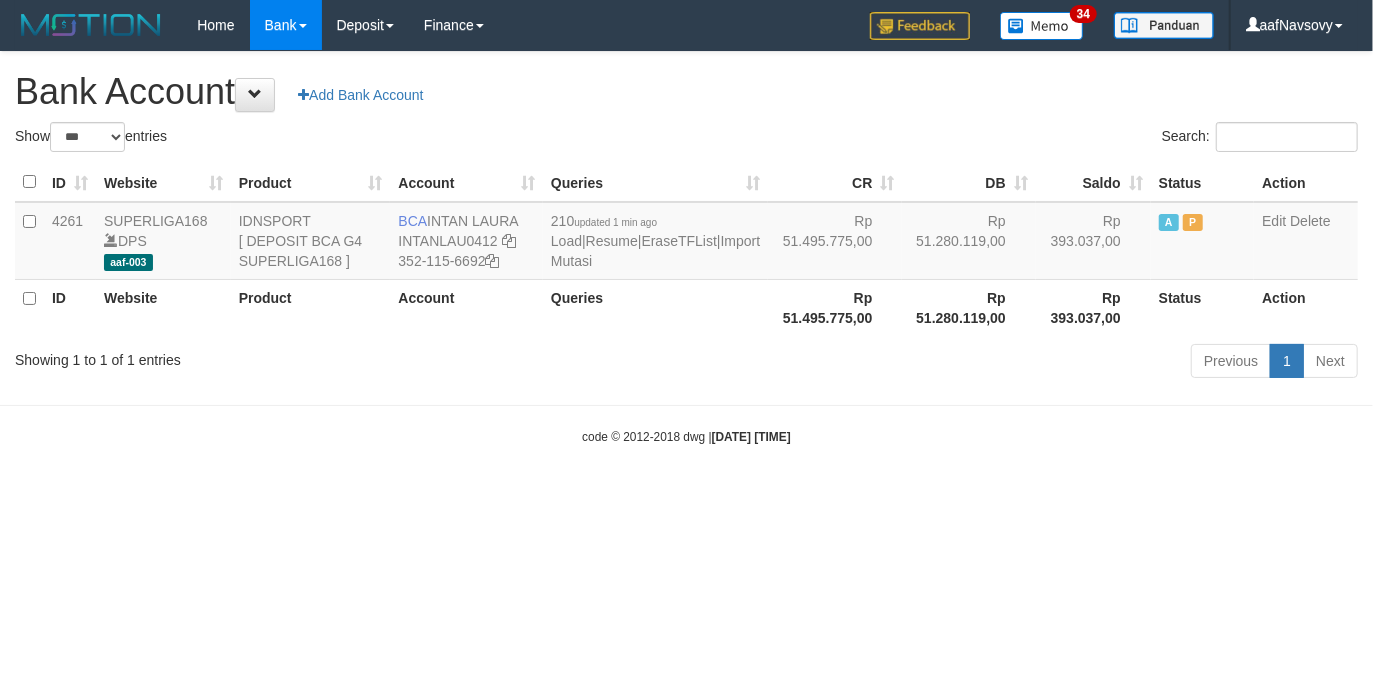 click on "Toggle navigation
Home
Bank
Account List
Load
By Website
Group
[ISPORT]													SUPERLIGA168
By Load Group (DPS)
34" at bounding box center (686, 248) 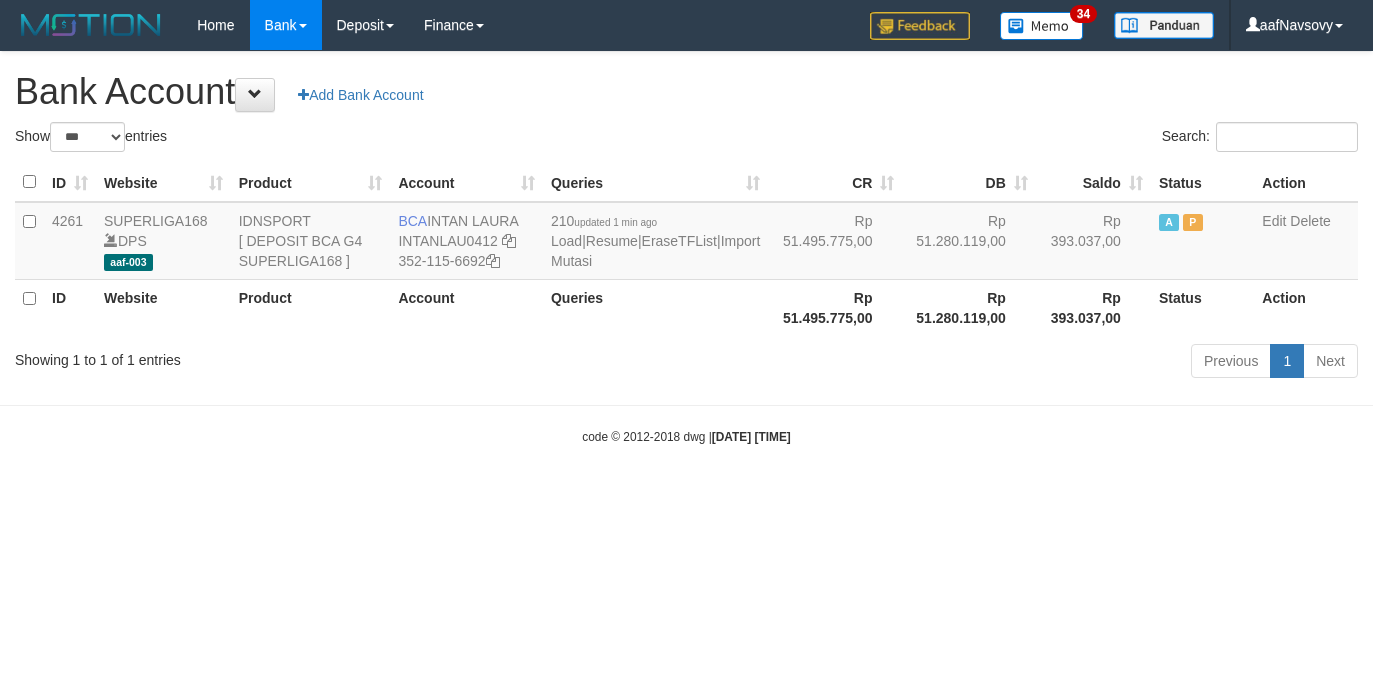 select on "***" 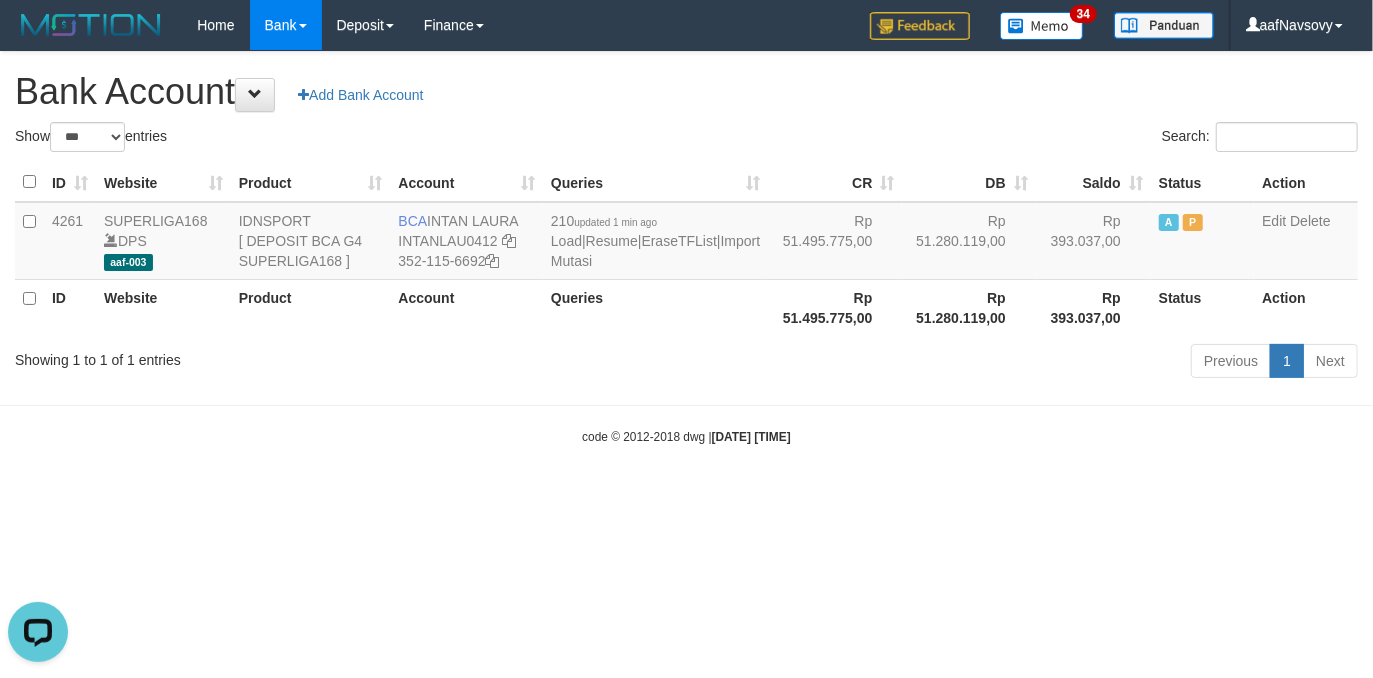 scroll, scrollTop: 0, scrollLeft: 0, axis: both 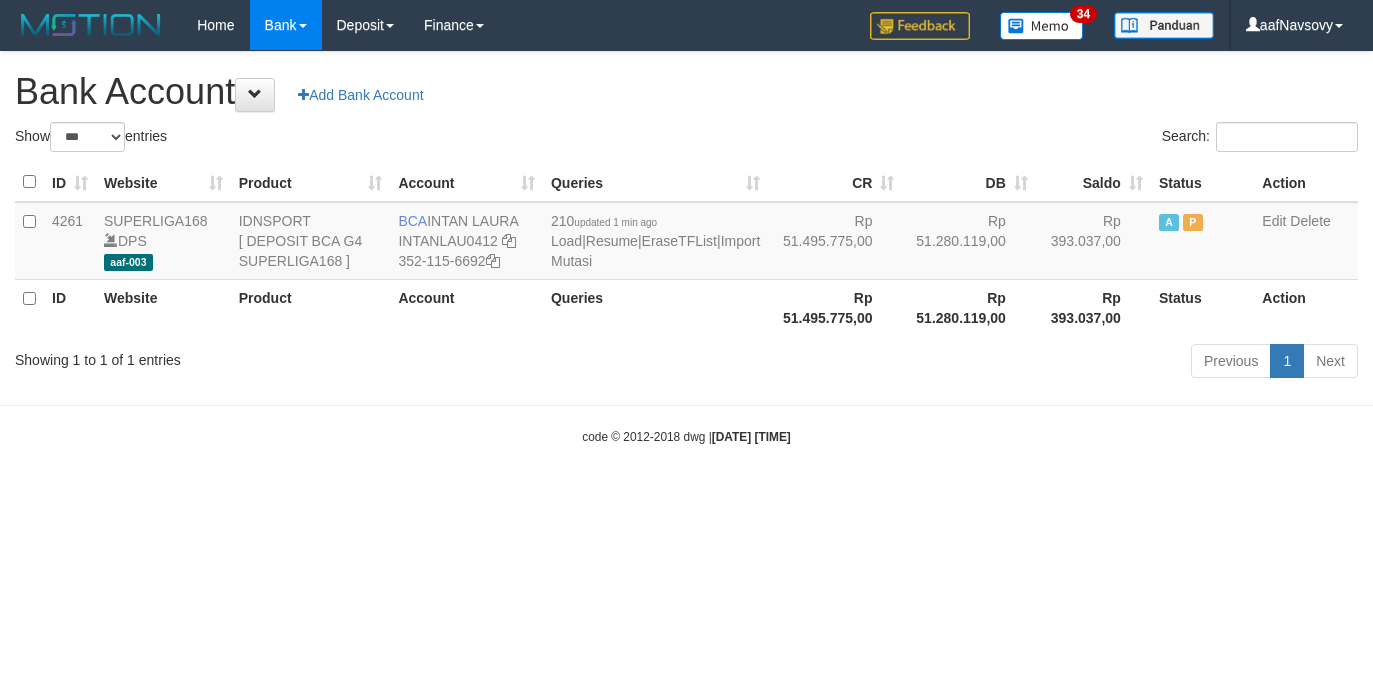 select on "***" 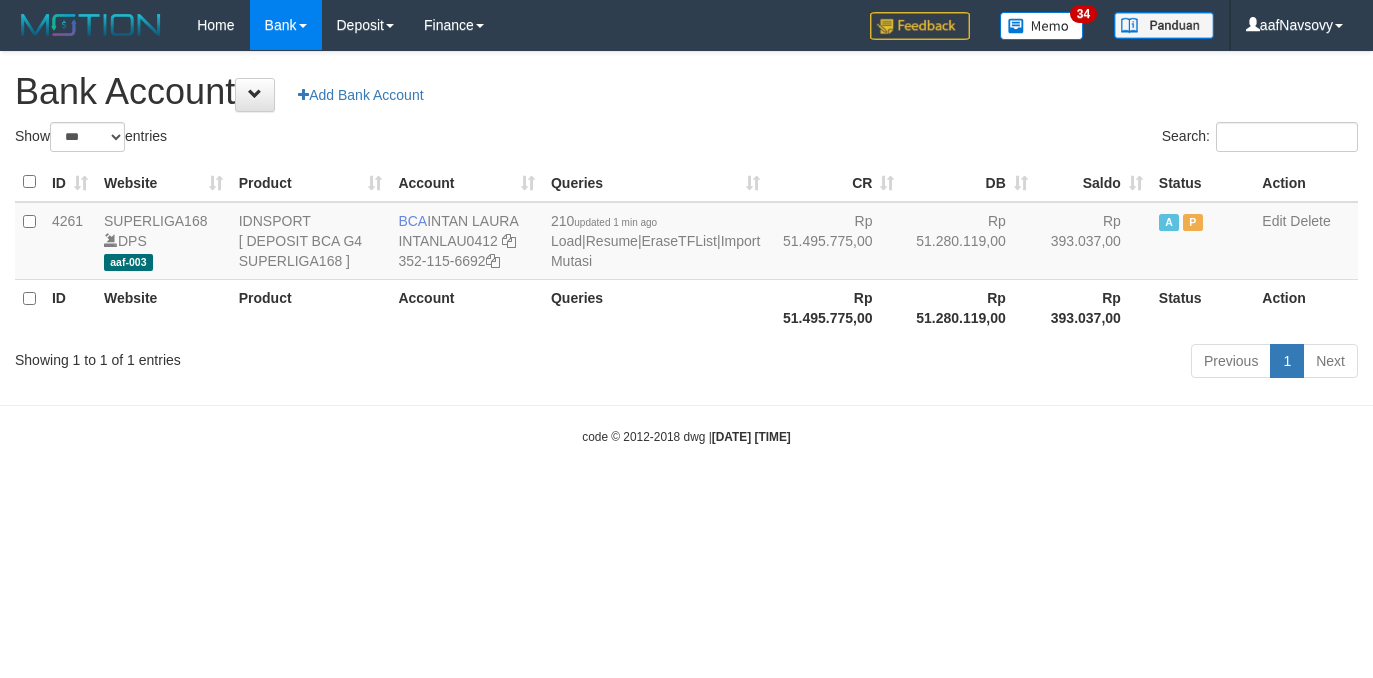 scroll, scrollTop: 0, scrollLeft: 0, axis: both 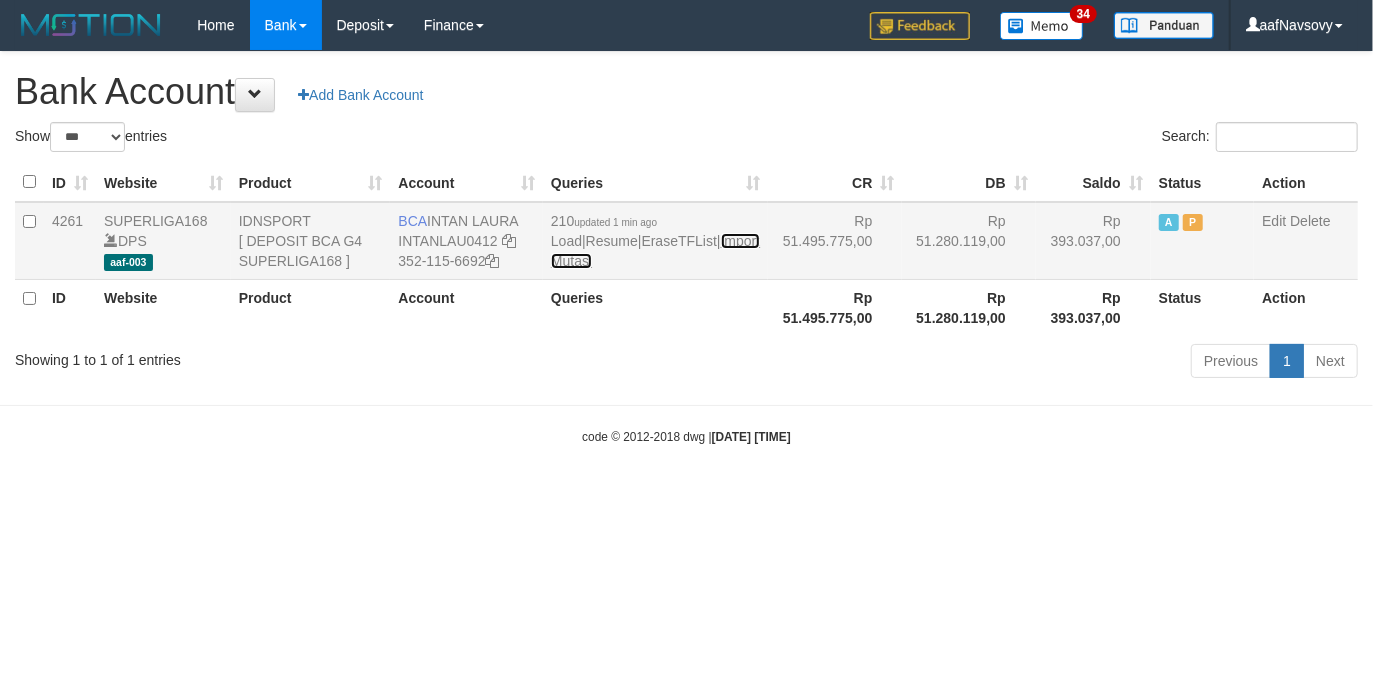 click on "Import Mutasi" at bounding box center (655, 251) 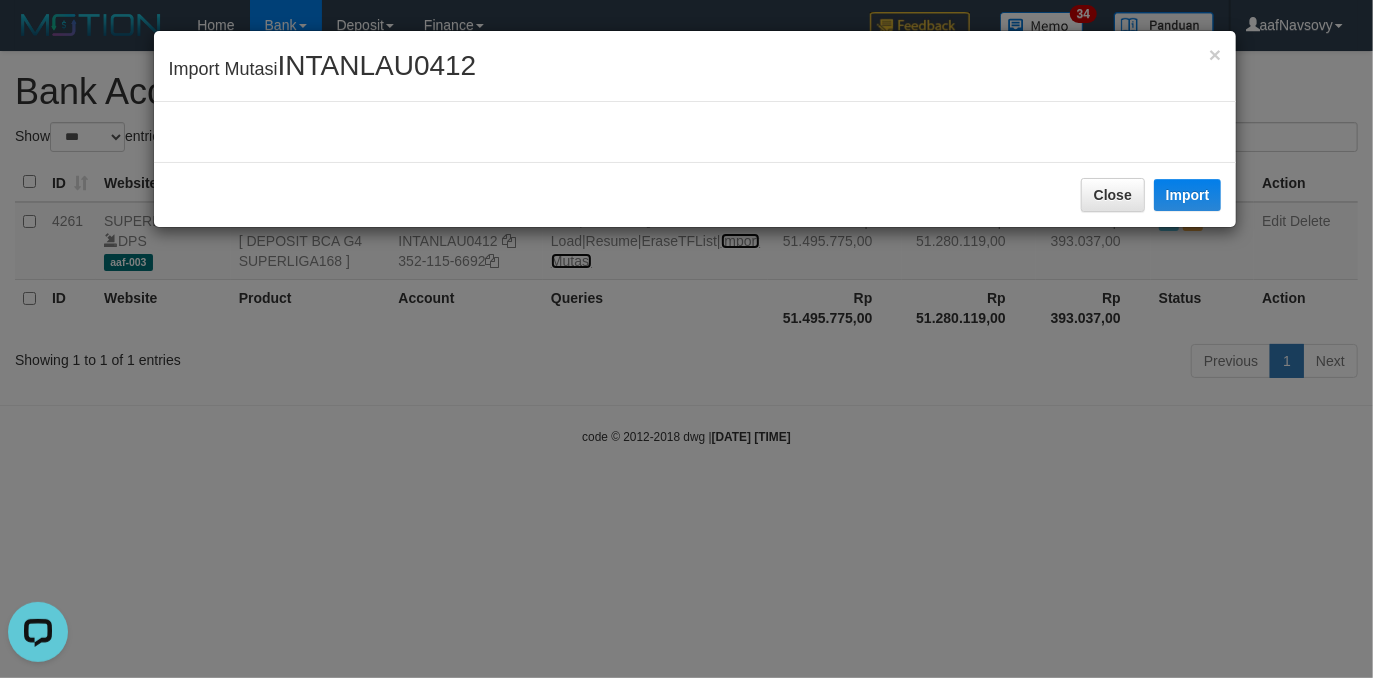 scroll, scrollTop: 0, scrollLeft: 0, axis: both 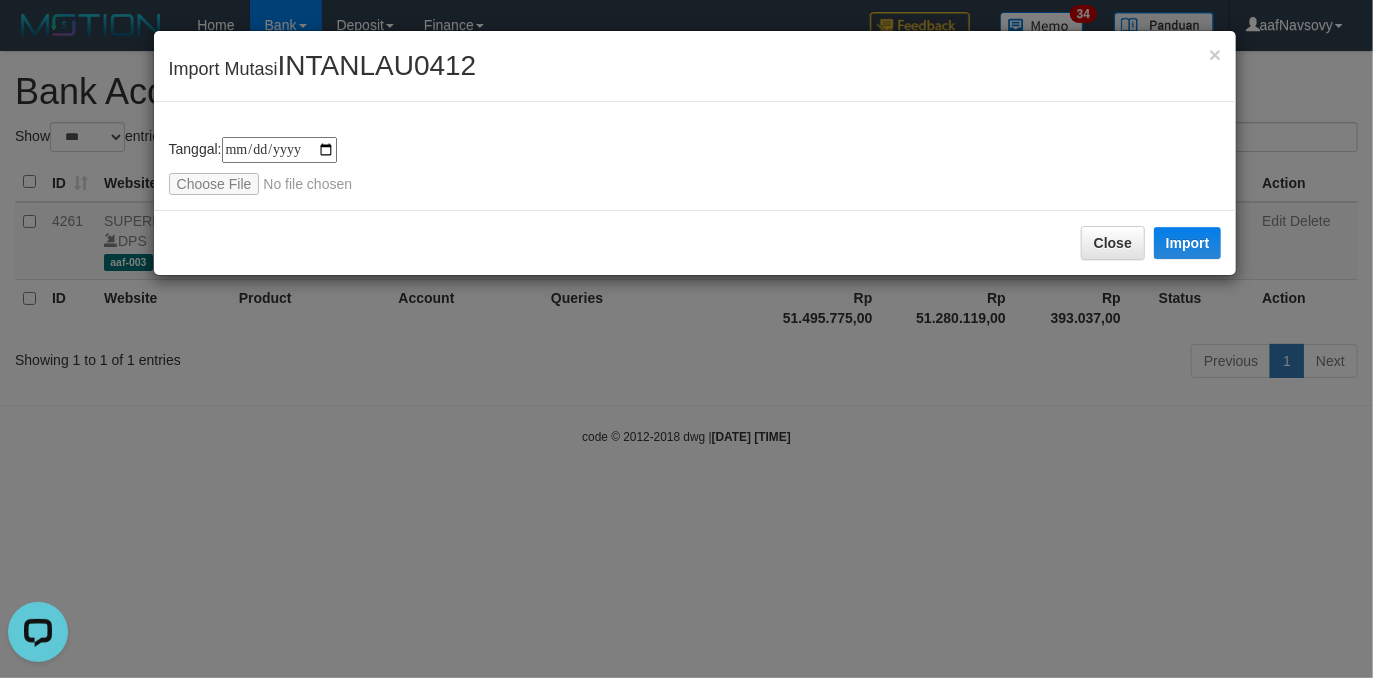 type on "**********" 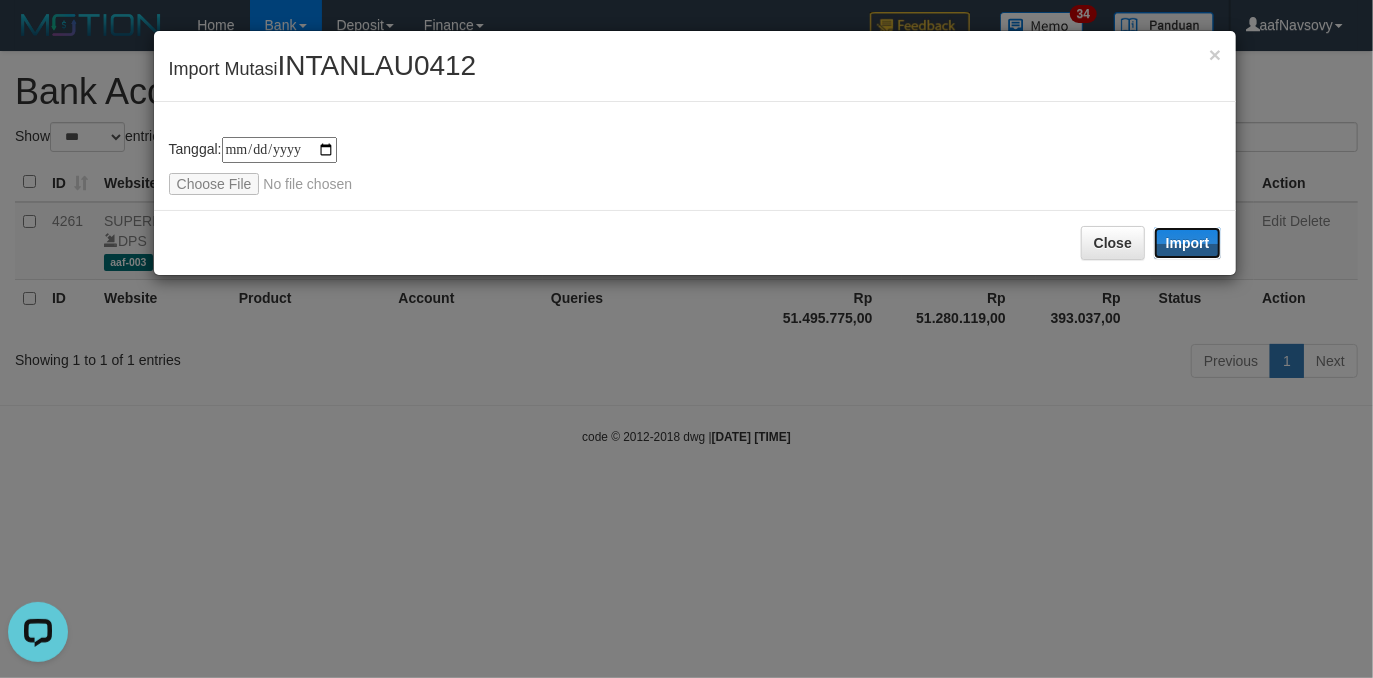 drag, startPoint x: 1197, startPoint y: 243, endPoint x: 4, endPoint y: 188, distance: 1194.2671 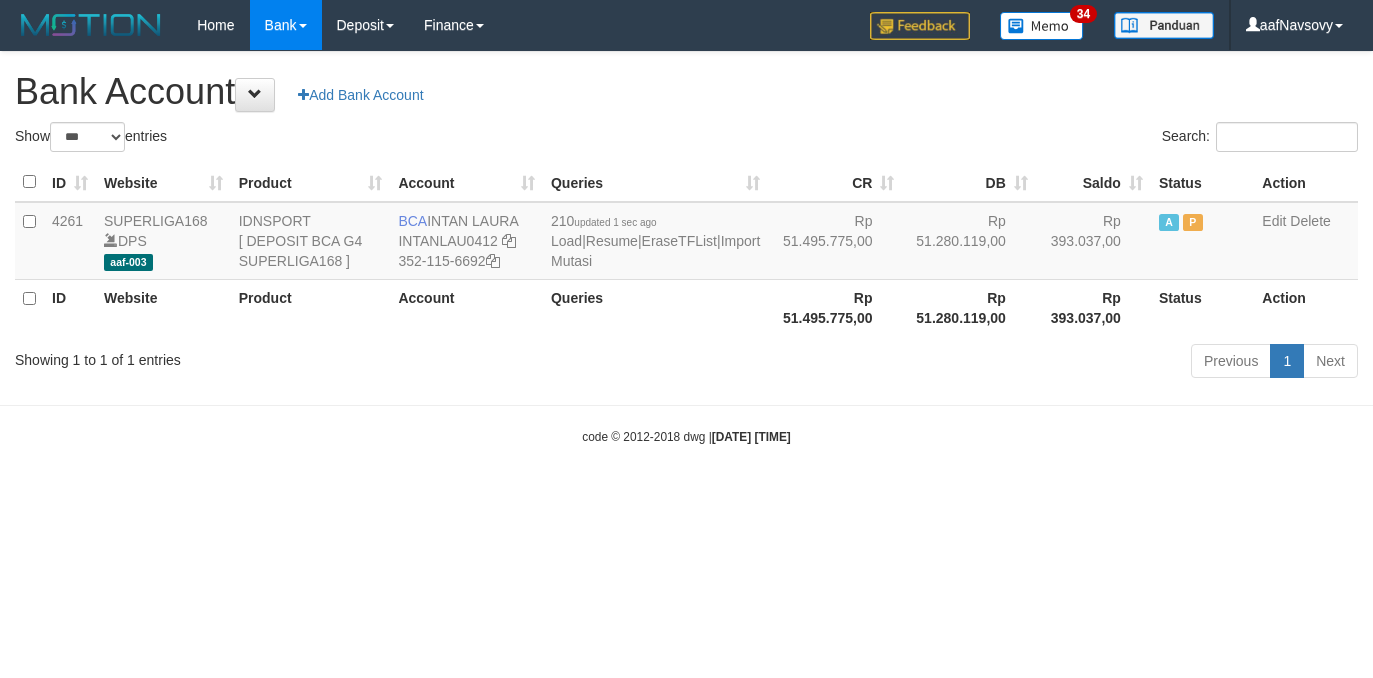 select on "***" 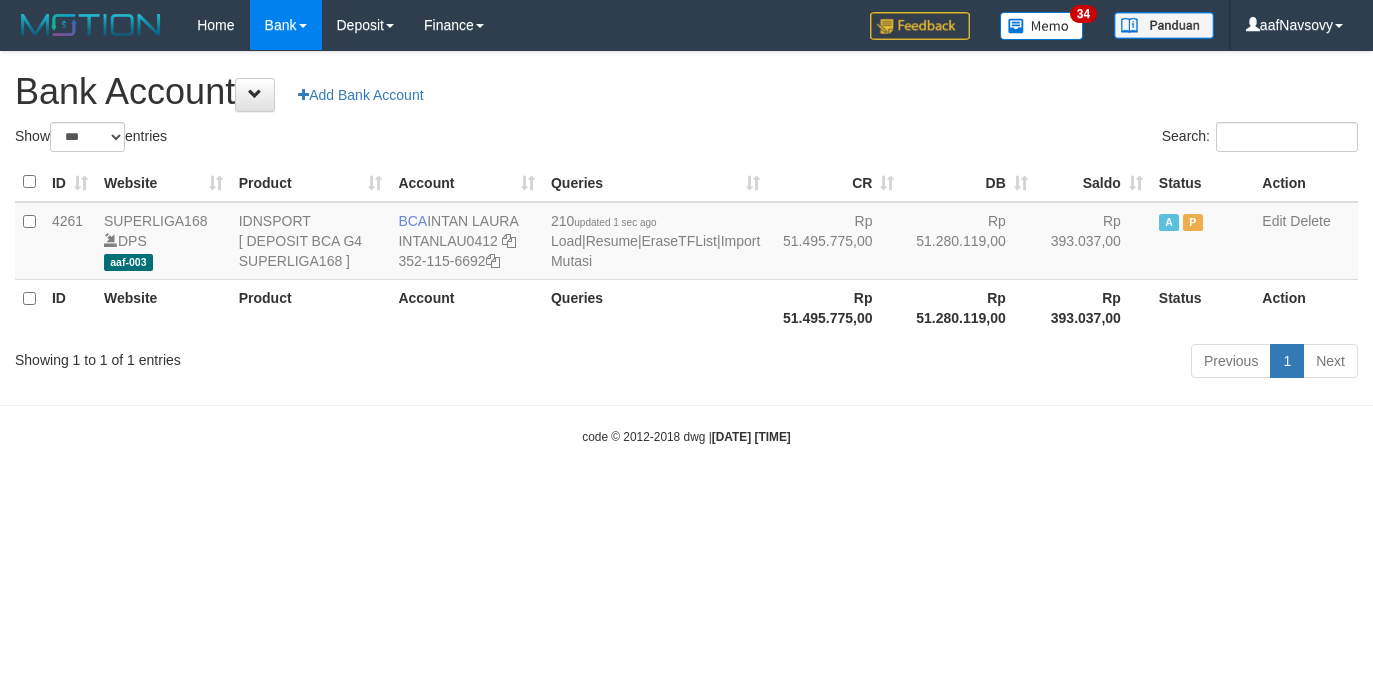 scroll, scrollTop: 0, scrollLeft: 0, axis: both 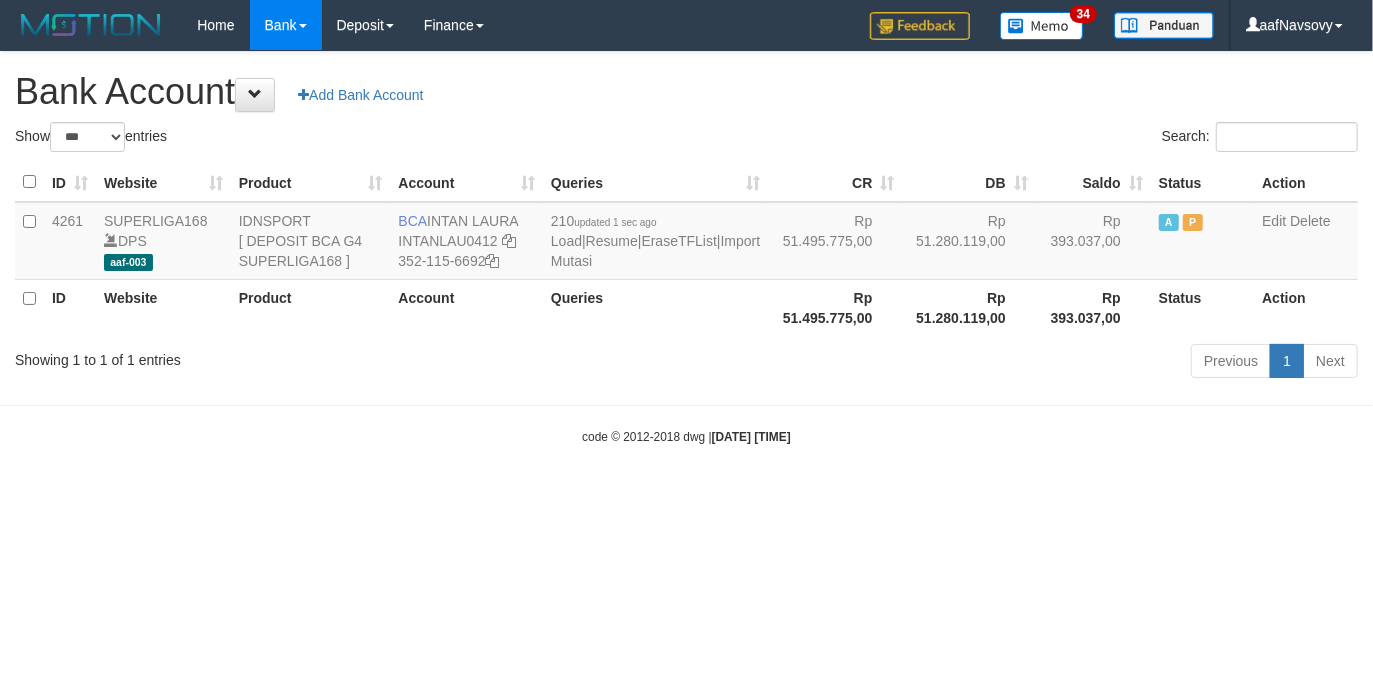 click on "code © 2012-2018 dwg |  2025/07/12 08:54:16" at bounding box center (686, 436) 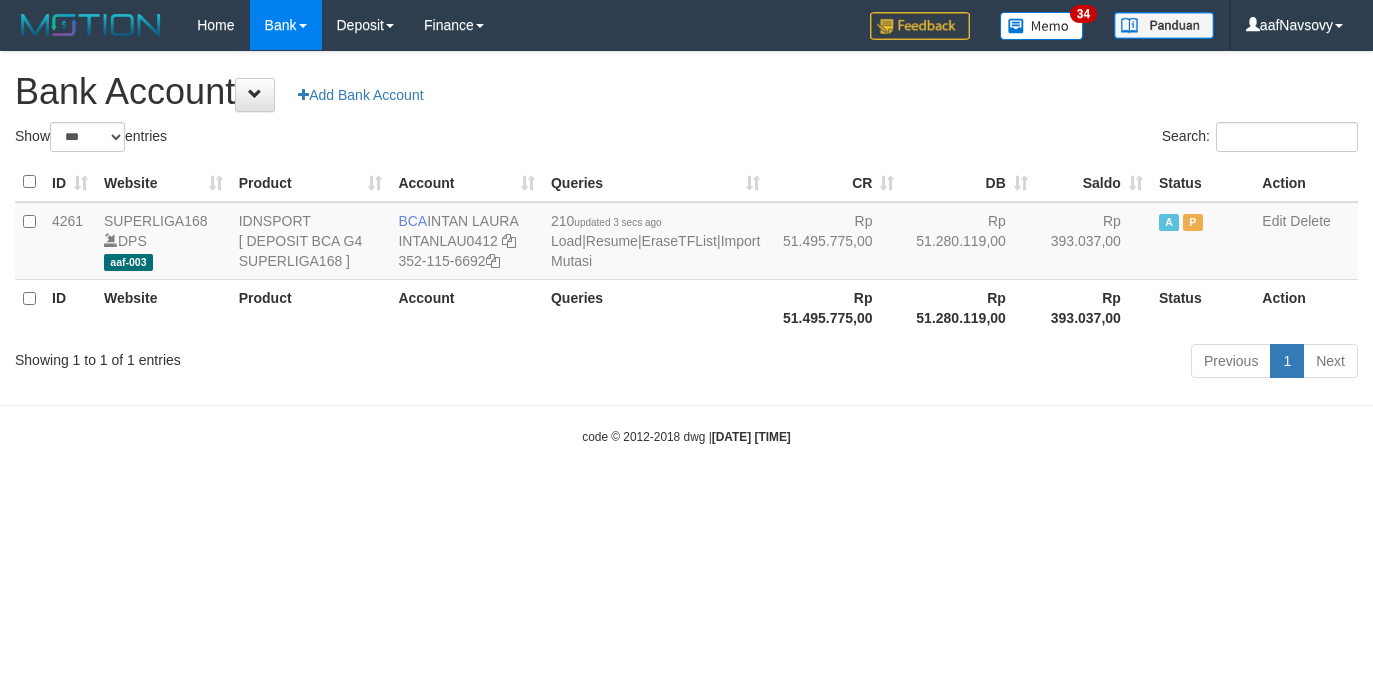 select on "***" 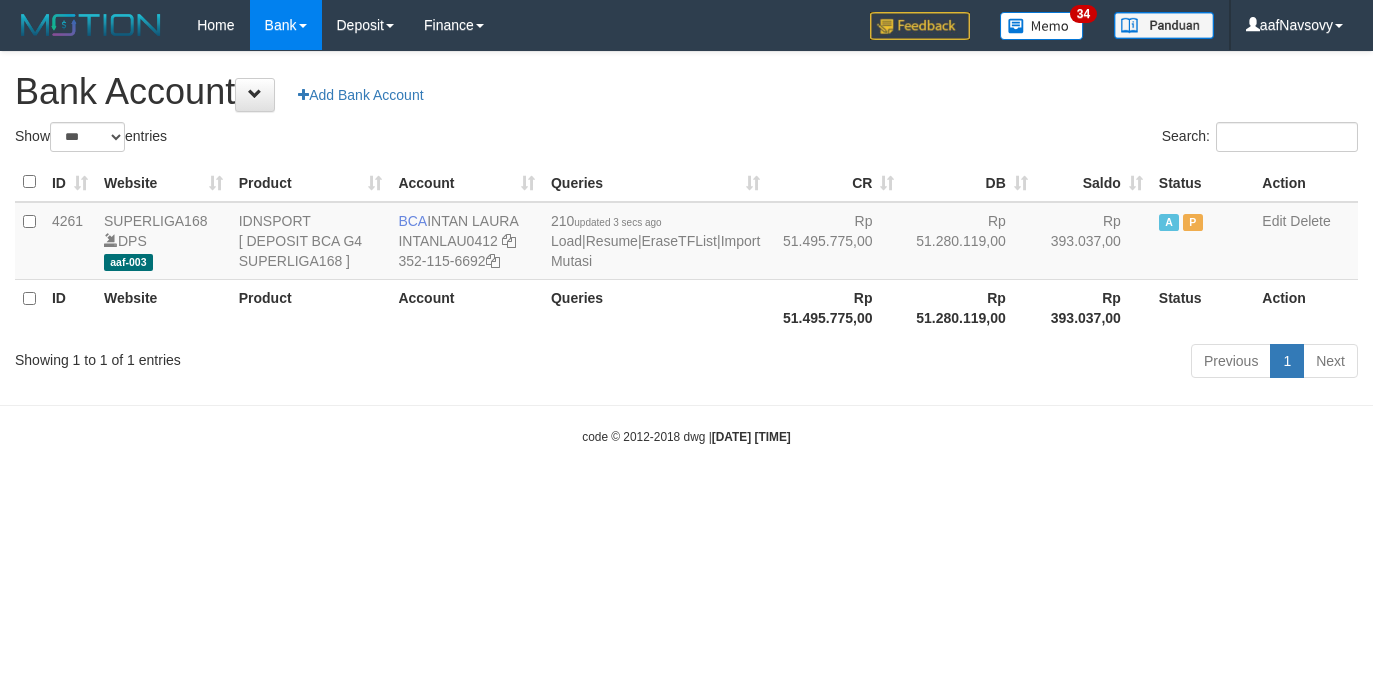 scroll, scrollTop: 0, scrollLeft: 0, axis: both 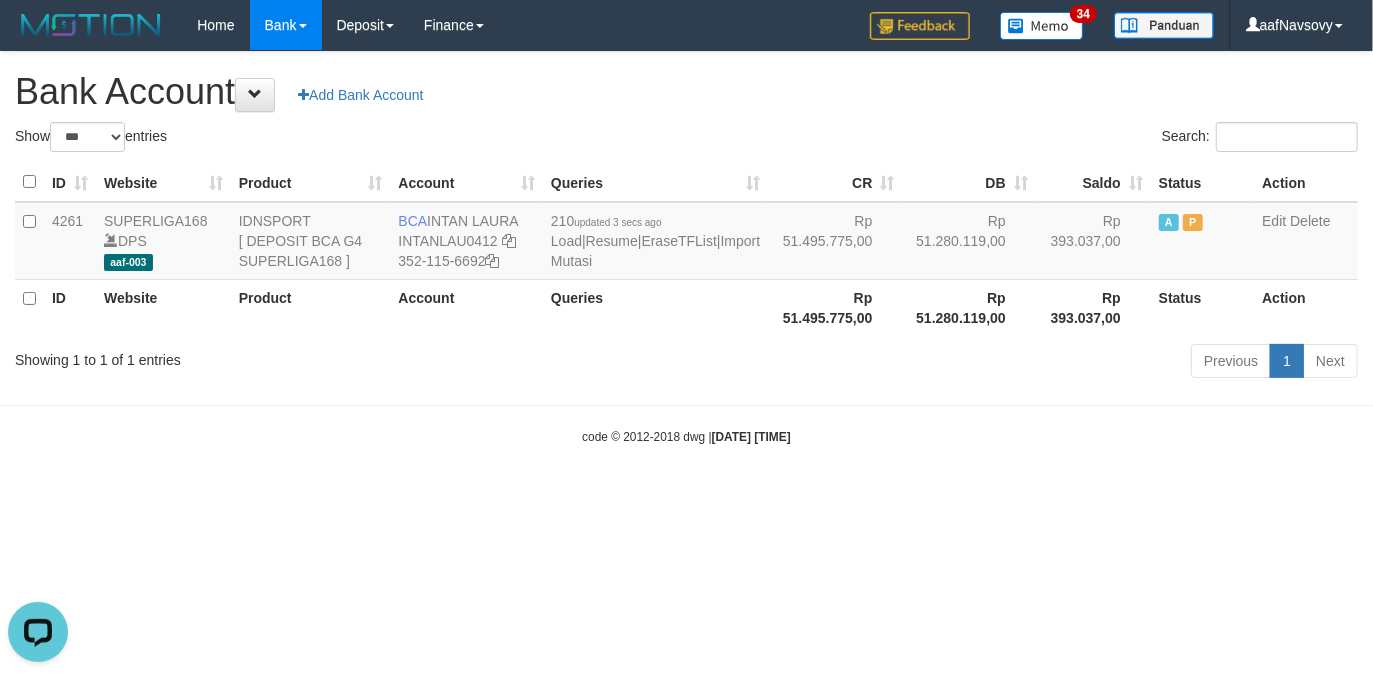 click on "Toggle navigation
Home
Bank
Account List
Load
By Website
Group
[ISPORT]													SUPERLIGA168
By Load Group (DPS)
34" at bounding box center (686, 248) 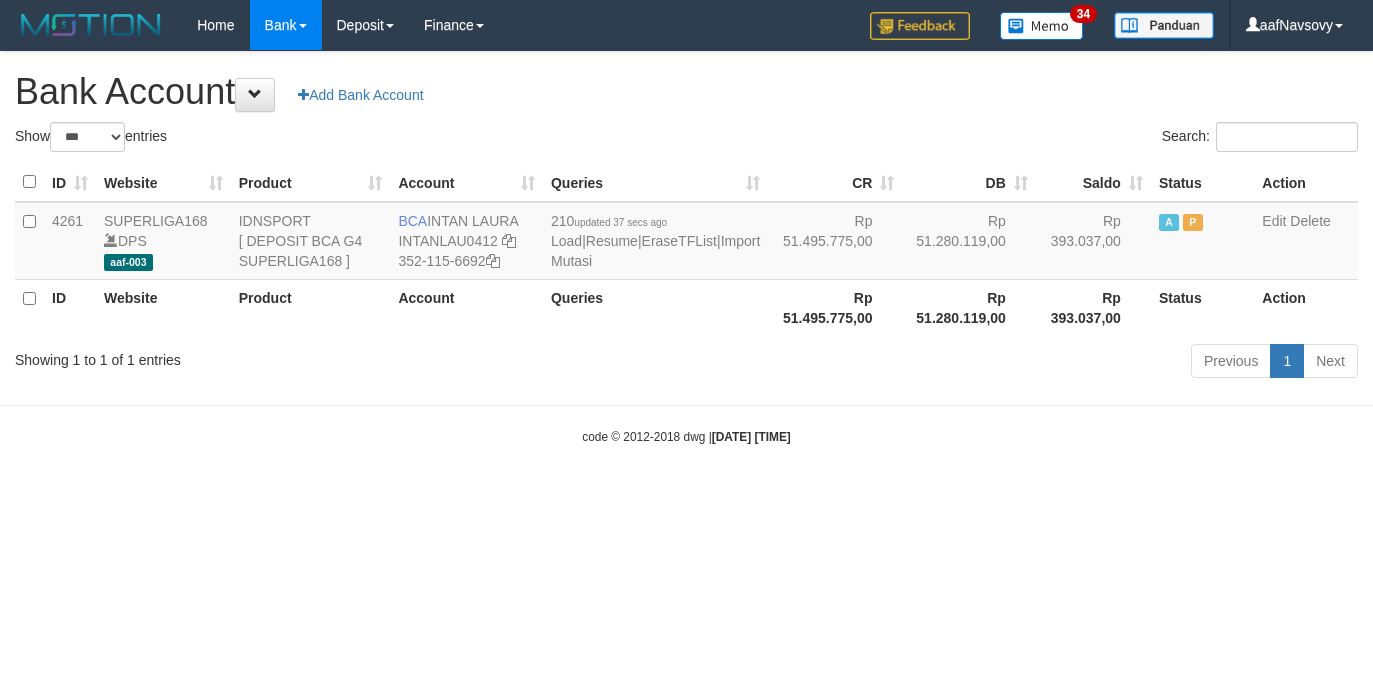 select on "***" 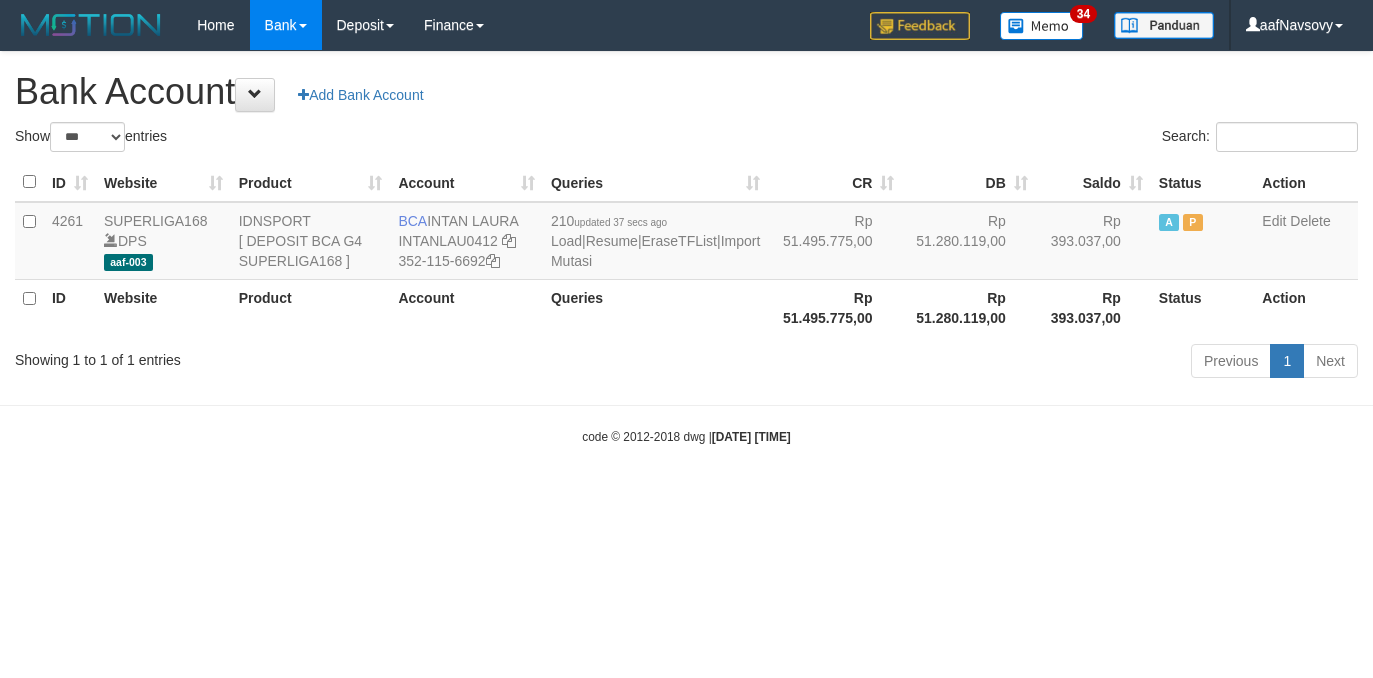 scroll, scrollTop: 0, scrollLeft: 0, axis: both 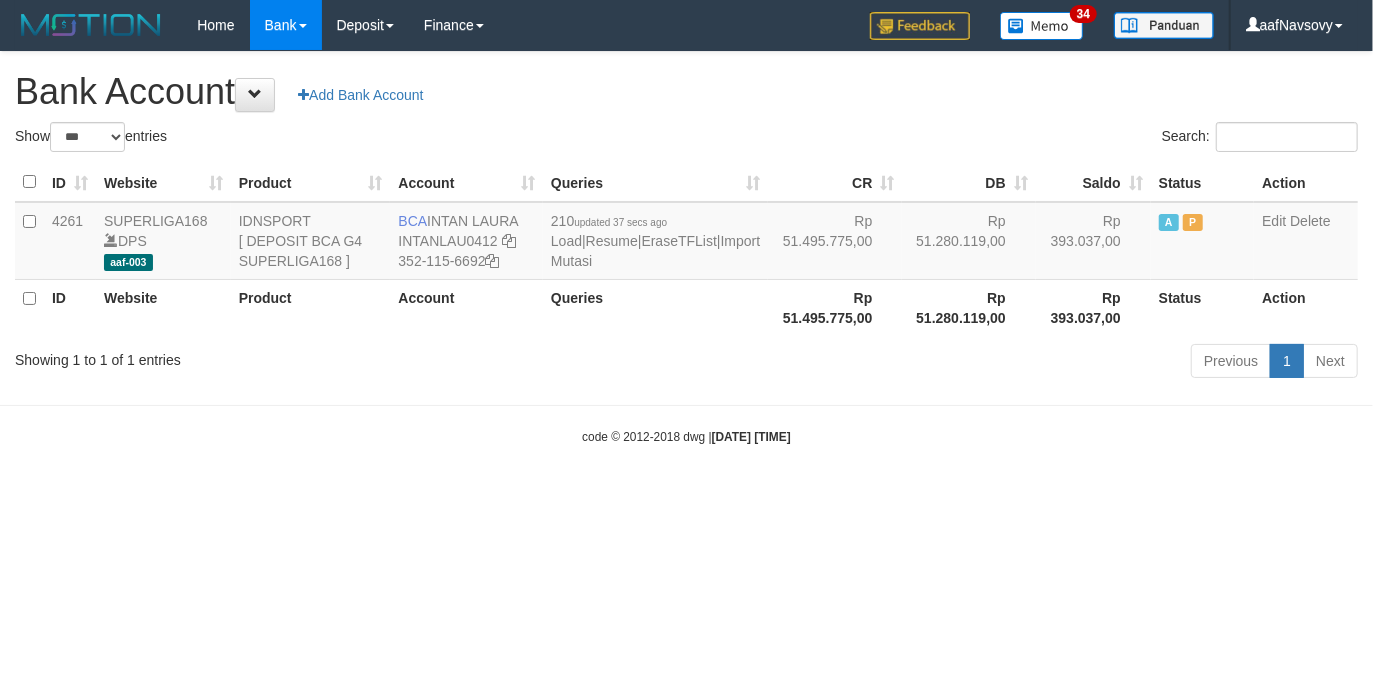 click on "Toggle navigation
Home
Bank
Account List
Load
By Website
Group
[ISPORT]													SUPERLIGA168
By Load Group (DPS)
34" at bounding box center (686, 248) 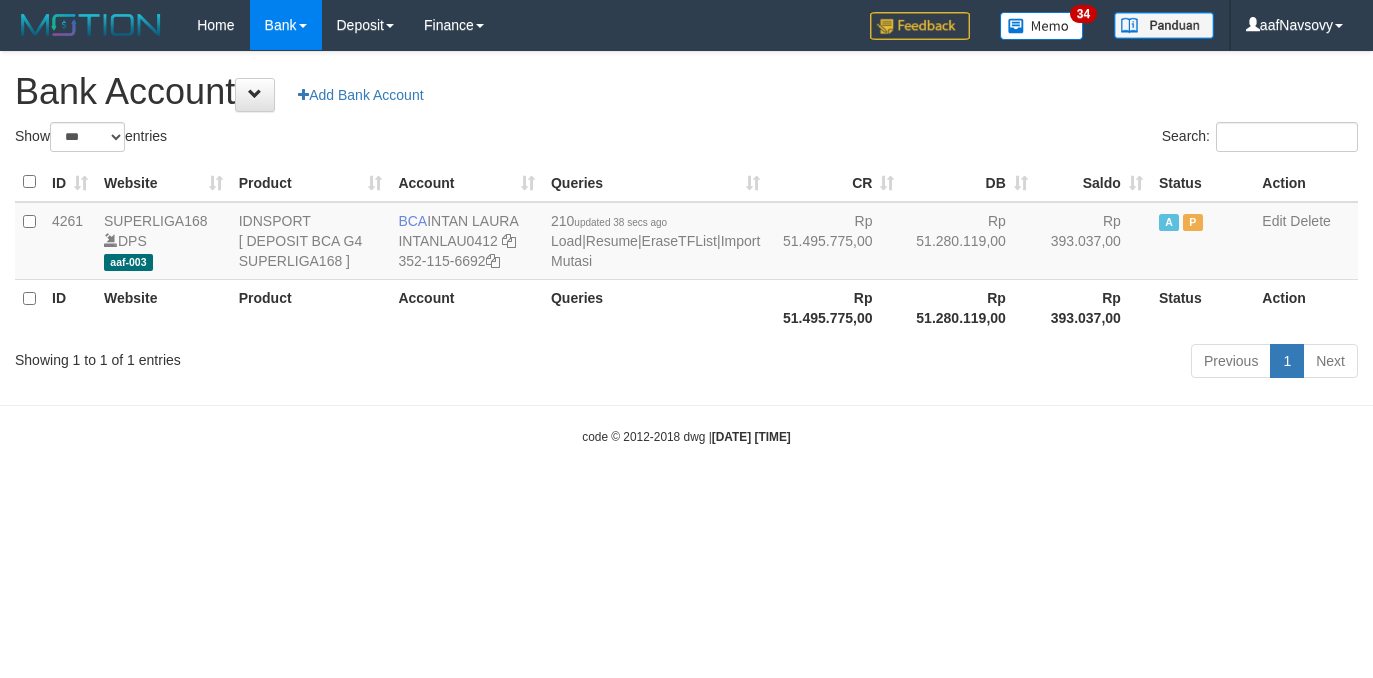 select on "***" 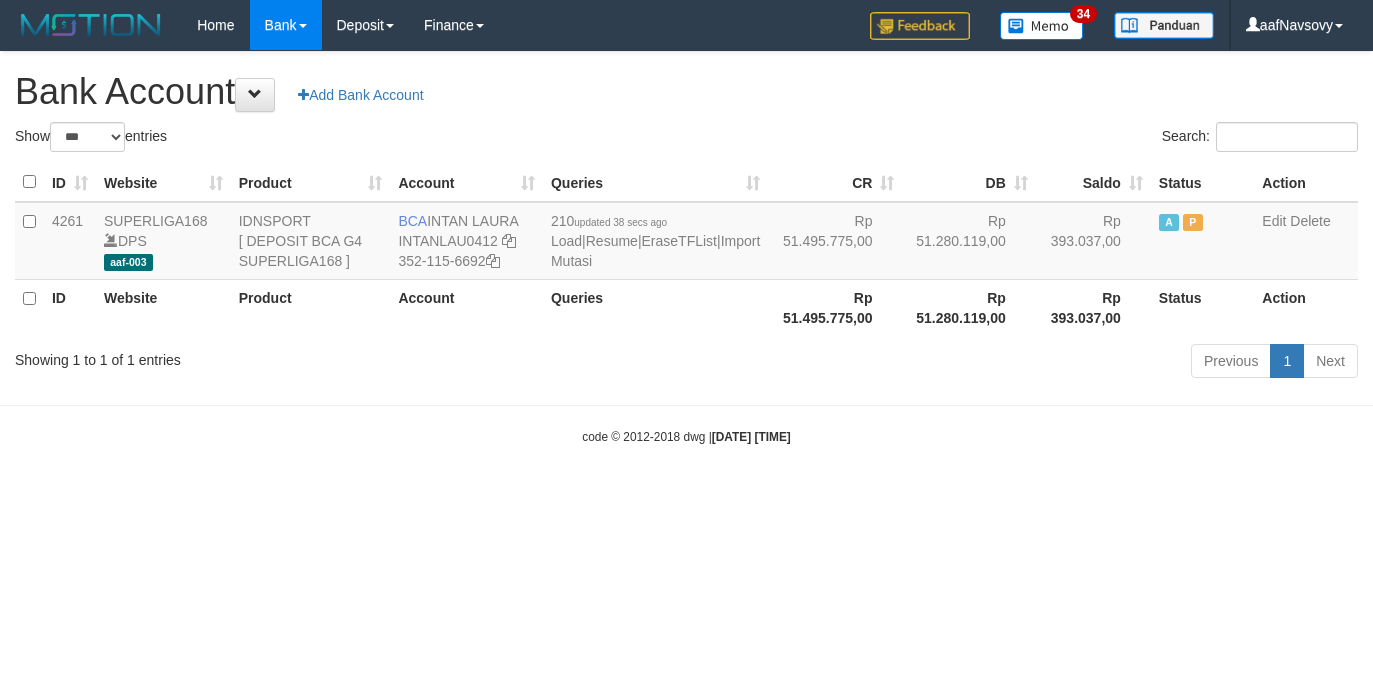 scroll, scrollTop: 0, scrollLeft: 0, axis: both 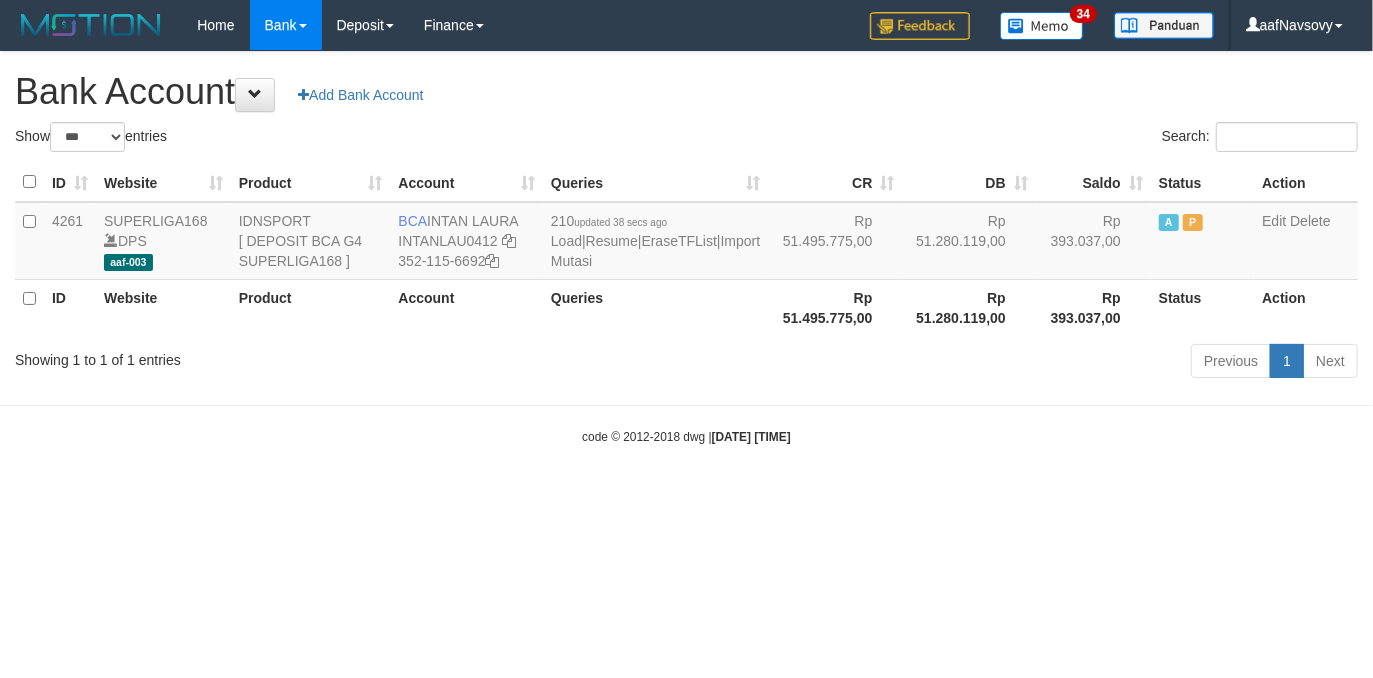 drag, startPoint x: 497, startPoint y: 501, endPoint x: 493, endPoint y: 491, distance: 10.770329 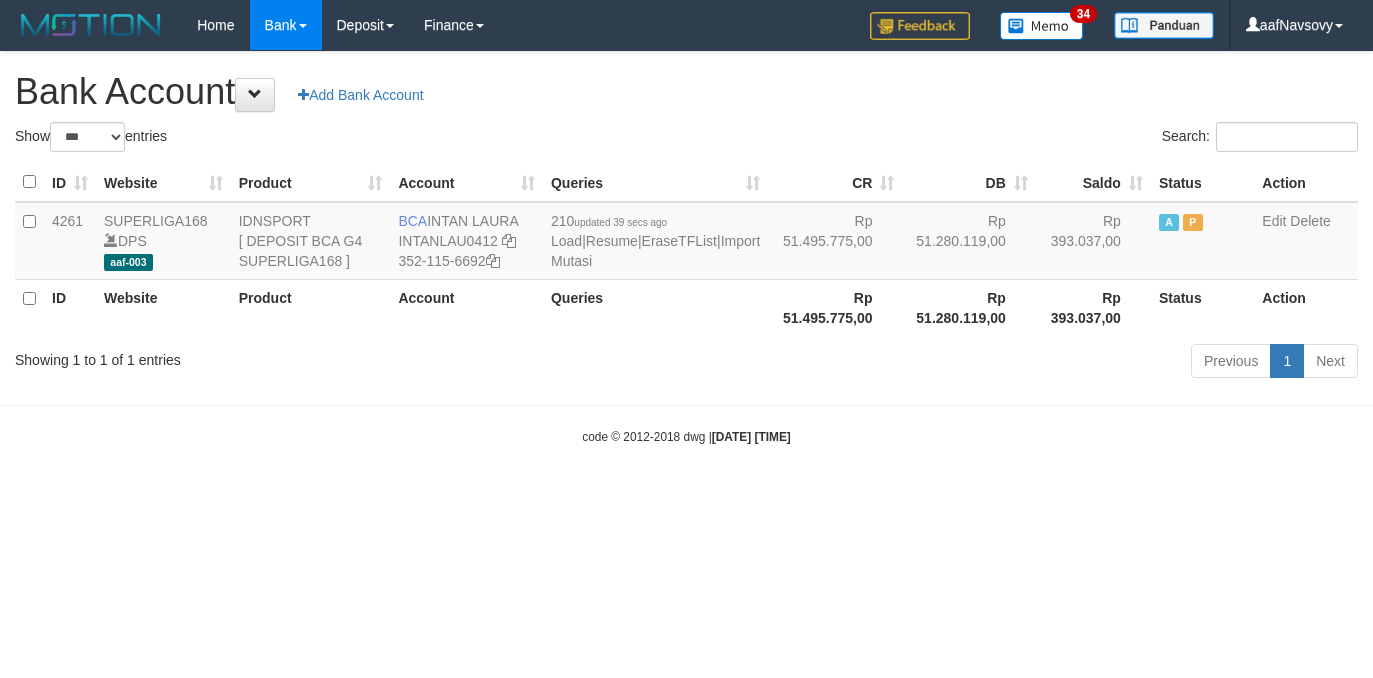 select on "***" 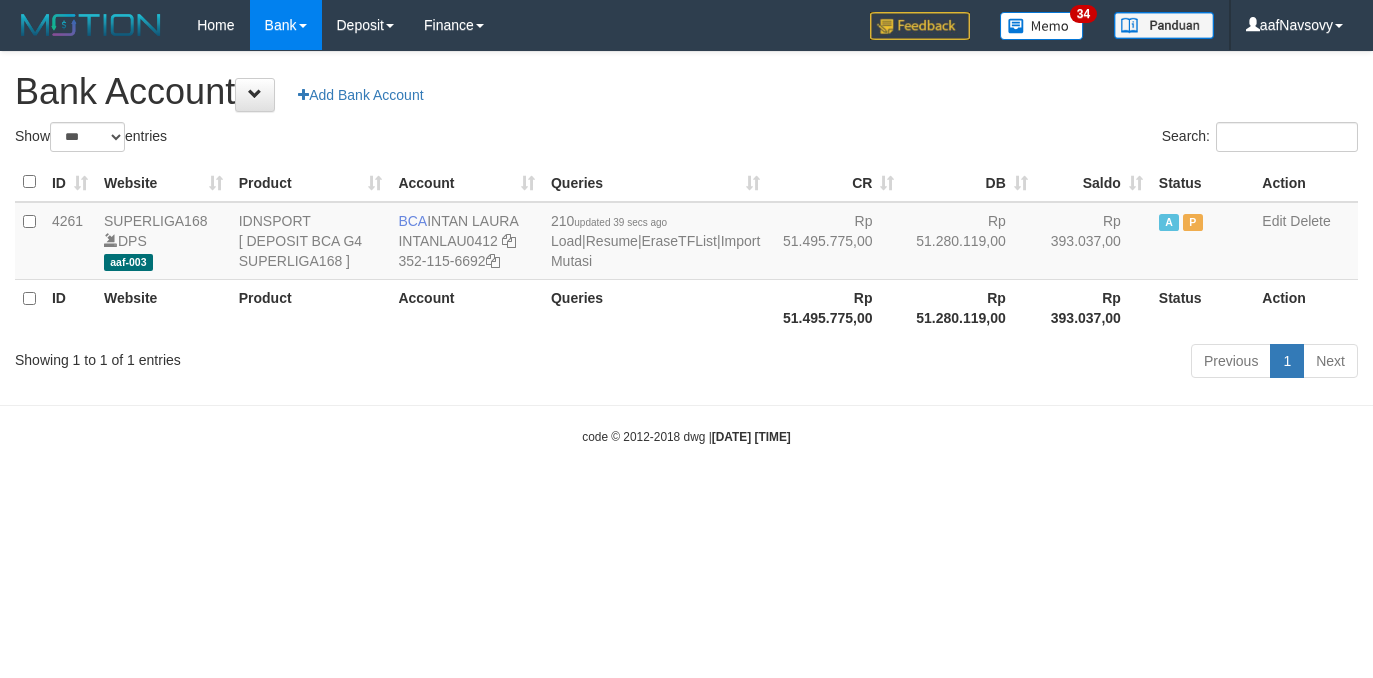 scroll, scrollTop: 0, scrollLeft: 0, axis: both 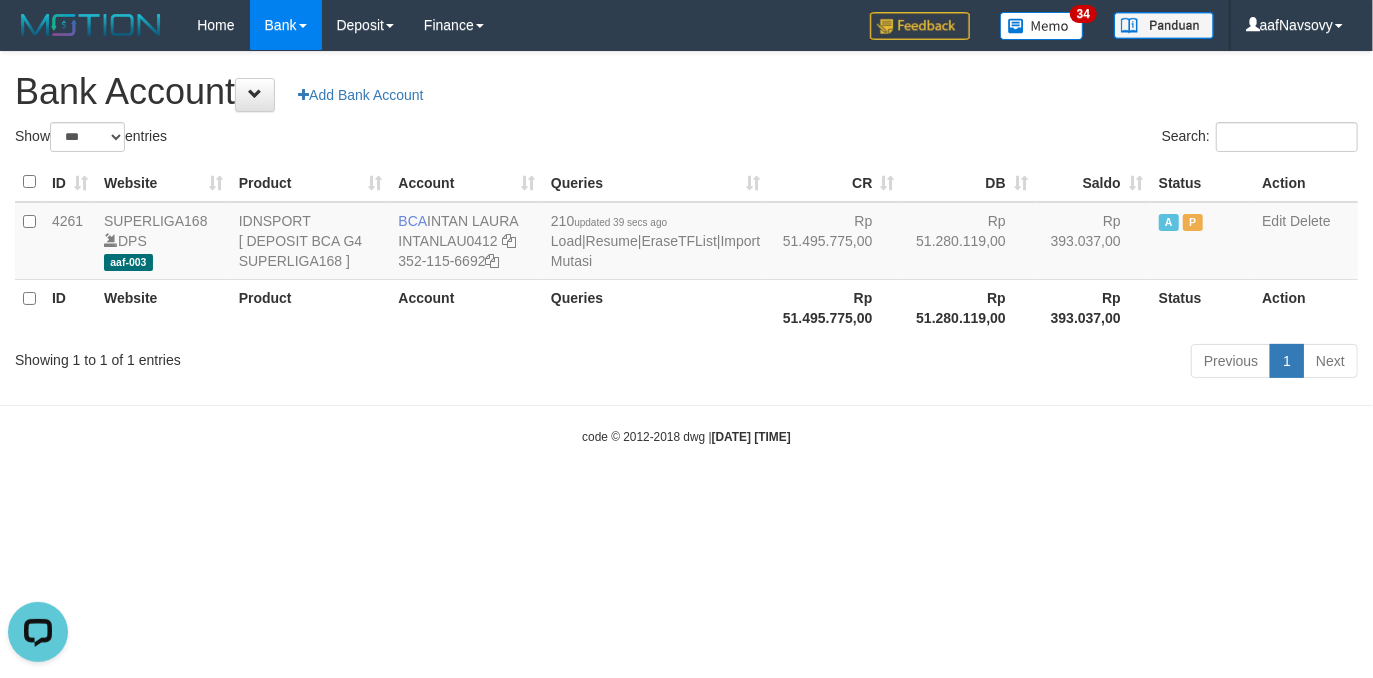 drag, startPoint x: 433, startPoint y: 533, endPoint x: 420, endPoint y: 538, distance: 13.928389 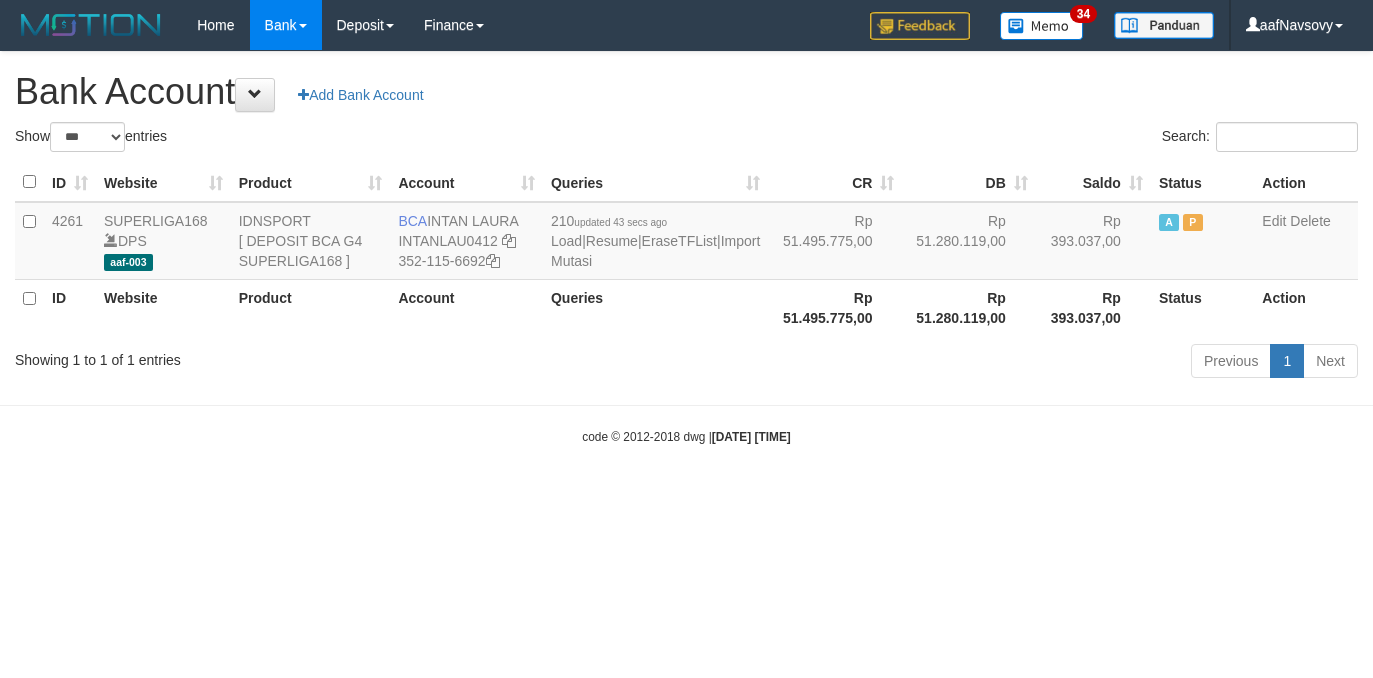 select on "***" 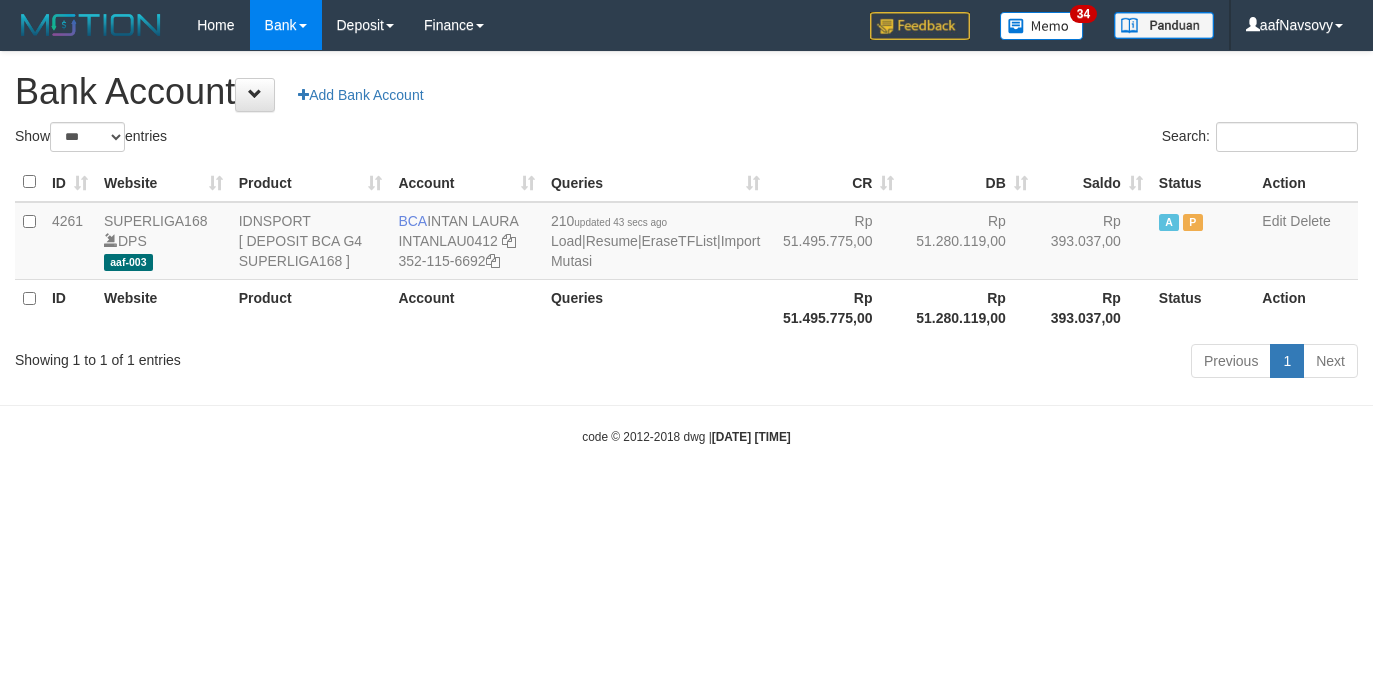 scroll, scrollTop: 0, scrollLeft: 0, axis: both 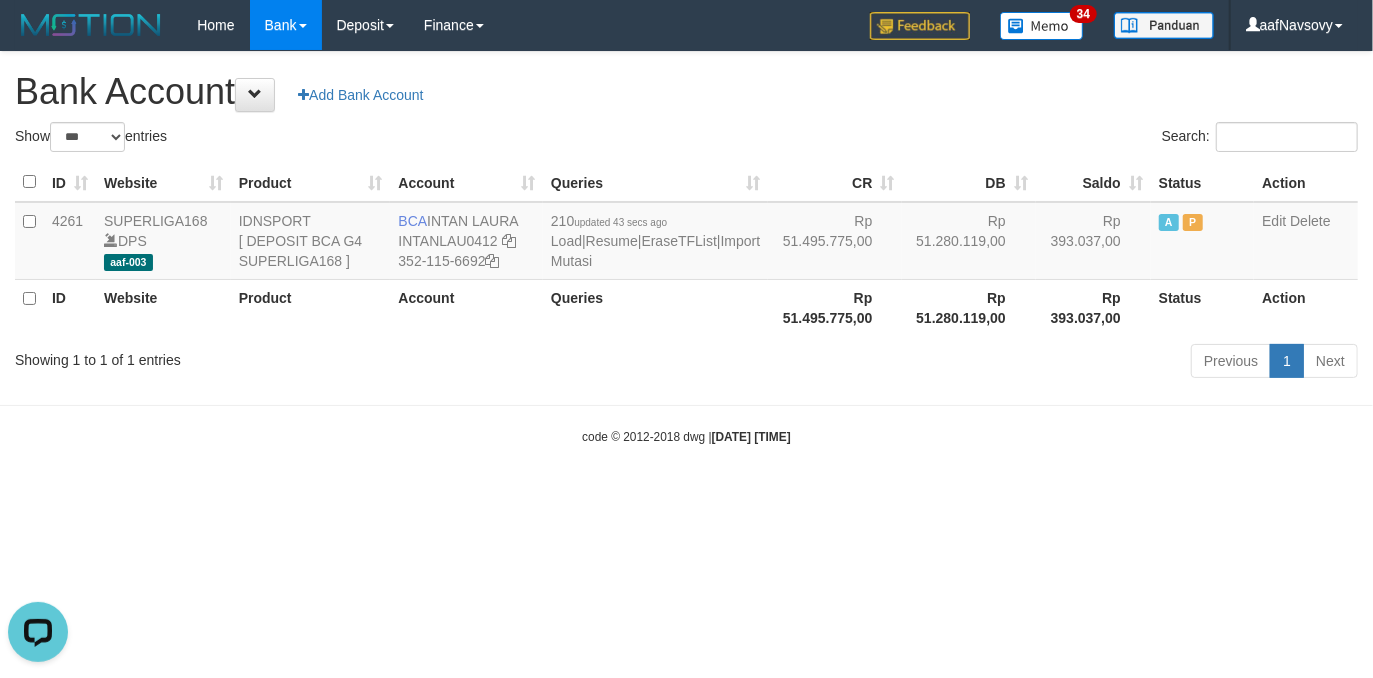 click on "Toggle navigation
Home
Bank
Account List
Load
By Website
Group
[ISPORT]													SUPERLIGA168
By Load Group (DPS)
34" at bounding box center [686, 248] 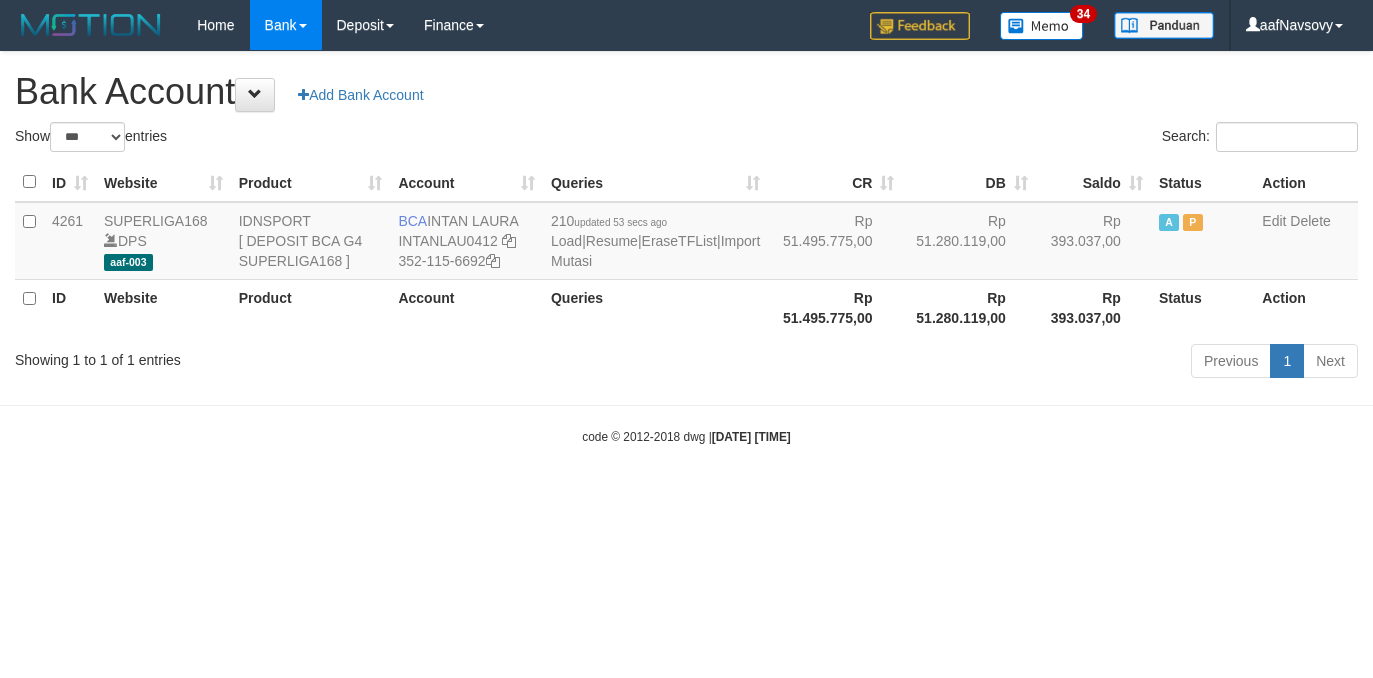 select on "***" 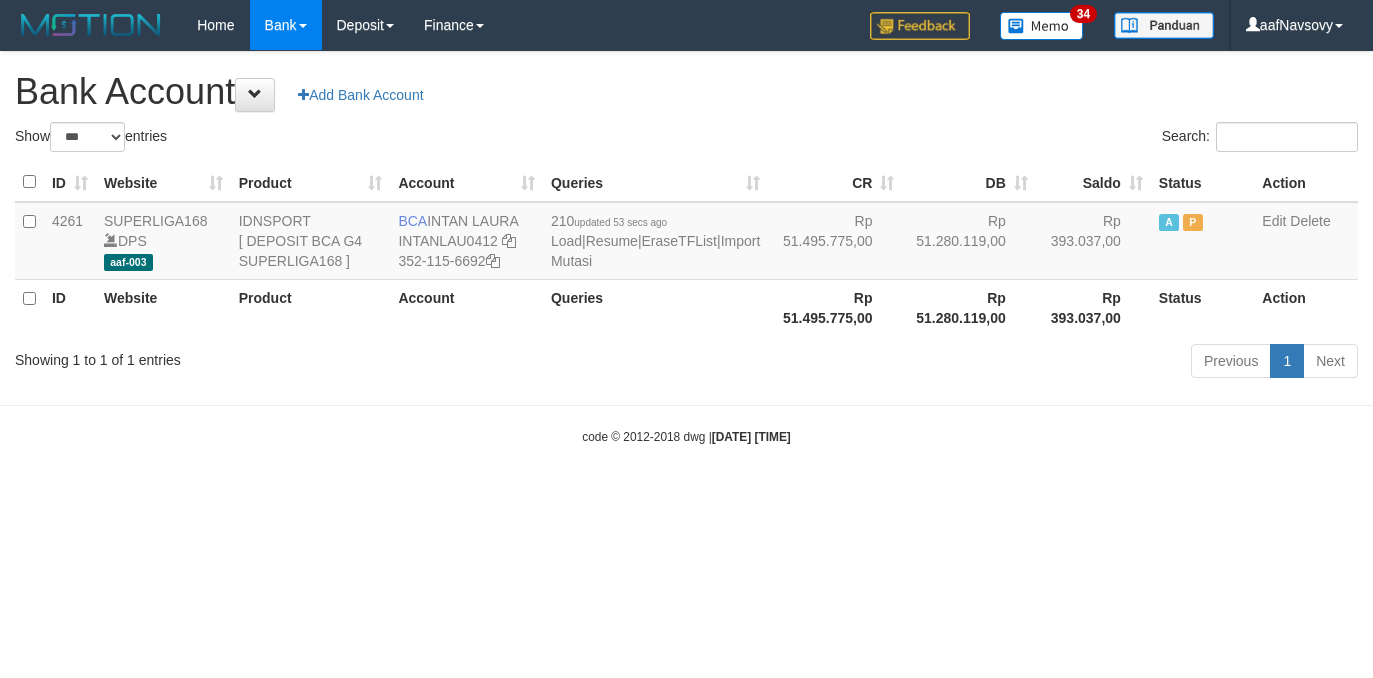scroll, scrollTop: 0, scrollLeft: 0, axis: both 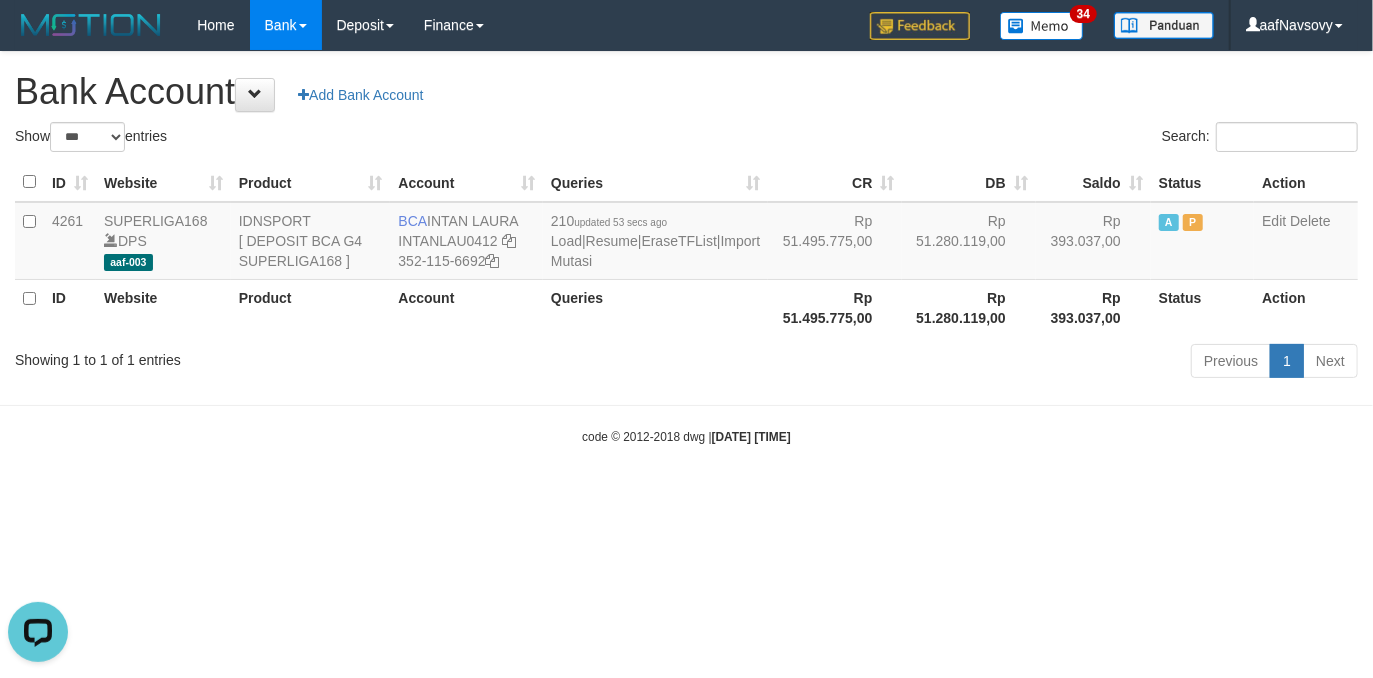 click on "Toggle navigation
Home
Bank
Account List
Load
By Website
Group
[ISPORT]													SUPERLIGA168
By Load Group (DPS)
34" at bounding box center (686, 248) 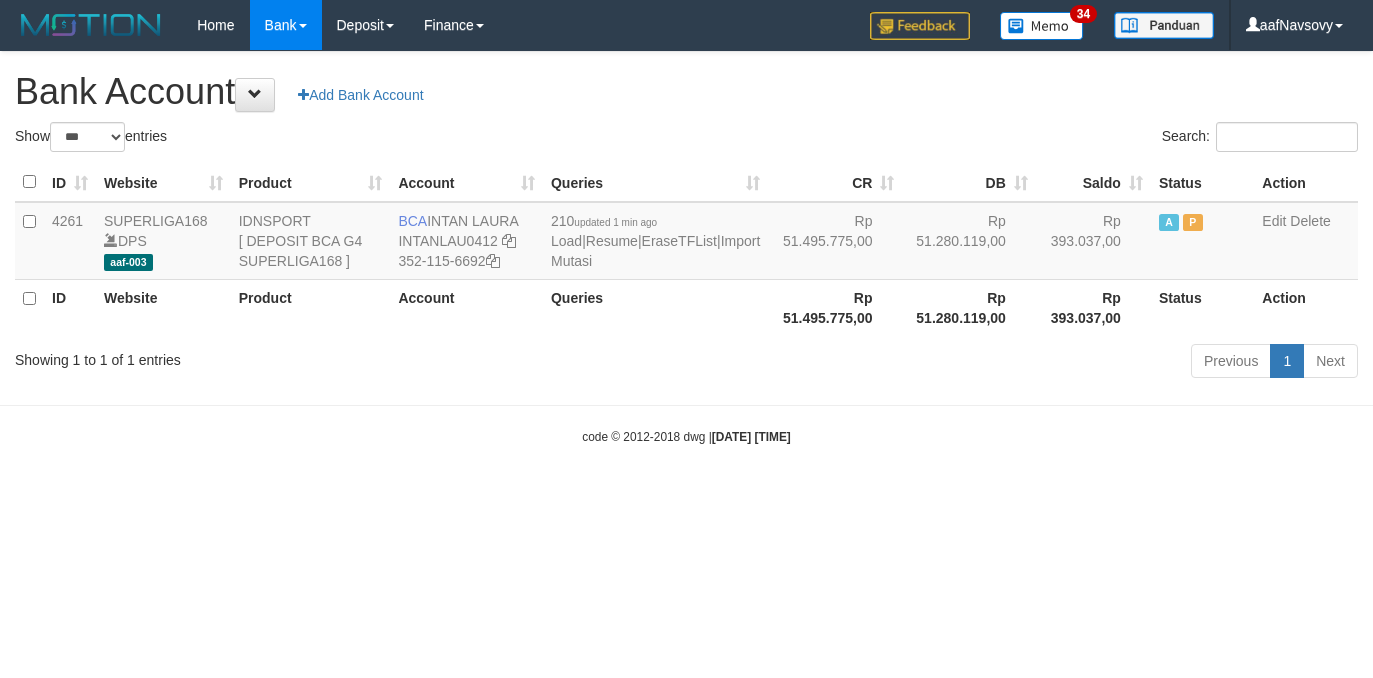 select on "***" 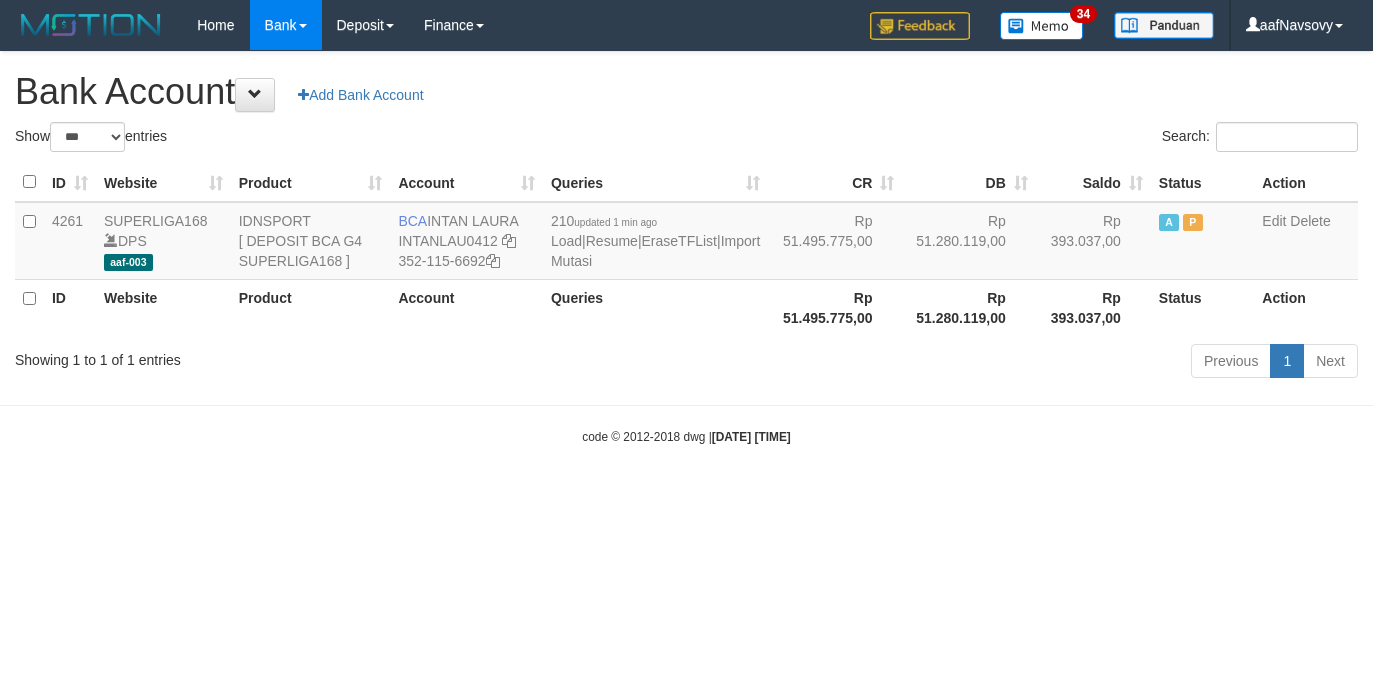 scroll, scrollTop: 0, scrollLeft: 0, axis: both 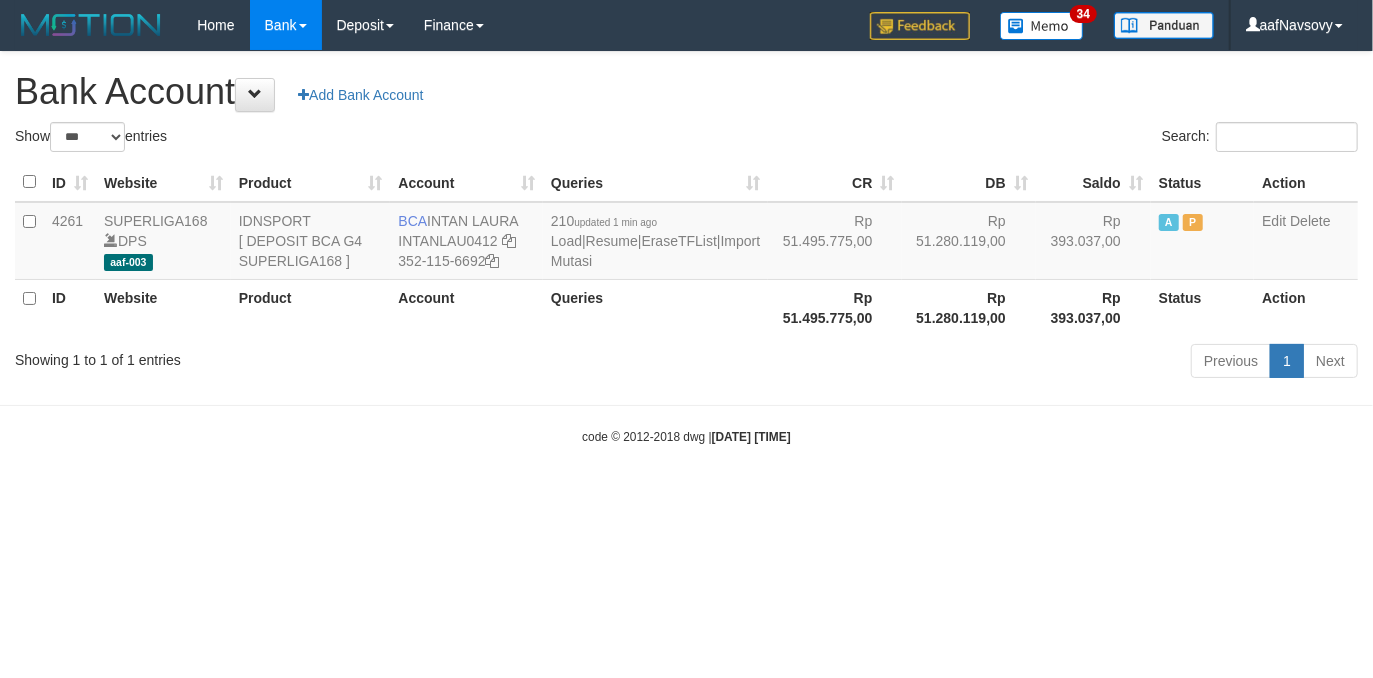 click on "Toggle navigation
Home
Bank
Account List
Load
By Website
Group
[ISPORT]													SUPERLIGA168
By Load Group (DPS)
34" at bounding box center [686, 248] 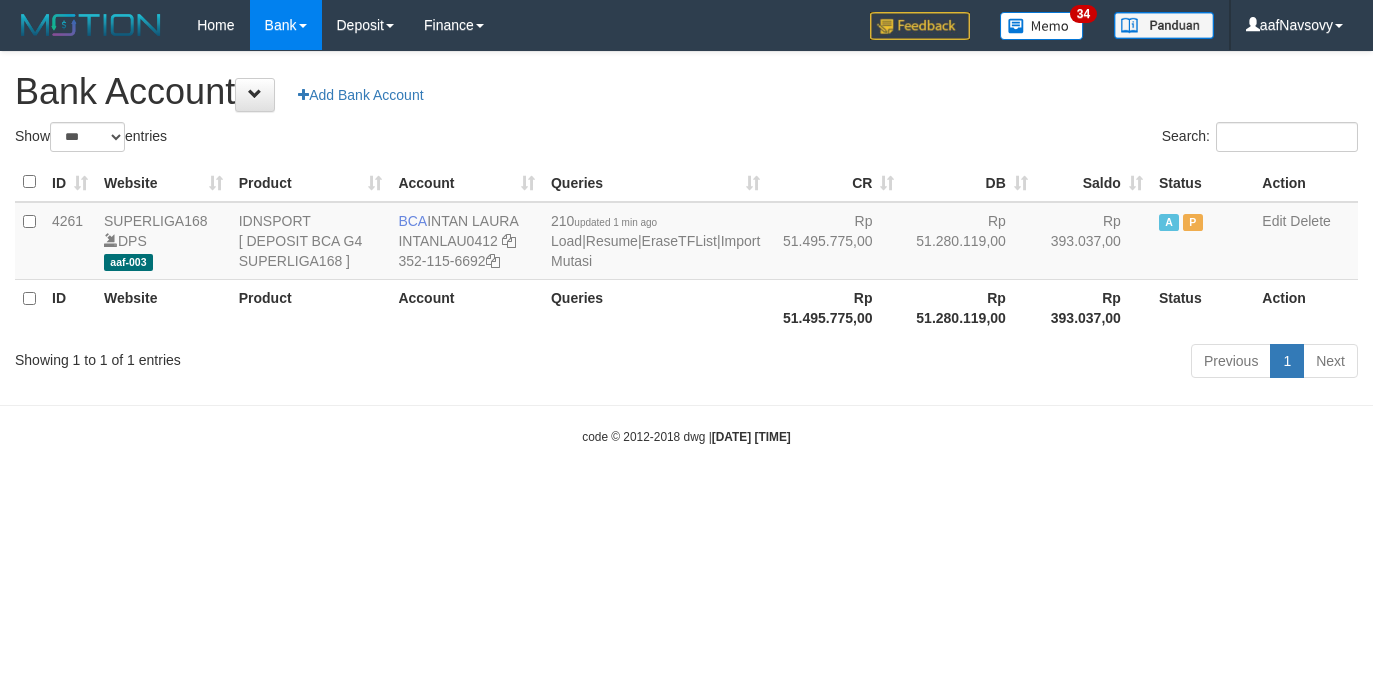 select on "***" 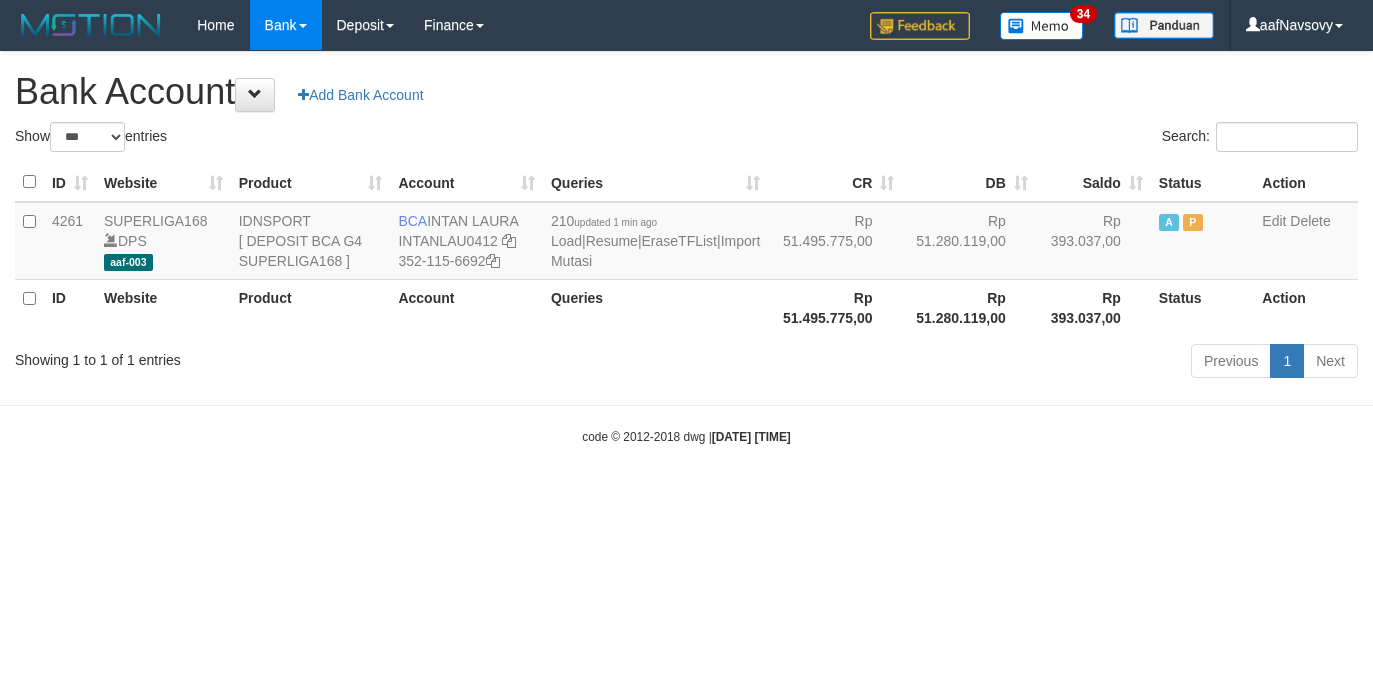 scroll, scrollTop: 0, scrollLeft: 0, axis: both 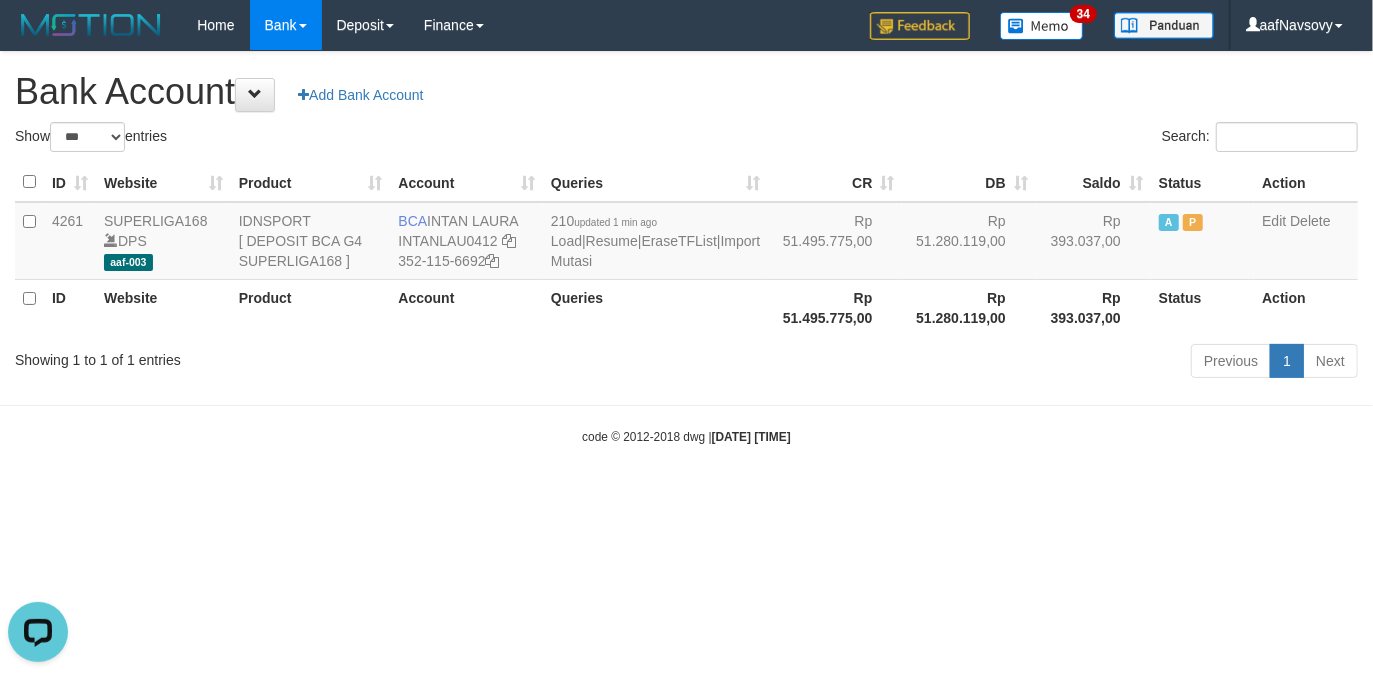 click on "Toggle navigation
Home
Bank
Account List
Load
By Website
Group
[ISPORT]													SUPERLIGA168
By Load Group (DPS)
34" at bounding box center [686, 248] 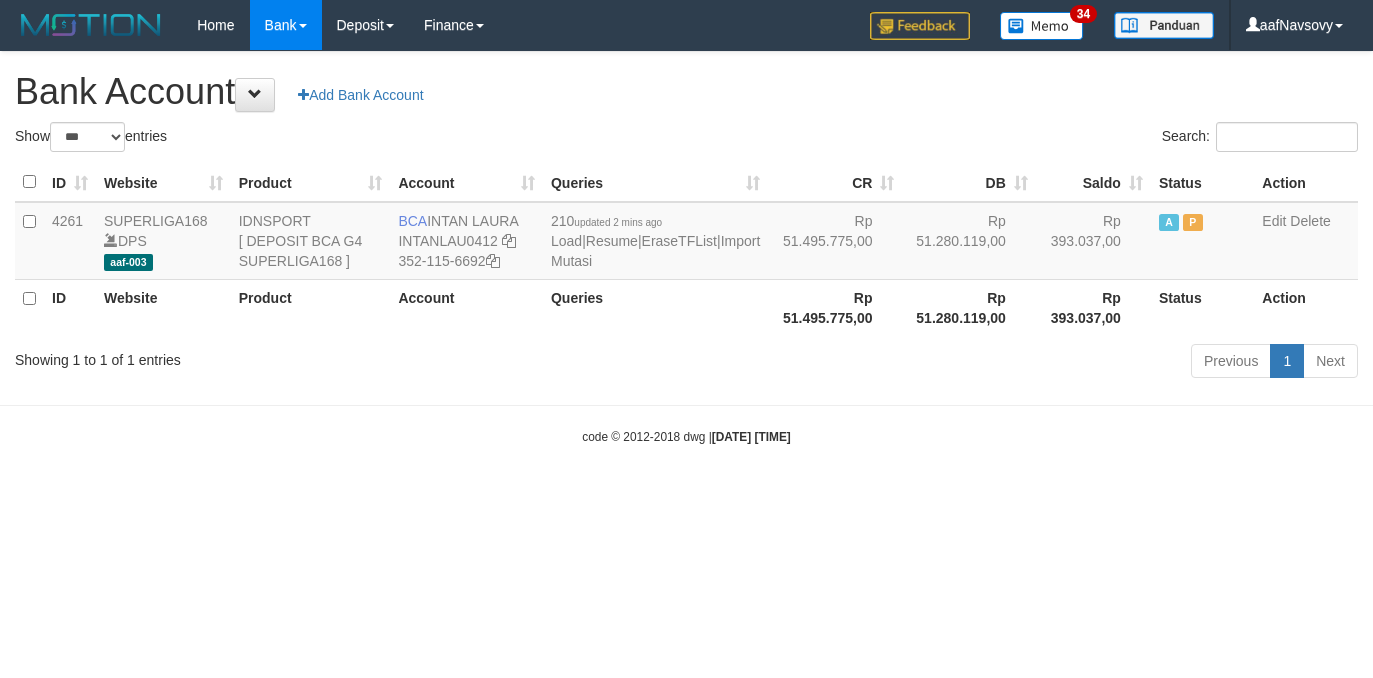 select on "***" 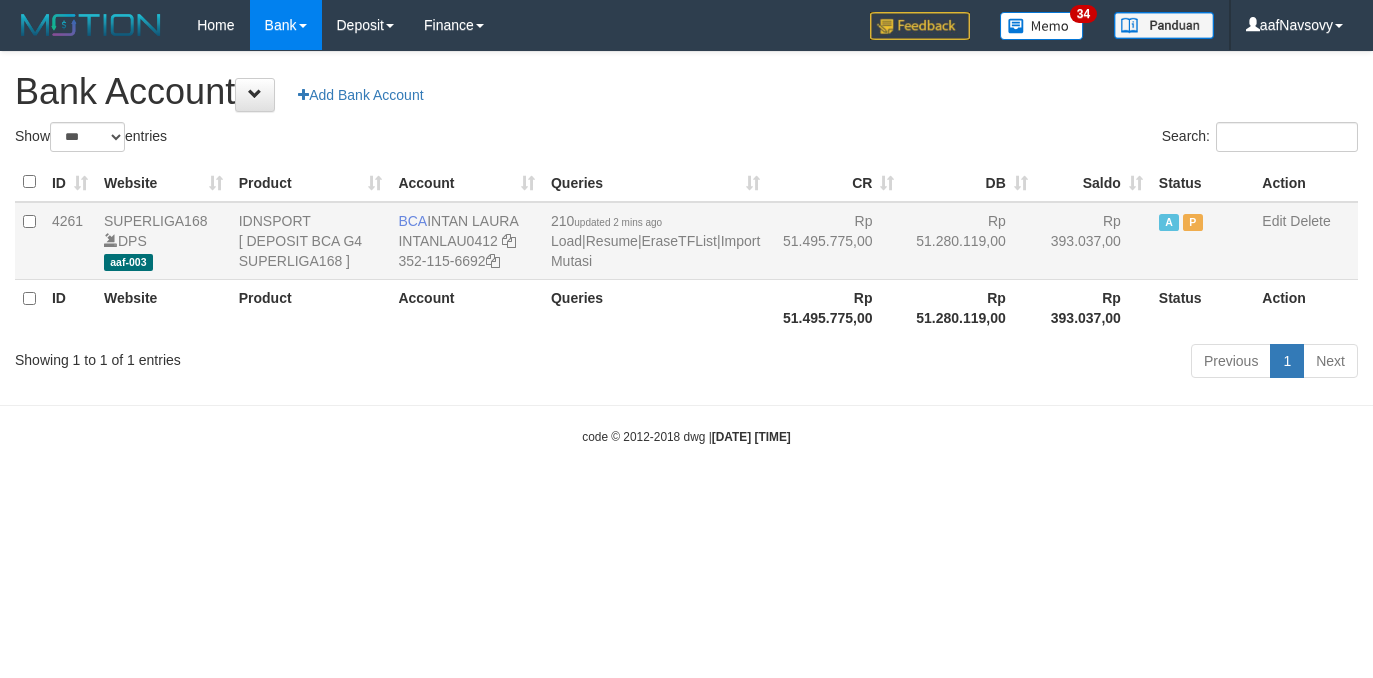 scroll, scrollTop: 0, scrollLeft: 0, axis: both 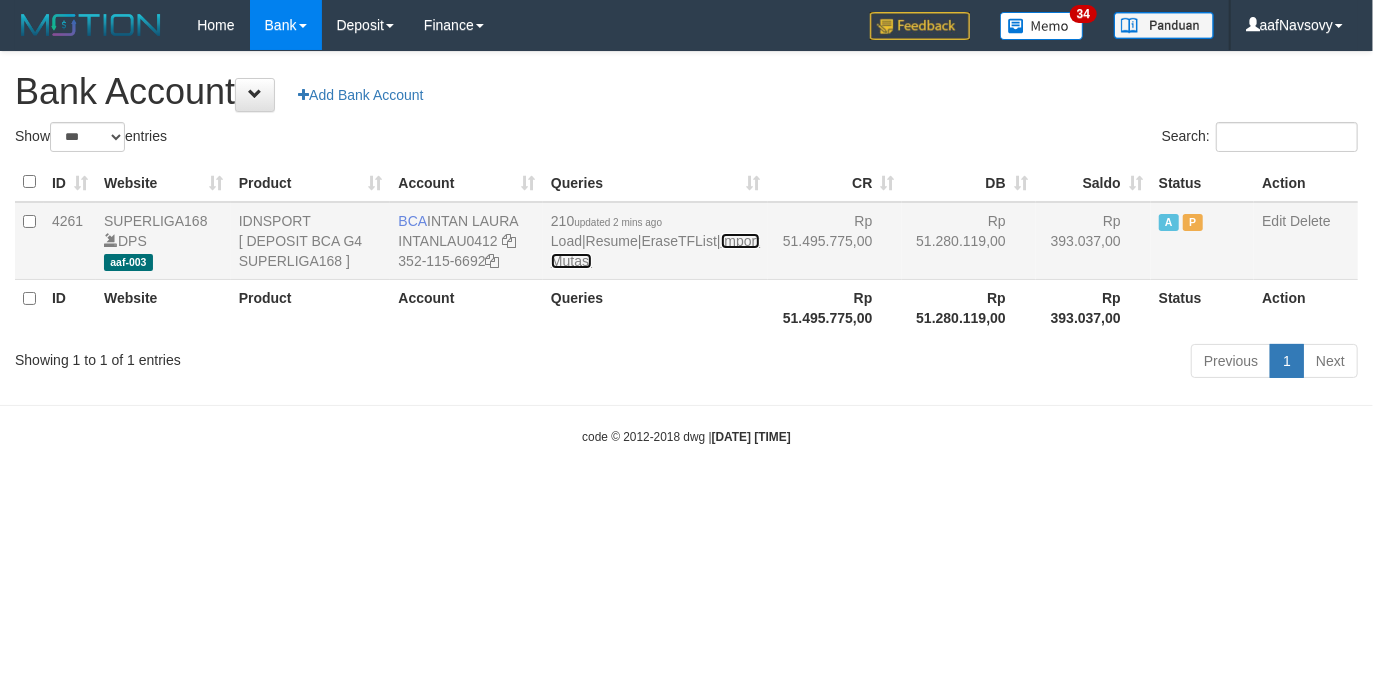 click on "Import Mutasi" at bounding box center (655, 251) 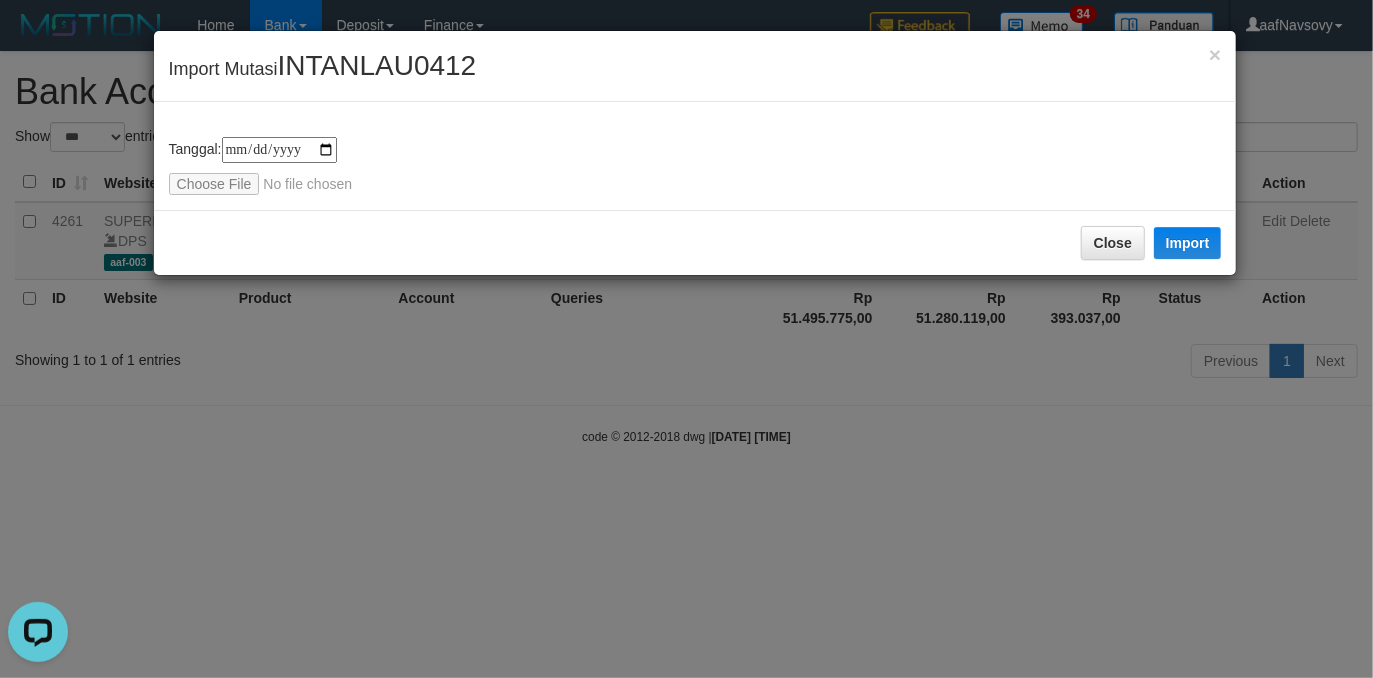 scroll, scrollTop: 0, scrollLeft: 0, axis: both 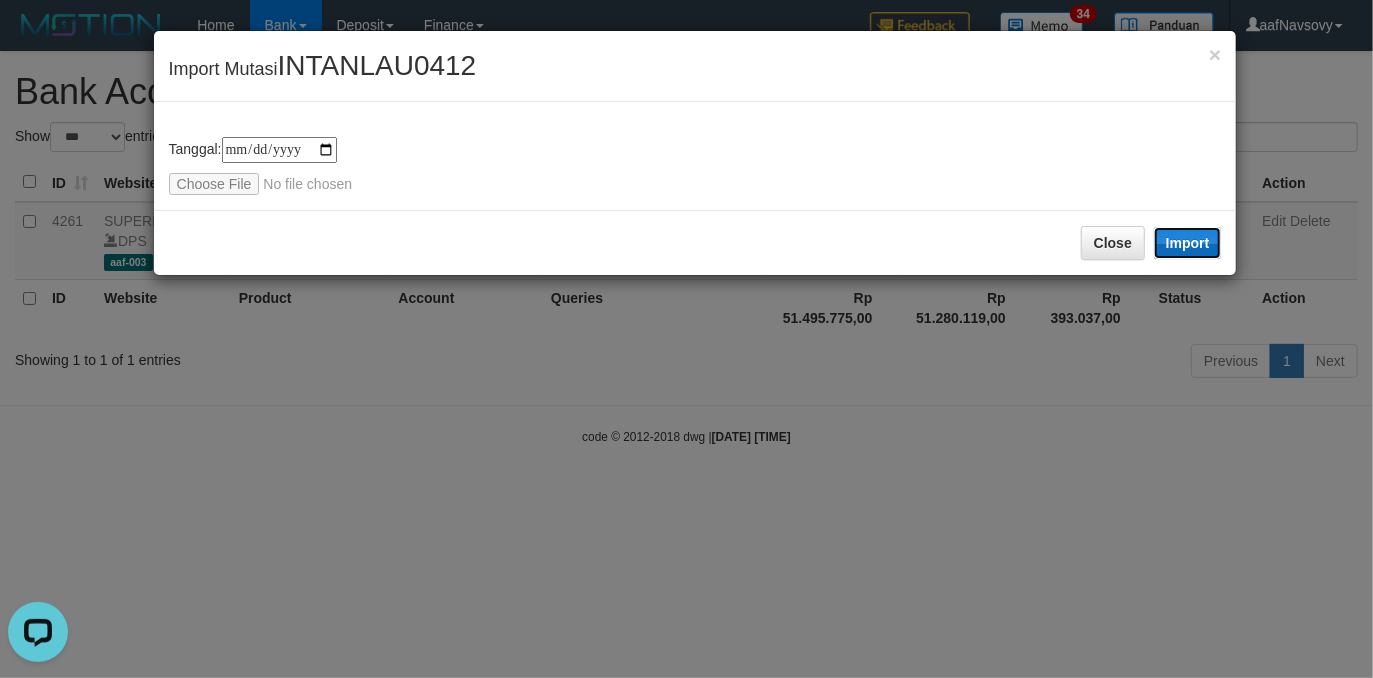 click on "Import" at bounding box center [1188, 243] 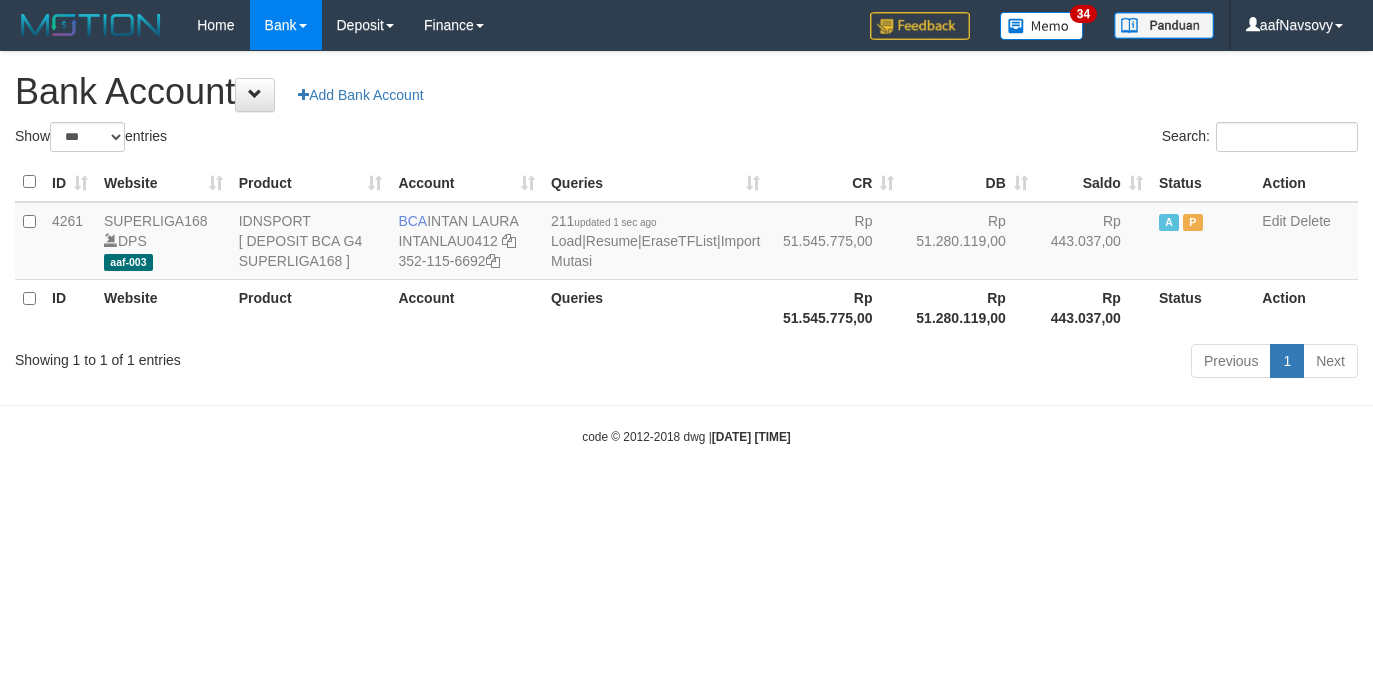 select on "***" 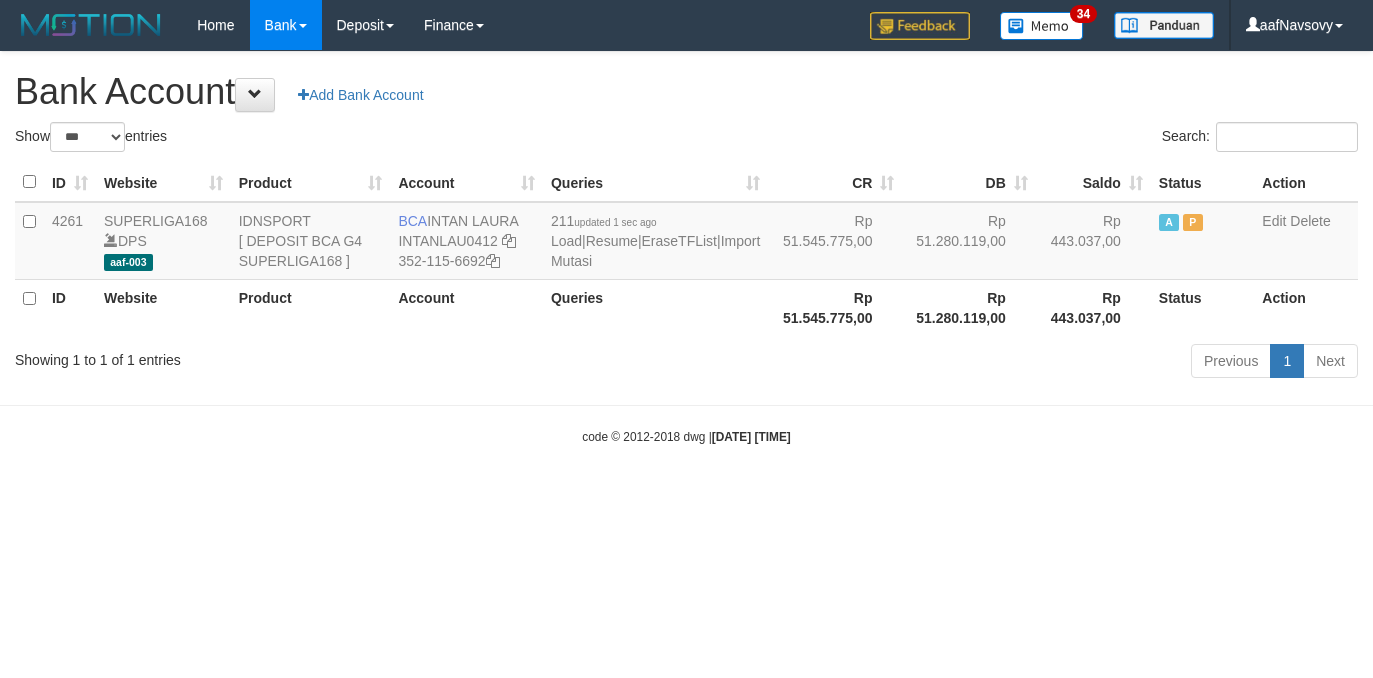 scroll, scrollTop: 0, scrollLeft: 0, axis: both 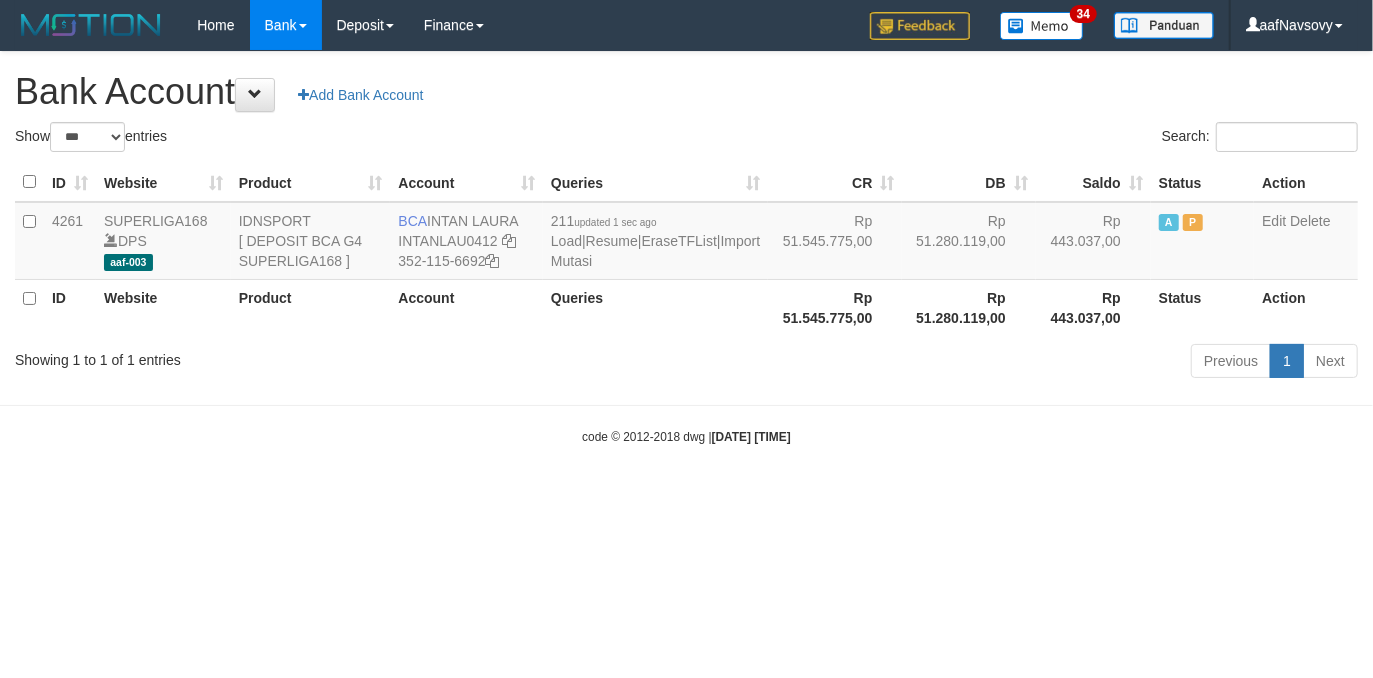 click on "Toggle navigation
Home
Bank
Account List
Load
By Website
Group
[ISPORT]													SUPERLIGA168
By Load Group (DPS)
34" at bounding box center [686, 248] 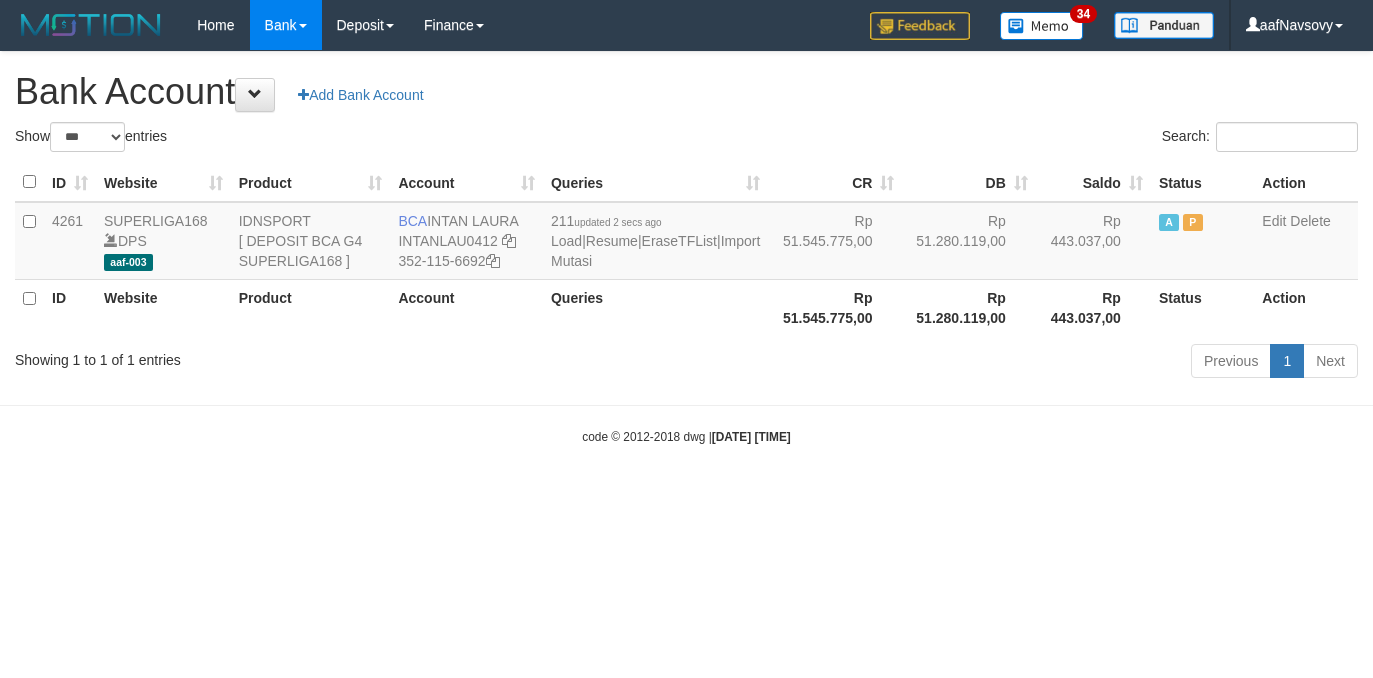 select on "***" 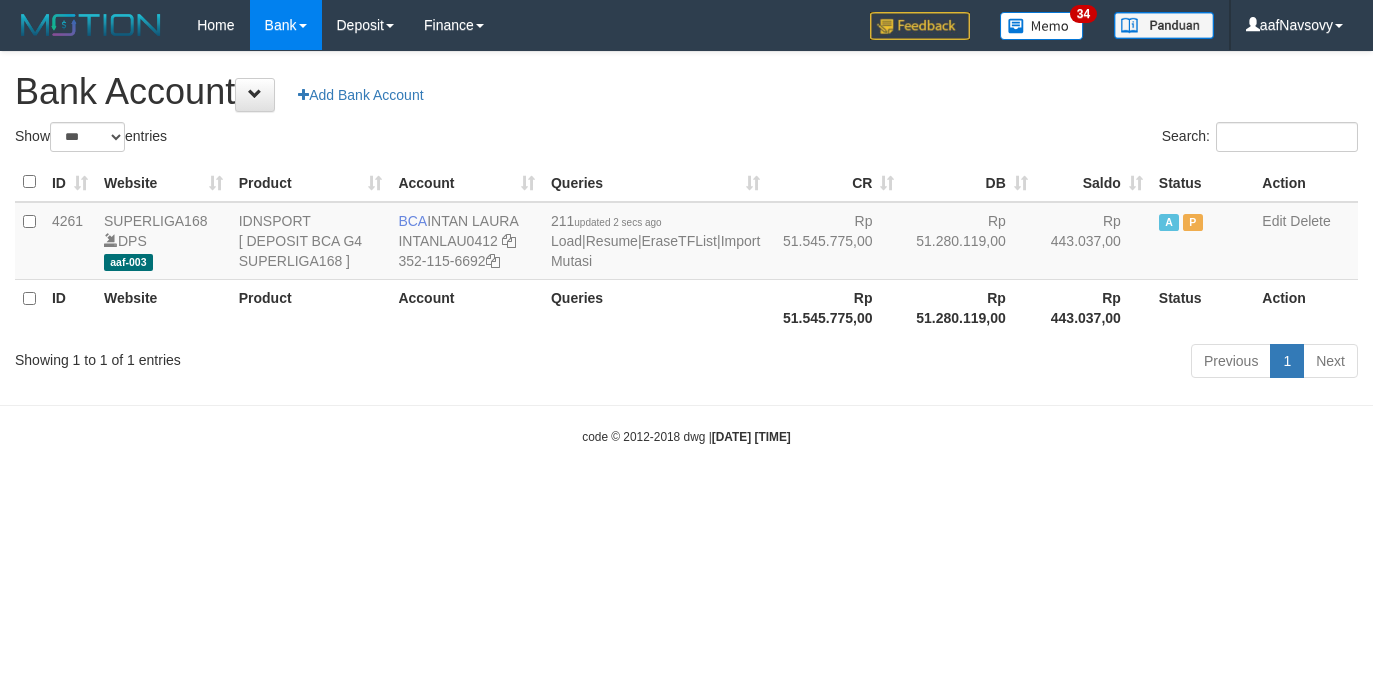 scroll, scrollTop: 0, scrollLeft: 0, axis: both 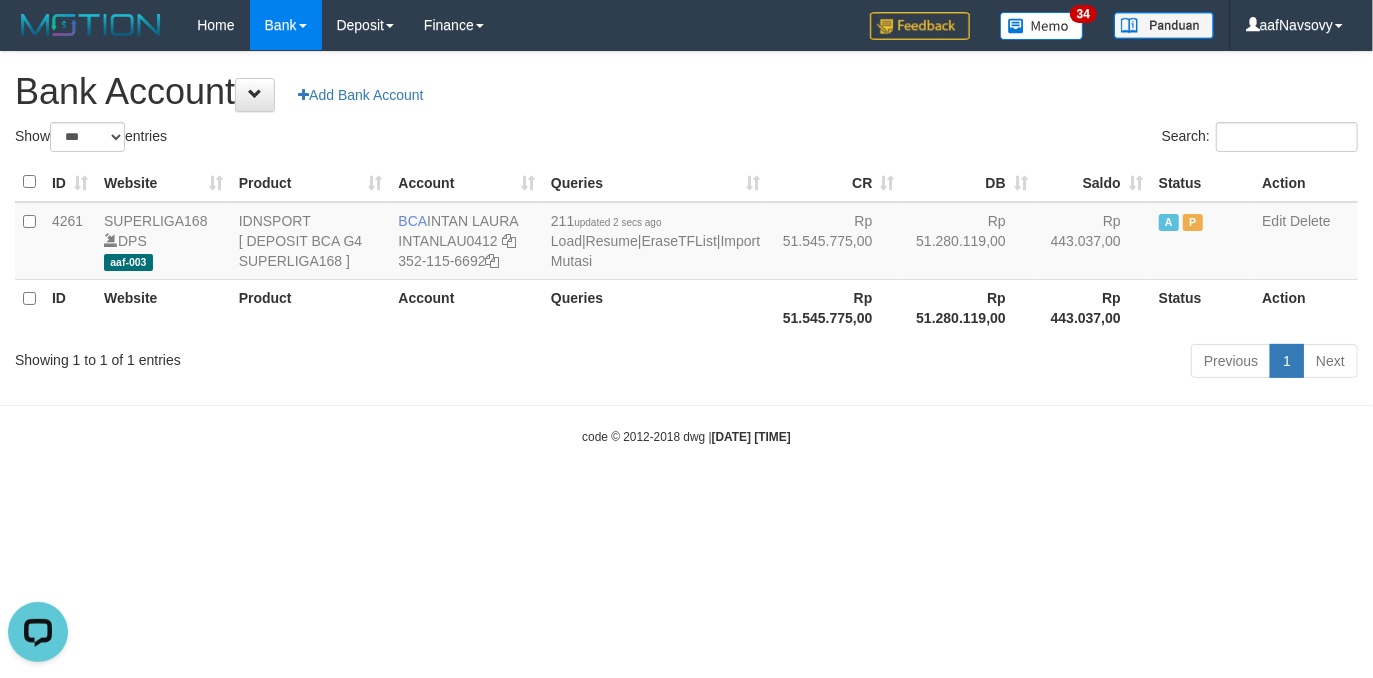 click on "Toggle navigation
Home
Bank
Account List
Load
By Website
Group
[ISPORT]													SUPERLIGA168
By Load Group (DPS)
34" at bounding box center [686, 248] 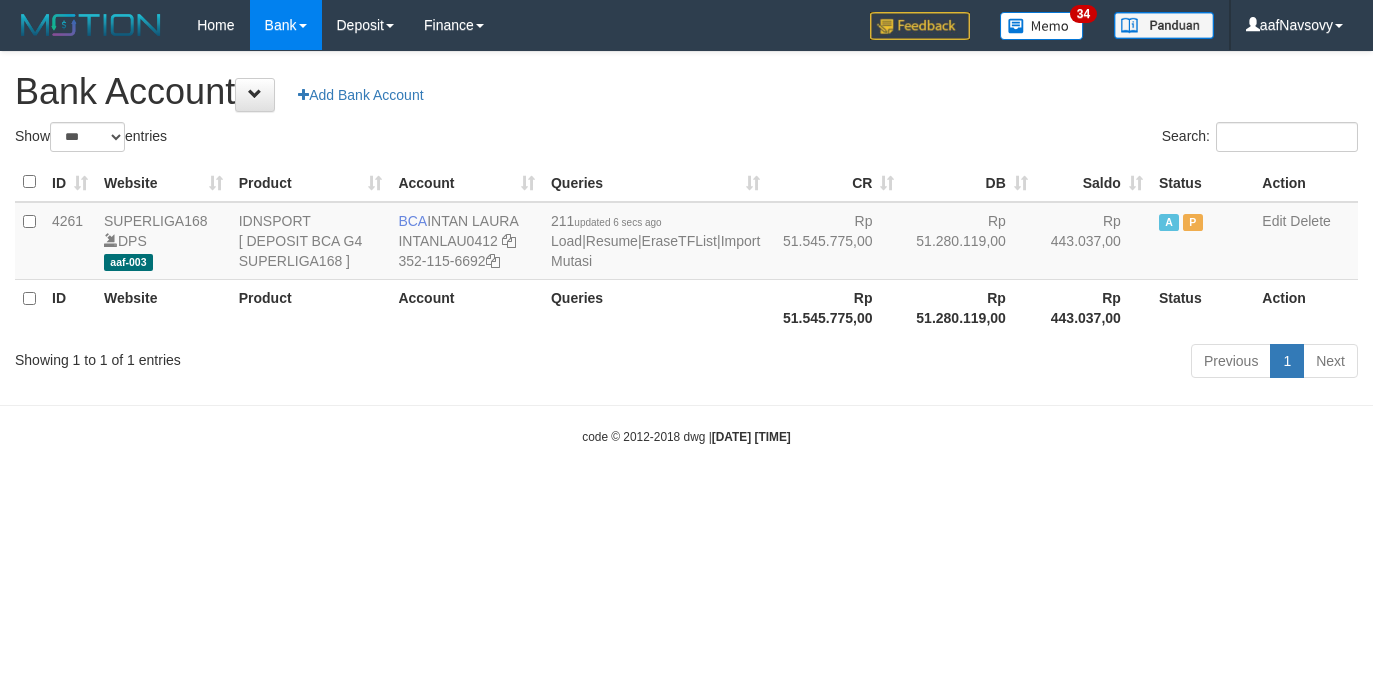 select on "***" 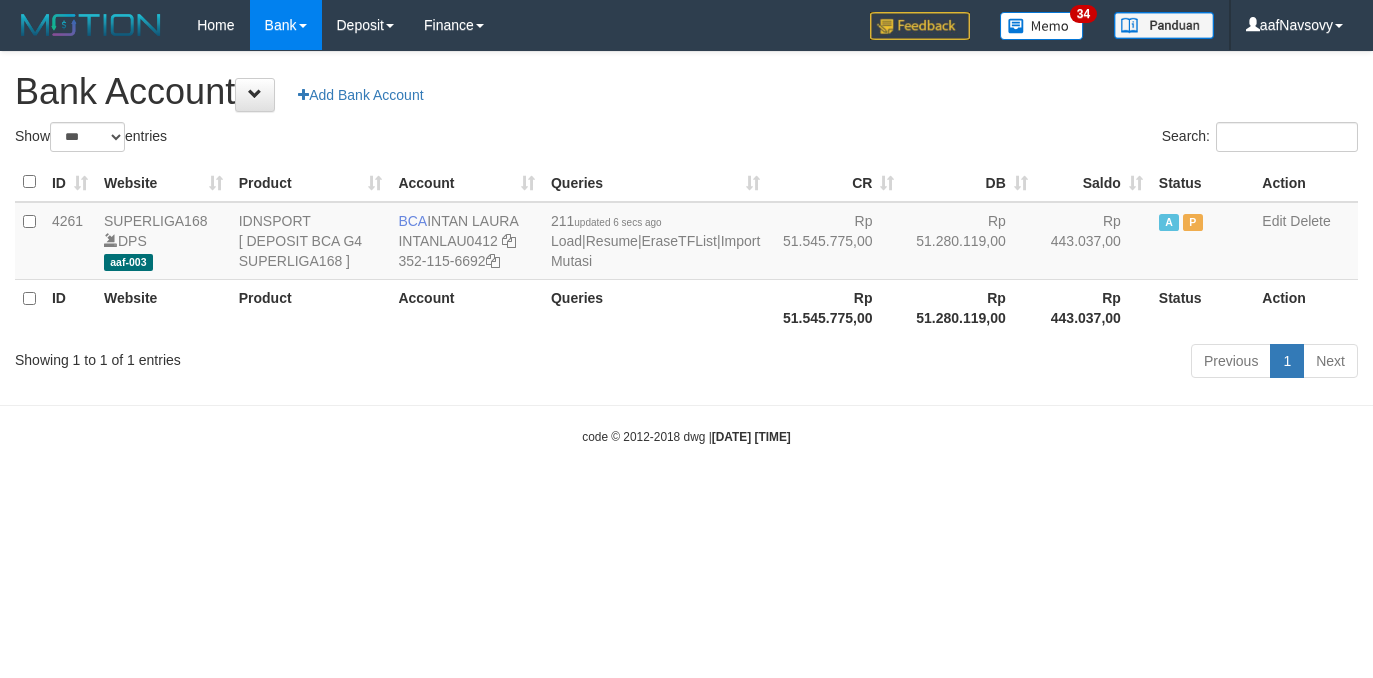 scroll, scrollTop: 0, scrollLeft: 0, axis: both 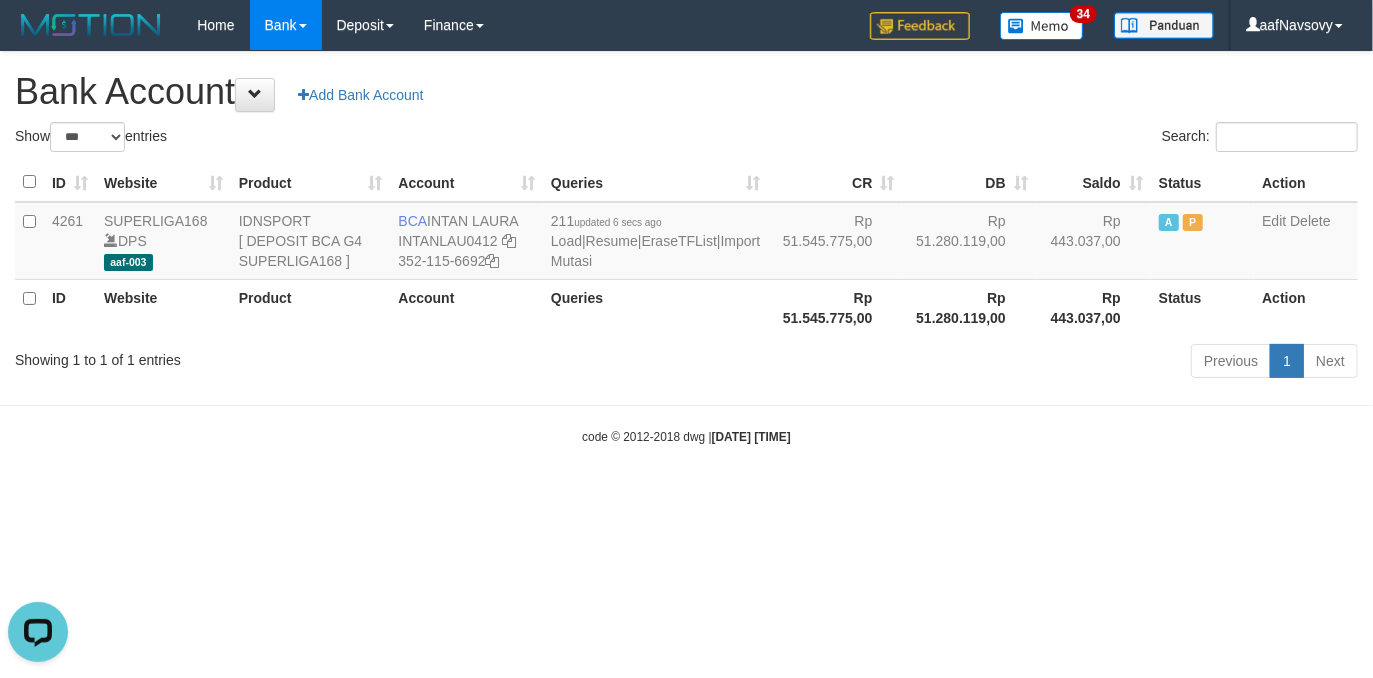 click on "Toggle navigation
Home
Bank
Account List
Load
By Website
Group
[ISPORT]													SUPERLIGA168
By Load Group (DPS)" at bounding box center [686, 248] 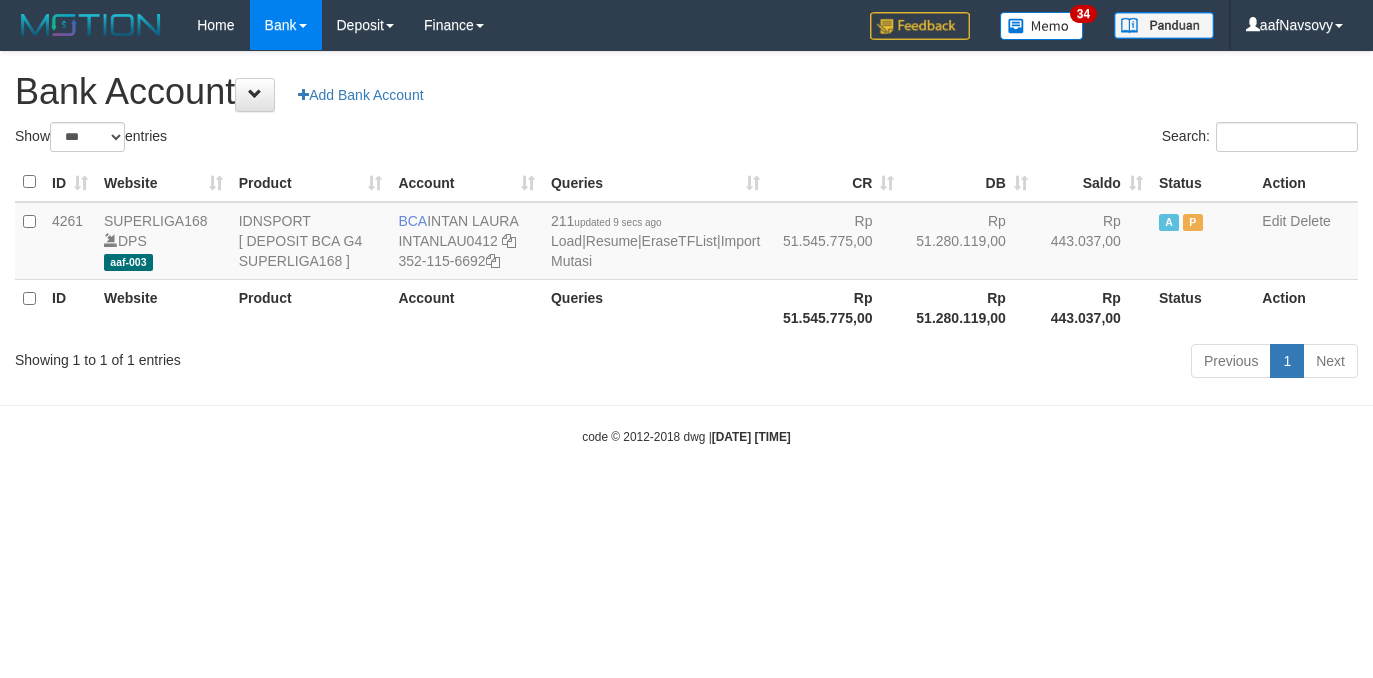 select on "***" 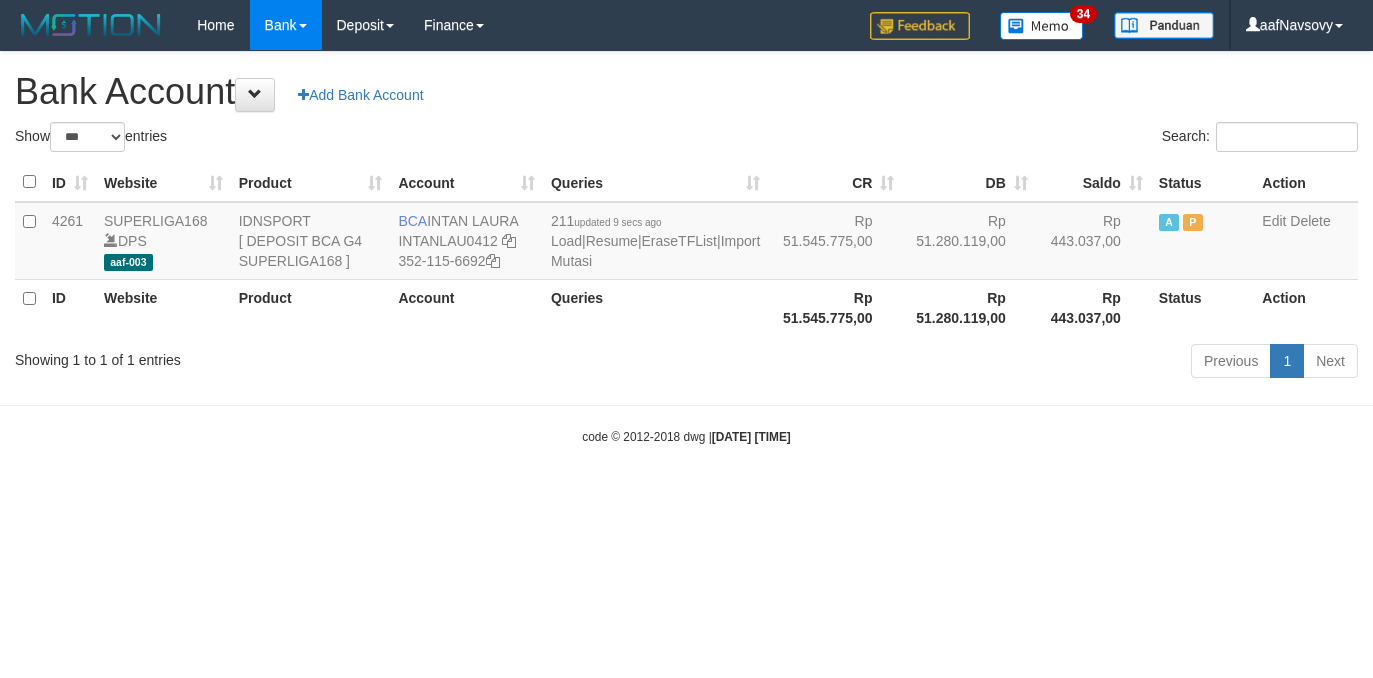 scroll, scrollTop: 0, scrollLeft: 0, axis: both 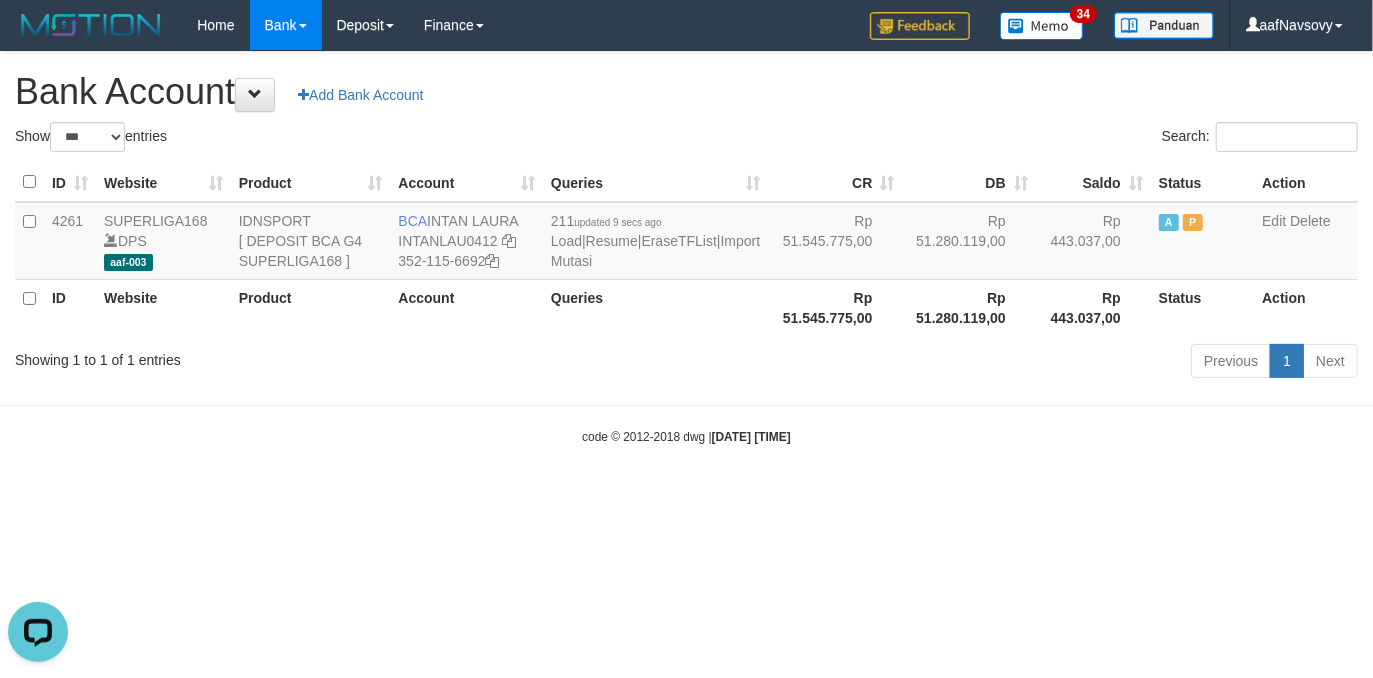 click on "Toggle navigation
Home
Bank
Account List
Load
By Website
Group
[ISPORT]													SUPERLIGA168
By Load Group (DPS)
34" at bounding box center (686, 248) 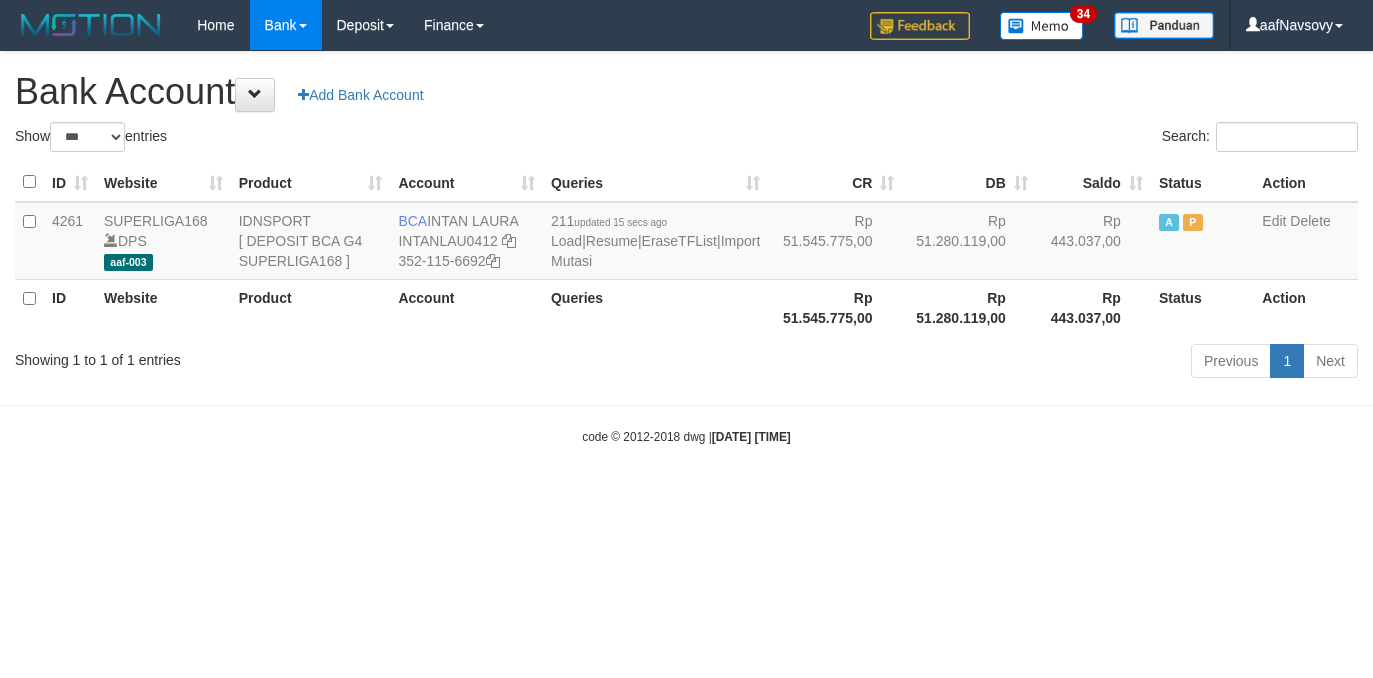 select on "***" 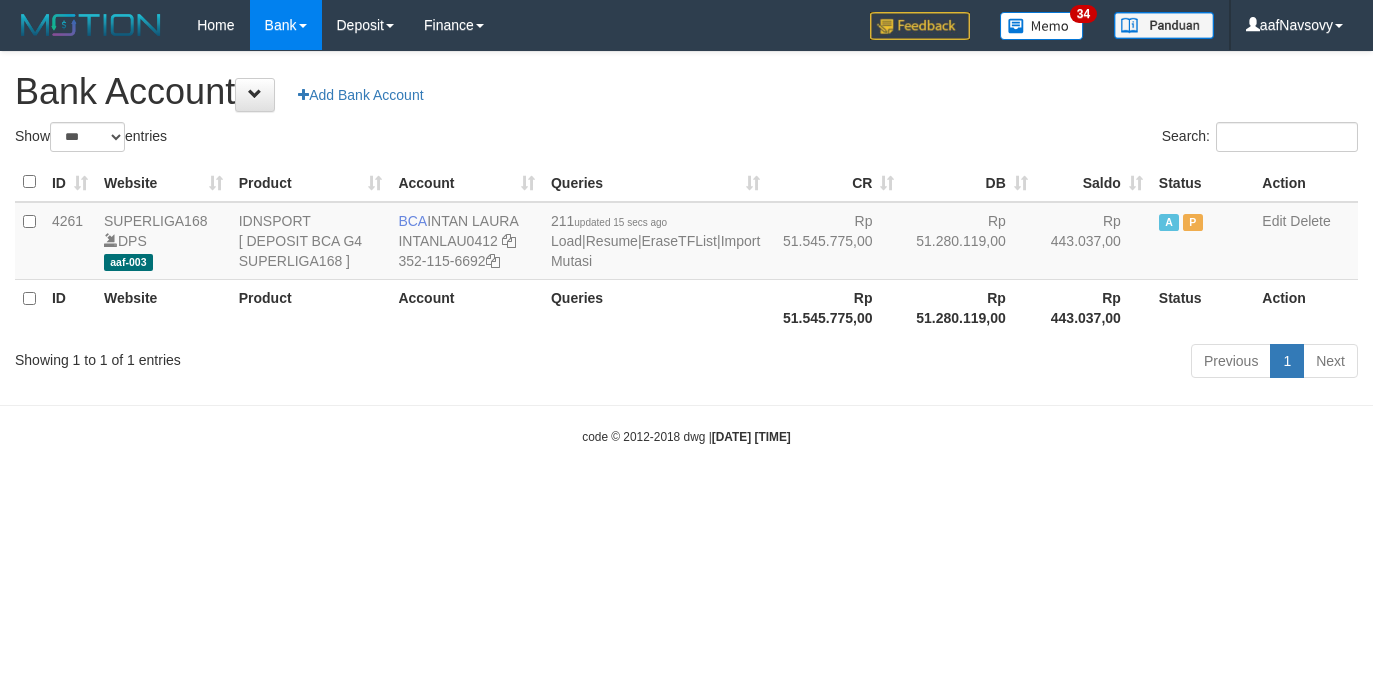 scroll, scrollTop: 0, scrollLeft: 0, axis: both 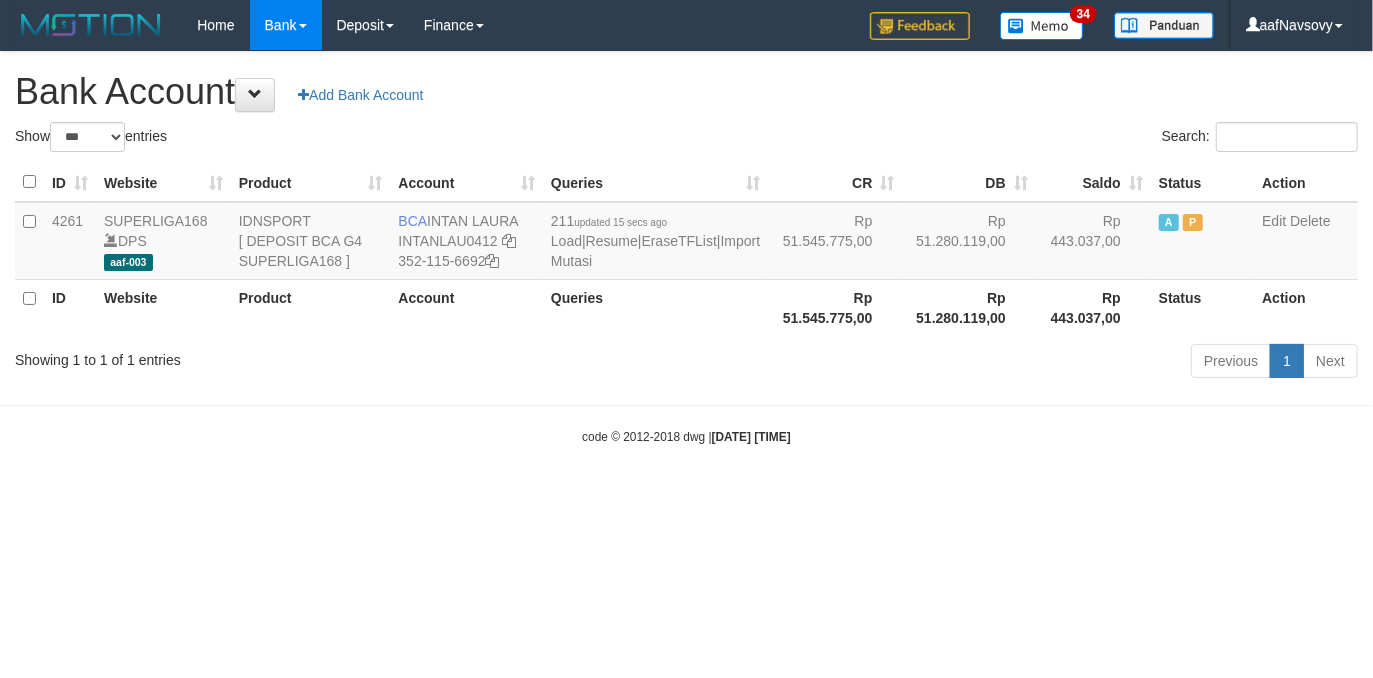 click on "Toggle navigation
Home
Bank
Account List
Load
By Website
Group
[ISPORT]													SUPERLIGA168
By Load Group (DPS)" at bounding box center [686, 248] 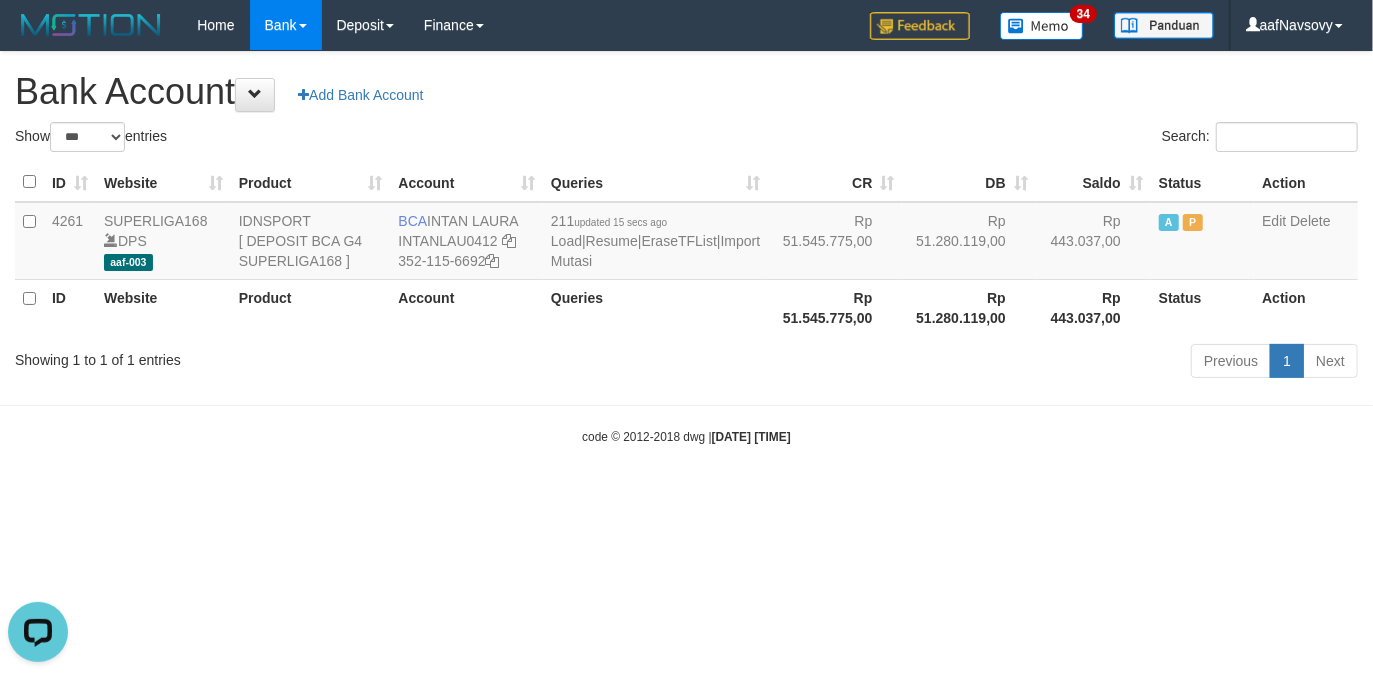 scroll, scrollTop: 0, scrollLeft: 0, axis: both 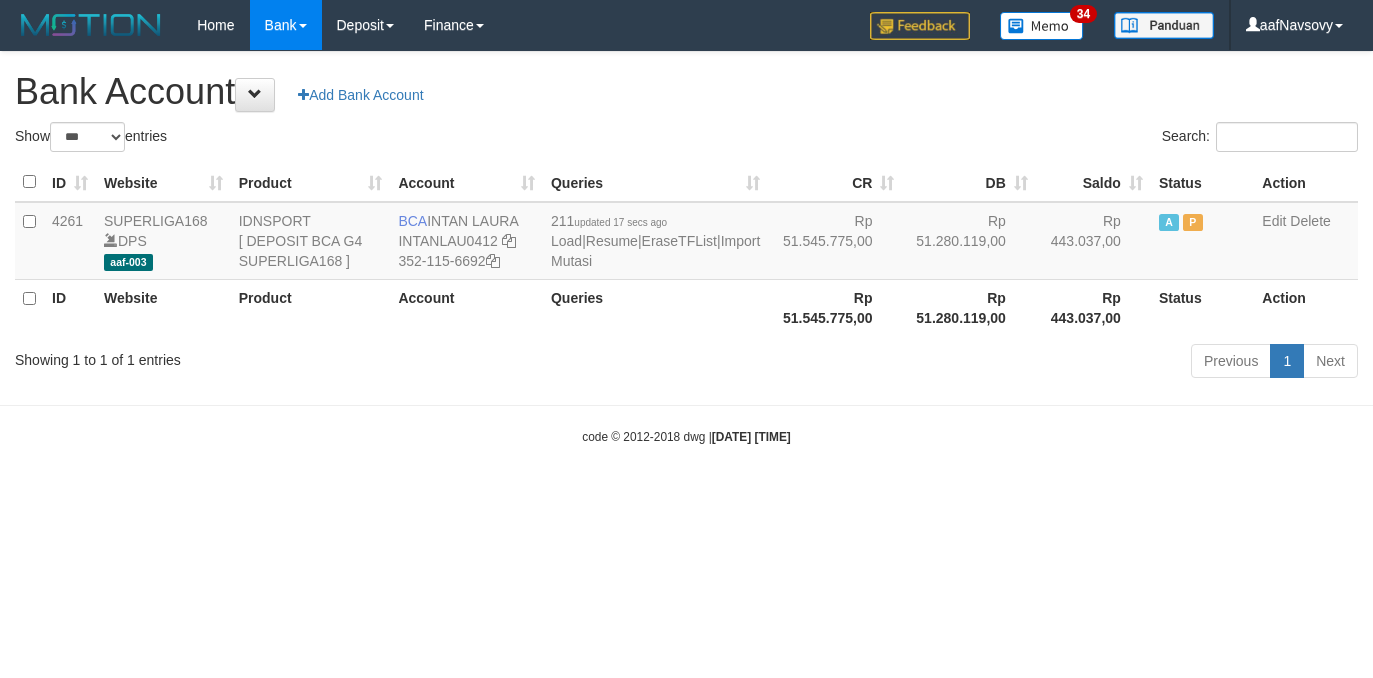 select on "***" 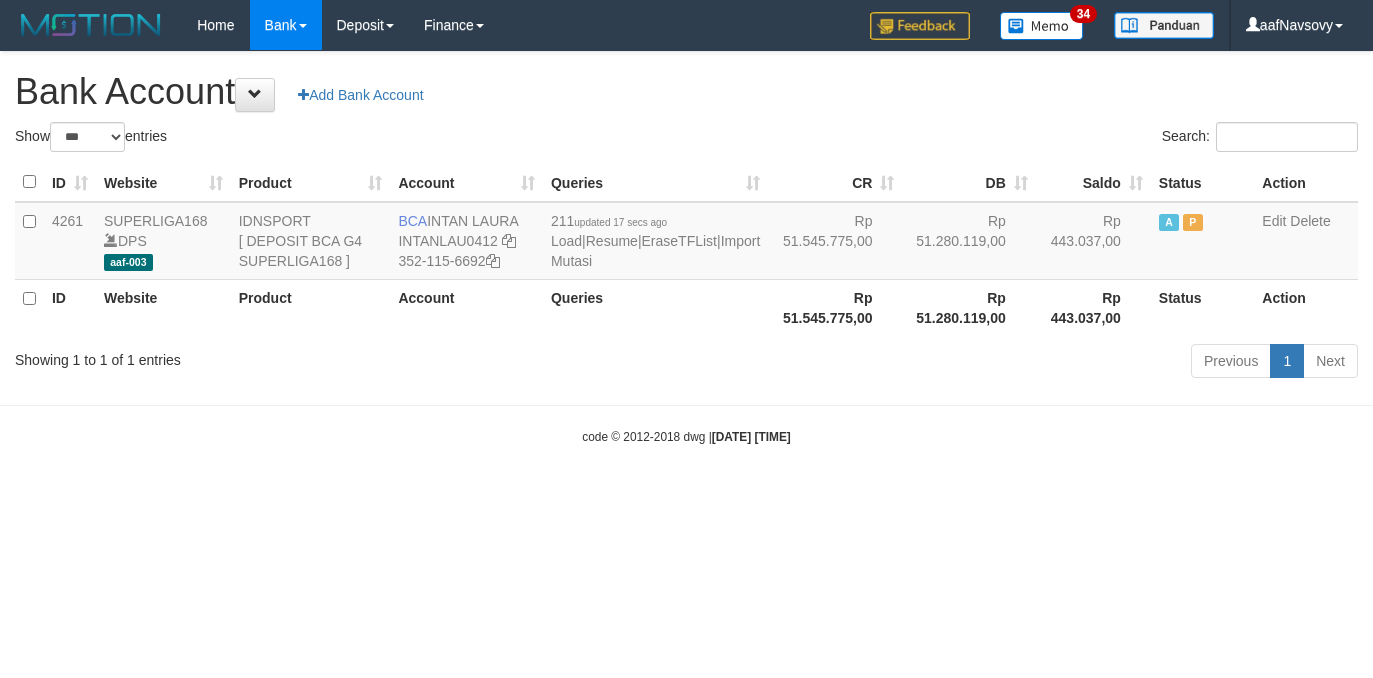 scroll, scrollTop: 0, scrollLeft: 0, axis: both 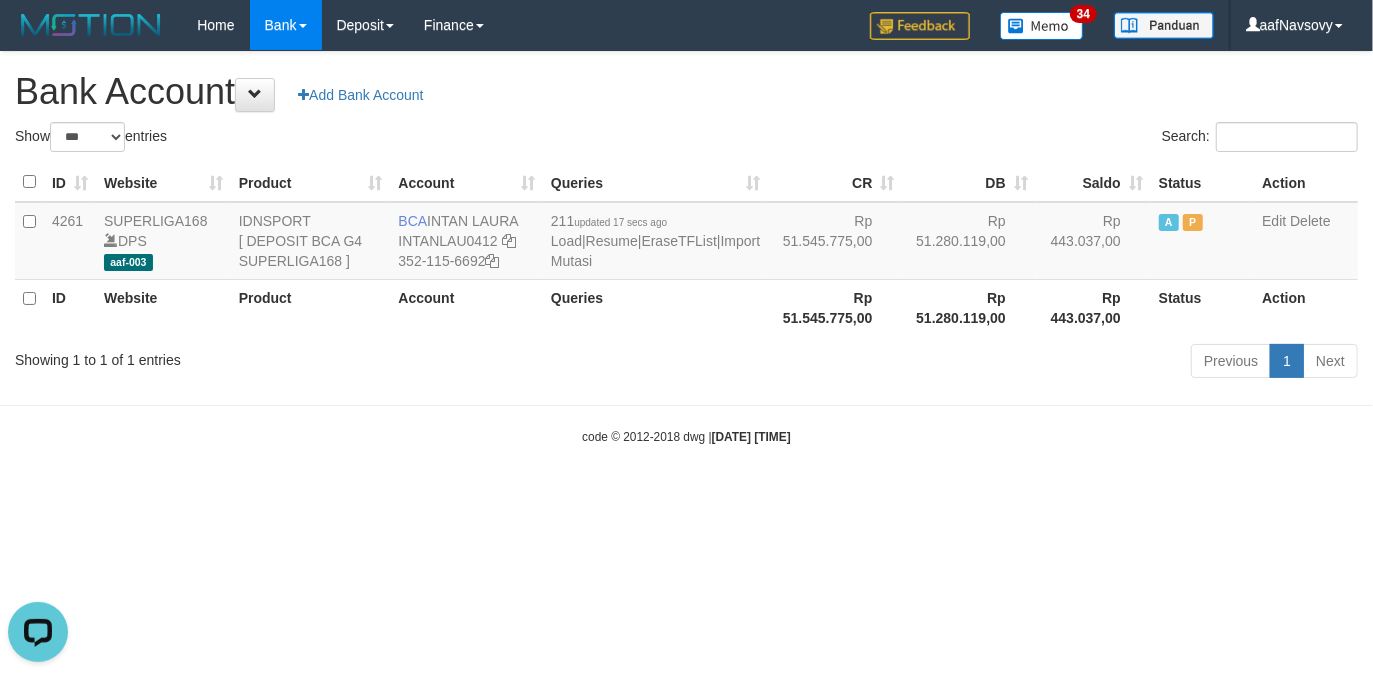 click on "Toggle navigation
Home
Bank
Account List
Load
By Website
Group
[ISPORT]													SUPERLIGA168
By Load Group (DPS)" at bounding box center (686, 248) 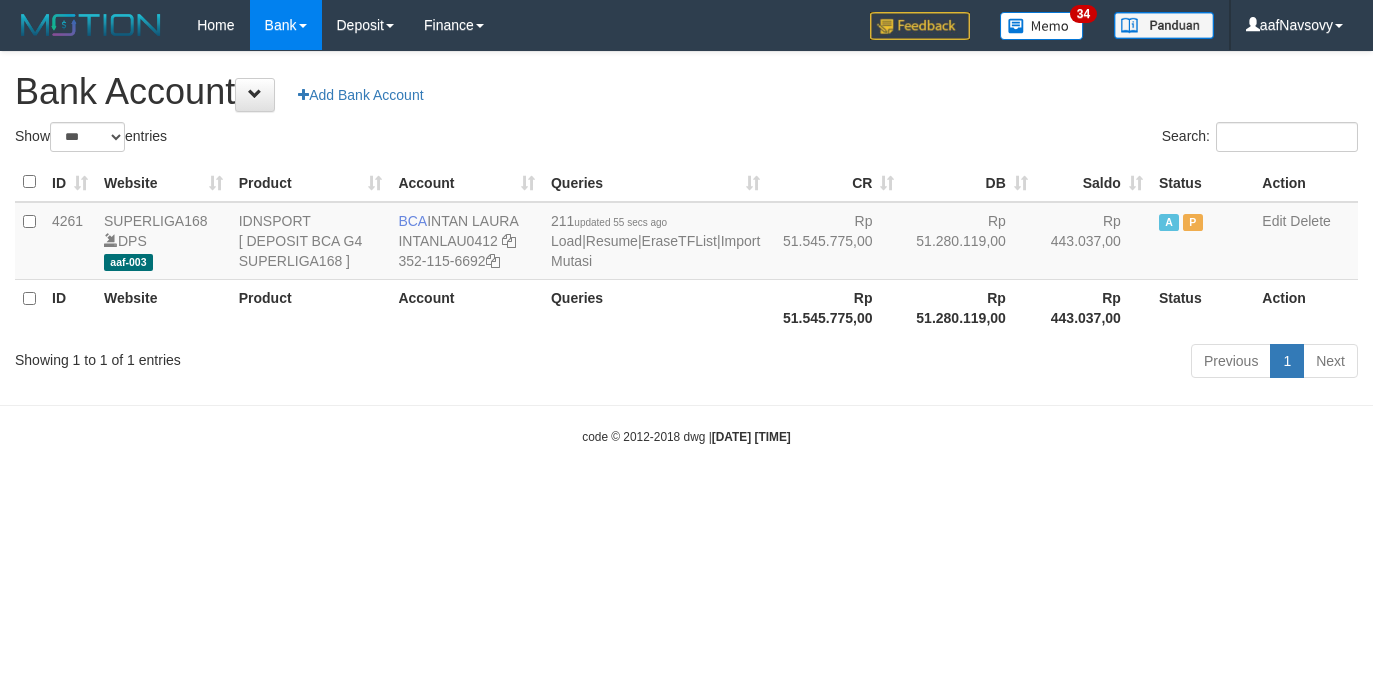 select on "***" 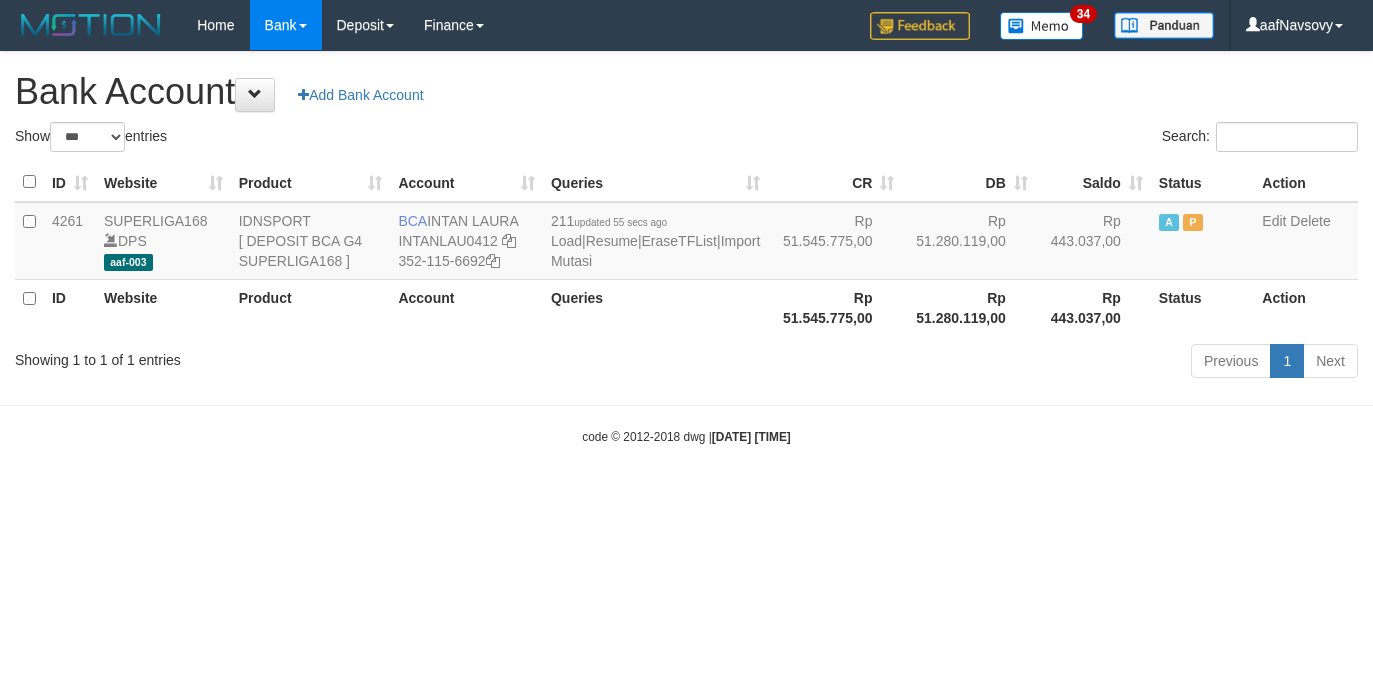 scroll, scrollTop: 0, scrollLeft: 0, axis: both 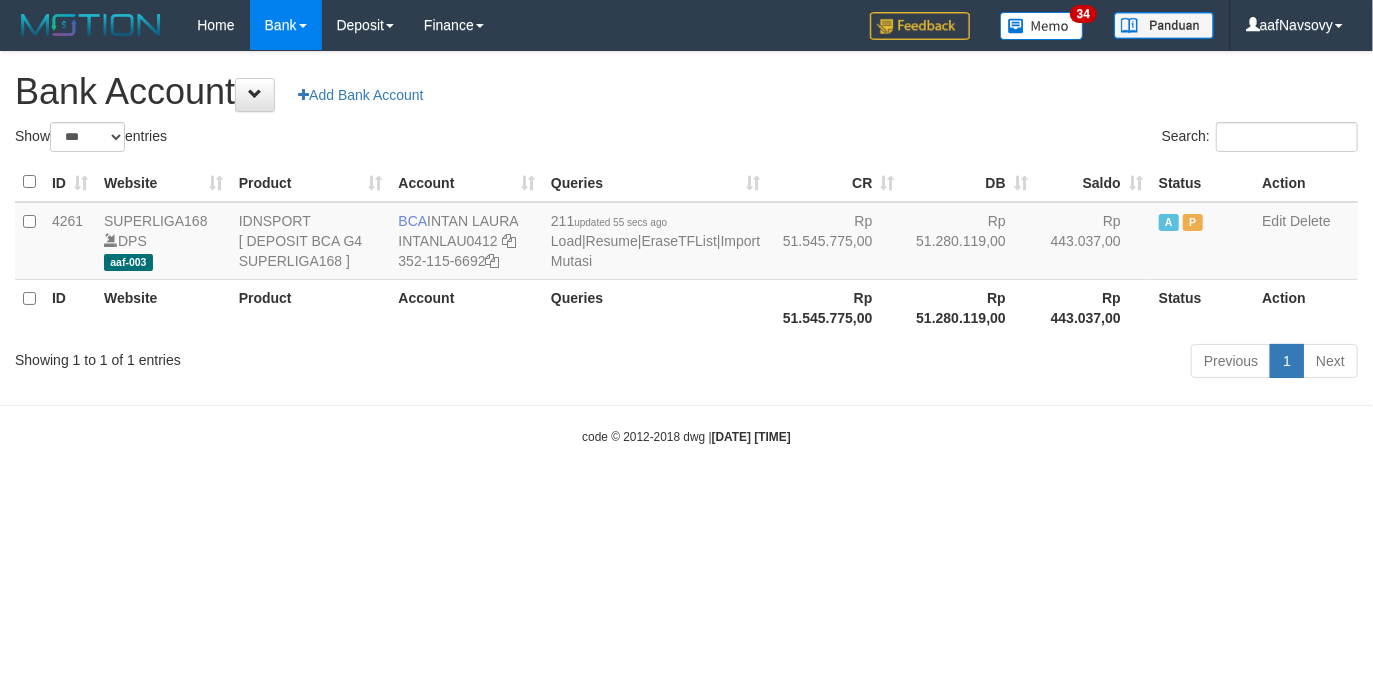 click on "Toggle navigation
Home
Bank
Account List
Load
By Website
Group
[ISPORT]													SUPERLIGA168
By Load Group (DPS)" at bounding box center (686, 248) 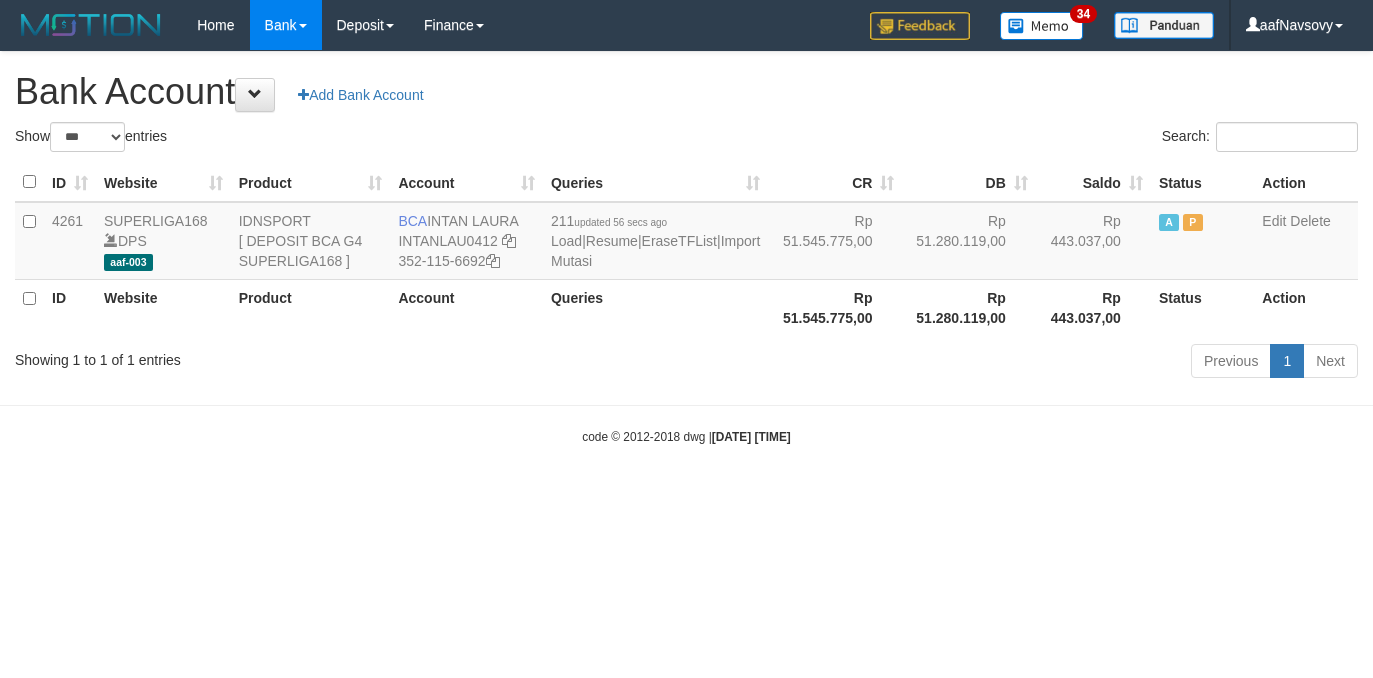 select on "***" 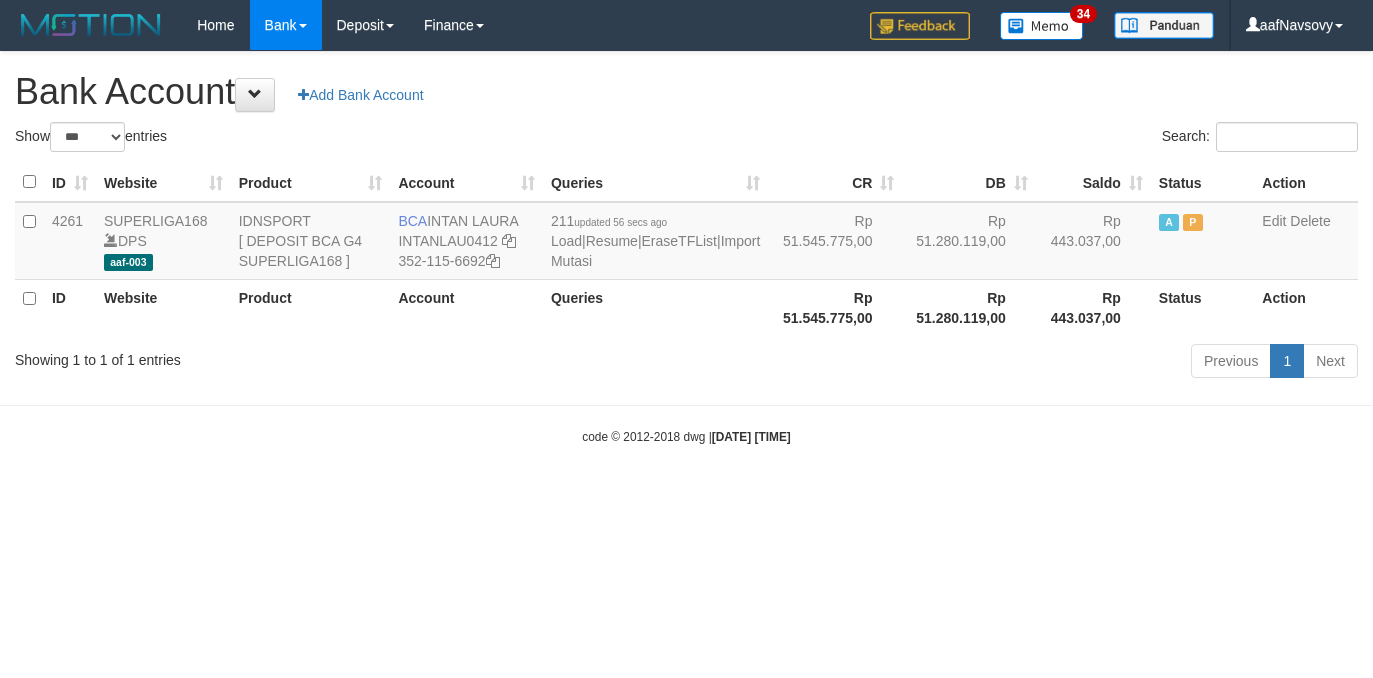 scroll, scrollTop: 0, scrollLeft: 0, axis: both 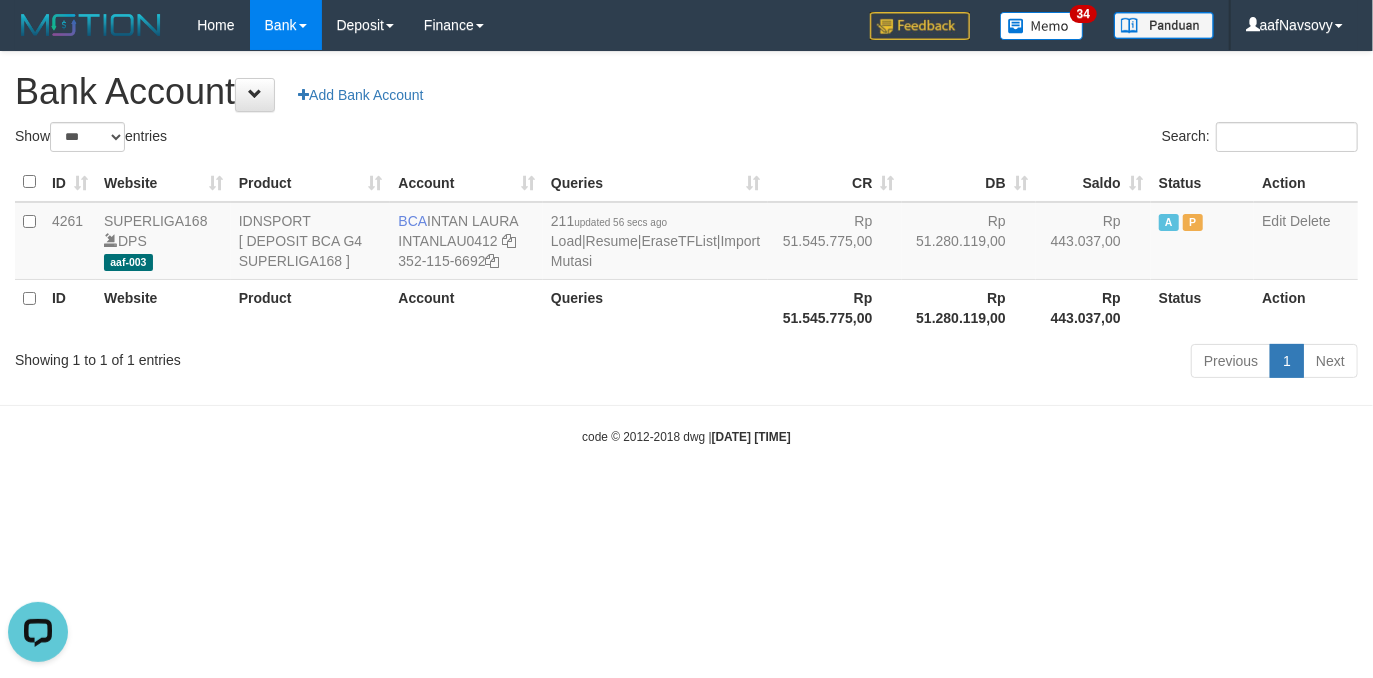 click on "Toggle navigation
Home
Bank
Account List
Load
By Website
Group
[ISPORT]													SUPERLIGA168
By Load Group (DPS)" at bounding box center [686, 248] 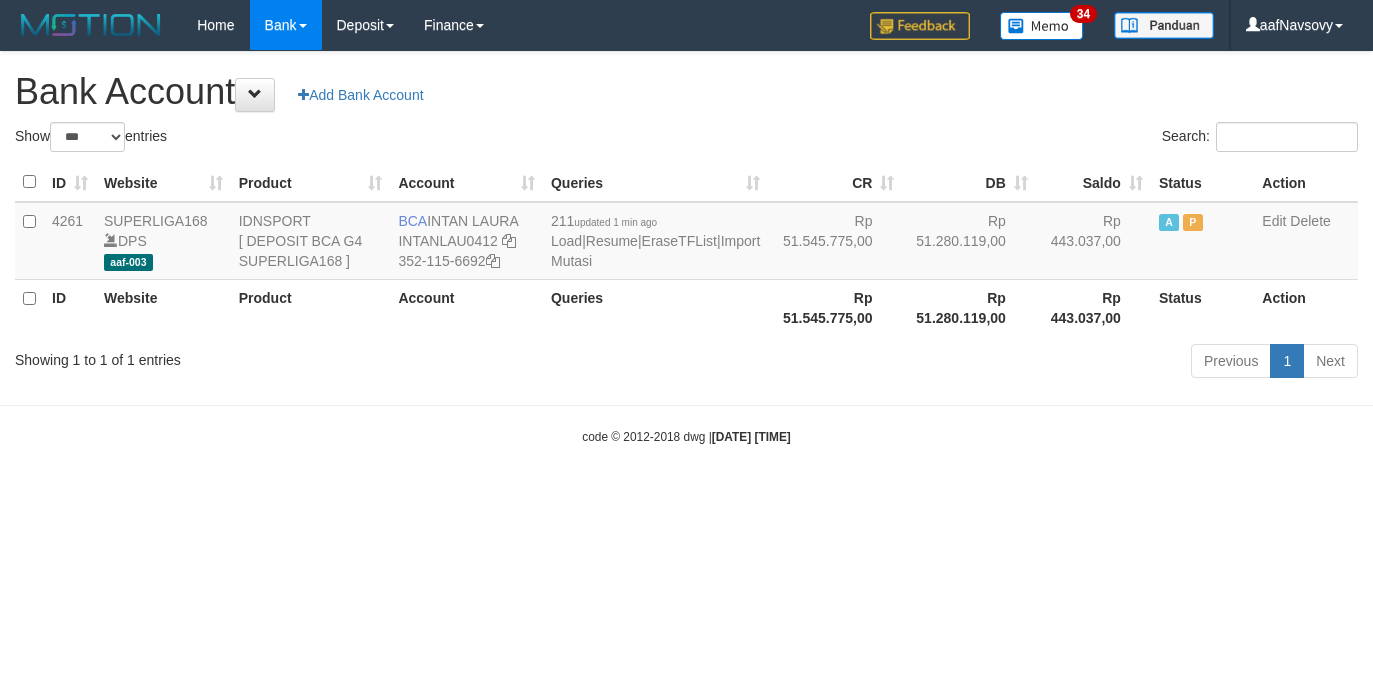 select on "***" 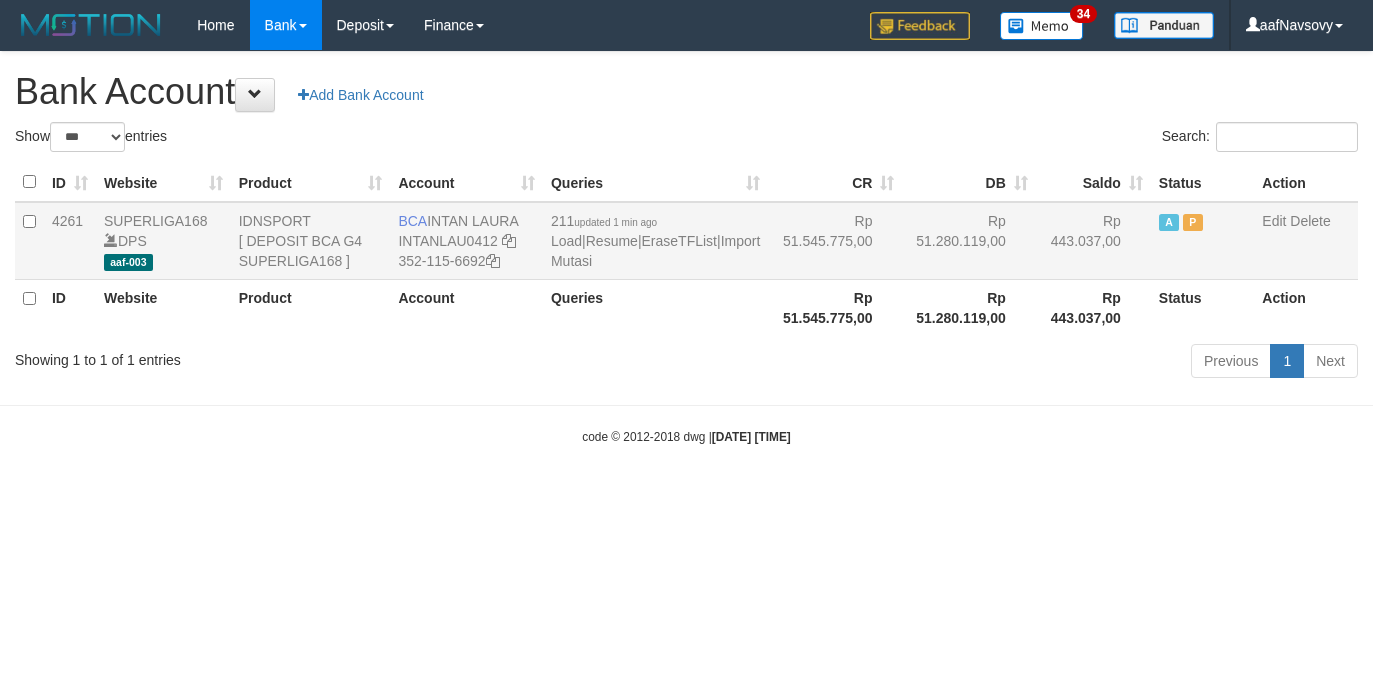 scroll, scrollTop: 0, scrollLeft: 0, axis: both 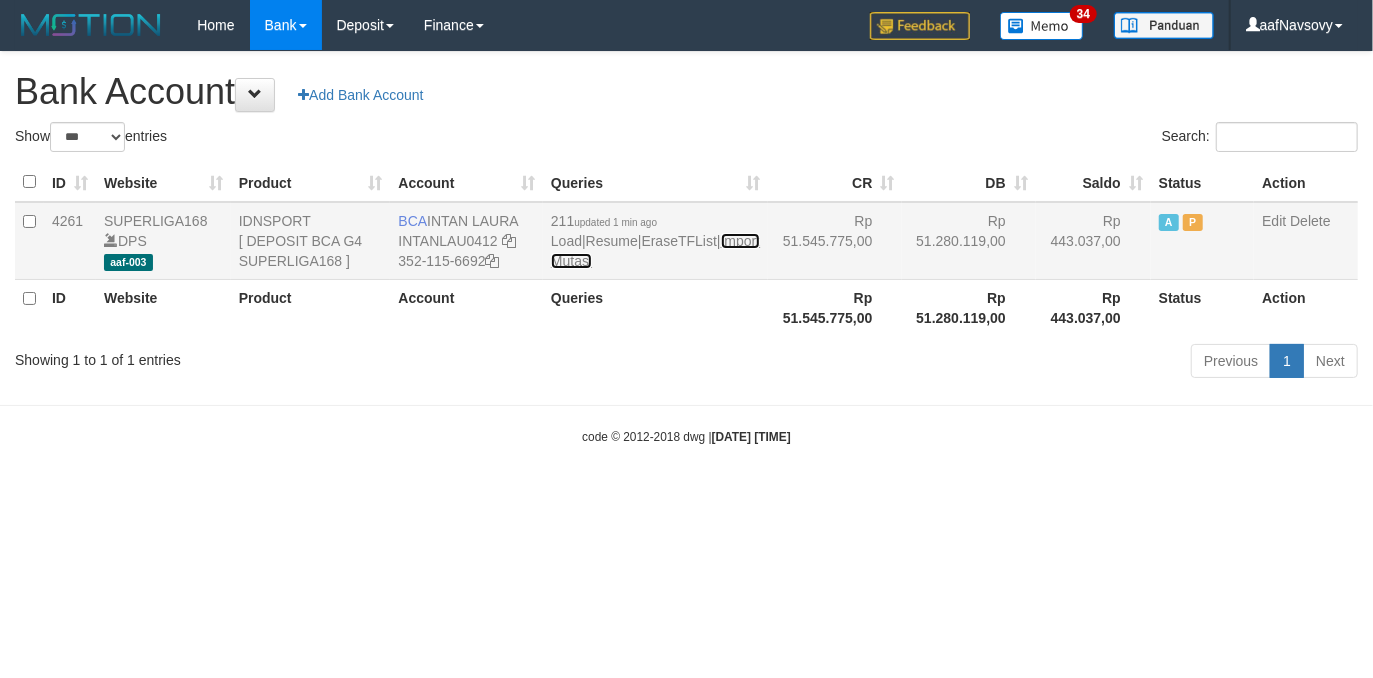 click on "Import Mutasi" at bounding box center (655, 251) 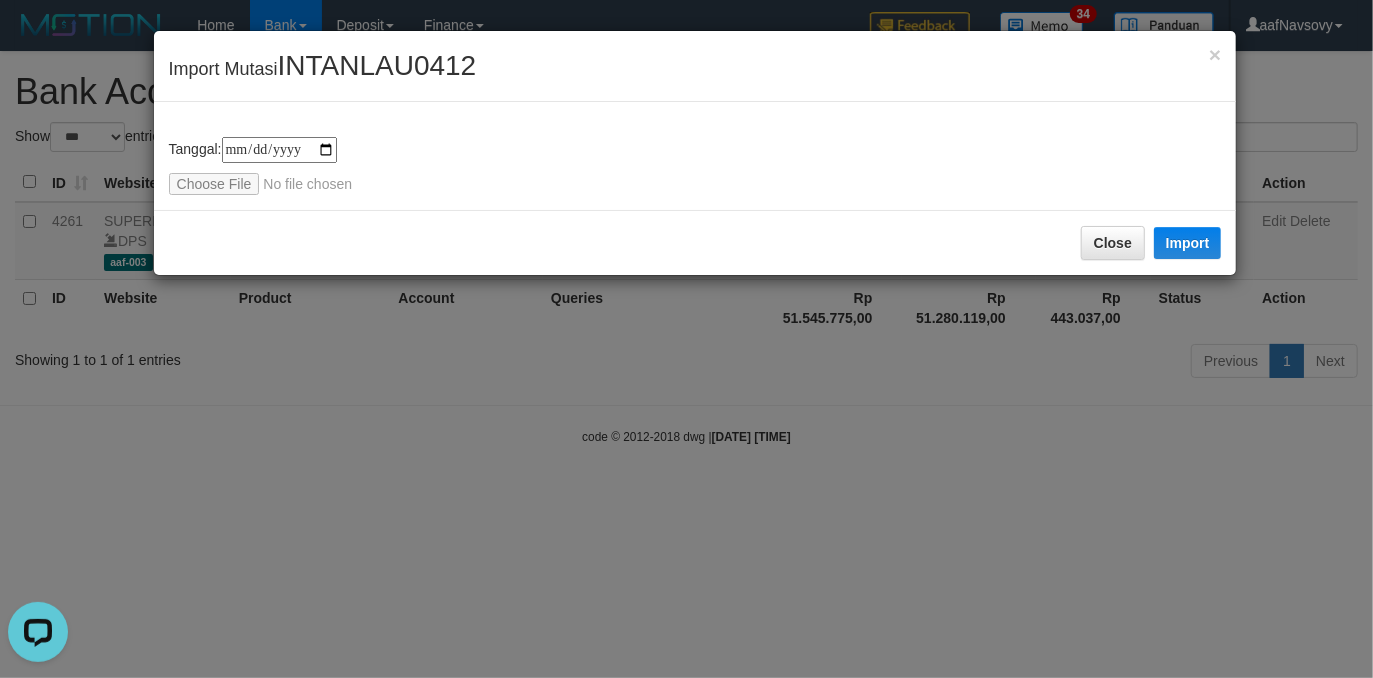 scroll, scrollTop: 0, scrollLeft: 0, axis: both 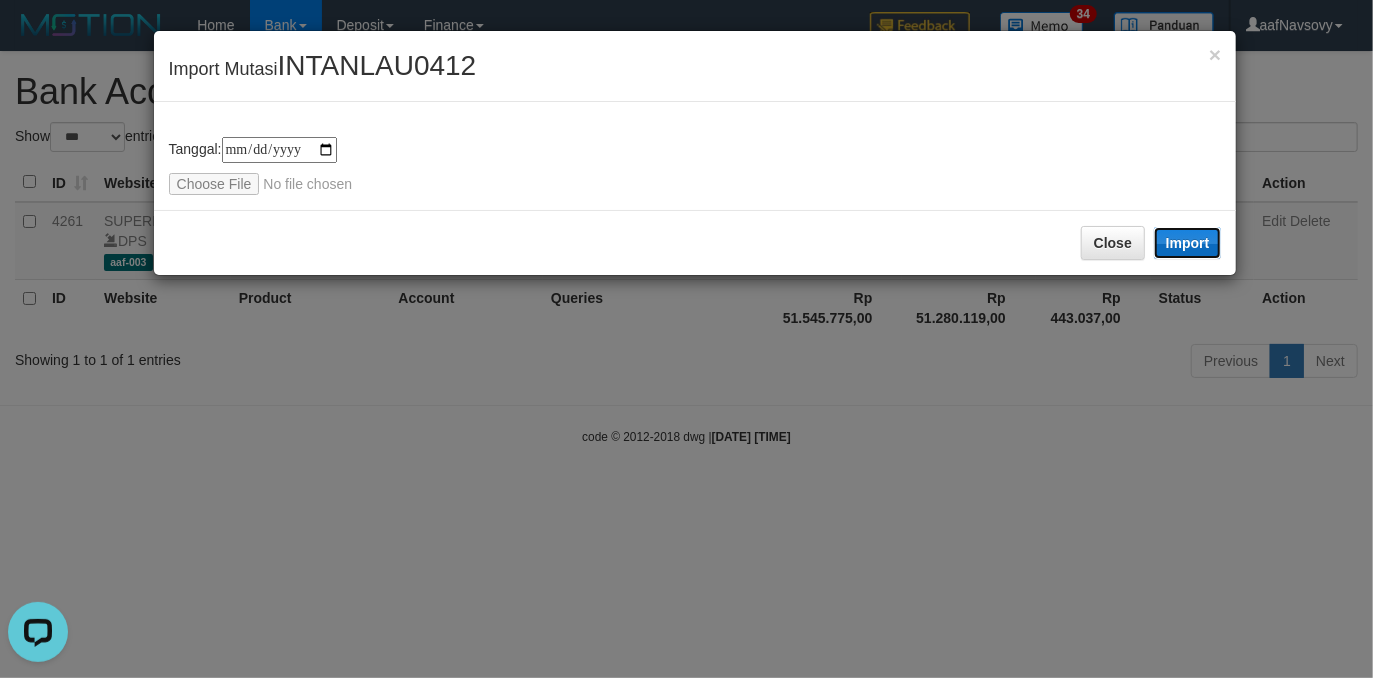 click on "Import" at bounding box center [1188, 243] 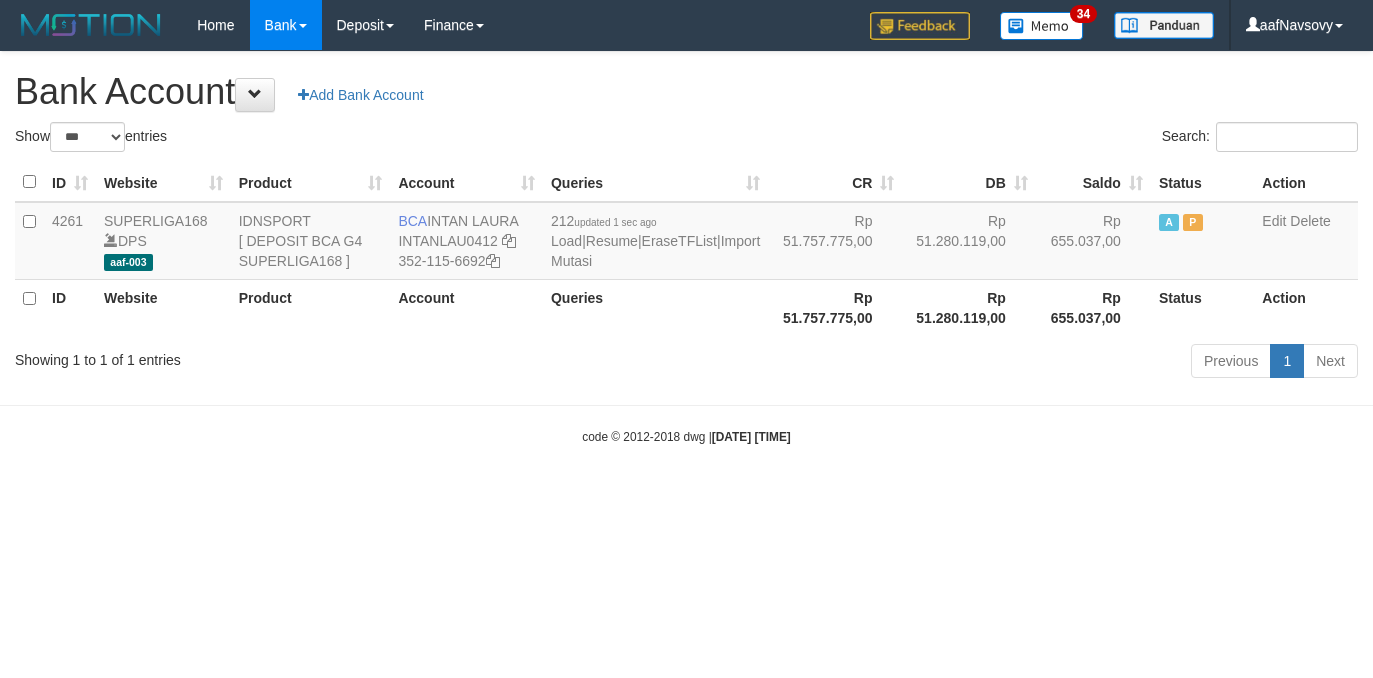 select on "***" 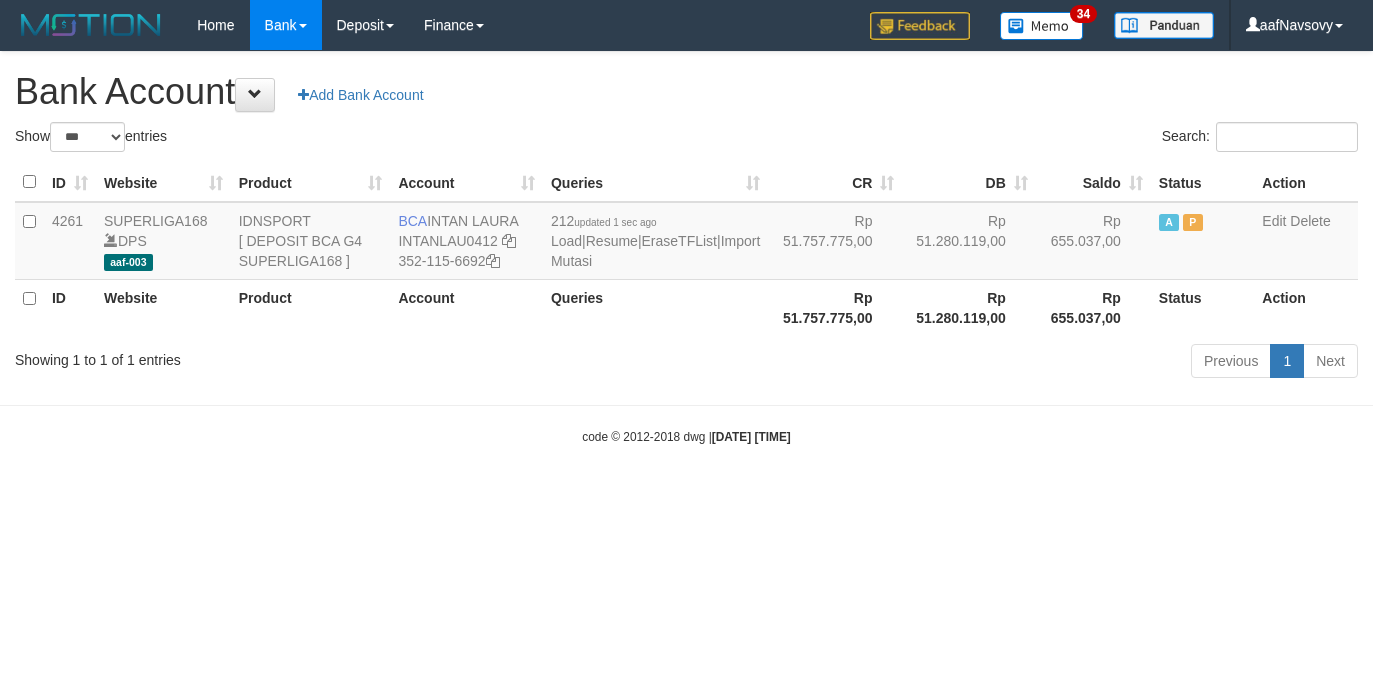 scroll, scrollTop: 0, scrollLeft: 0, axis: both 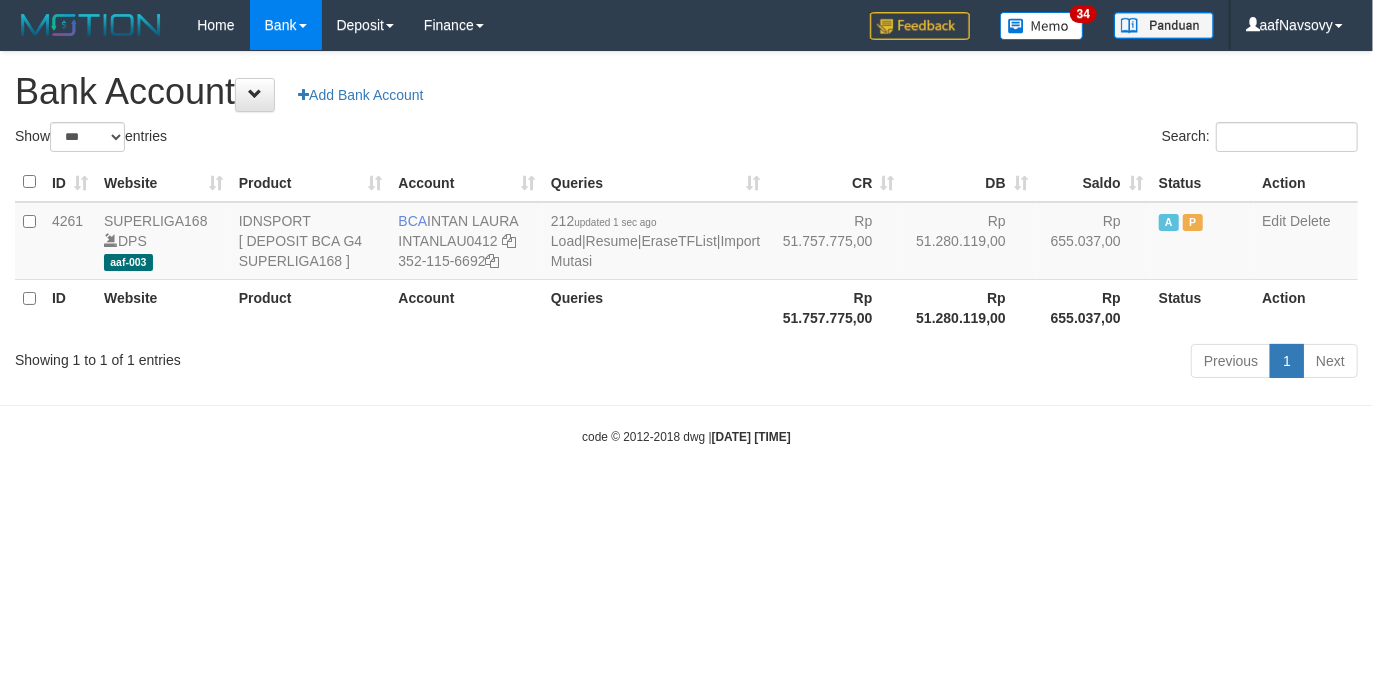 click on "Toggle navigation
Home
Bank
Account List
Load
By Website
Group
[ISPORT]													SUPERLIGA168
By Load Group (DPS)
34" at bounding box center [686, 248] 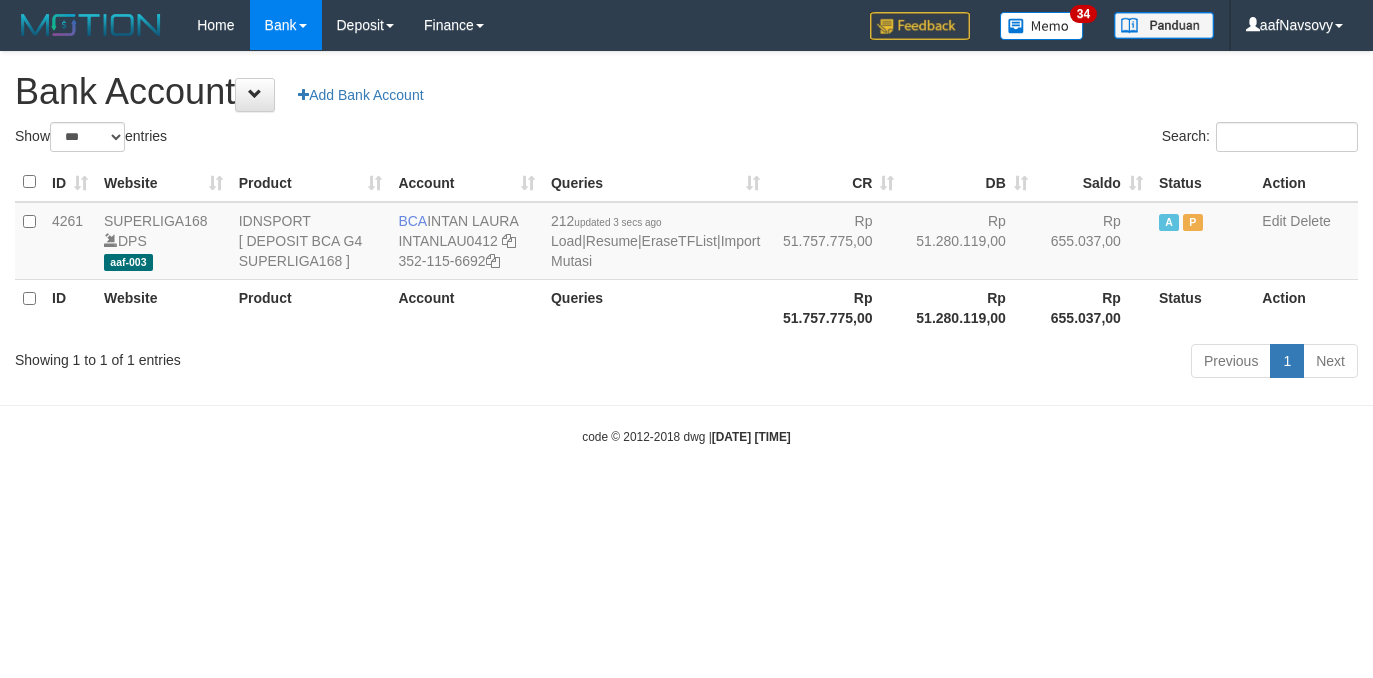 select on "***" 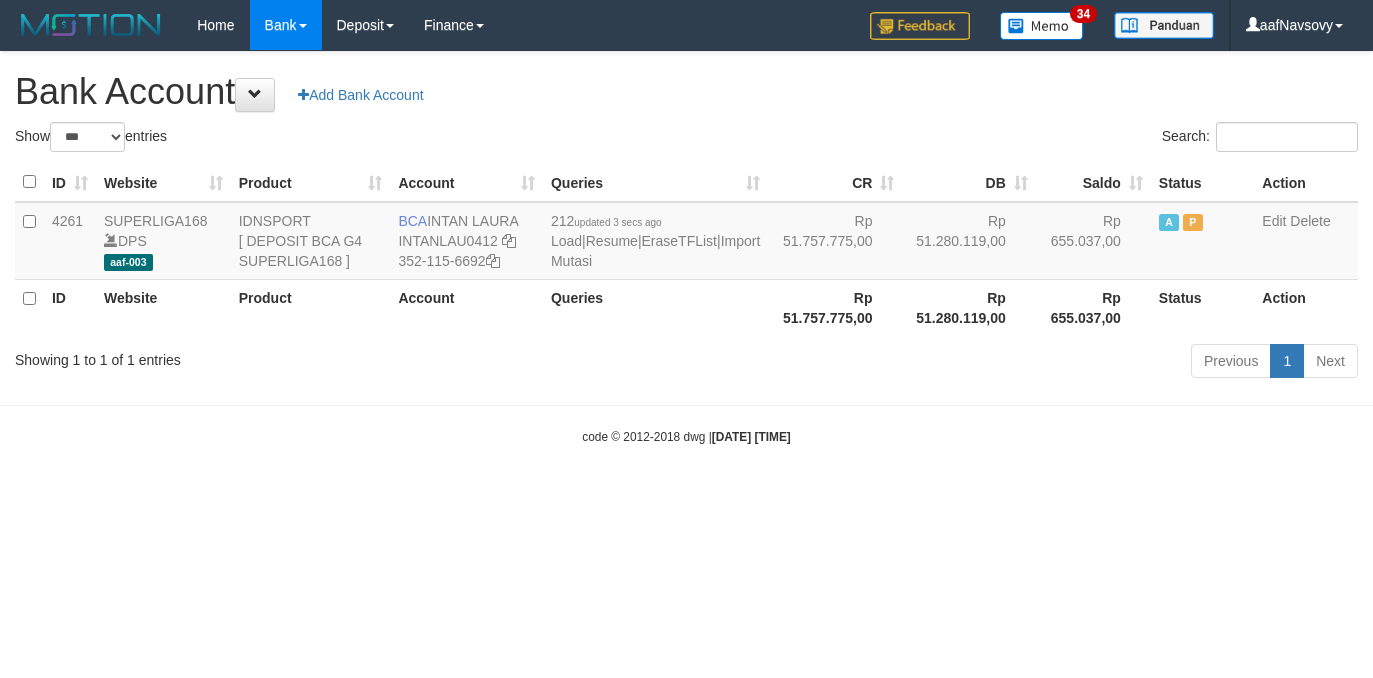 scroll, scrollTop: 0, scrollLeft: 0, axis: both 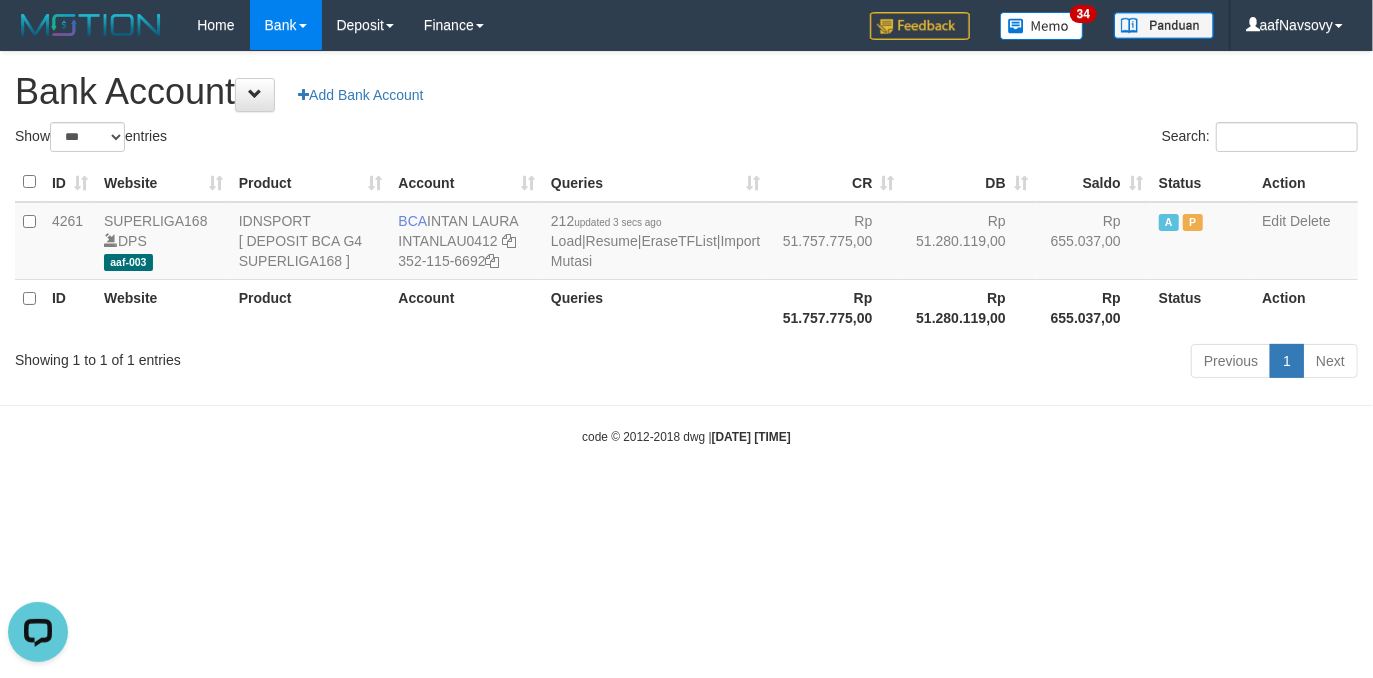 click on "Toggle navigation
Home
Bank
Account List
Load
By Website
Group
[ISPORT]													SUPERLIGA168
By Load Group (DPS)" at bounding box center [686, 248] 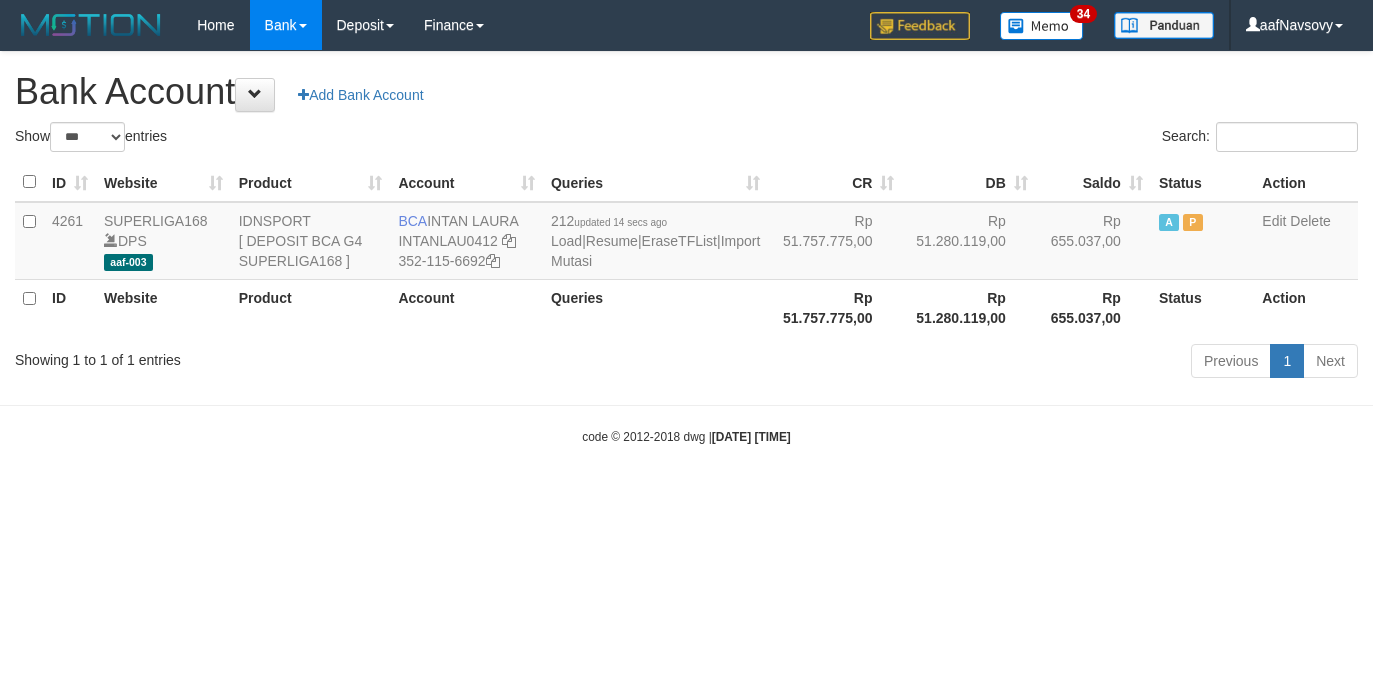 select on "***" 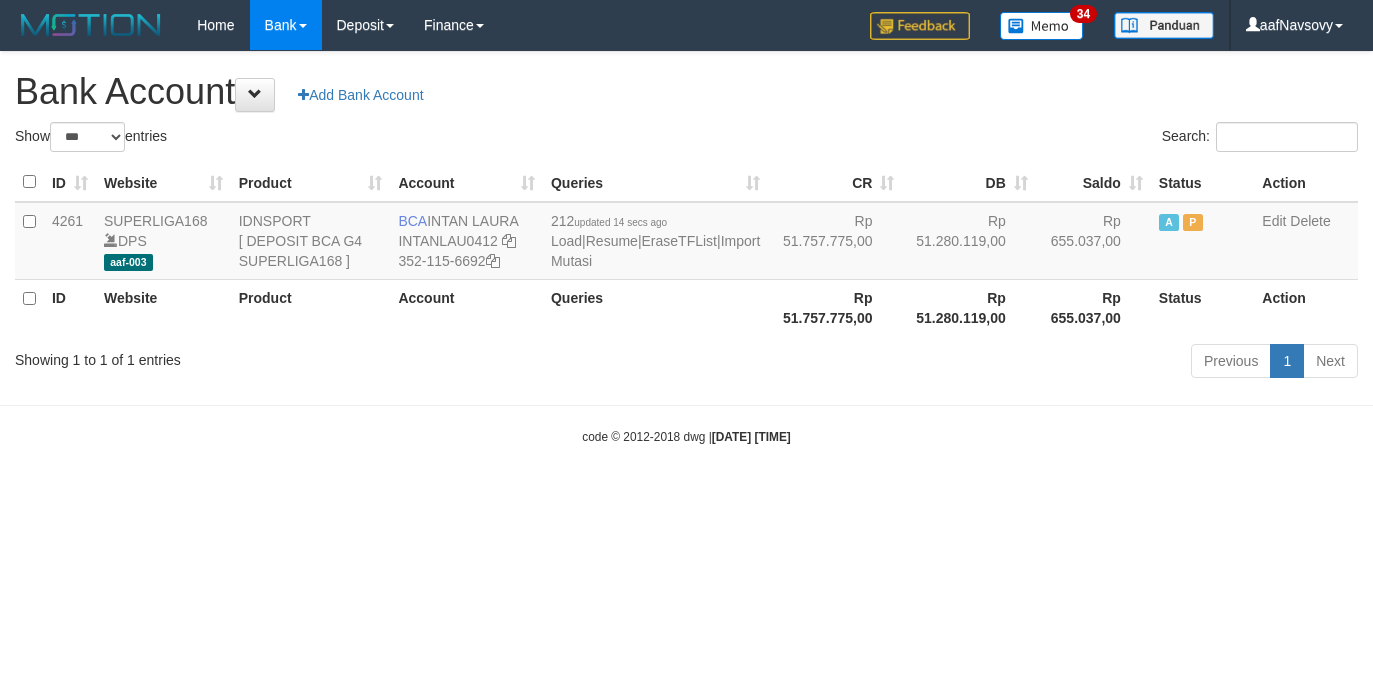 scroll, scrollTop: 0, scrollLeft: 0, axis: both 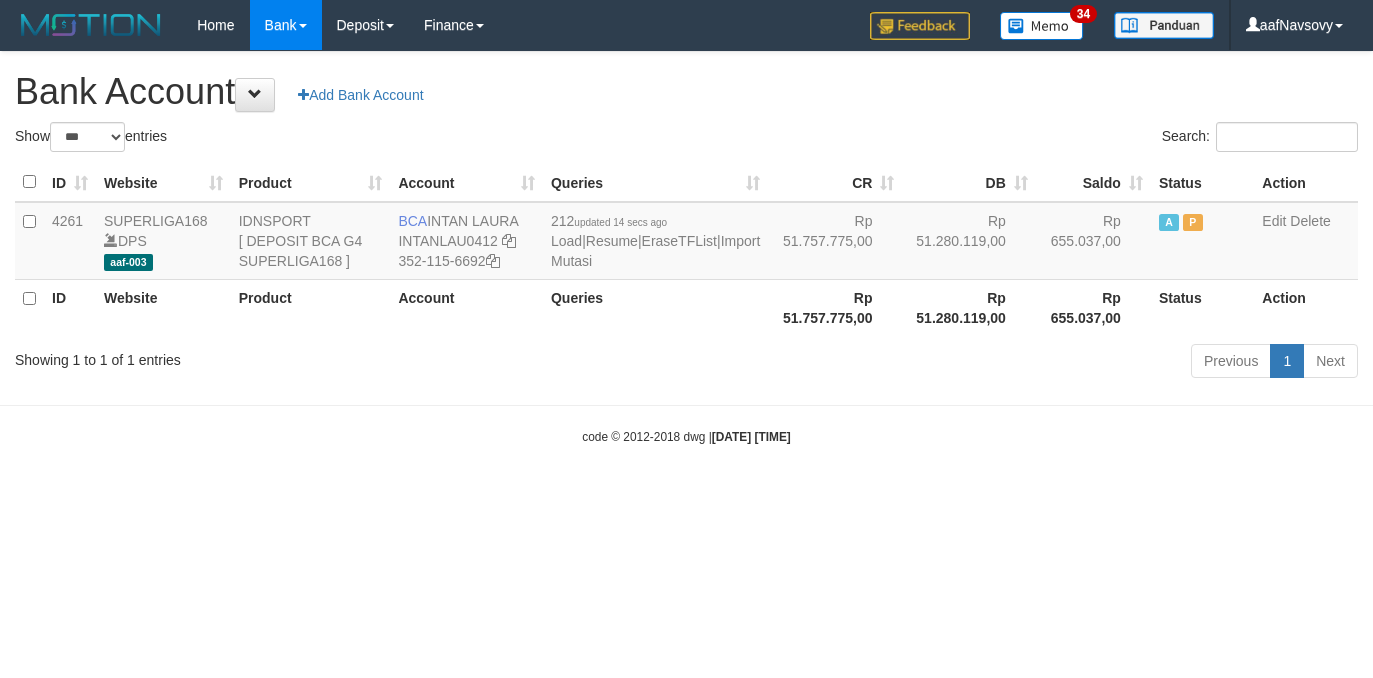 select on "***" 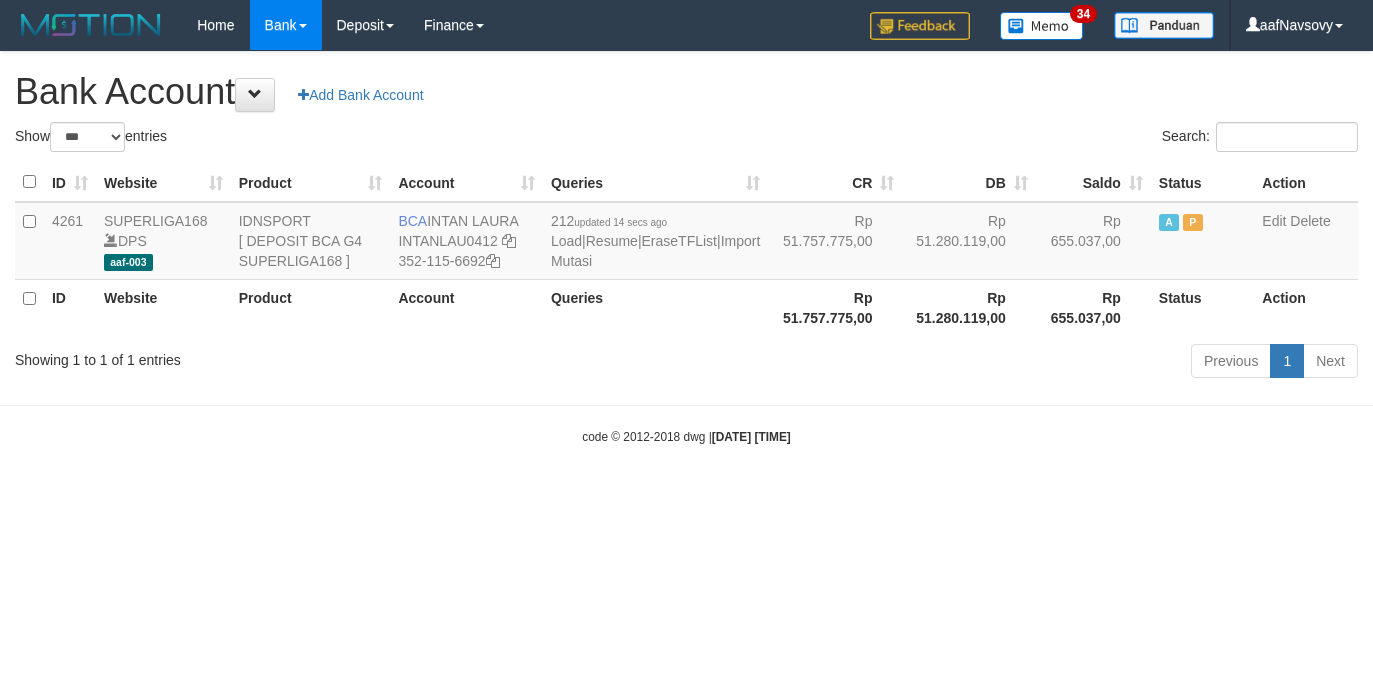 scroll, scrollTop: 0, scrollLeft: 0, axis: both 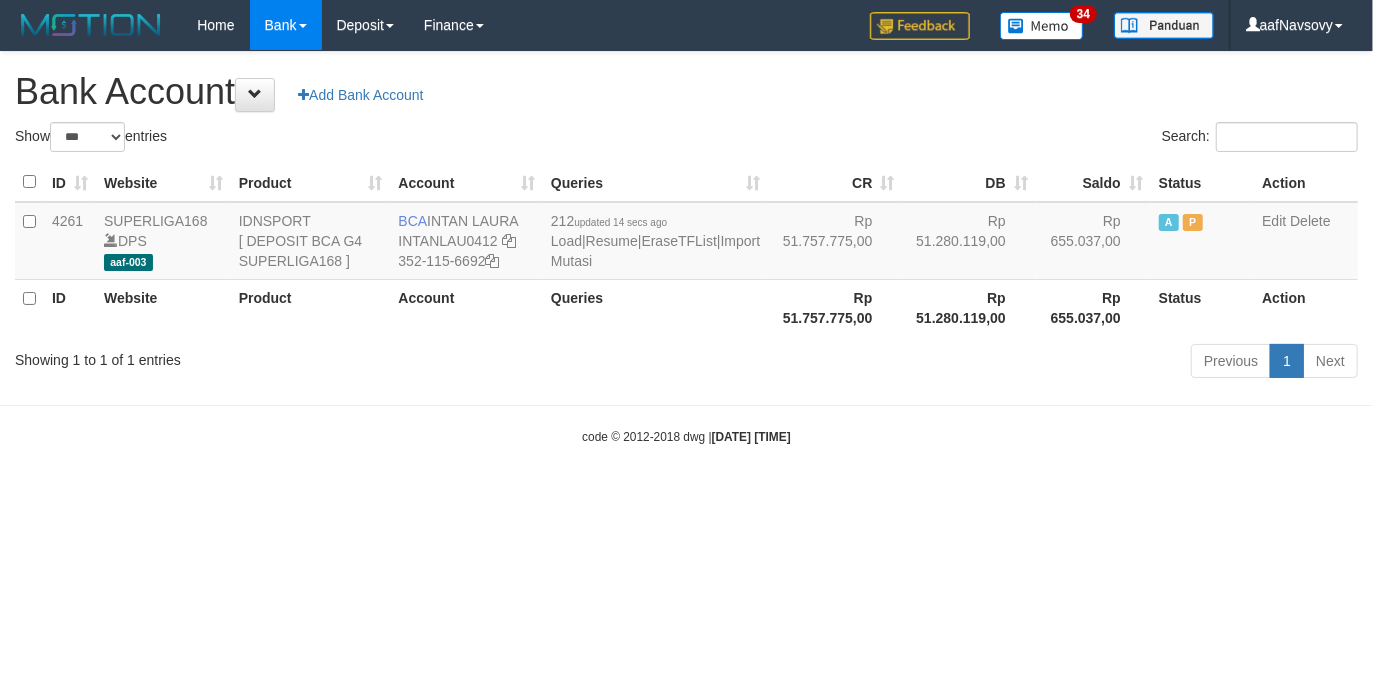 click on "Toggle navigation
Home
Bank
Account List
Load
By Website
Group
[ISPORT]													SUPERLIGA168
By Load Group (DPS)" at bounding box center [686, 248] 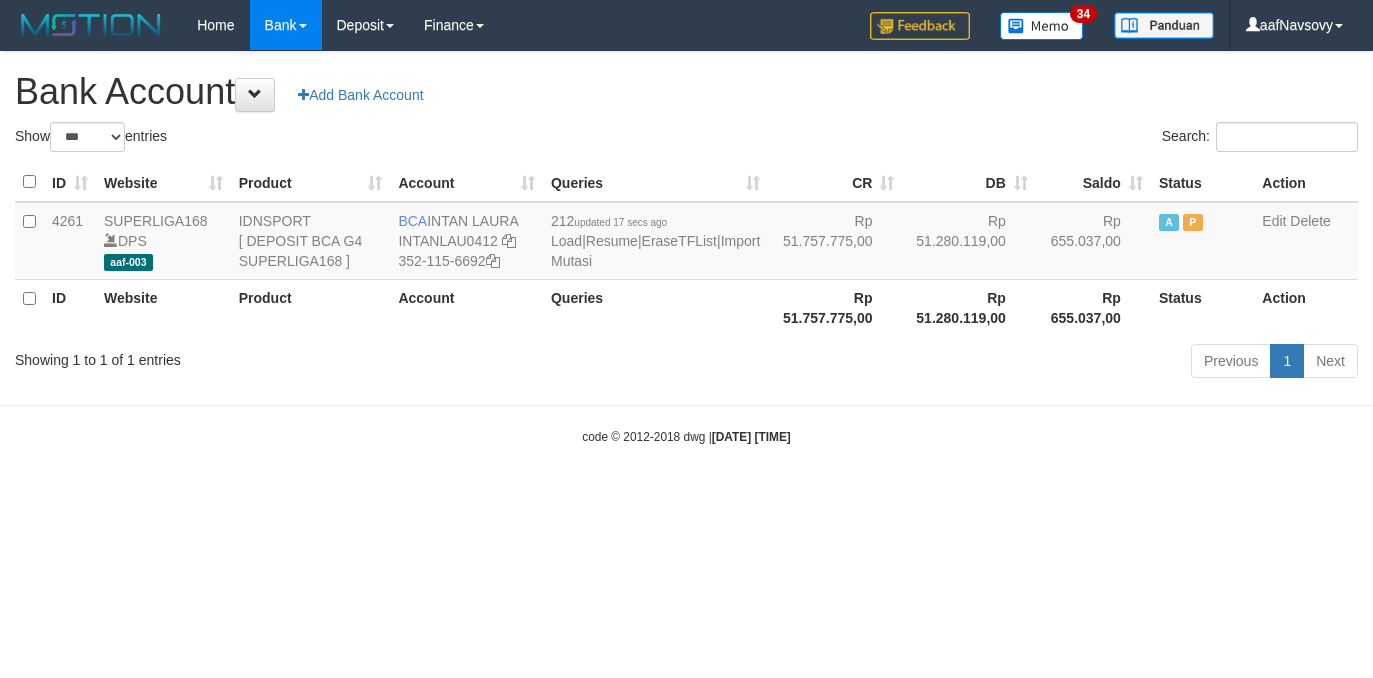 select on "***" 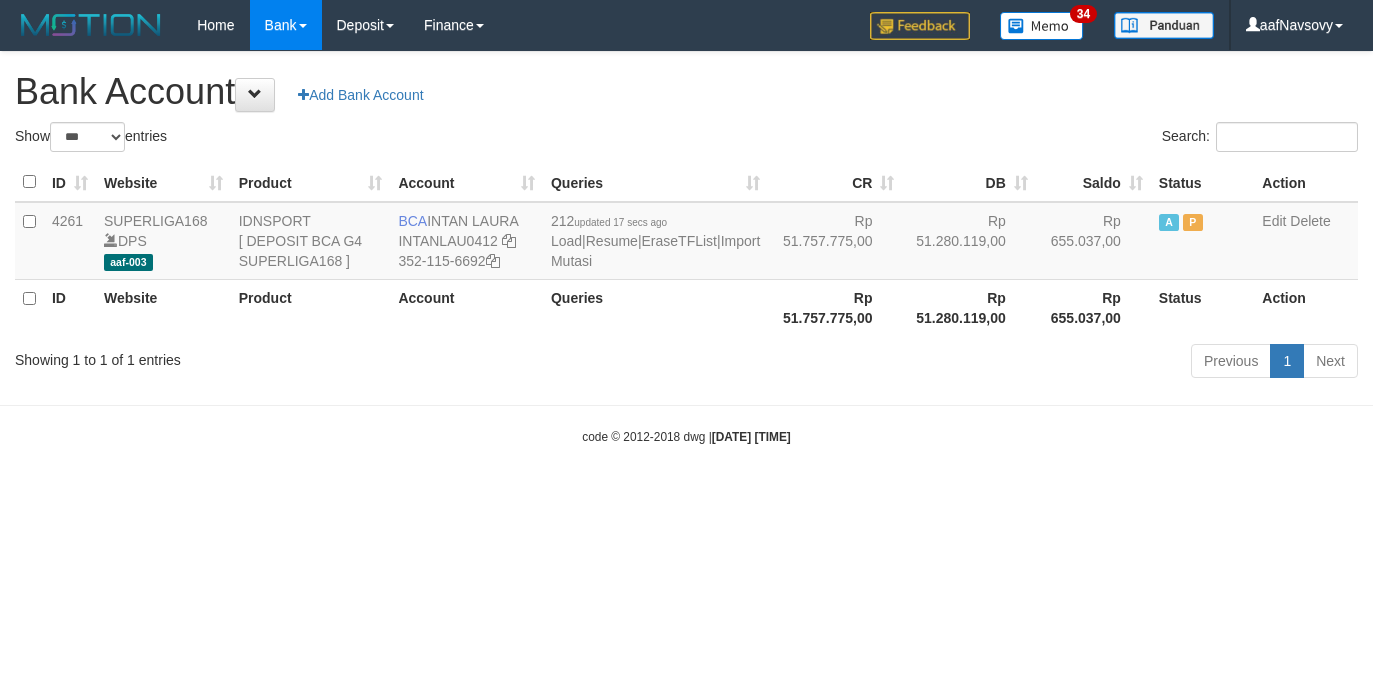 scroll, scrollTop: 0, scrollLeft: 0, axis: both 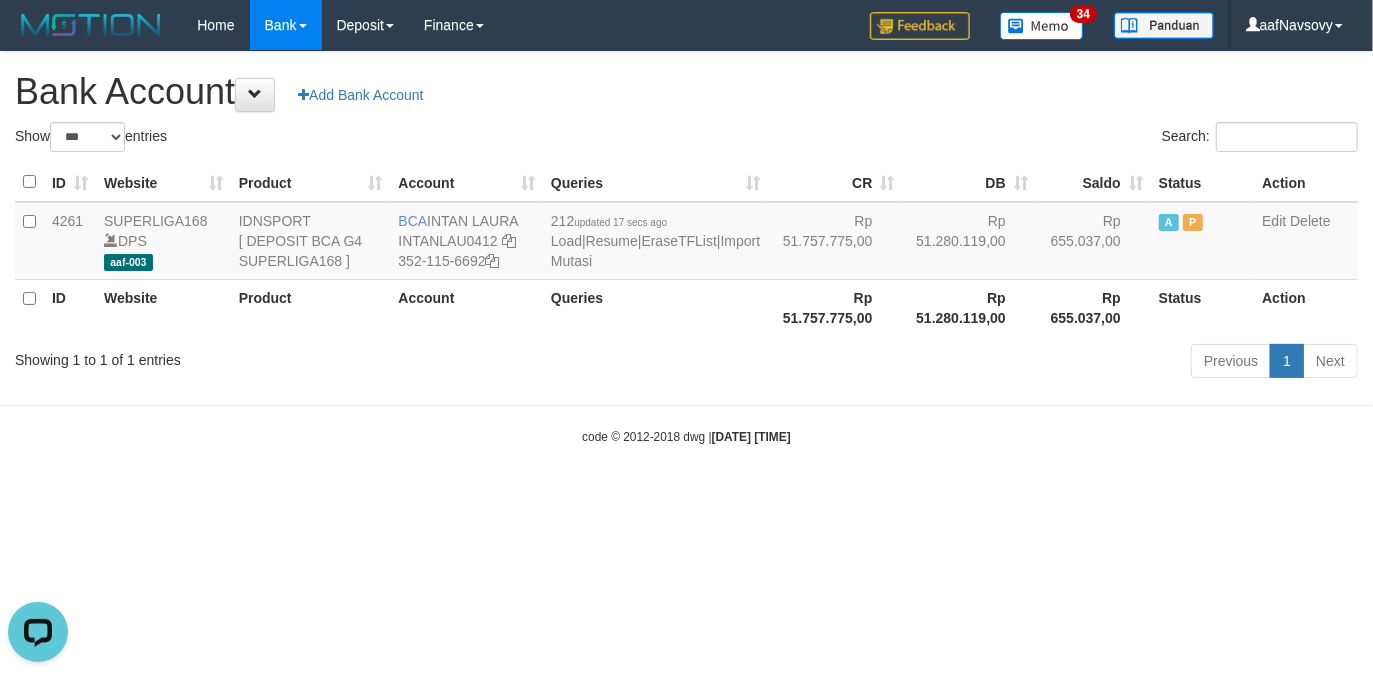 click on "Toggle navigation
Home
Bank
Account List
Load
By Website
Group
[ISPORT]													SUPERLIGA168
By Load Group (DPS)
34" at bounding box center [686, 248] 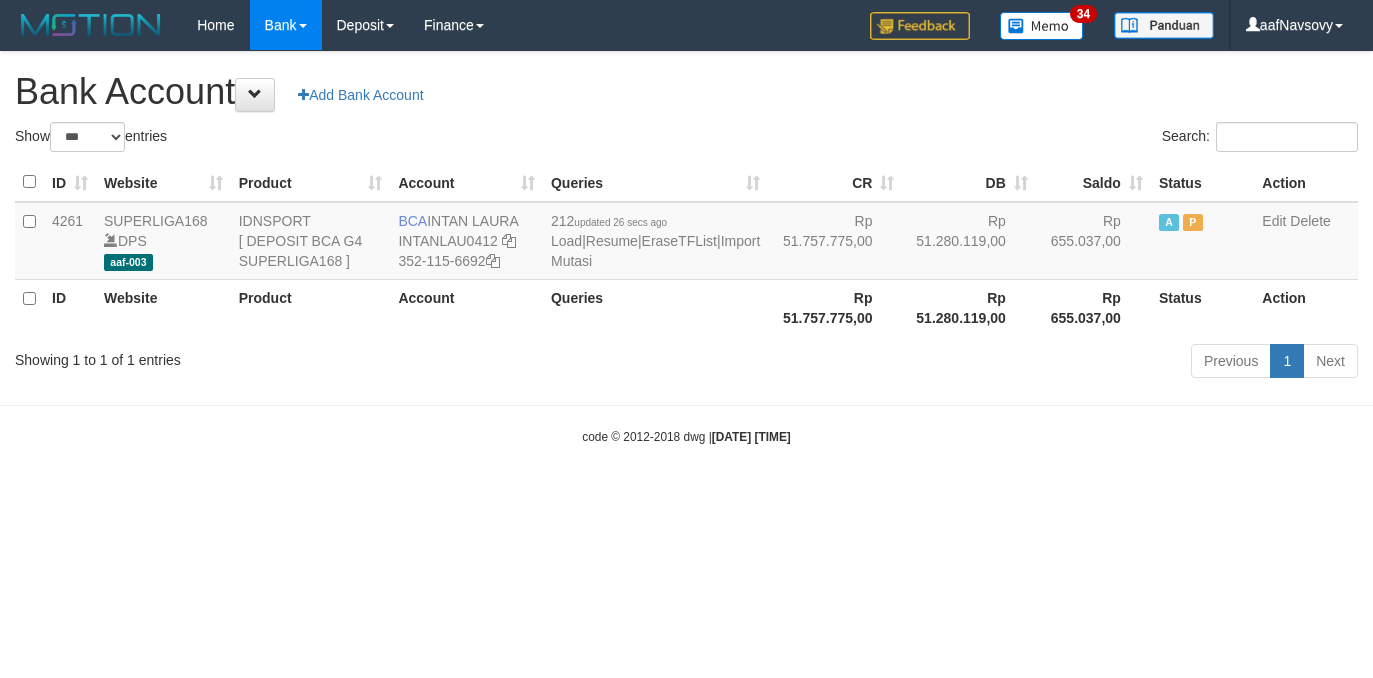 select on "***" 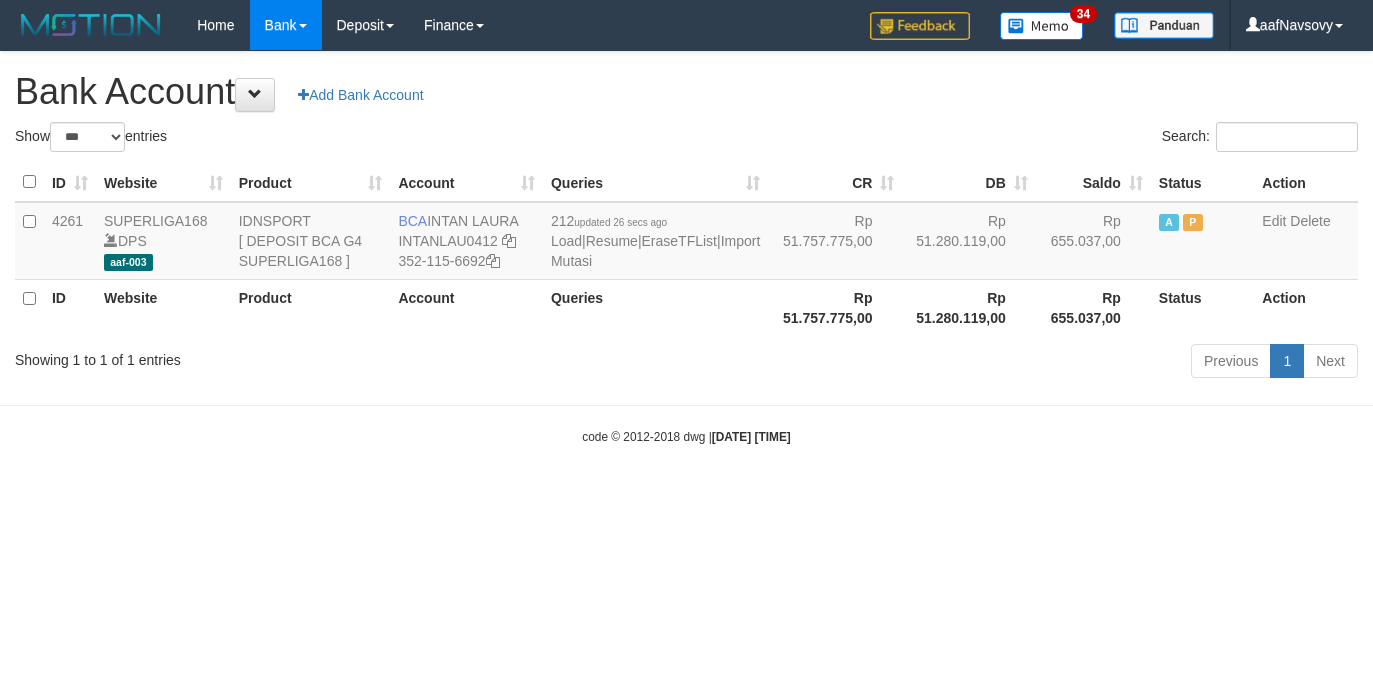 scroll, scrollTop: 0, scrollLeft: 0, axis: both 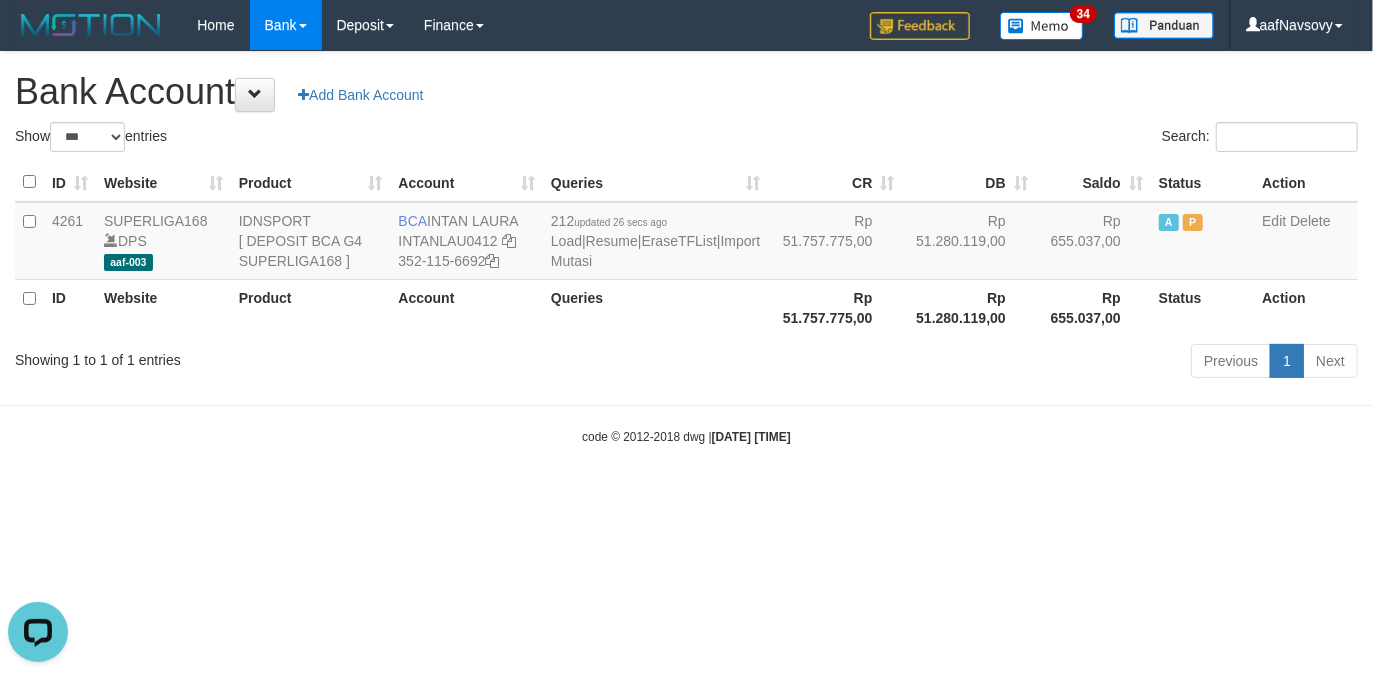 click on "Toggle navigation
Home
Bank
Account List
Load
By Website
Group
[ISPORT]													SUPERLIGA168
By Load Group (DPS)
34" at bounding box center [686, 248] 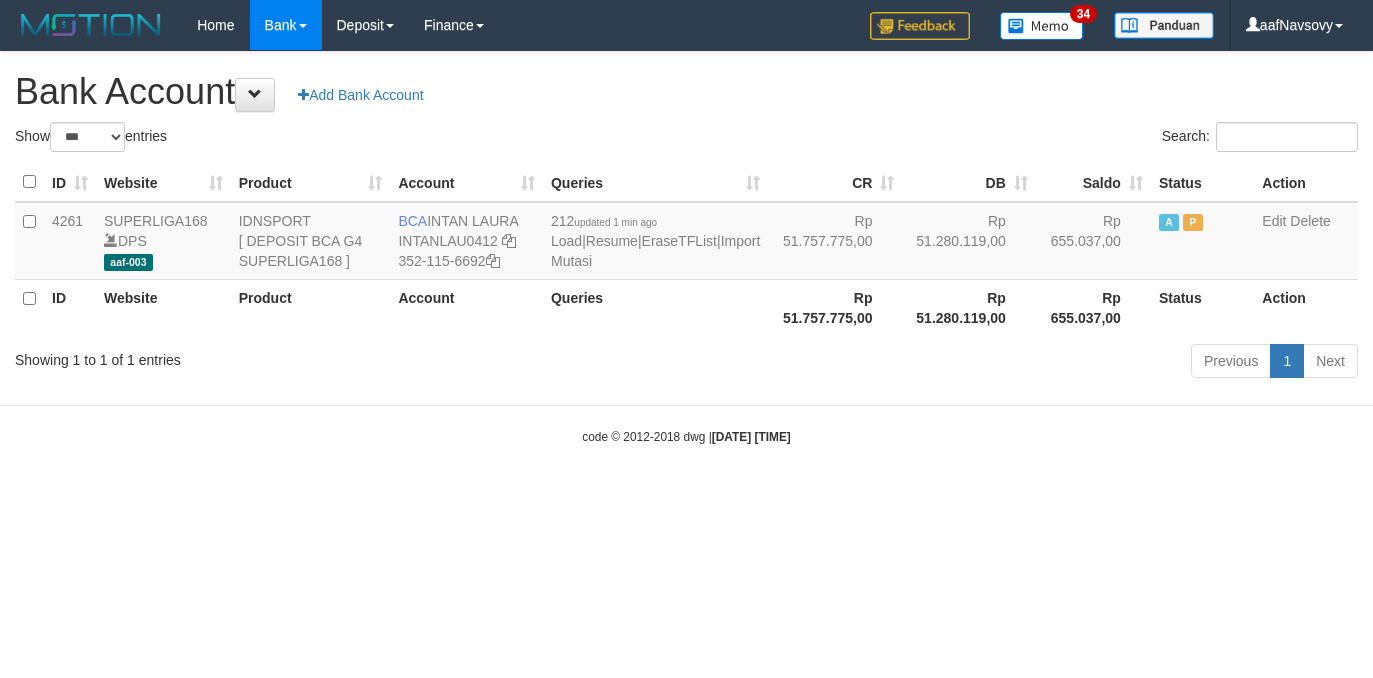 select on "***" 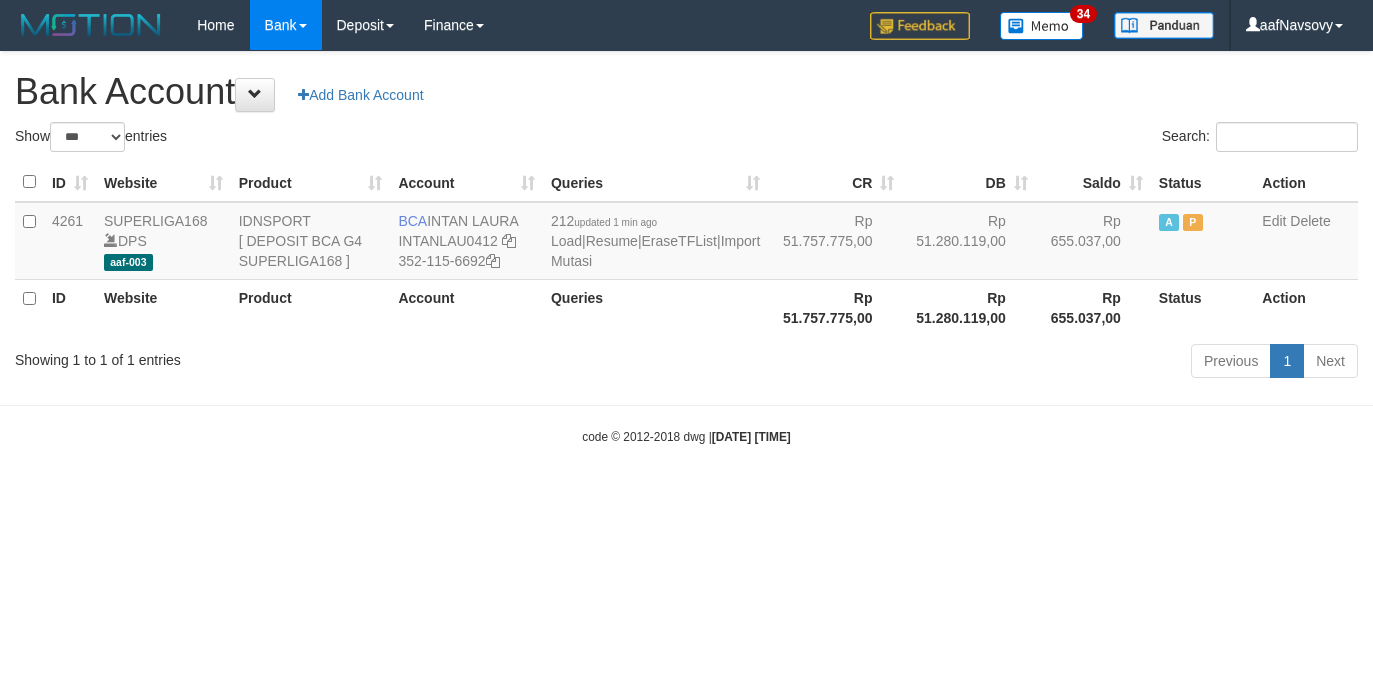 scroll, scrollTop: 0, scrollLeft: 0, axis: both 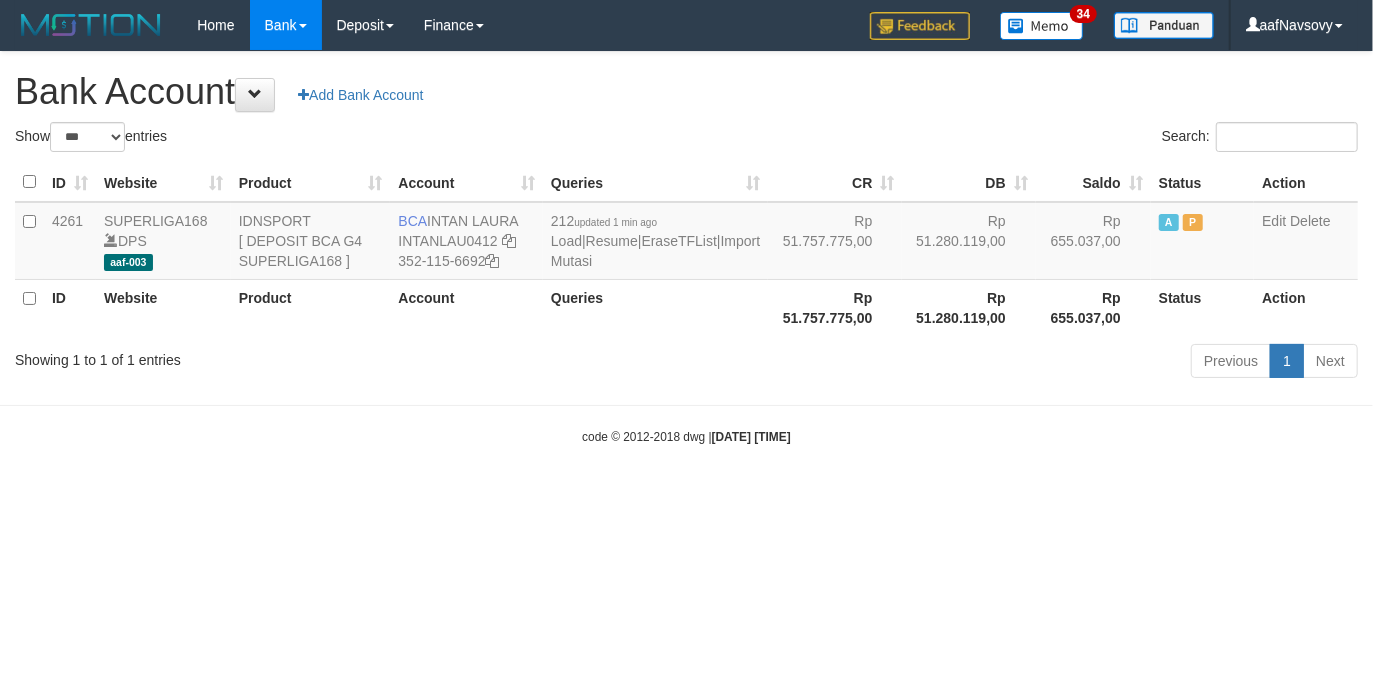 click on "Toggle navigation
Home
Bank
Account List
Load
By Website
Group
[ISPORT]													SUPERLIGA168
By Load Group (DPS)
34" at bounding box center [686, 248] 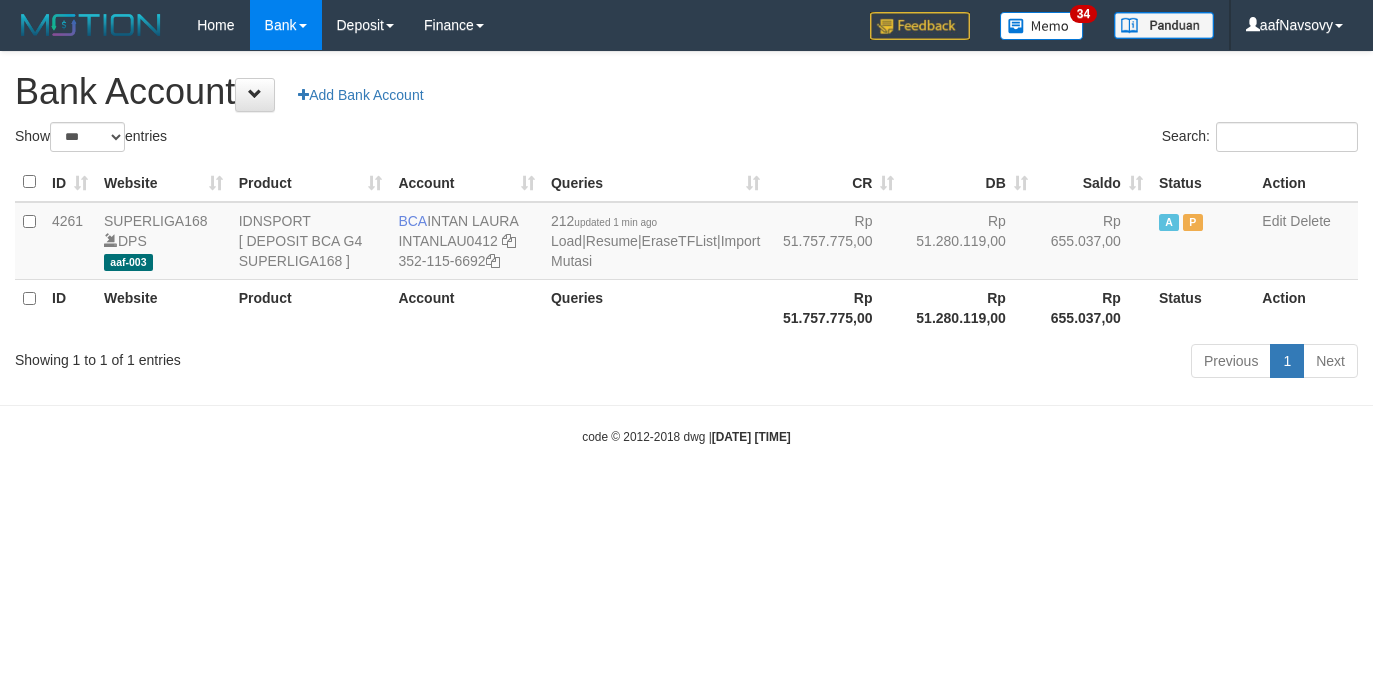 select on "***" 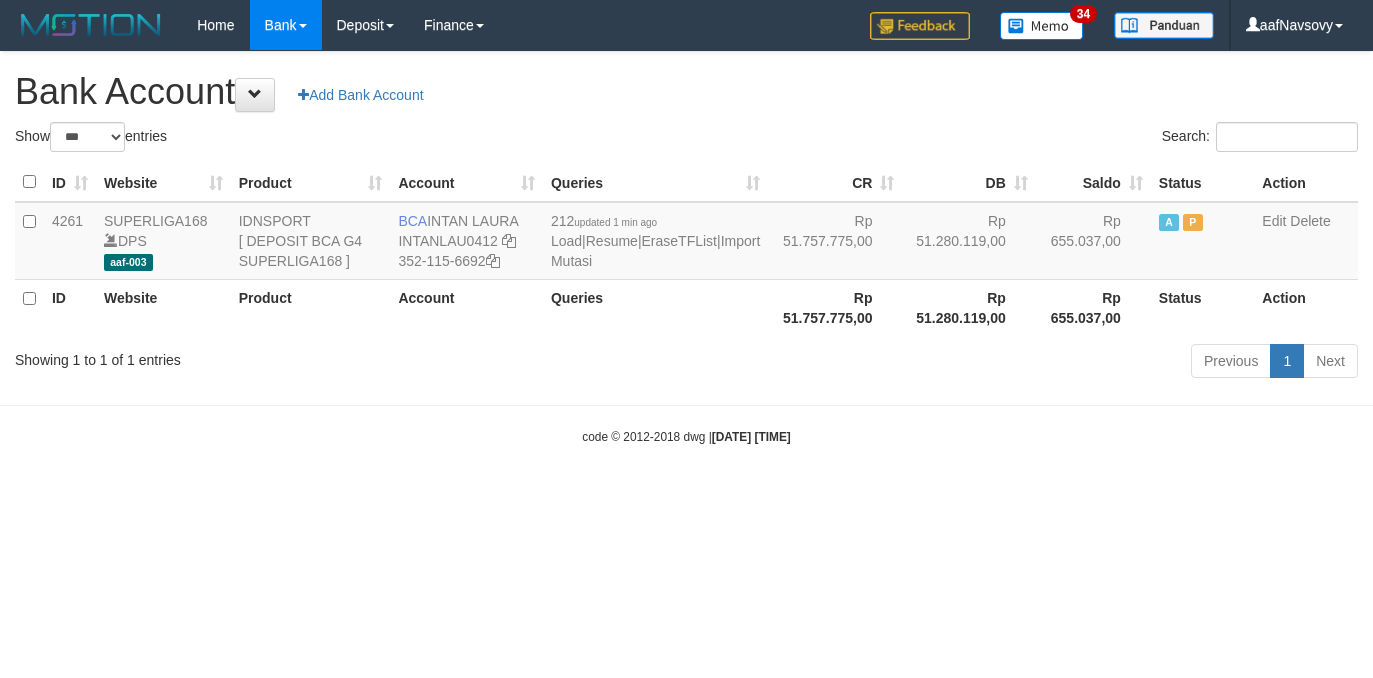 scroll, scrollTop: 0, scrollLeft: 0, axis: both 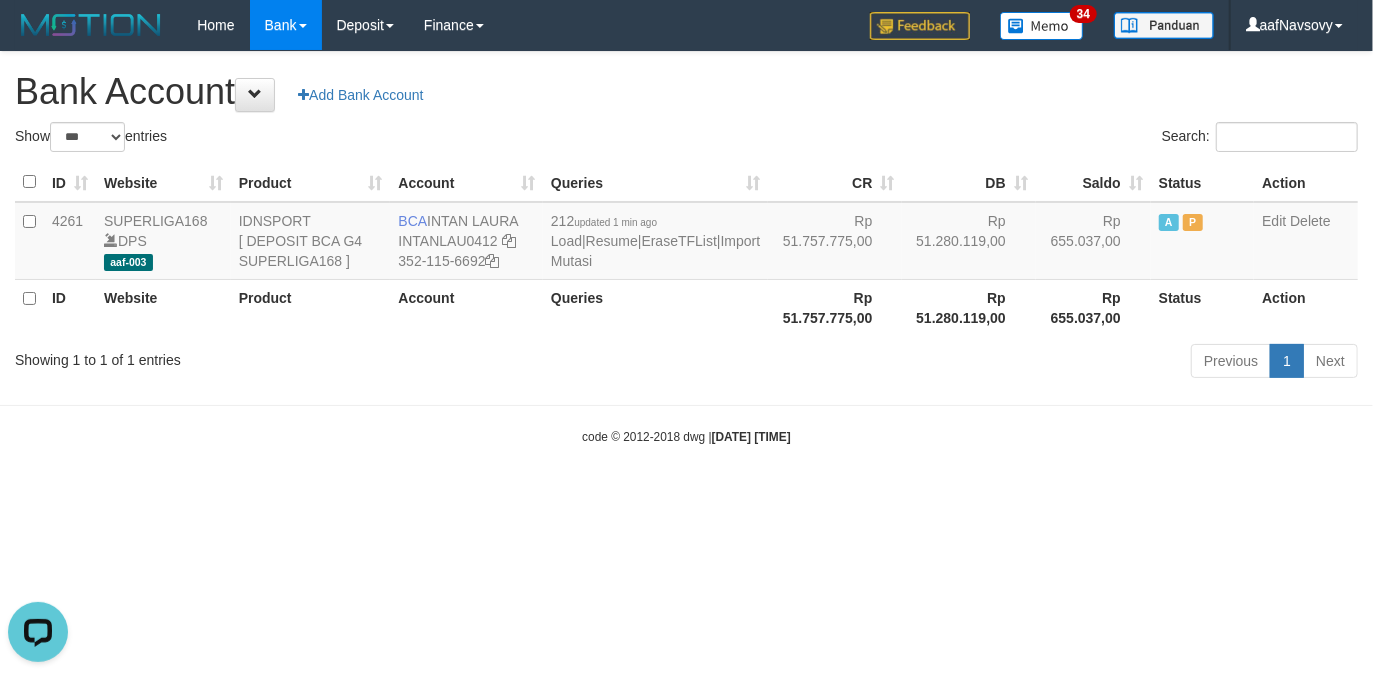 click on "Toggle navigation
Home
Bank
Account List
Load
By Website
Group
[ISPORT]													SUPERLIGA168
By Load Group (DPS)
34" at bounding box center (686, 248) 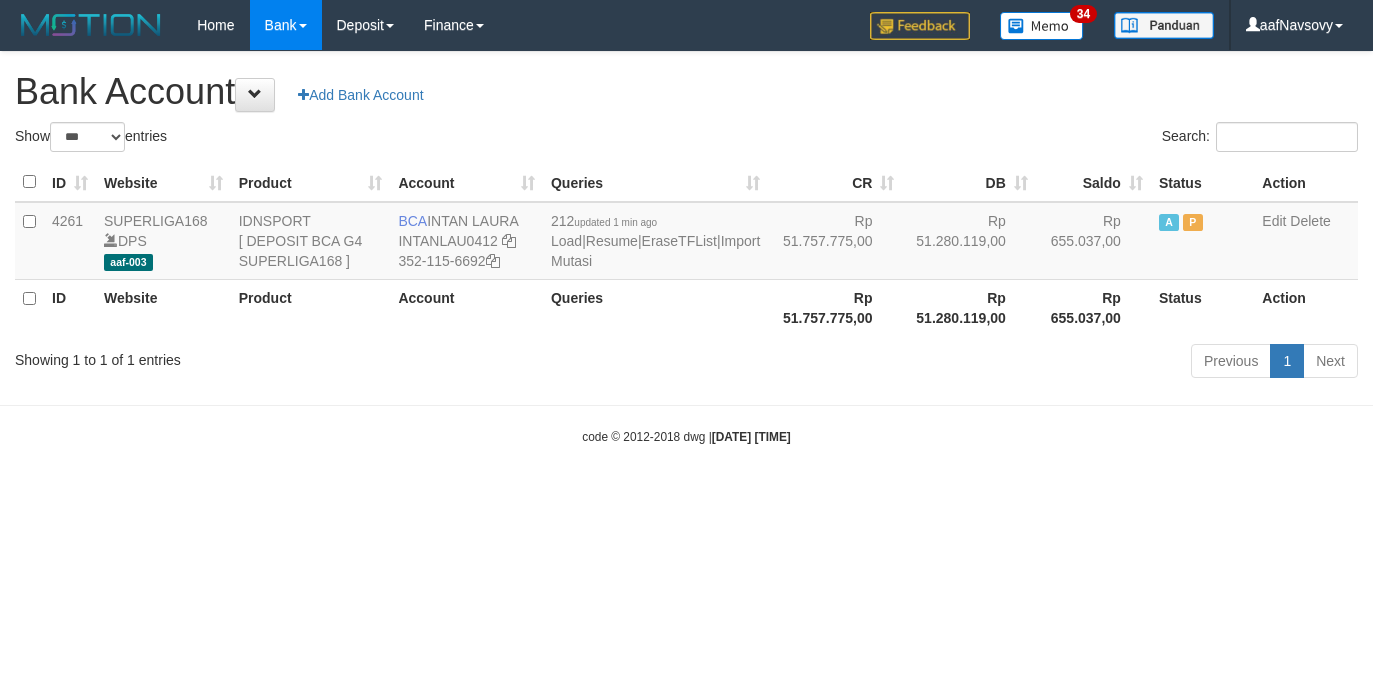 select on "***" 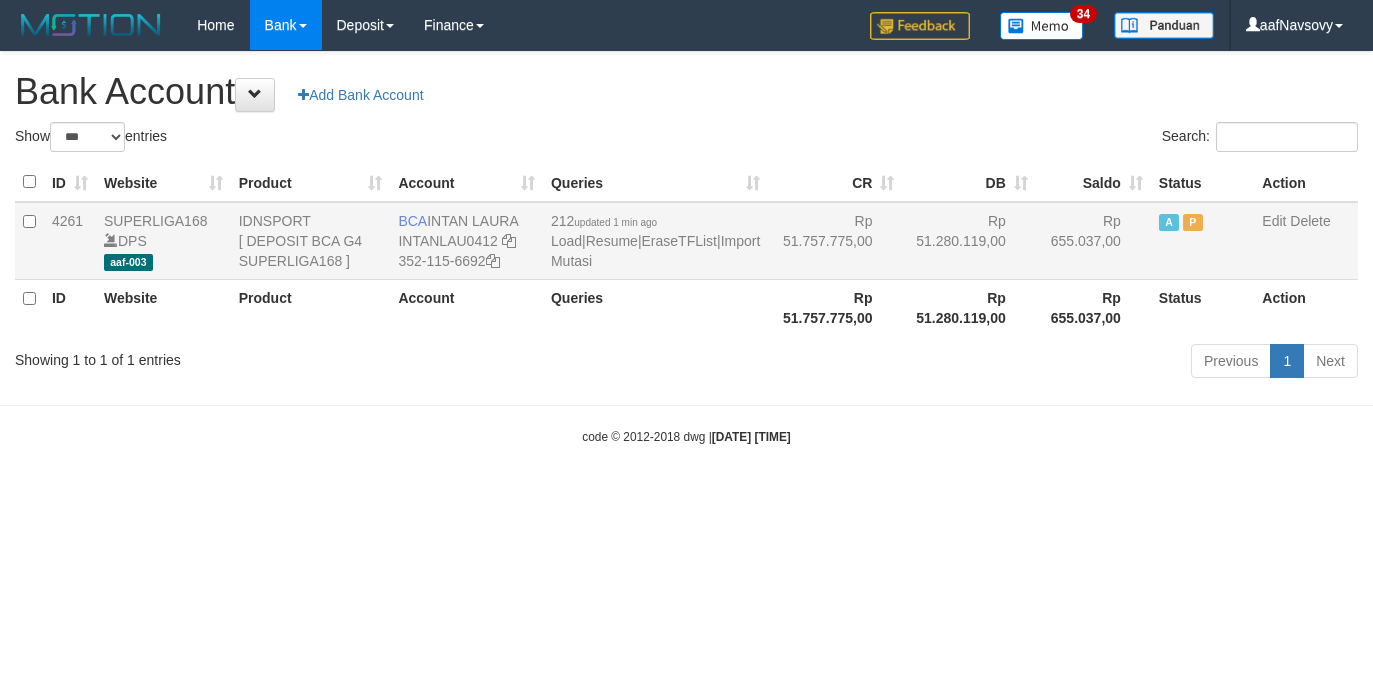scroll, scrollTop: 0, scrollLeft: 0, axis: both 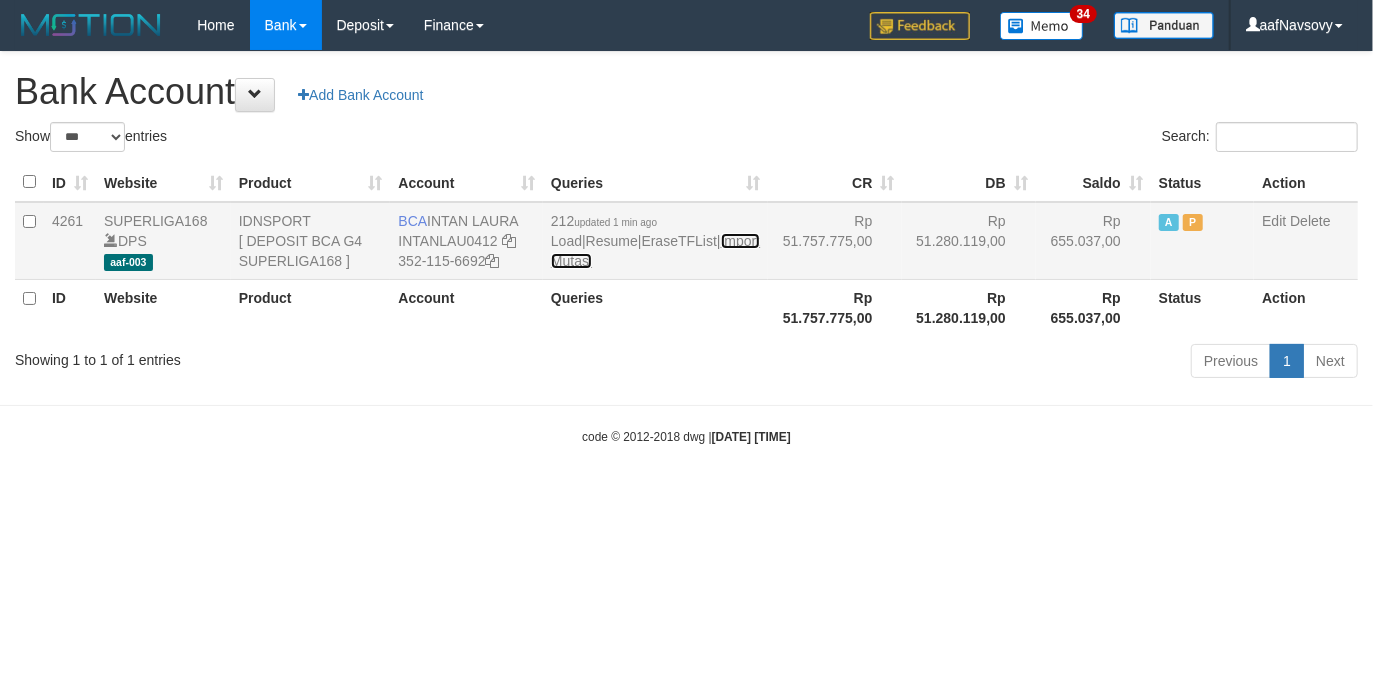 click on "Import Mutasi" at bounding box center [655, 251] 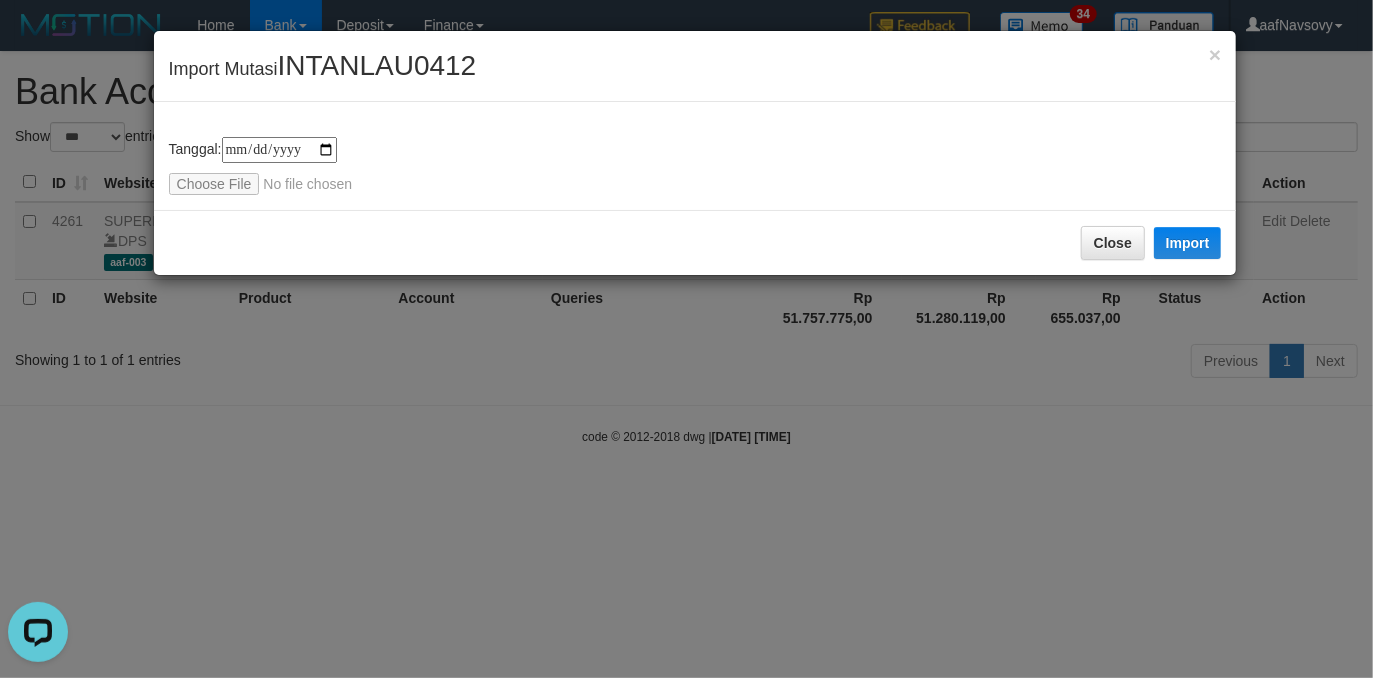 scroll, scrollTop: 0, scrollLeft: 0, axis: both 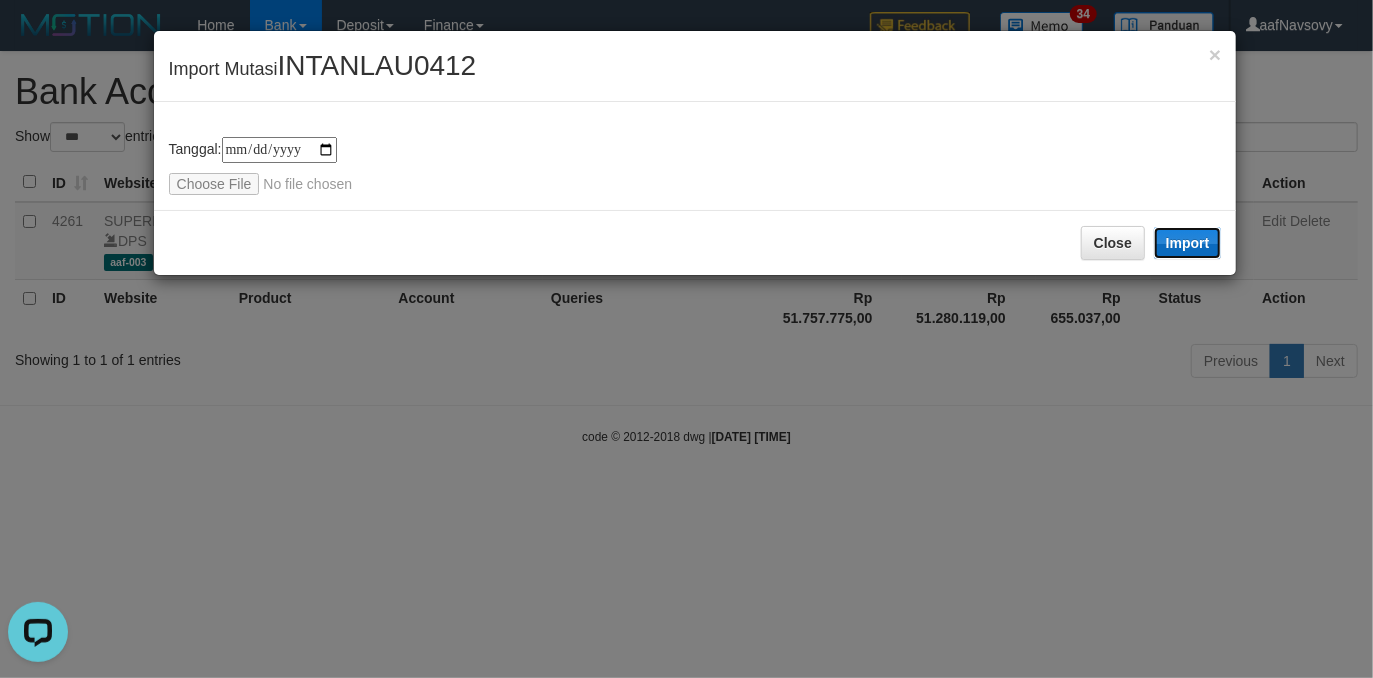 click on "Import" at bounding box center (1188, 243) 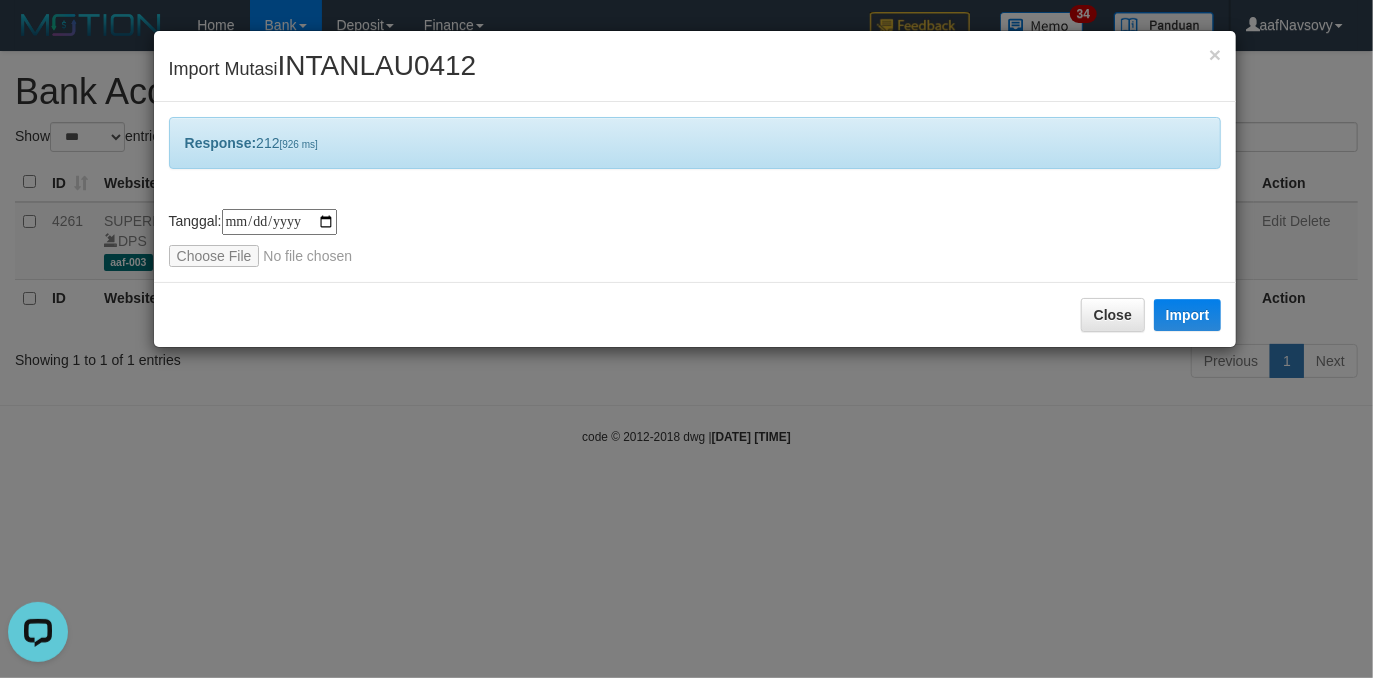 click on "**********" at bounding box center [686, 339] 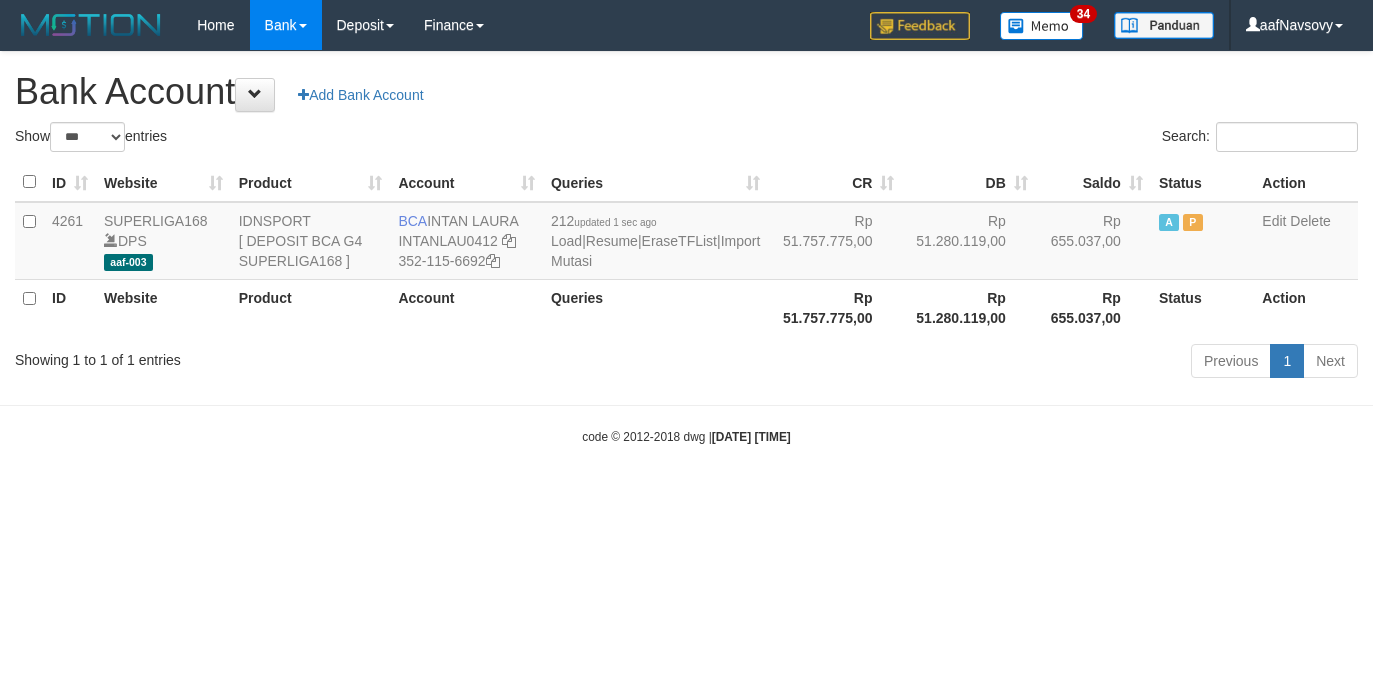 select on "***" 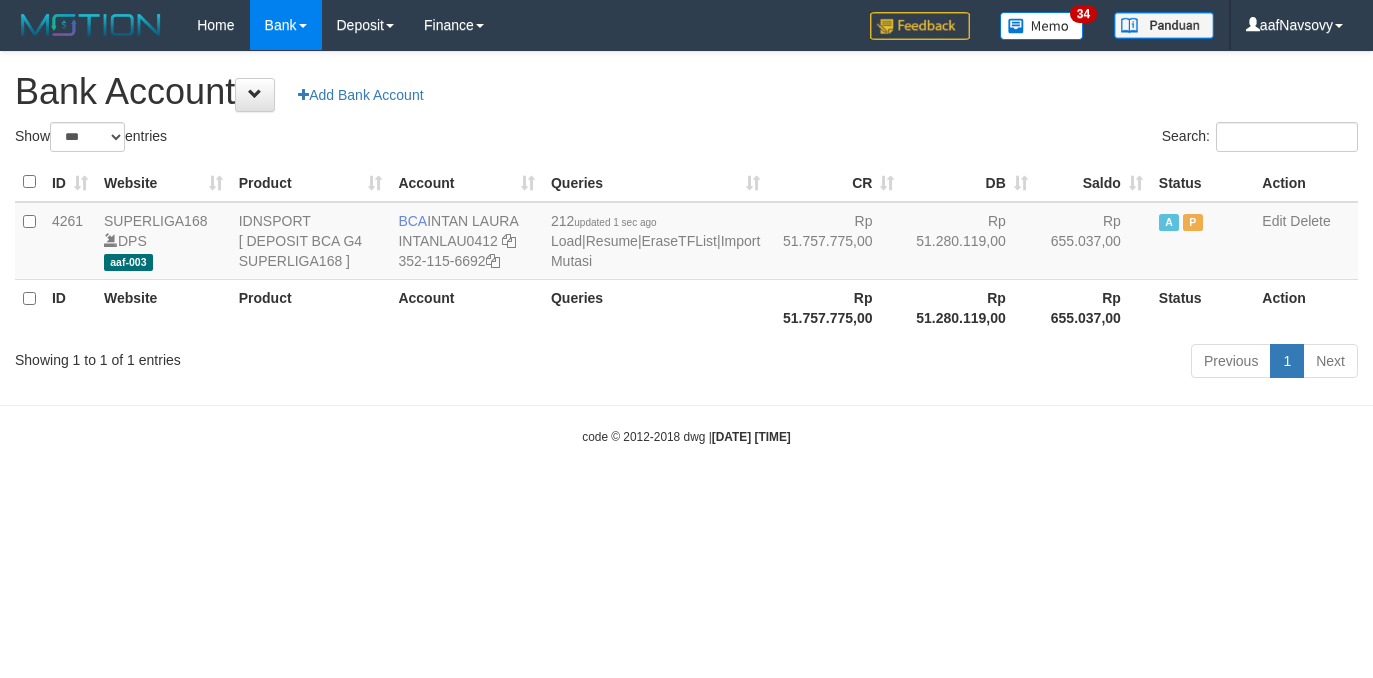 scroll, scrollTop: 0, scrollLeft: 0, axis: both 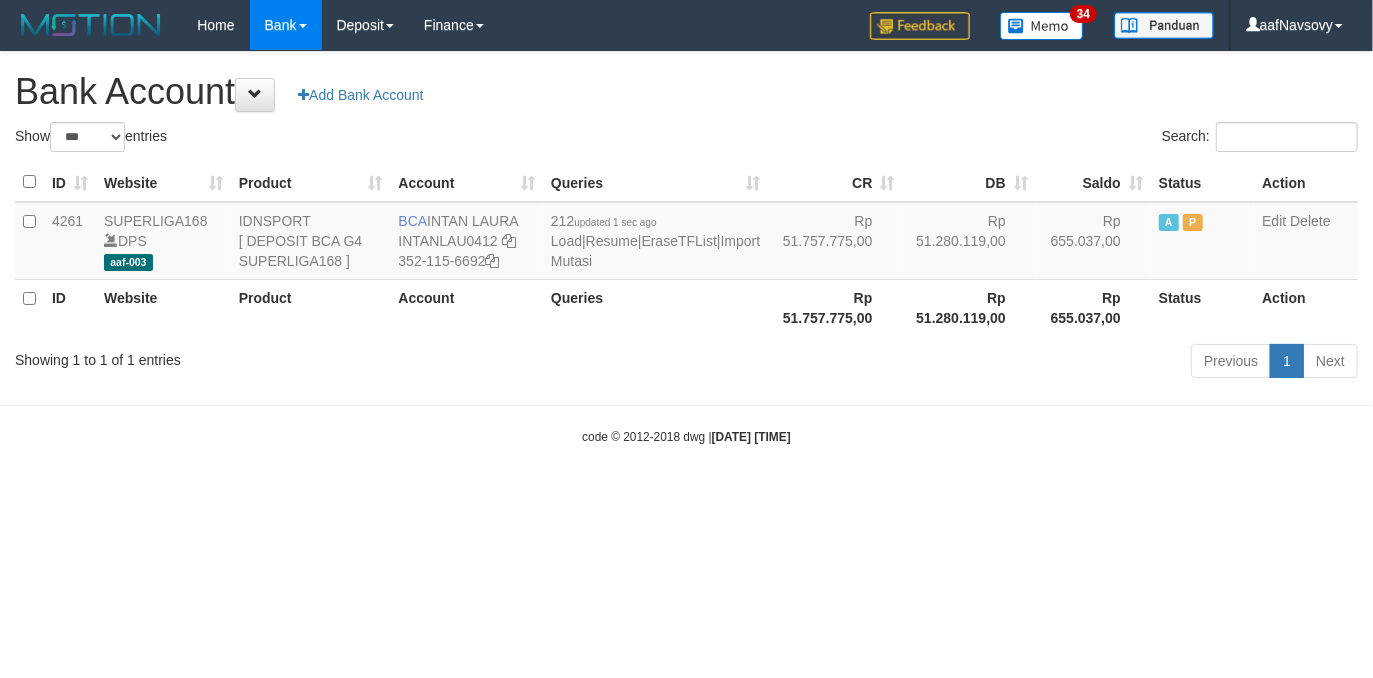 click on "Toggle navigation
Home
Bank
Account List
Load
By Website
Group
[ISPORT]													SUPERLIGA168
By Load Group (DPS)" at bounding box center [686, 248] 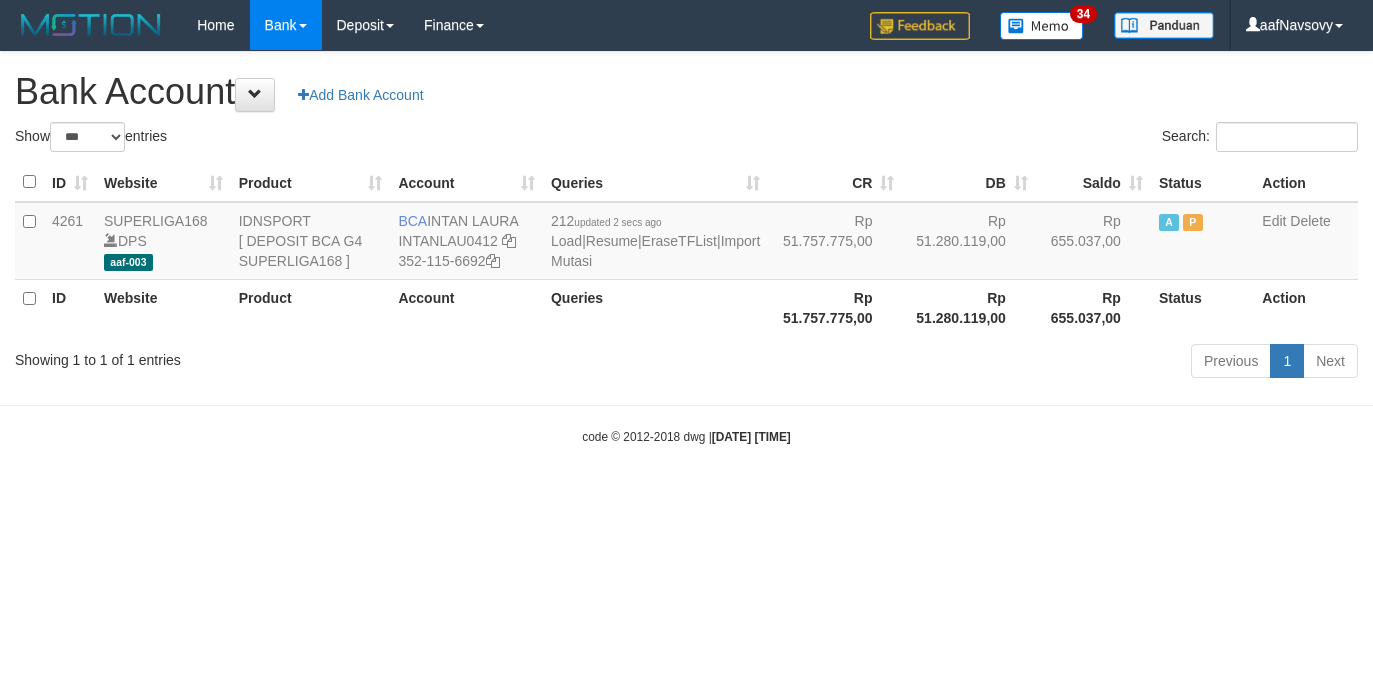 select on "***" 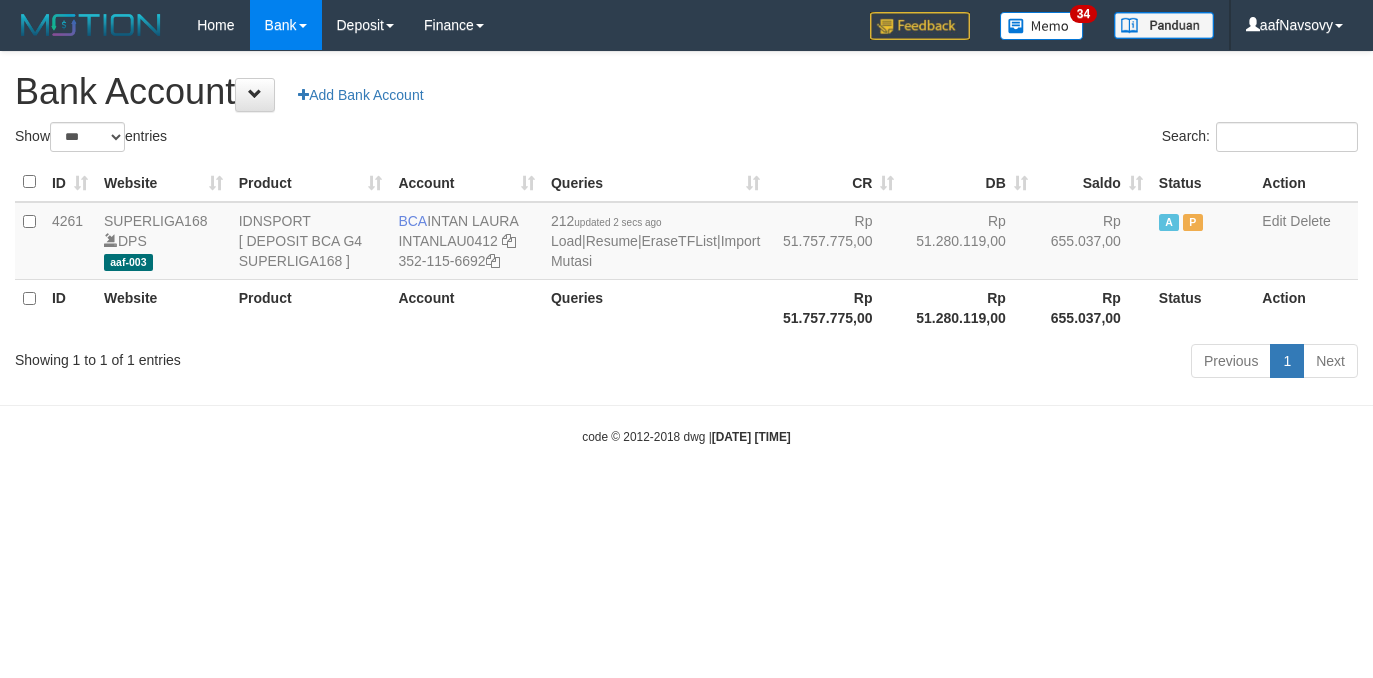 scroll, scrollTop: 0, scrollLeft: 0, axis: both 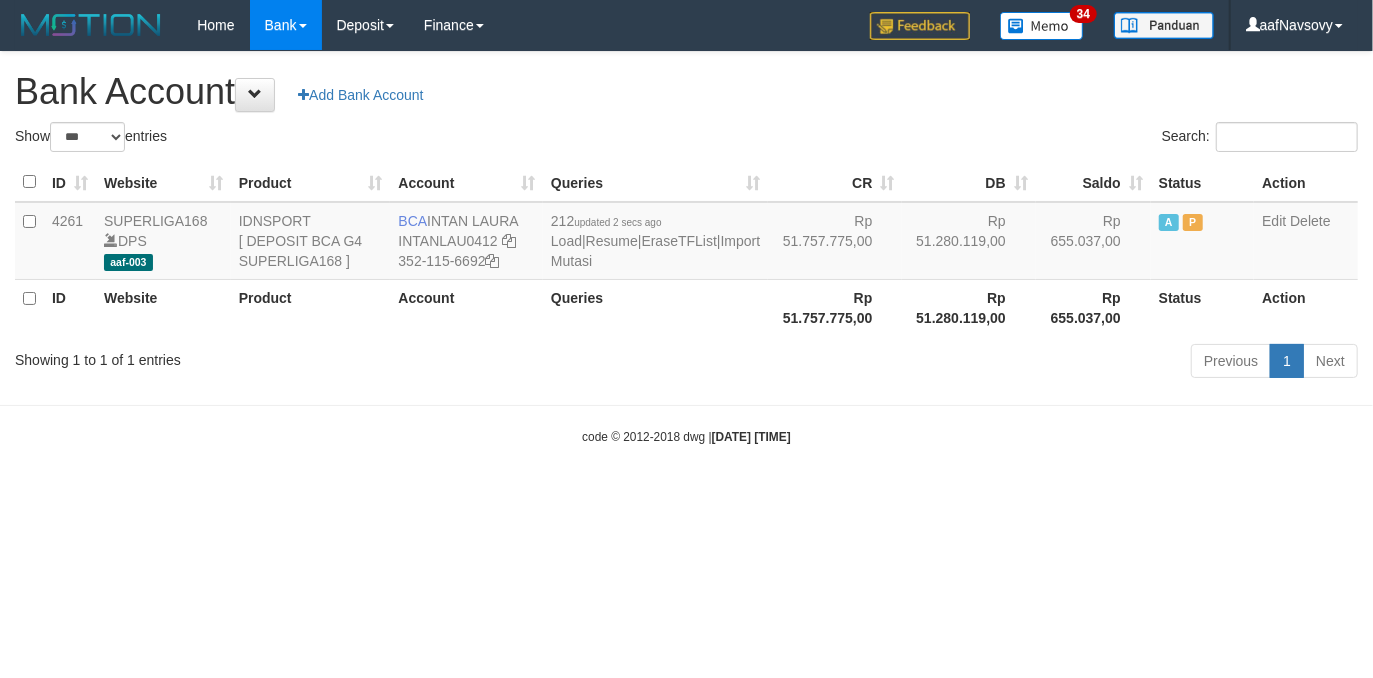 click on "Toggle navigation
Home
Bank
Account List
Load
By Website
Group
[ISPORT]													SUPERLIGA168
By Load Group (DPS)" at bounding box center (686, 248) 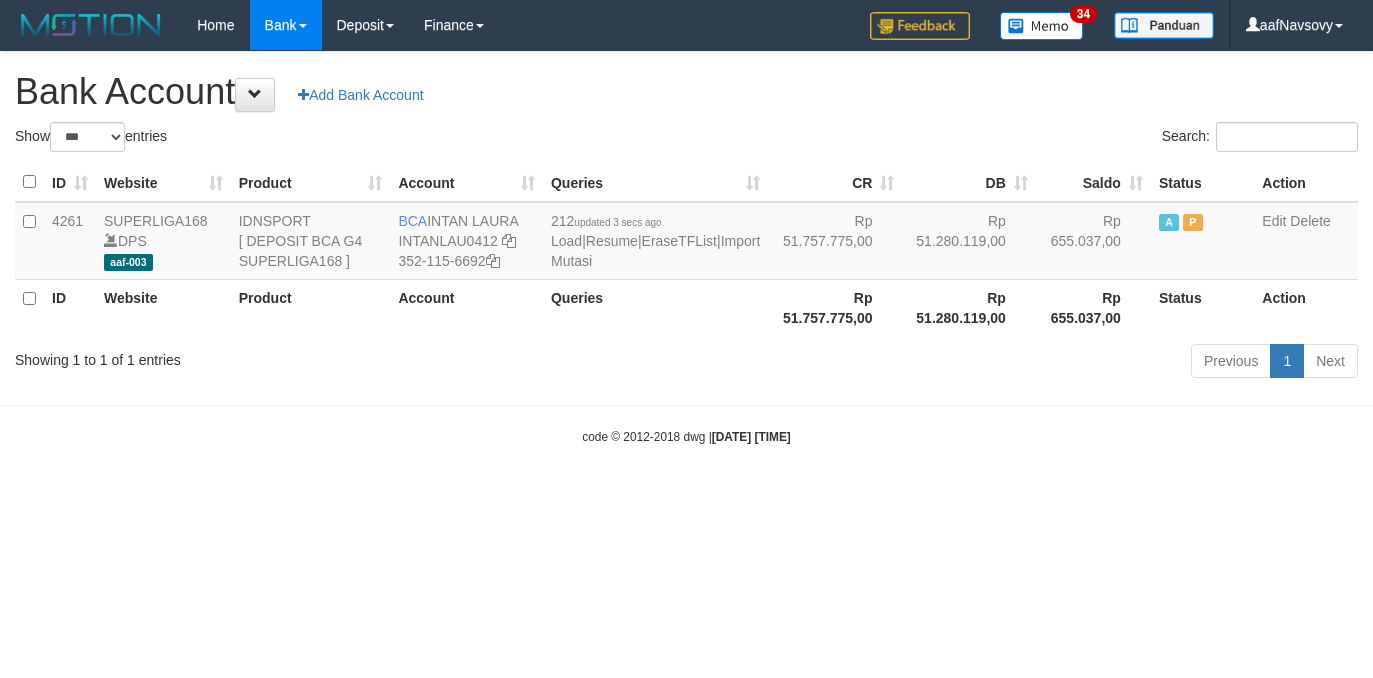 select on "***" 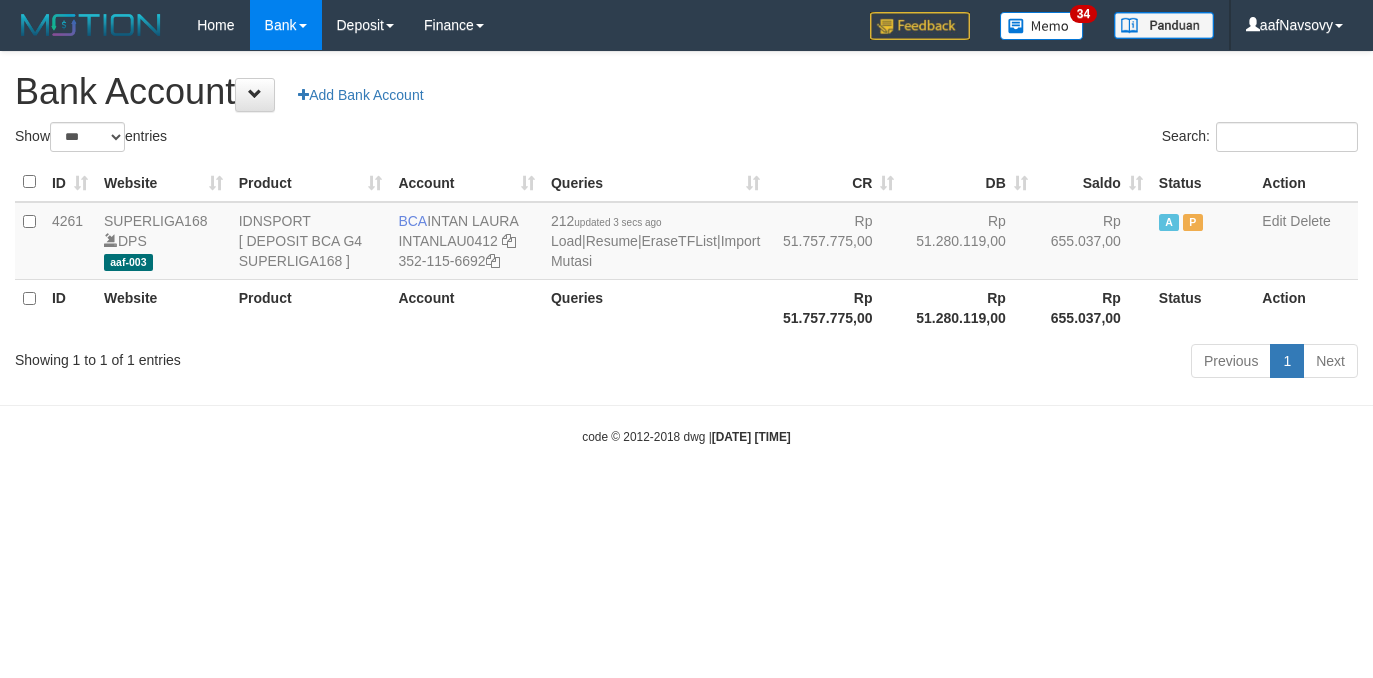 scroll, scrollTop: 0, scrollLeft: 0, axis: both 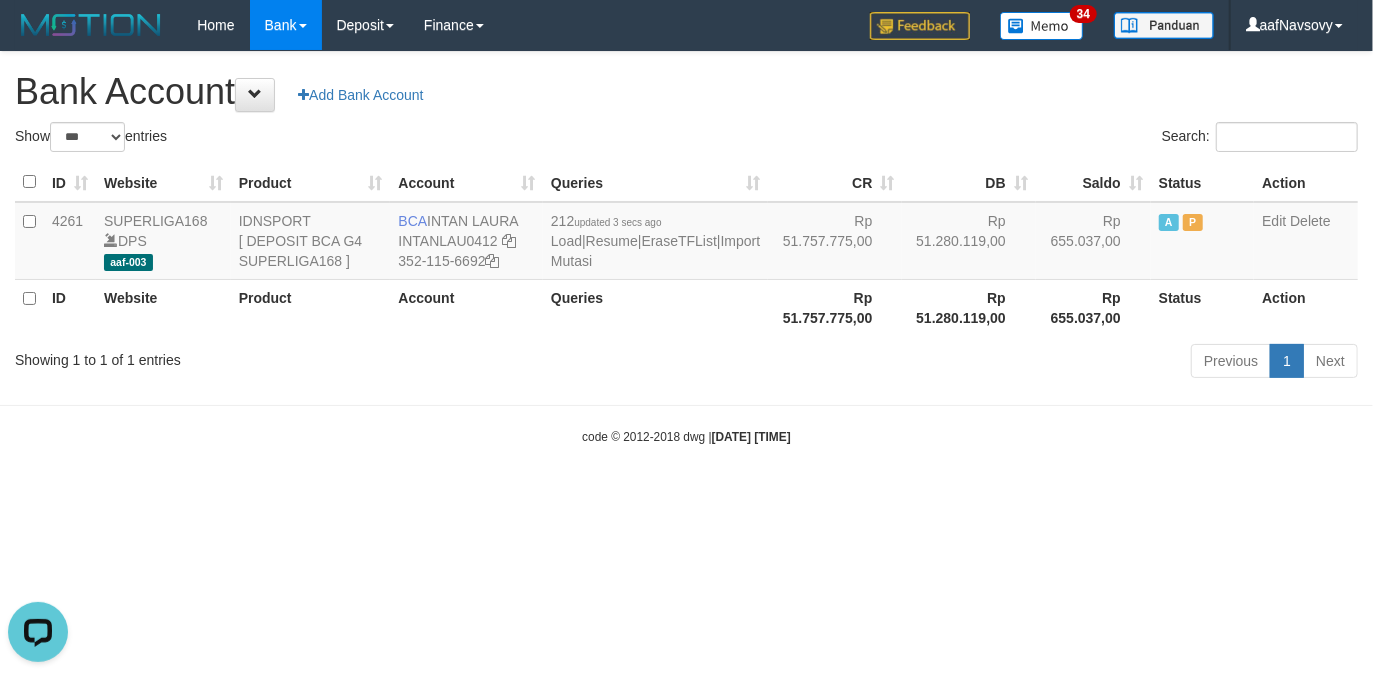 click on "Toggle navigation
Home
Bank
Account List
Load
By Website
Group
[ISPORT]													SUPERLIGA168
By Load Group (DPS)
34" at bounding box center (686, 248) 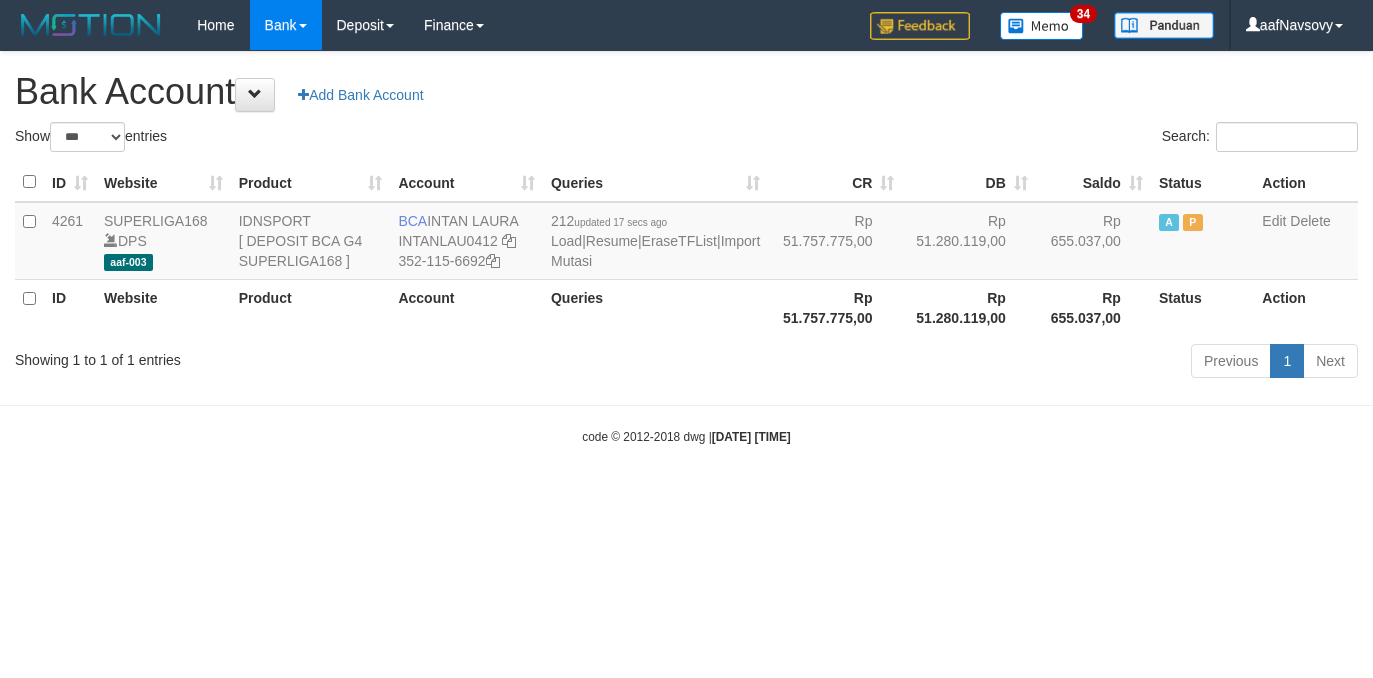 select on "***" 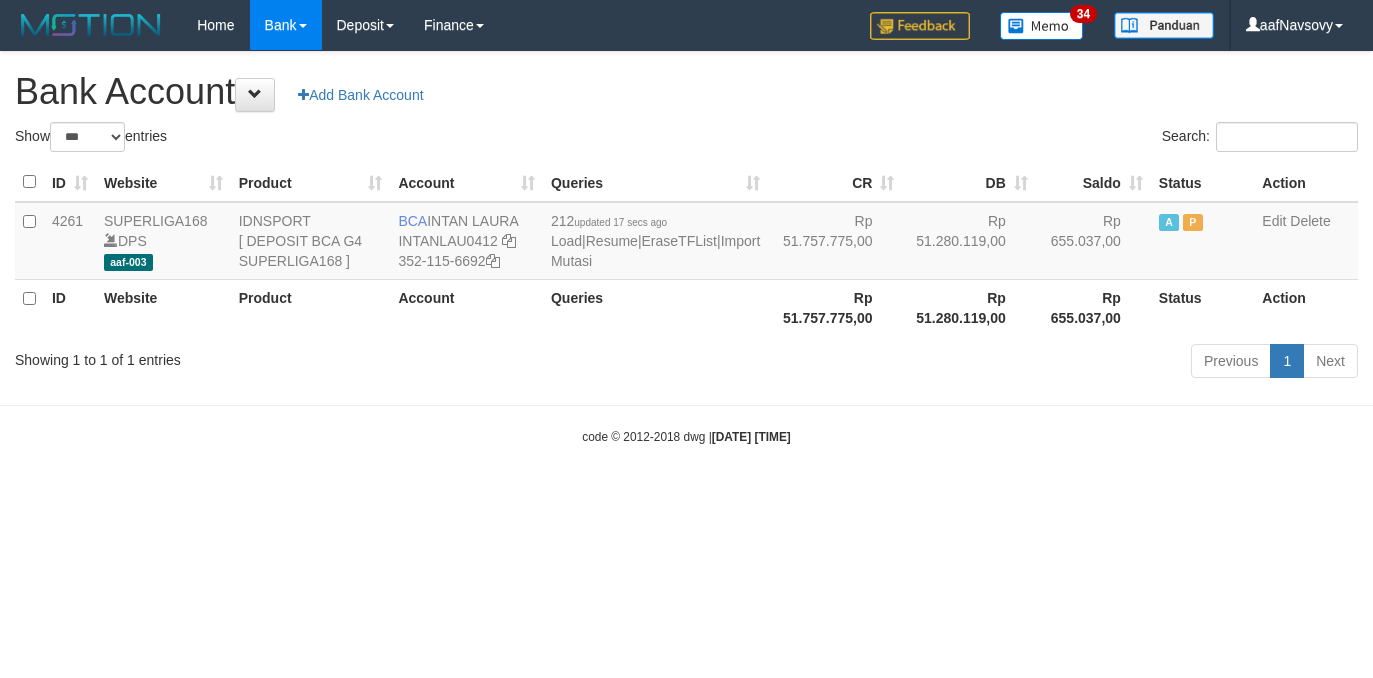 scroll, scrollTop: 0, scrollLeft: 0, axis: both 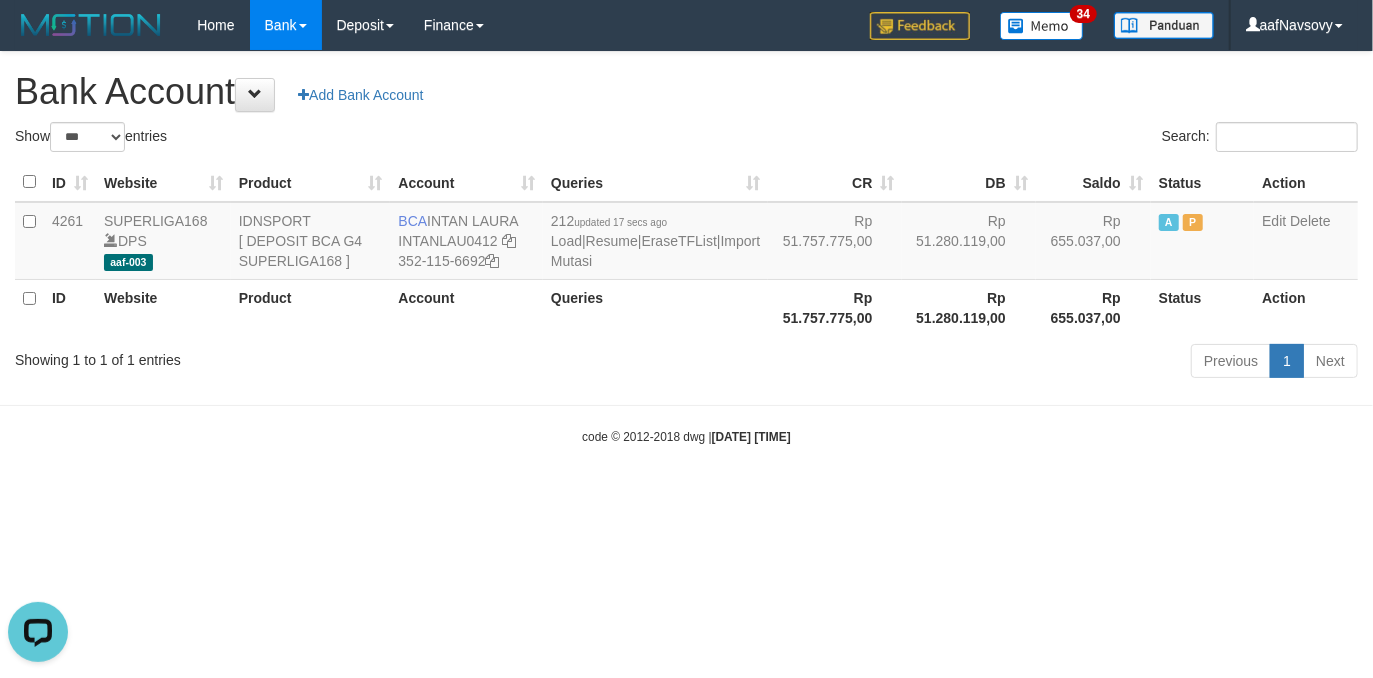 click on "Toggle navigation
Home
Bank
Account List
Load
By Website
Group
[ISPORT]													SUPERLIGA168
By Load Group (DPS)
34" at bounding box center (686, 248) 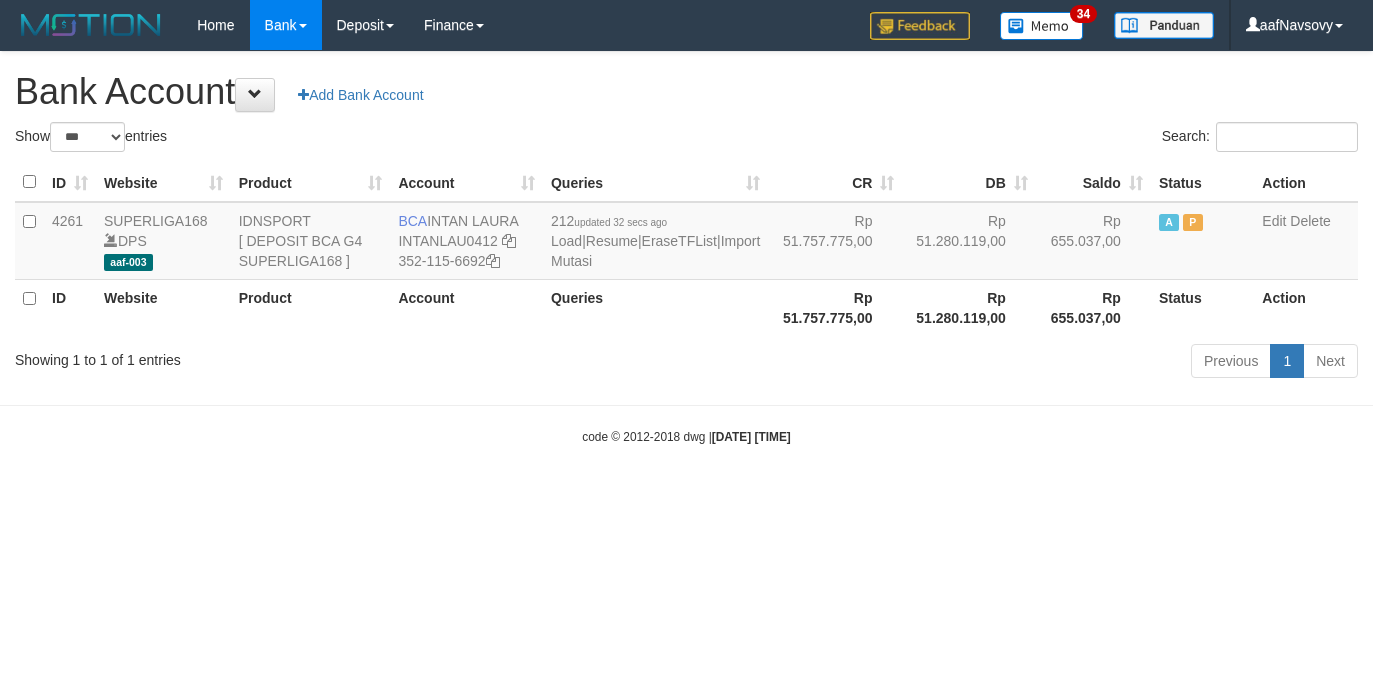 select on "***" 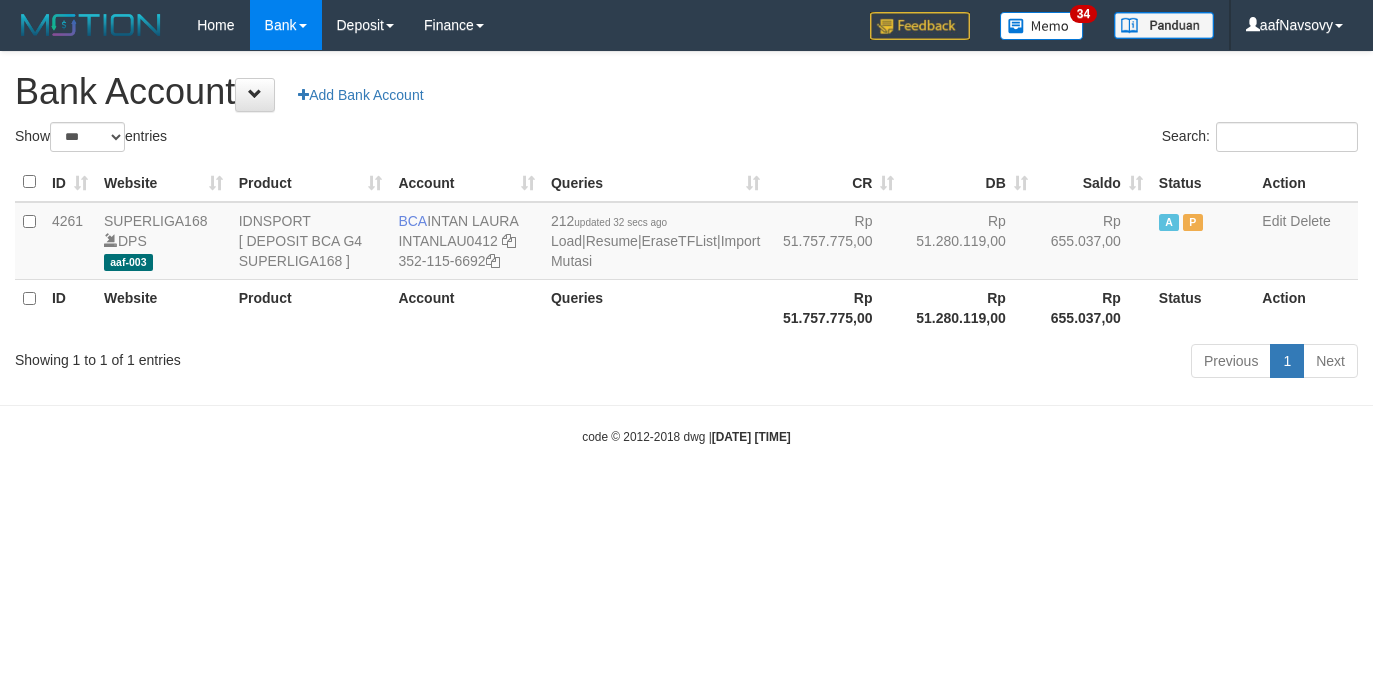 scroll, scrollTop: 0, scrollLeft: 0, axis: both 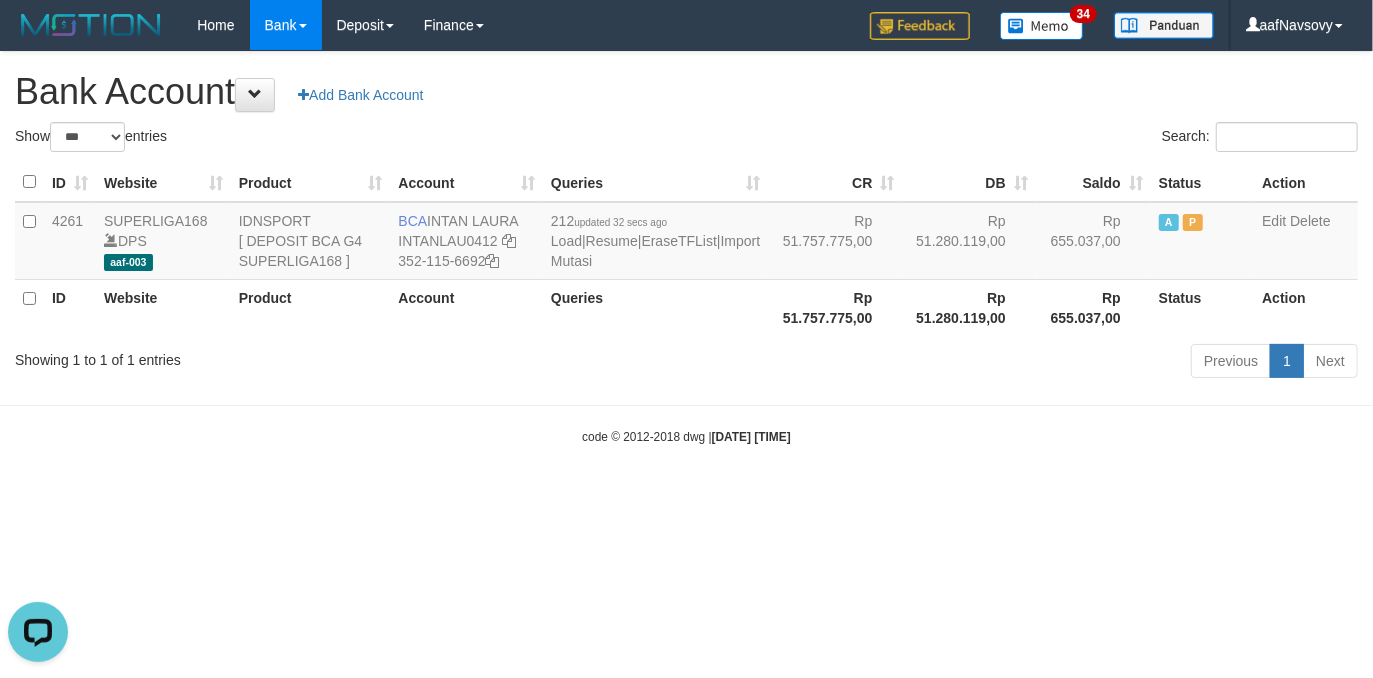click on "Toggle navigation
Home
Bank
Account List
Load
By Website
Group
[ISPORT]													SUPERLIGA168
By Load Group (DPS)" at bounding box center (686, 248) 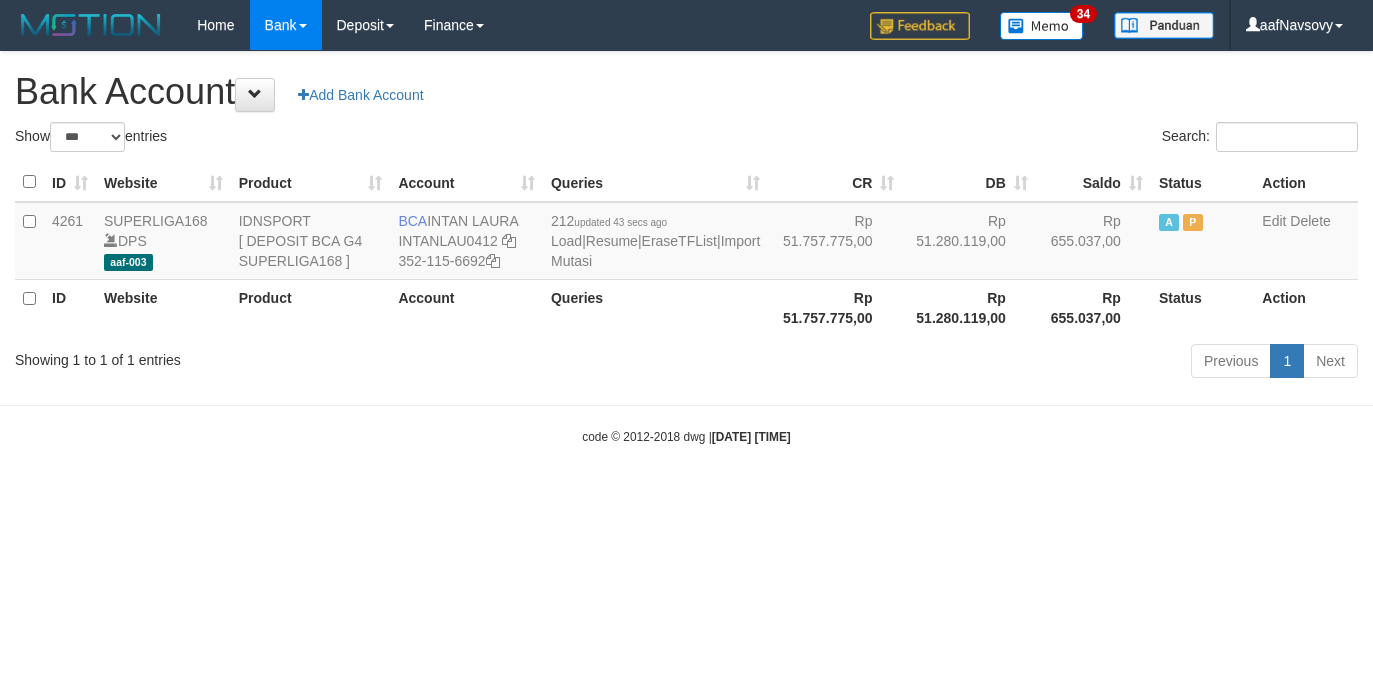 select on "***" 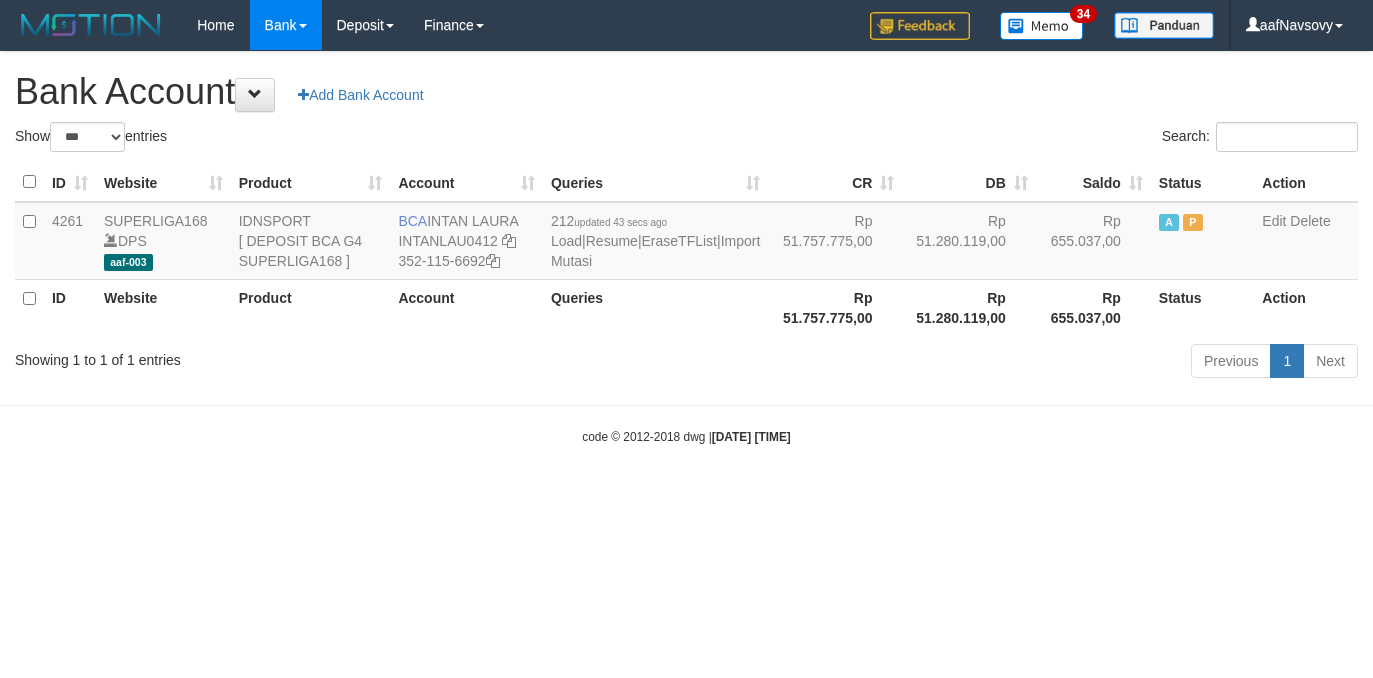 scroll, scrollTop: 0, scrollLeft: 0, axis: both 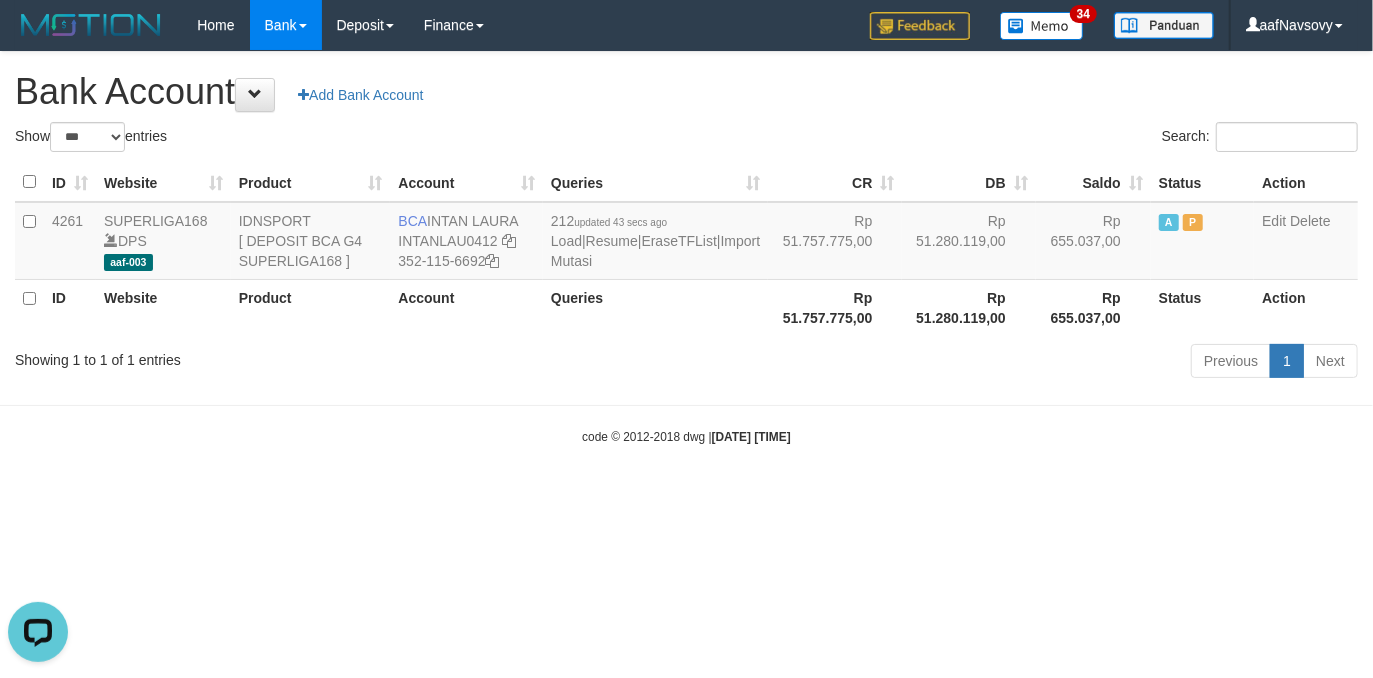 drag, startPoint x: 474, startPoint y: 454, endPoint x: 491, endPoint y: 467, distance: 21.400934 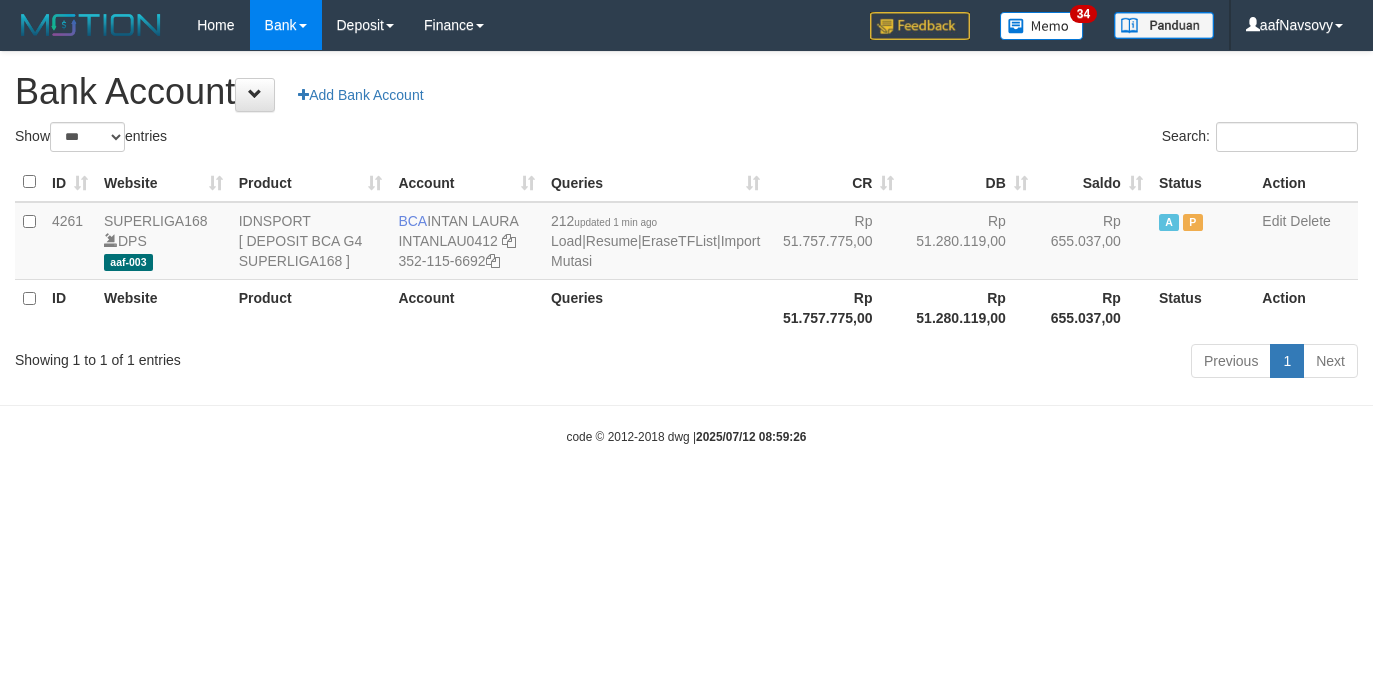 select on "***" 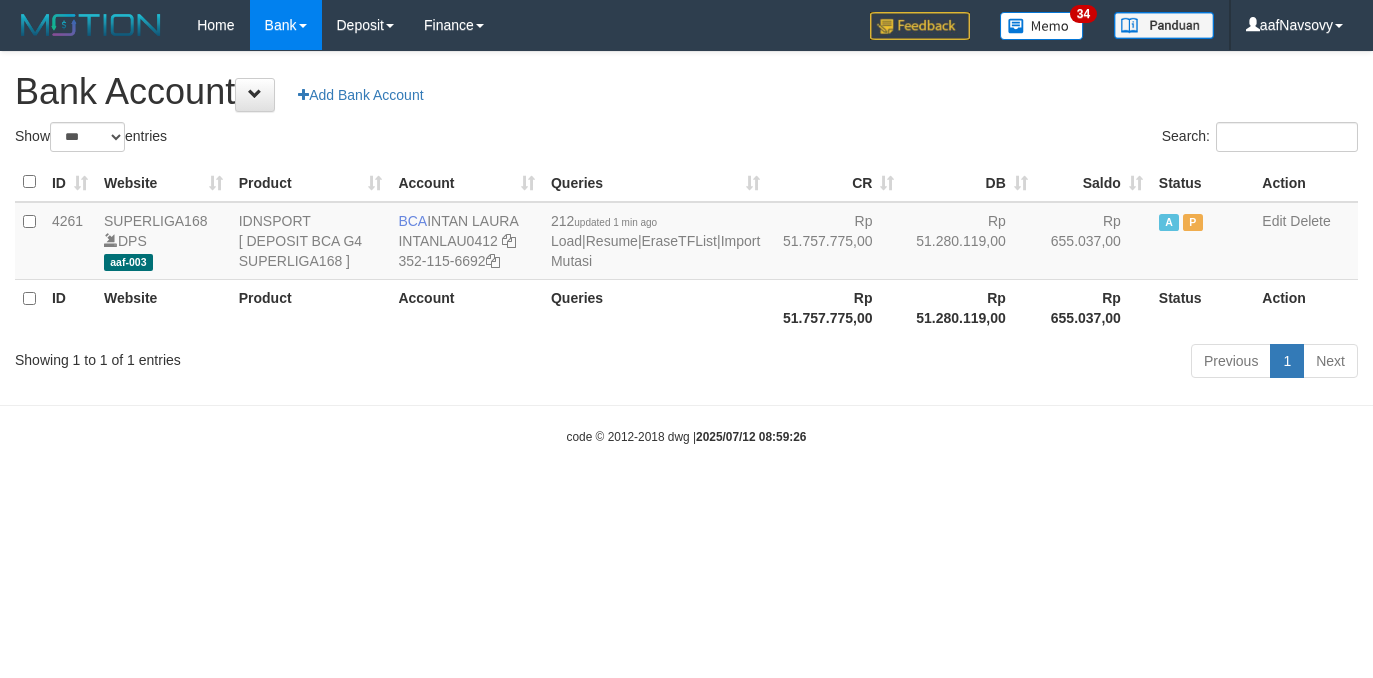 scroll, scrollTop: 0, scrollLeft: 0, axis: both 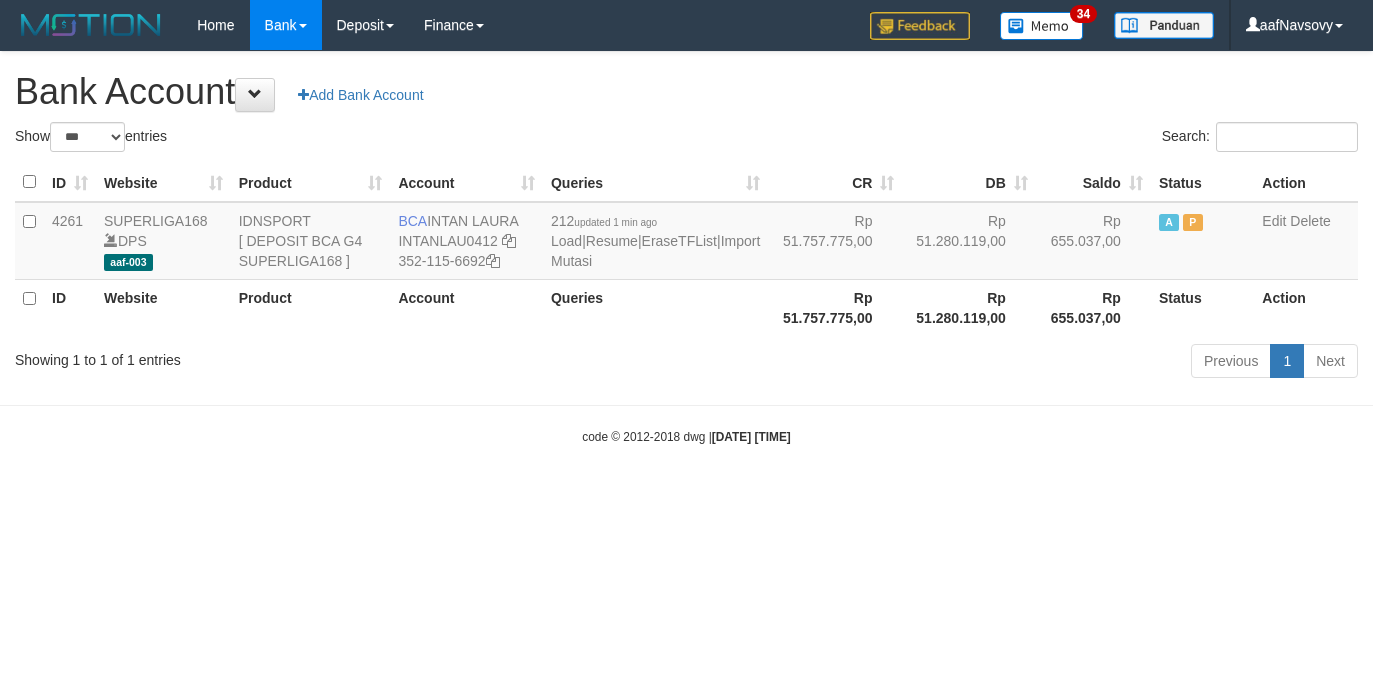 select on "***" 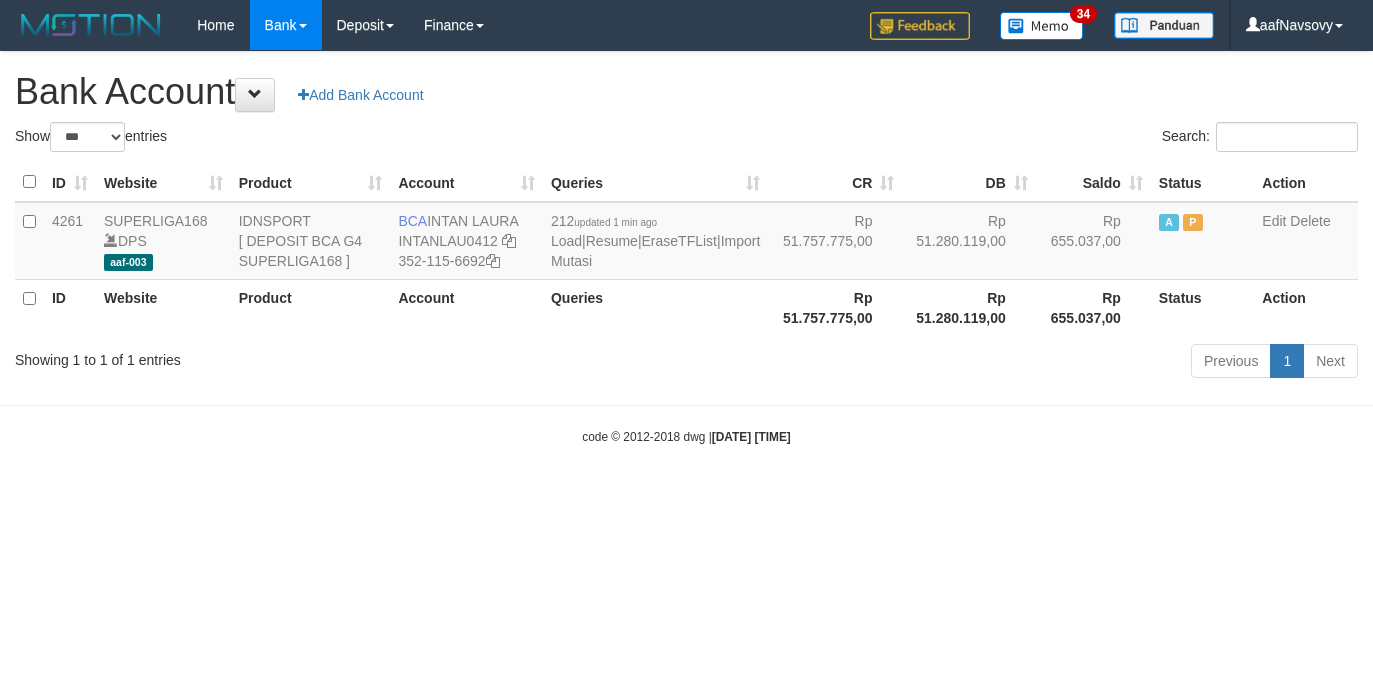 scroll, scrollTop: 0, scrollLeft: 0, axis: both 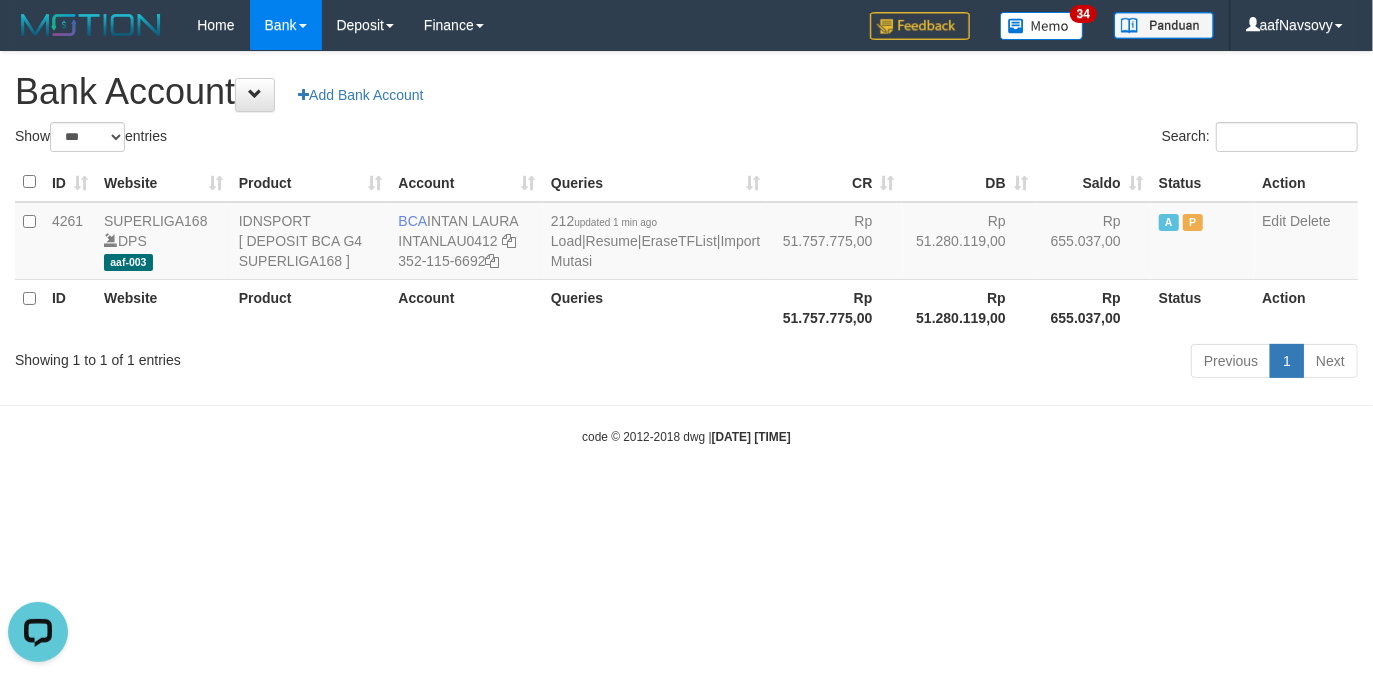 click on "Toggle navigation
Home
Bank
Account List
Load
By Website
Group
[ISPORT]													SUPERLIGA168
By Load Group (DPS)
34" at bounding box center [686, 248] 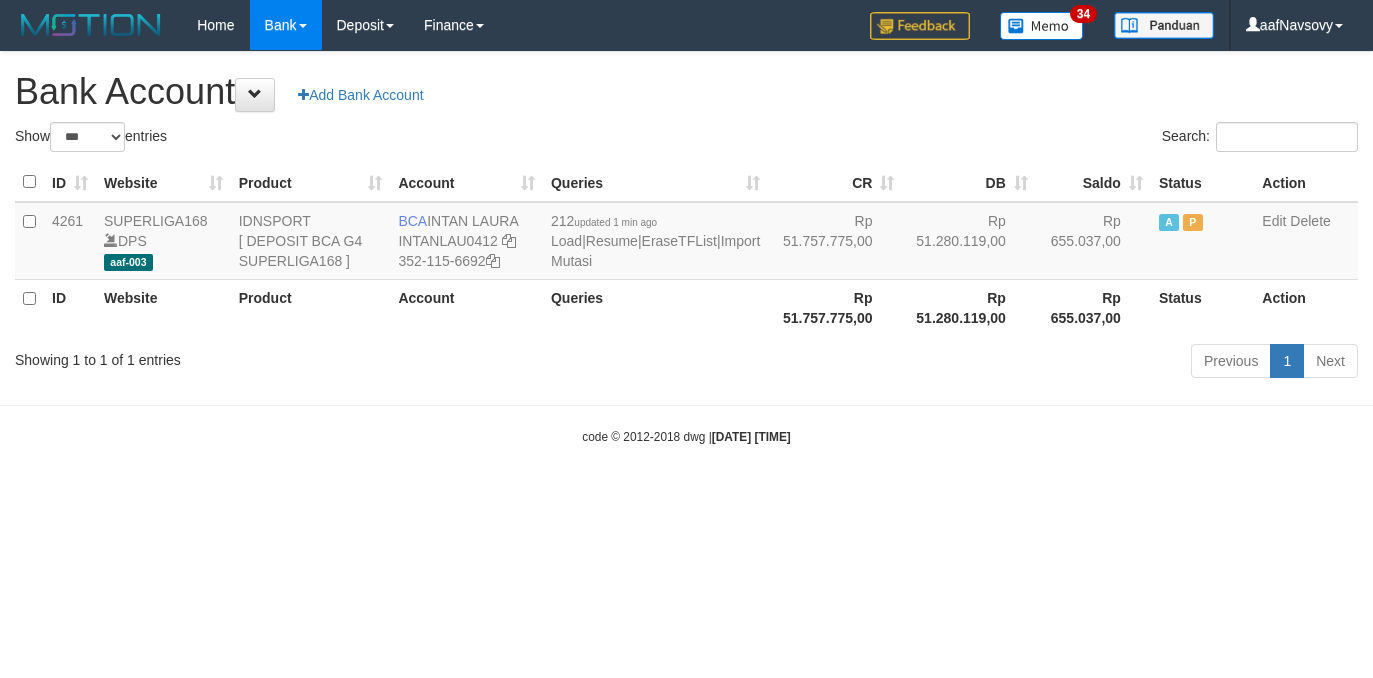 select on "***" 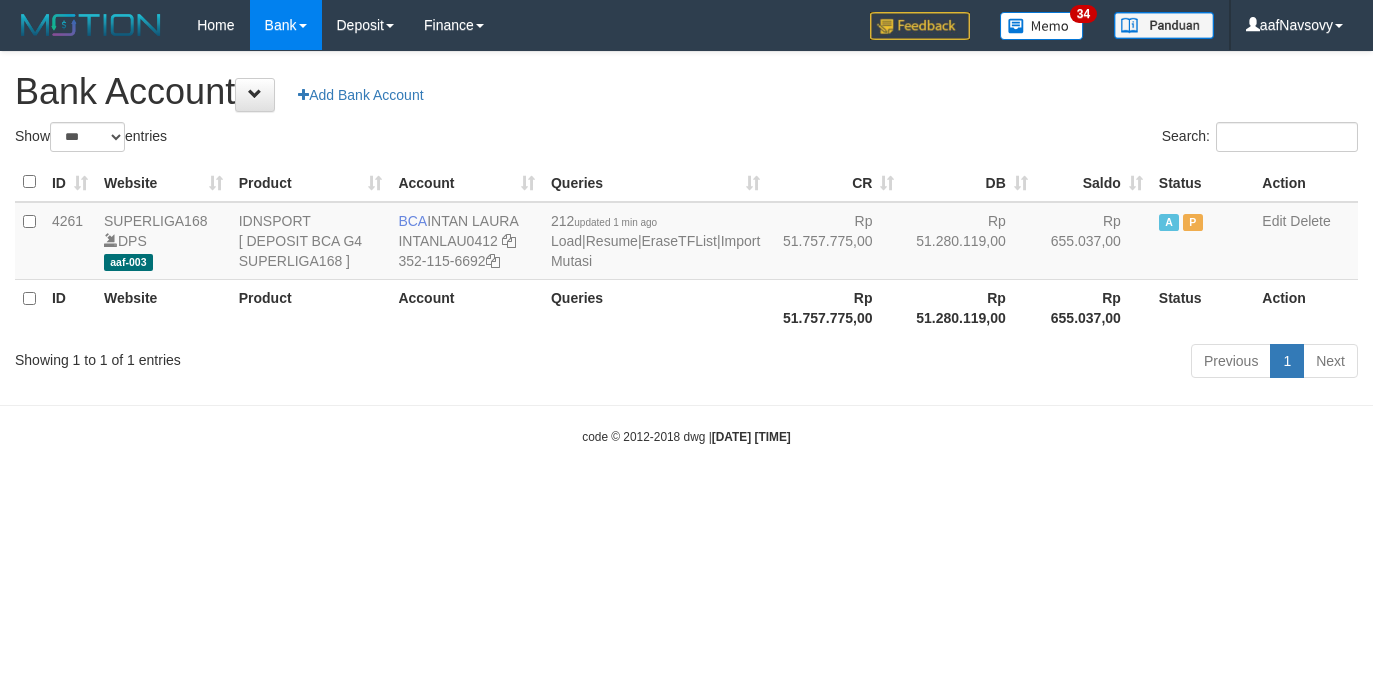 scroll, scrollTop: 0, scrollLeft: 0, axis: both 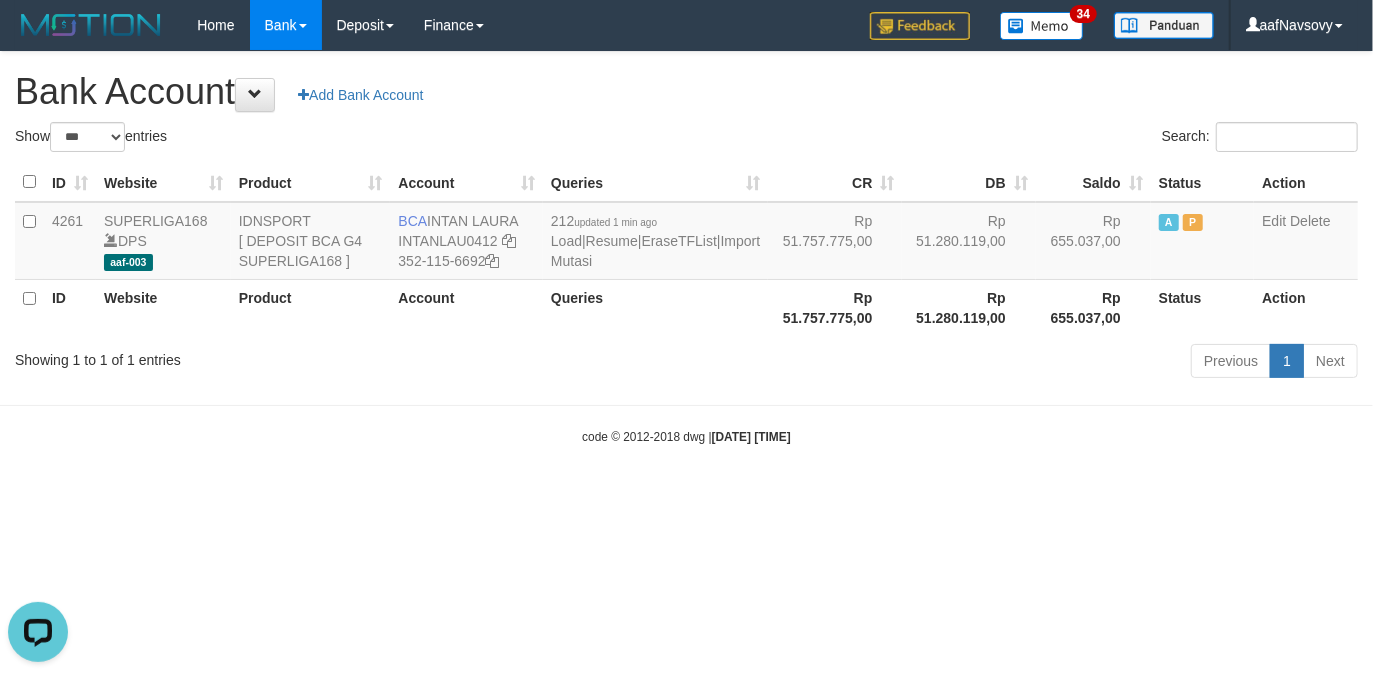 click on "Toggle navigation
Home
Bank
Account List
Load
By Website
Group
[ISPORT]													SUPERLIGA168
By Load Group (DPS)" at bounding box center [686, 248] 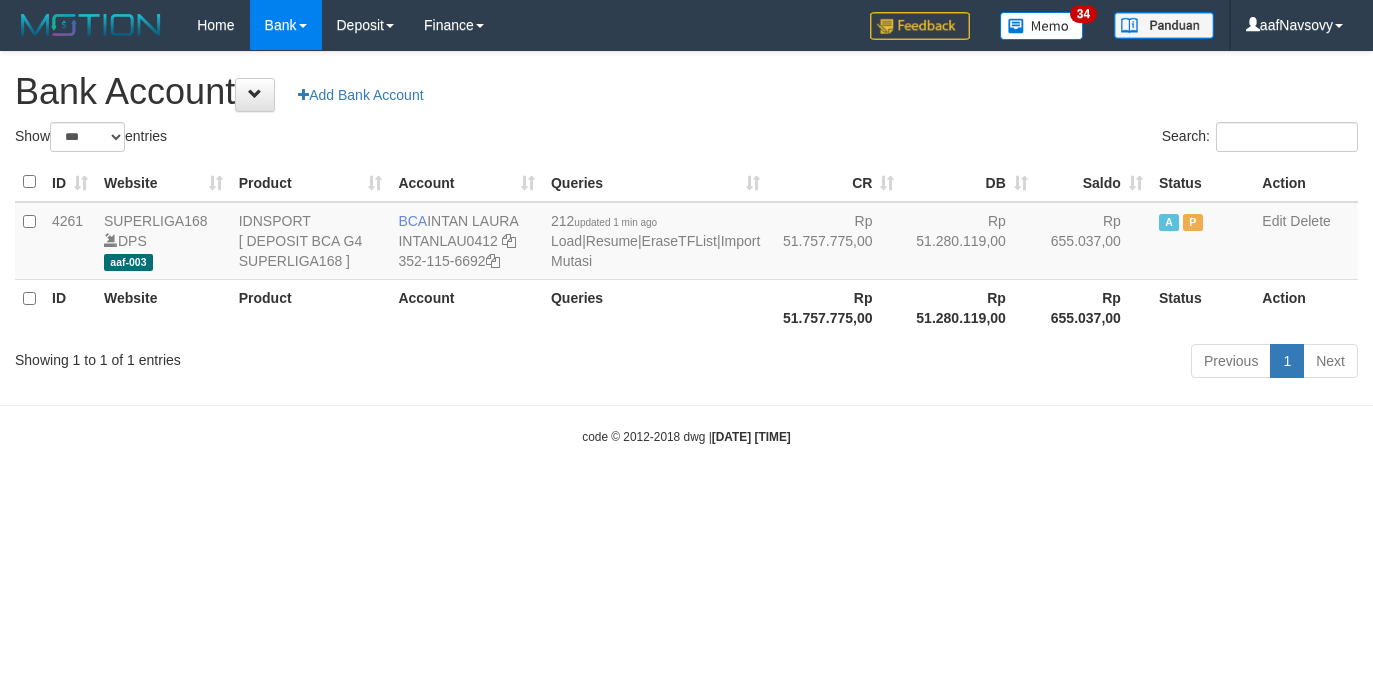 select on "***" 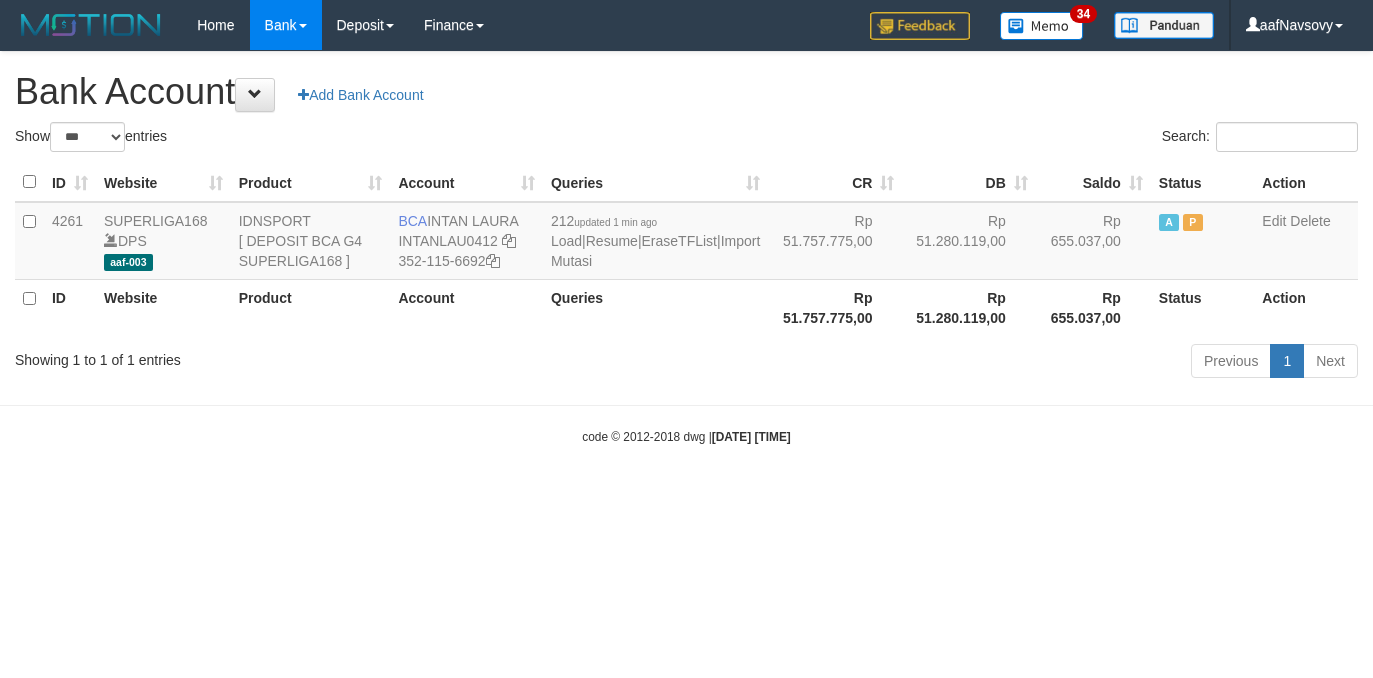 scroll, scrollTop: 0, scrollLeft: 0, axis: both 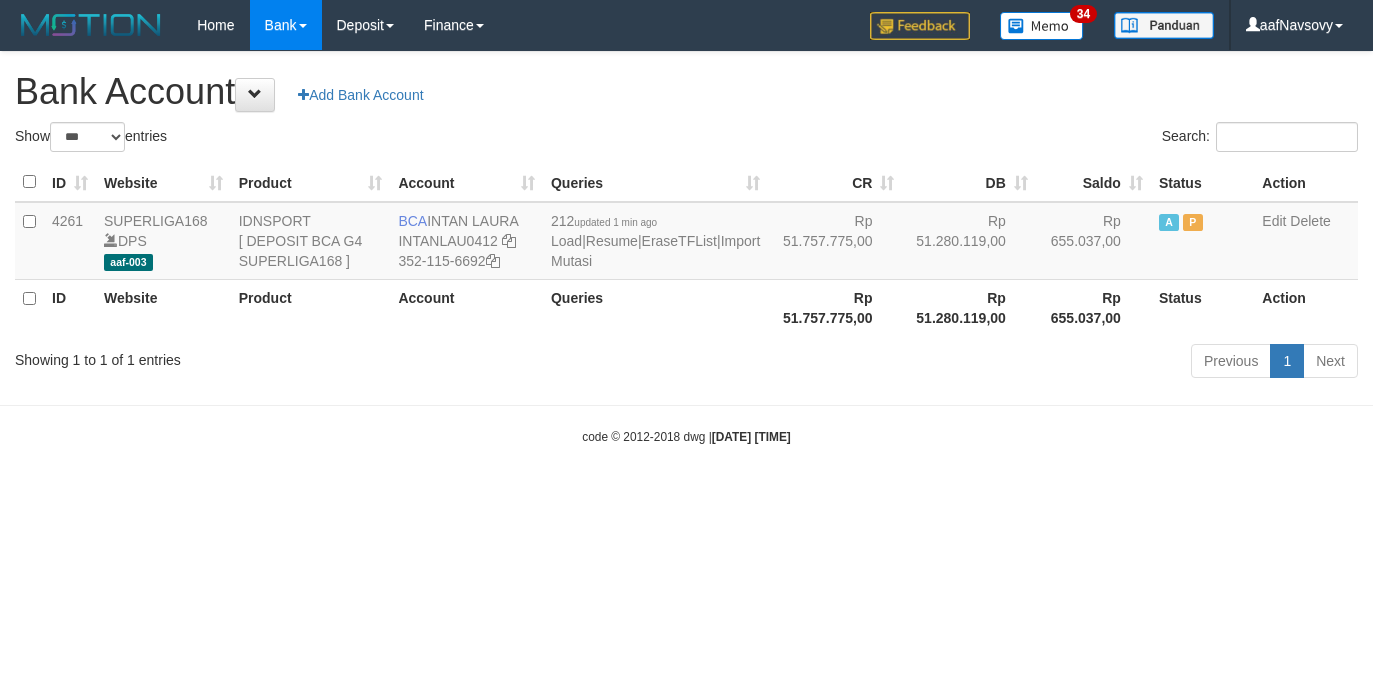 select on "***" 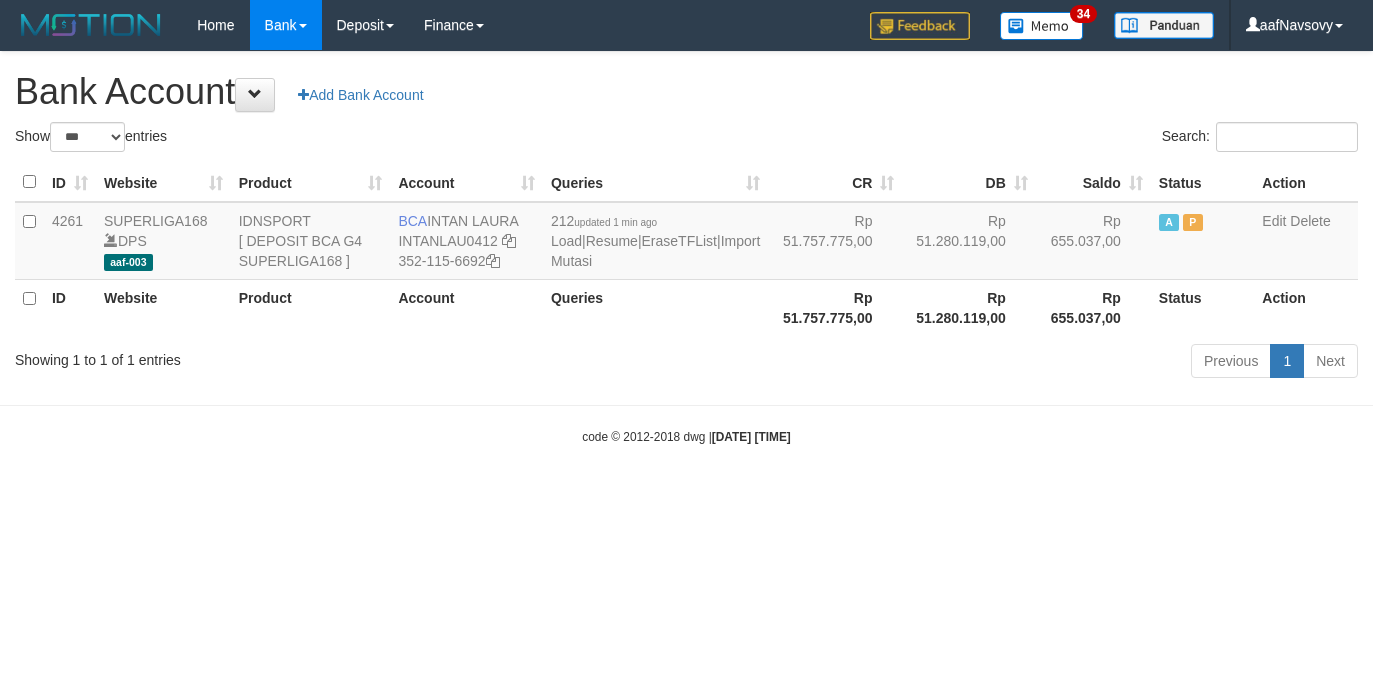 scroll, scrollTop: 0, scrollLeft: 0, axis: both 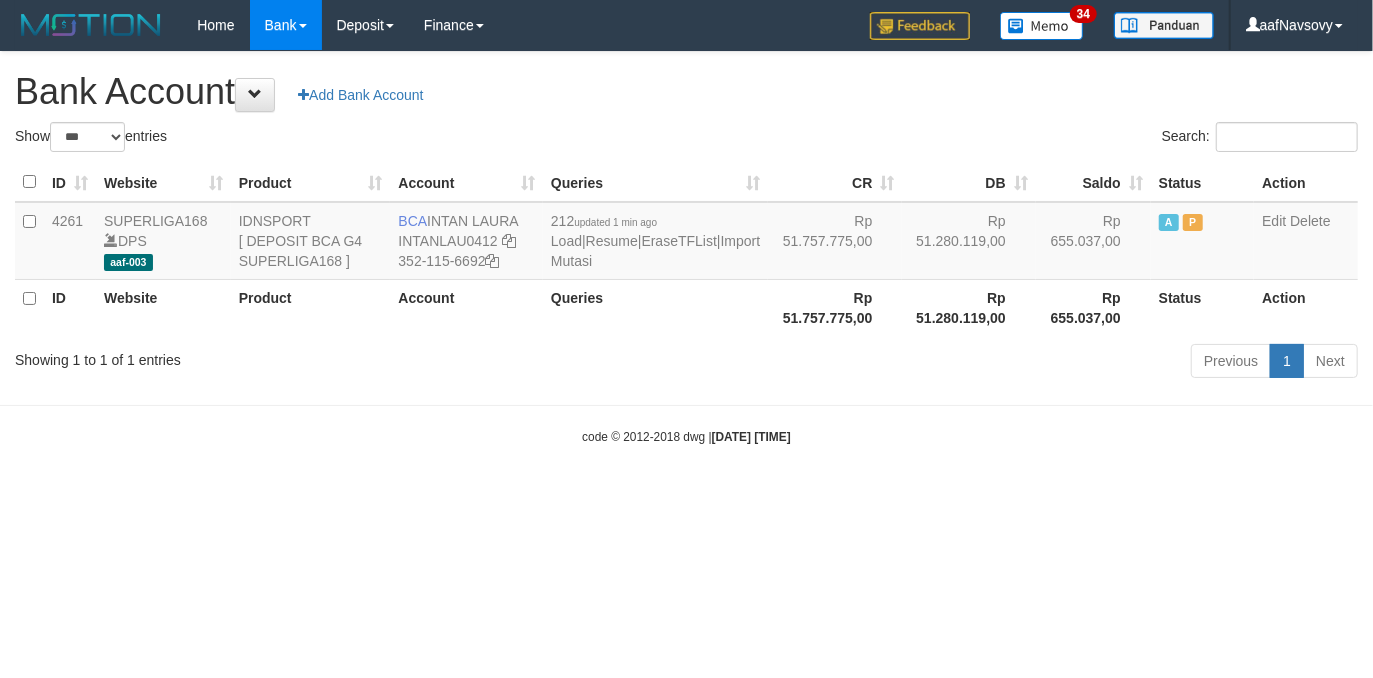 click on "Toggle navigation
Home
Bank
Account List
Load
By Website
Group
[ISPORT]													SUPERLIGA168
By Load Group (DPS)" at bounding box center (686, 248) 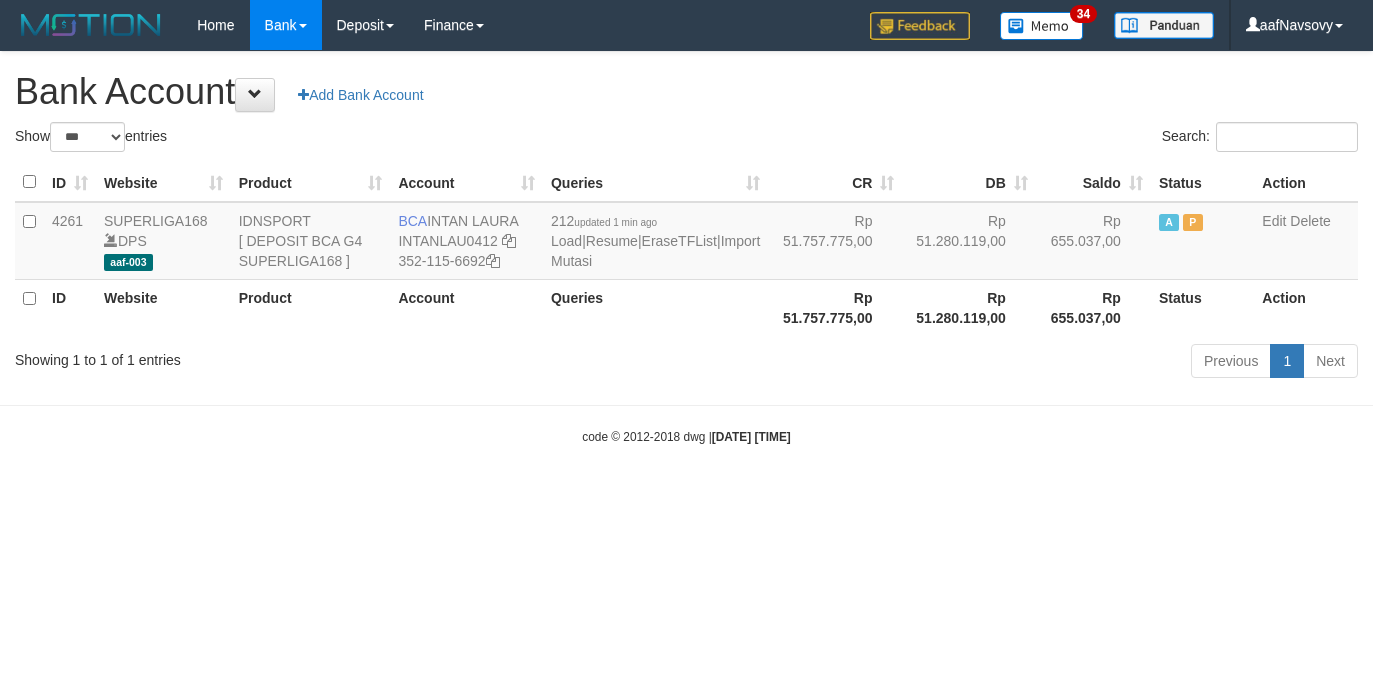 select on "***" 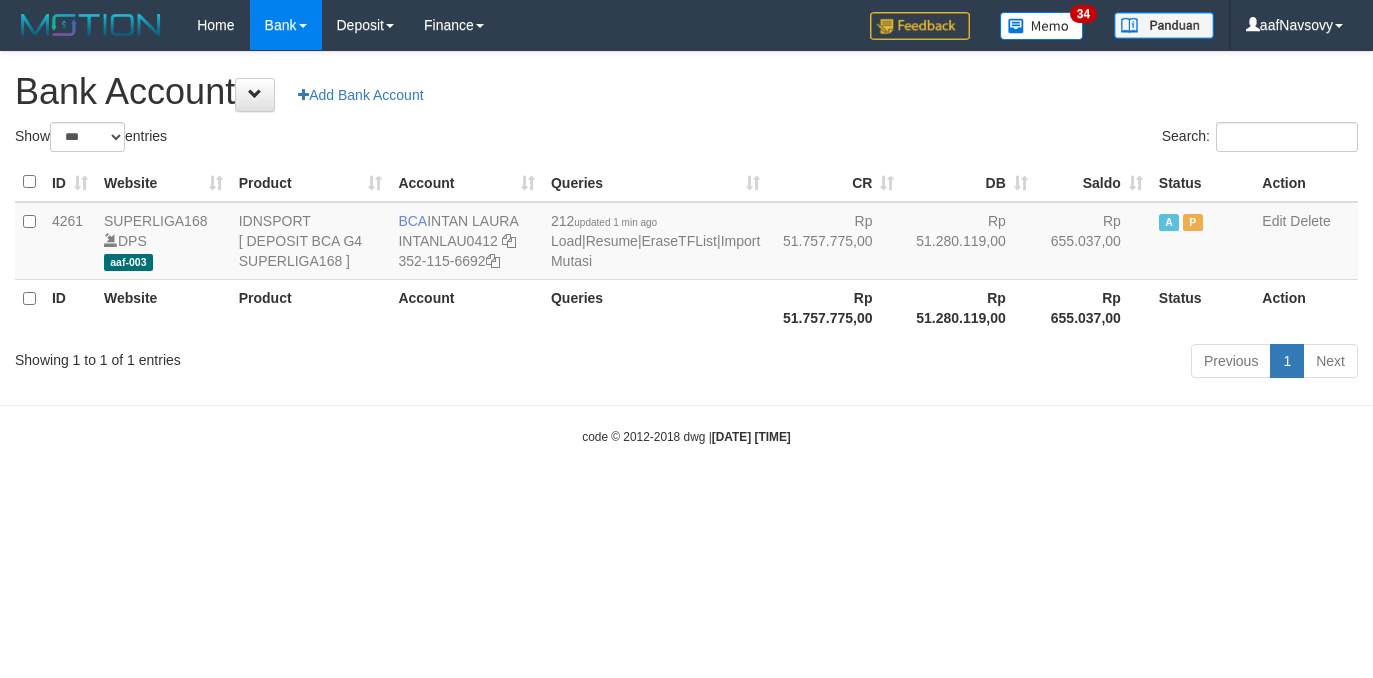 scroll, scrollTop: 0, scrollLeft: 0, axis: both 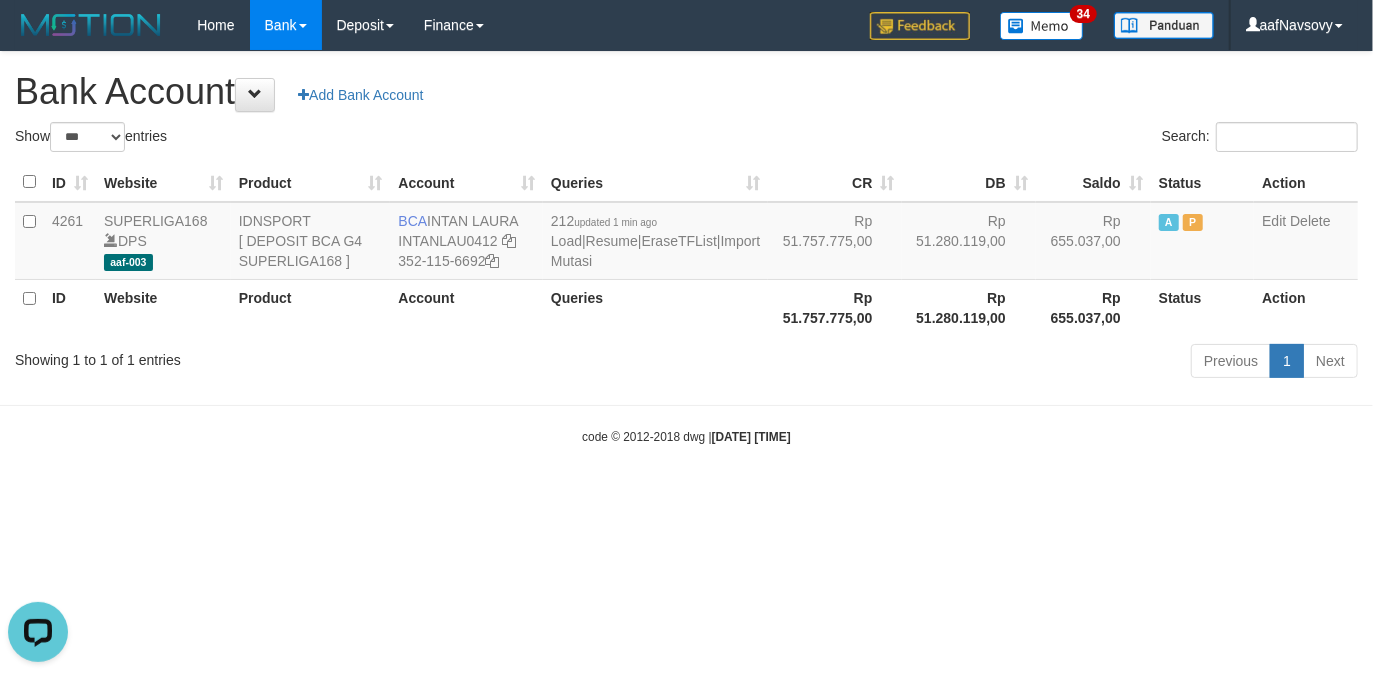 click on "Toggle navigation
Home
Bank
Account List
Load
By Website
Group
[ISPORT]													SUPERLIGA168
By Load Group (DPS)" at bounding box center (686, 248) 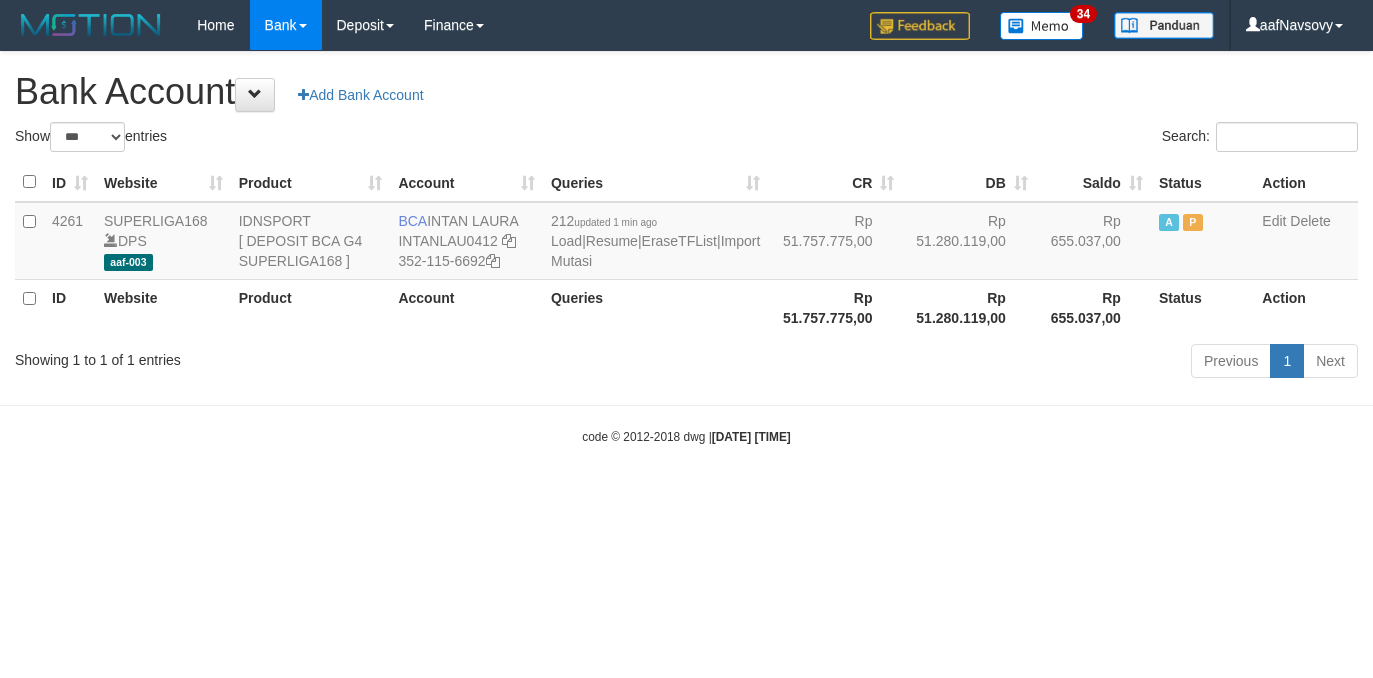 select on "***" 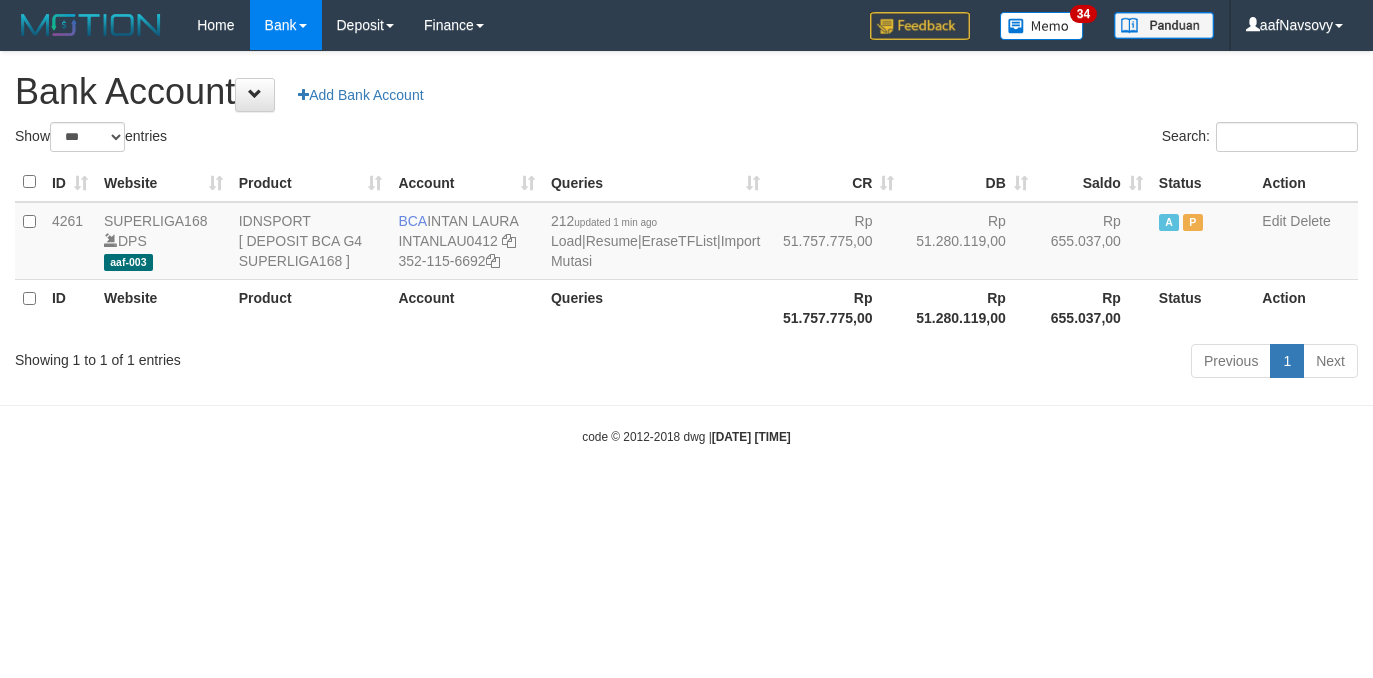 scroll, scrollTop: 0, scrollLeft: 0, axis: both 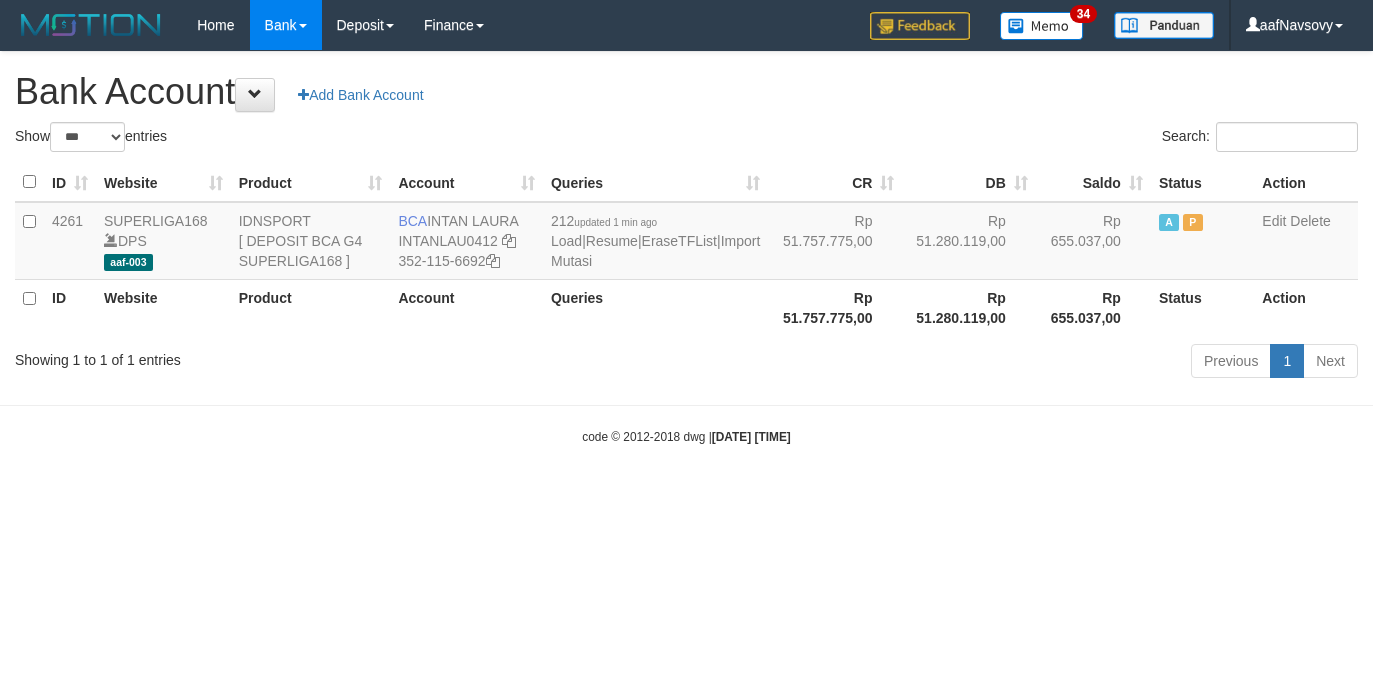 select on "***" 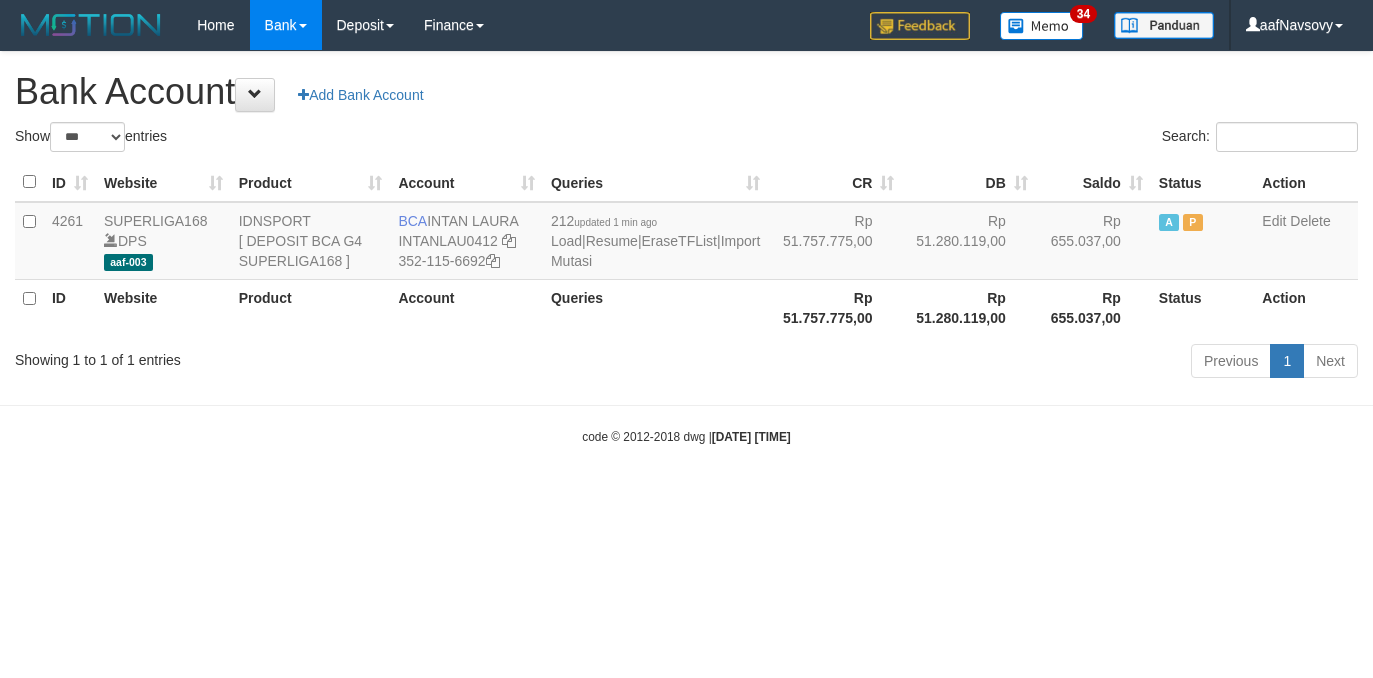 scroll, scrollTop: 0, scrollLeft: 0, axis: both 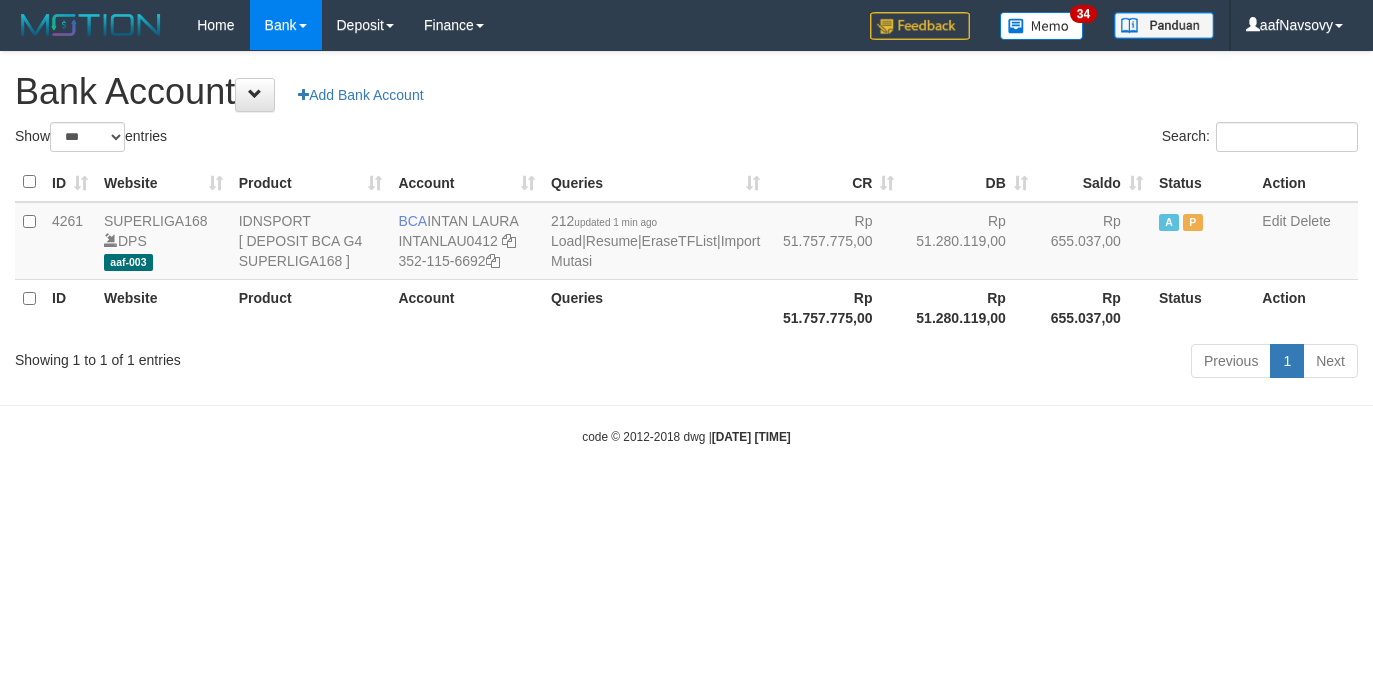 select on "***" 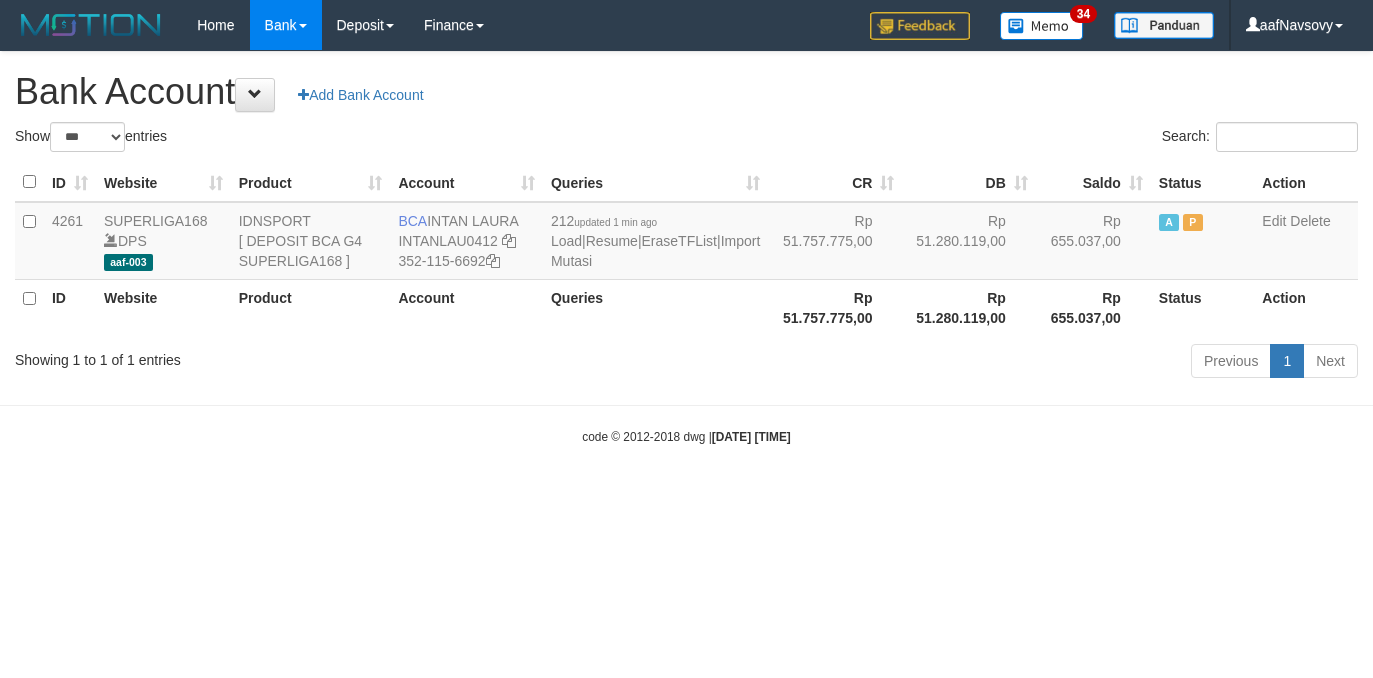 scroll, scrollTop: 0, scrollLeft: 0, axis: both 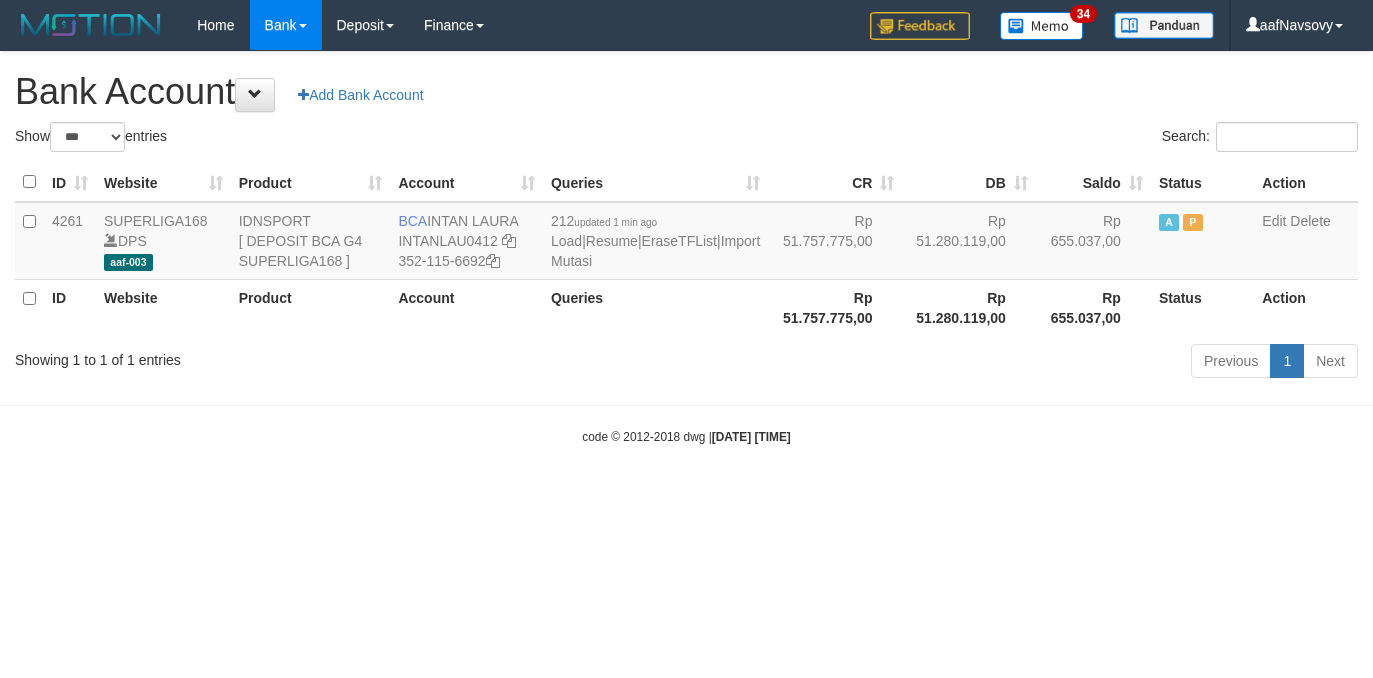 select on "***" 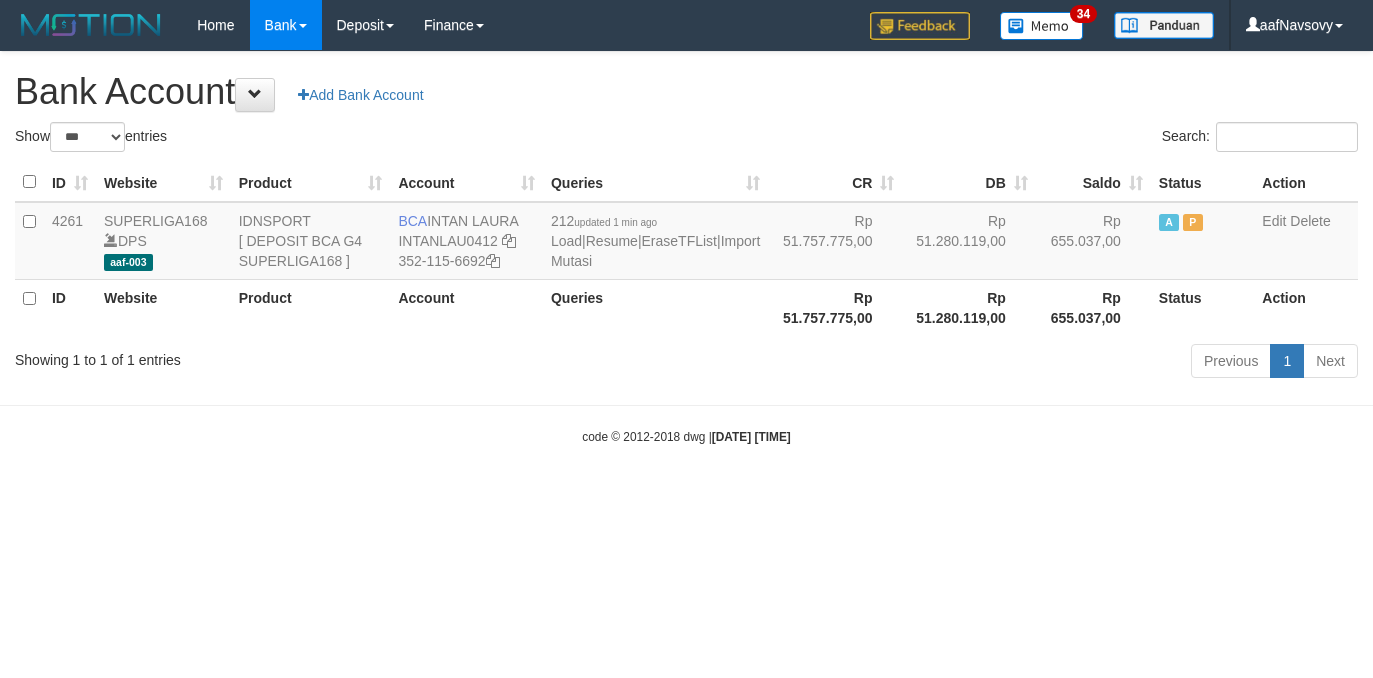 scroll, scrollTop: 0, scrollLeft: 0, axis: both 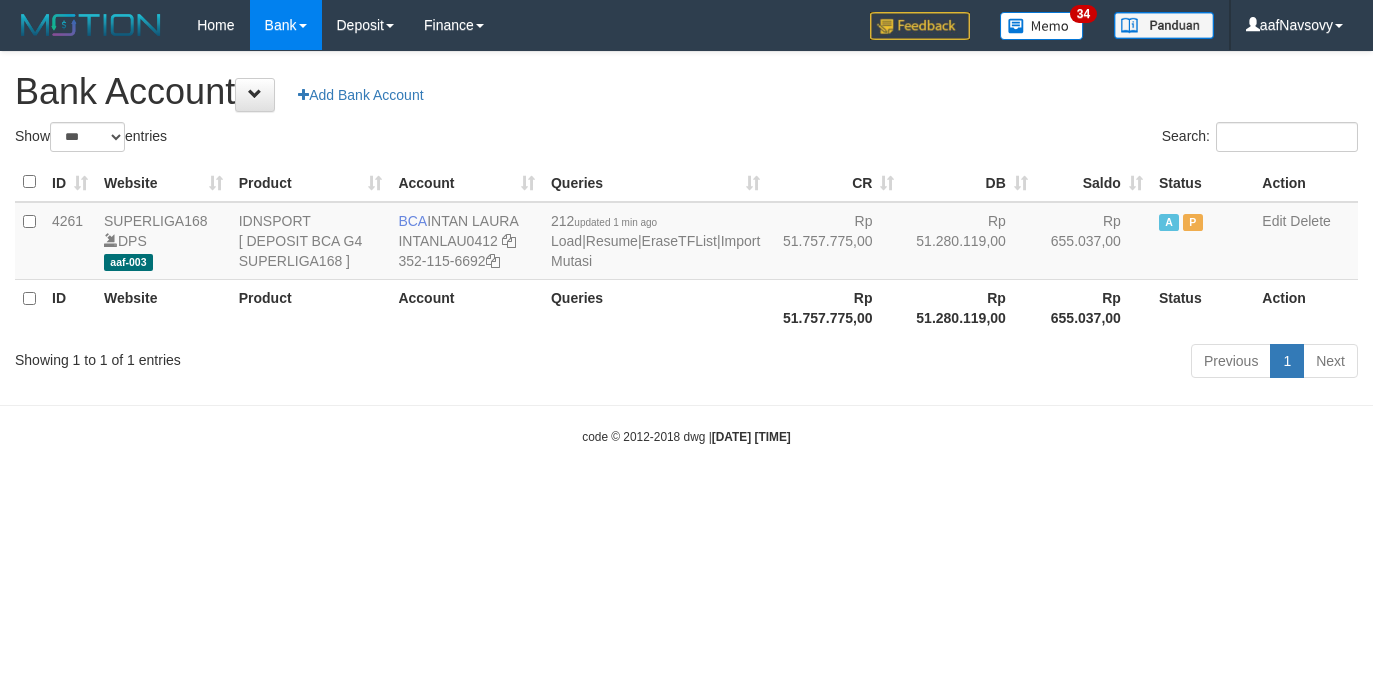 select on "***" 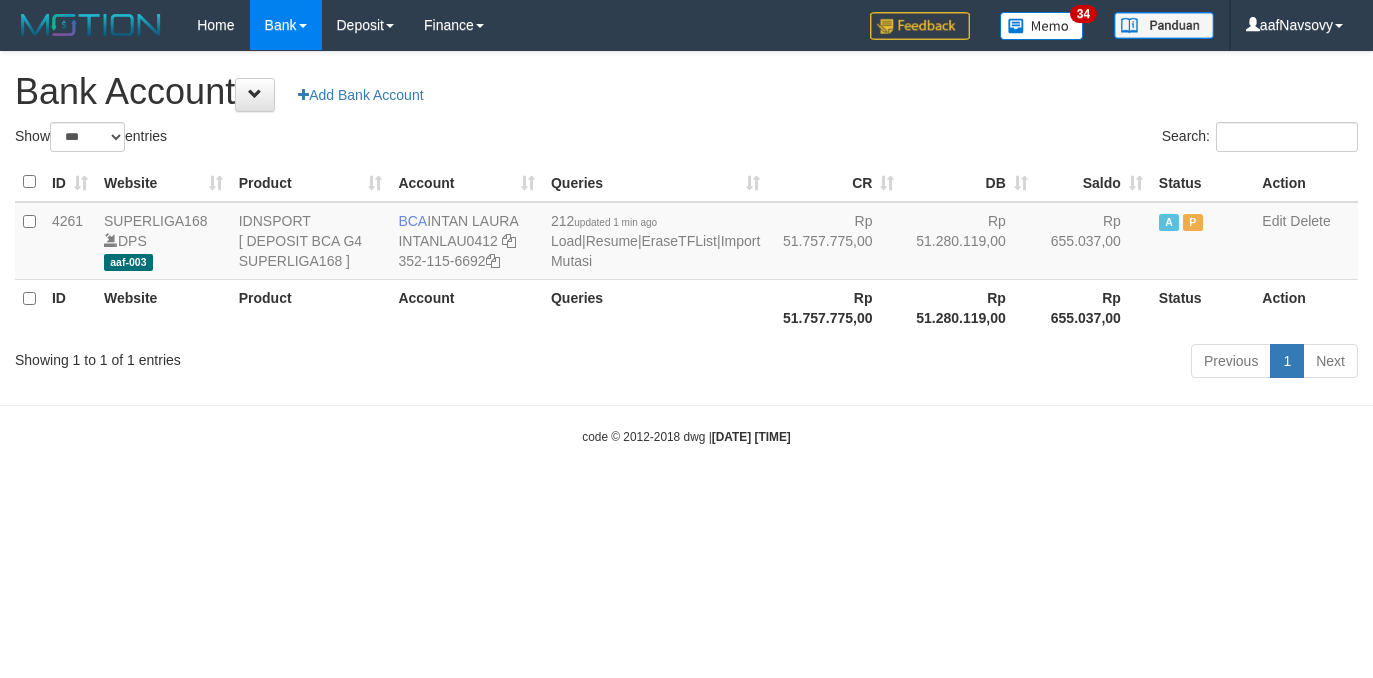 scroll, scrollTop: 0, scrollLeft: 0, axis: both 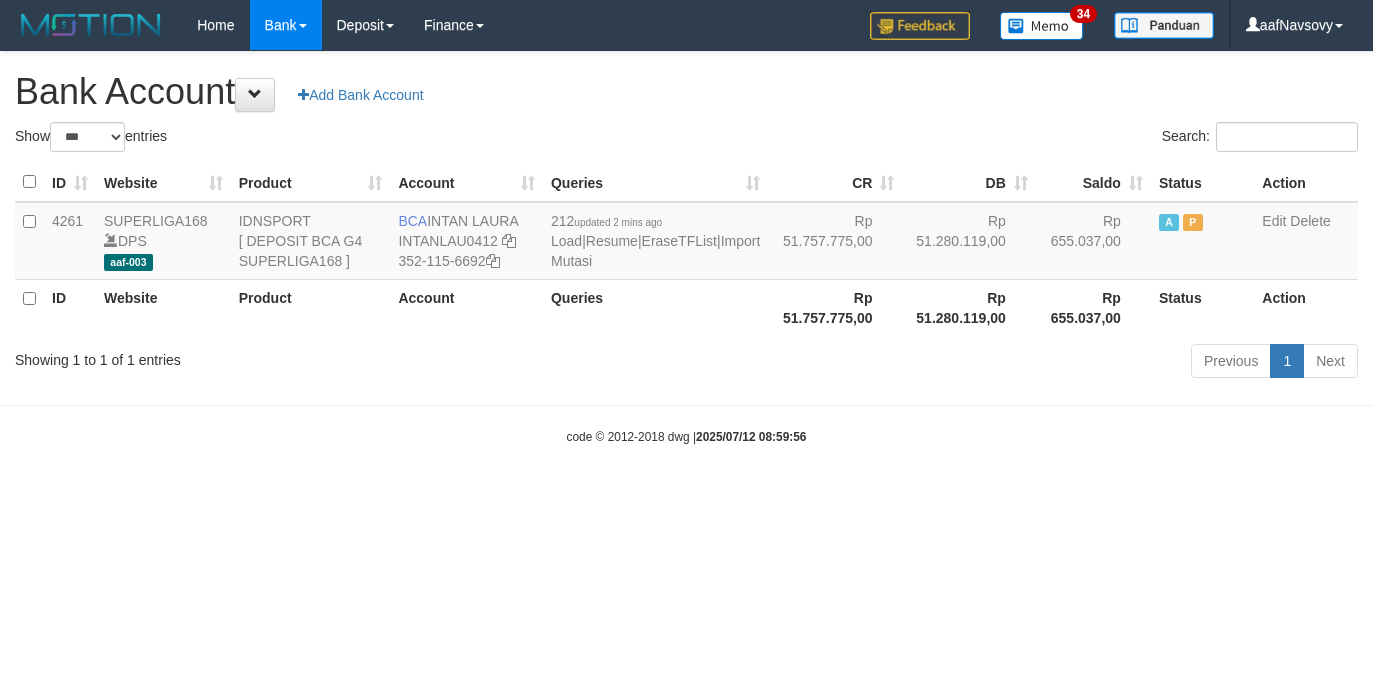 select on "***" 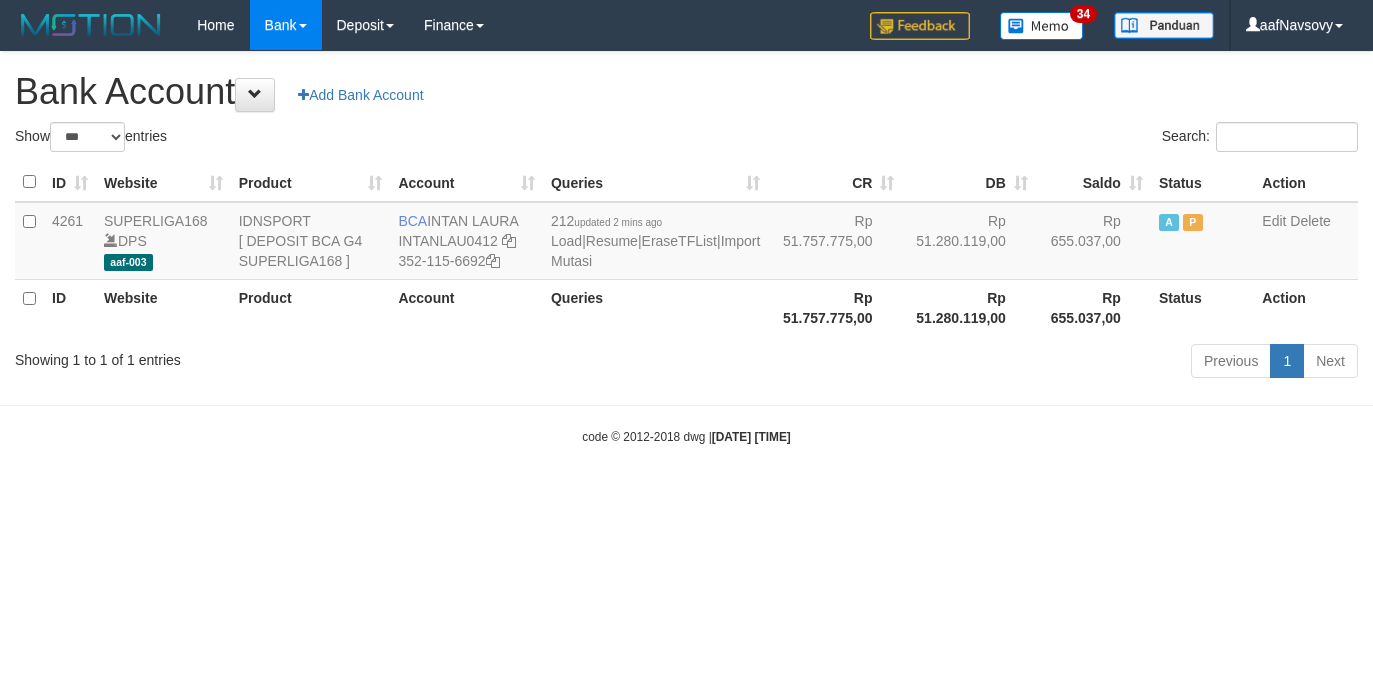 select on "***" 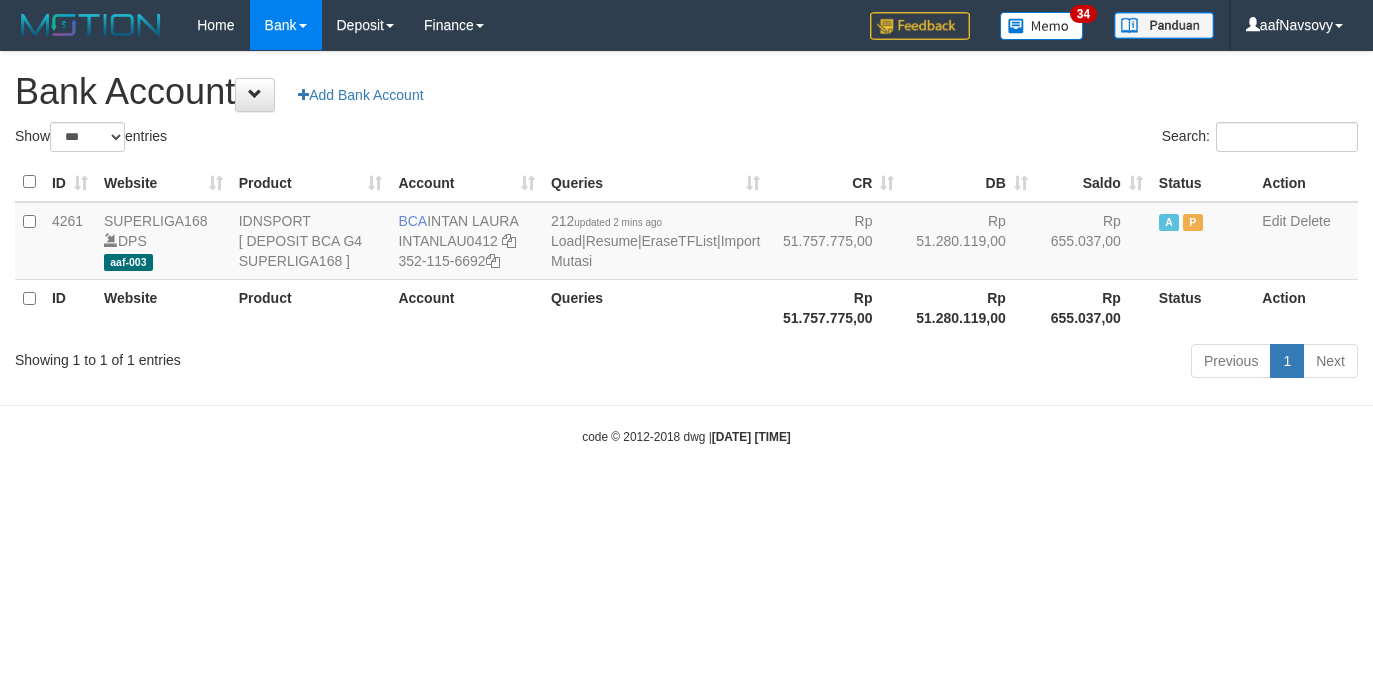 scroll, scrollTop: 0, scrollLeft: 0, axis: both 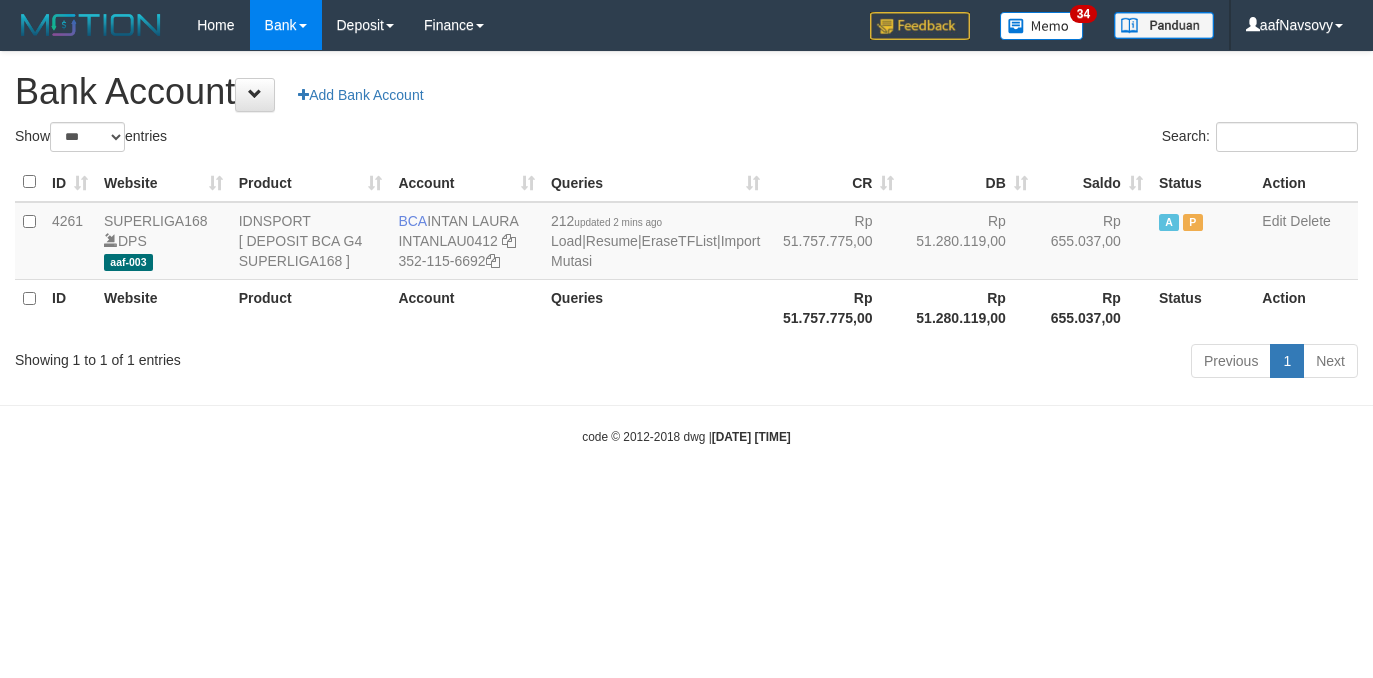 select on "***" 